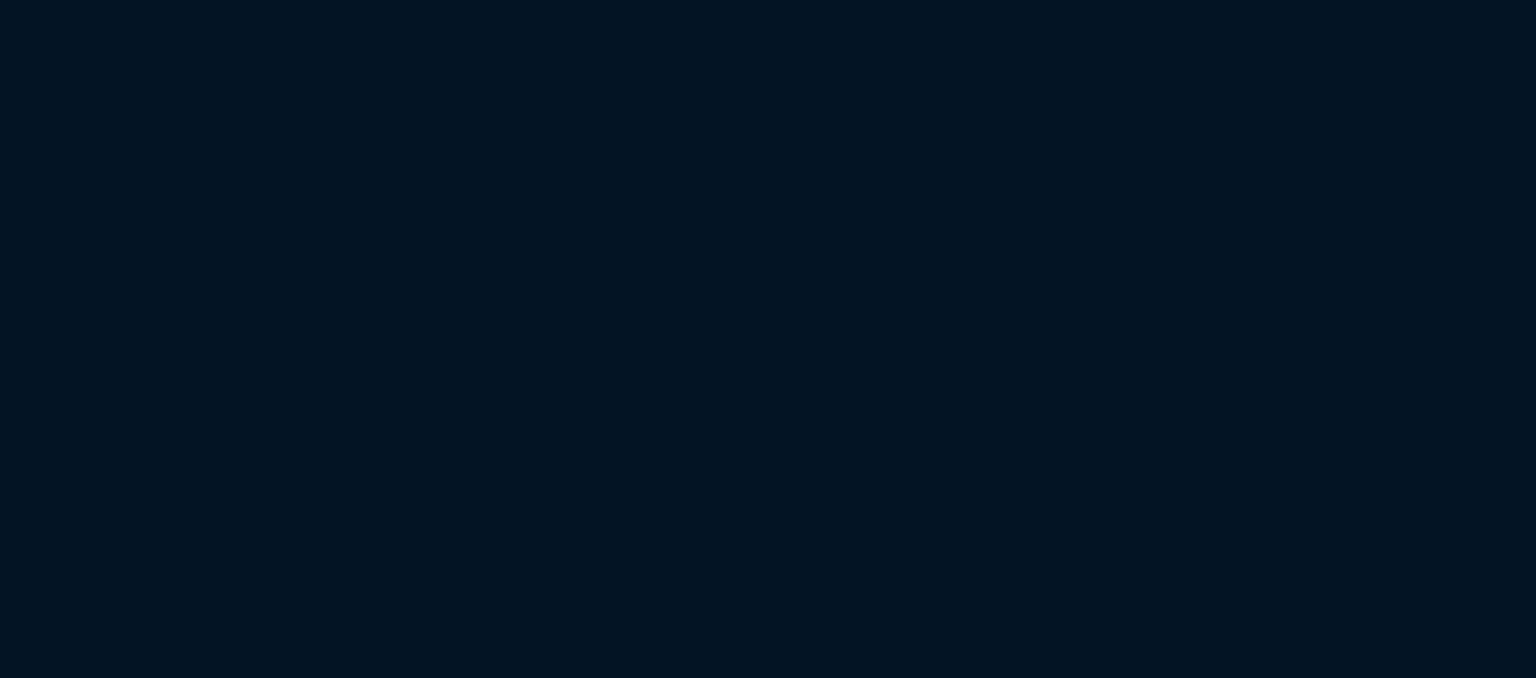 scroll, scrollTop: 0, scrollLeft: 0, axis: both 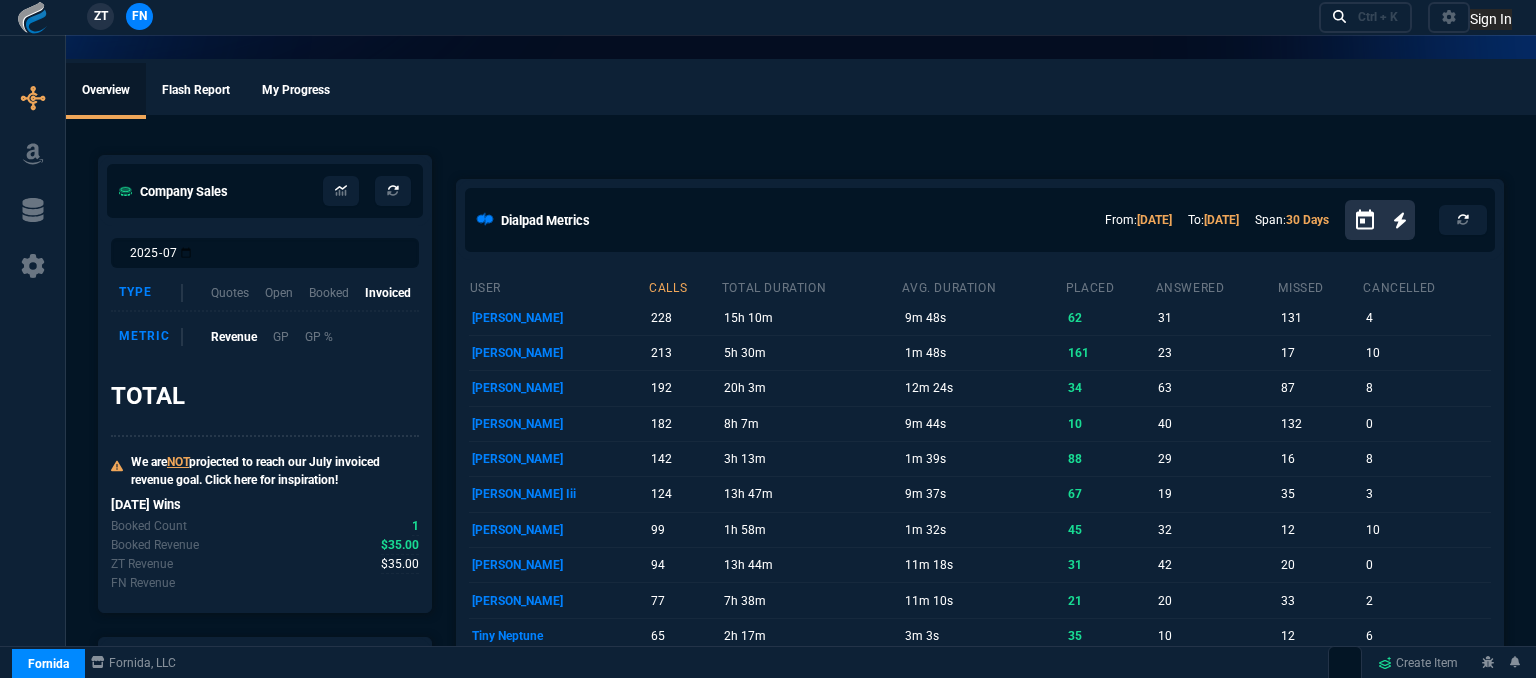 select on "12: [PERSON_NAME]" 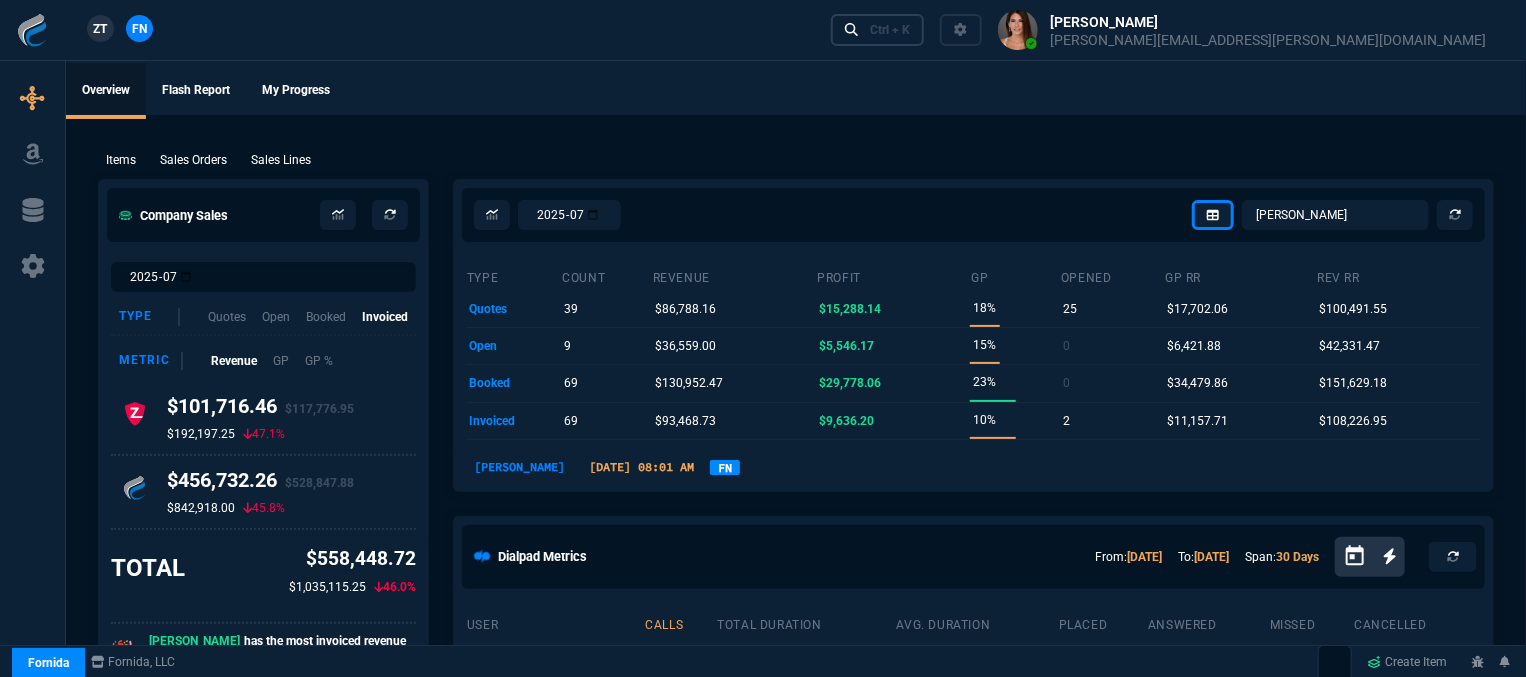 click on "Ctrl + K" at bounding box center [890, 30] 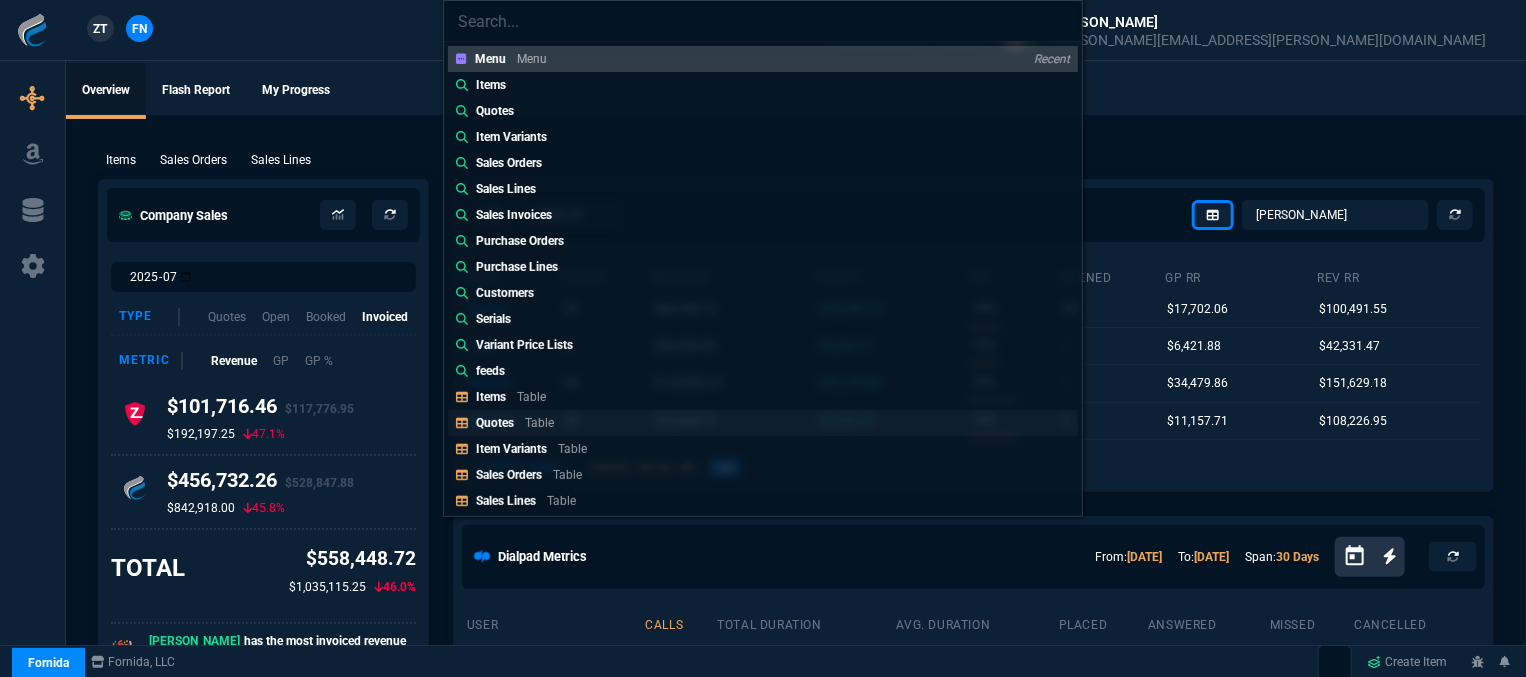 click on "Quotes
Table" at bounding box center (763, 423) 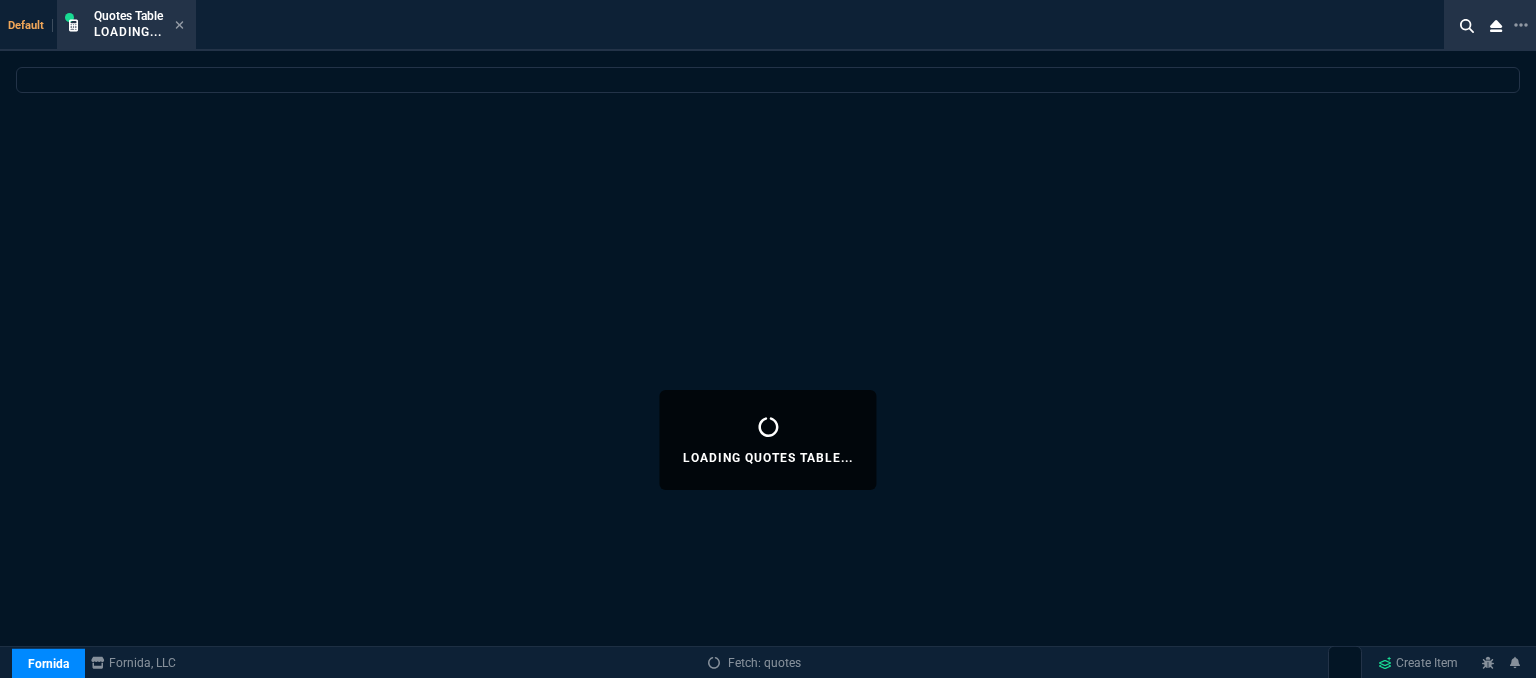 select 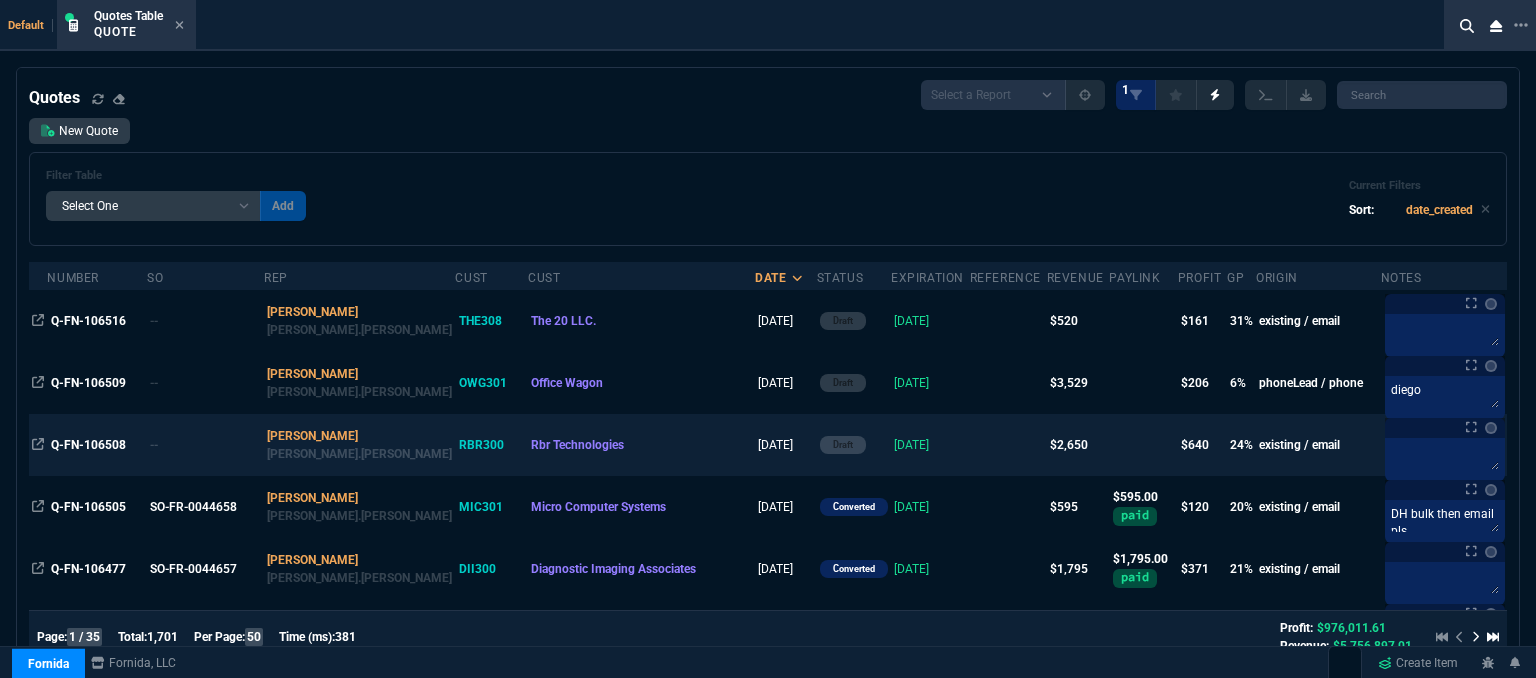 click at bounding box center (1008, 445) 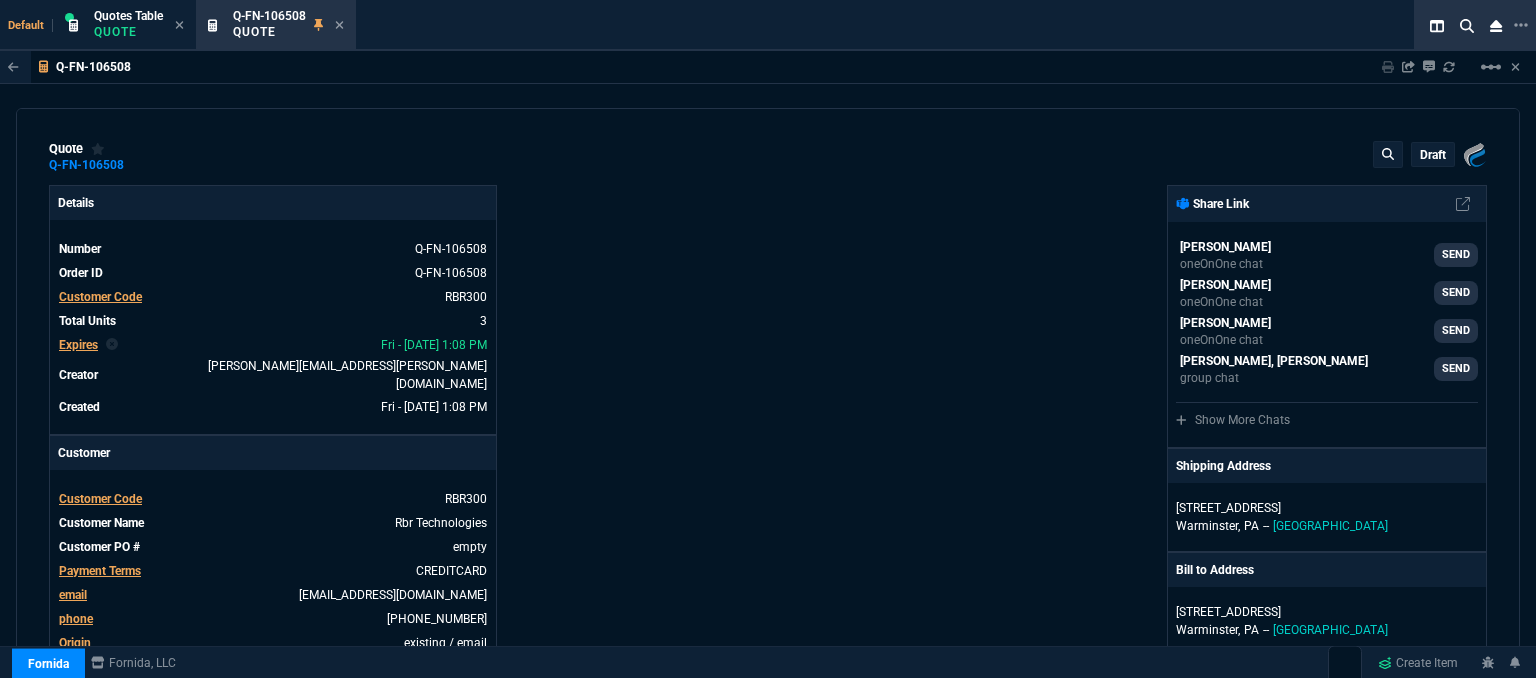 type on "35" 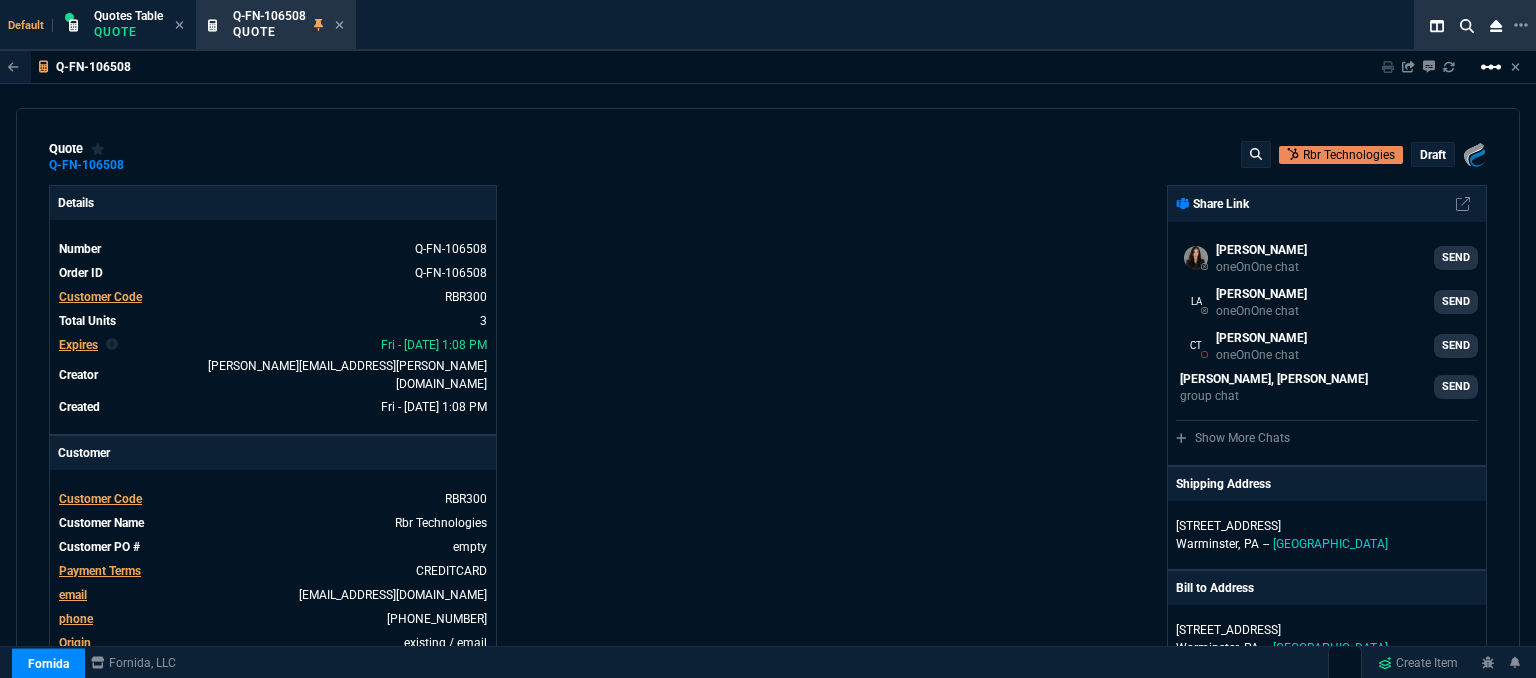 click on "linear_scale" at bounding box center [1491, 67] 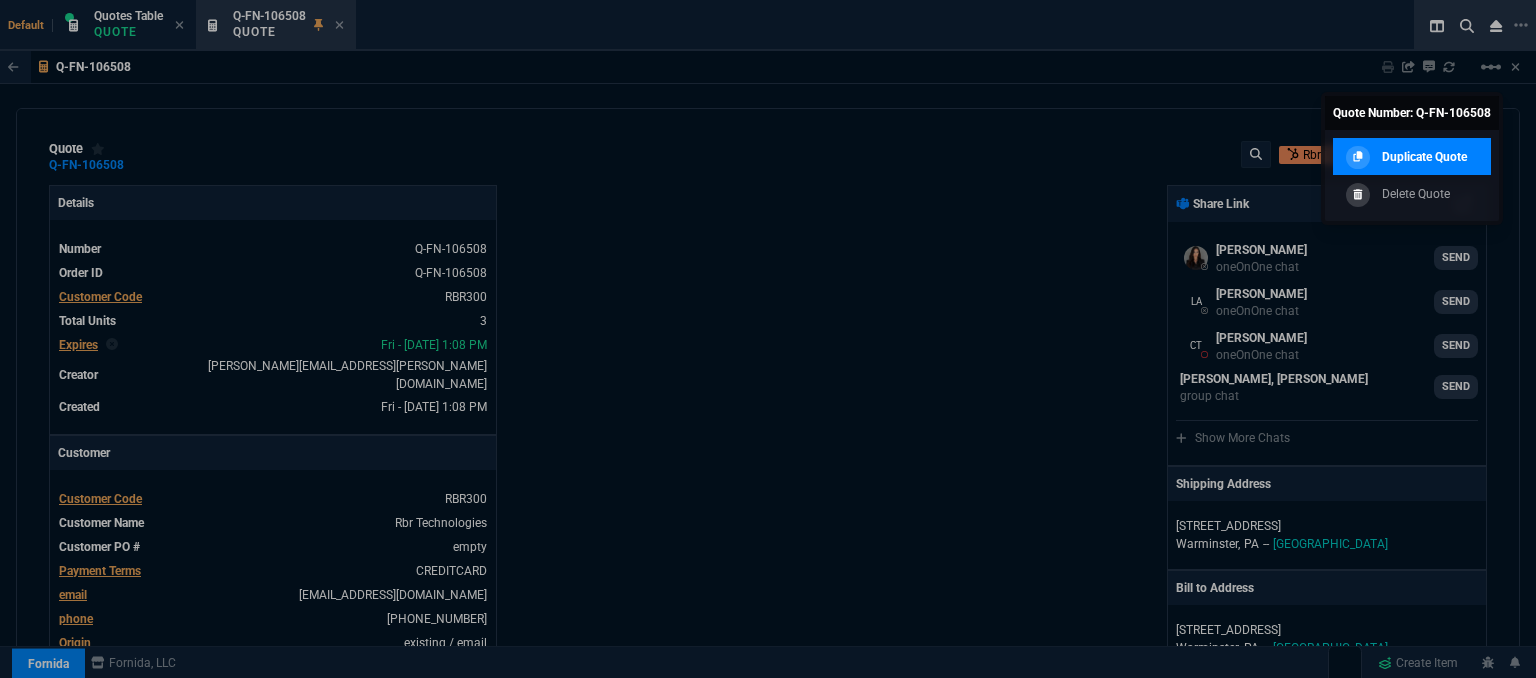 click on "Duplicate Quote" at bounding box center (1424, 157) 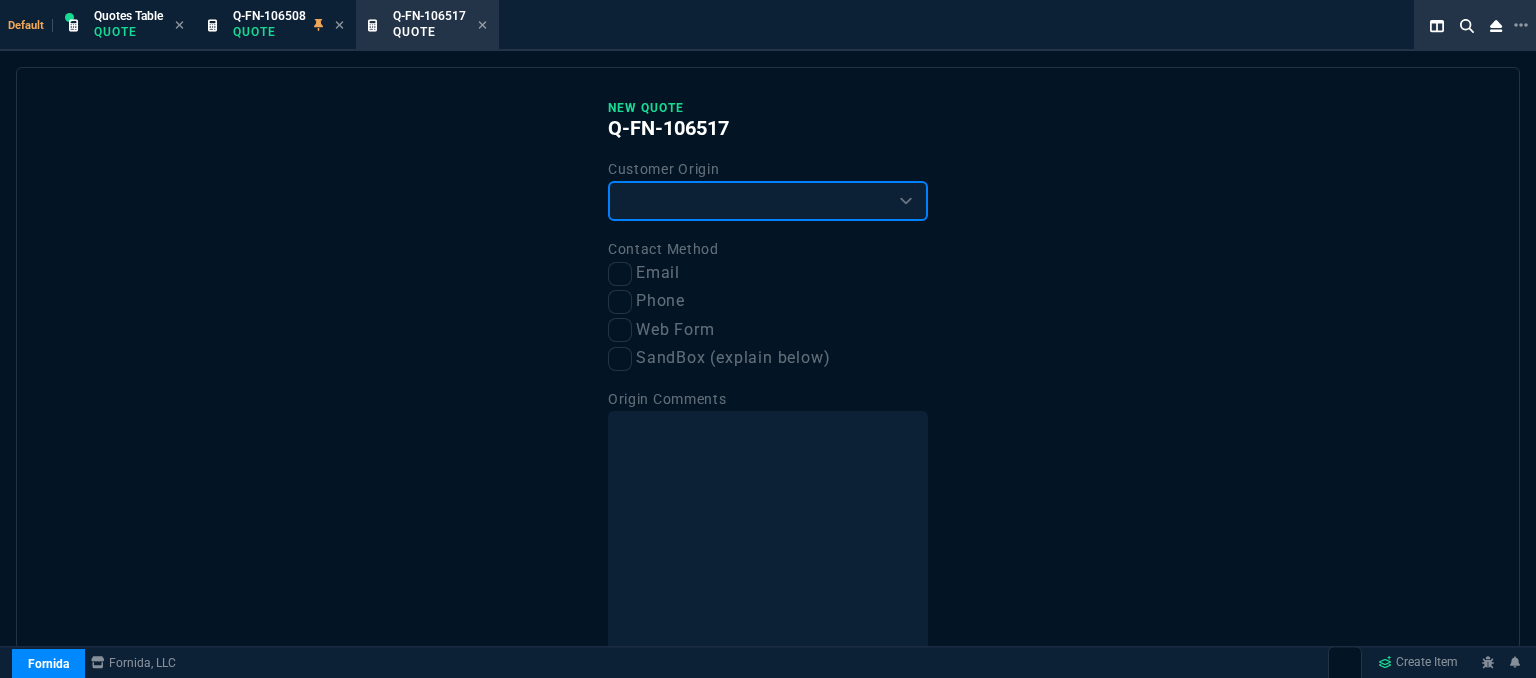 click on "Existing Customer Amazon Lead (first order) Website Lead (first order) Called (first order) Referral (first order) SandBox (explain below)" at bounding box center (768, 201) 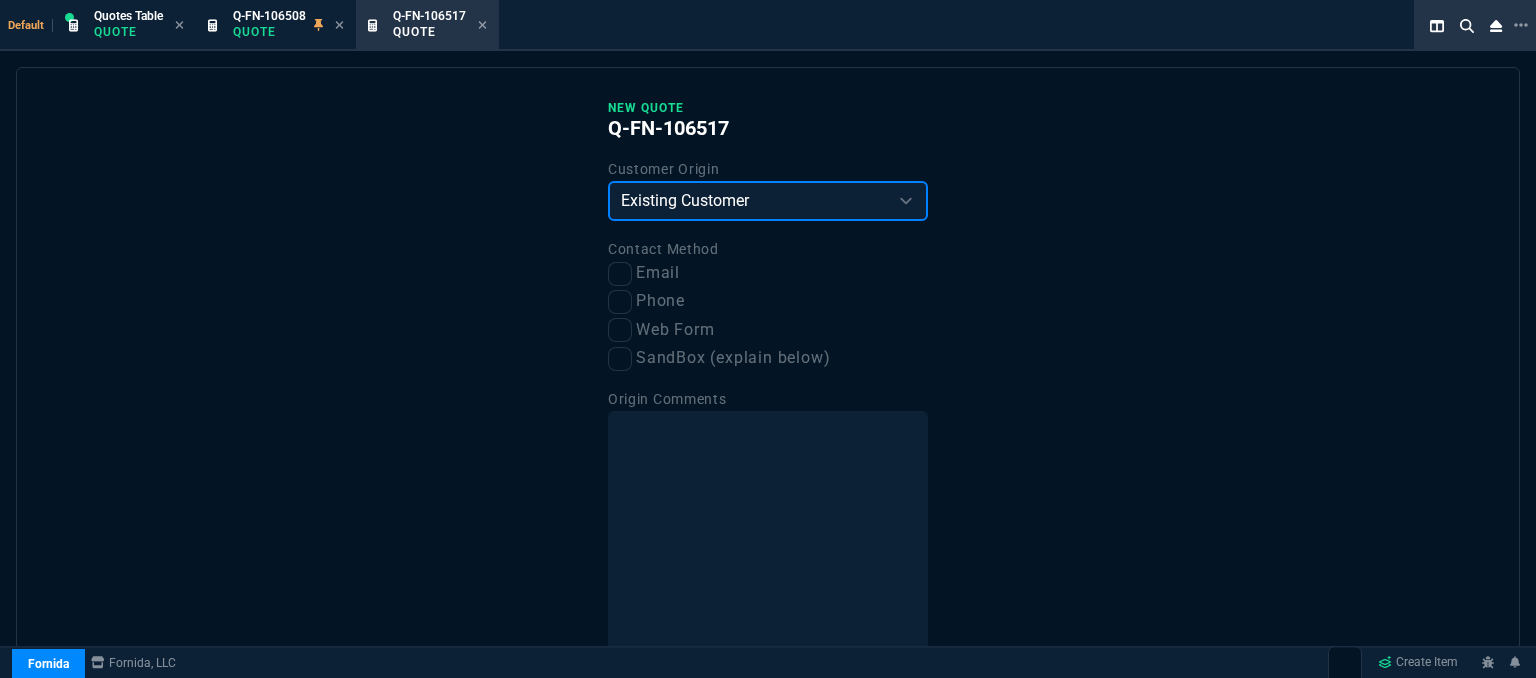 click on "Existing Customer Amazon Lead (first order) Website Lead (first order) Called (first order) Referral (first order) SandBox (explain below)" at bounding box center (768, 201) 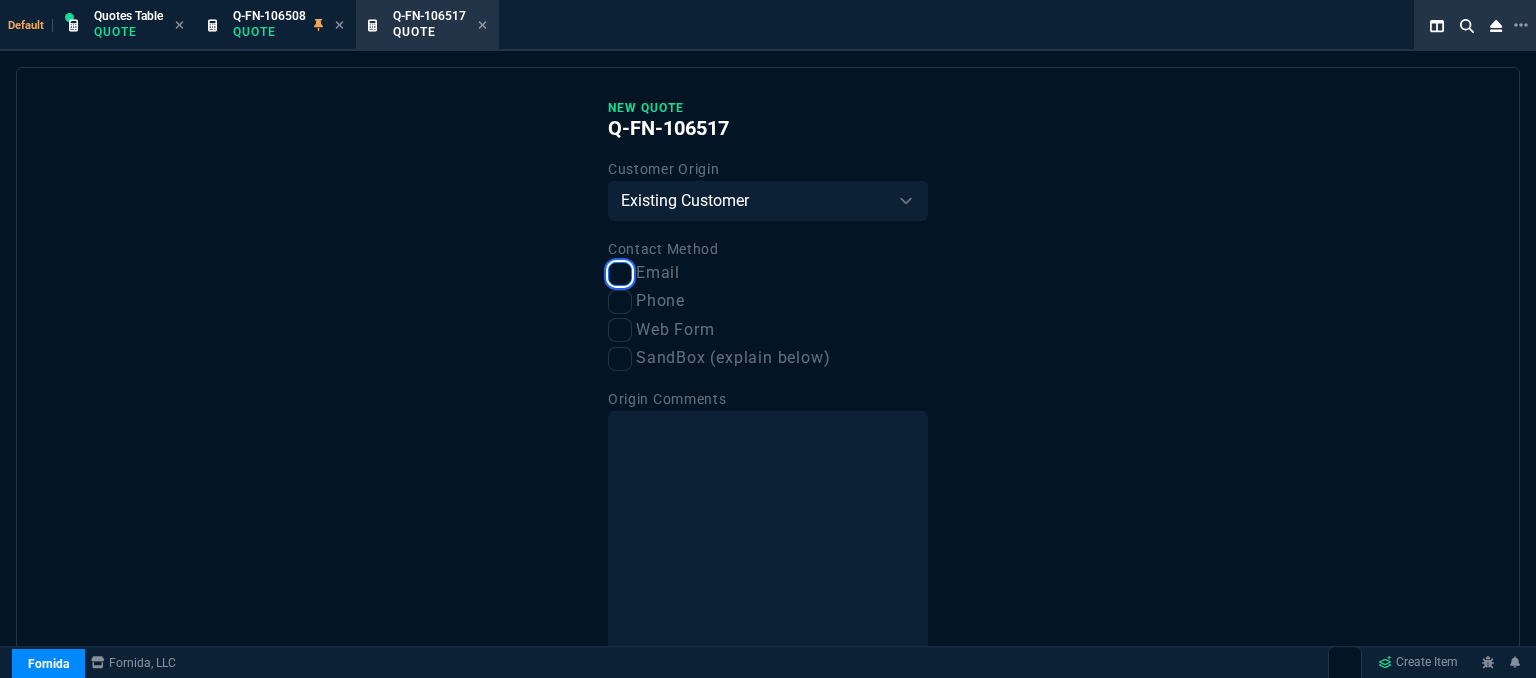 click on "Email" at bounding box center (620, 274) 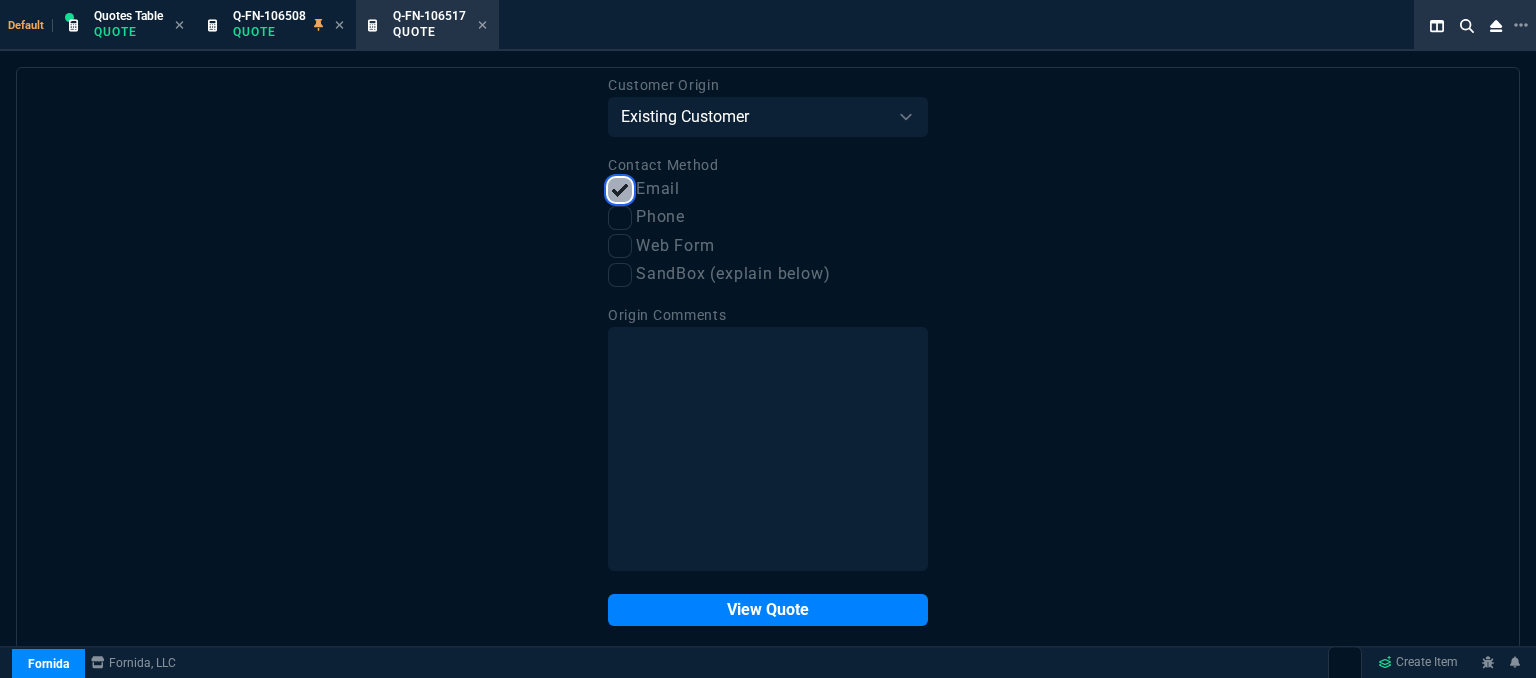 scroll, scrollTop: 101, scrollLeft: 0, axis: vertical 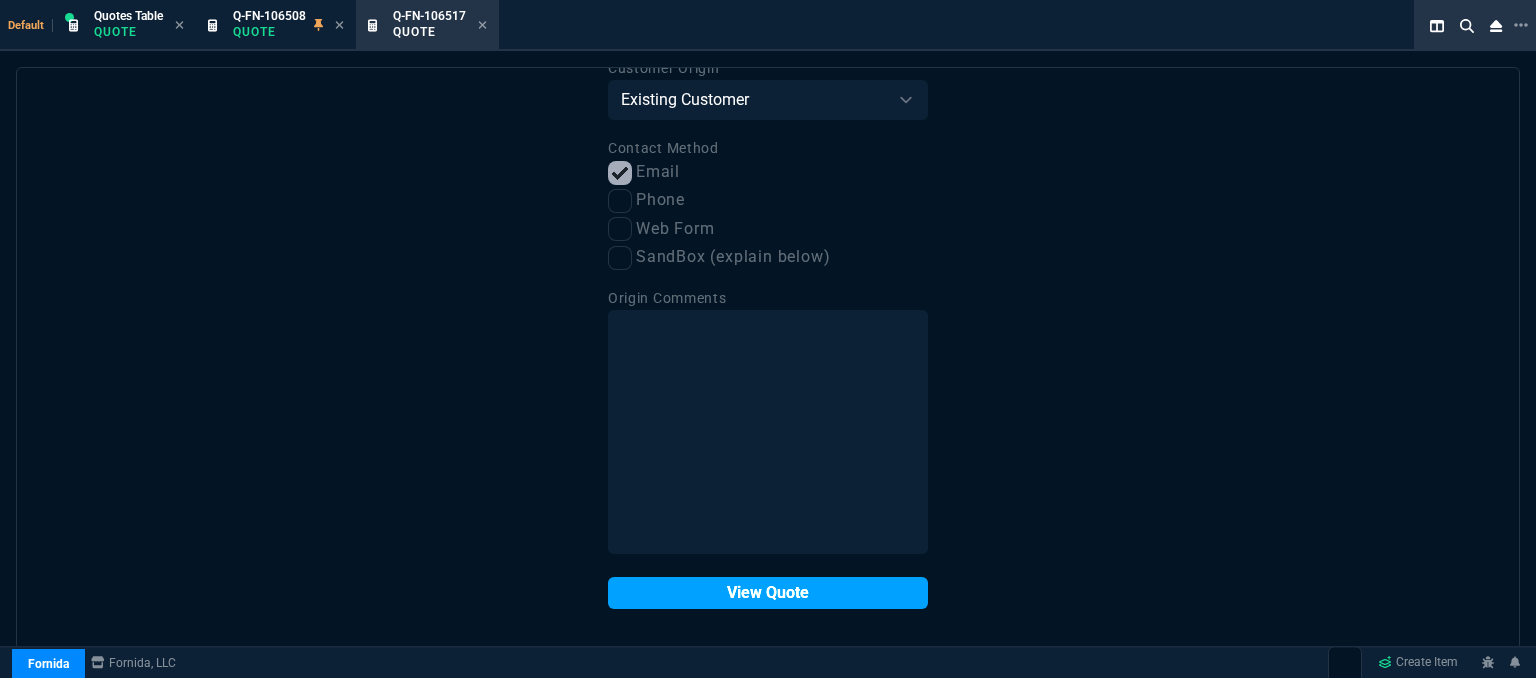 click on "View Quote" at bounding box center [768, 593] 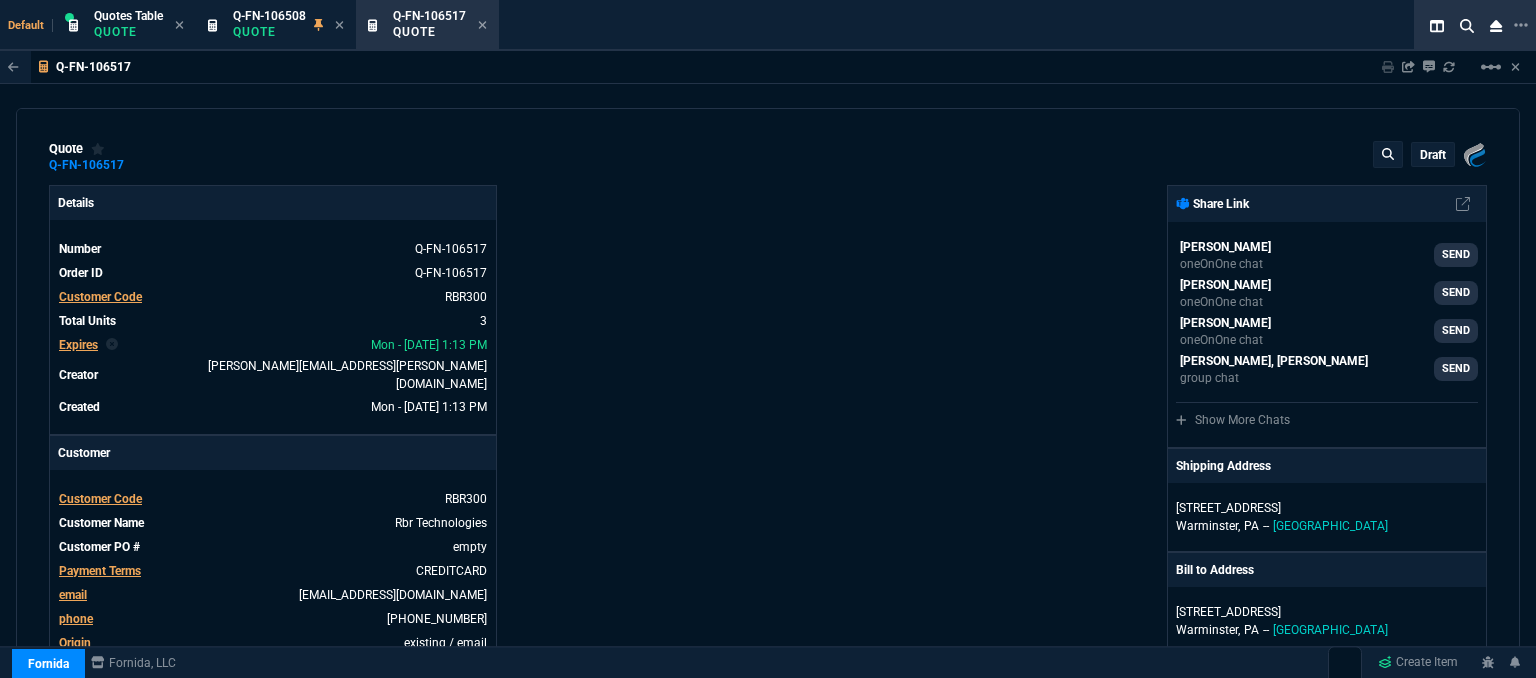 type on "35" 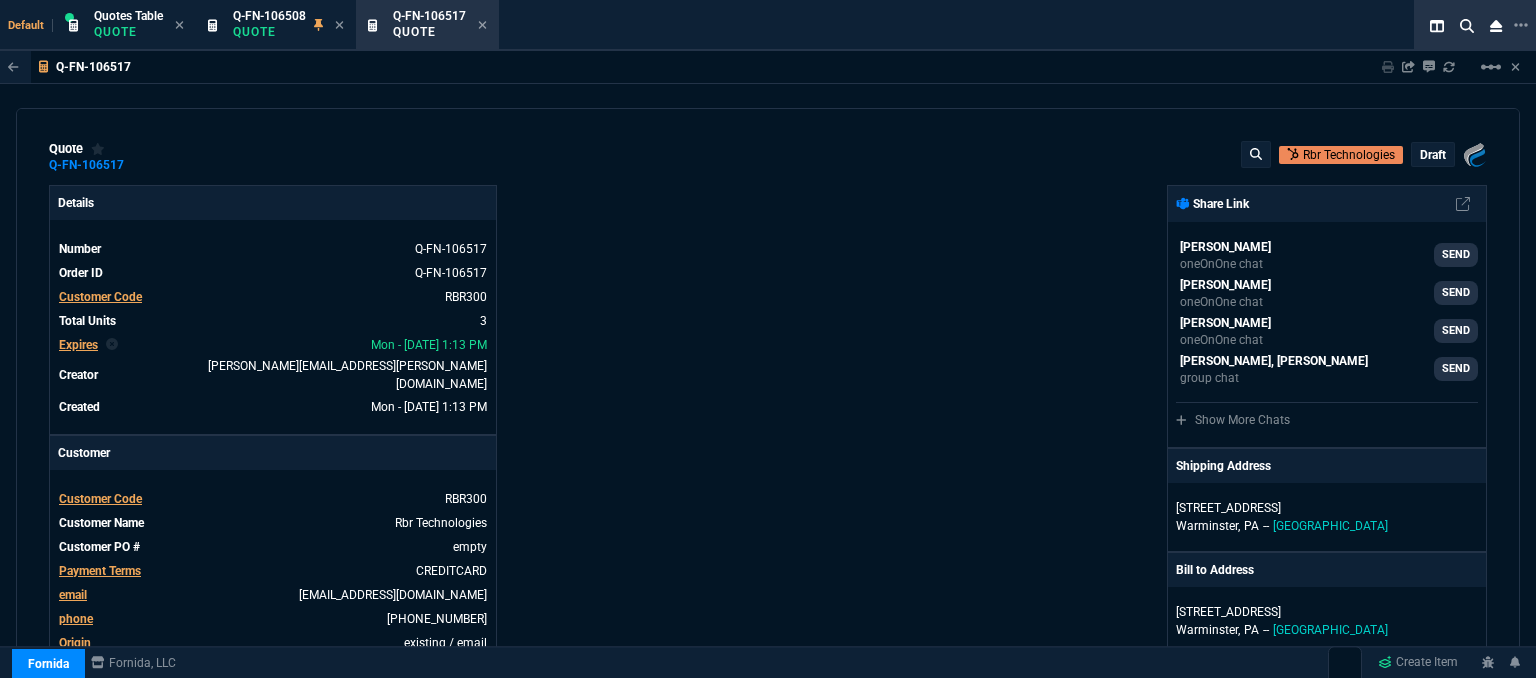 type on "17" 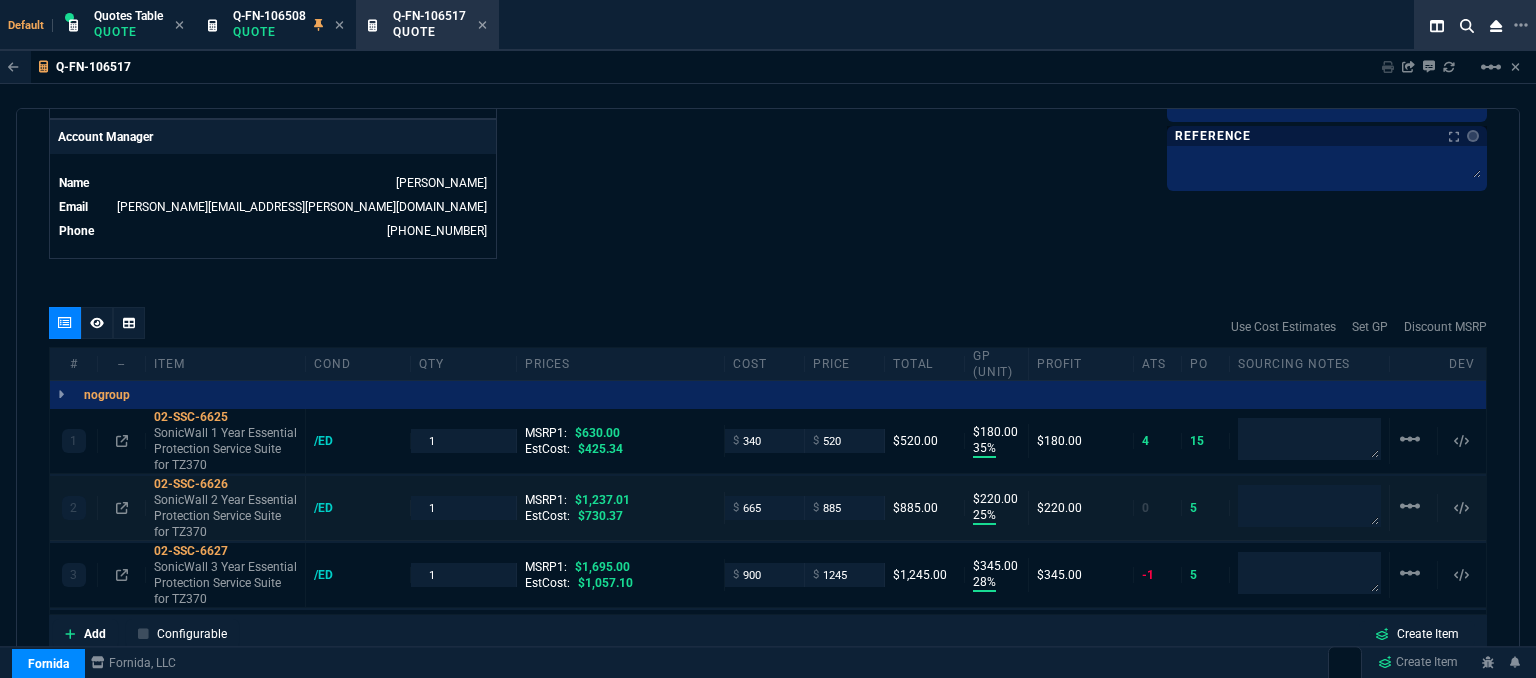 scroll, scrollTop: 800, scrollLeft: 0, axis: vertical 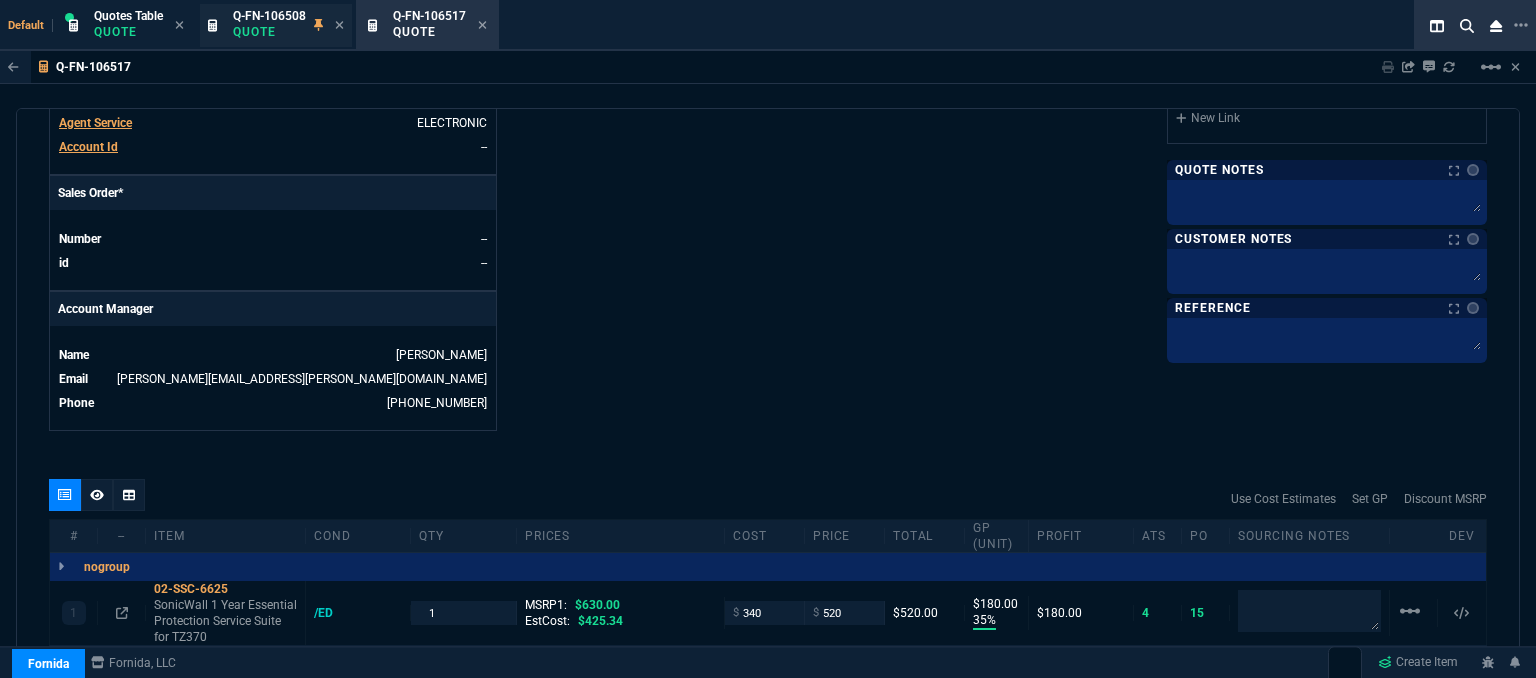 click on "Q-FN-106508" at bounding box center (269, 16) 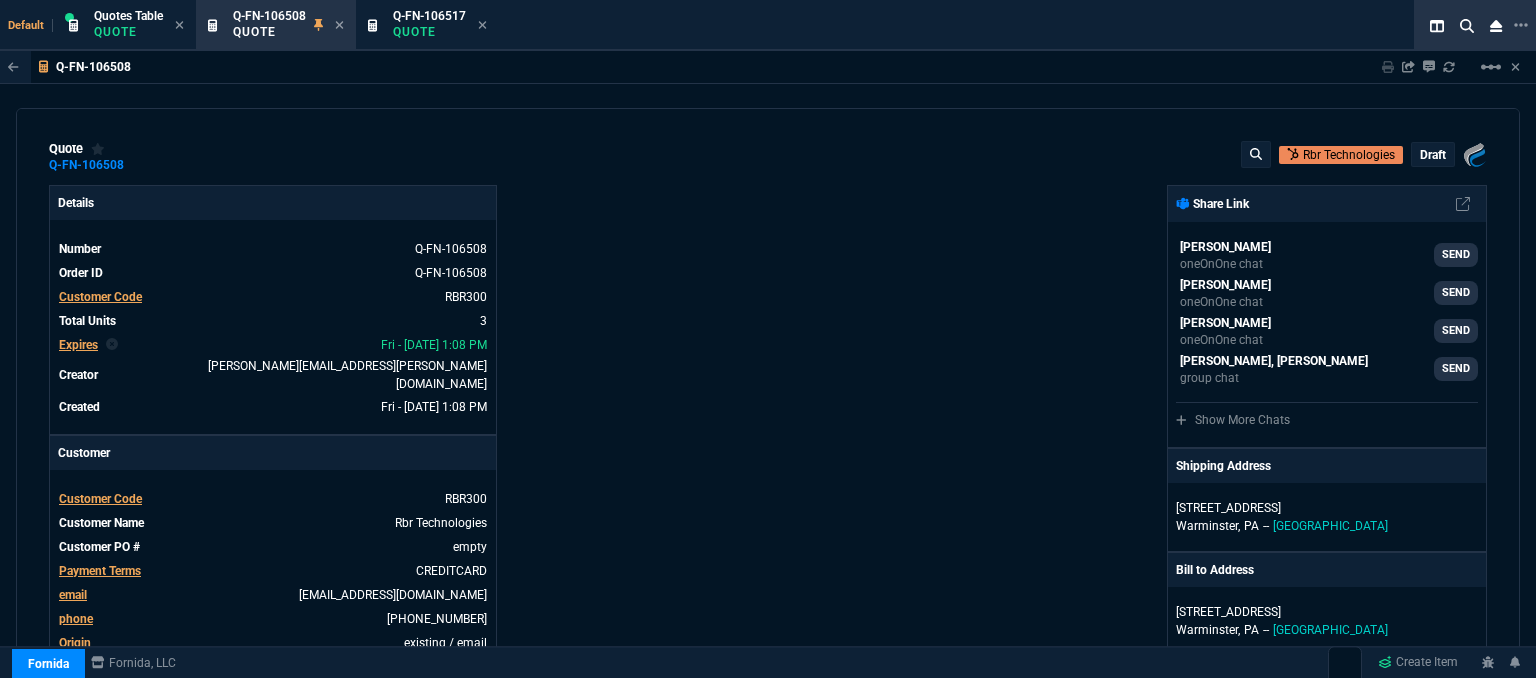 type on "35" 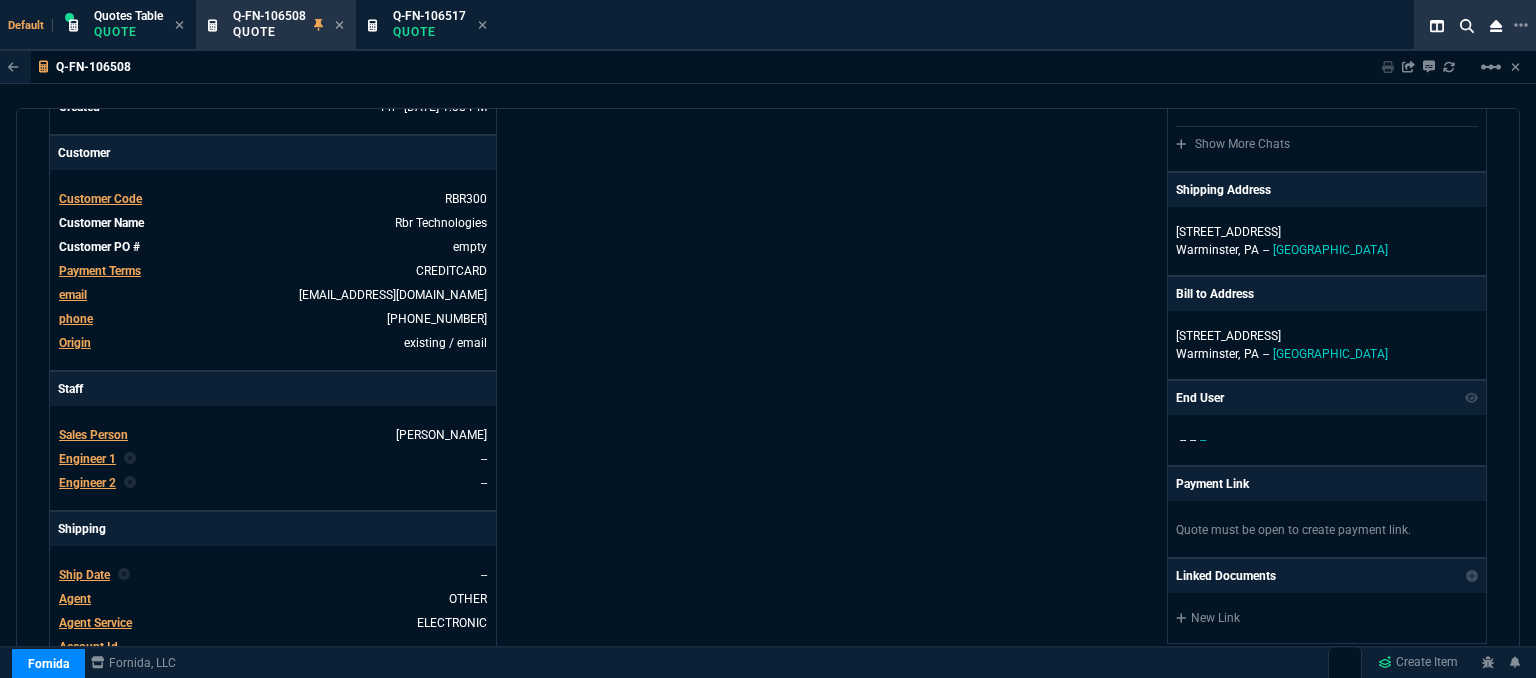 scroll, scrollTop: 600, scrollLeft: 0, axis: vertical 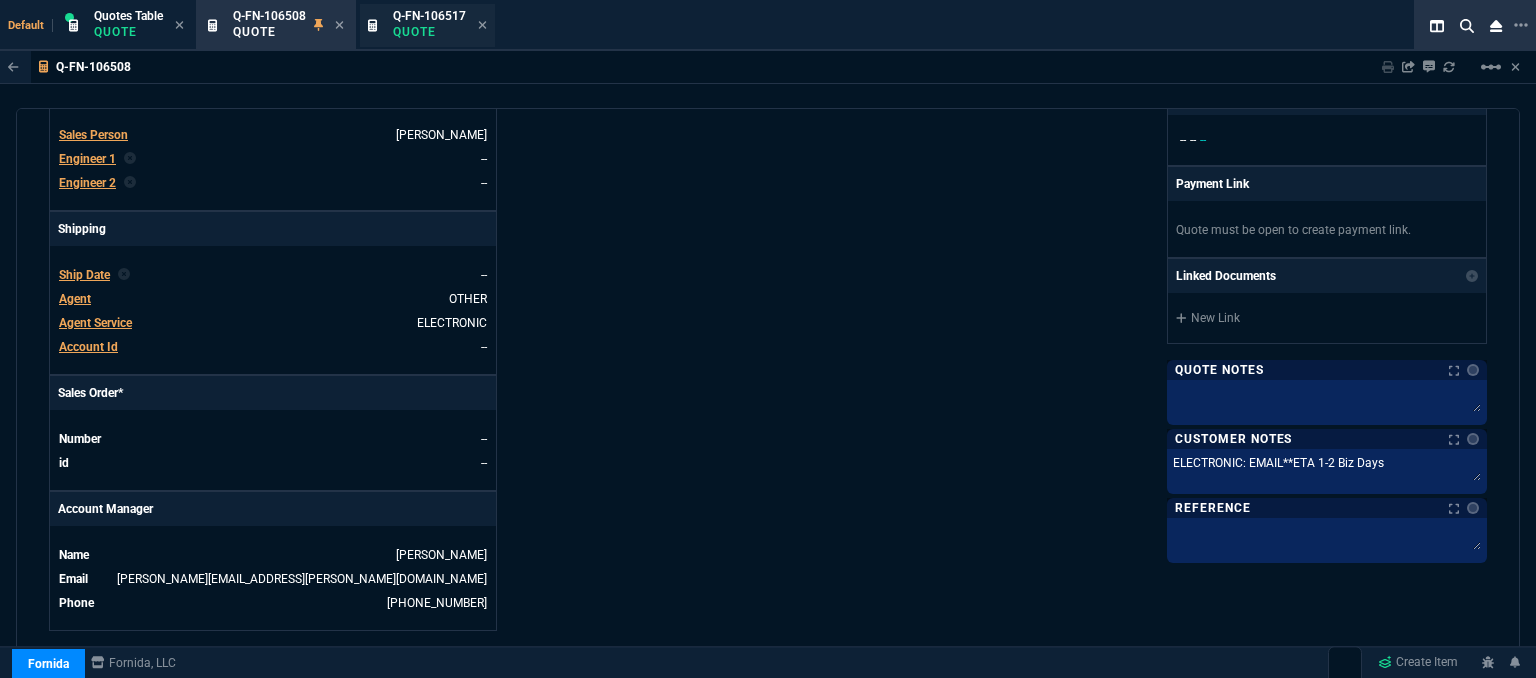 click on "Q-FN-106517" at bounding box center [429, 16] 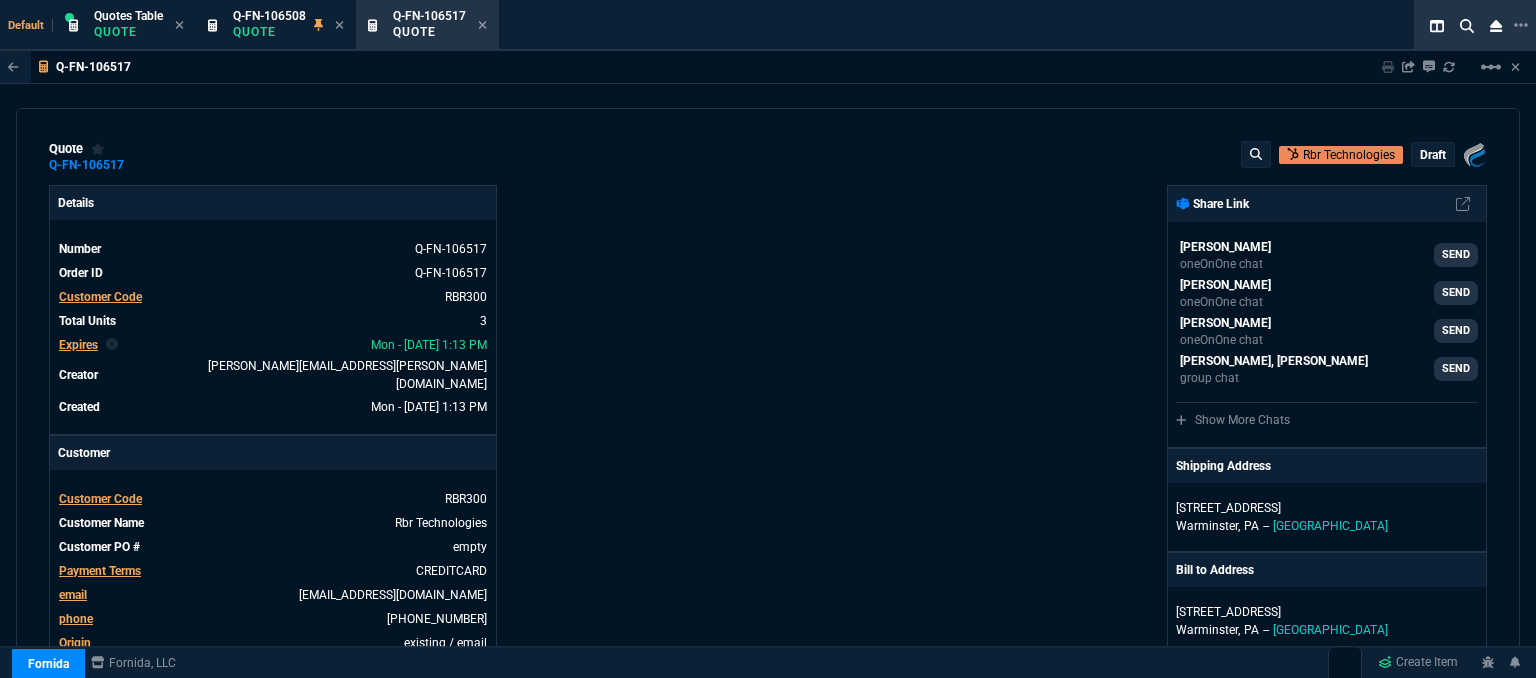 type on "35" 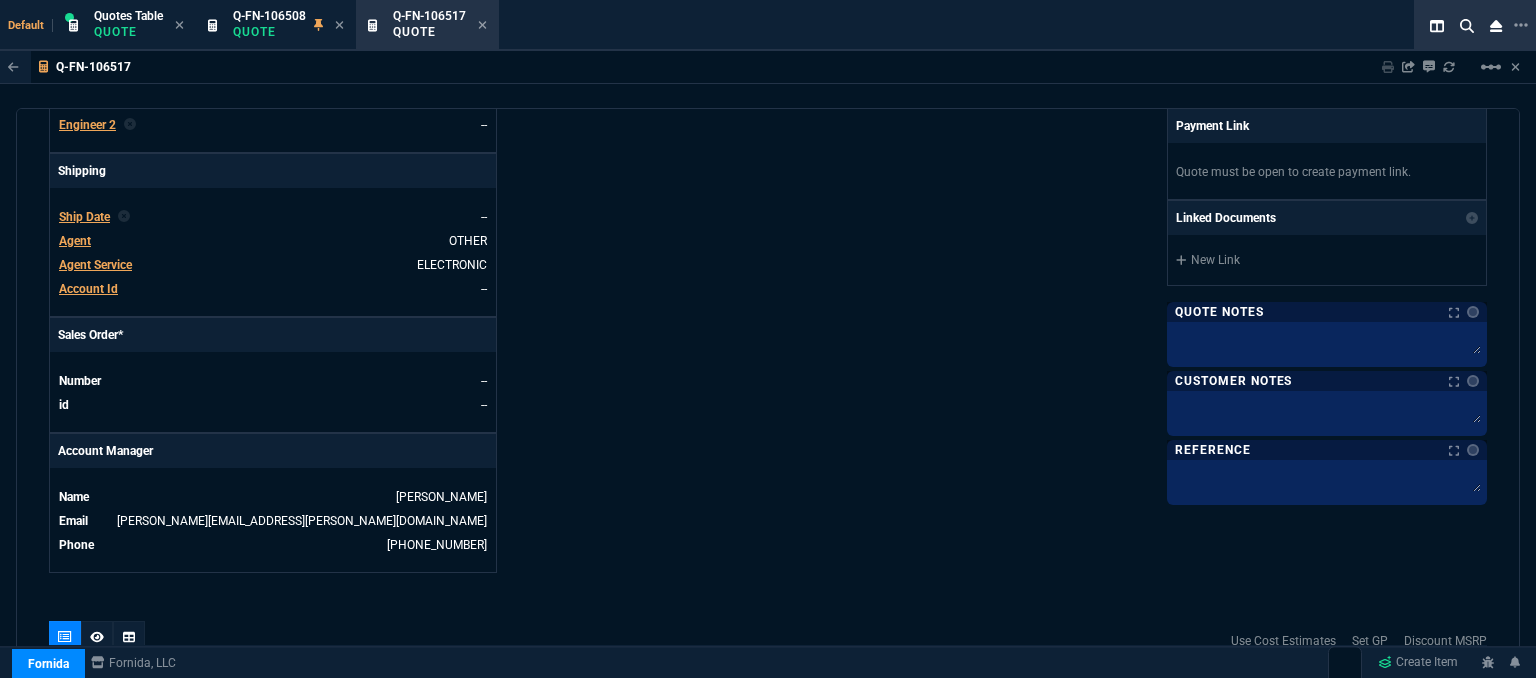 scroll, scrollTop: 700, scrollLeft: 0, axis: vertical 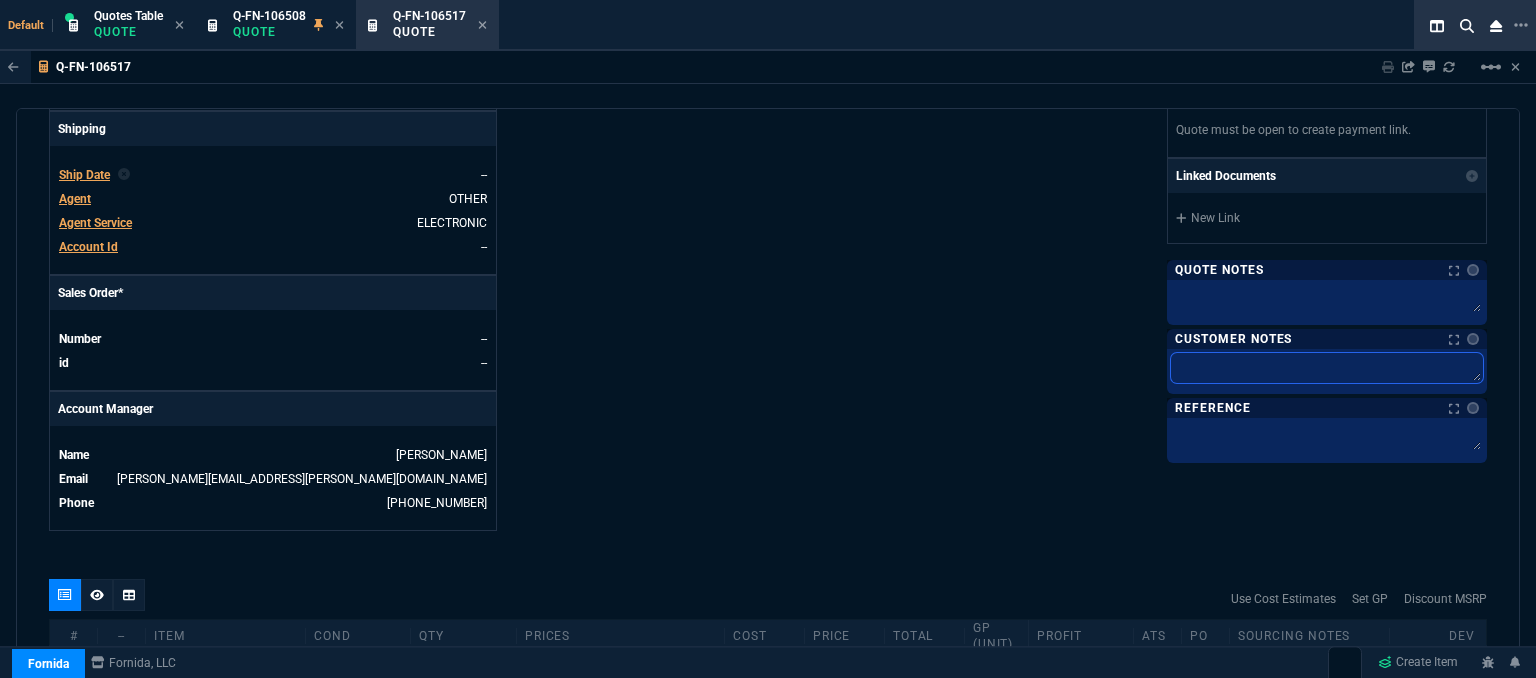 click at bounding box center (1327, 368) 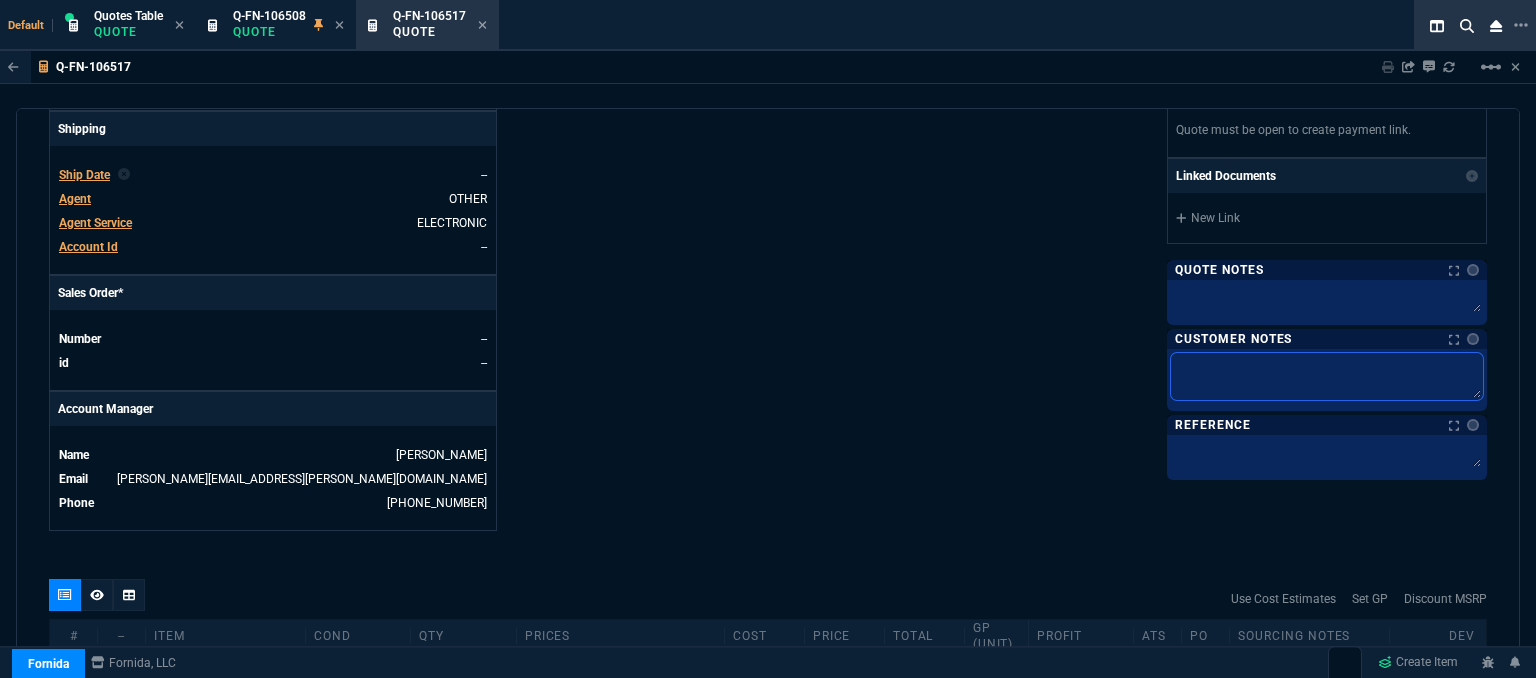 type on "E" 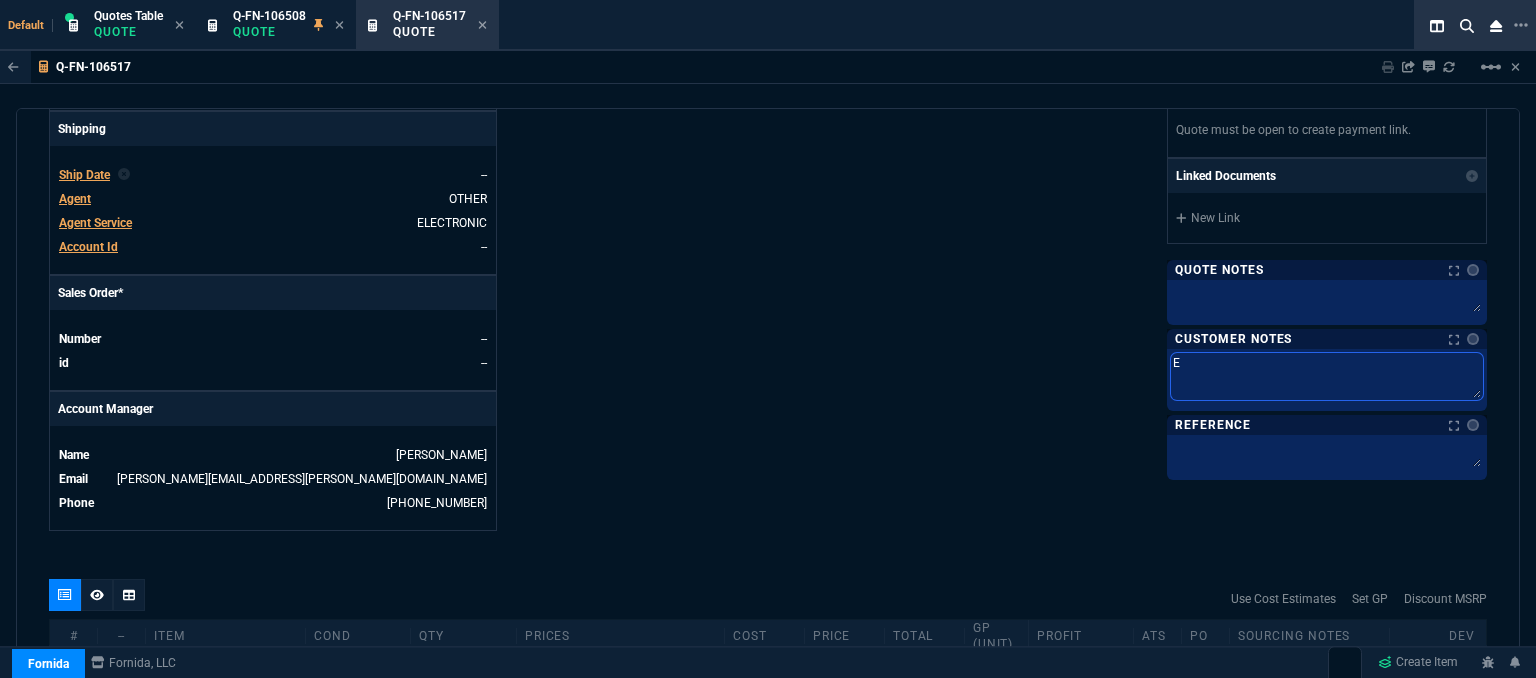 type on "EL" 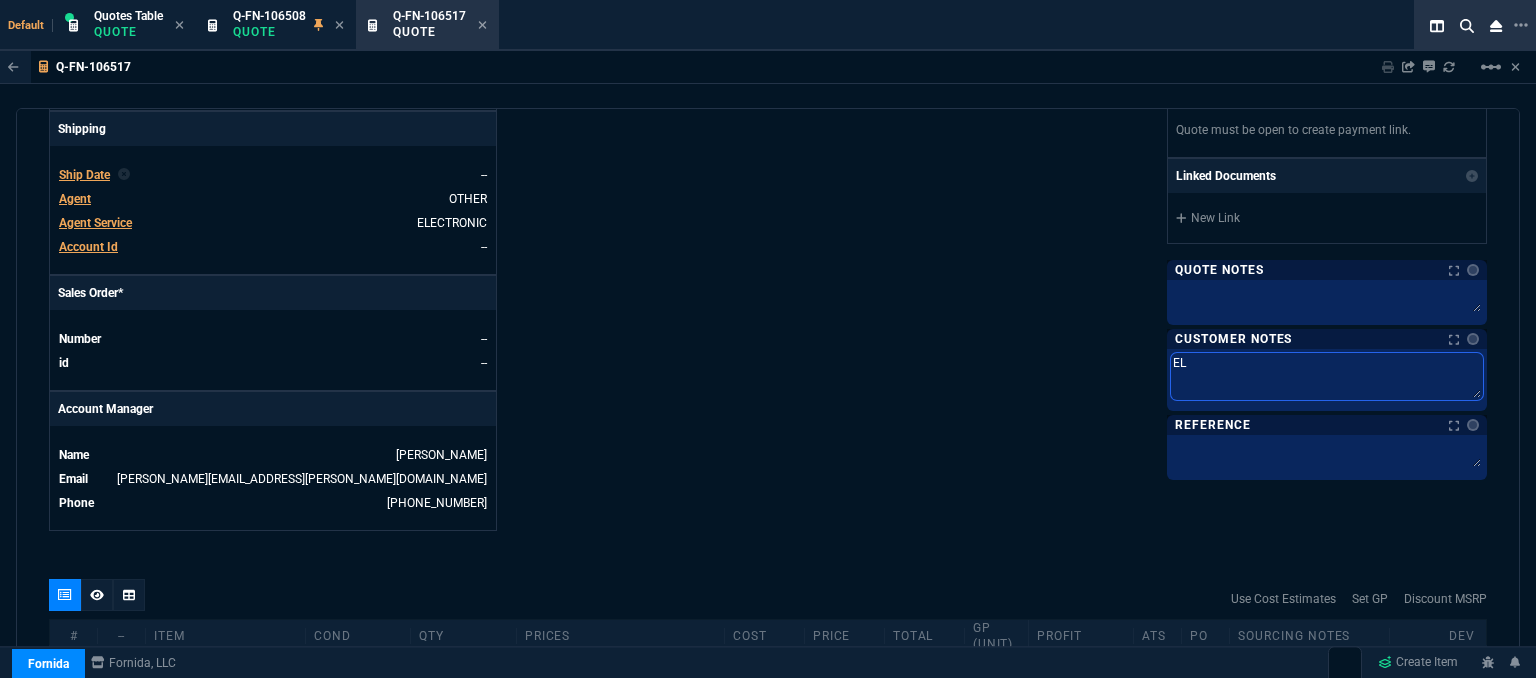 type on "ELE" 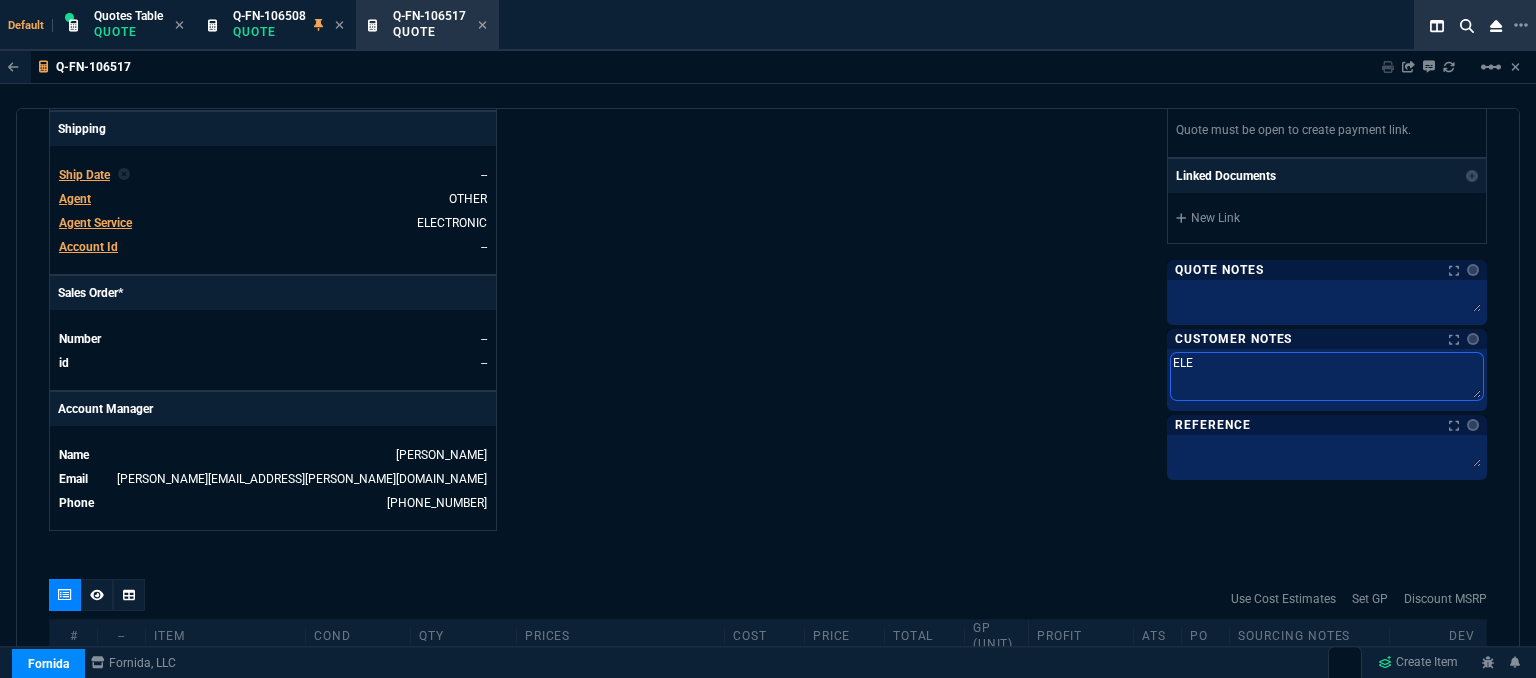 type on "ELEC" 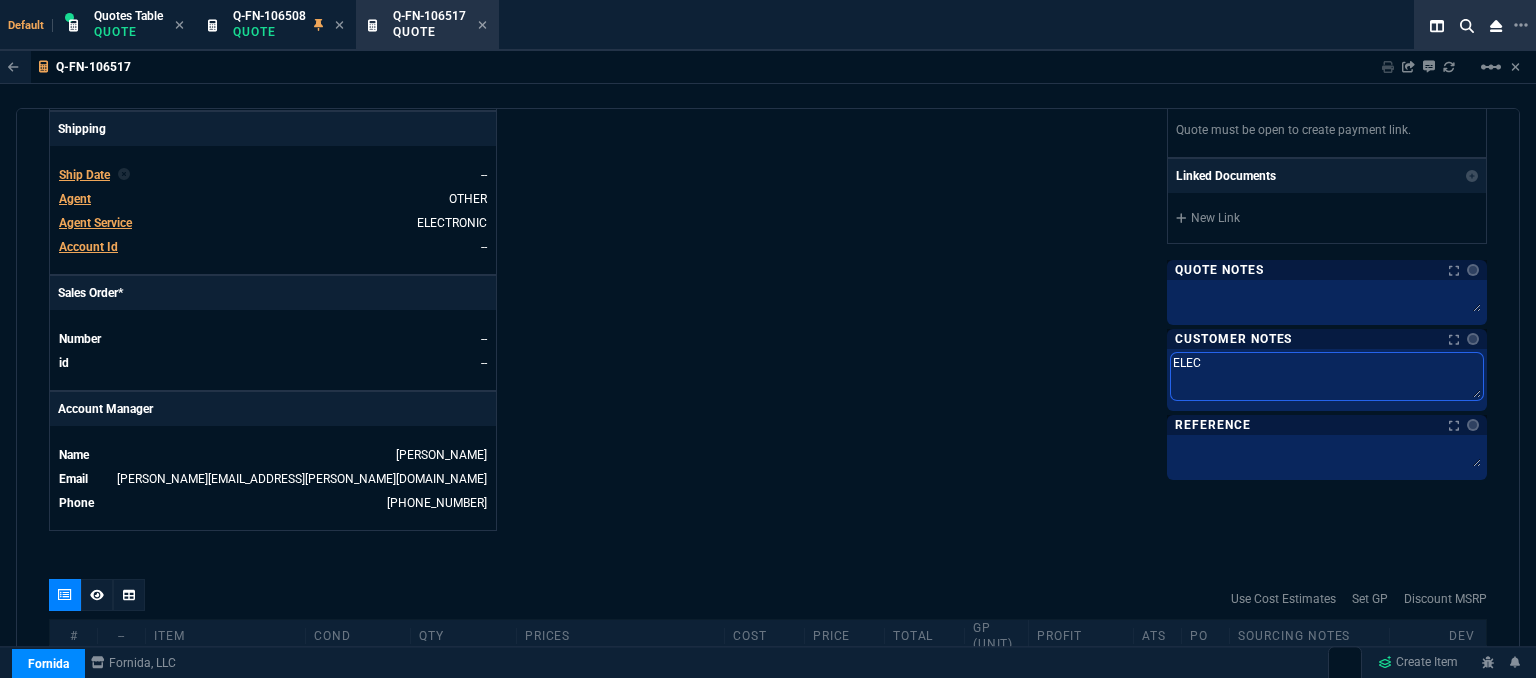 type on "ELECT" 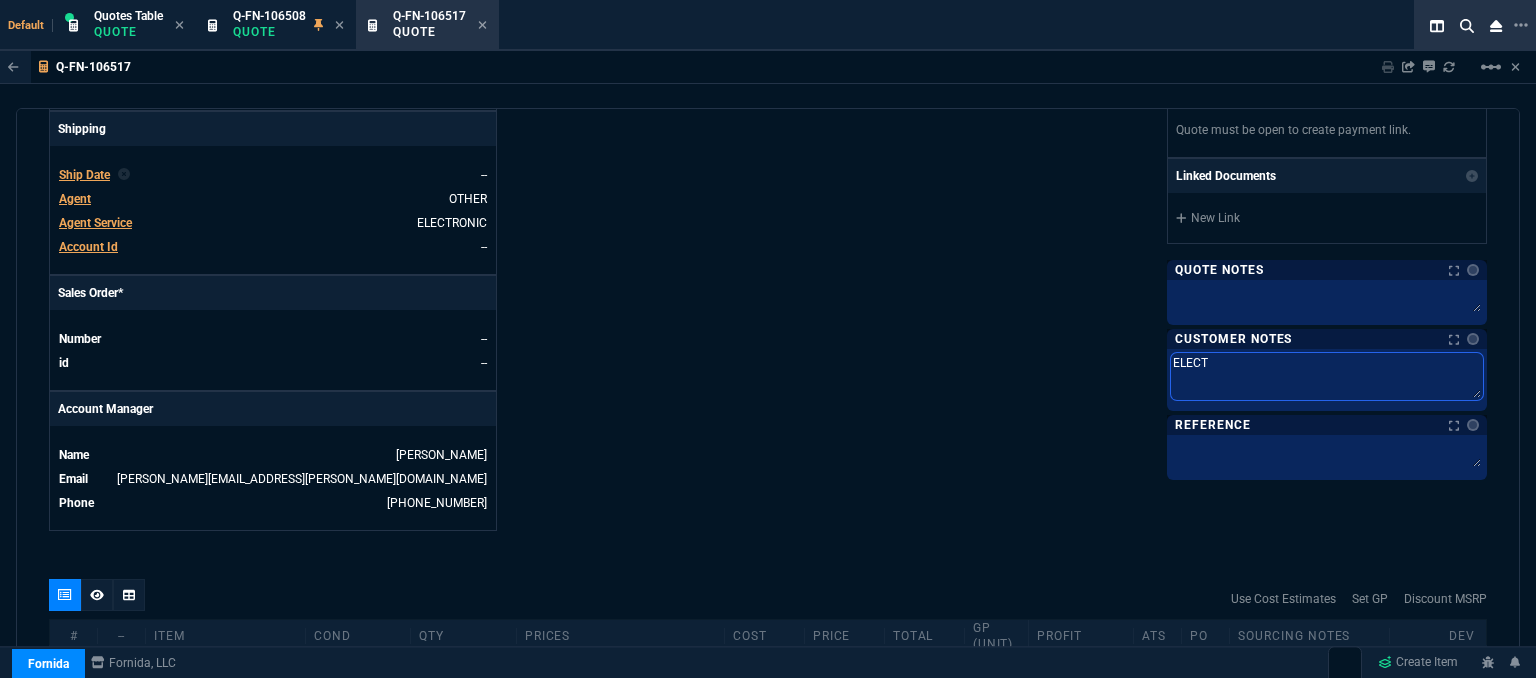 type on "ELECTR" 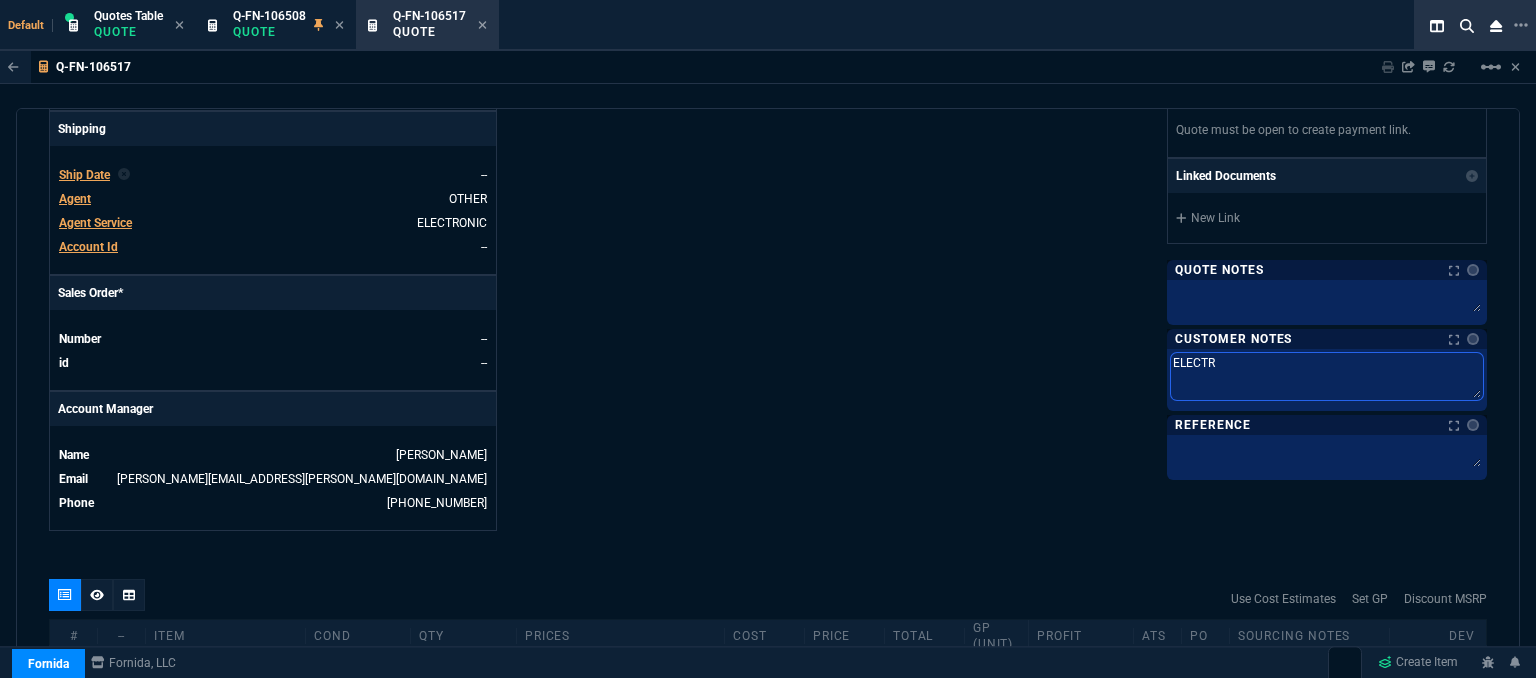 type on "ELECTRO" 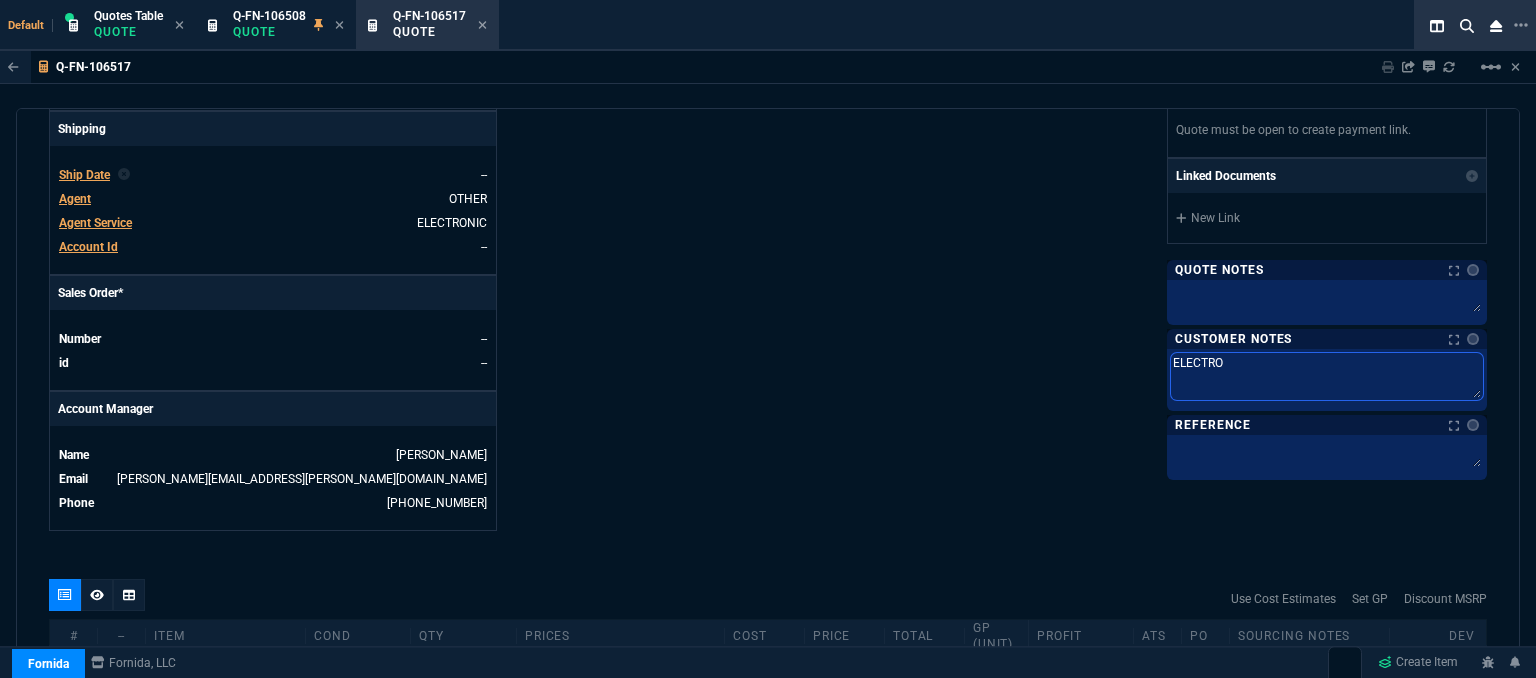 type on "ELECTRON" 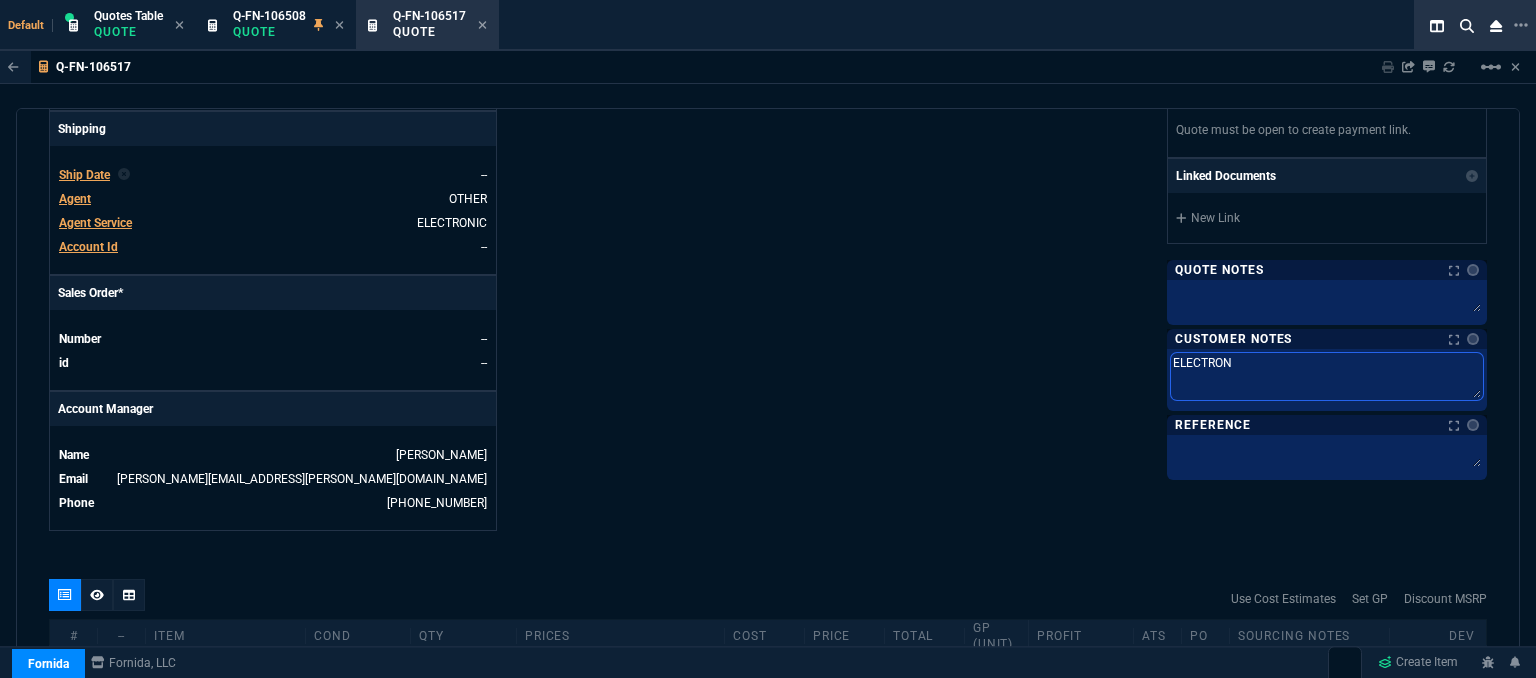 type on "ELECTRONI" 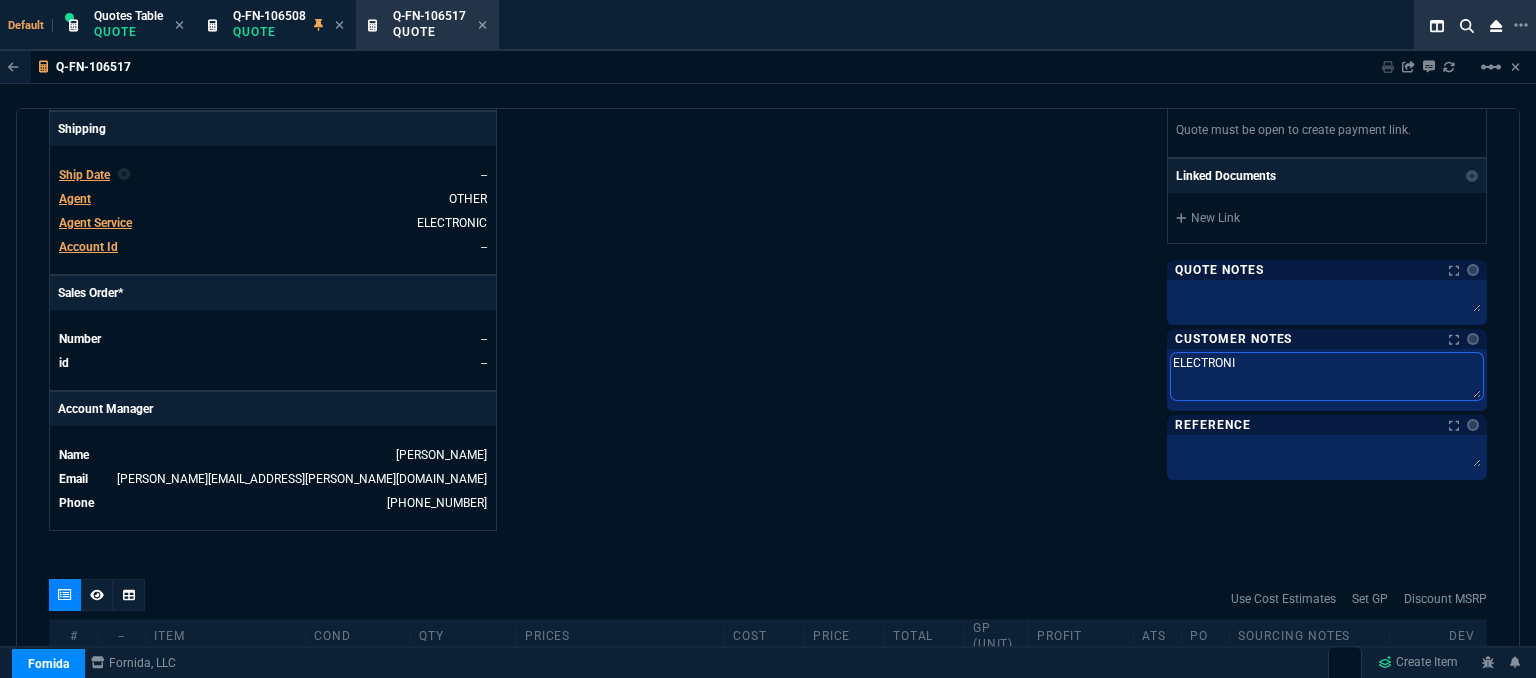 type on "ELECTRONIC" 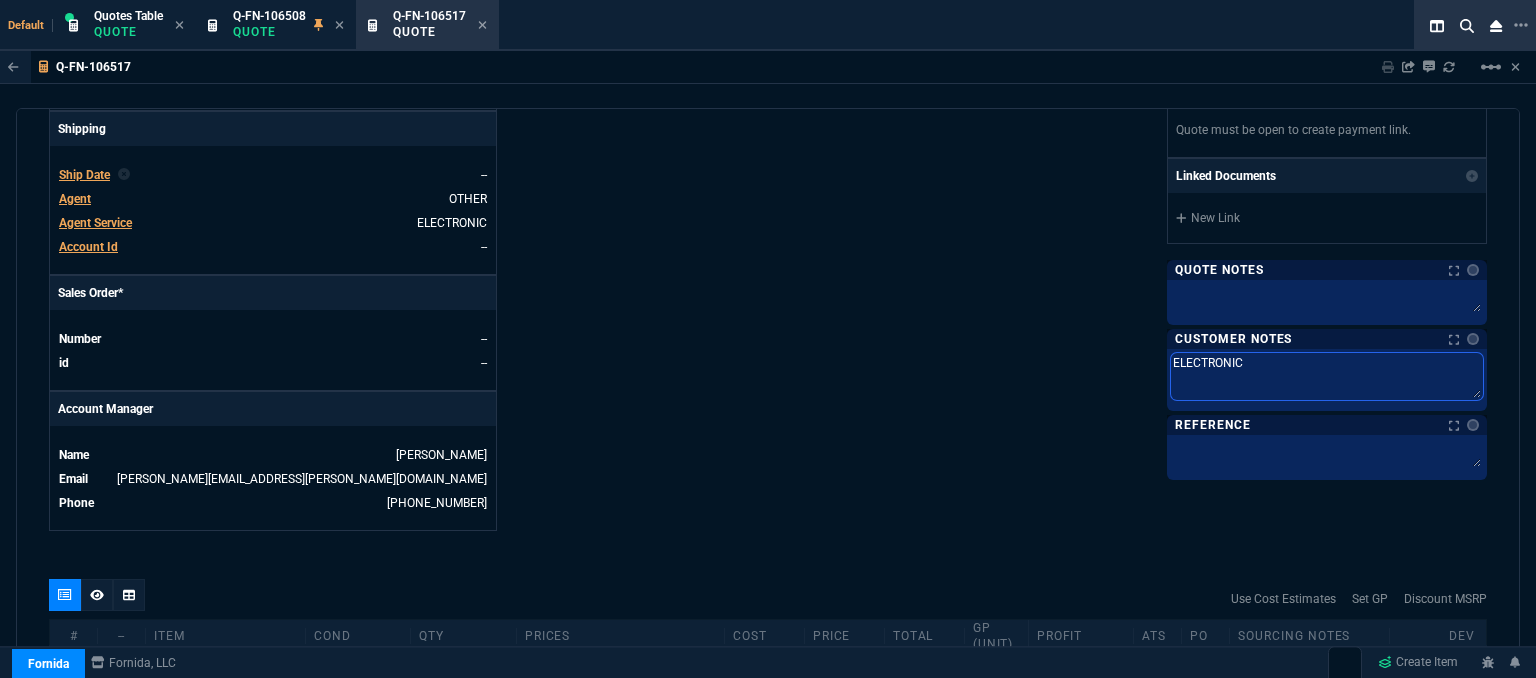 type on "ELECTRONIC"" 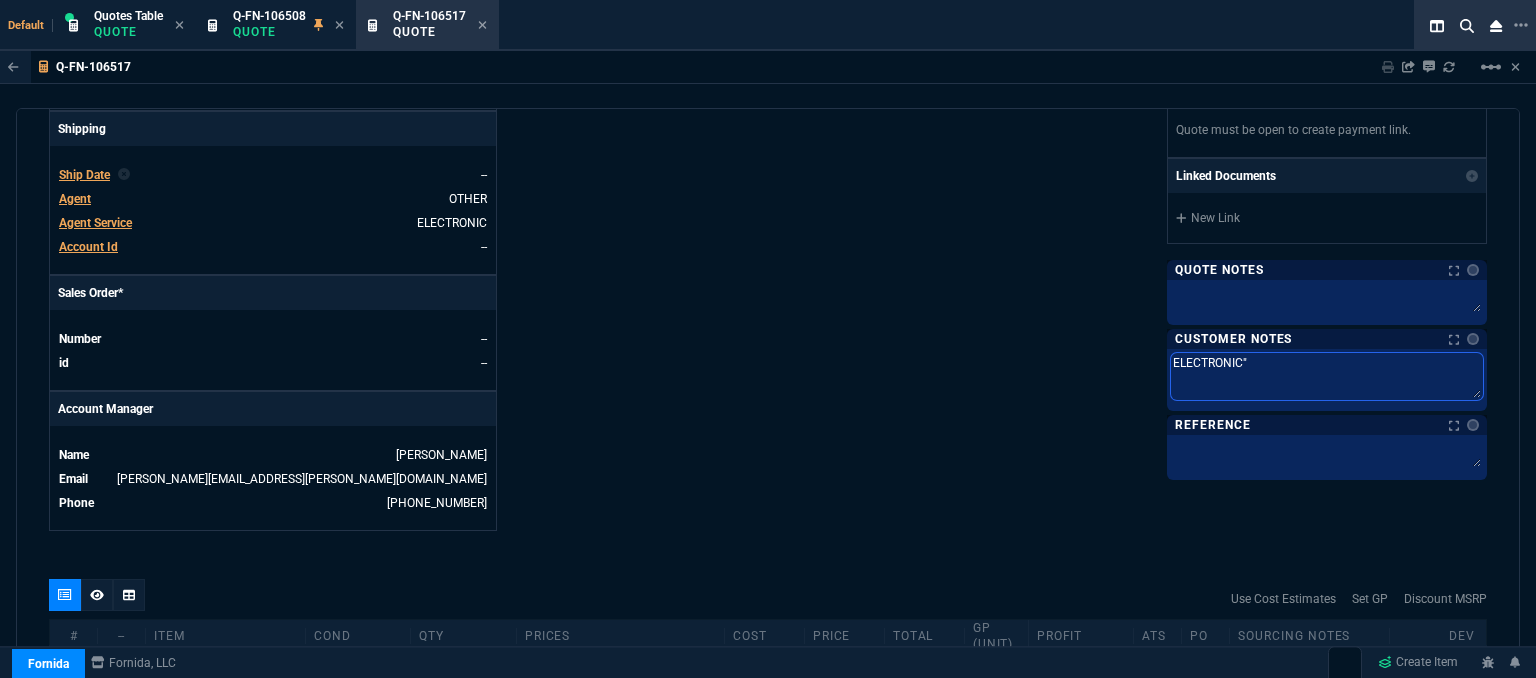type on "ELECTRONIC"" 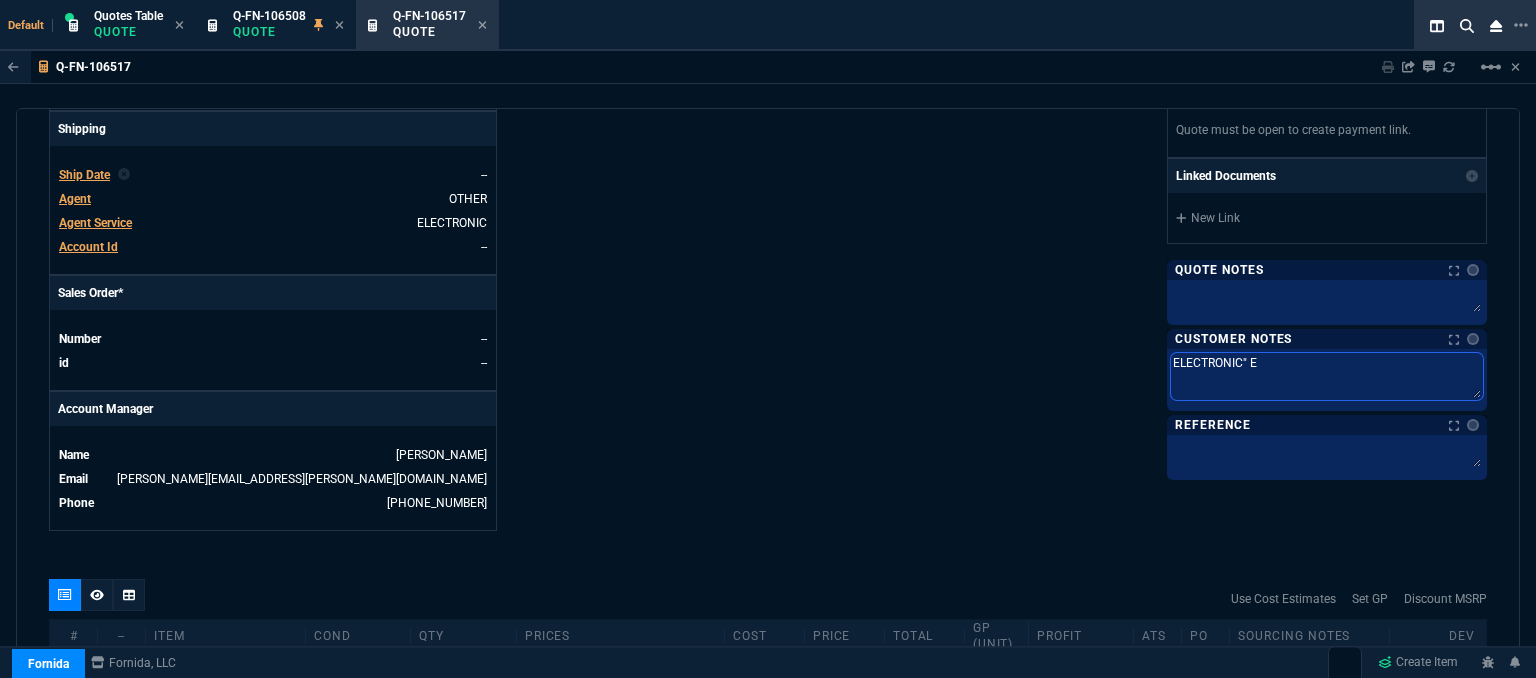 type on "ELECTRONIC" EM" 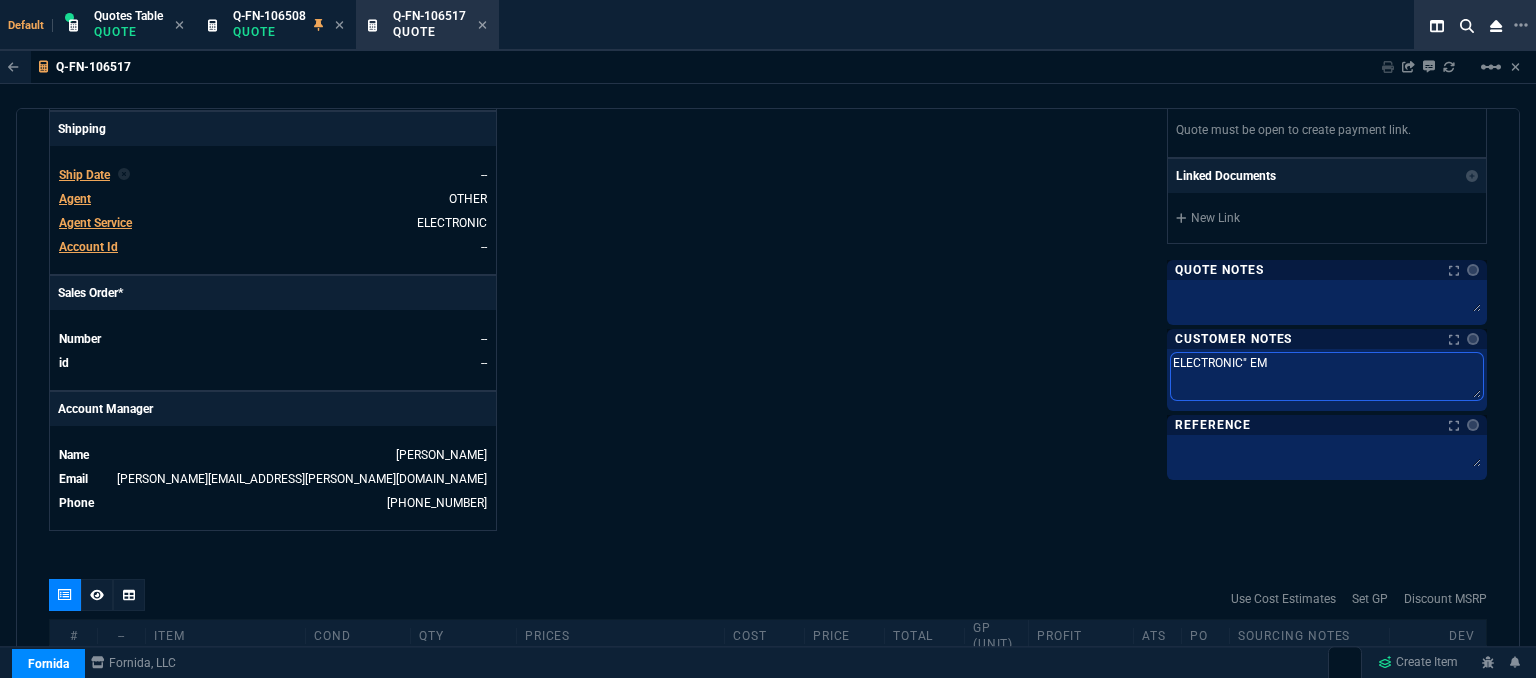 type on "ELECTRONIC" EMA" 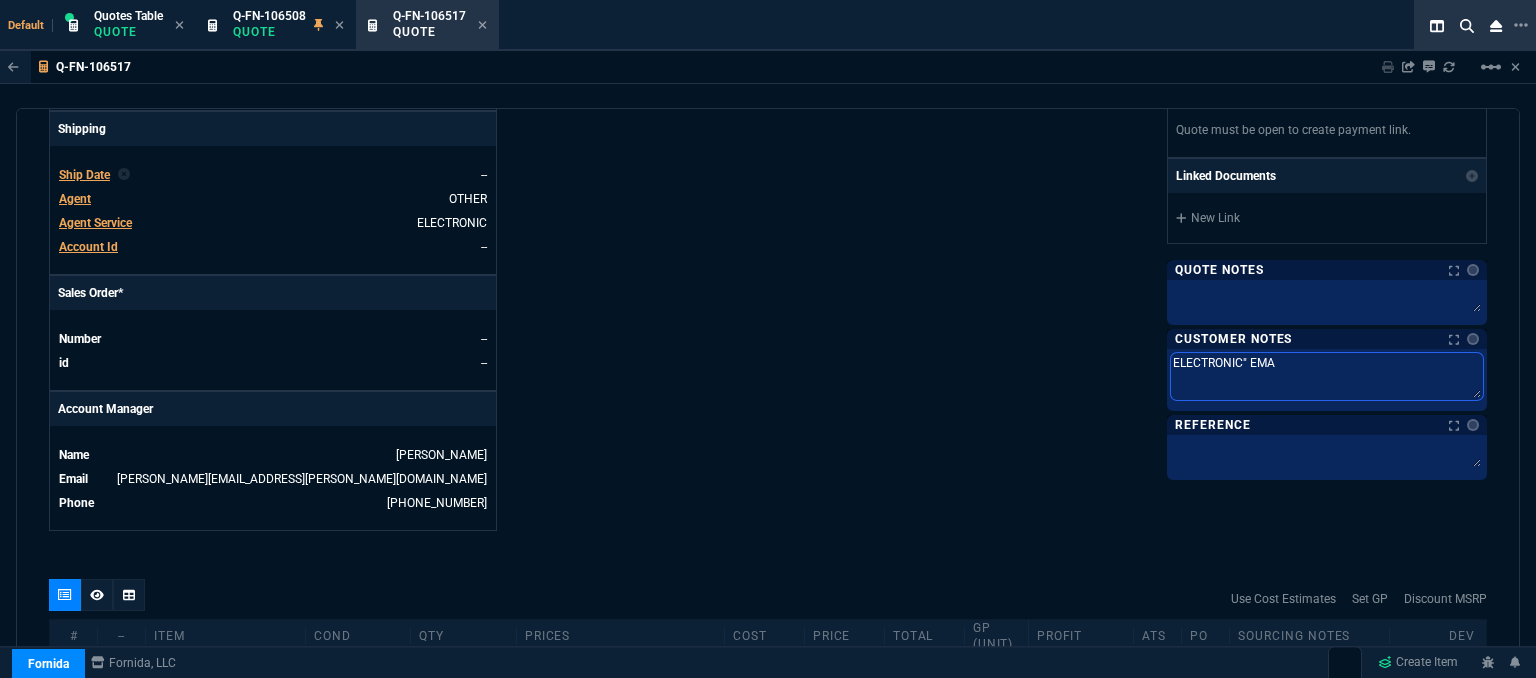 type on "ELECTRONIC" EMAI" 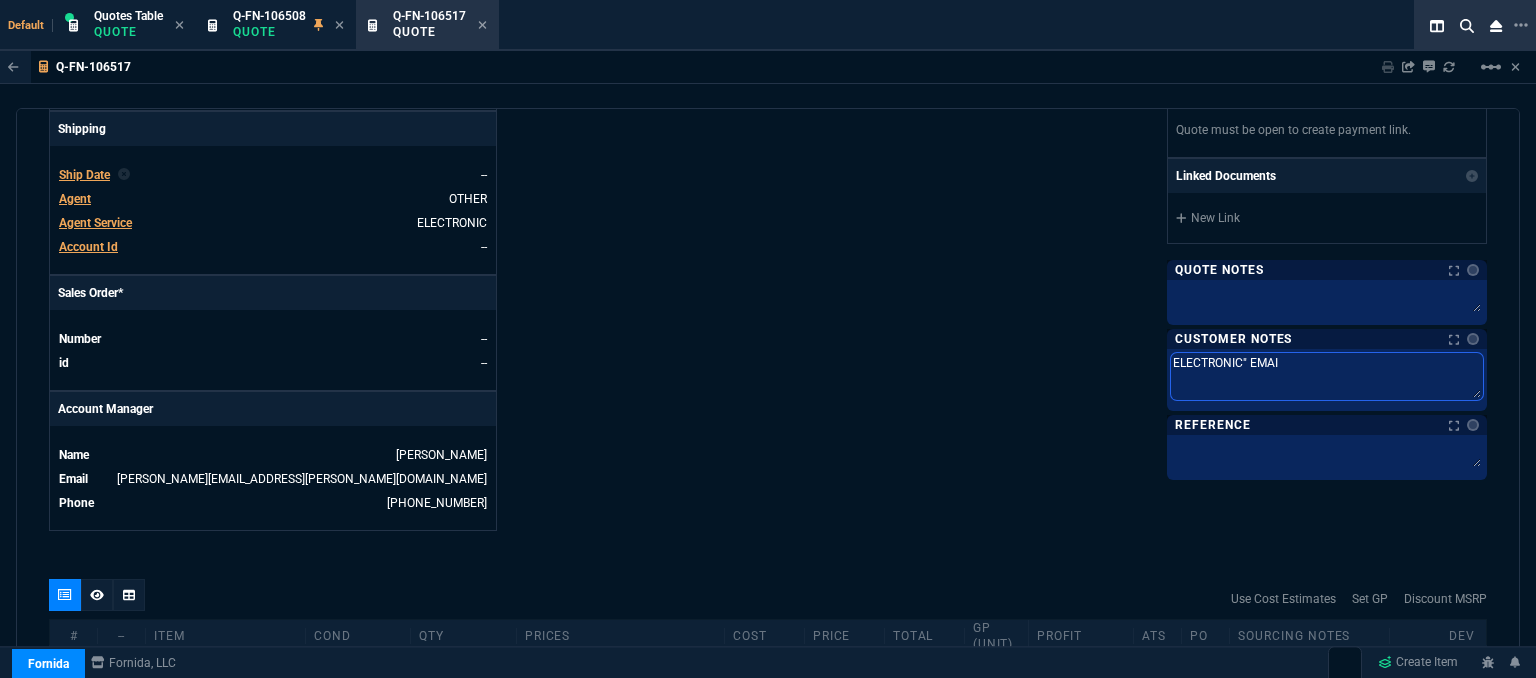 type on "ELECTRONIC" EMAIL" 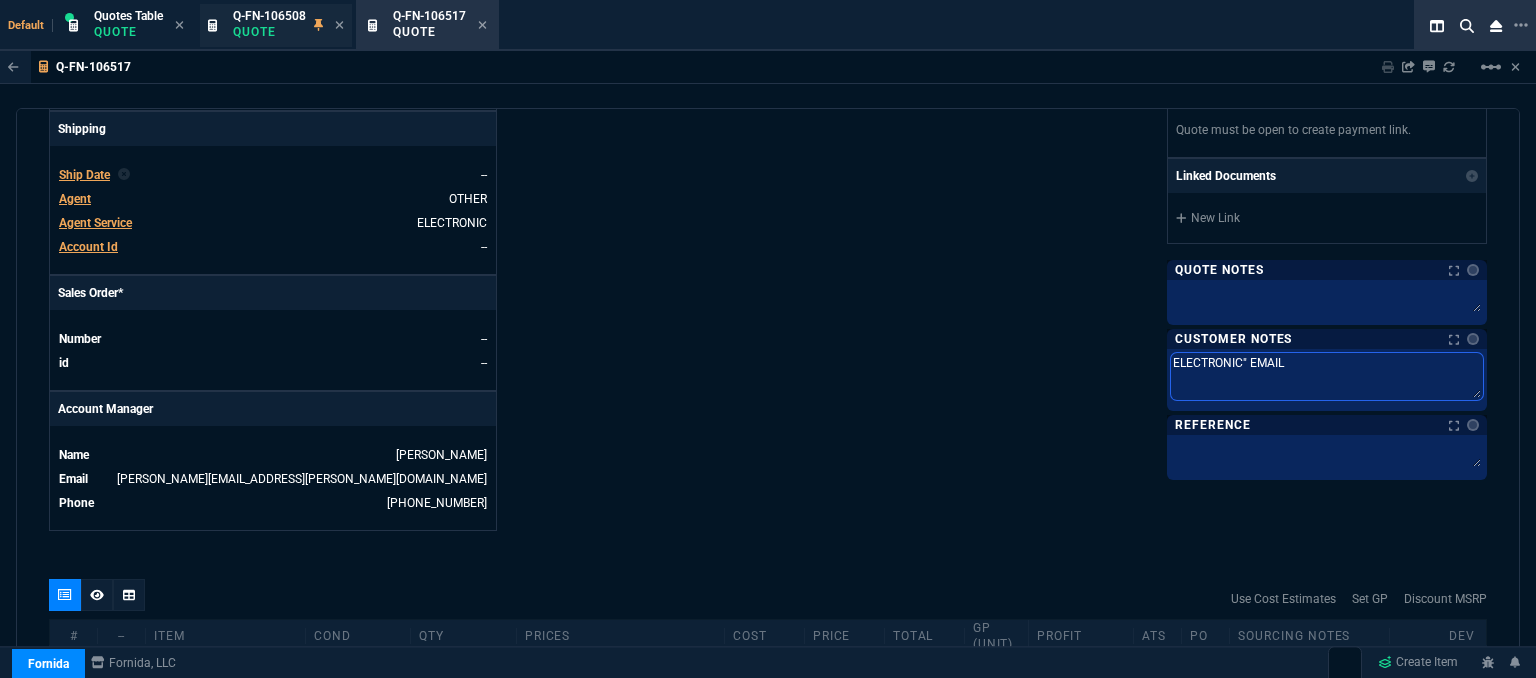 type on "ELECTRONIC" EMAIL" 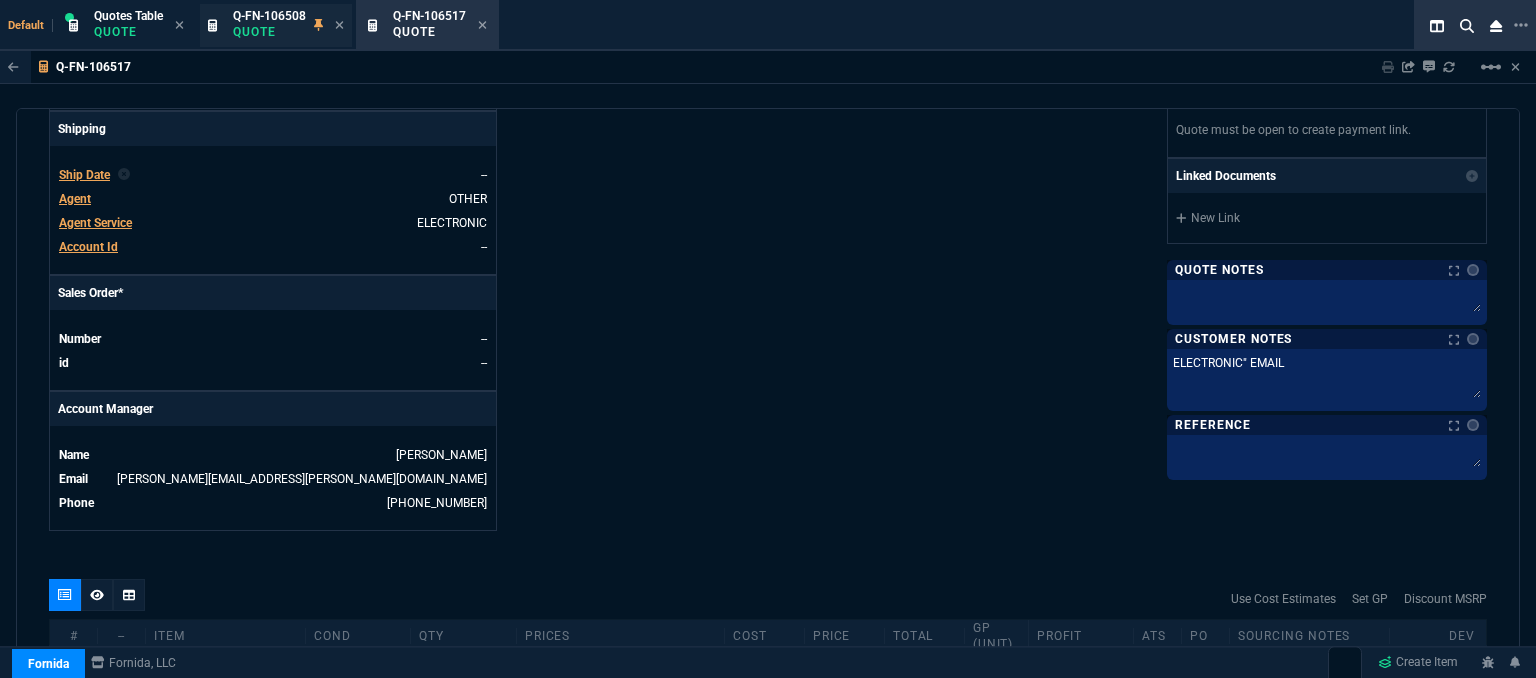 click on "Q-FN-106508" at bounding box center (269, 16) 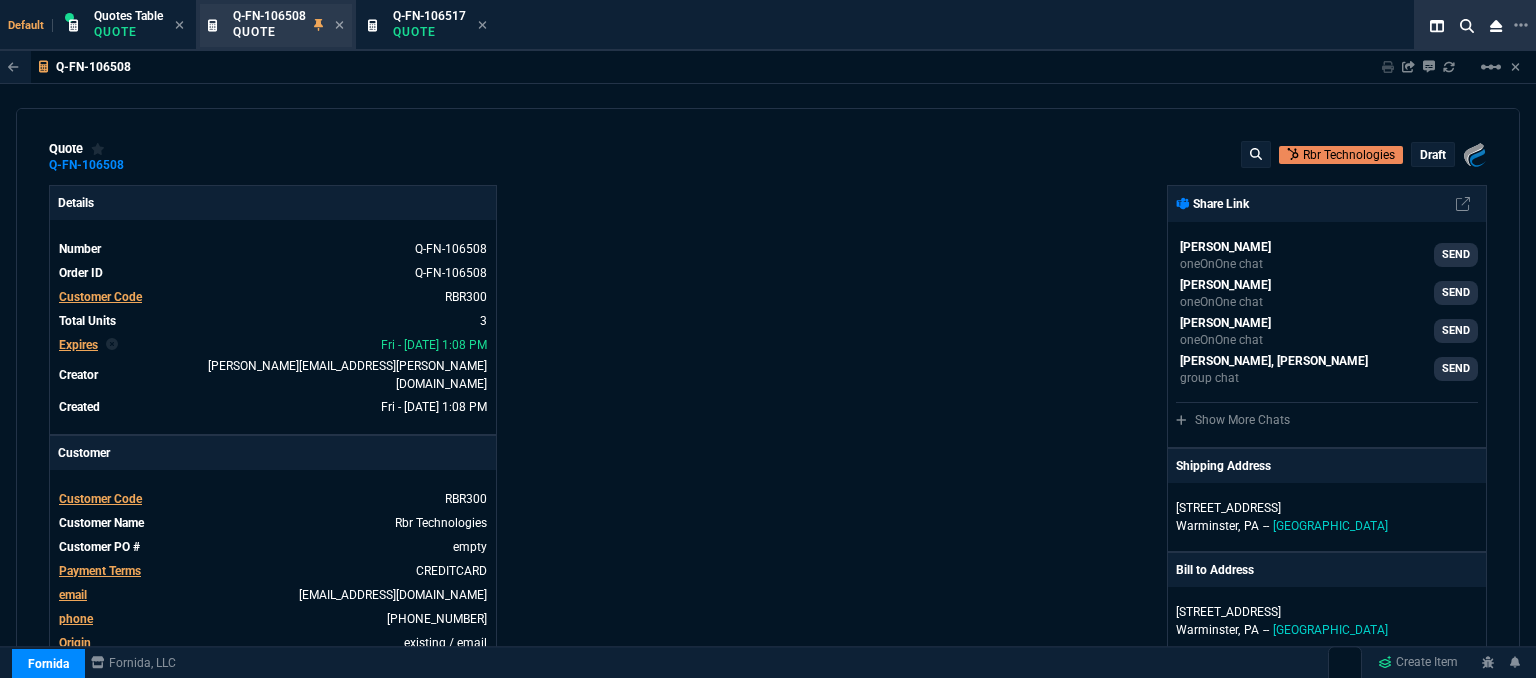 type on "35" 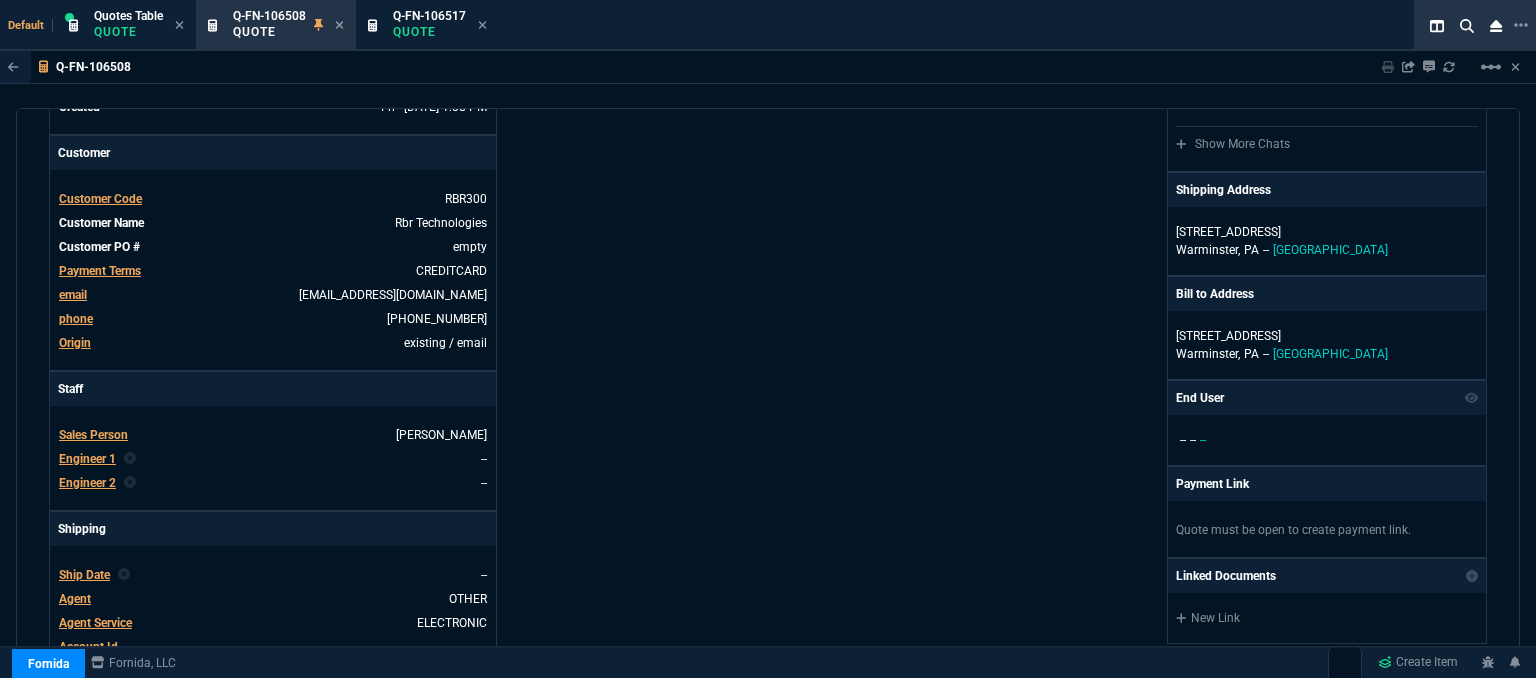 scroll, scrollTop: 600, scrollLeft: 0, axis: vertical 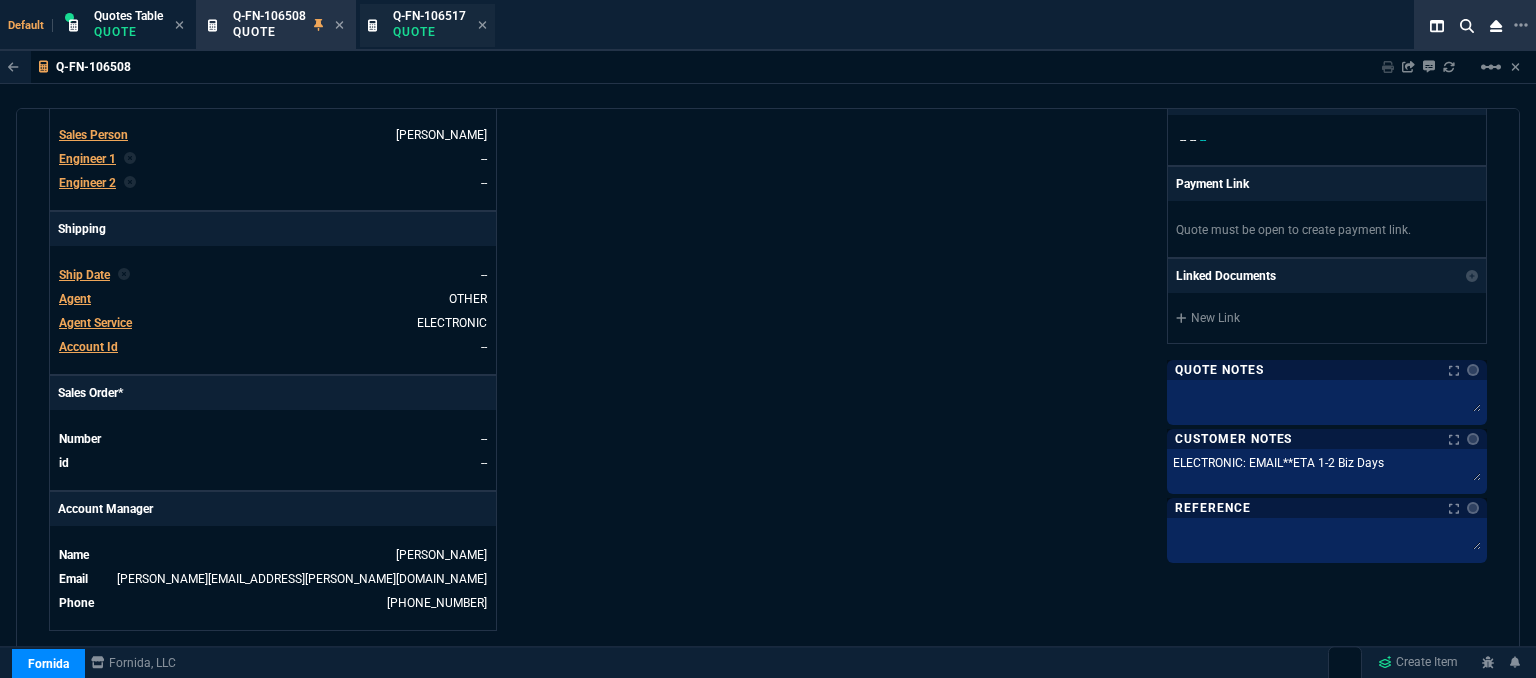 click on "Q-FN-106517" at bounding box center (429, 16) 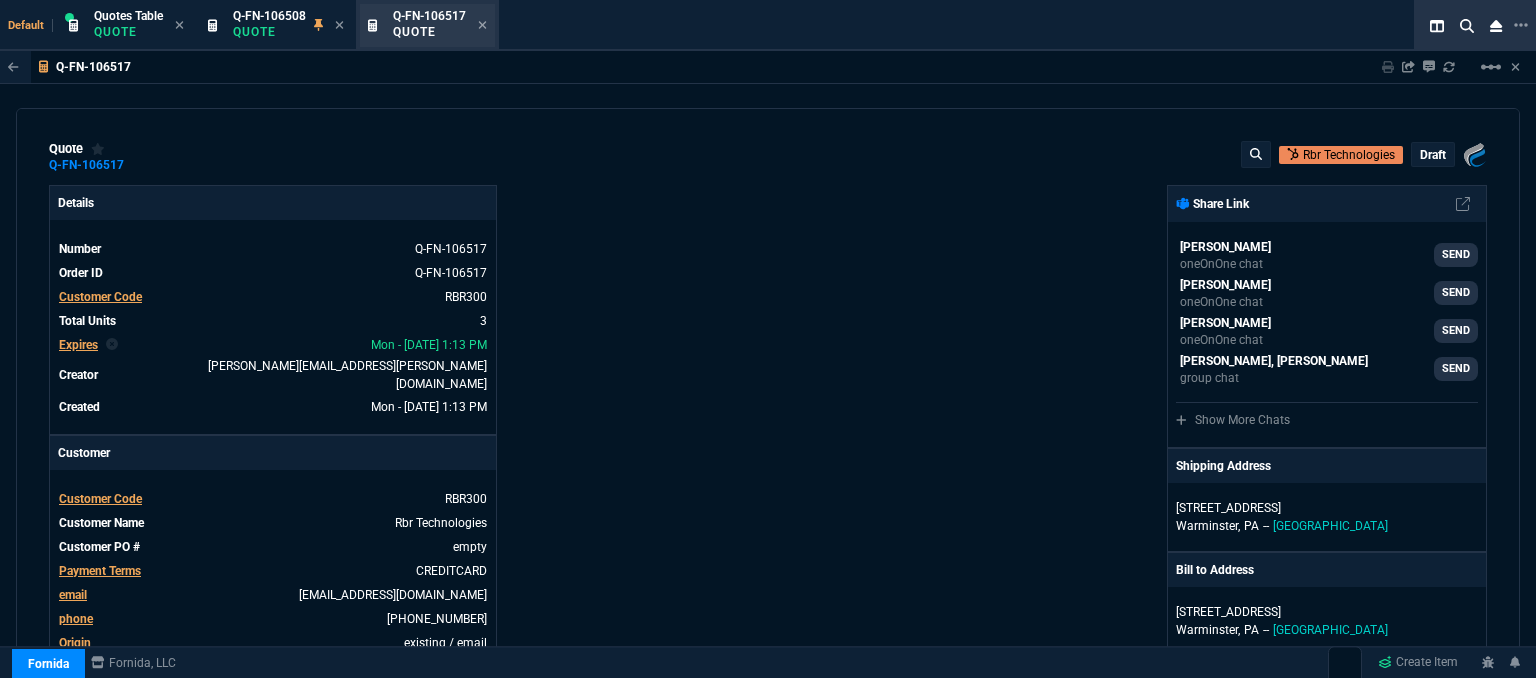 type on "35" 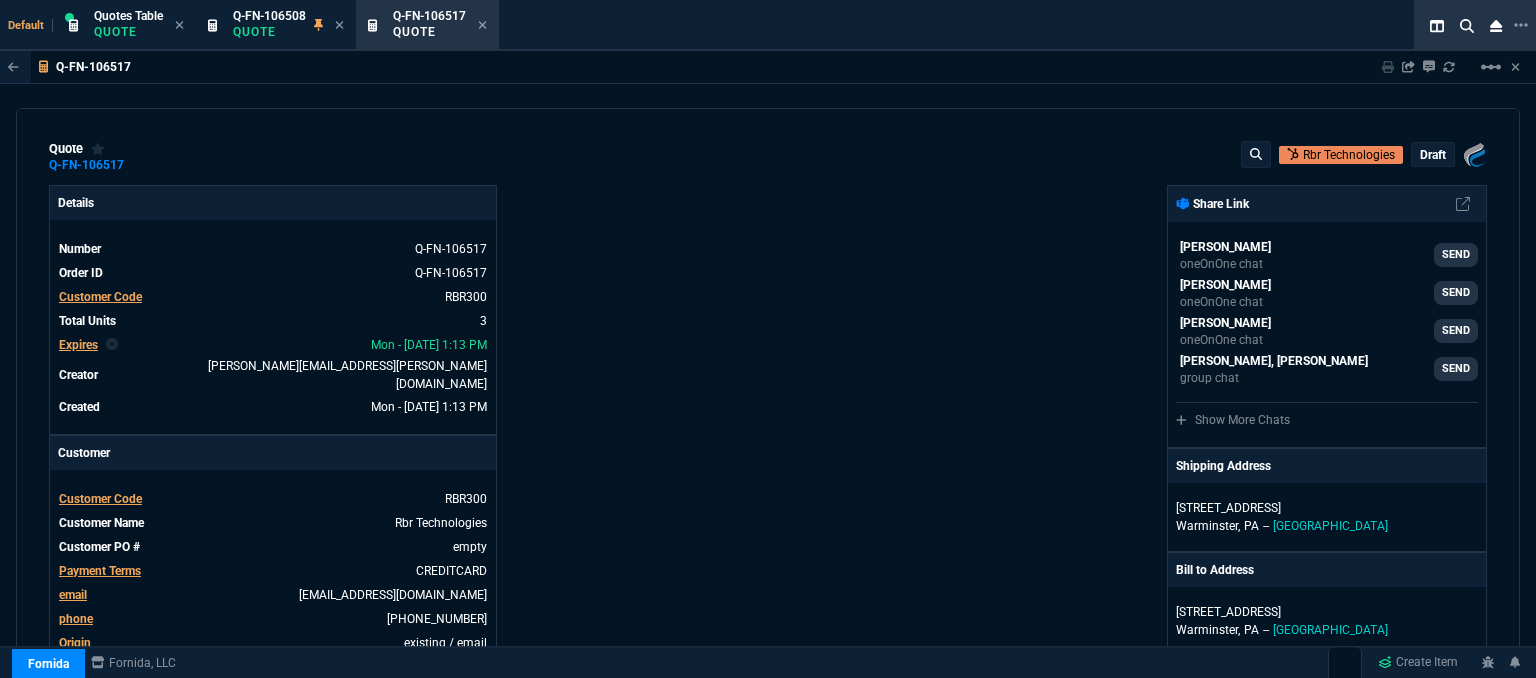 type on "17" 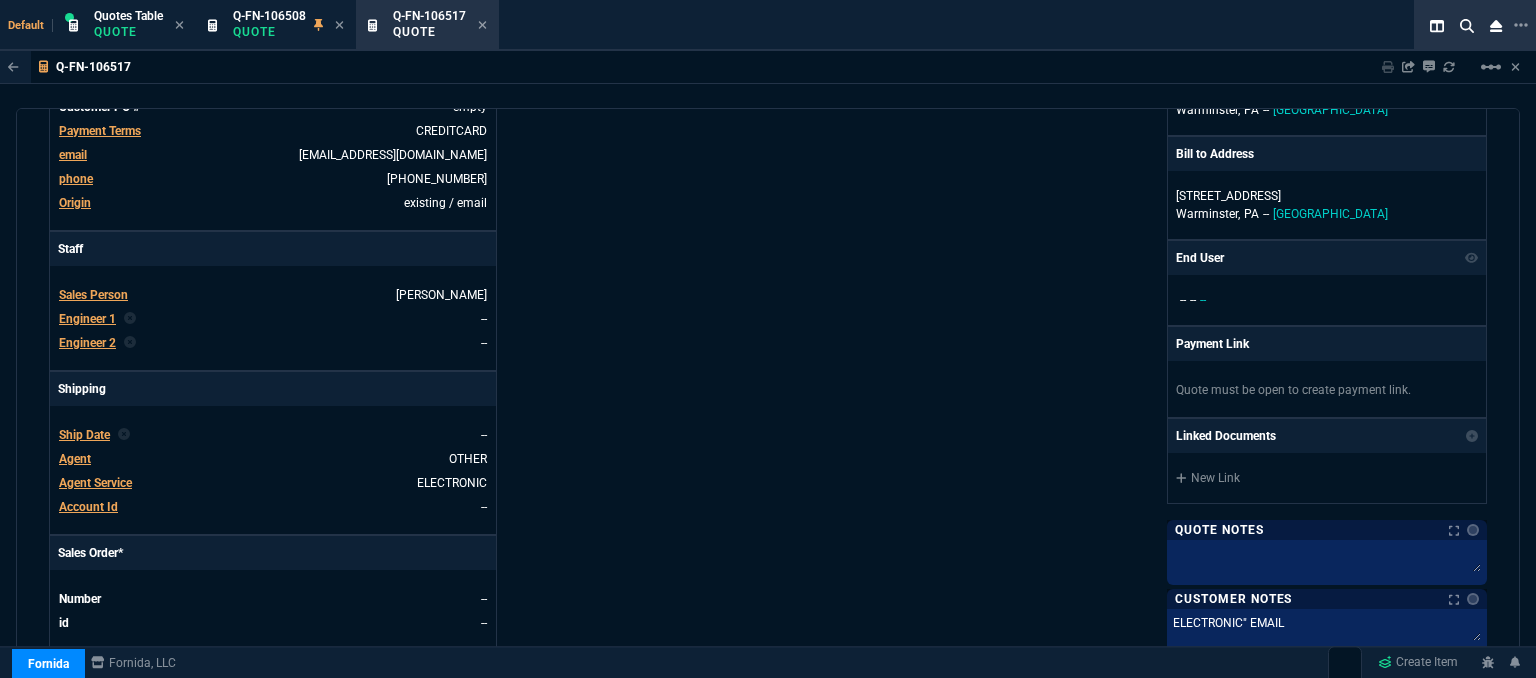scroll, scrollTop: 600, scrollLeft: 0, axis: vertical 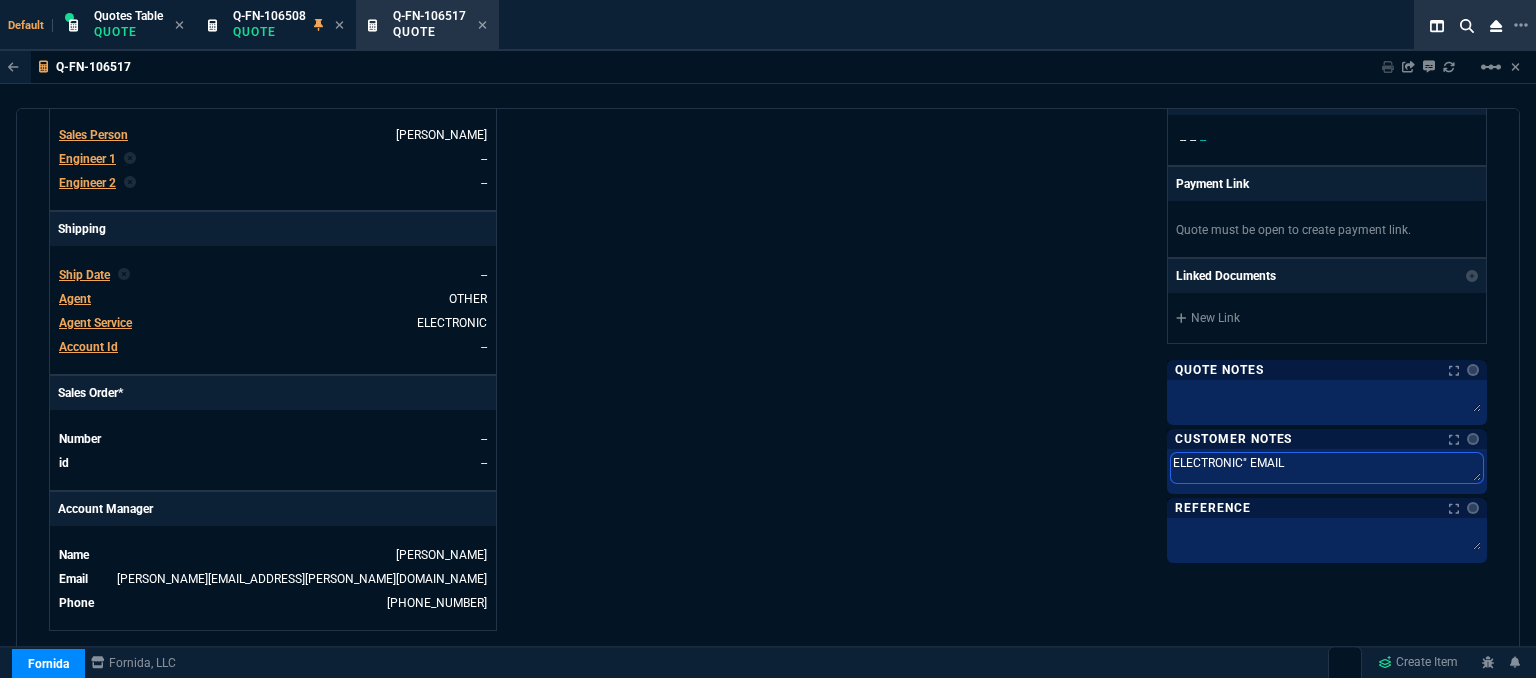 click on "ELECTRONIC" EMAIL" at bounding box center [1327, 468] 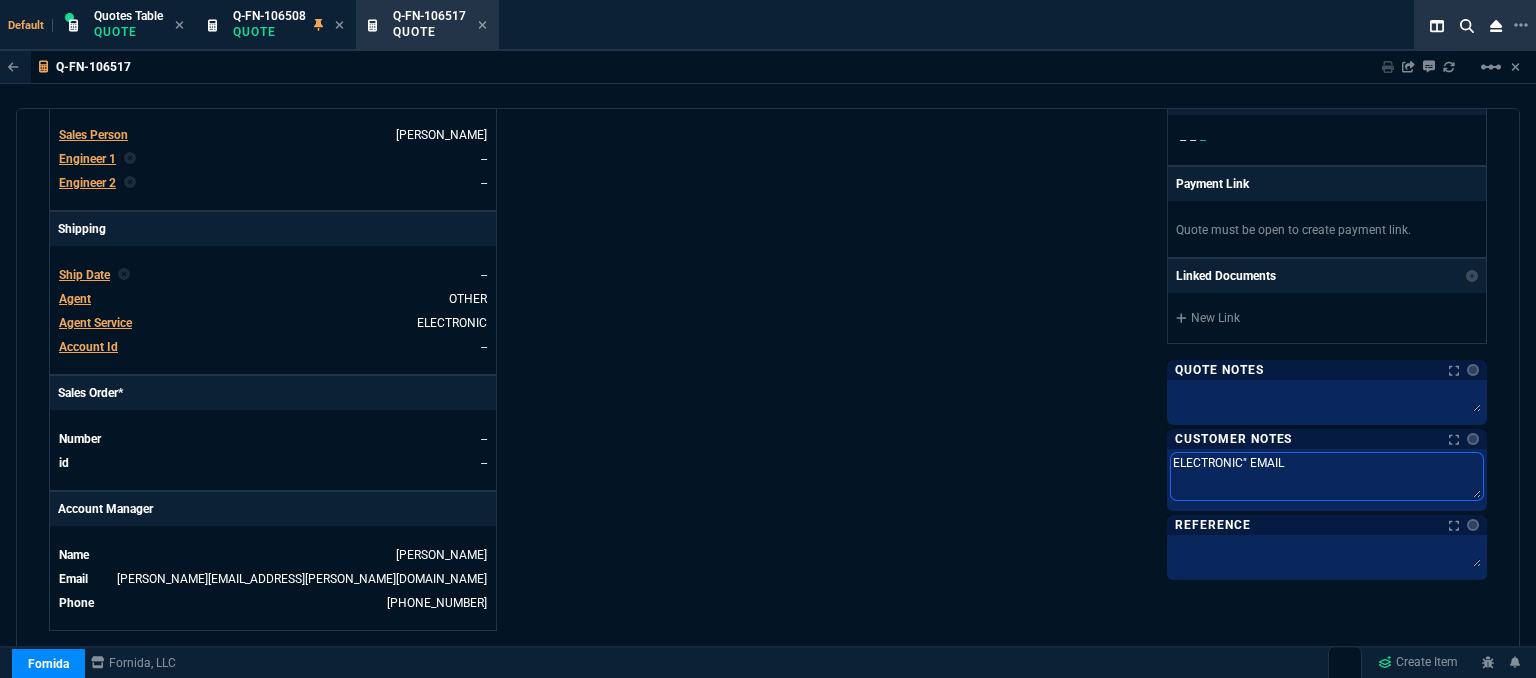 type on "ELECTRONIC"EMAIL" 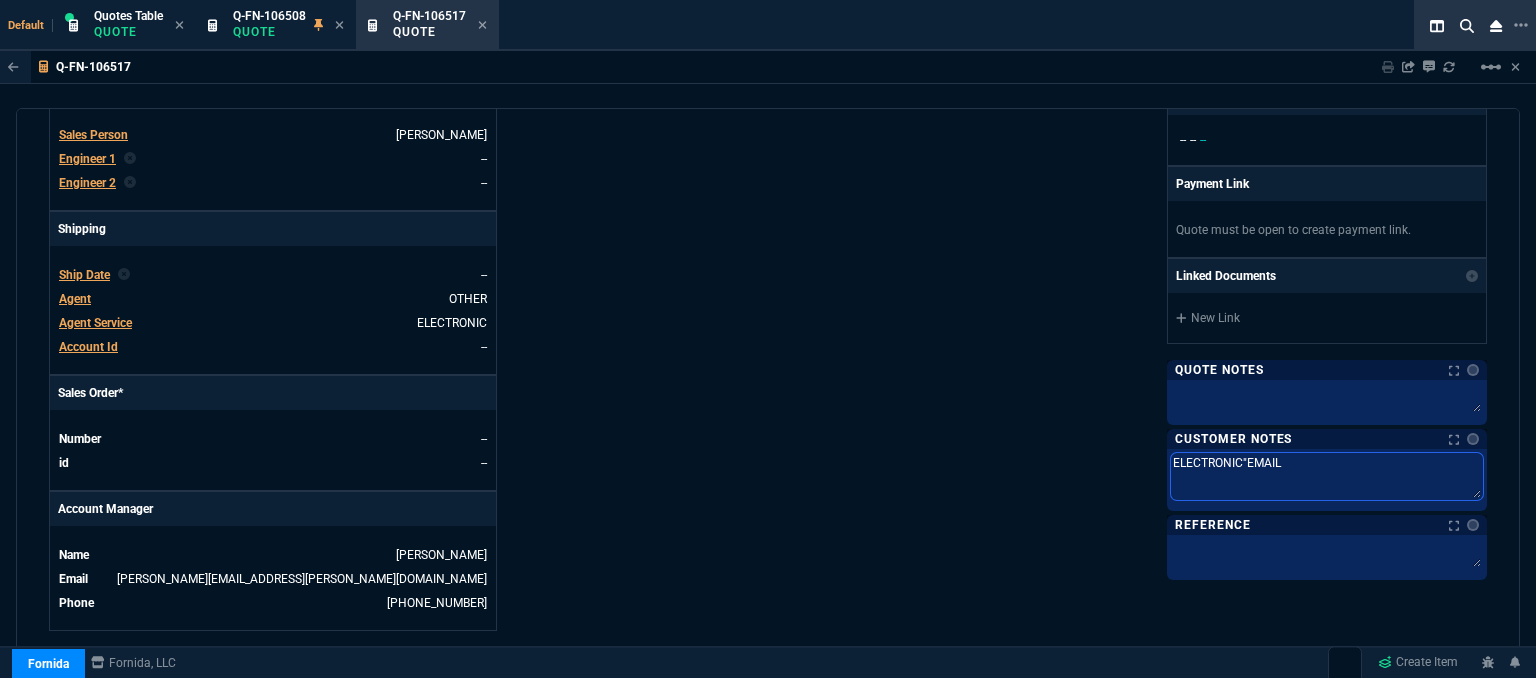 type on "ELECTRONICEMAIL" 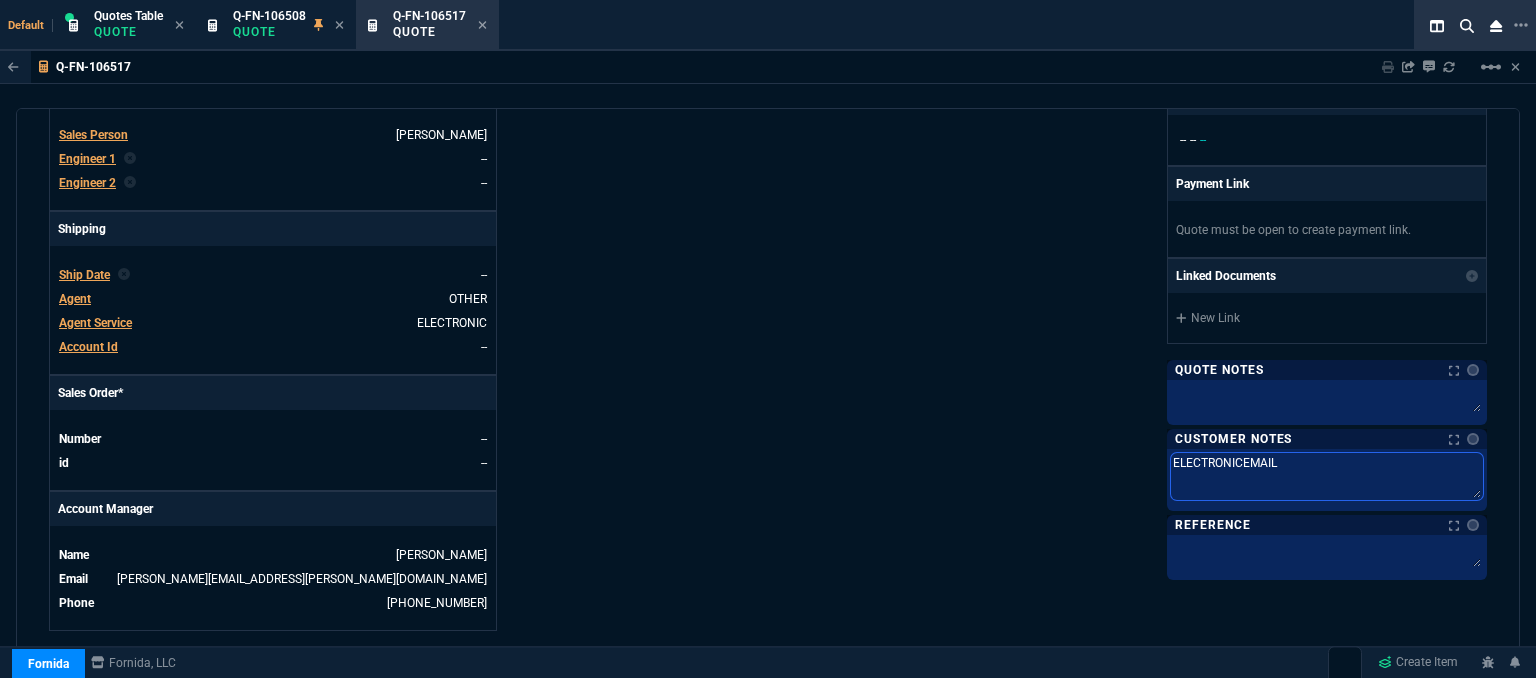 type on "ELECTRONIC:EMAIL" 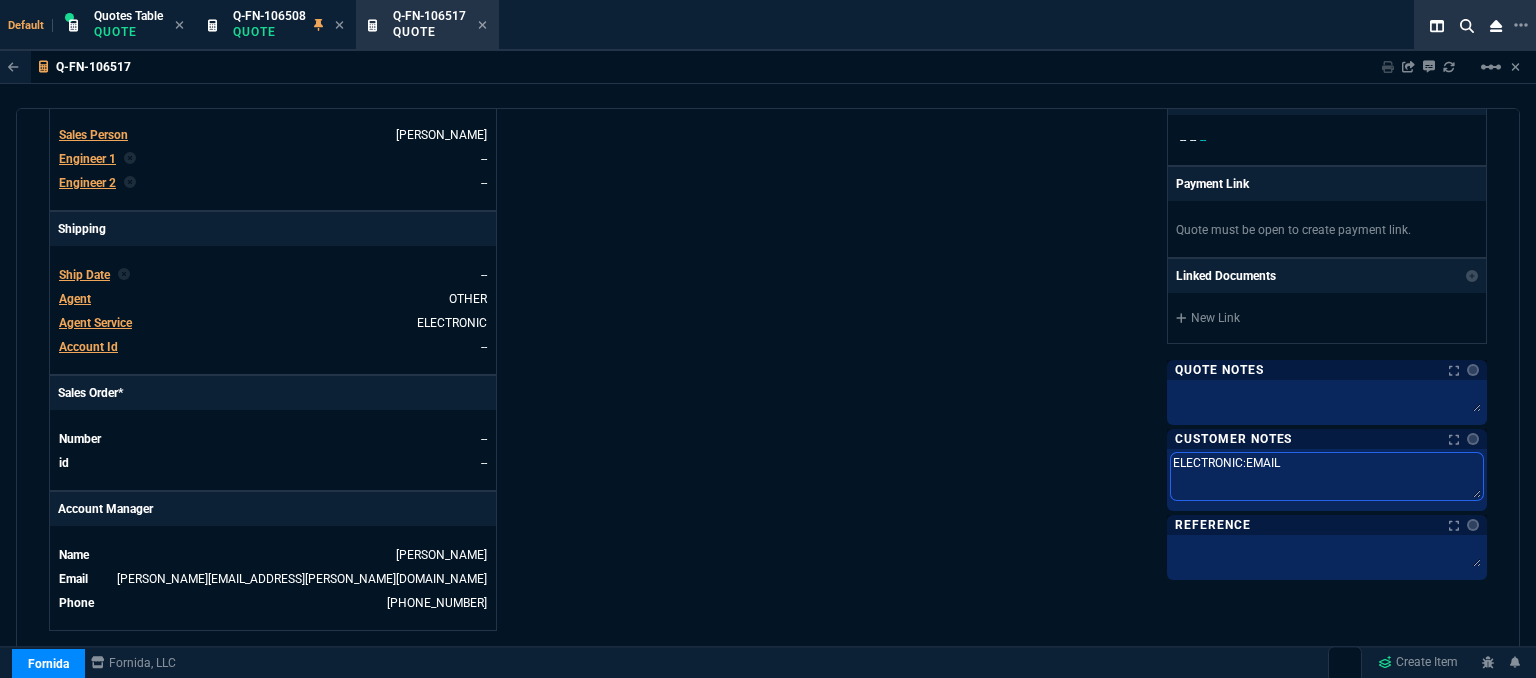 type on "ELECTRONIC: EMAIL" 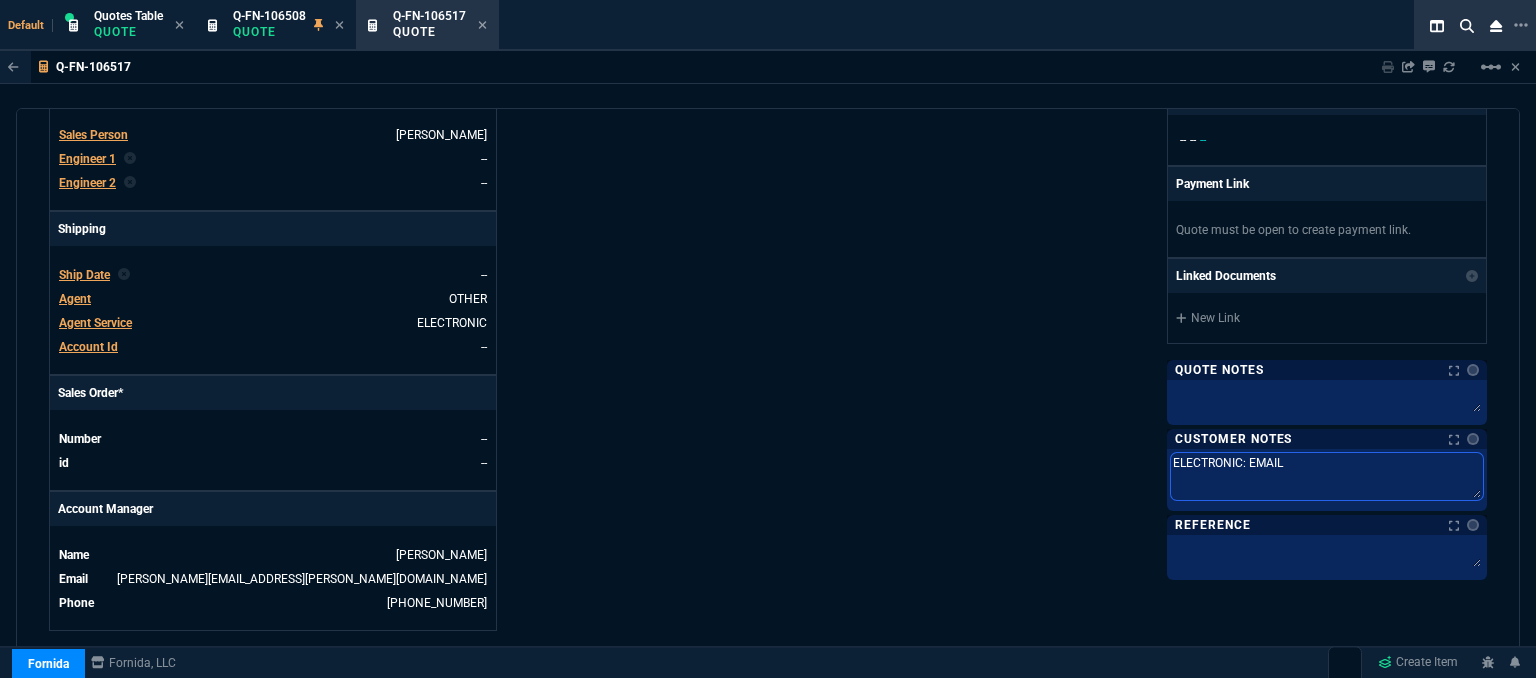 type on "ELECTRONIC: EMAIL" 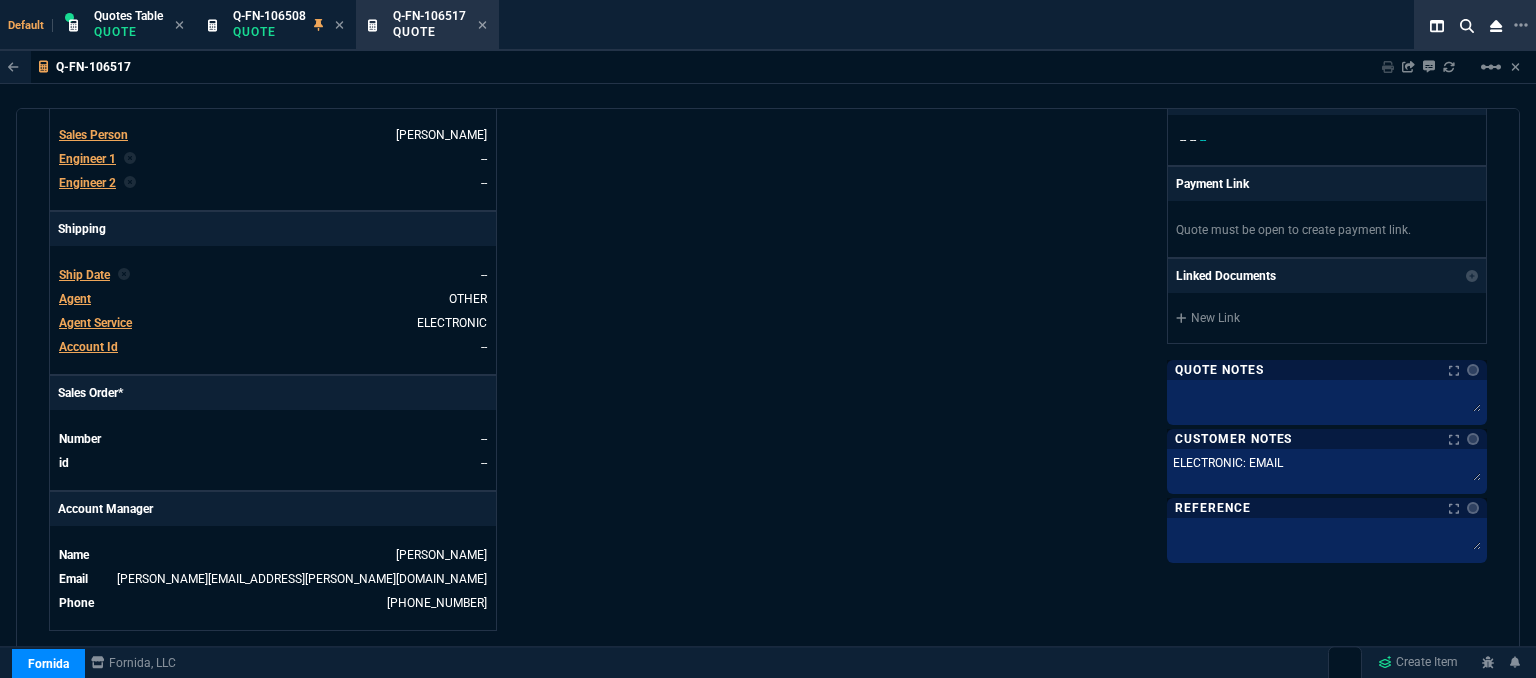 click on "Fornida, LLC 2609 Technology Dr Suite 300 Plano, TX 75074  Share Link  Sarah Costa oneOnOne chat SEND Larry Avila oneOnOne chat SEND Cody Taylor oneOnOne chat SEND Sarah Costa, Carlos Ocampo group chat SEND  Show More Chats  Shipping Address 232 Centennial Rd Warminster,  PA -- USA Bill to Address 232 Centennial Rd Warminster,  PA -- USA End User -- -- -- Payment Link  Quote must be open to create payment link.  Linked Documents  New Link  Quote Notes Quote Notes    Customer Notes Notes Customer Notes Notes ELECTRONIC: EMAIL Last updated by  fiona.rossi@fornida.com  at  7/28/25, 8:15 AM ELECTRONIC: EMAIL  ELECTRONIC: EMAIL  Reference Reference" at bounding box center (1127, 108) 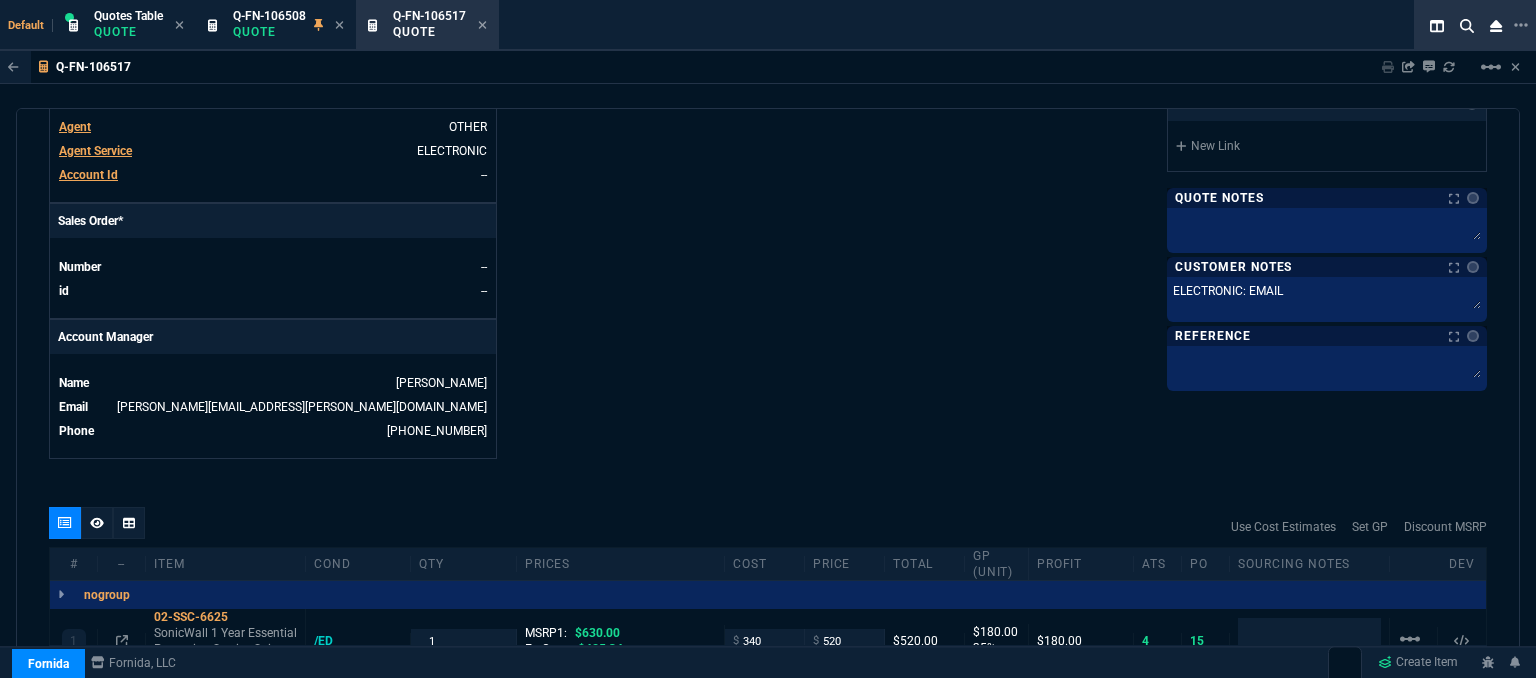 scroll, scrollTop: 1000, scrollLeft: 0, axis: vertical 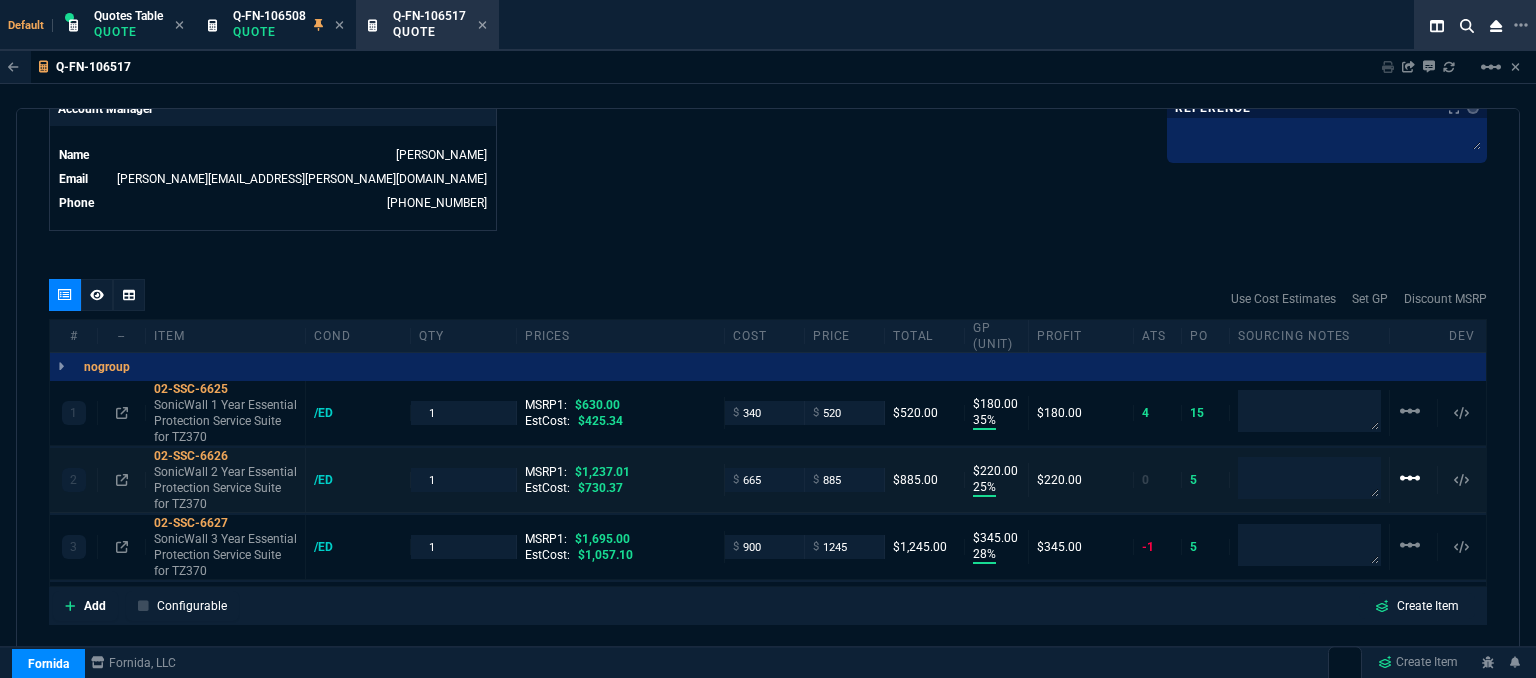 click on "linear_scale" at bounding box center (1410, 411) 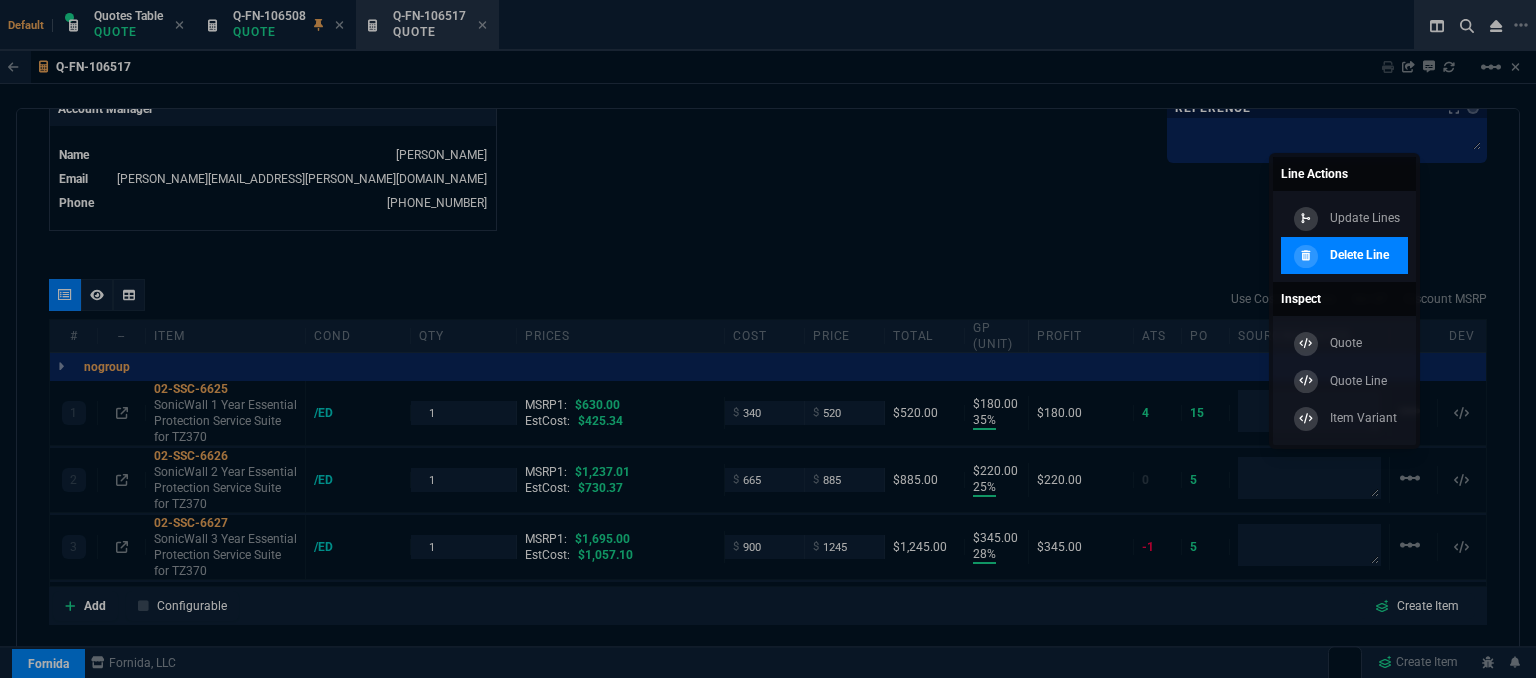 click on "Delete Line" at bounding box center (1359, 255) 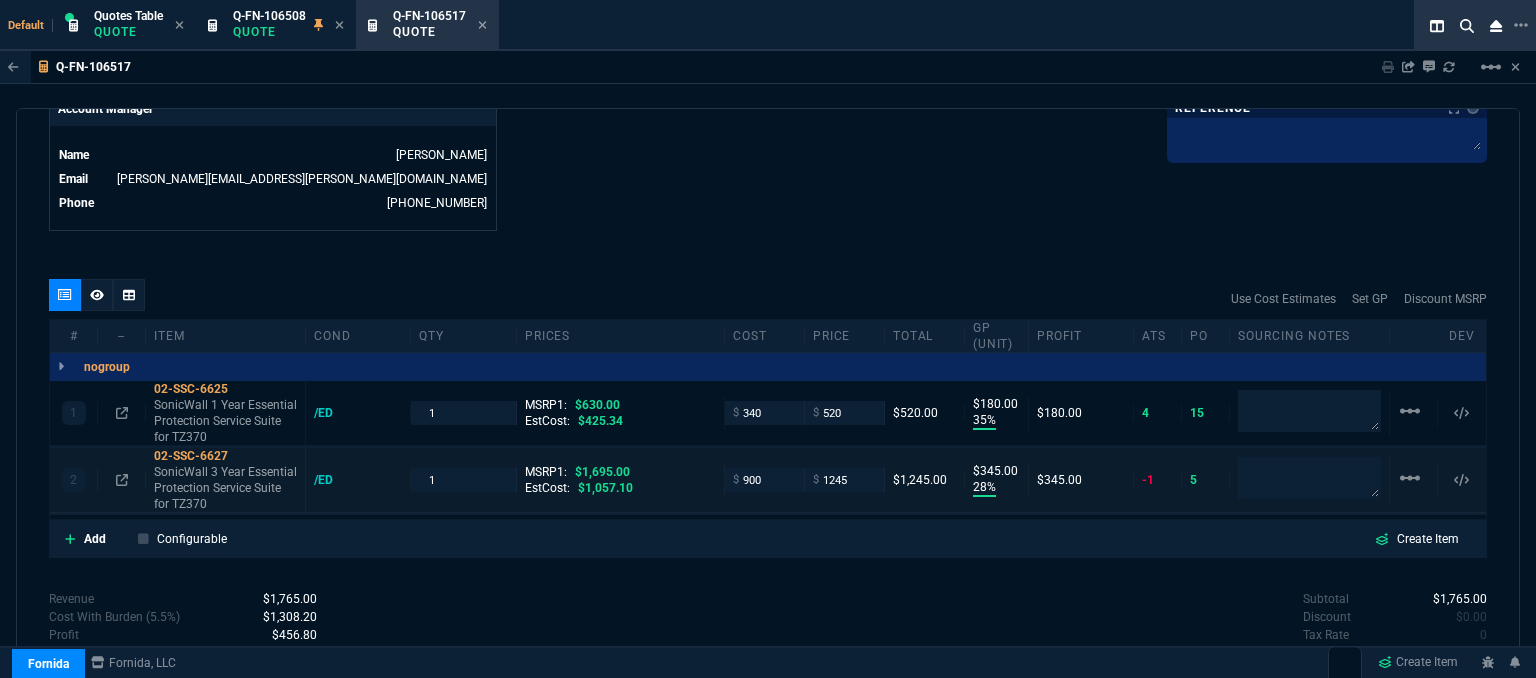 type on "35" 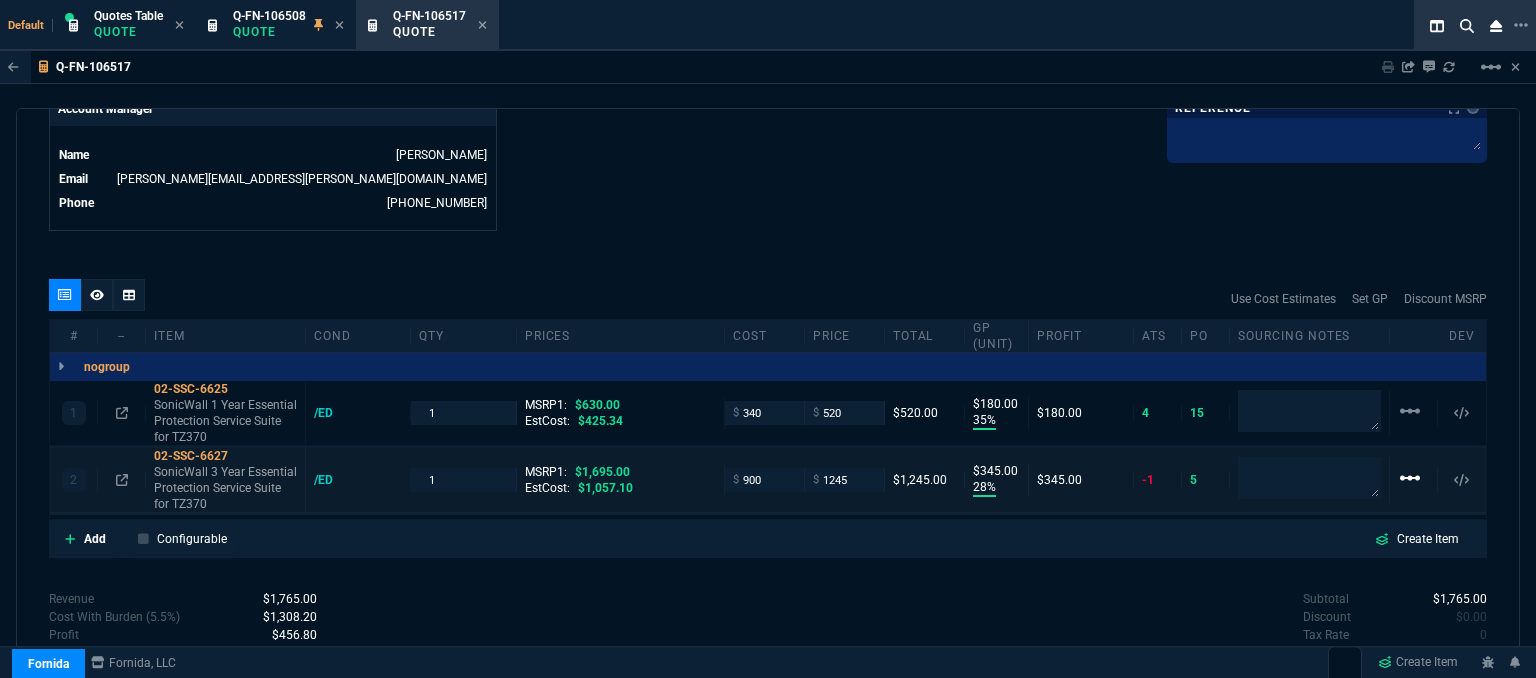 click on "linear_scale" at bounding box center [1410, 411] 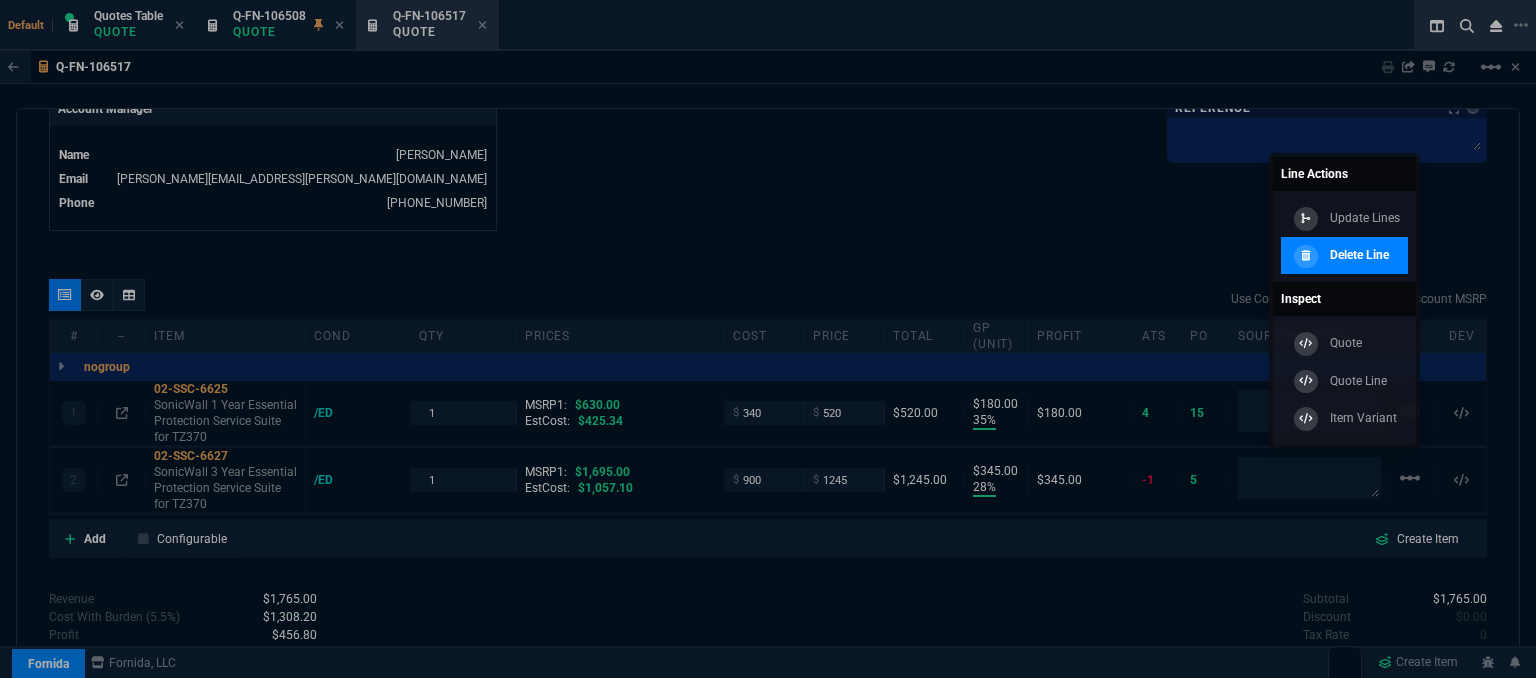 click on "Delete Line" at bounding box center [1339, 256] 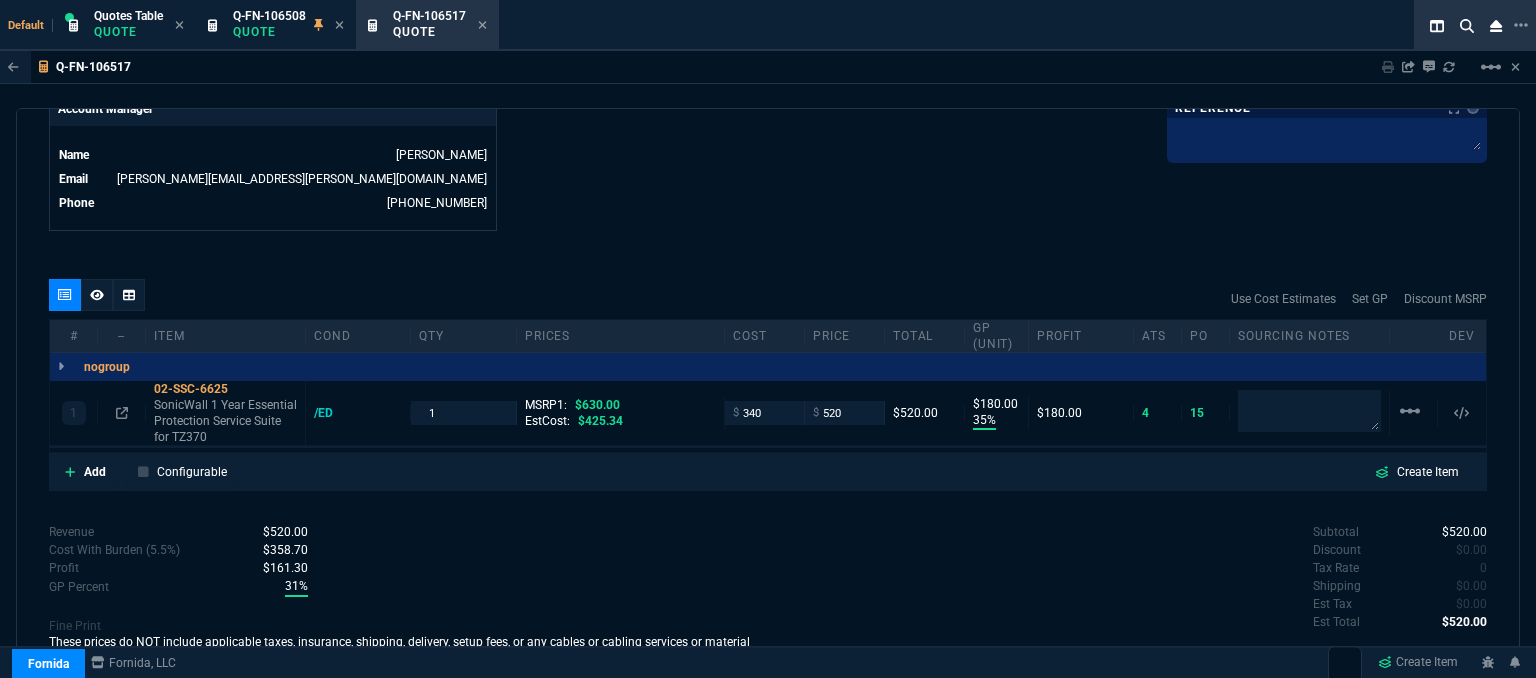 type on "35" 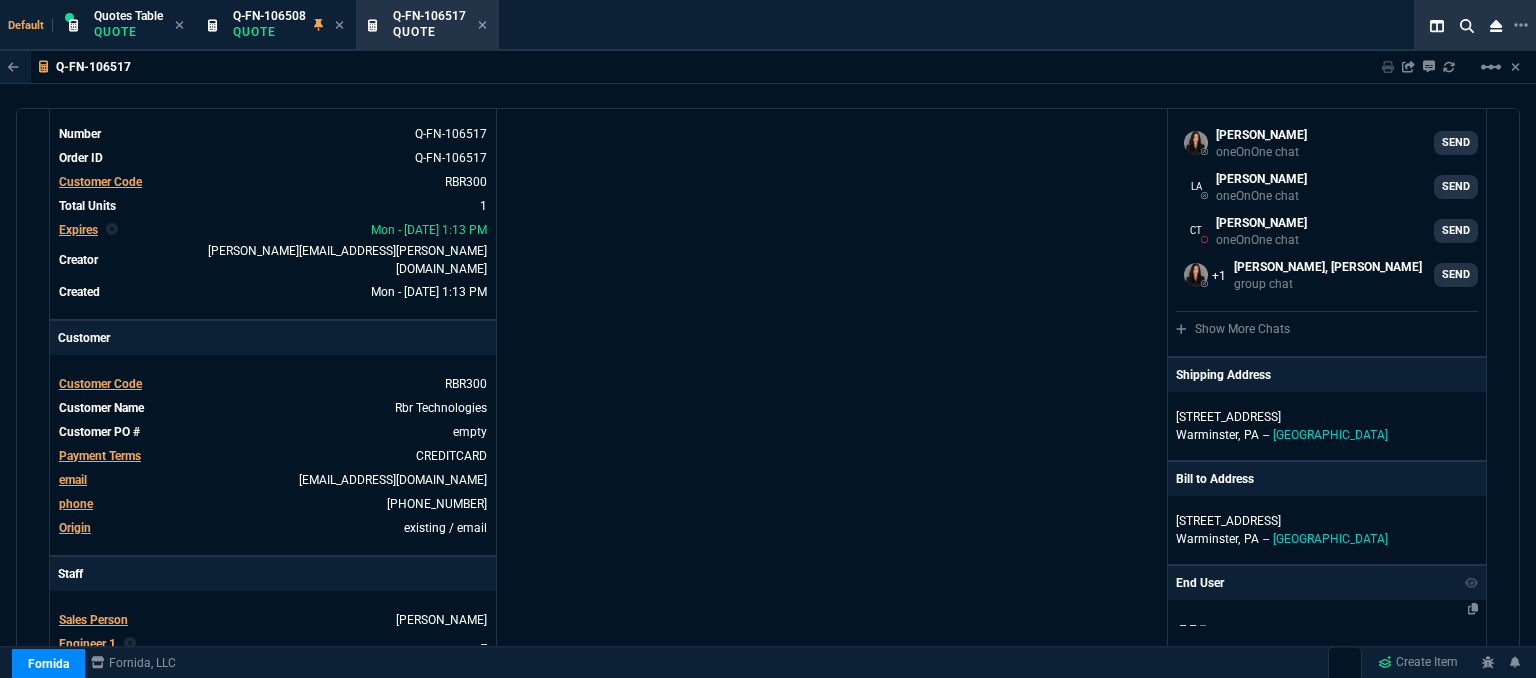 scroll, scrollTop: 0, scrollLeft: 0, axis: both 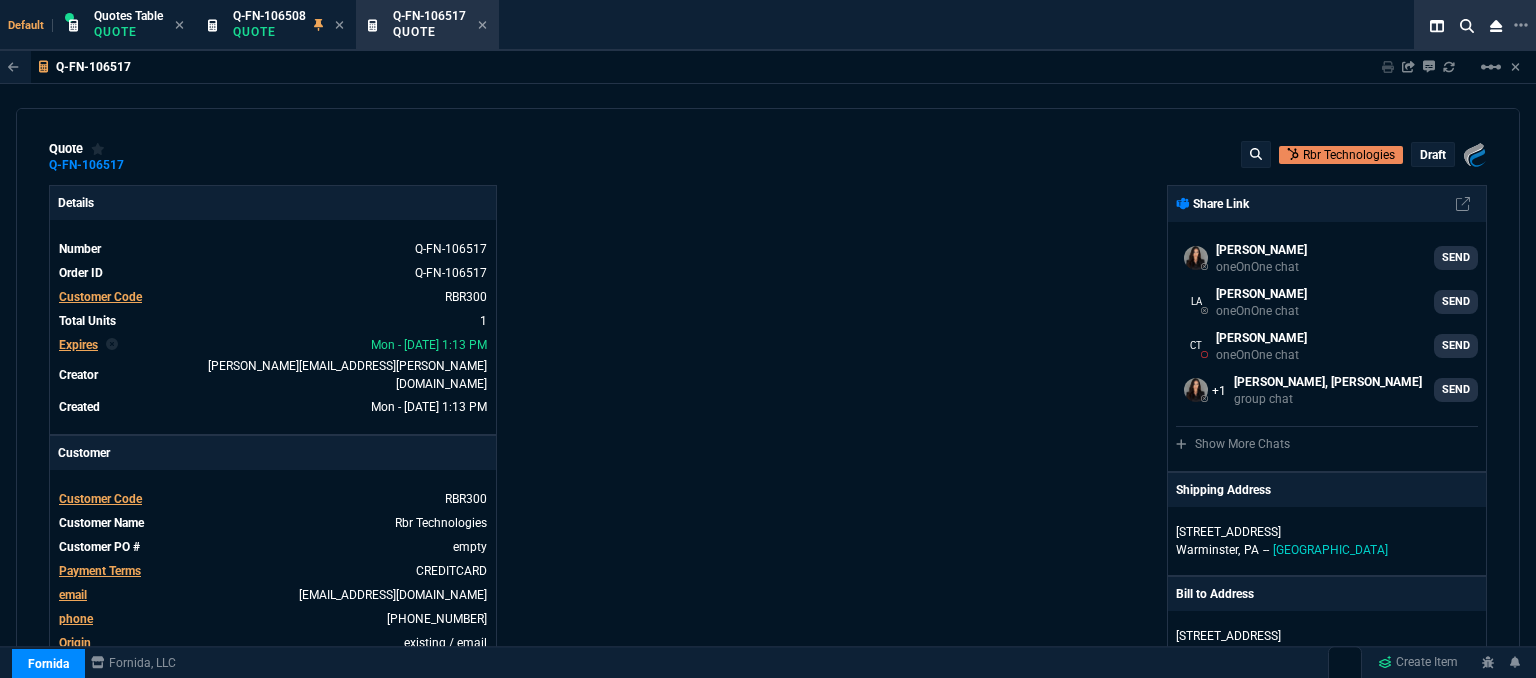 click on "draft" at bounding box center (1433, 155) 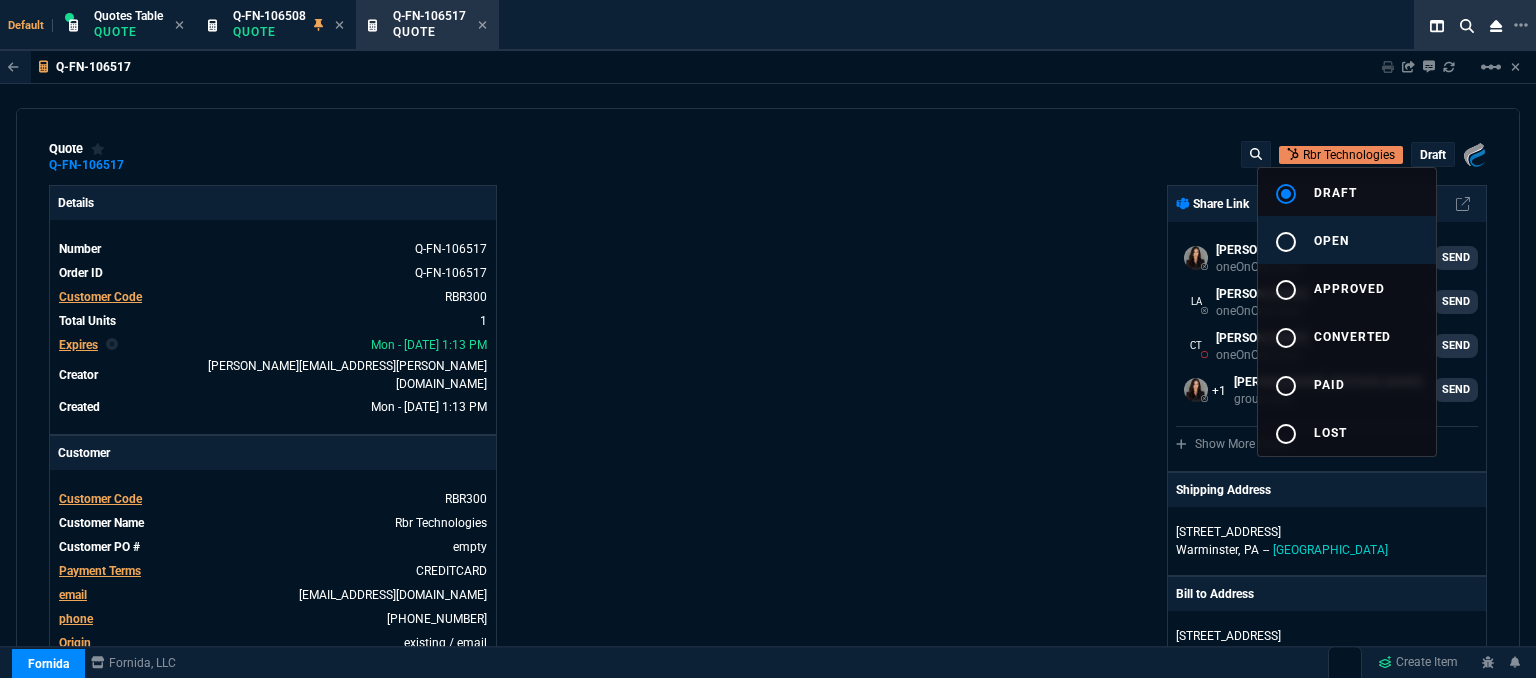 click on "radio_button_unchecked open" at bounding box center [1347, 240] 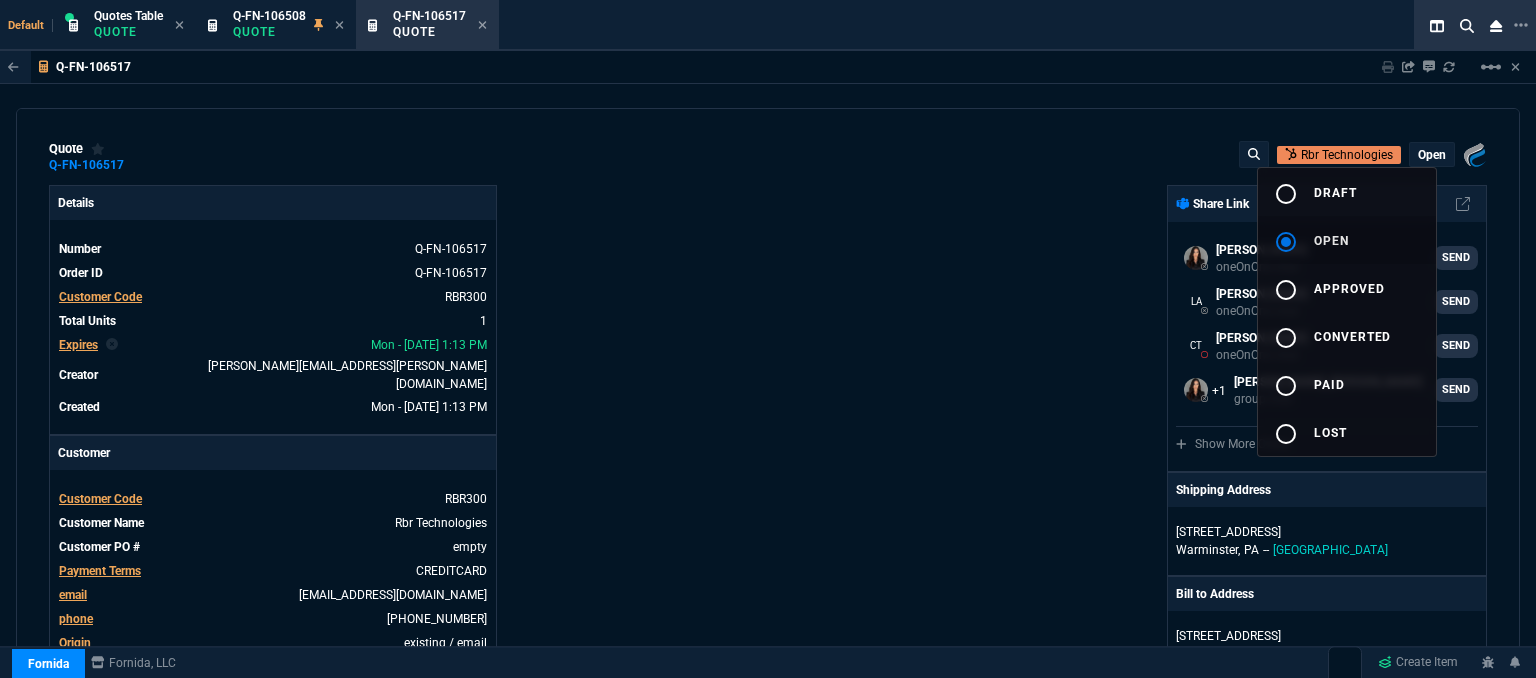 click at bounding box center (768, 339) 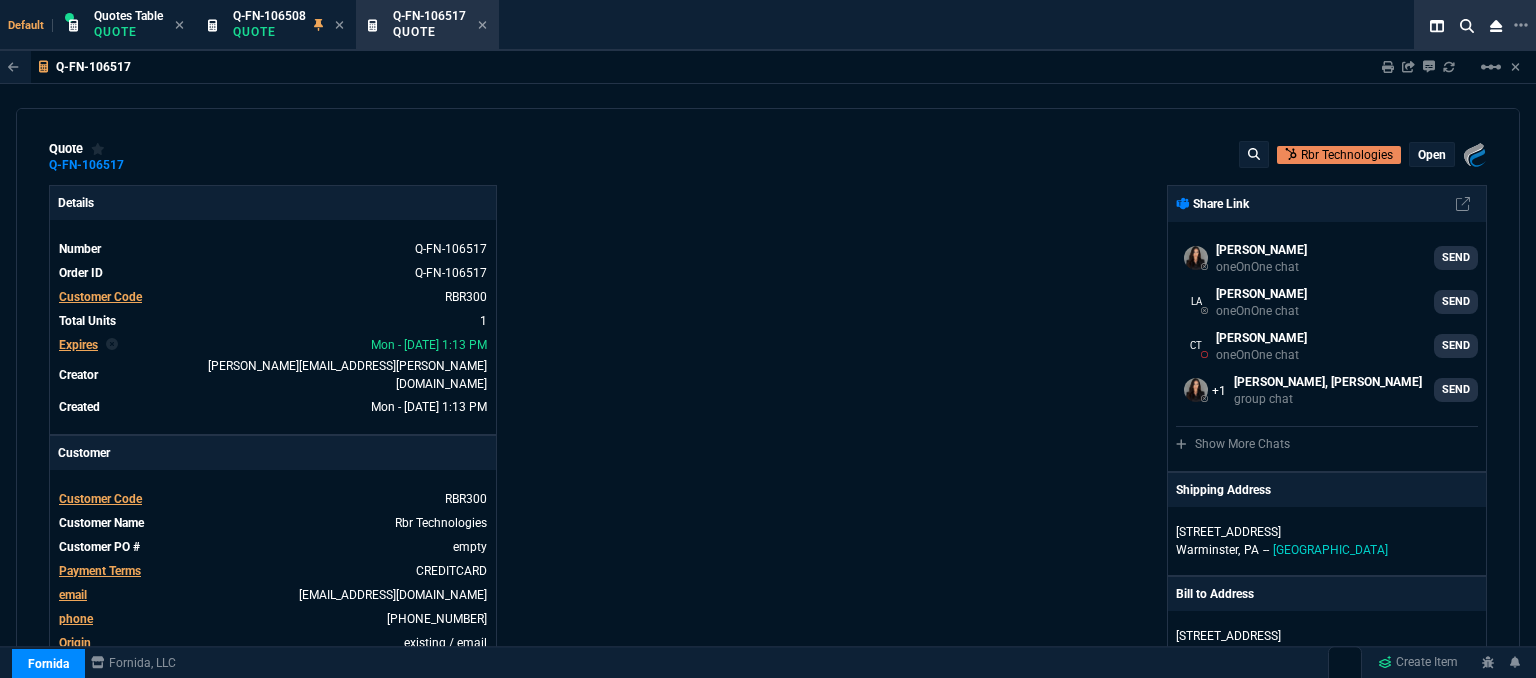 type on "35" 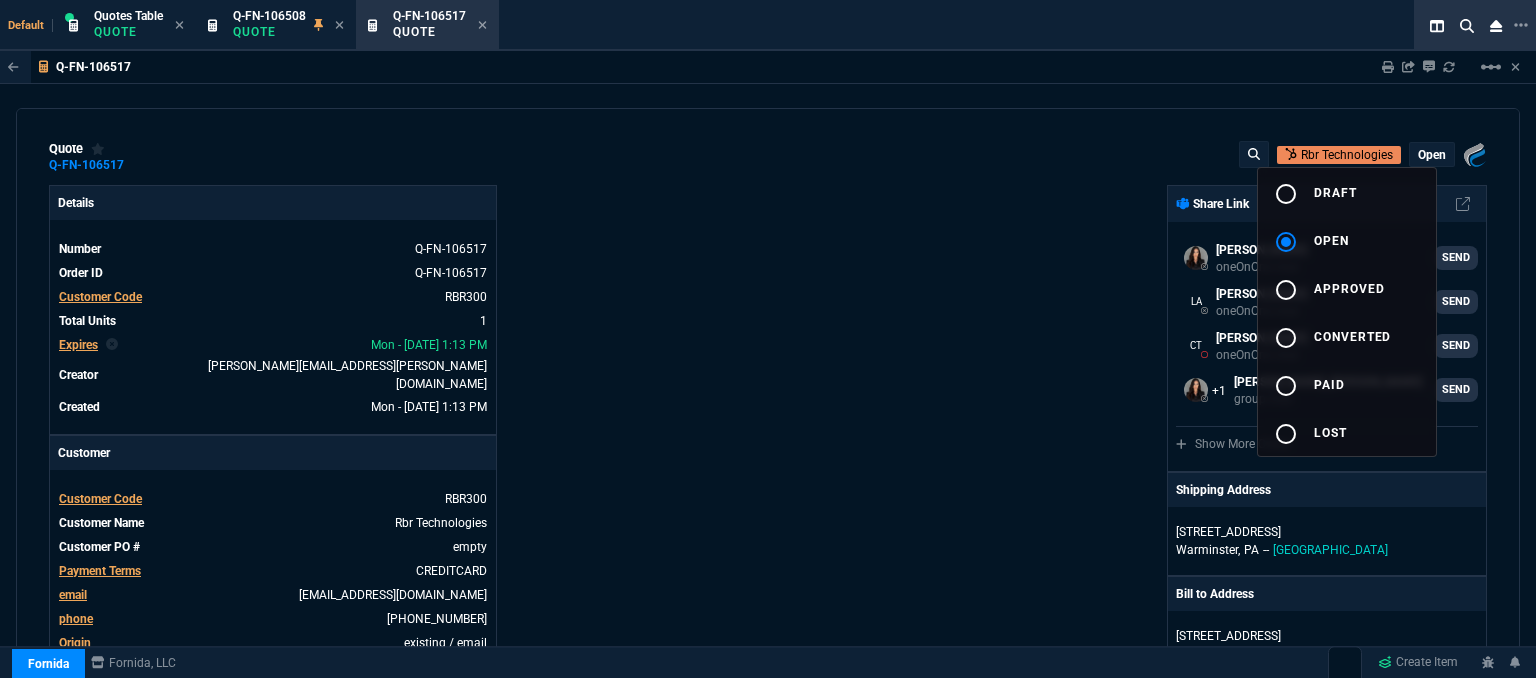 type on "17" 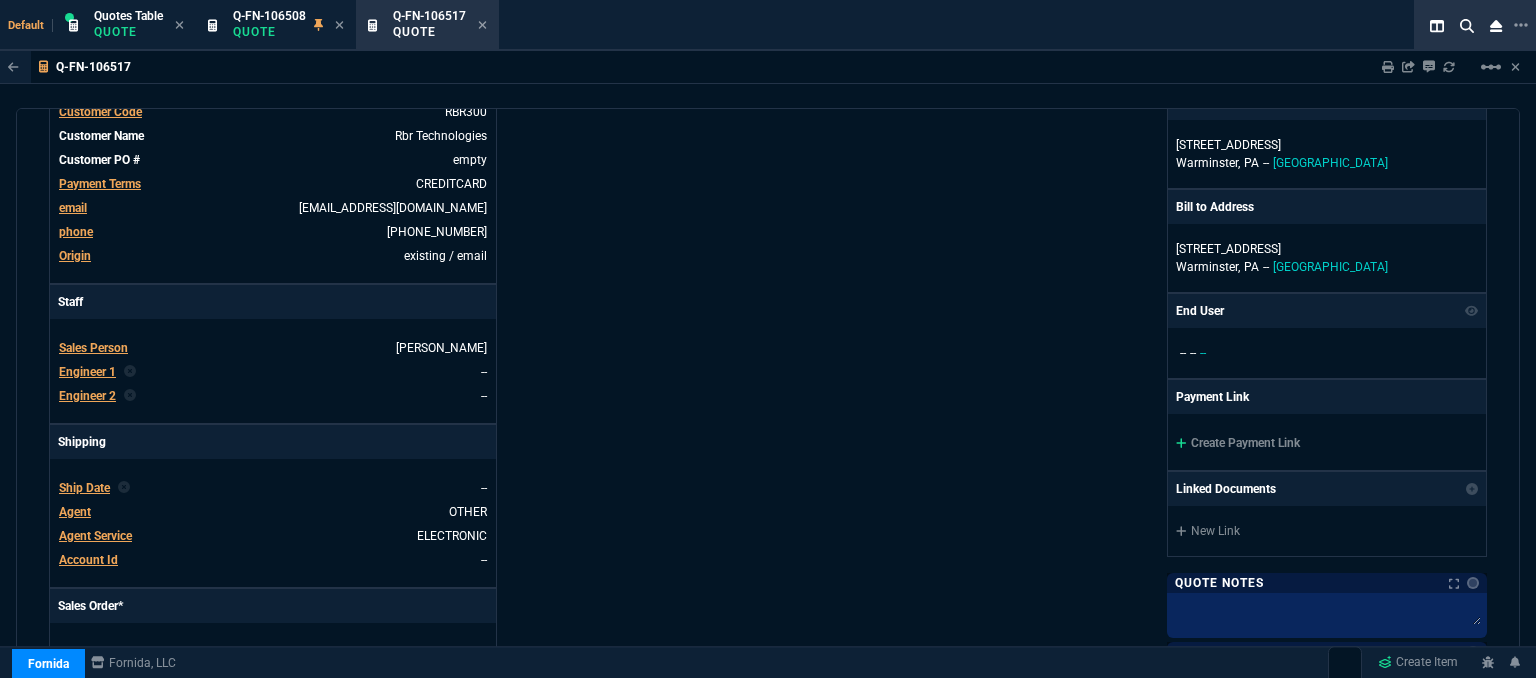 scroll, scrollTop: 500, scrollLeft: 0, axis: vertical 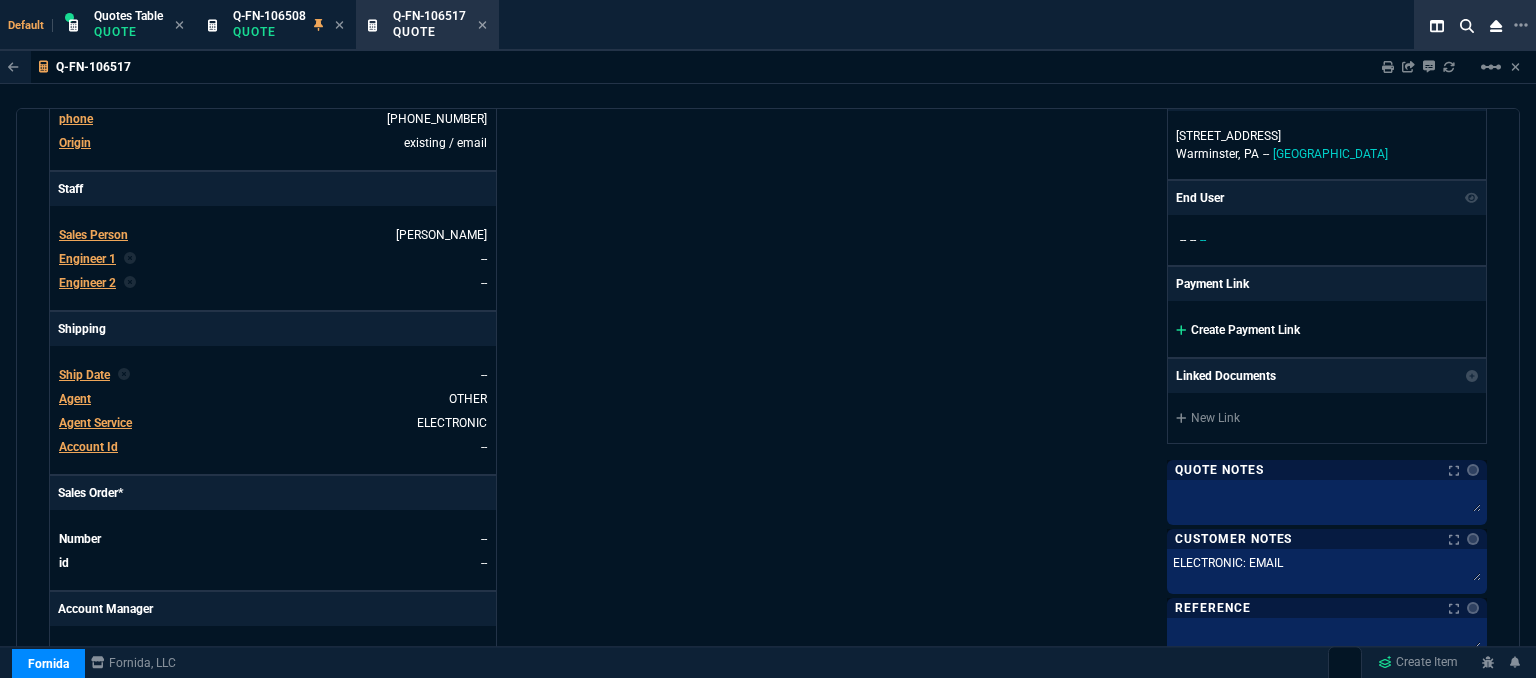 click 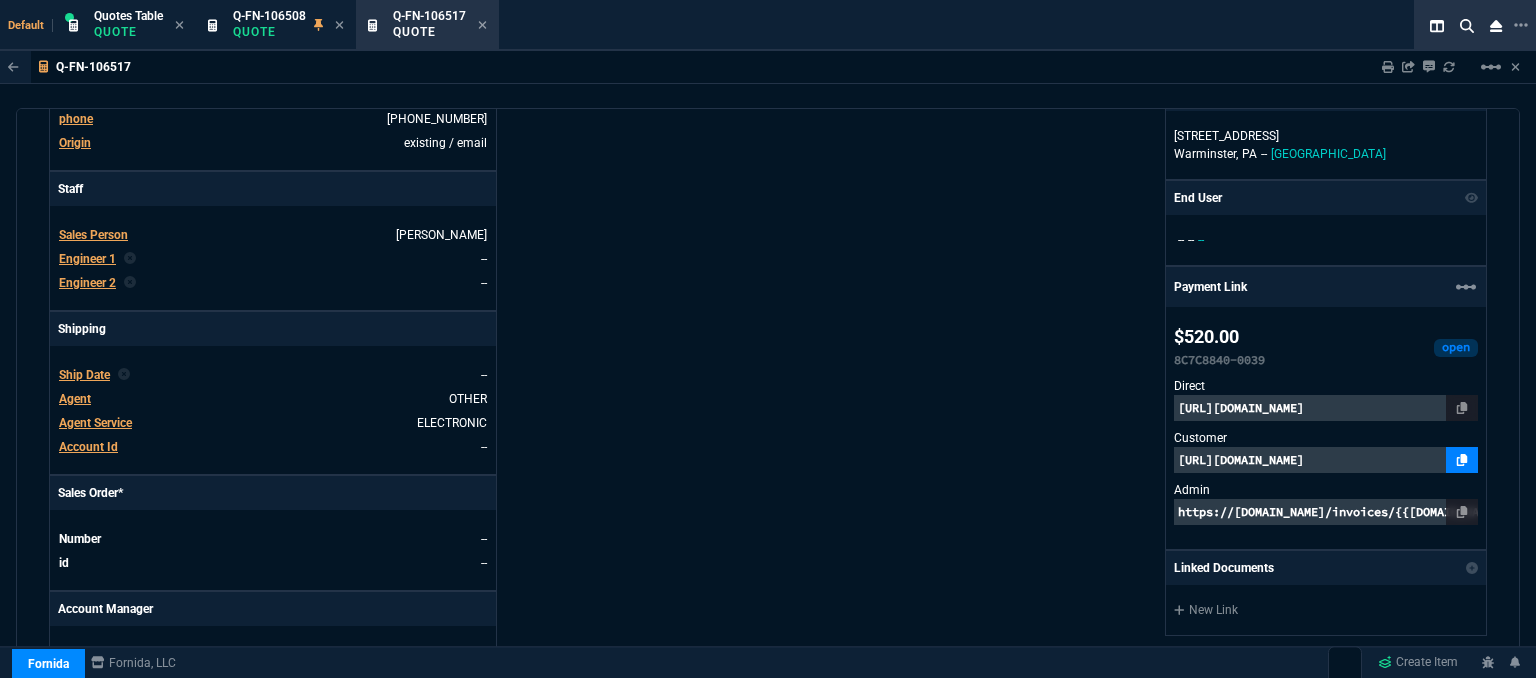click 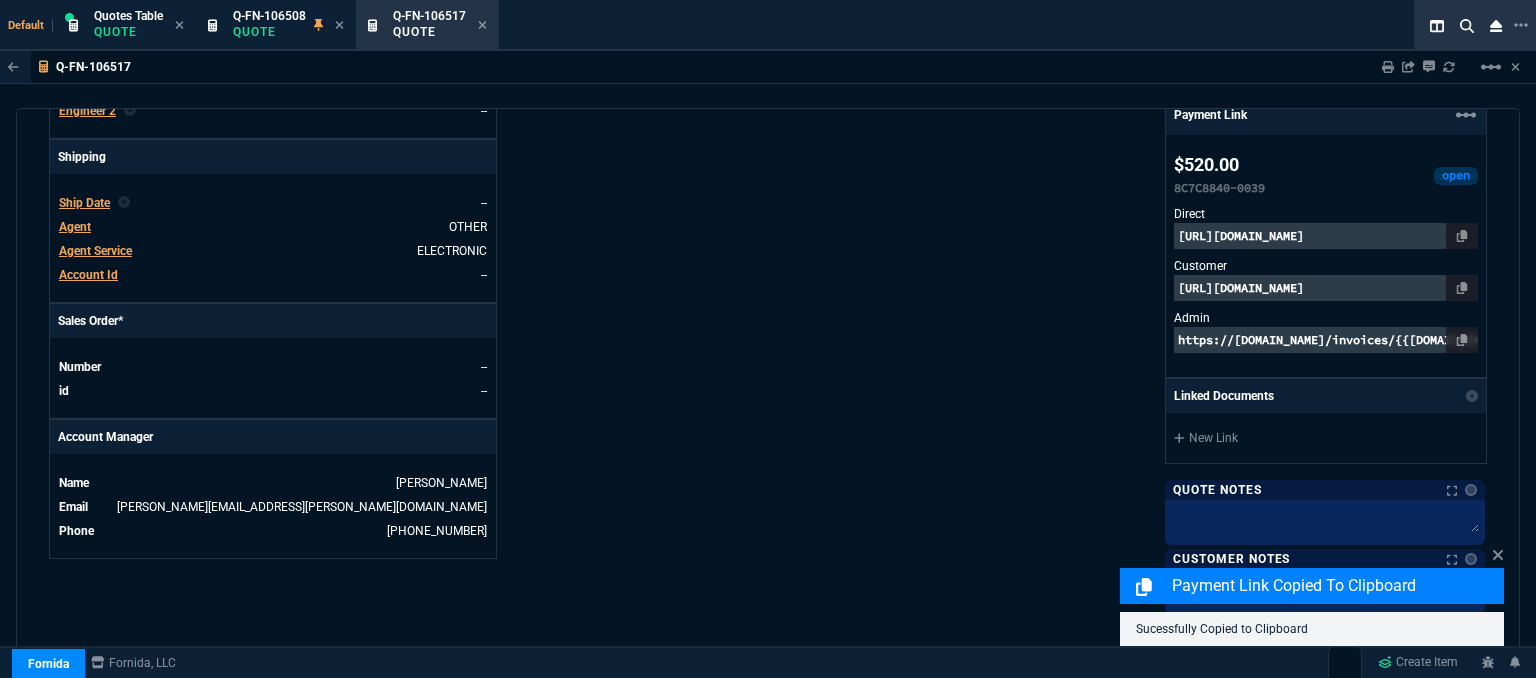 scroll, scrollTop: 900, scrollLeft: 0, axis: vertical 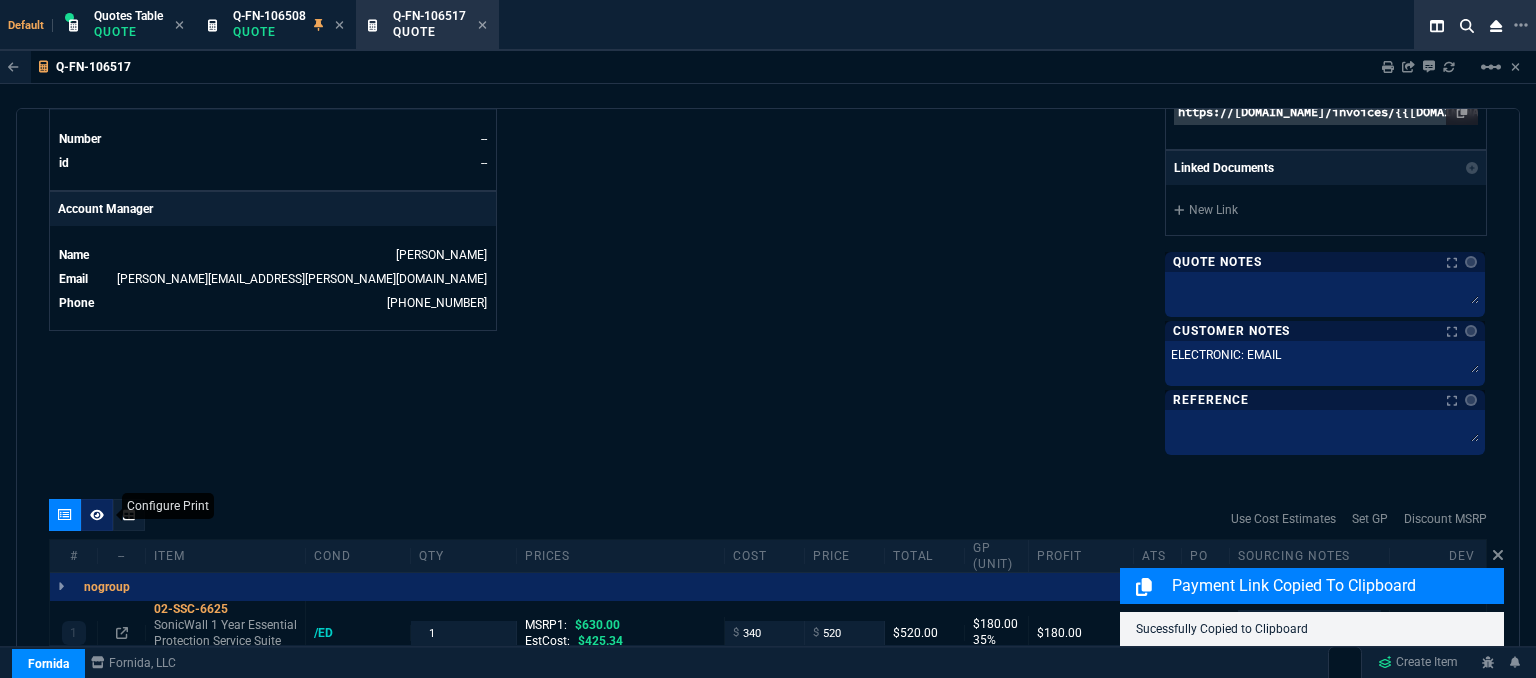 click at bounding box center [97, 515] 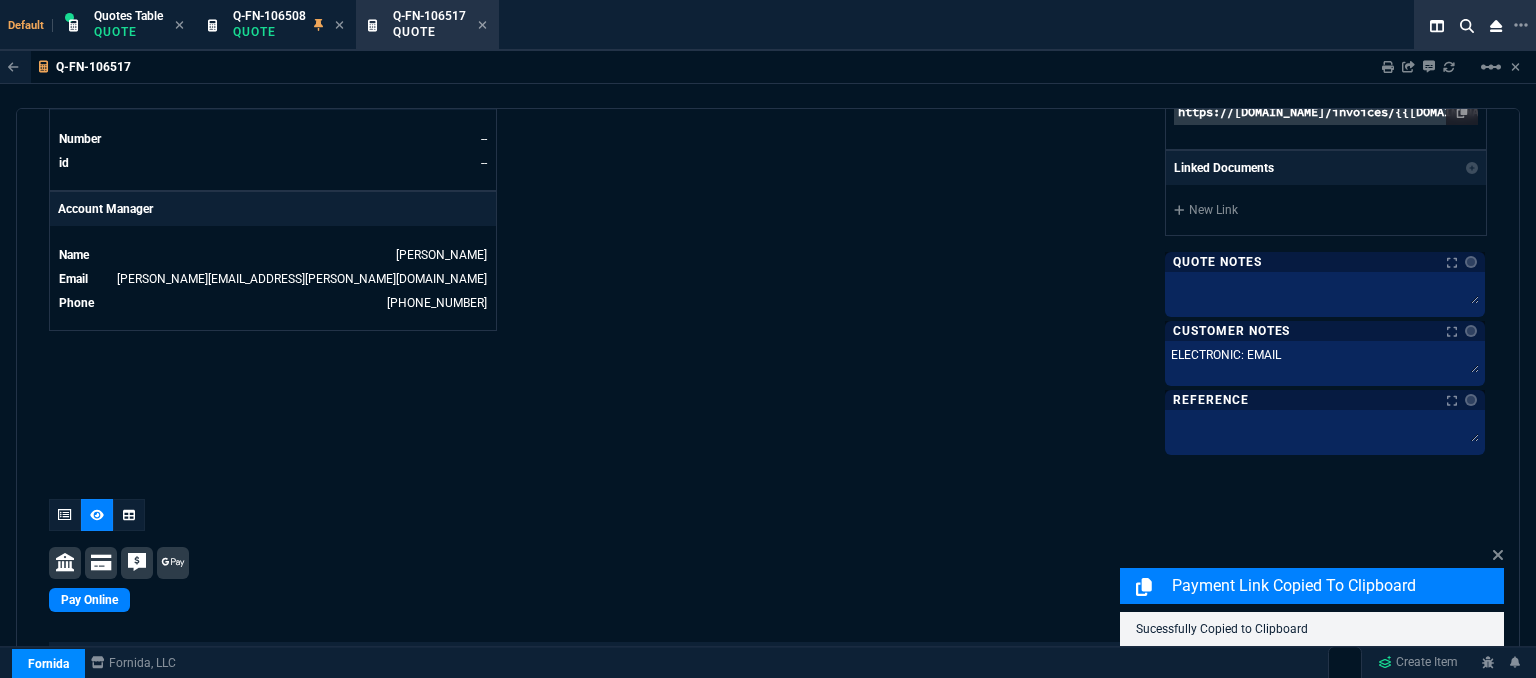 scroll, scrollTop: 1182, scrollLeft: 0, axis: vertical 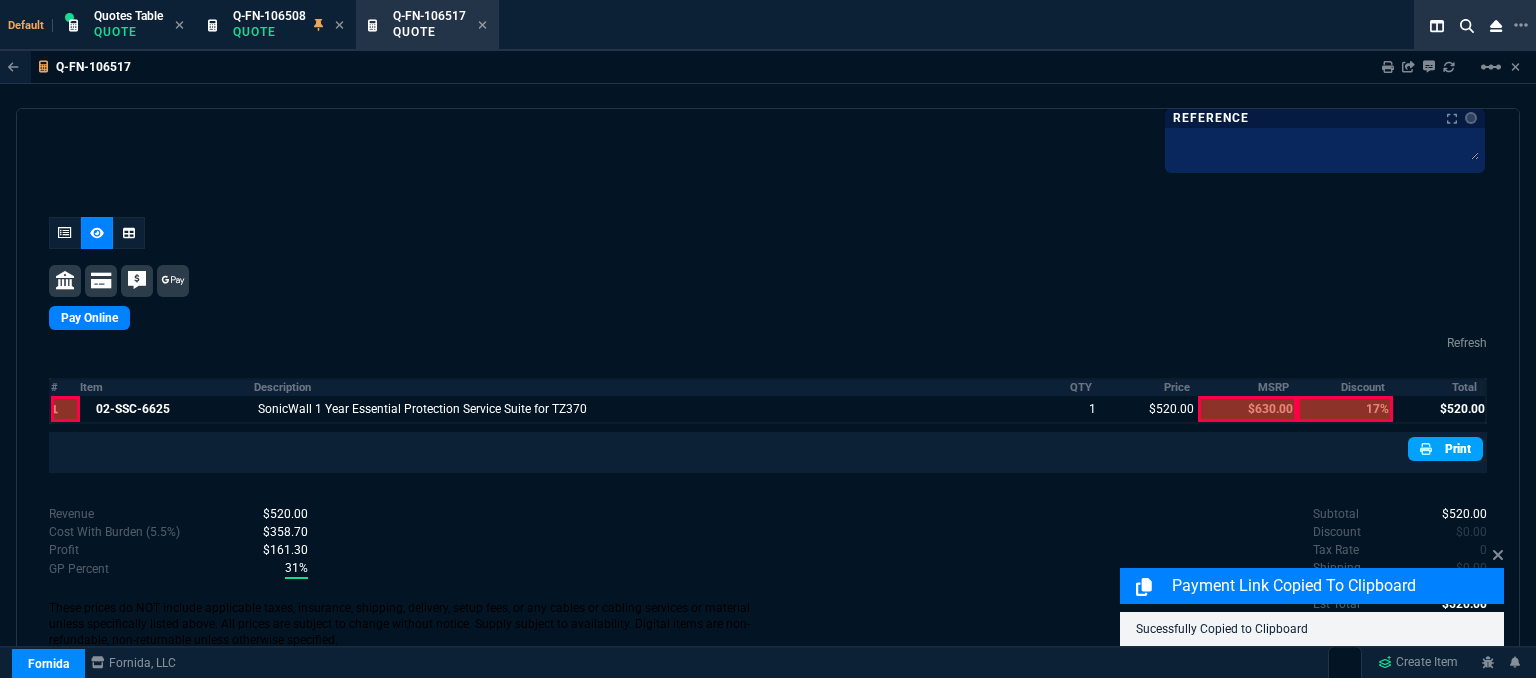 click on "Print" at bounding box center (1445, 449) 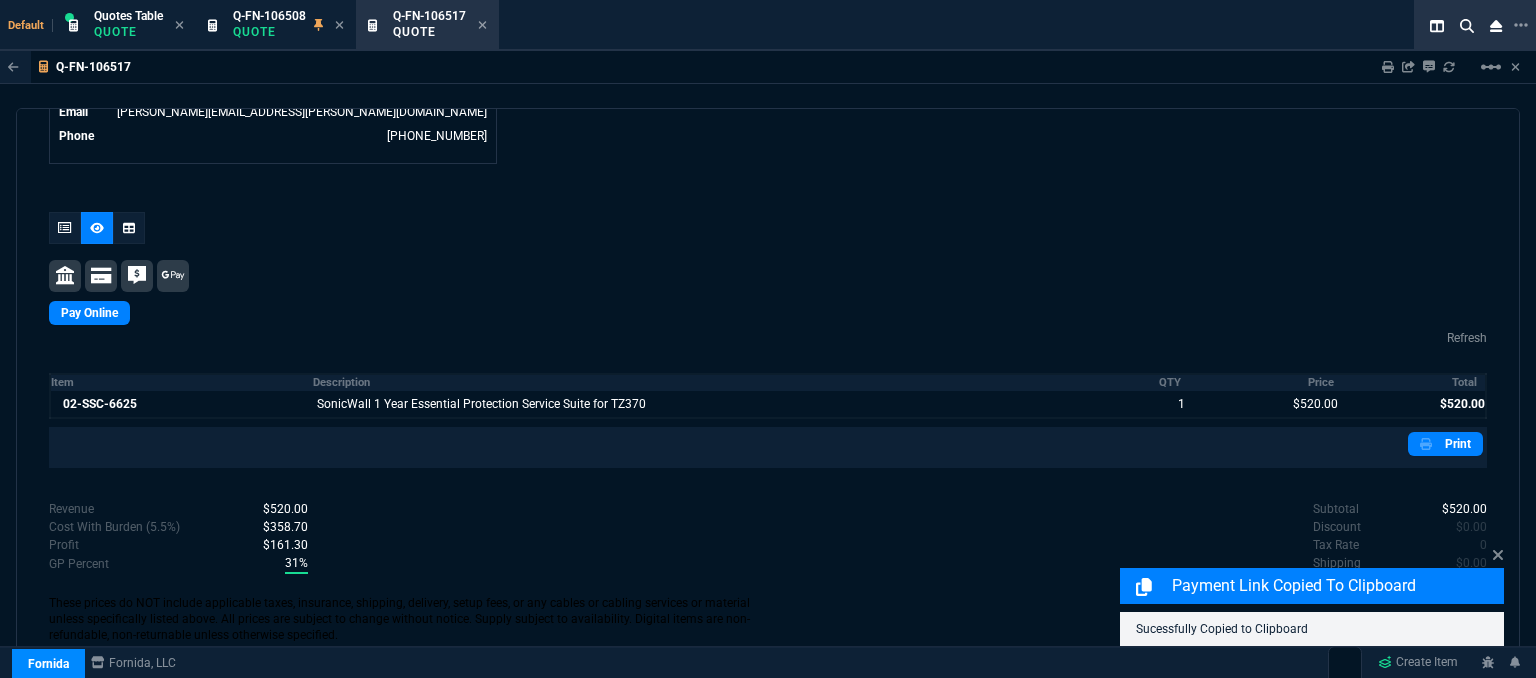 scroll, scrollTop: 1050, scrollLeft: 0, axis: vertical 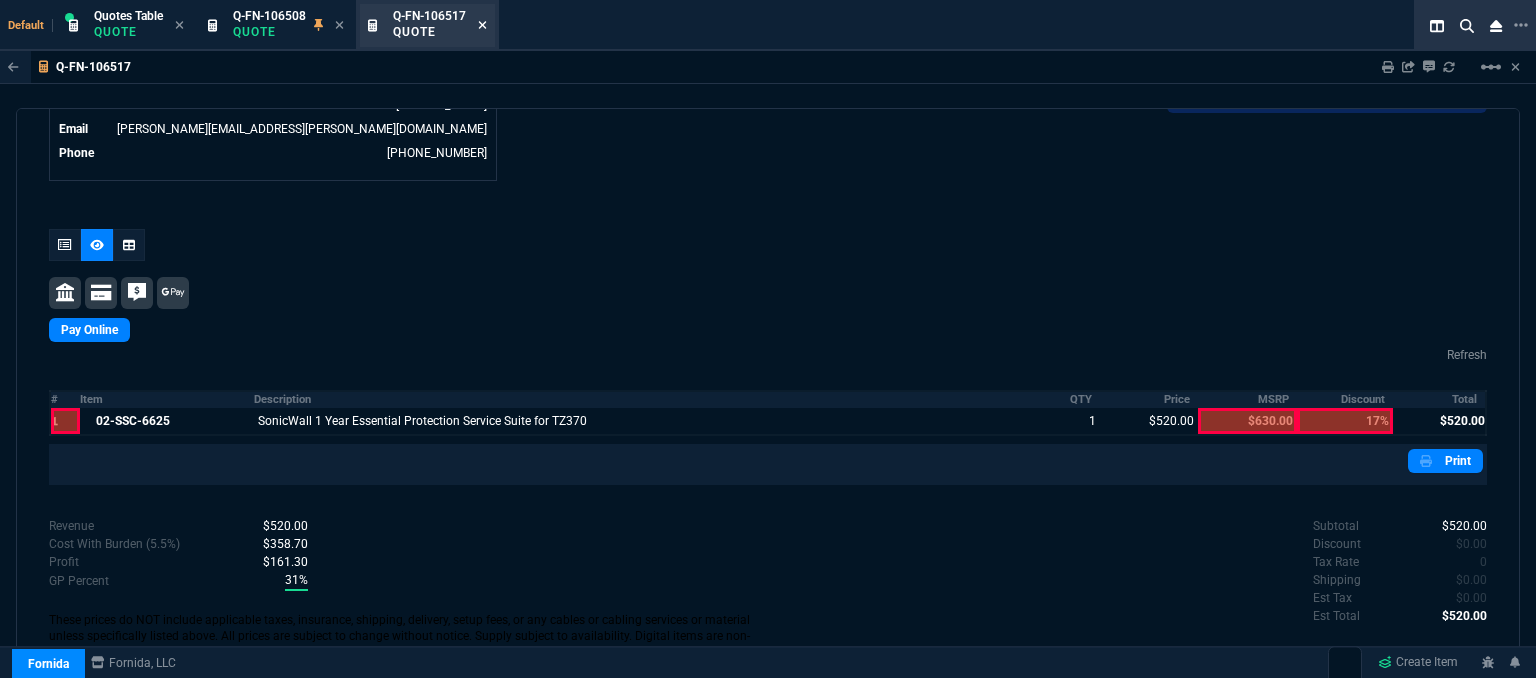 click 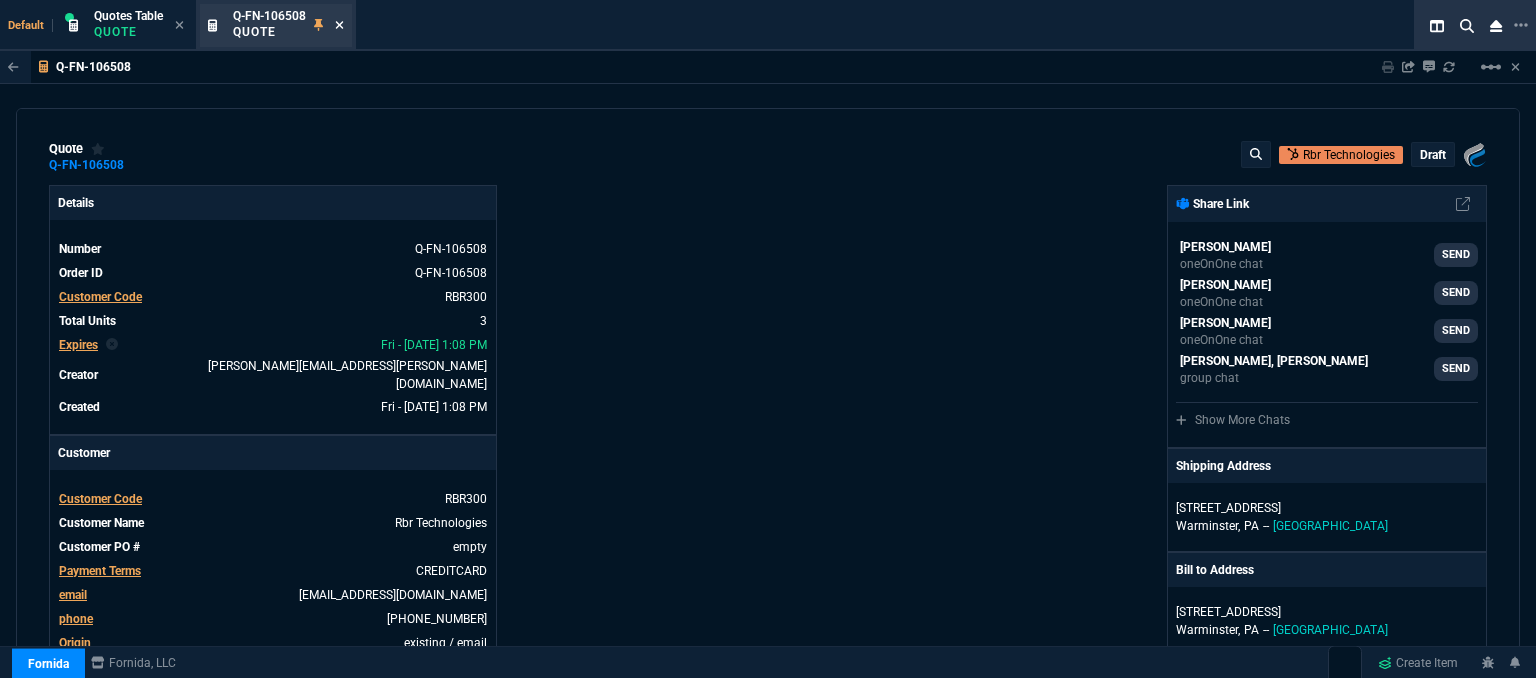 click 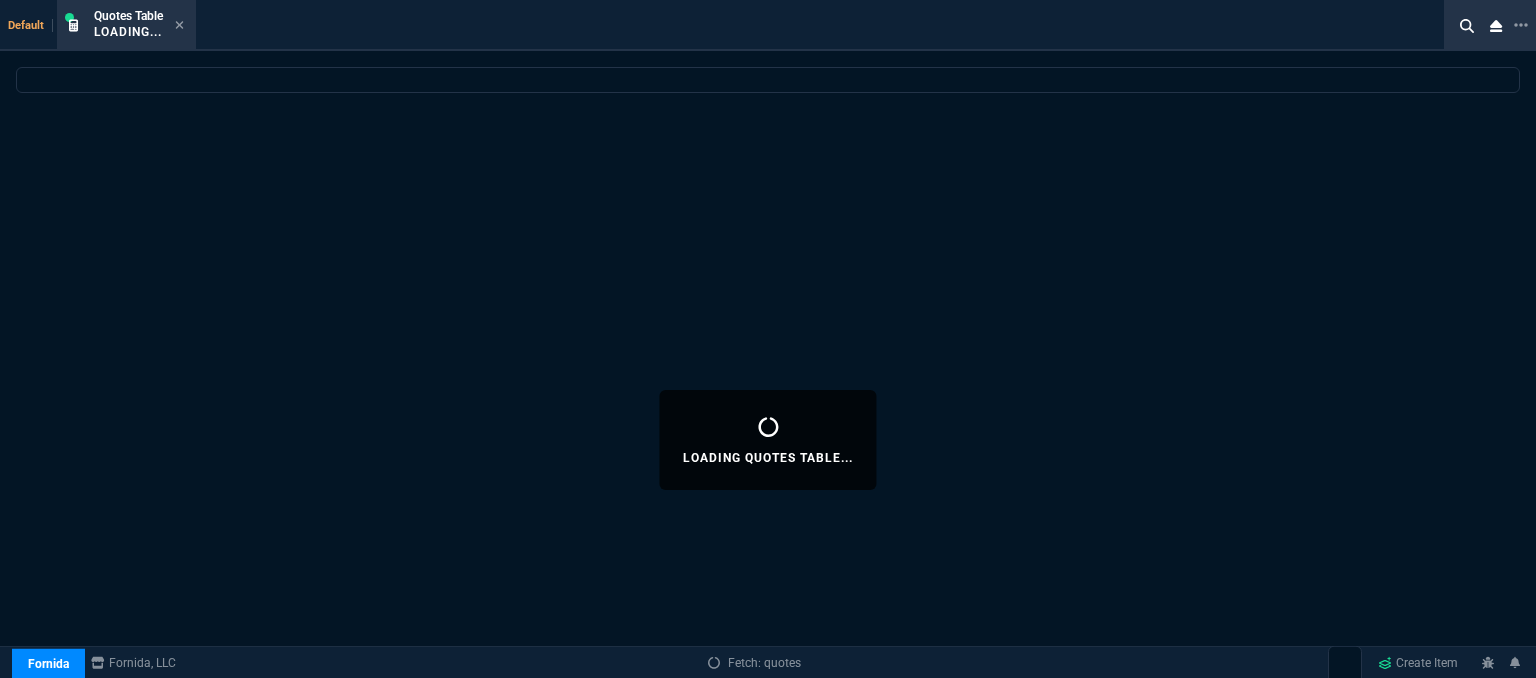 select 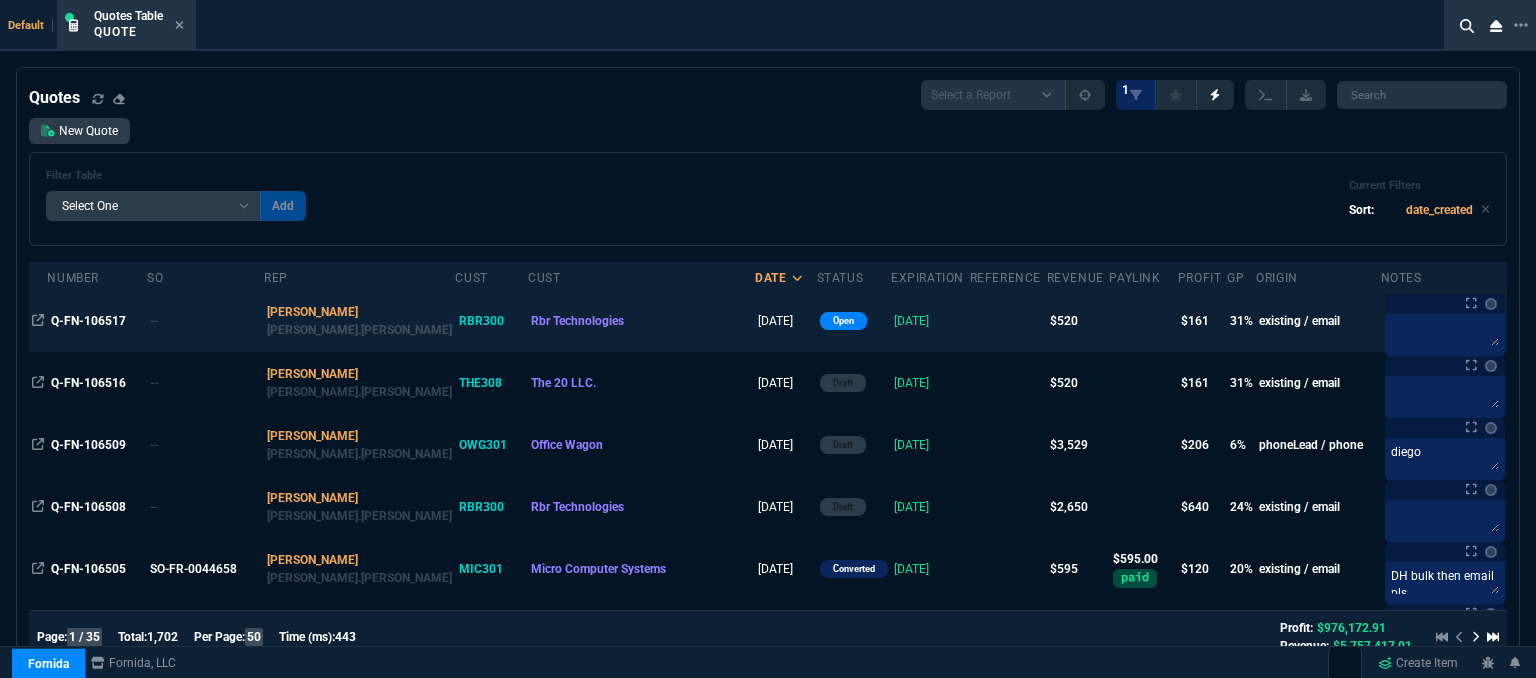 click at bounding box center (1008, 321) 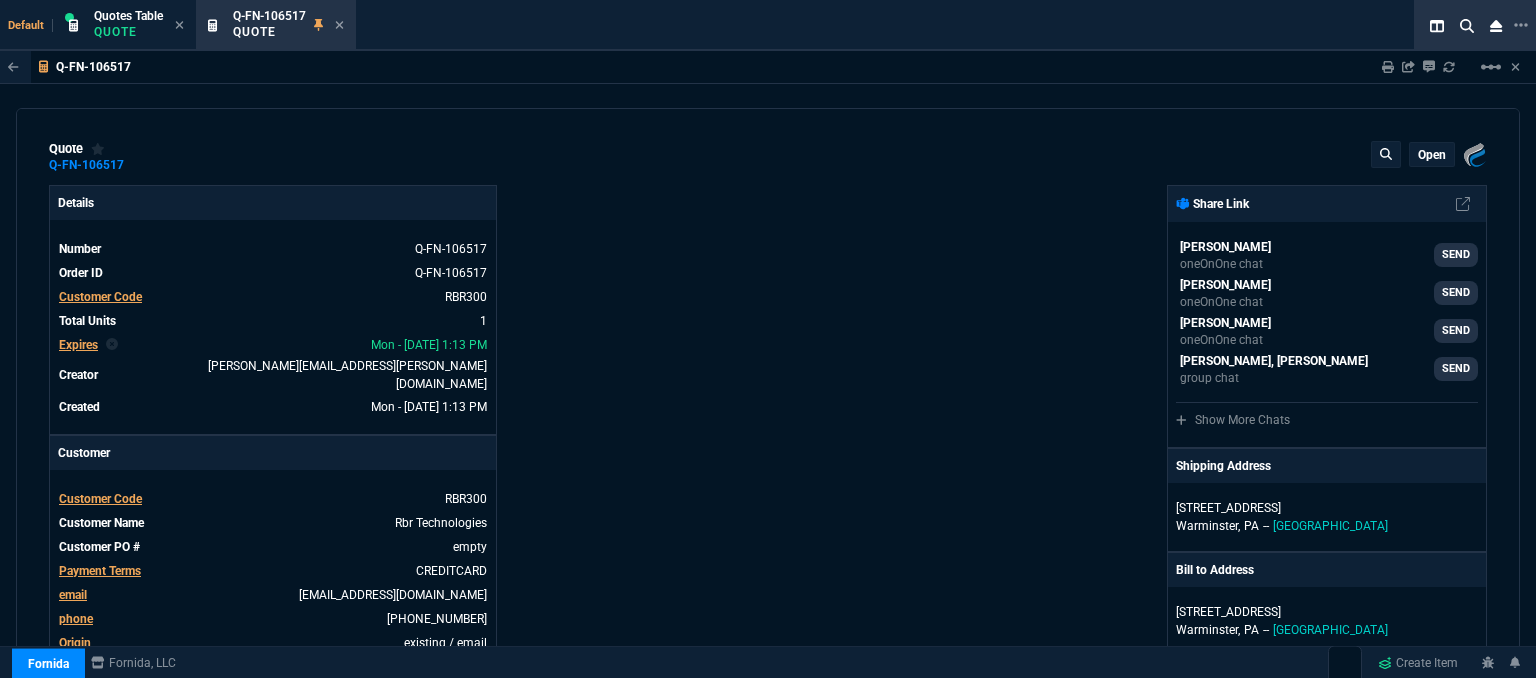 type on "35" 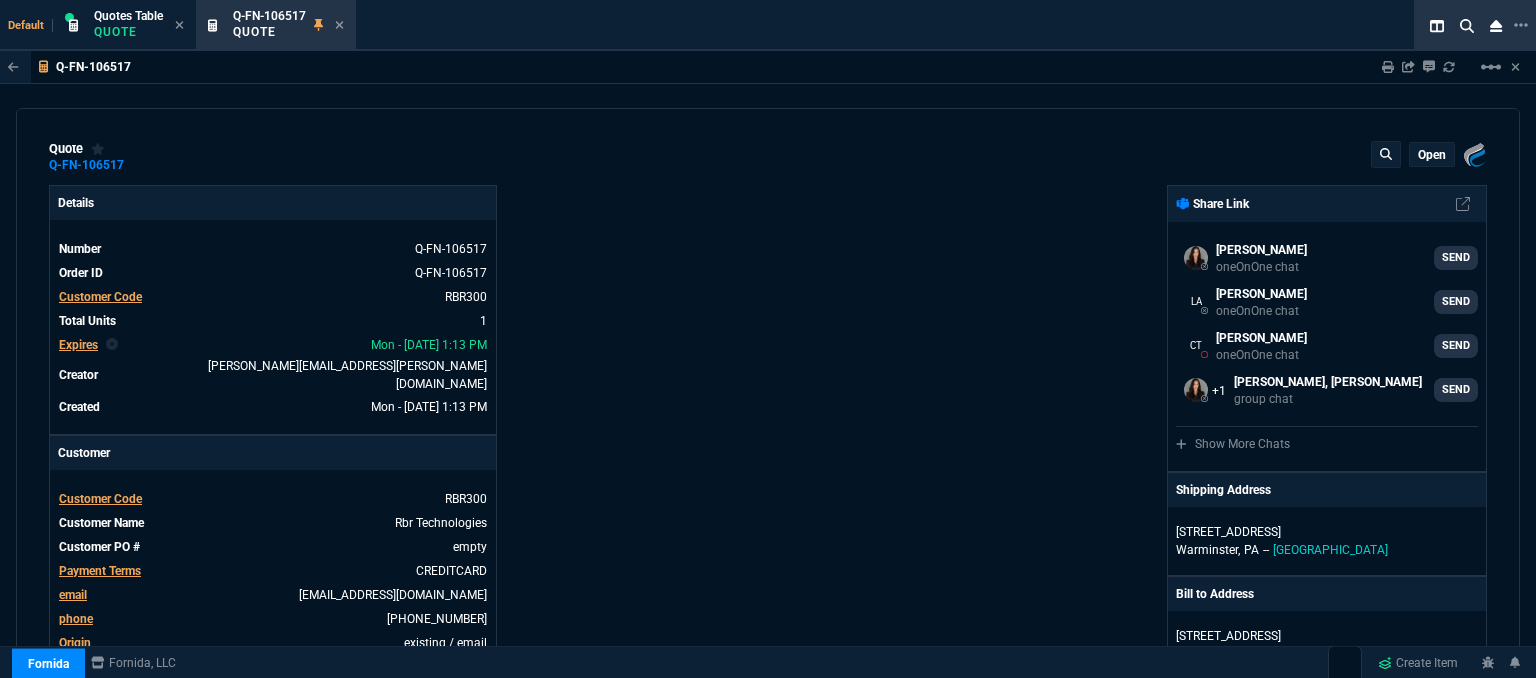 scroll, scrollTop: 400, scrollLeft: 0, axis: vertical 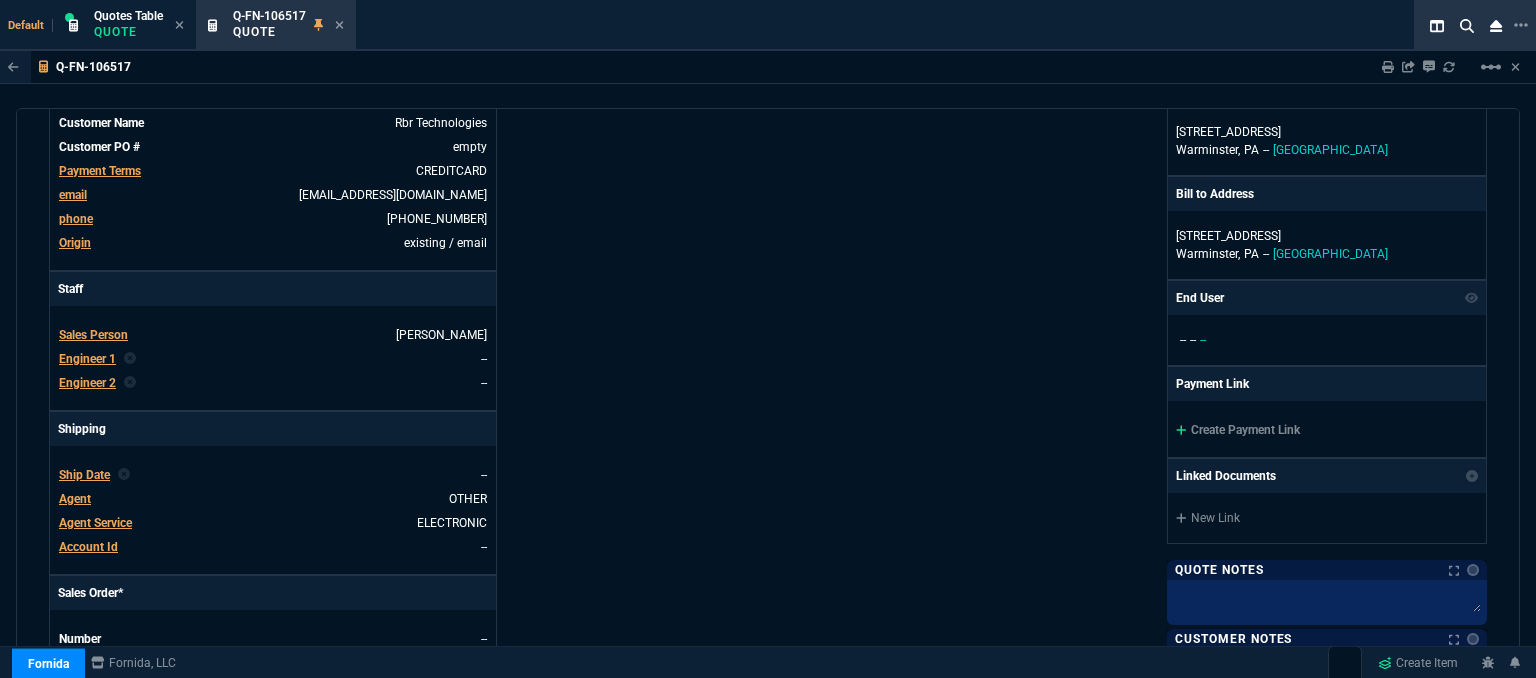 type on "630" 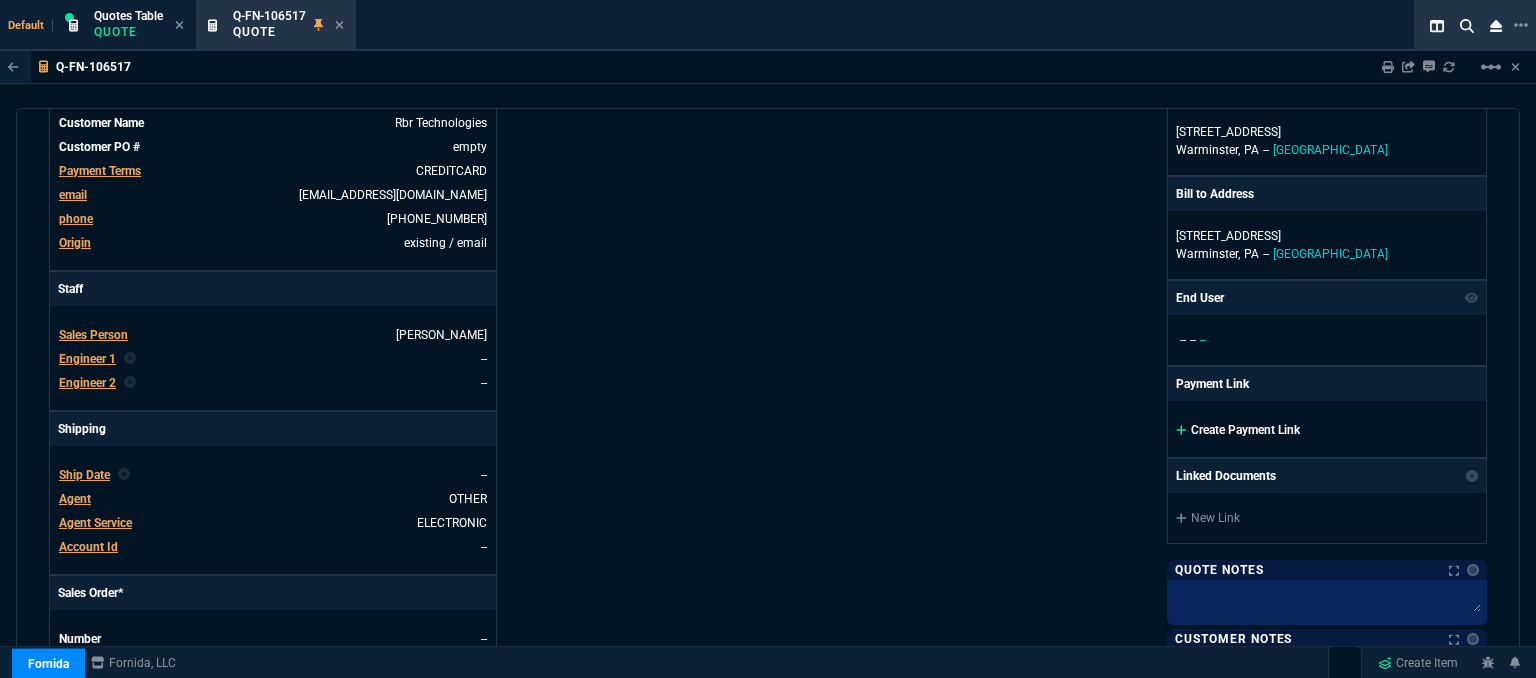 click 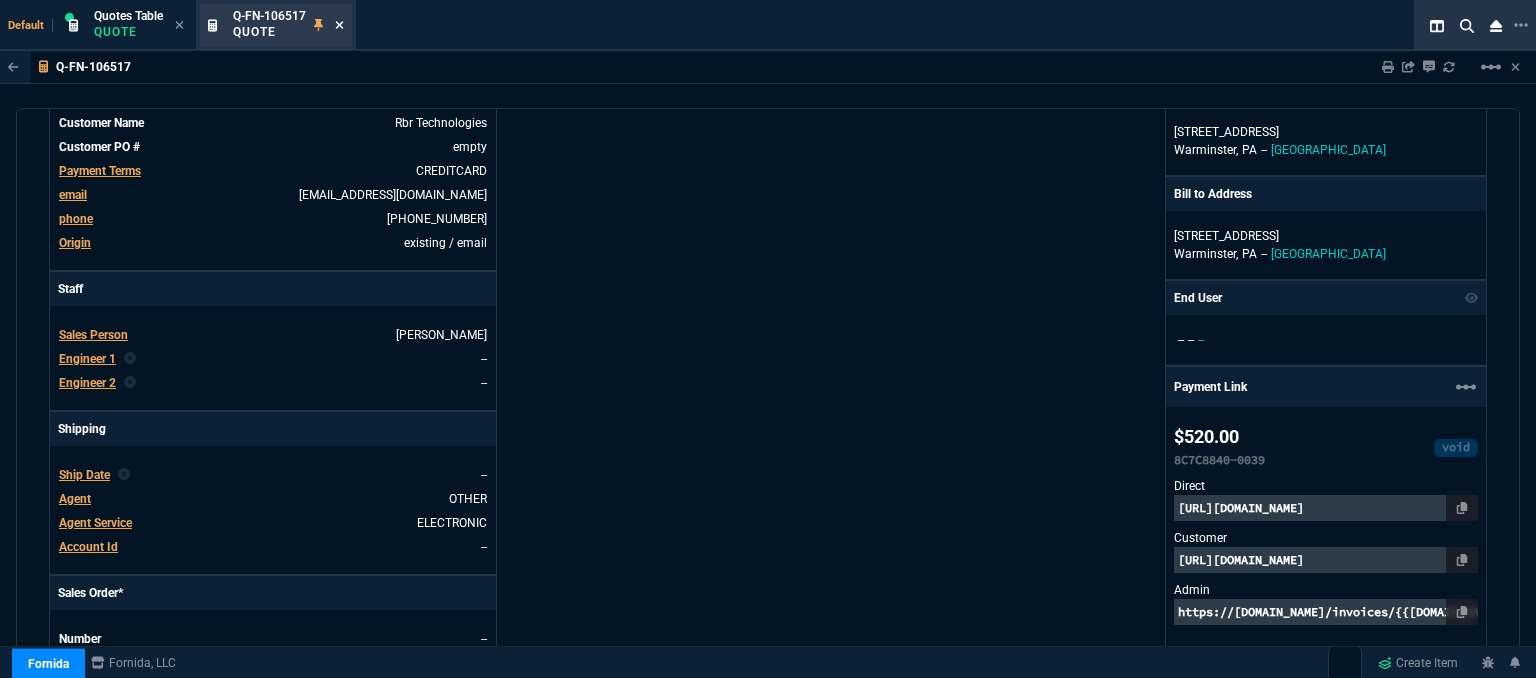 click 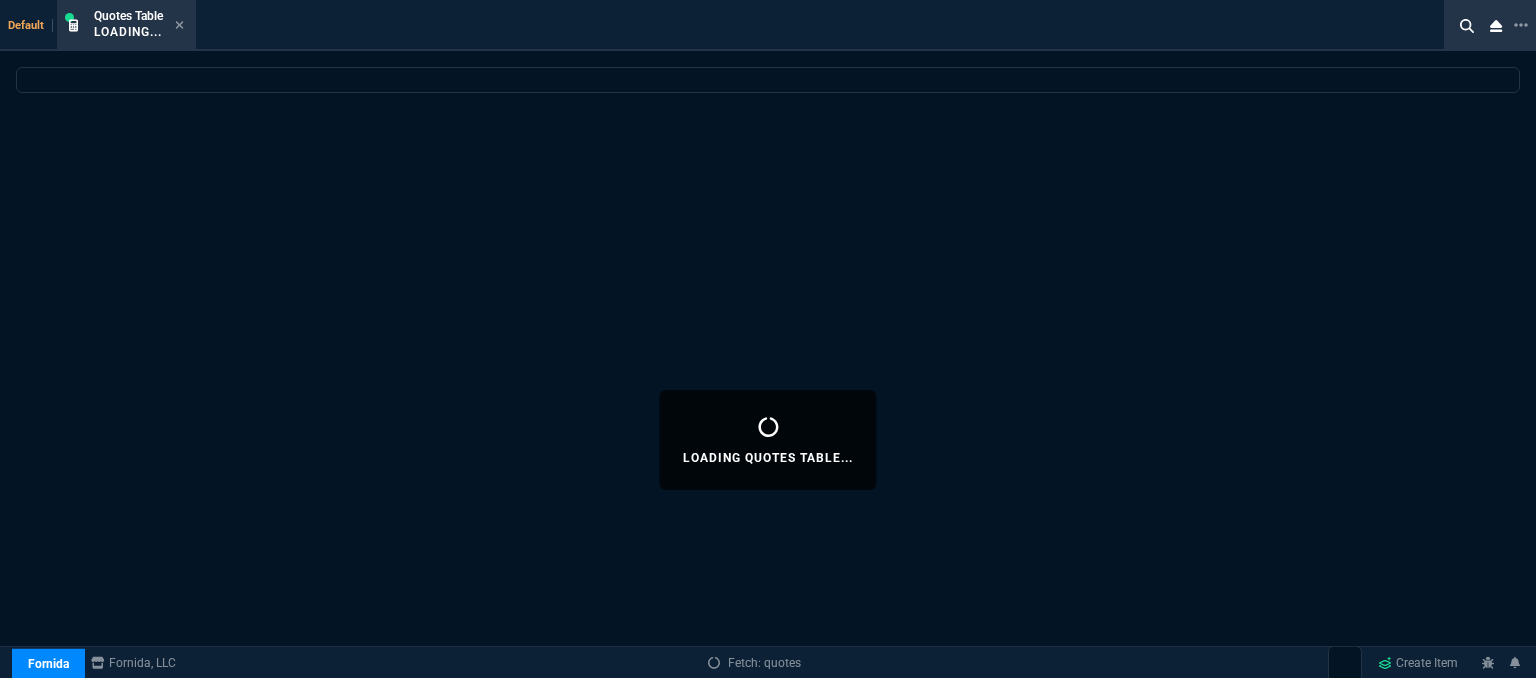 select 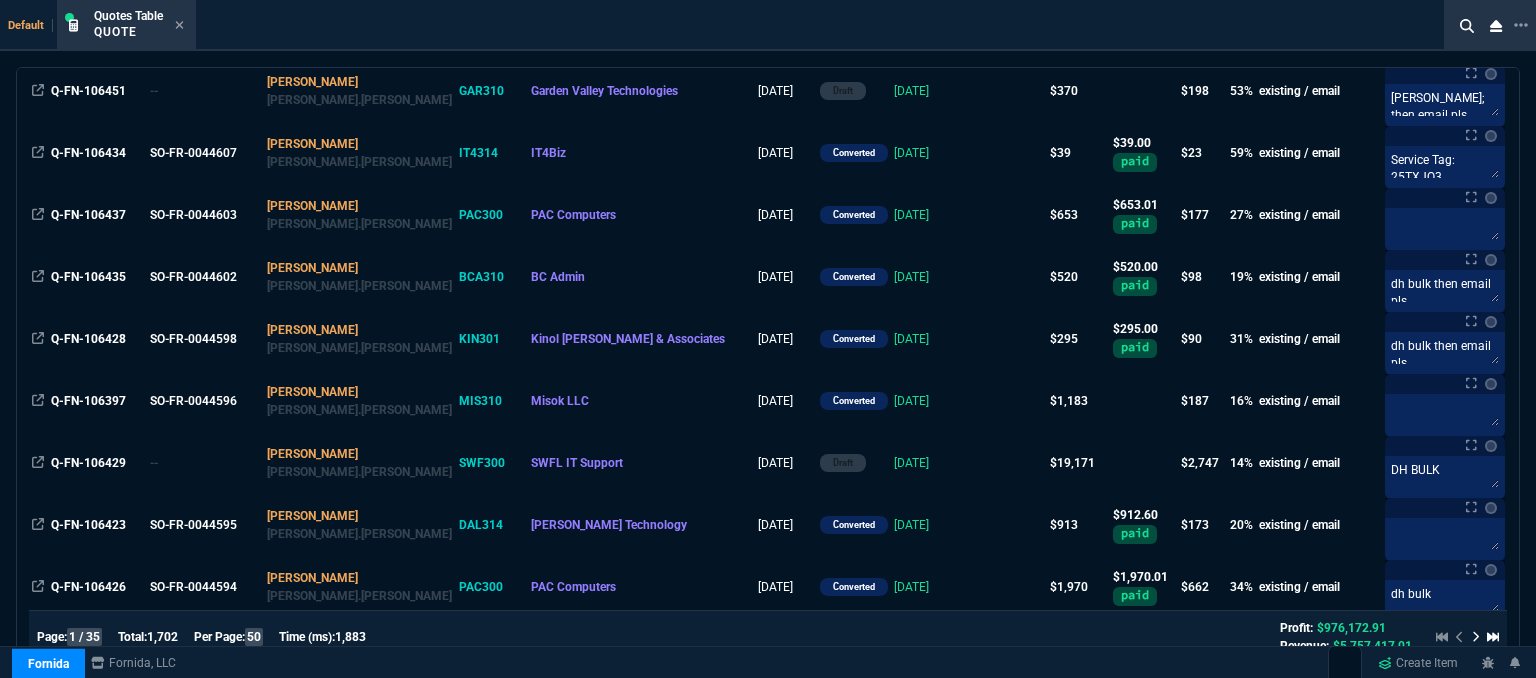 scroll, scrollTop: 2811, scrollLeft: 0, axis: vertical 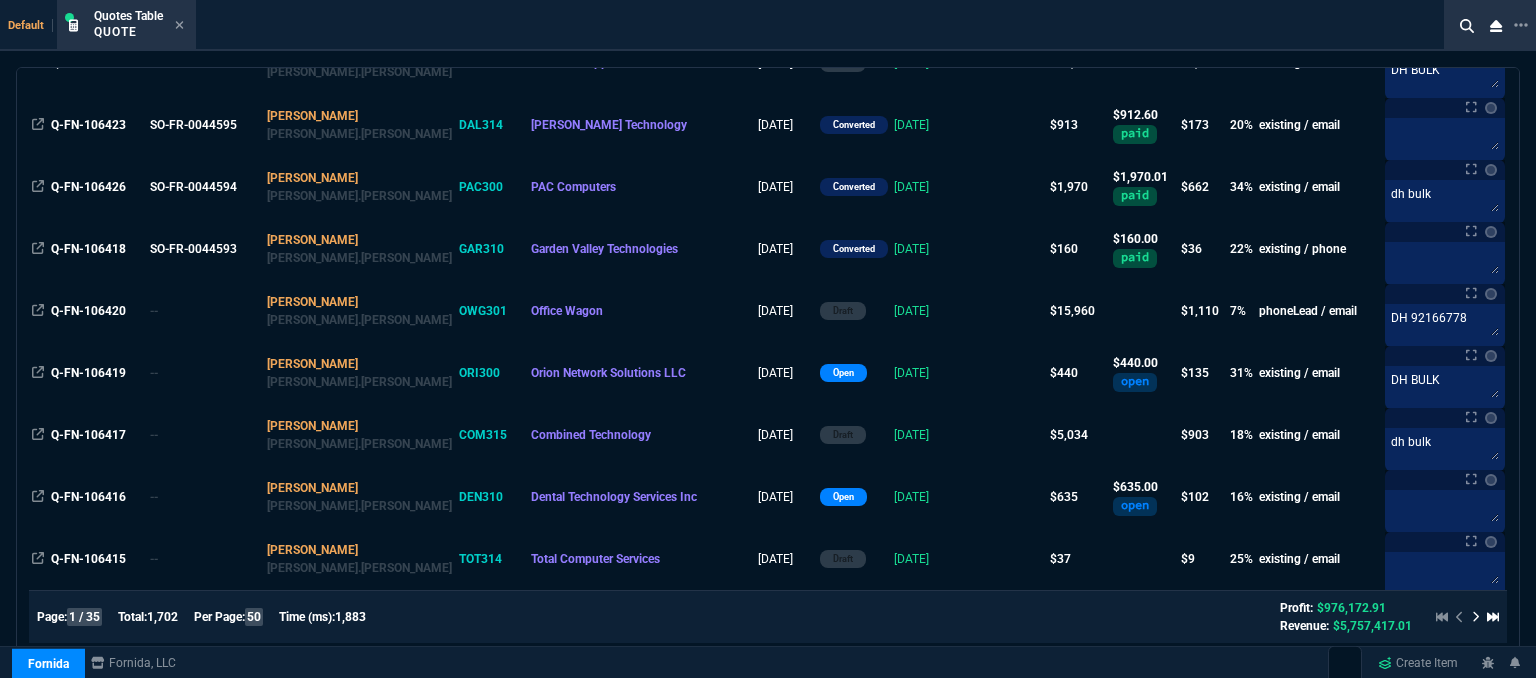 click 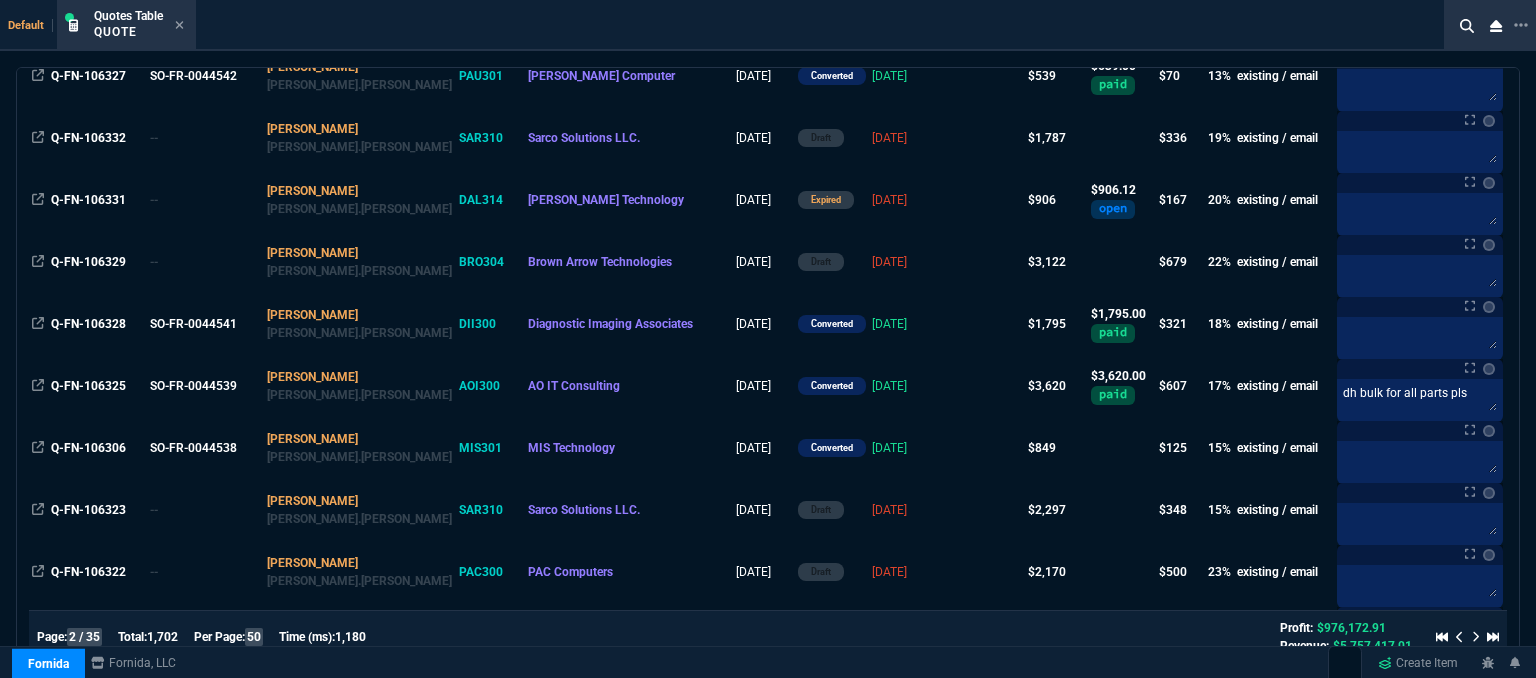 scroll, scrollTop: 2411, scrollLeft: 0, axis: vertical 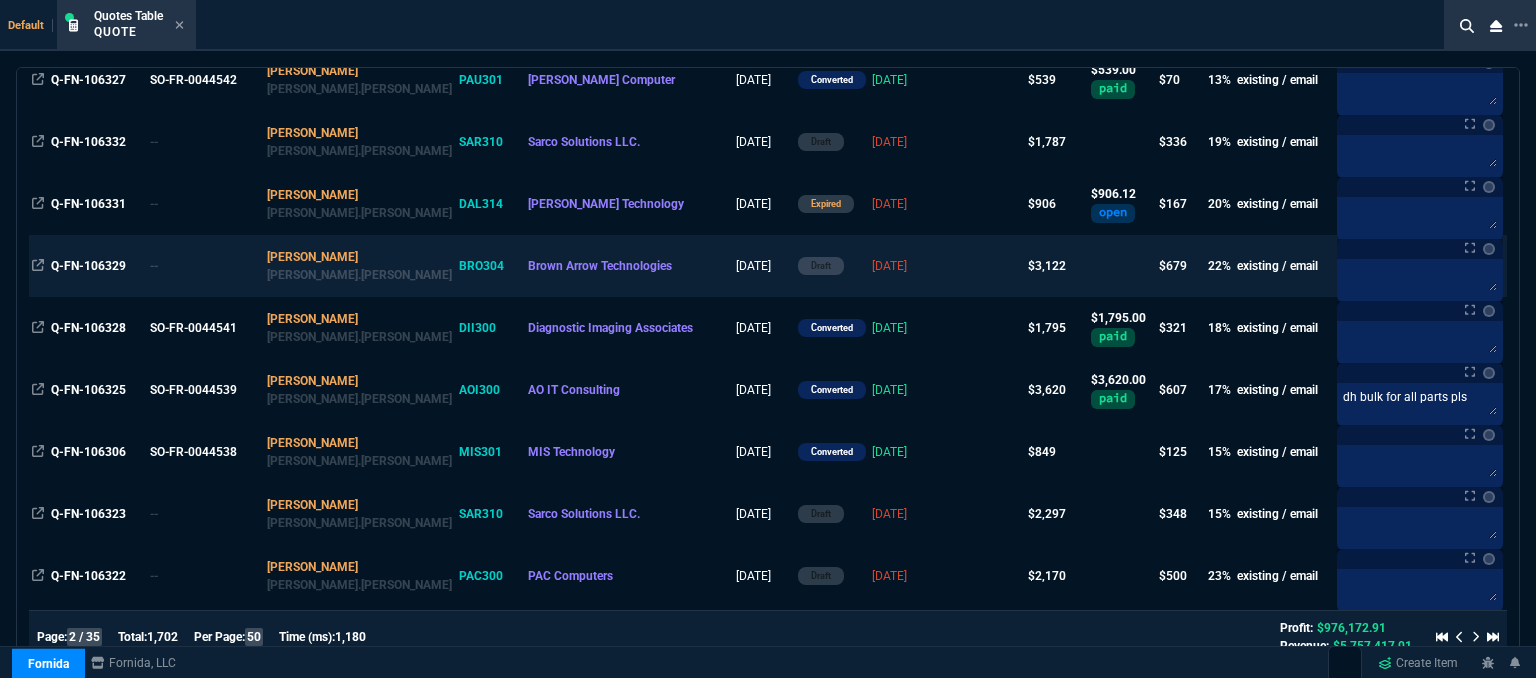click at bounding box center [986, 266] 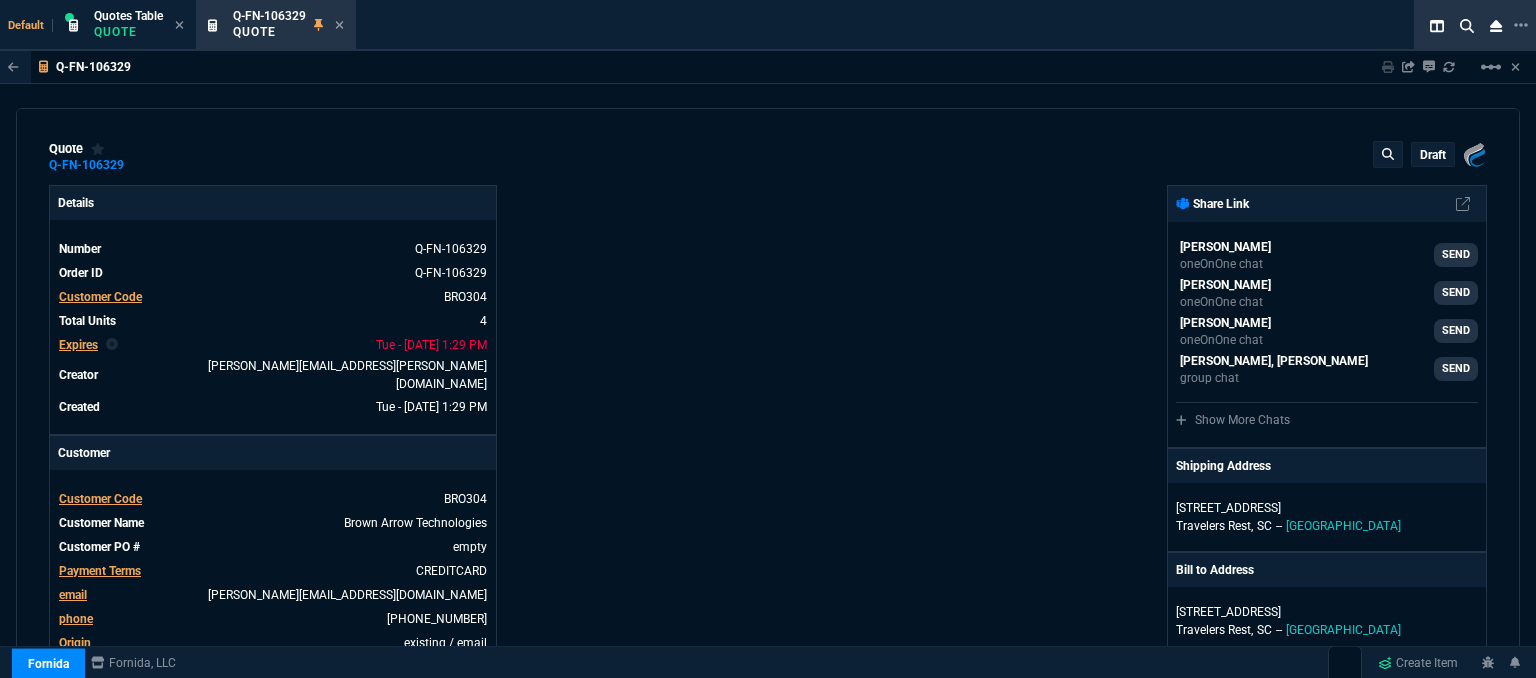 type on "25" 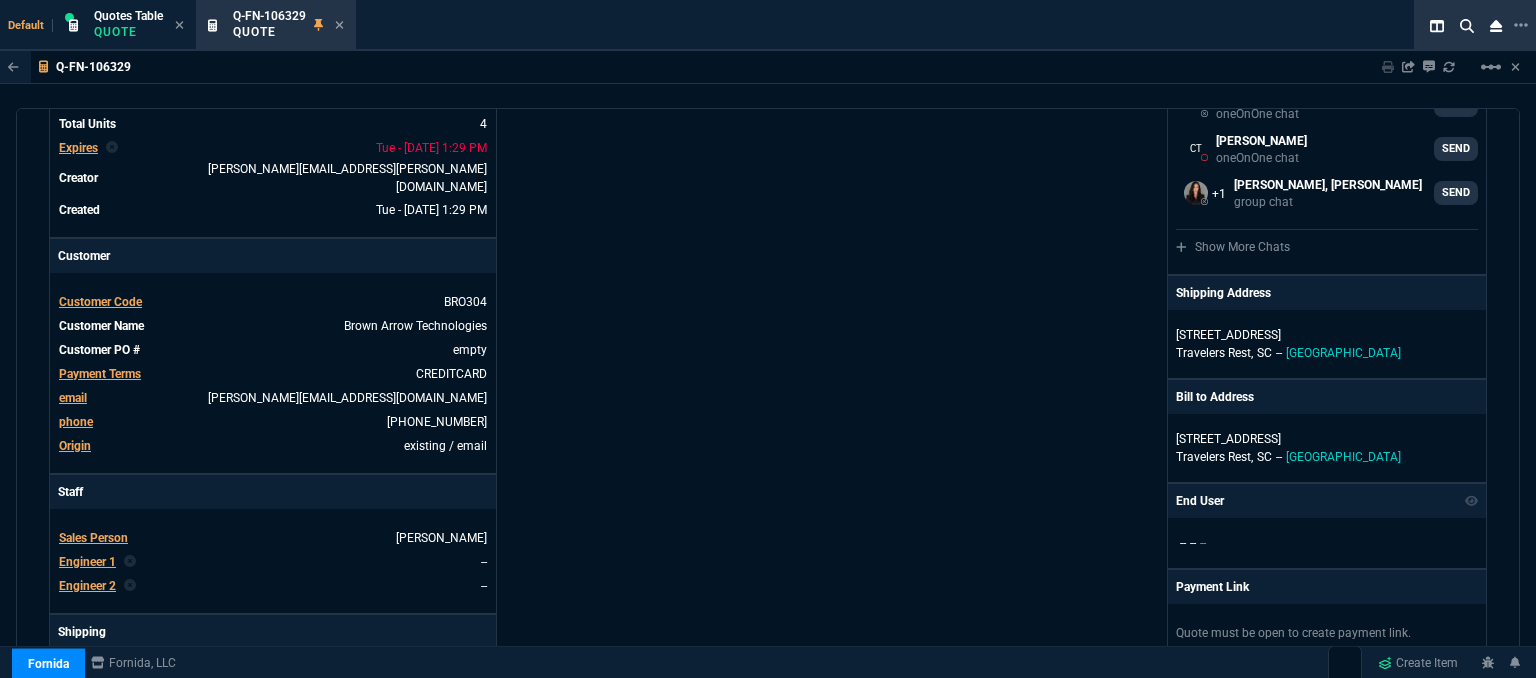 scroll, scrollTop: 0, scrollLeft: 0, axis: both 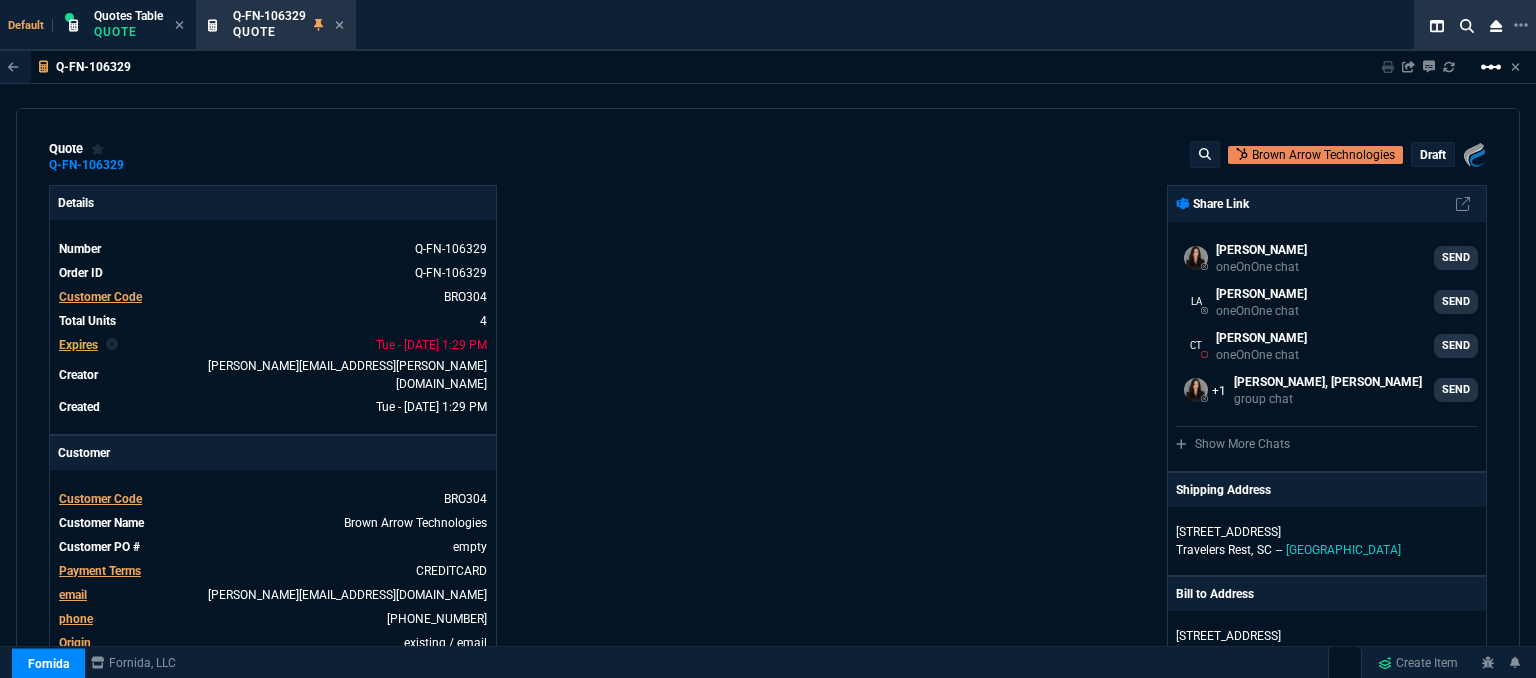 click on "linear_scale" at bounding box center (1491, 67) 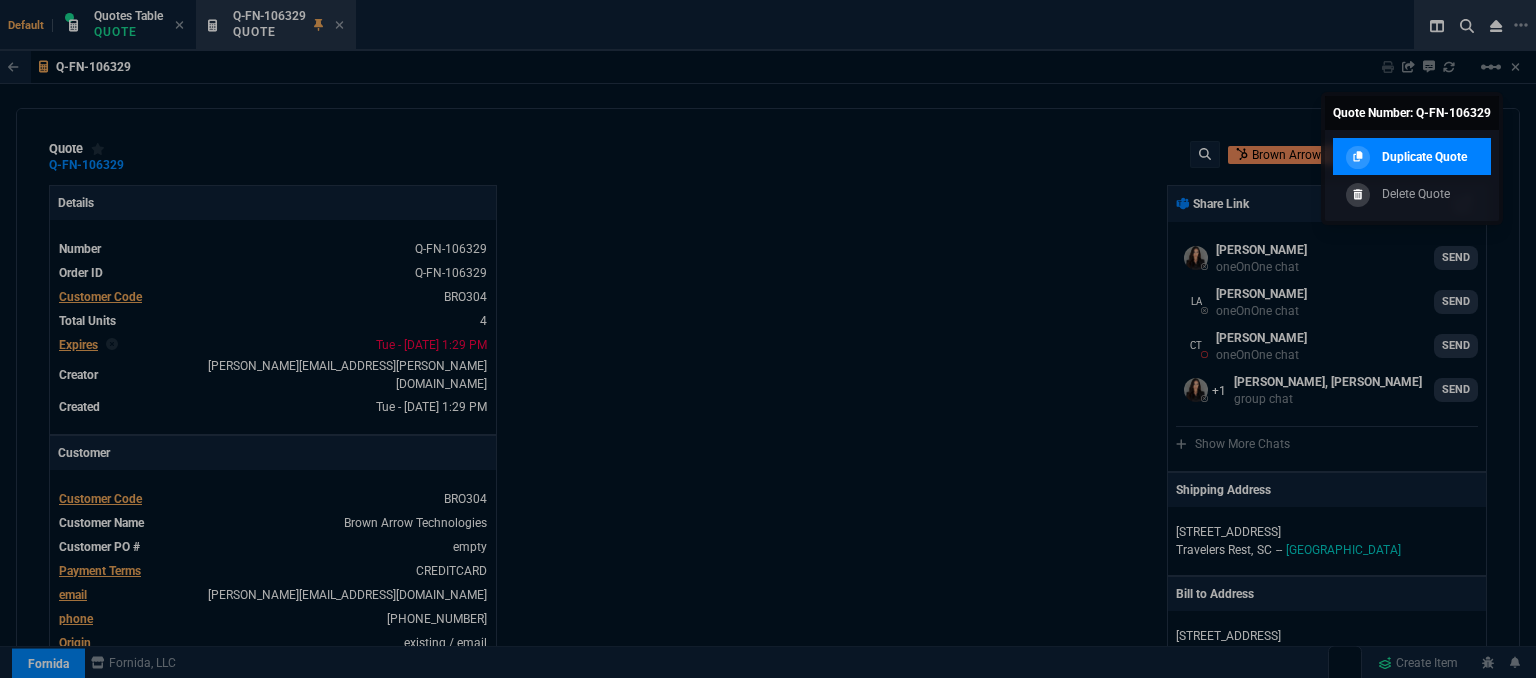click on "Duplicate Quote" at bounding box center (1424, 157) 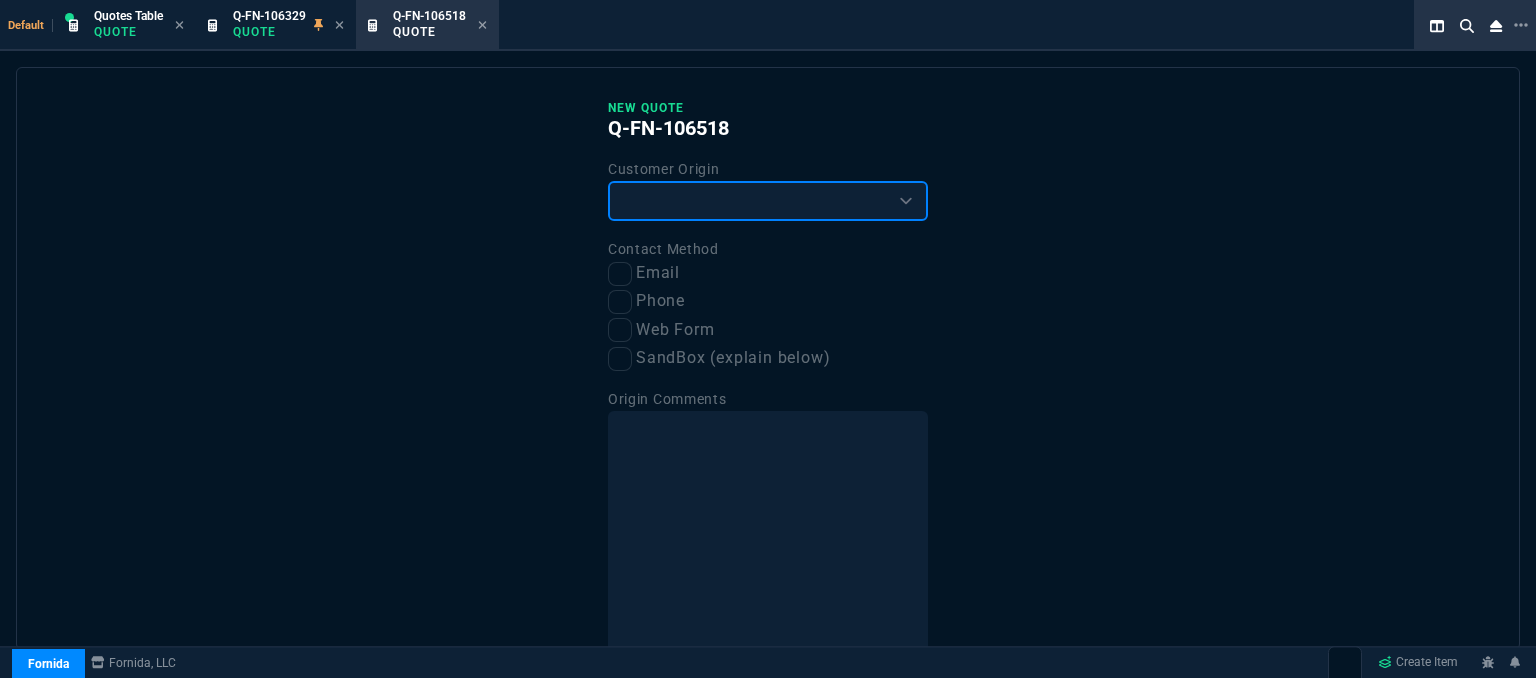 click on "Existing Customer Amazon Lead (first order) Website Lead (first order) Called (first order) Referral (first order) SandBox (explain below)" at bounding box center [768, 201] 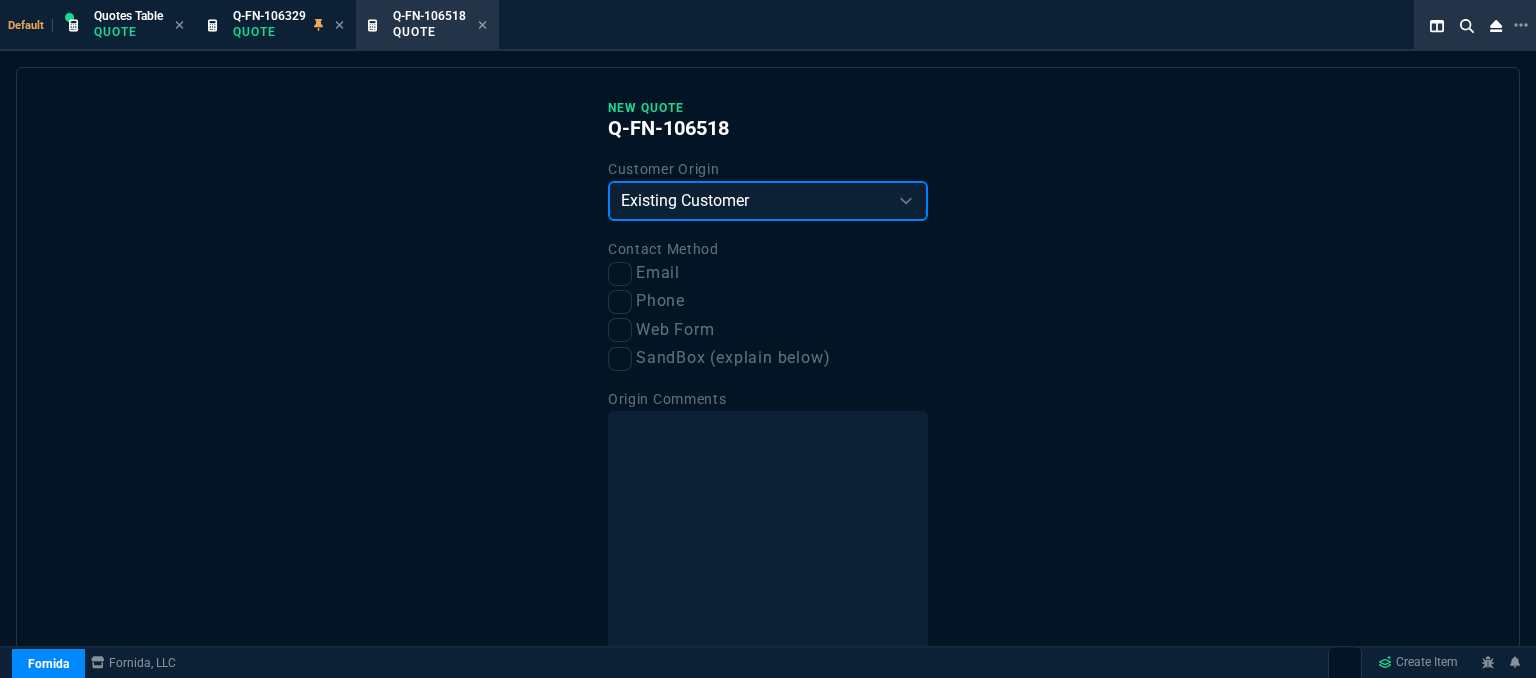 click on "Existing Customer Amazon Lead (first order) Website Lead (first order) Called (first order) Referral (first order) SandBox (explain below)" at bounding box center (768, 201) 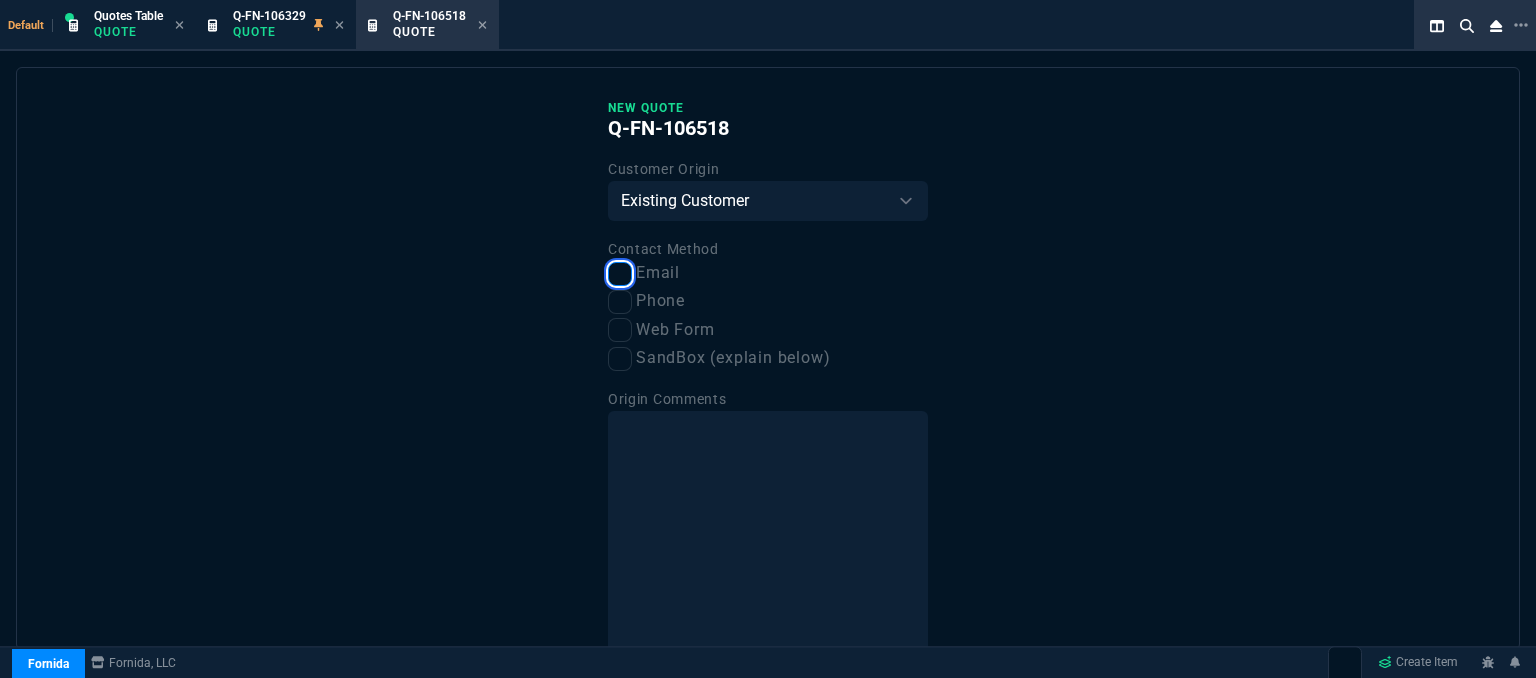 click on "Email" at bounding box center [620, 274] 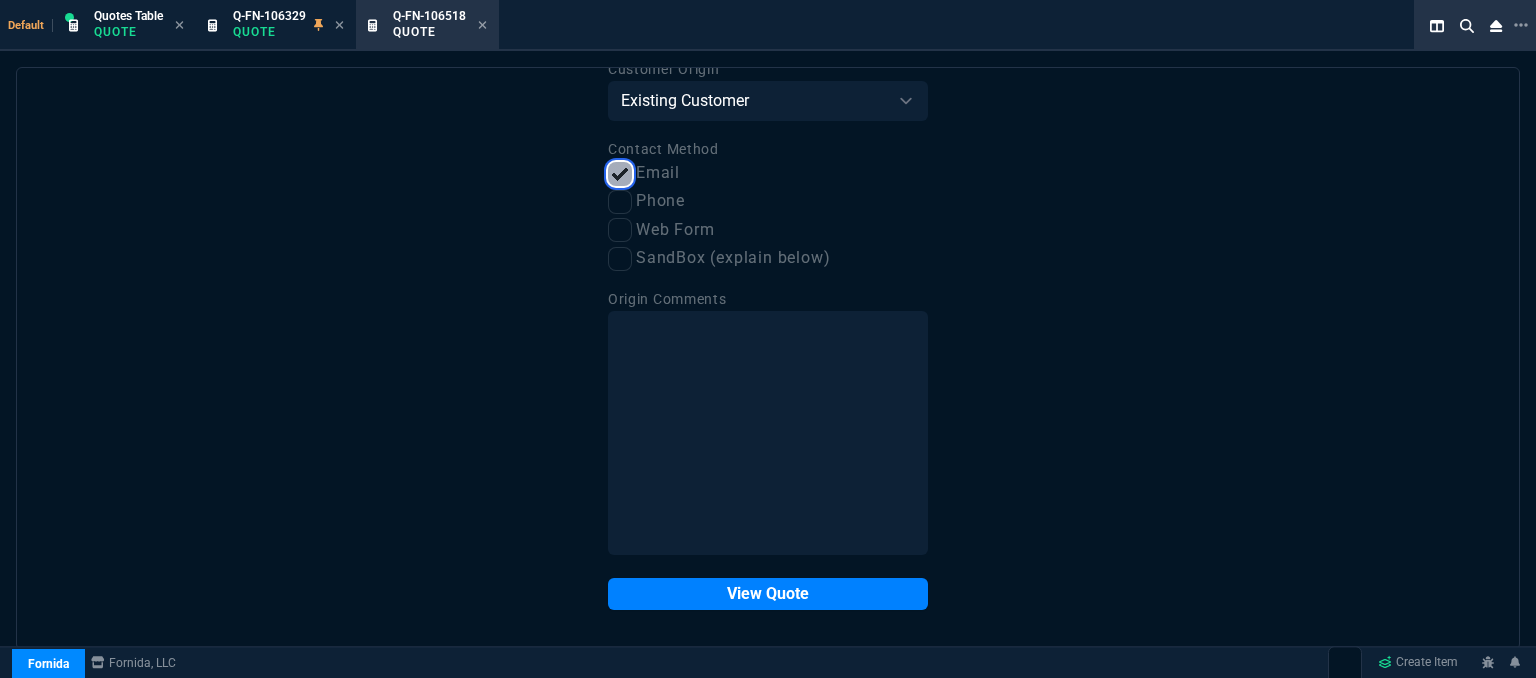 scroll, scrollTop: 101, scrollLeft: 0, axis: vertical 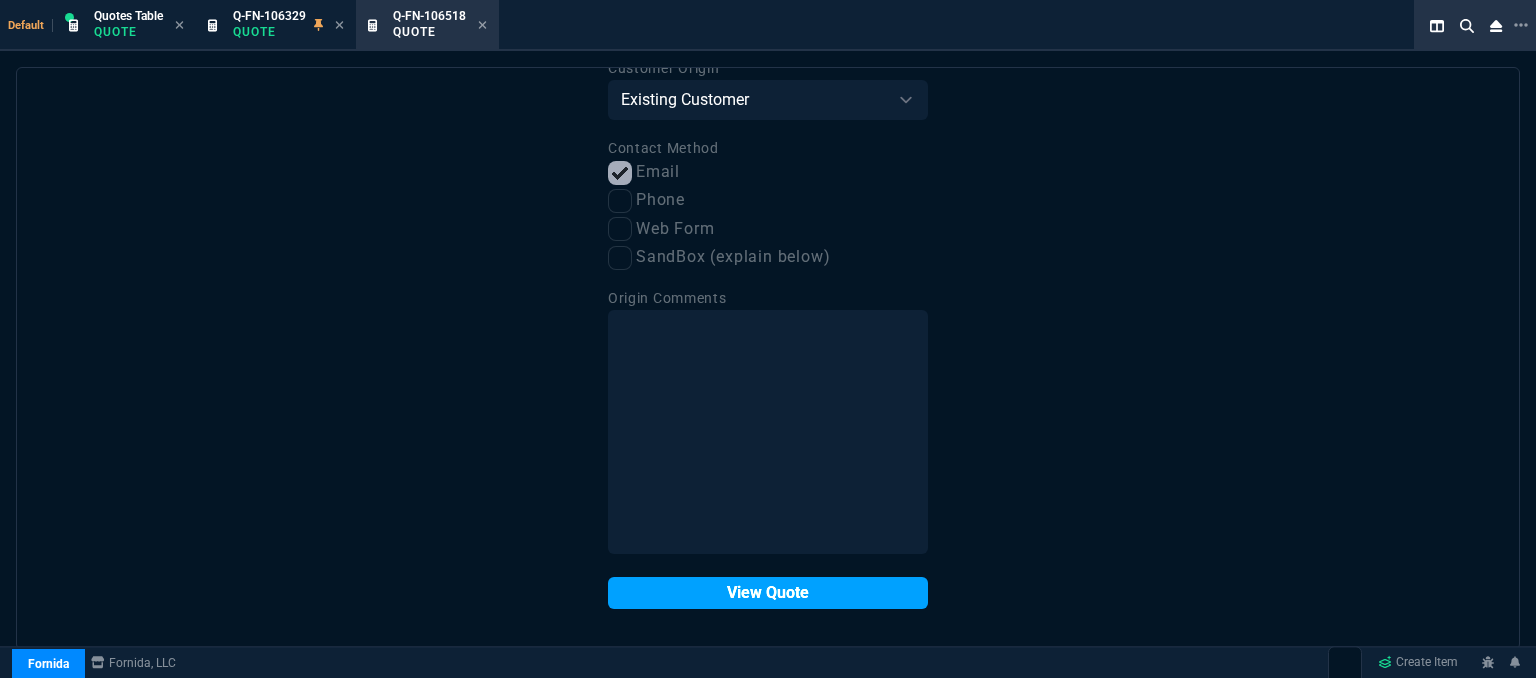 click on "View Quote" at bounding box center (768, 593) 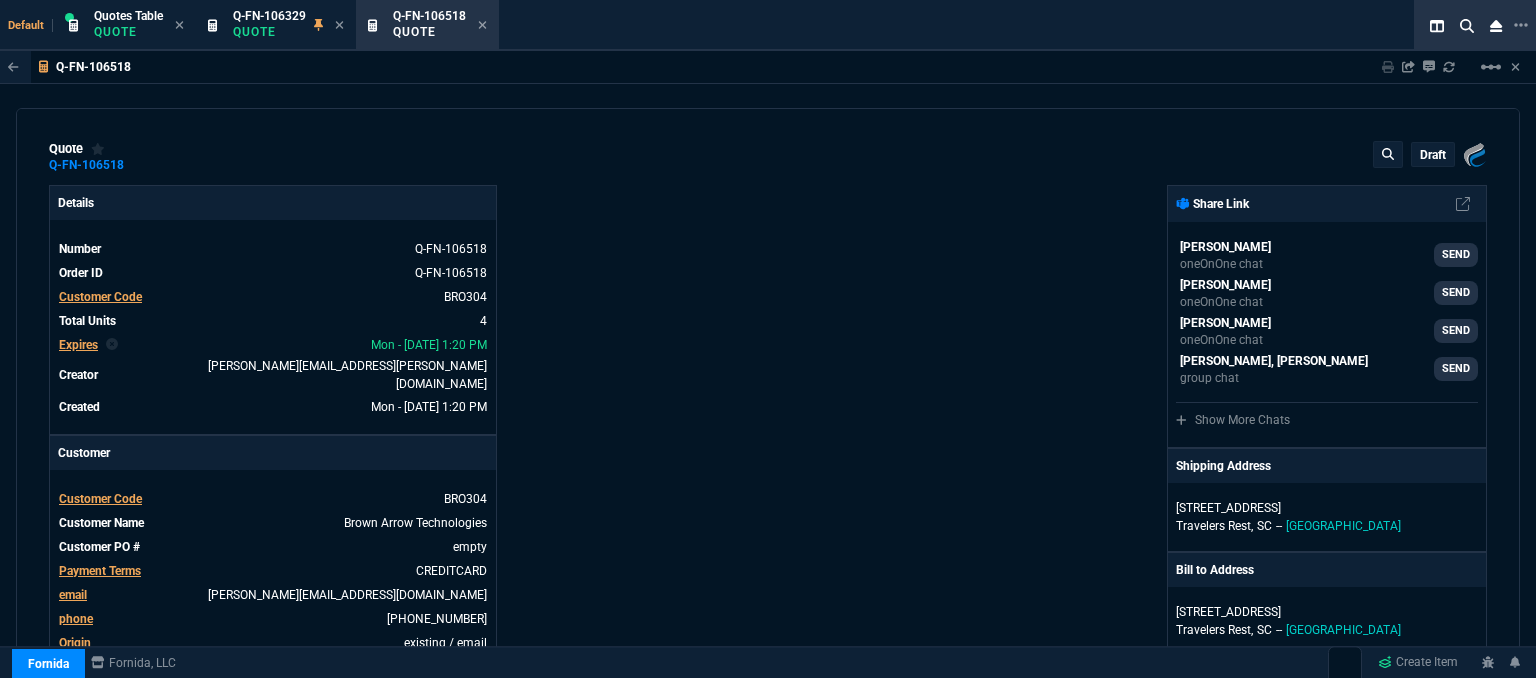 type on "25" 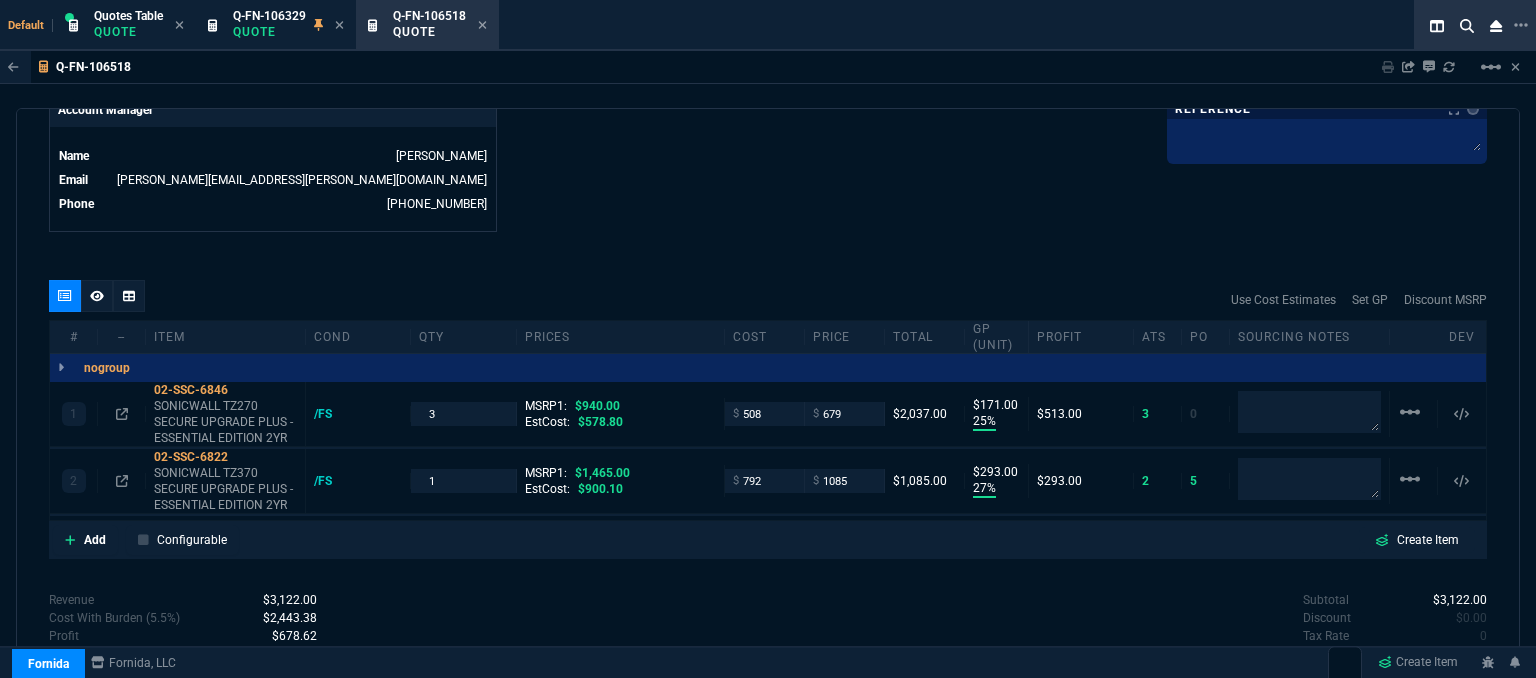 scroll, scrollTop: 1000, scrollLeft: 0, axis: vertical 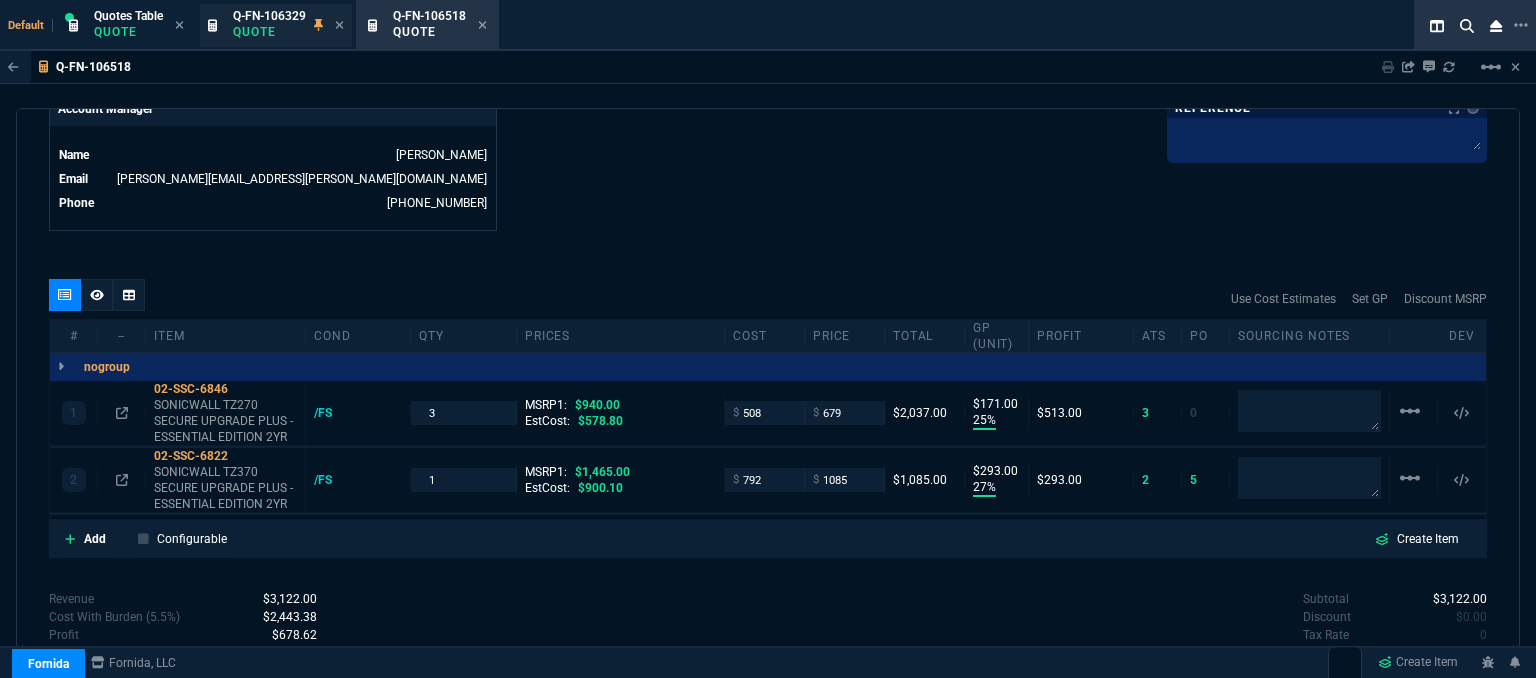 click on "Q-FN-106329" at bounding box center [269, 16] 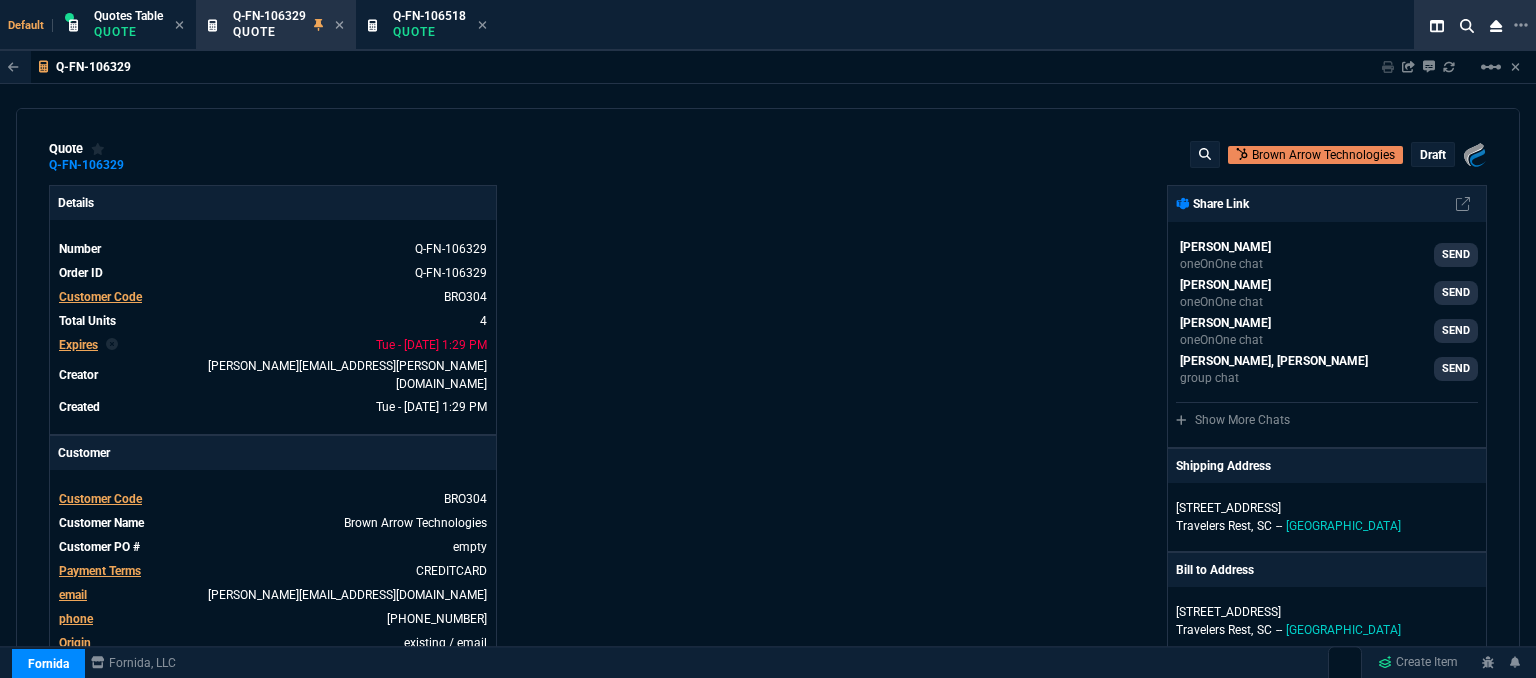 type on "25" 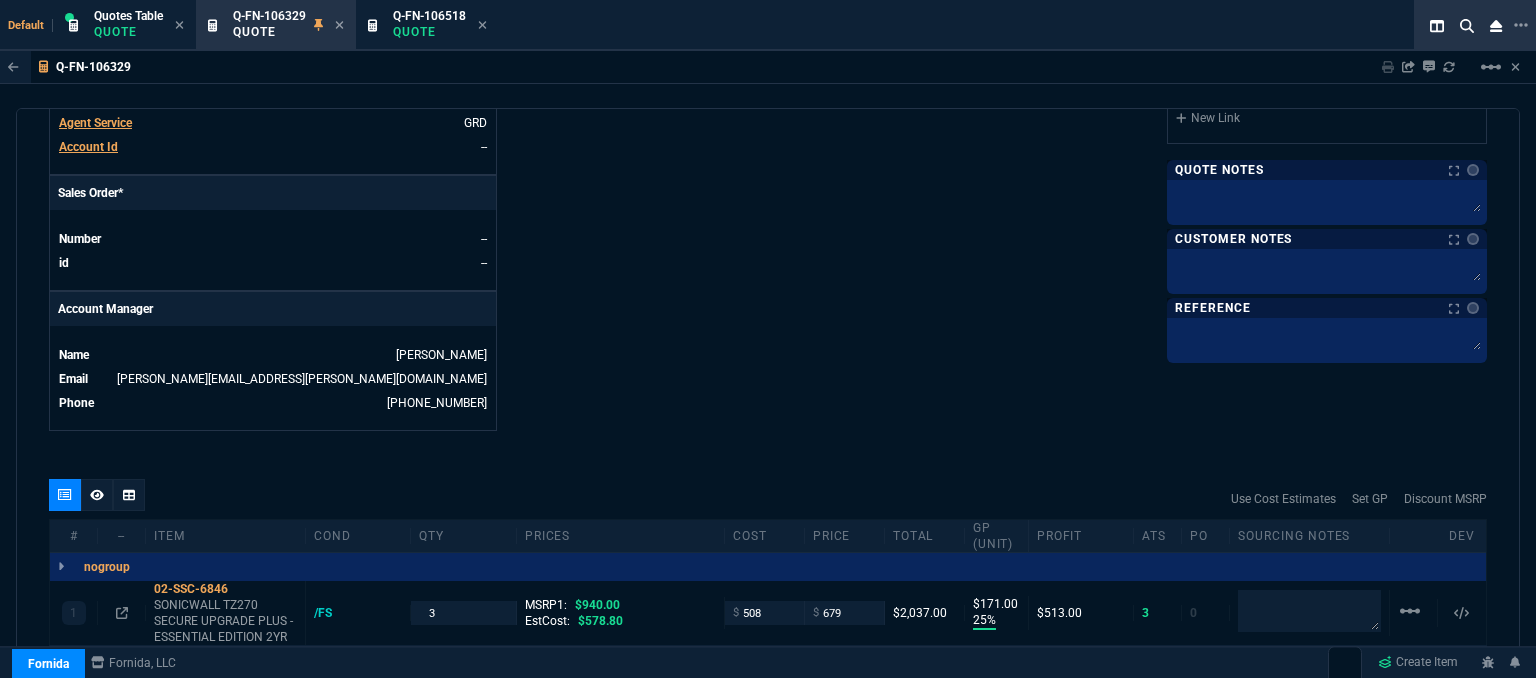 scroll, scrollTop: 500, scrollLeft: 0, axis: vertical 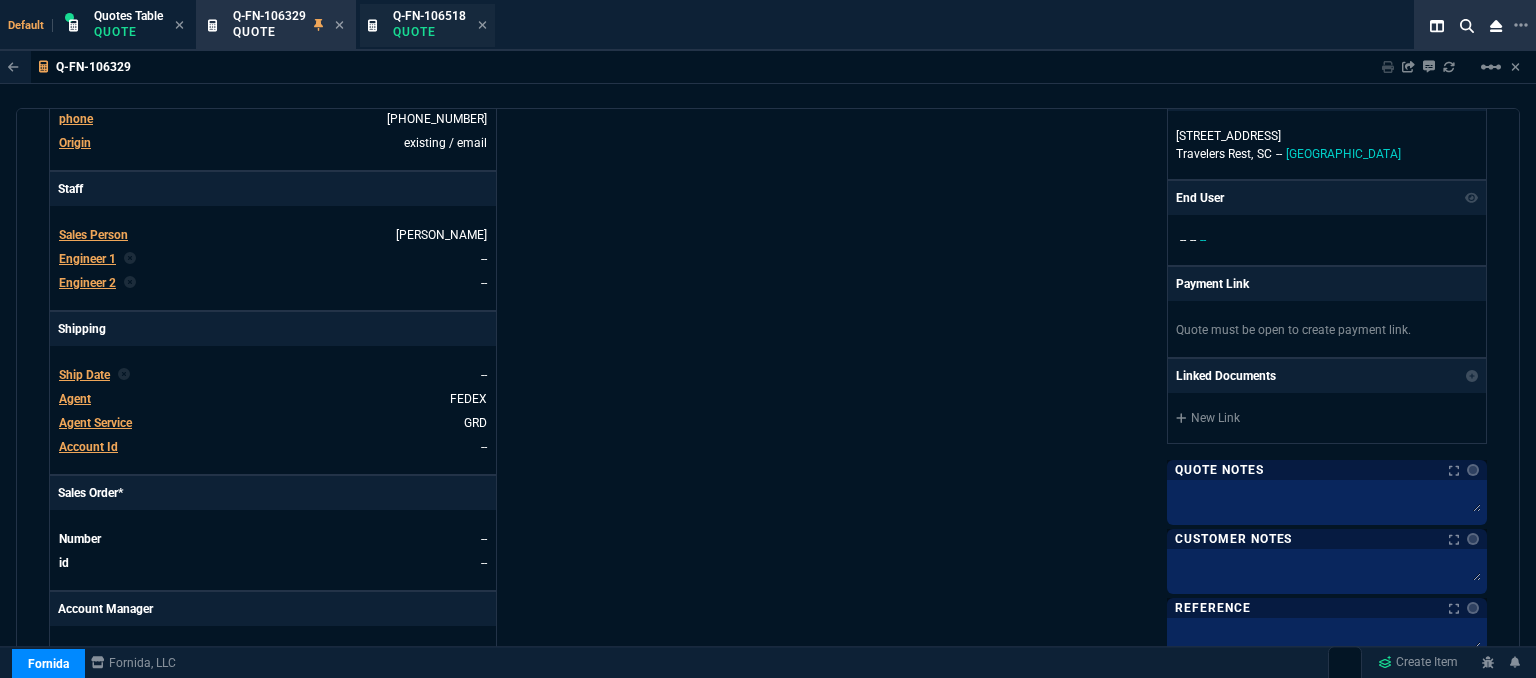 click on "Quote" at bounding box center (429, 32) 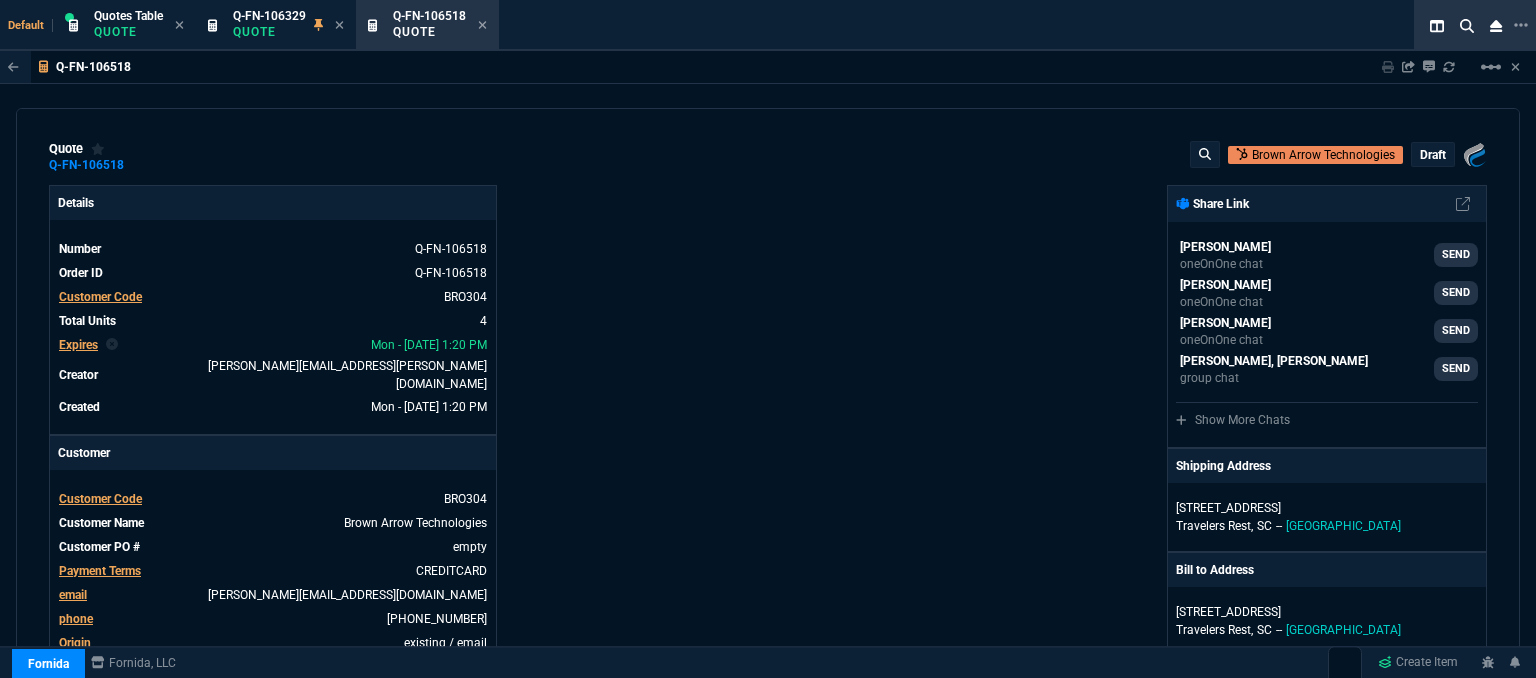 type on "25" 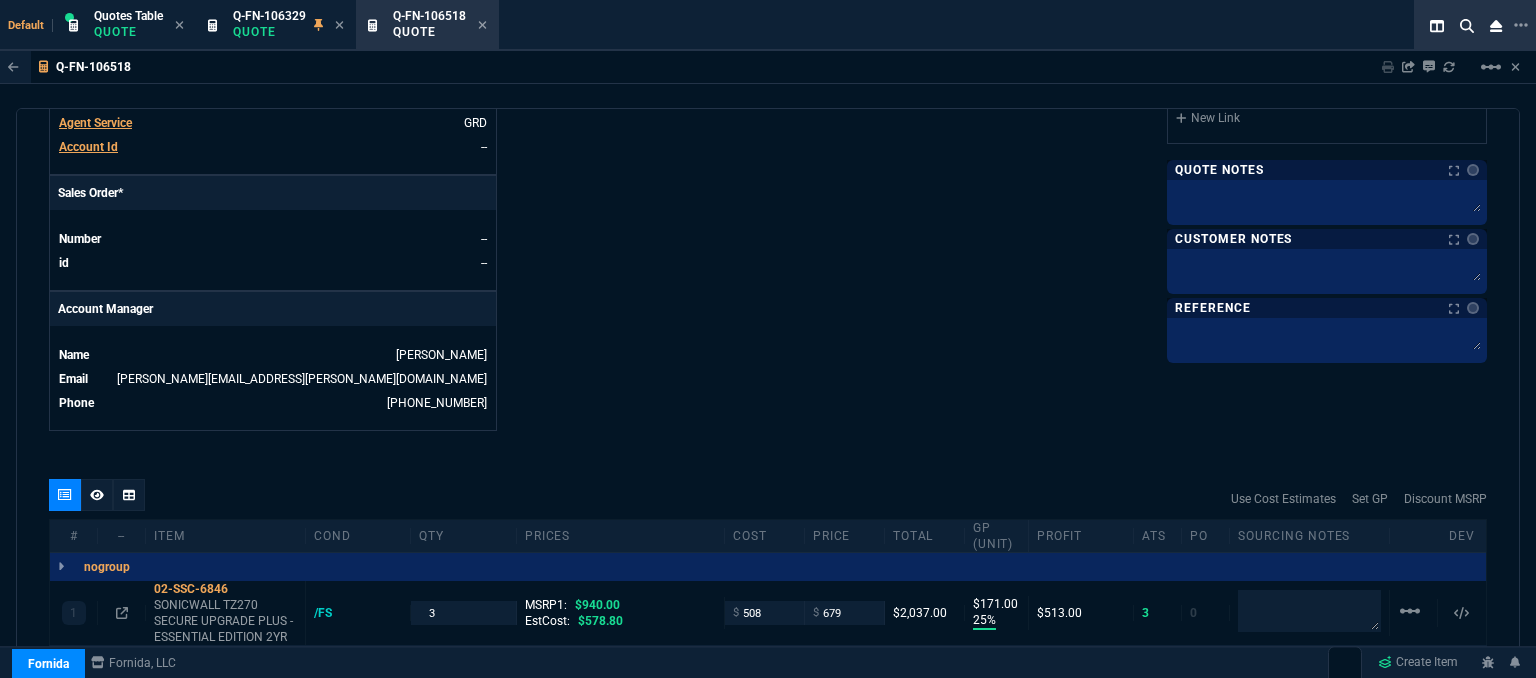 scroll, scrollTop: 900, scrollLeft: 0, axis: vertical 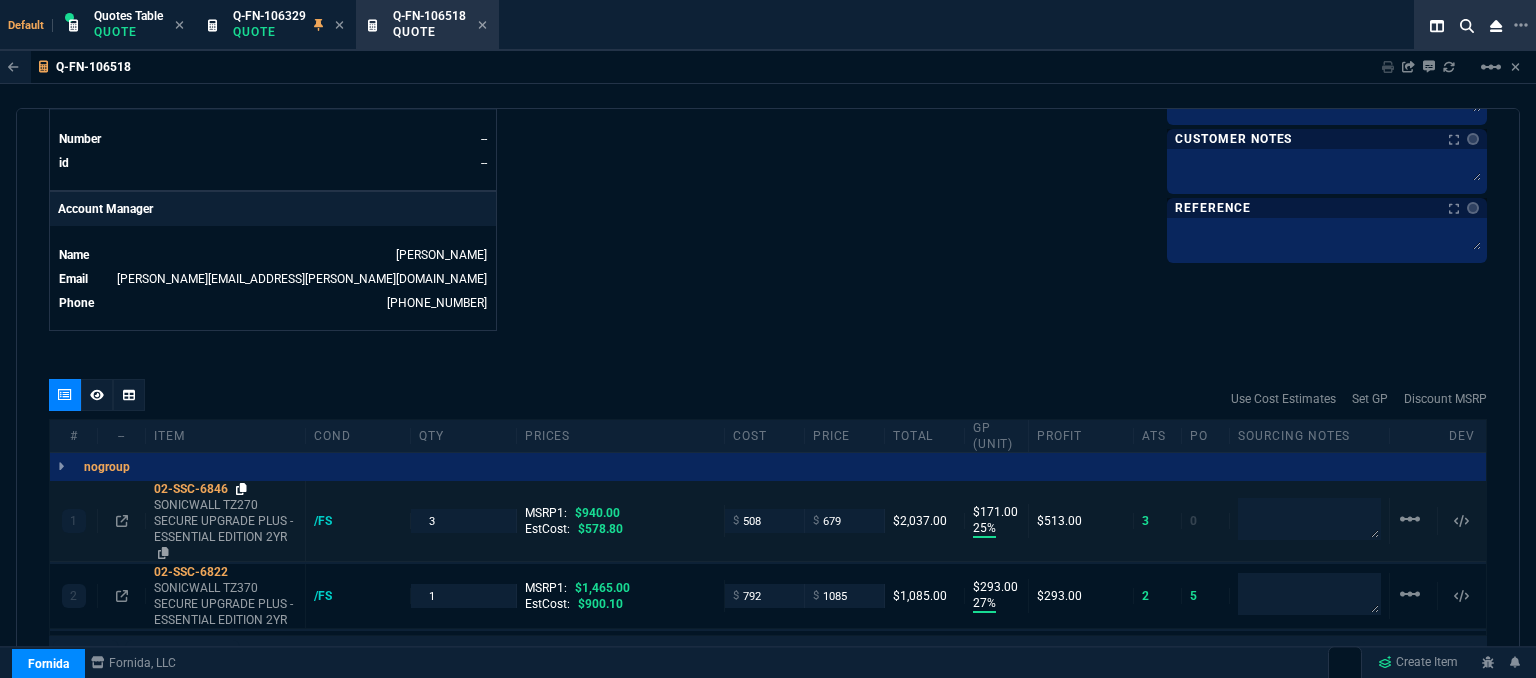 click 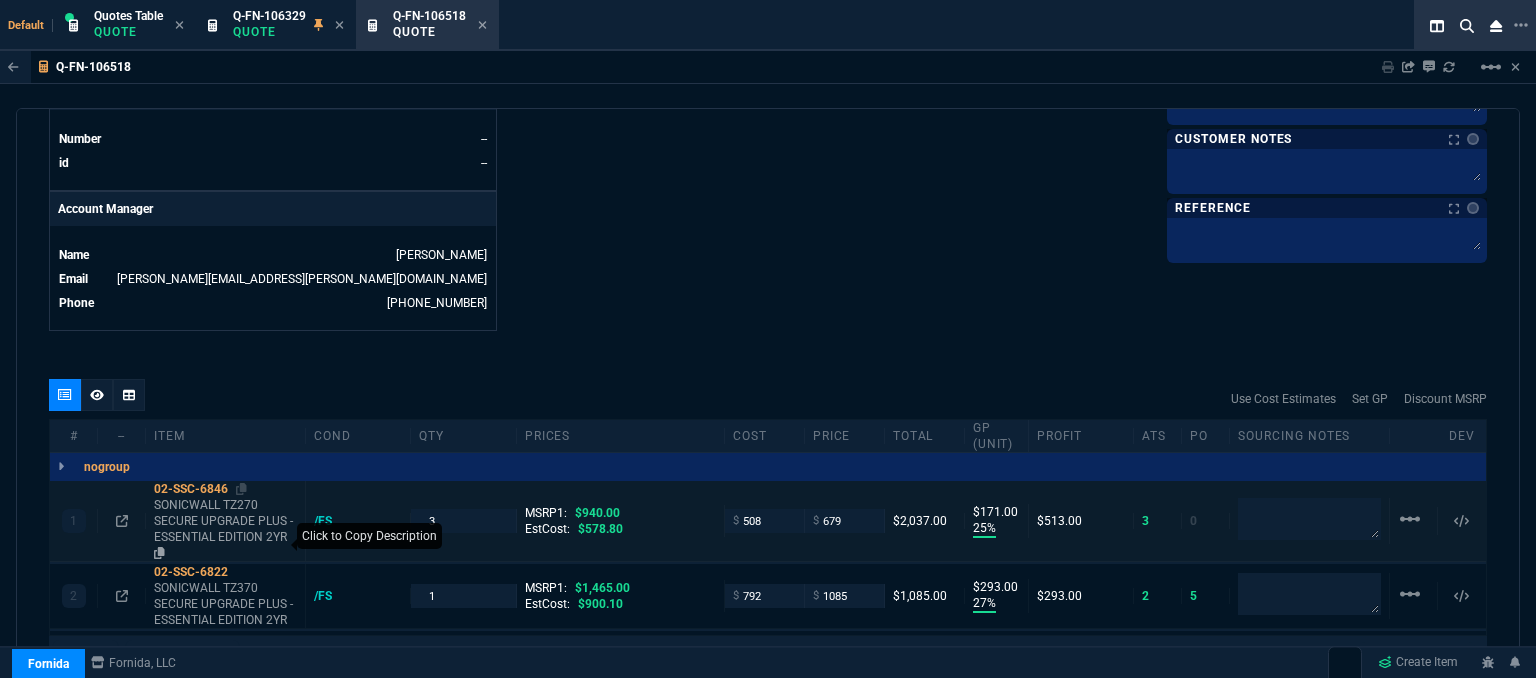 click 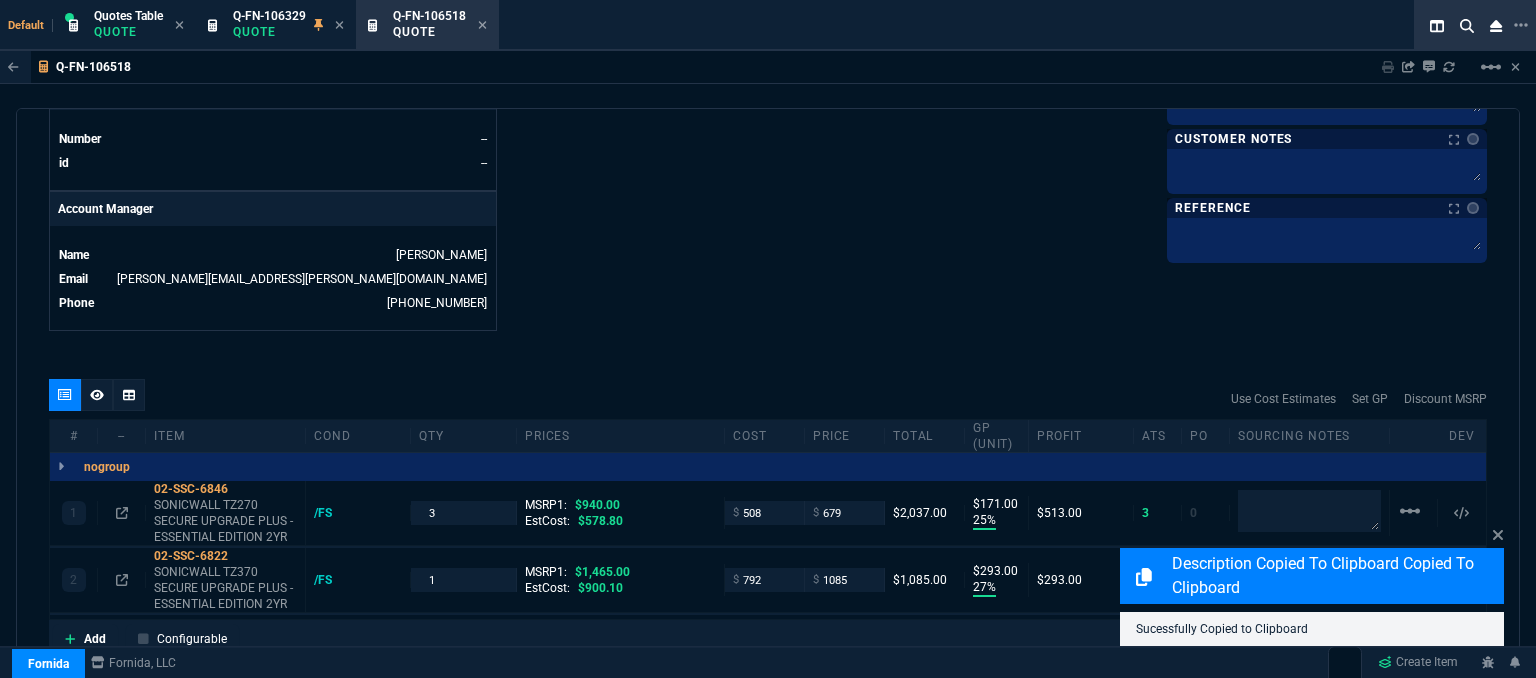 scroll, scrollTop: 1000, scrollLeft: 0, axis: vertical 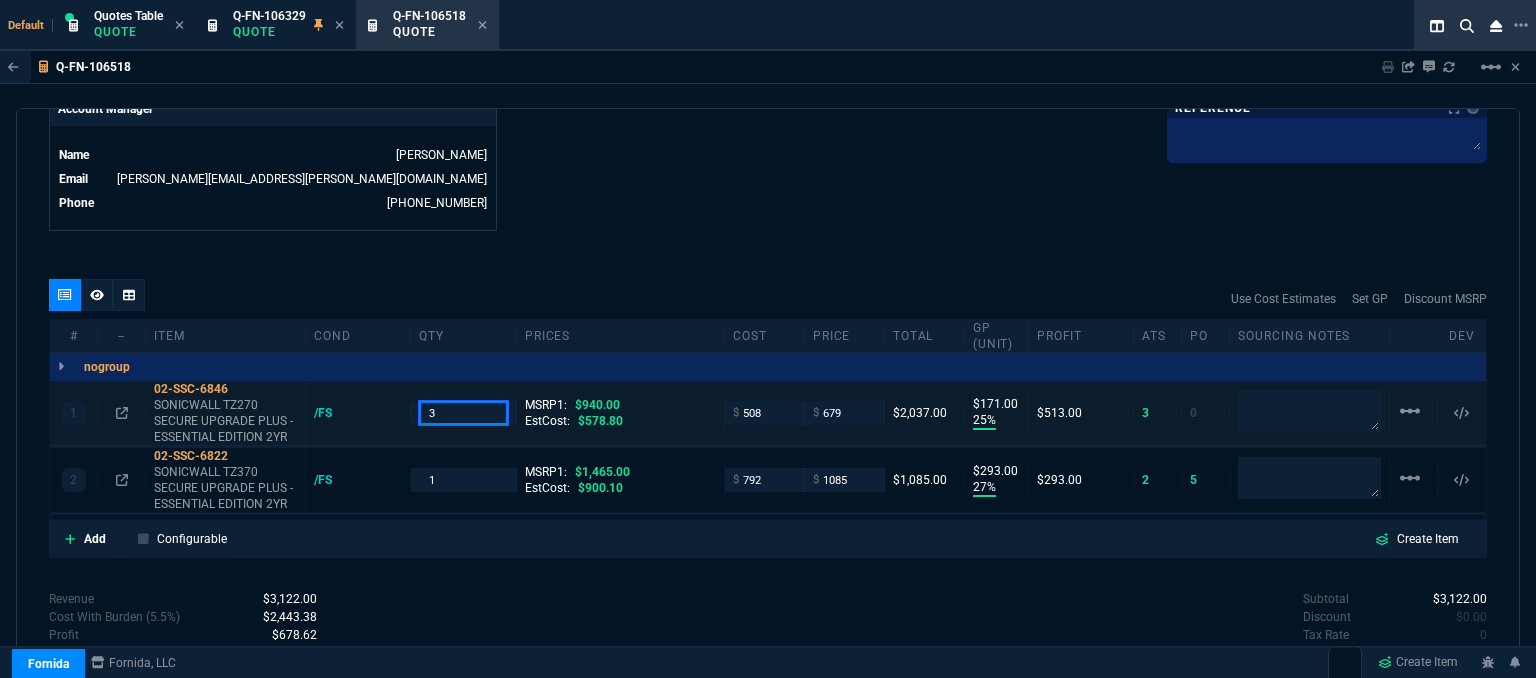 drag, startPoint x: 446, startPoint y: 398, endPoint x: 385, endPoint y: 381, distance: 63.324562 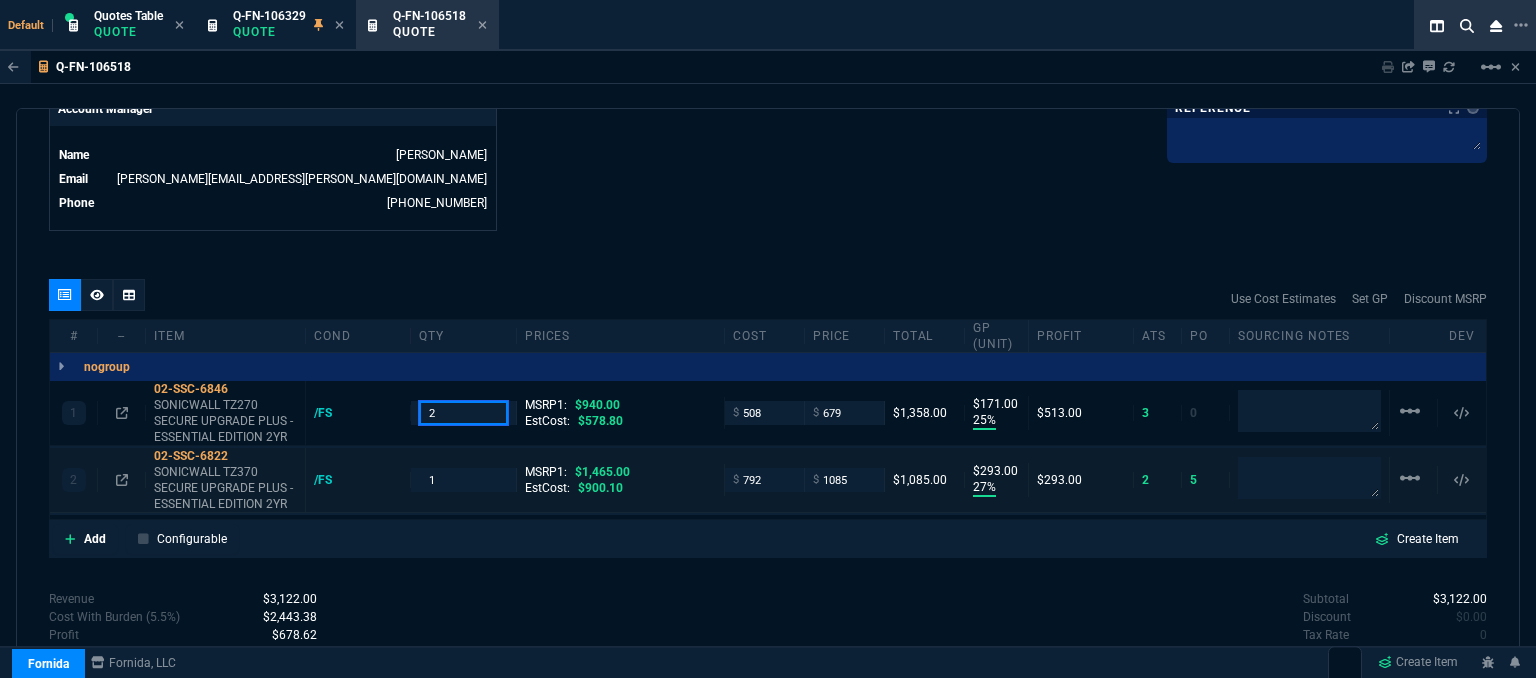type on "2" 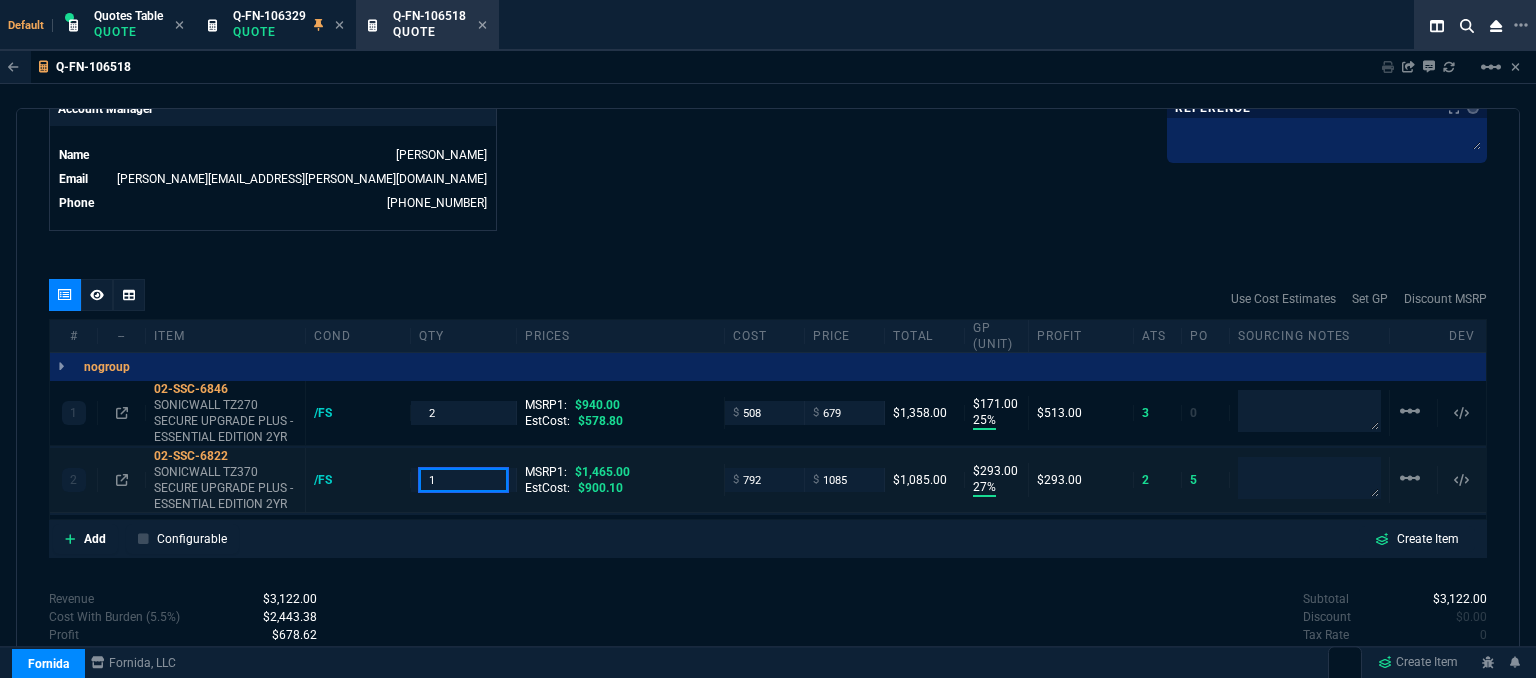 drag, startPoint x: 448, startPoint y: 463, endPoint x: 396, endPoint y: 453, distance: 52.95281 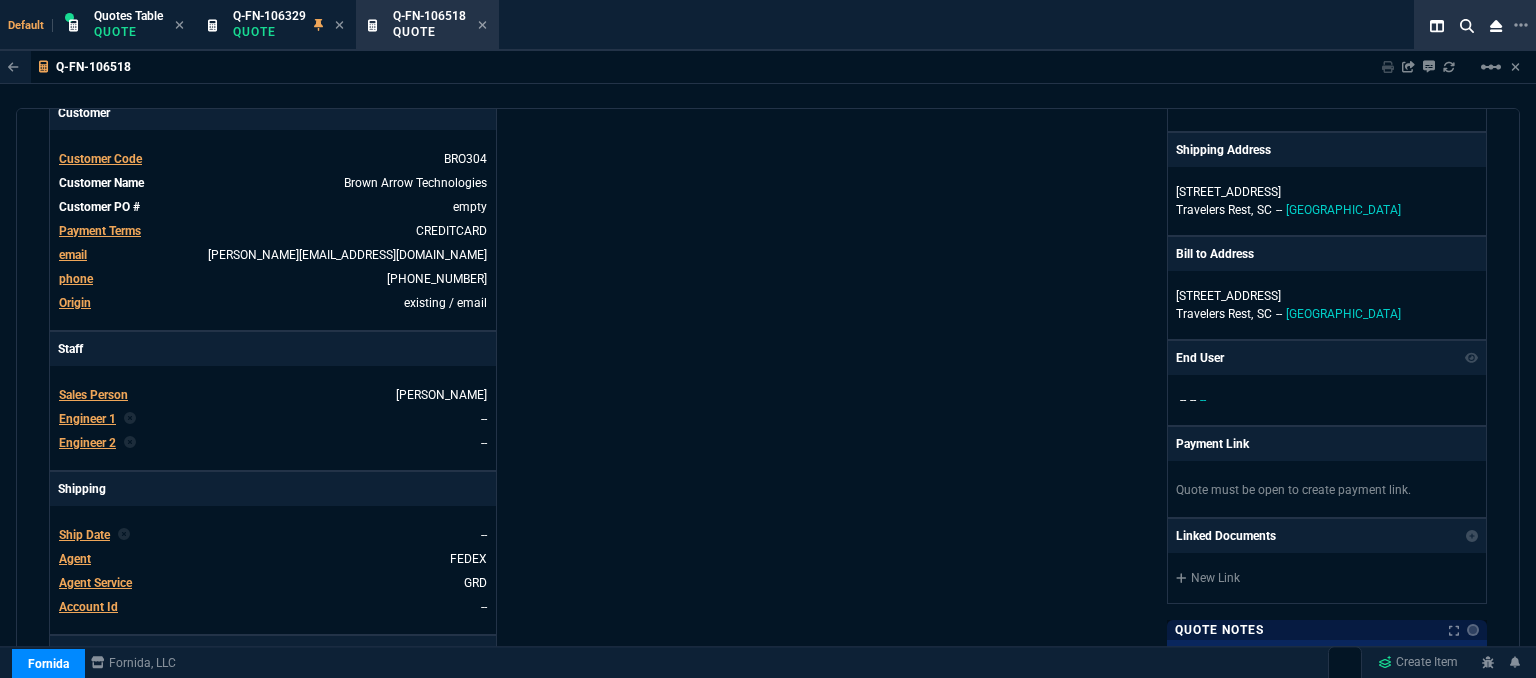 scroll, scrollTop: 300, scrollLeft: 0, axis: vertical 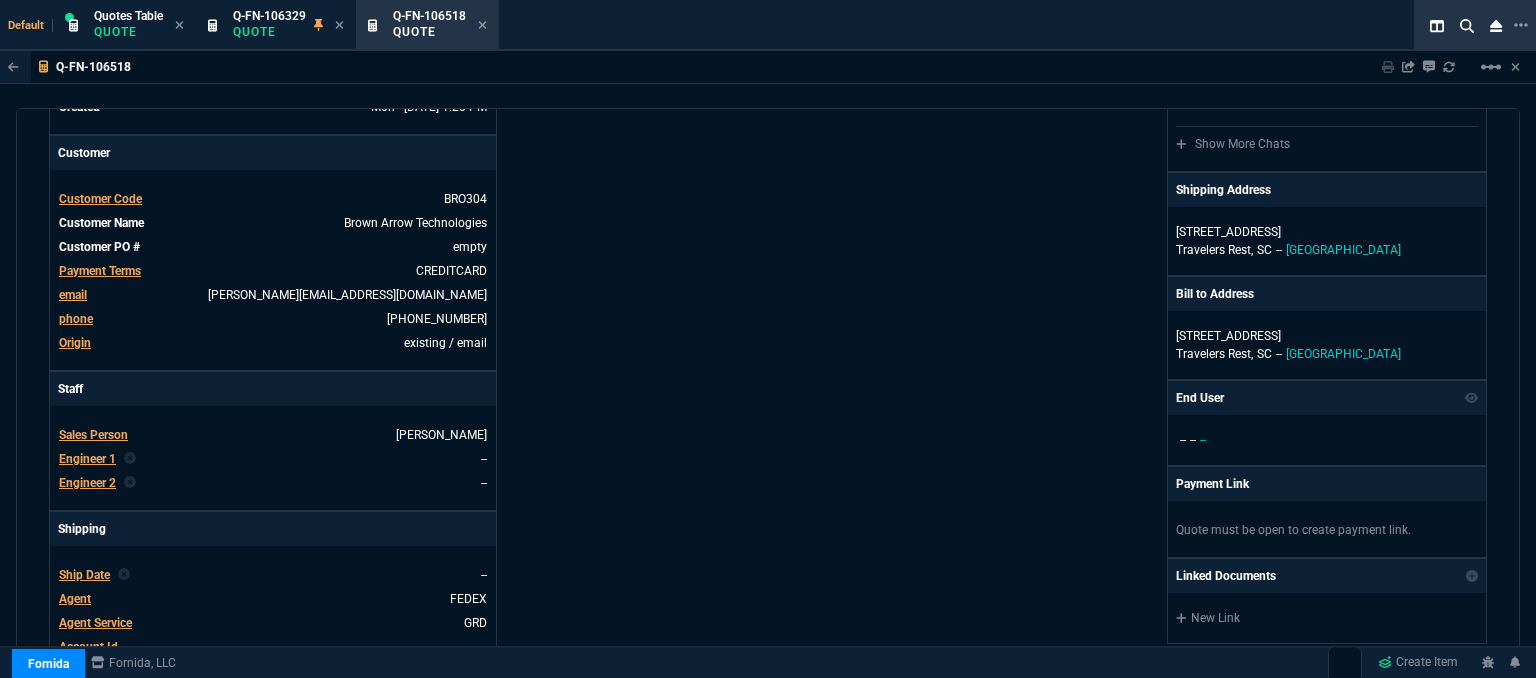 type on "2" 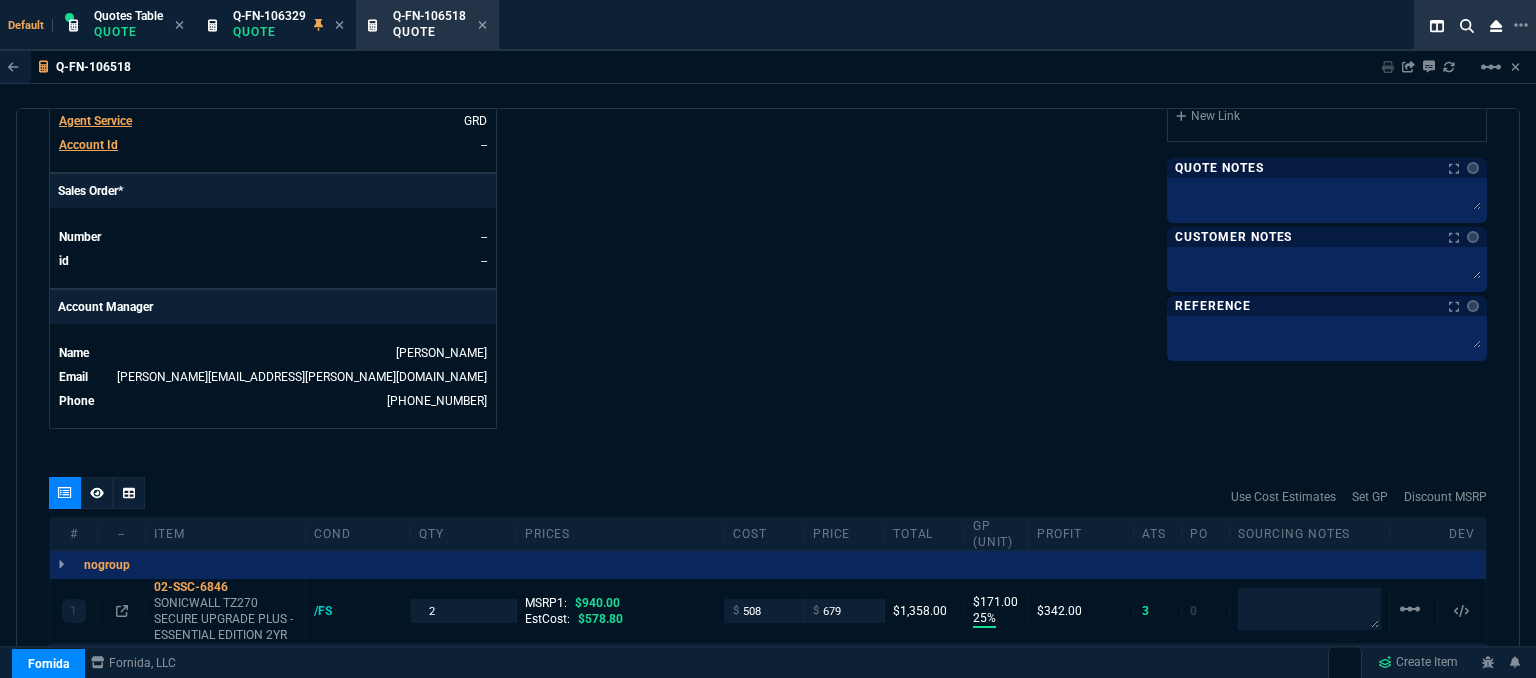 scroll, scrollTop: 1000, scrollLeft: 0, axis: vertical 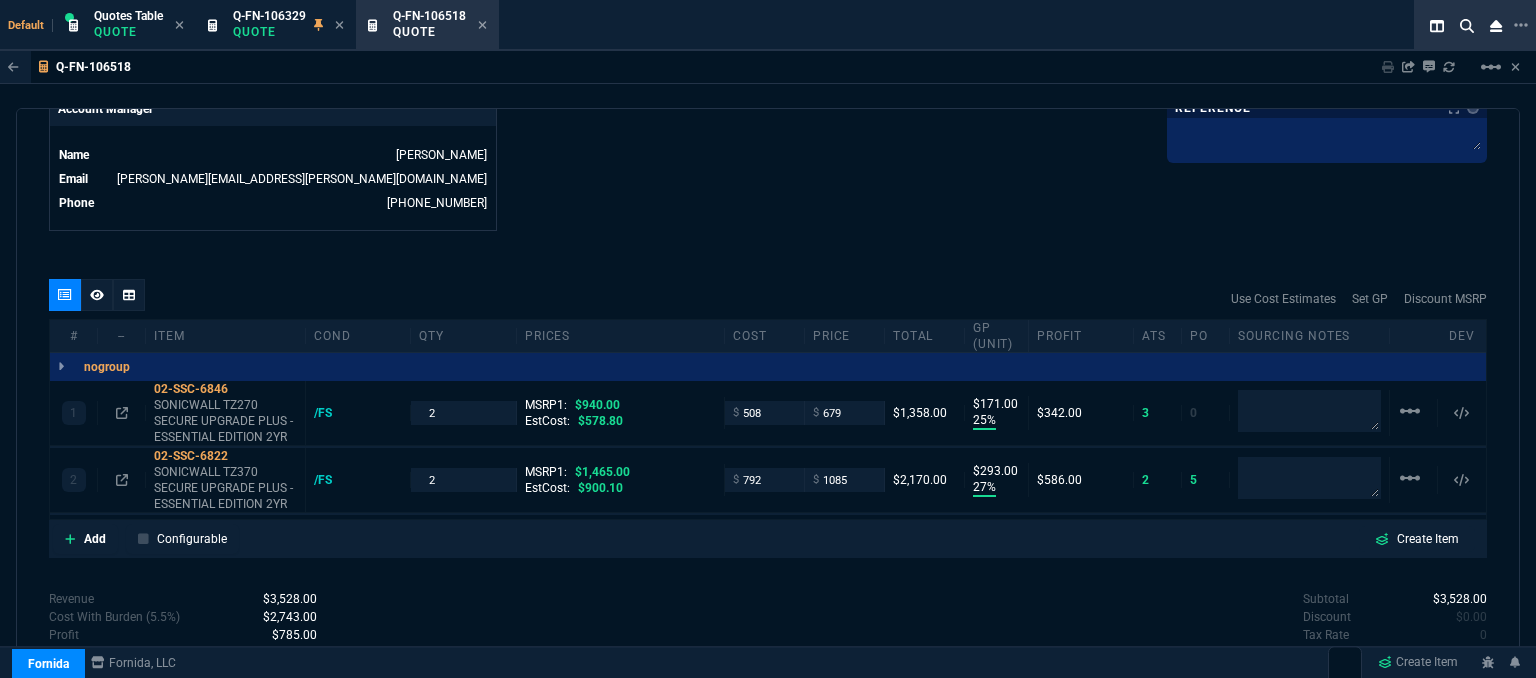 click on "quote   Q-FN-106518  Brown Arrow Technologies draft Fornida, LLC 2609 Technology Dr Suite 300 Plano, TX 75074 Details Number Q-FN-106518  Order ID Q-FN-106518  Customer Code BRO304  Total Units 4  Expires Mon - 8/11/25, 1:20 PM Creator fiona.rossi@fornida.com  Created Mon - 7/28/25, 1:20 PM Print Specs Number Q-FN-106518  Customer ID BRO304  Customer Name Brown Arrow Technologies  Expires 8/11/25,  8:20 AM  Customer PO # --  Payment Terms CREDITCARD  Shipping Agent FEDEX | GRD  Customer Customer Code BRO304  Customer Name Brown Arrow Technologies  Customer PO # empty  Payment Terms CREDITCARD  email michael@brownarrow.com  phone (864) 335-9298   Origin  existing / email   Origin Comment    Staff Sales Person ROSS  Engineer 1 --  Engineer 2 --  Shipping Ship Date -- Agent FEDEX  Agent Service GRD  Account Id --  Sales Order* Number --  id --  Account Manager Name Fiona  Email fiona.rossi@fornida.com  Phone 469-249-2107  Fornida, LLC 2609 Technology Dr Suite 300 Plano, TX 75074  Share Link  Sarah Costa SEND SC" at bounding box center [768, 396] 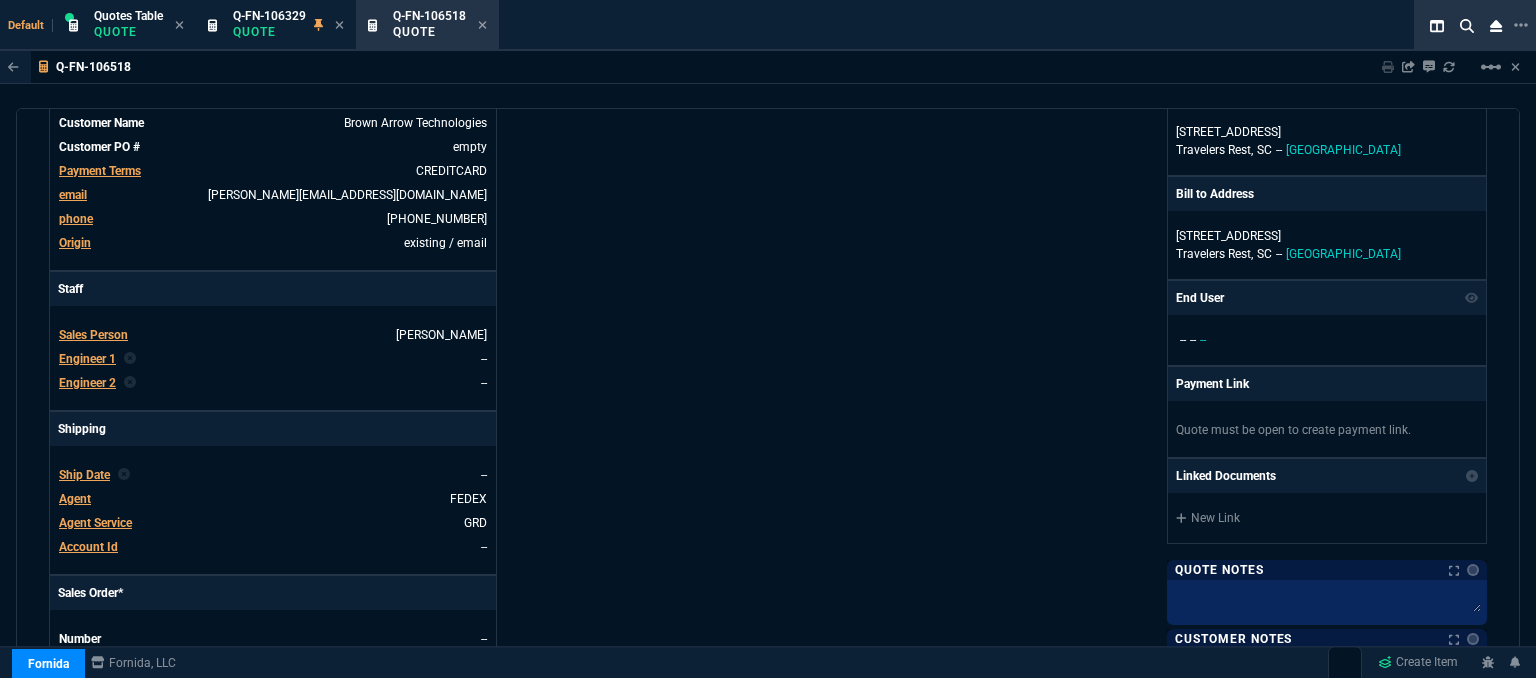 scroll, scrollTop: 0, scrollLeft: 0, axis: both 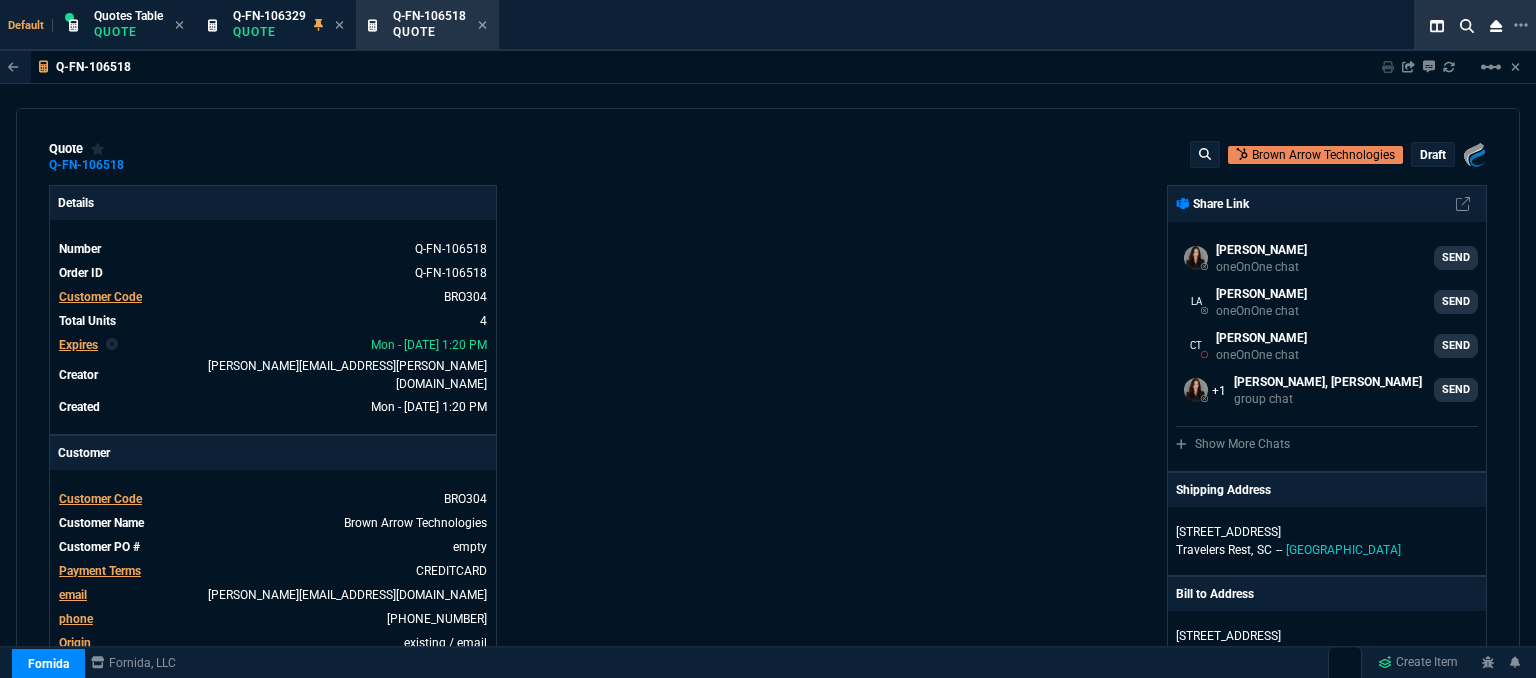 click on "draft" at bounding box center [1433, 155] 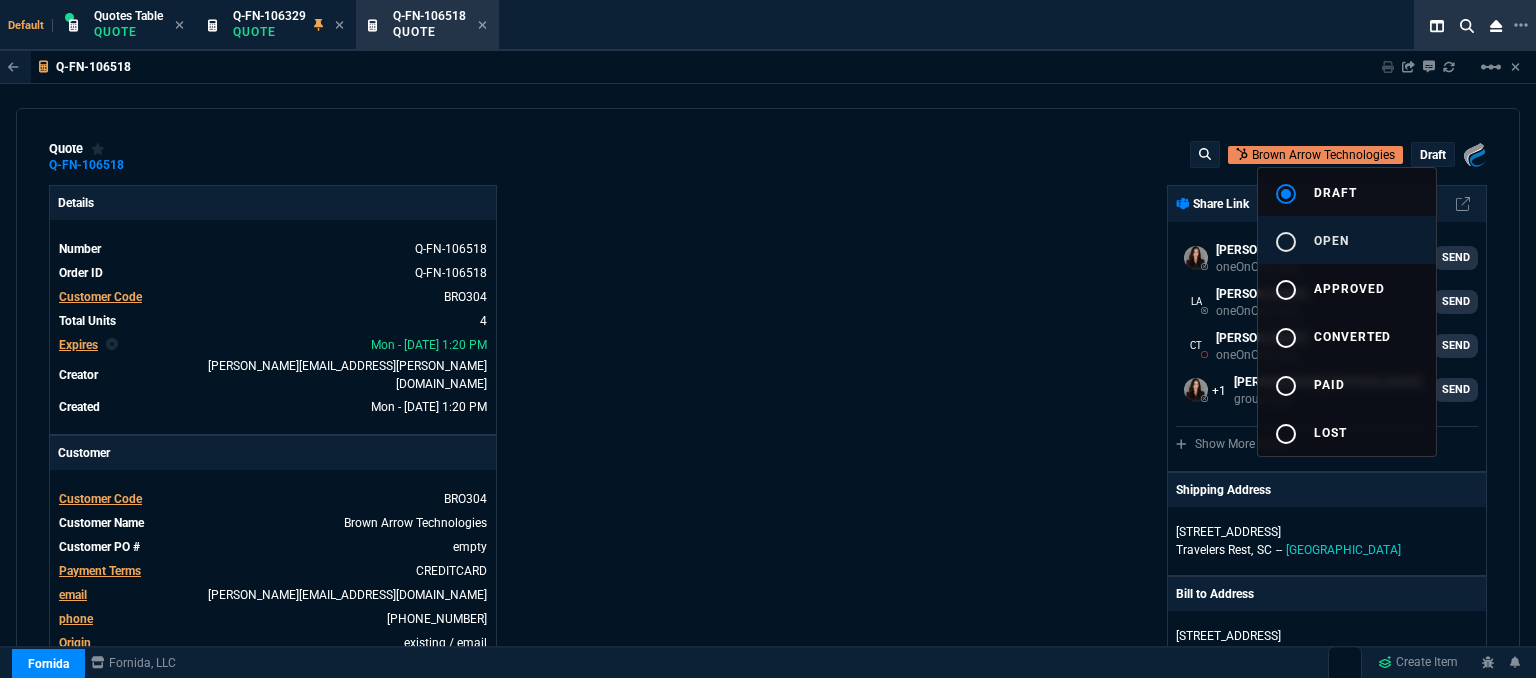 click on "radio_button_unchecked open" at bounding box center [1347, 240] 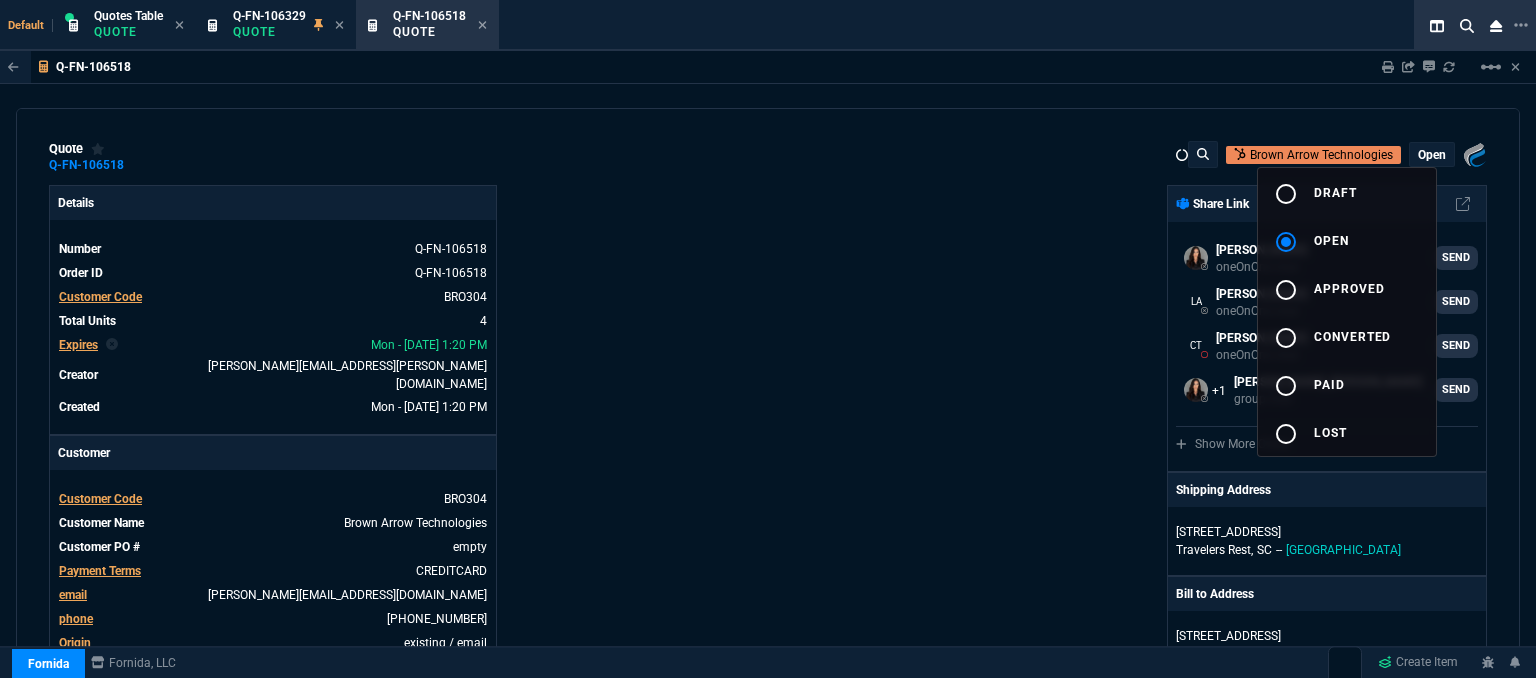 click at bounding box center [768, 339] 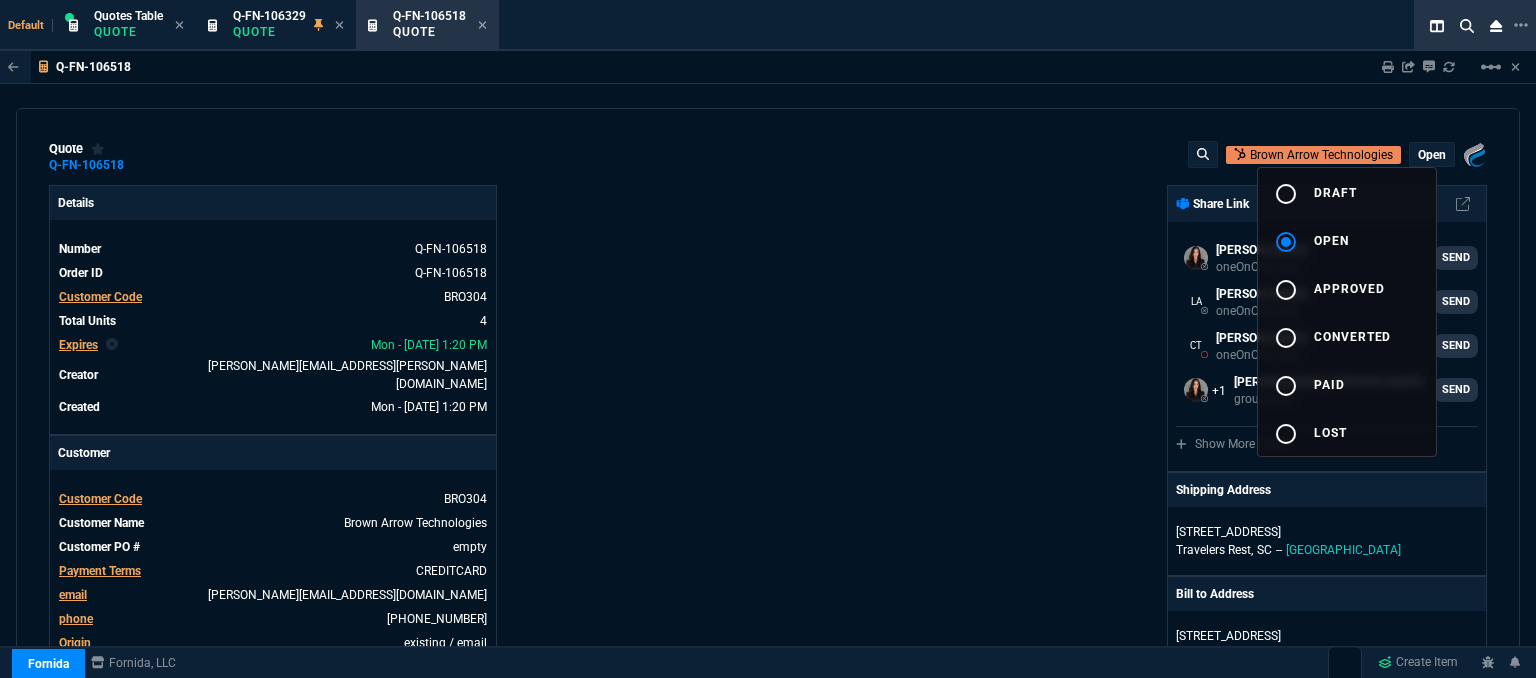 type on "25" 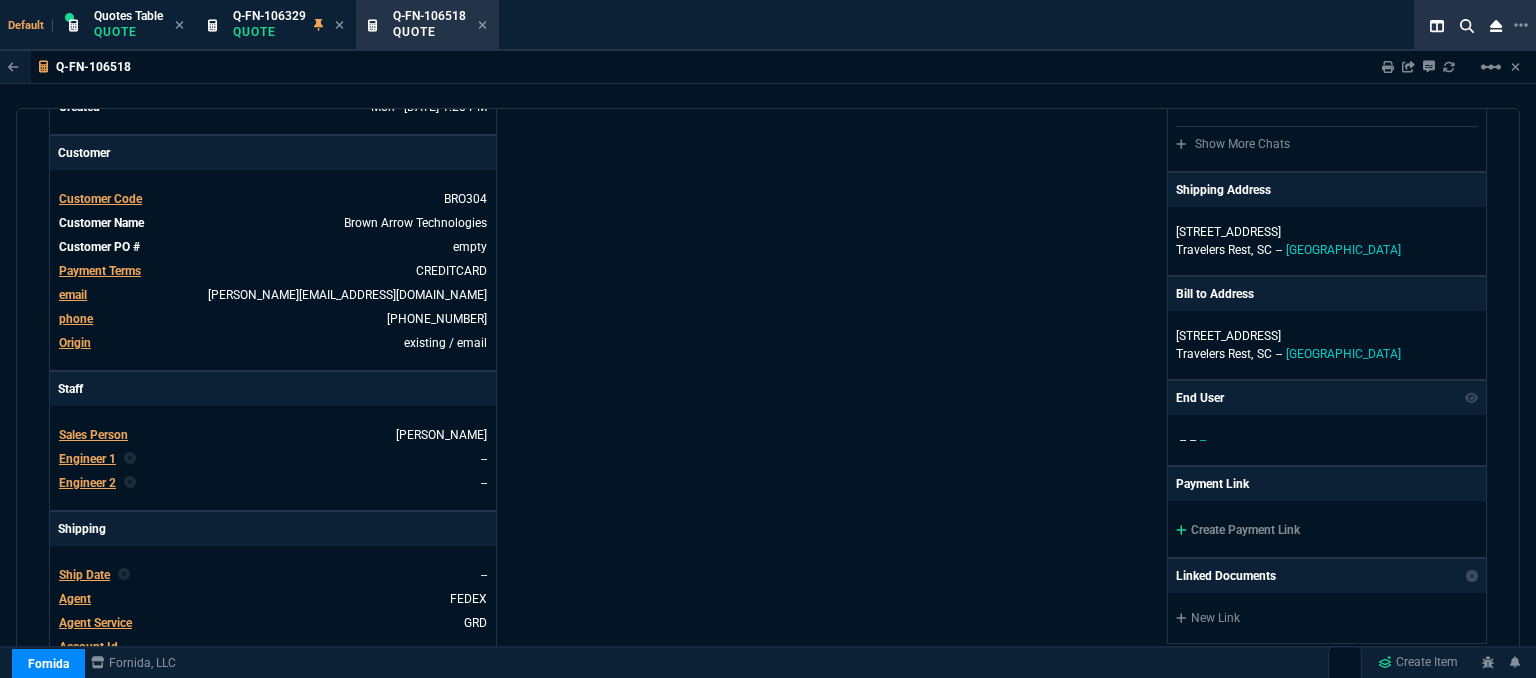 scroll, scrollTop: 500, scrollLeft: 0, axis: vertical 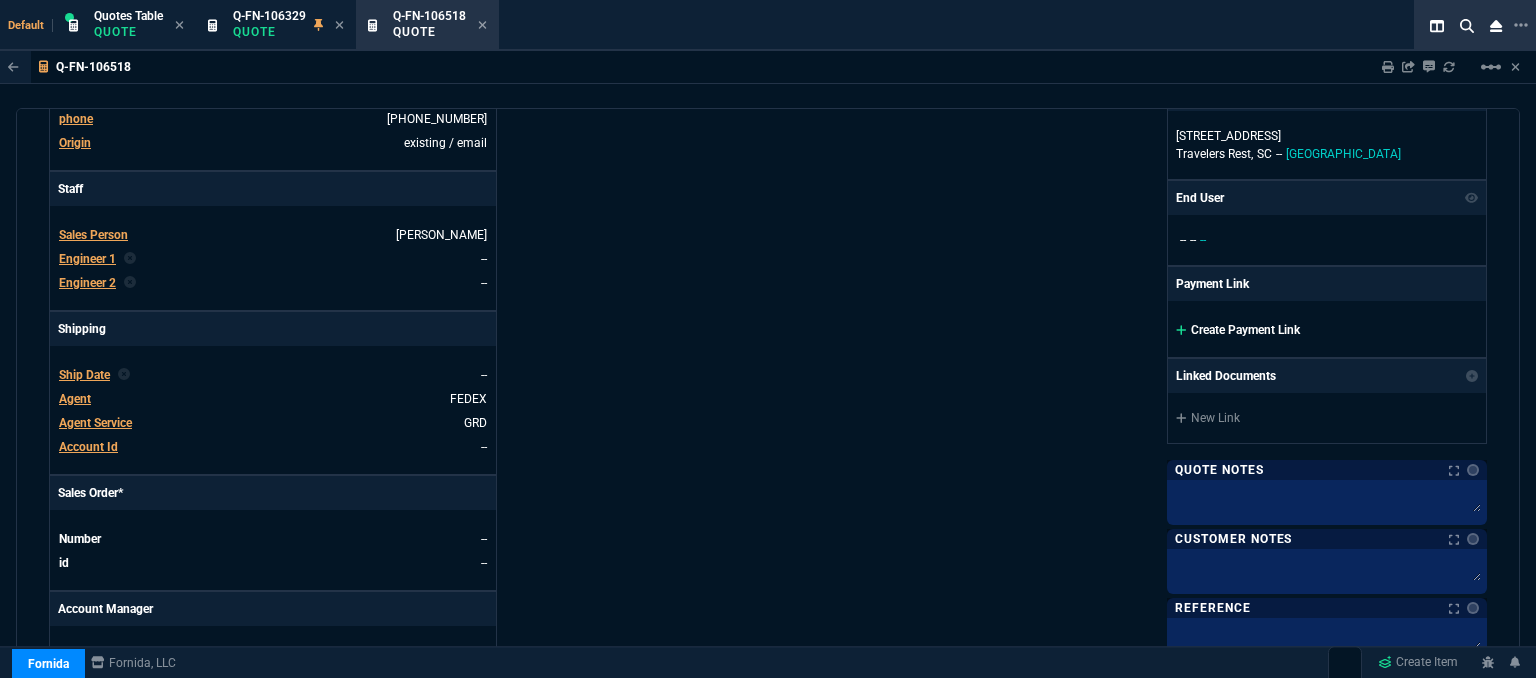 click 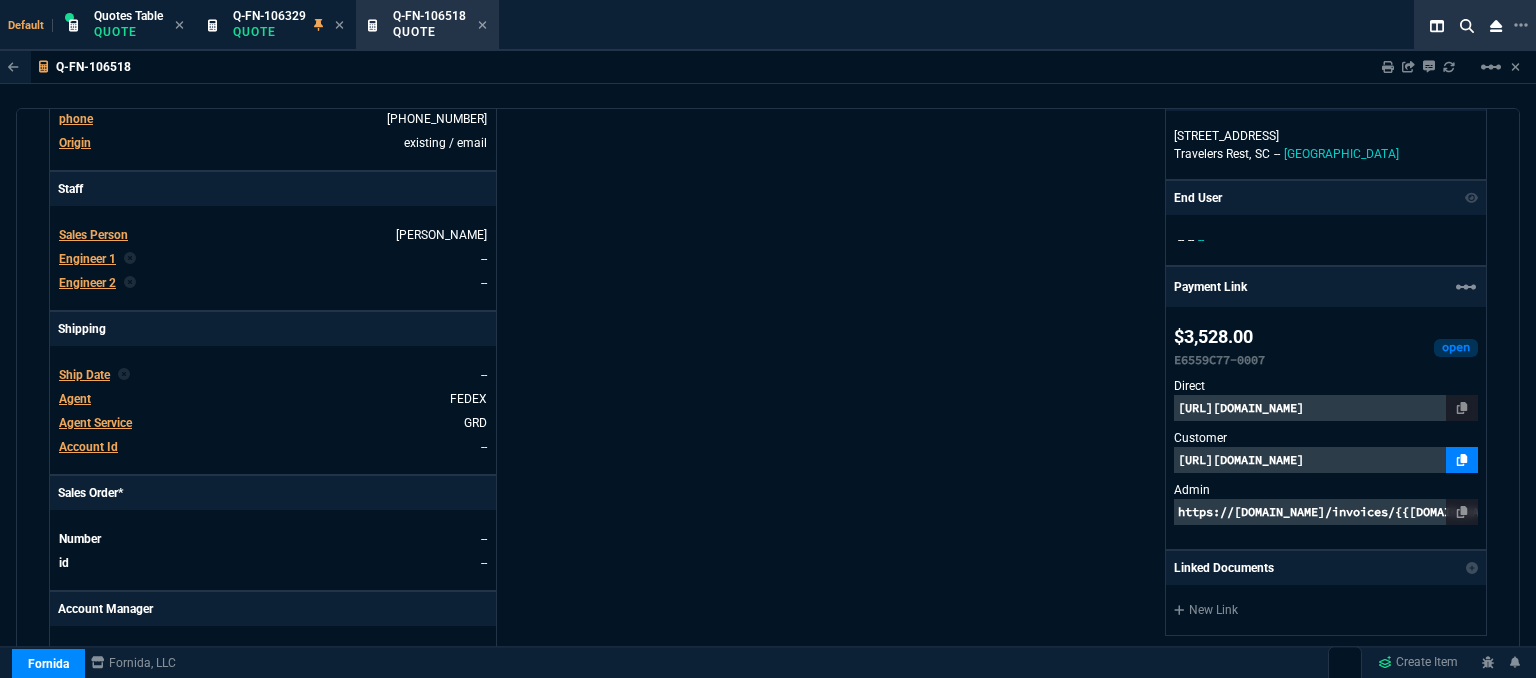 click 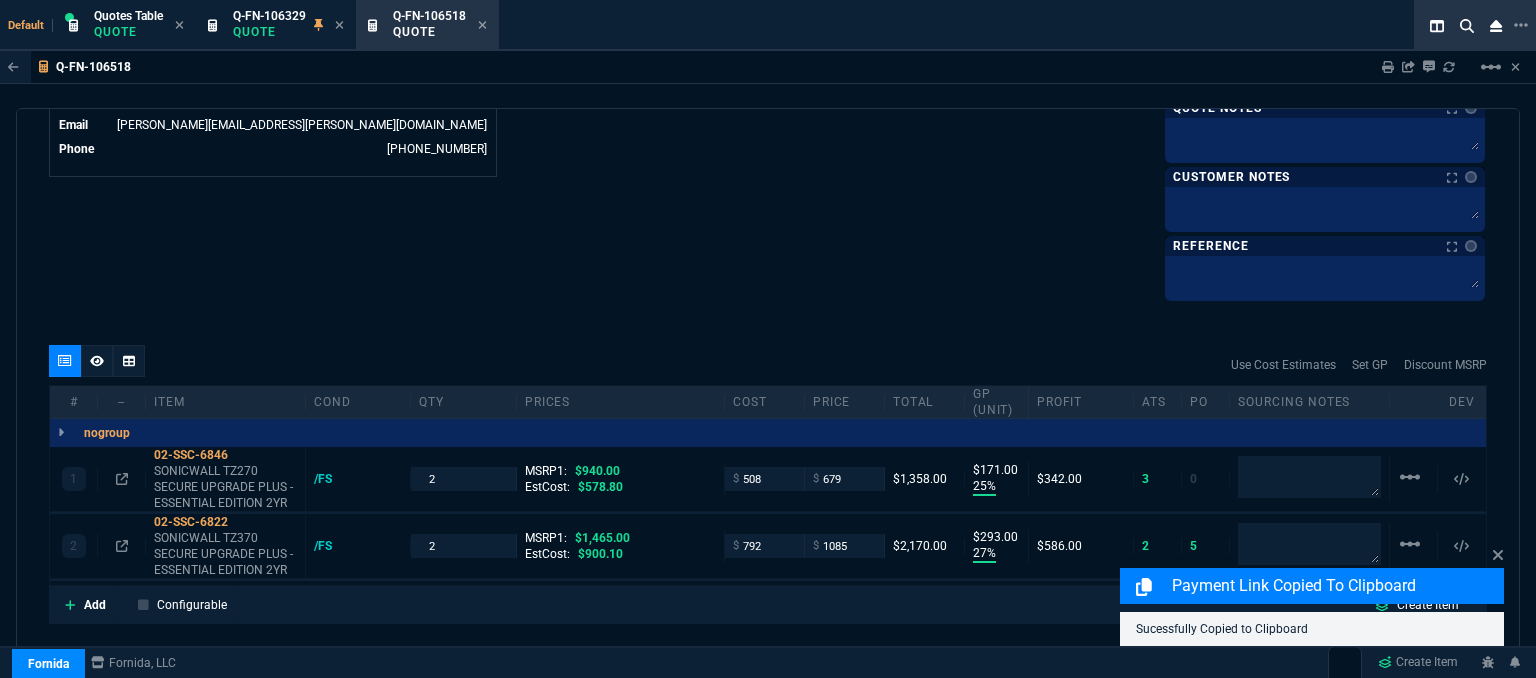 scroll, scrollTop: 1200, scrollLeft: 0, axis: vertical 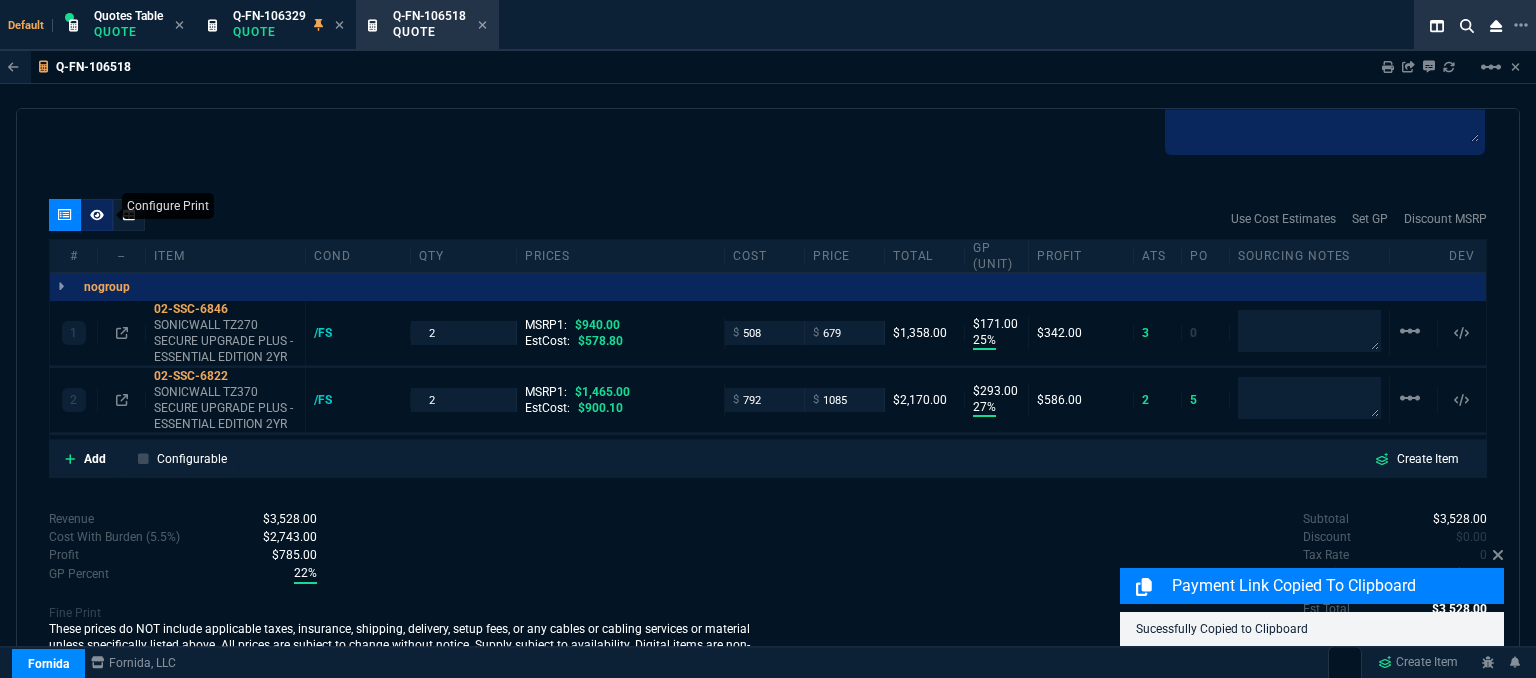 click 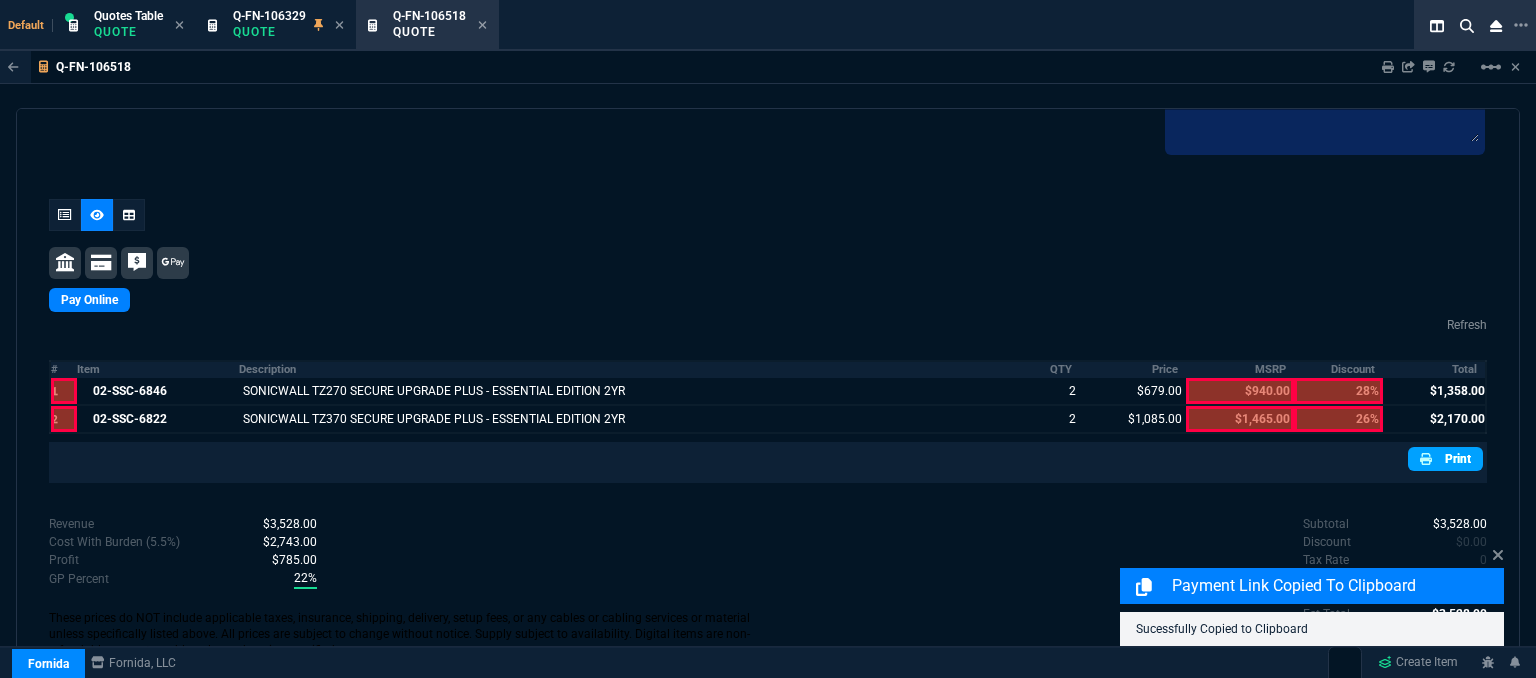 click at bounding box center [1428, 459] 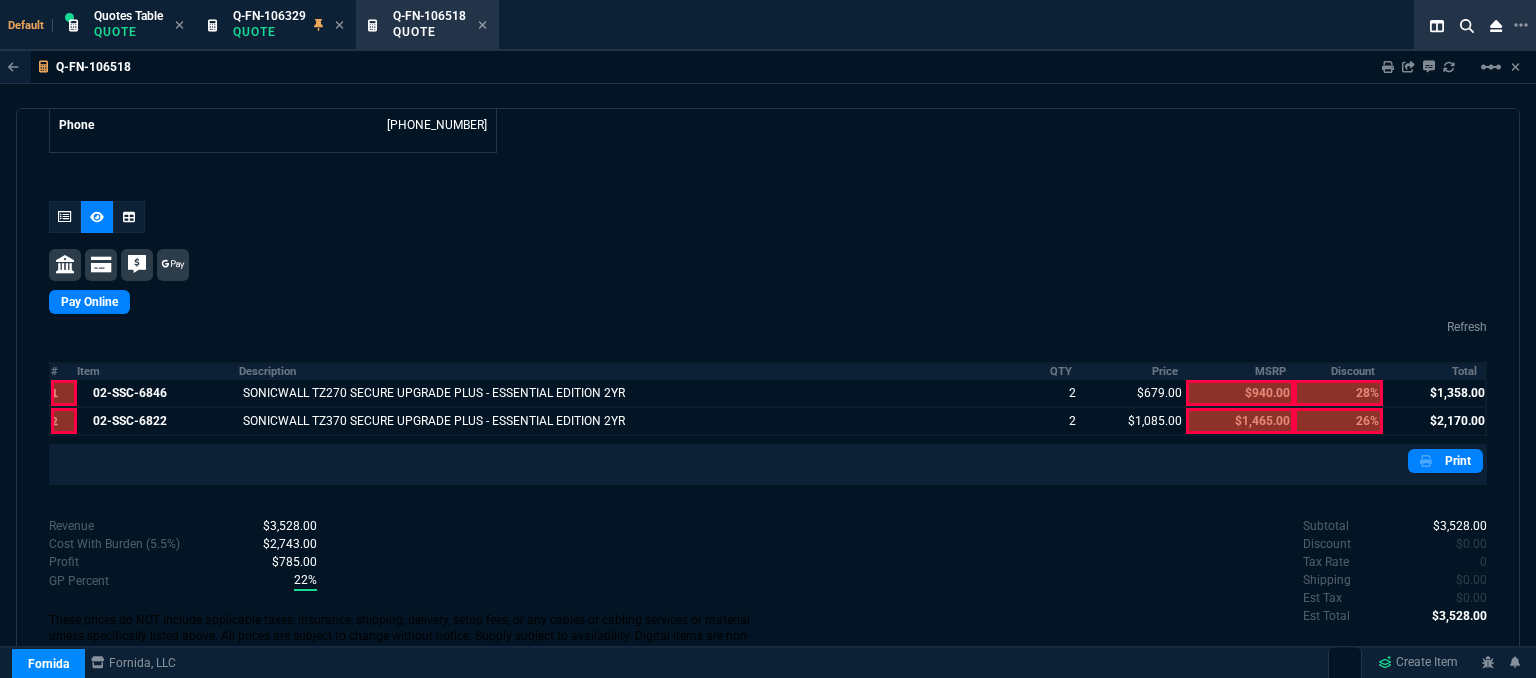 scroll, scrollTop: 1210, scrollLeft: 0, axis: vertical 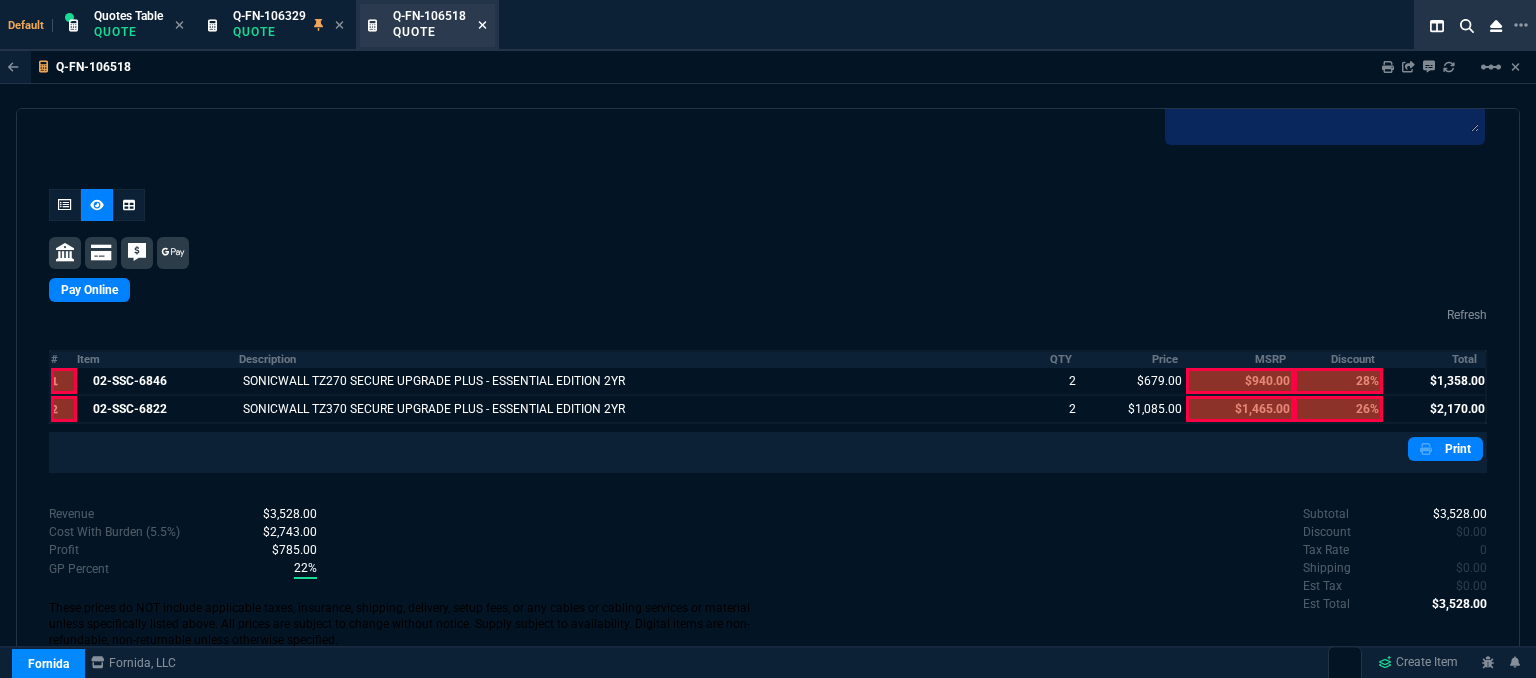 click 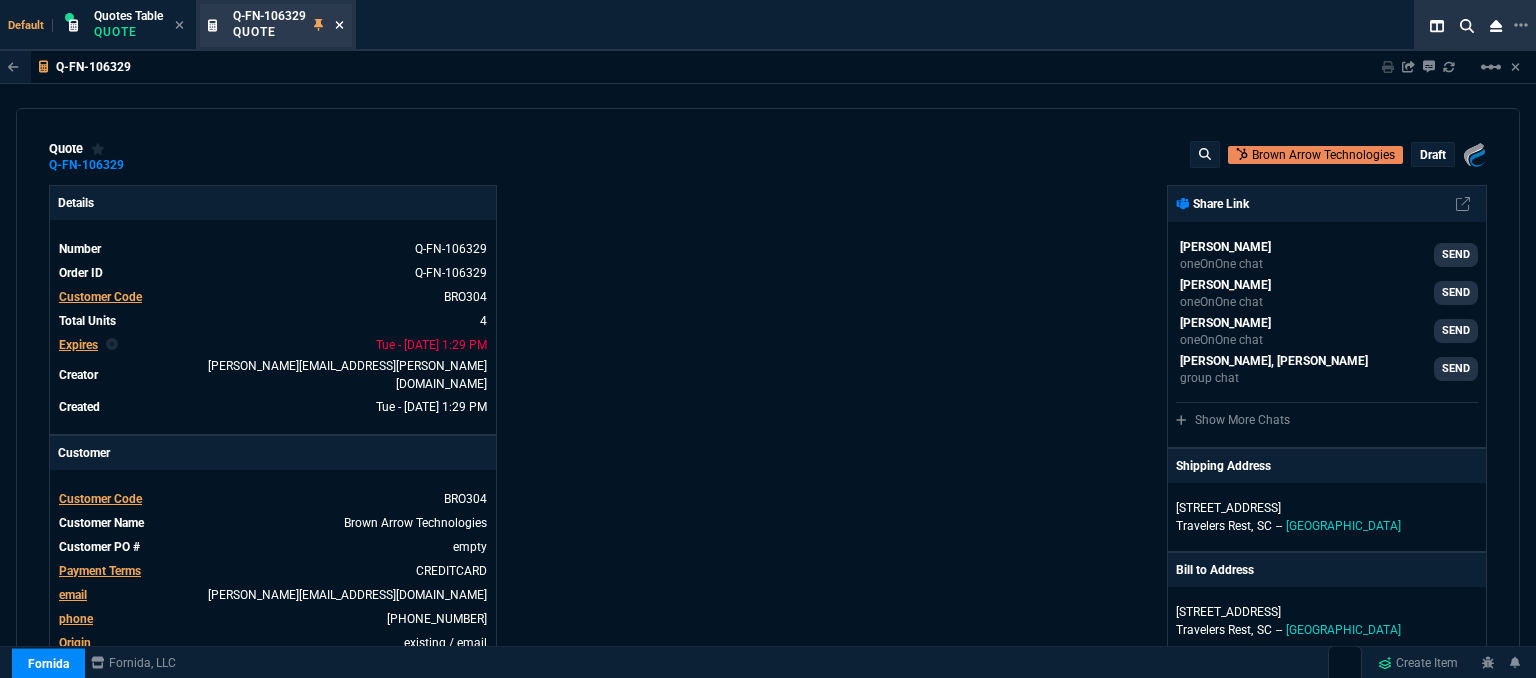 click 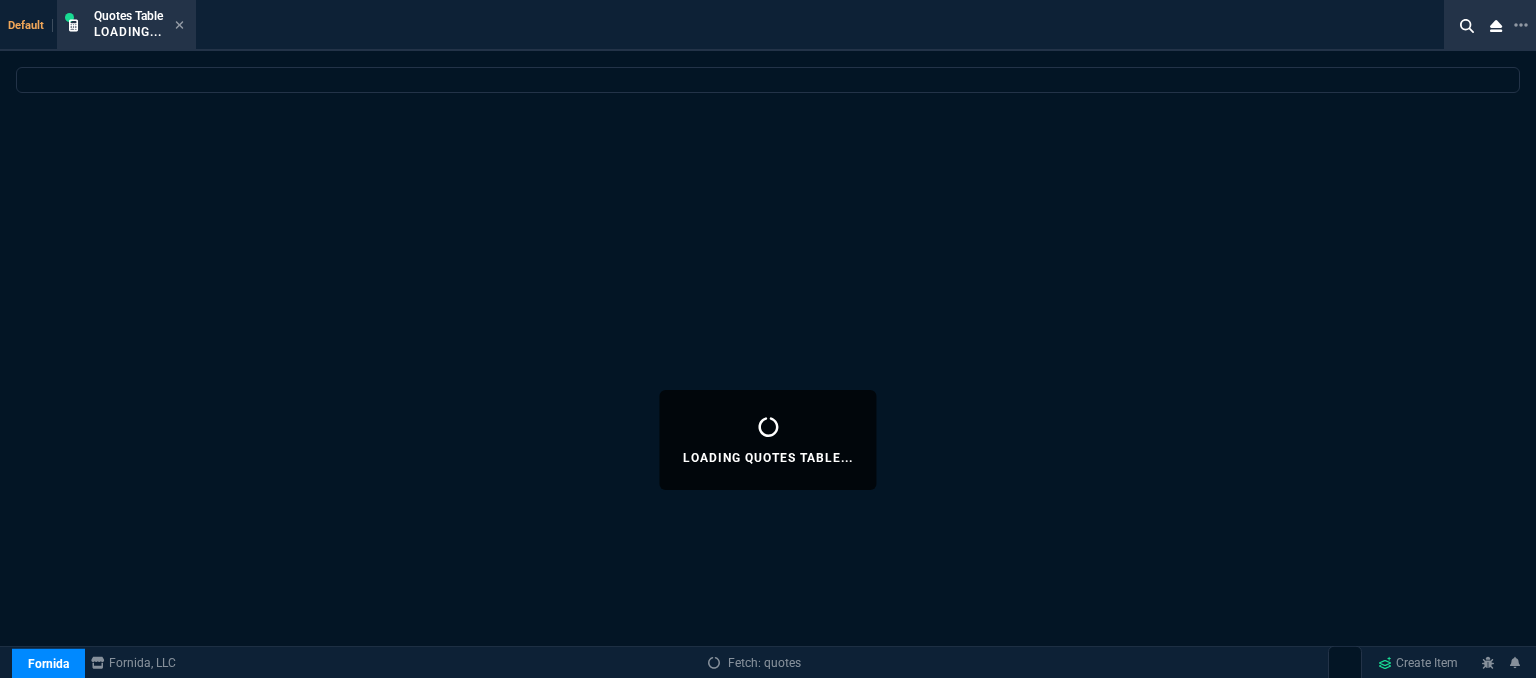 select 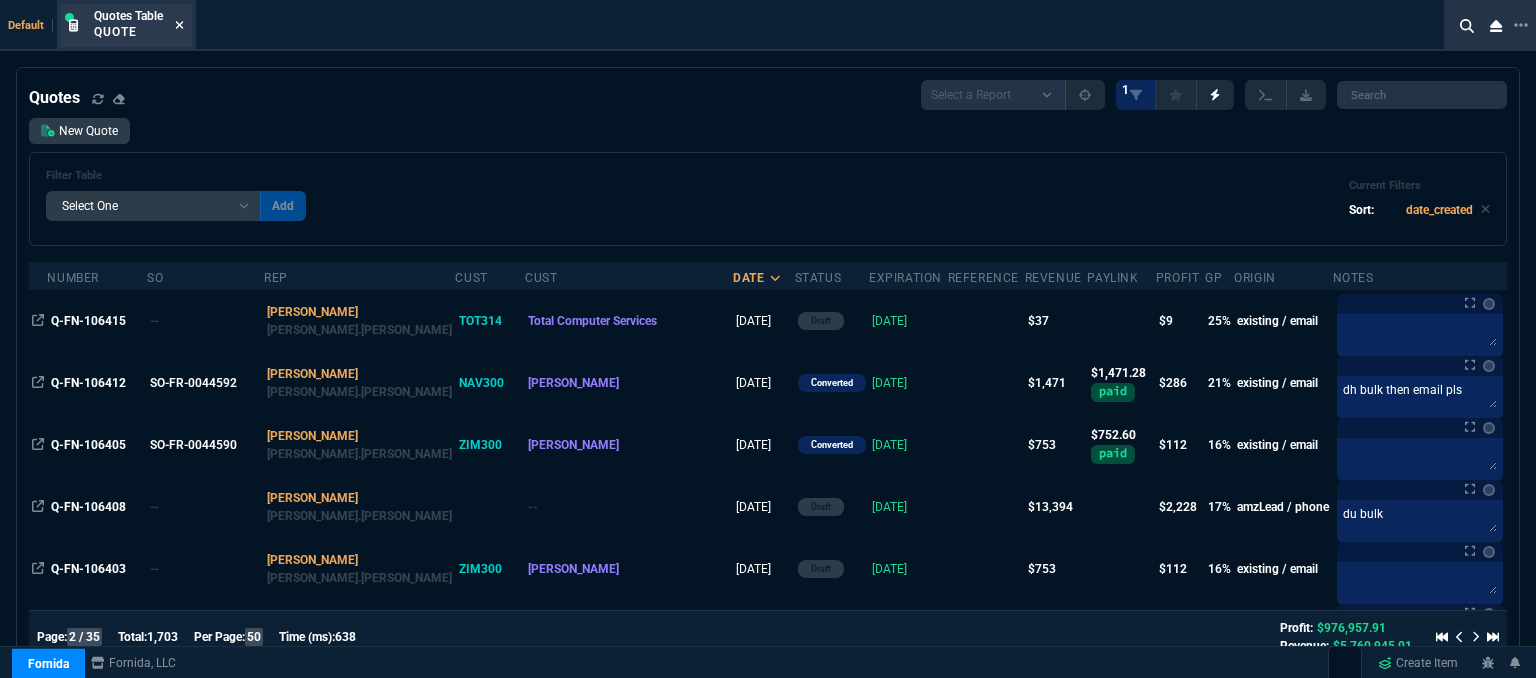 click 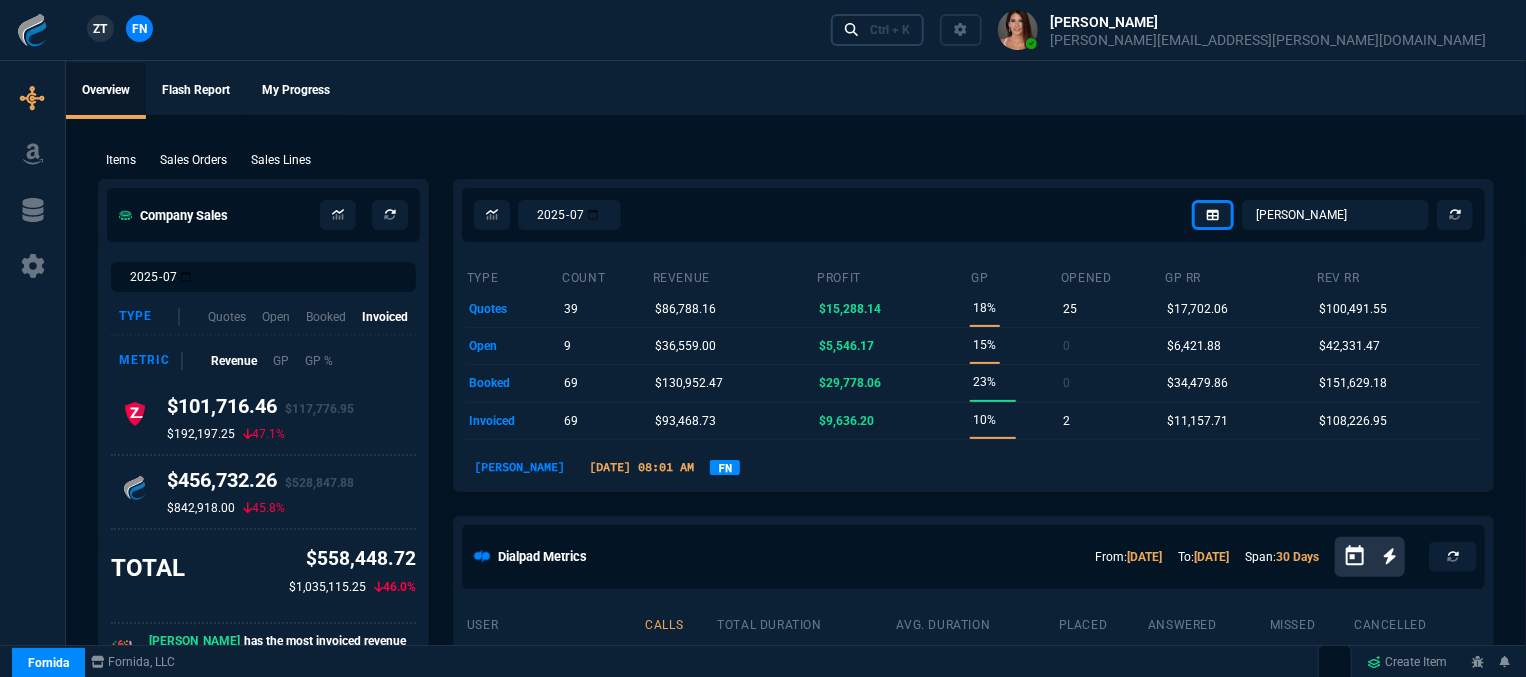 click on "Ctrl + K" at bounding box center [890, 30] 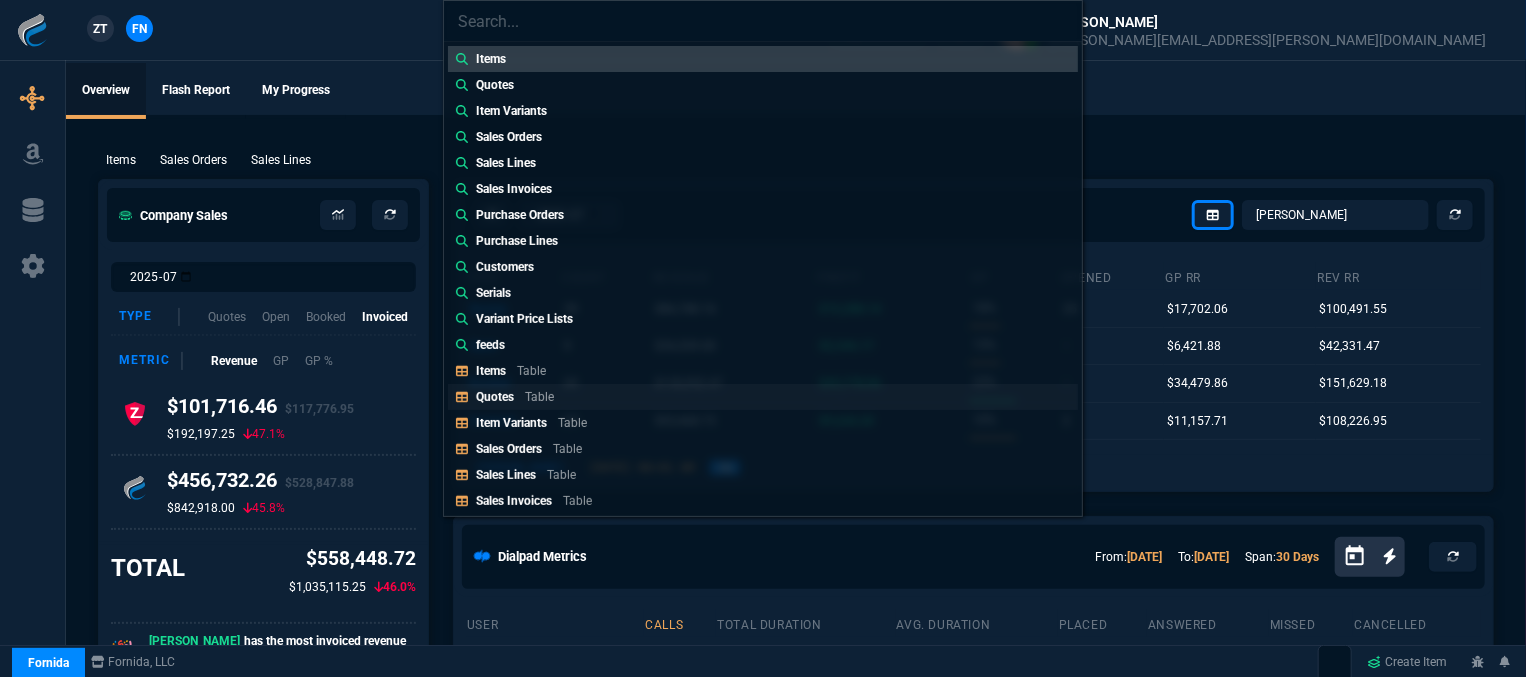 click on "Quotes
Table" at bounding box center [763, 397] 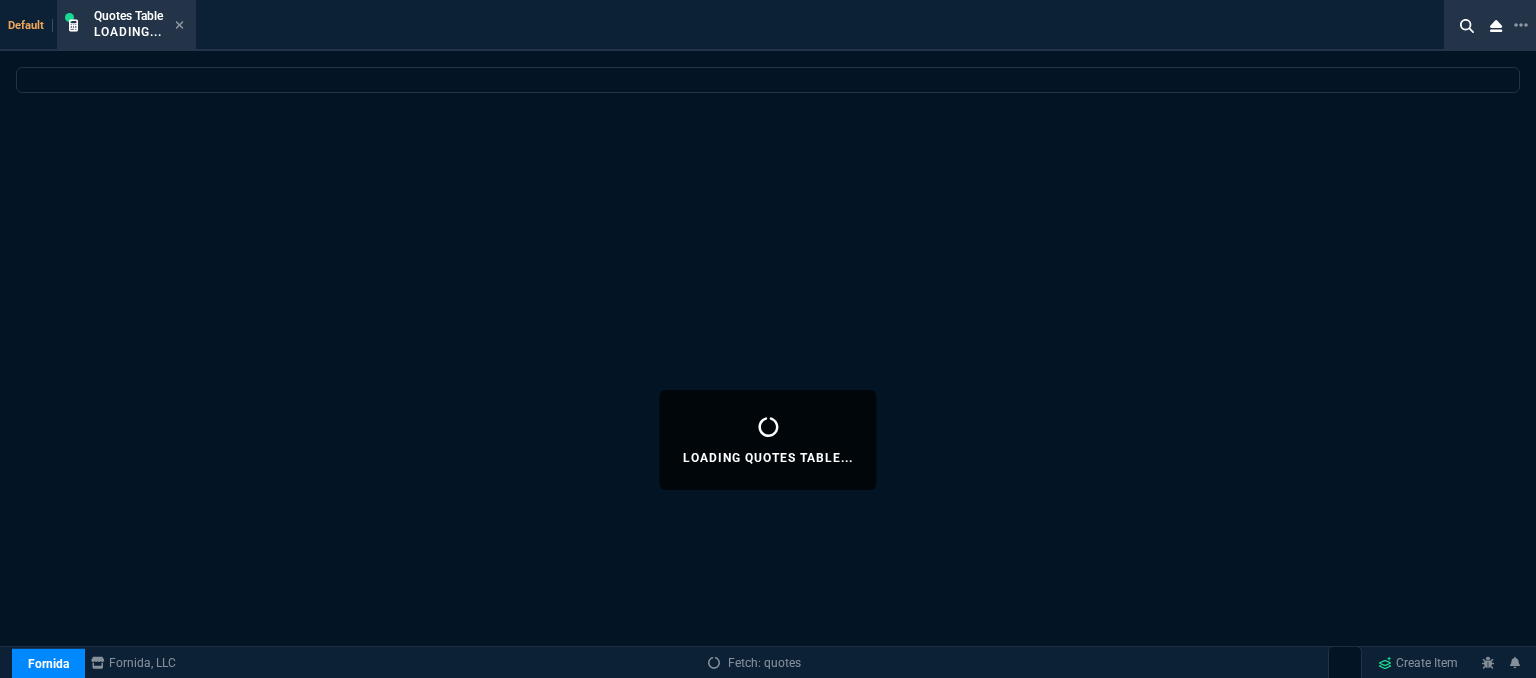 select 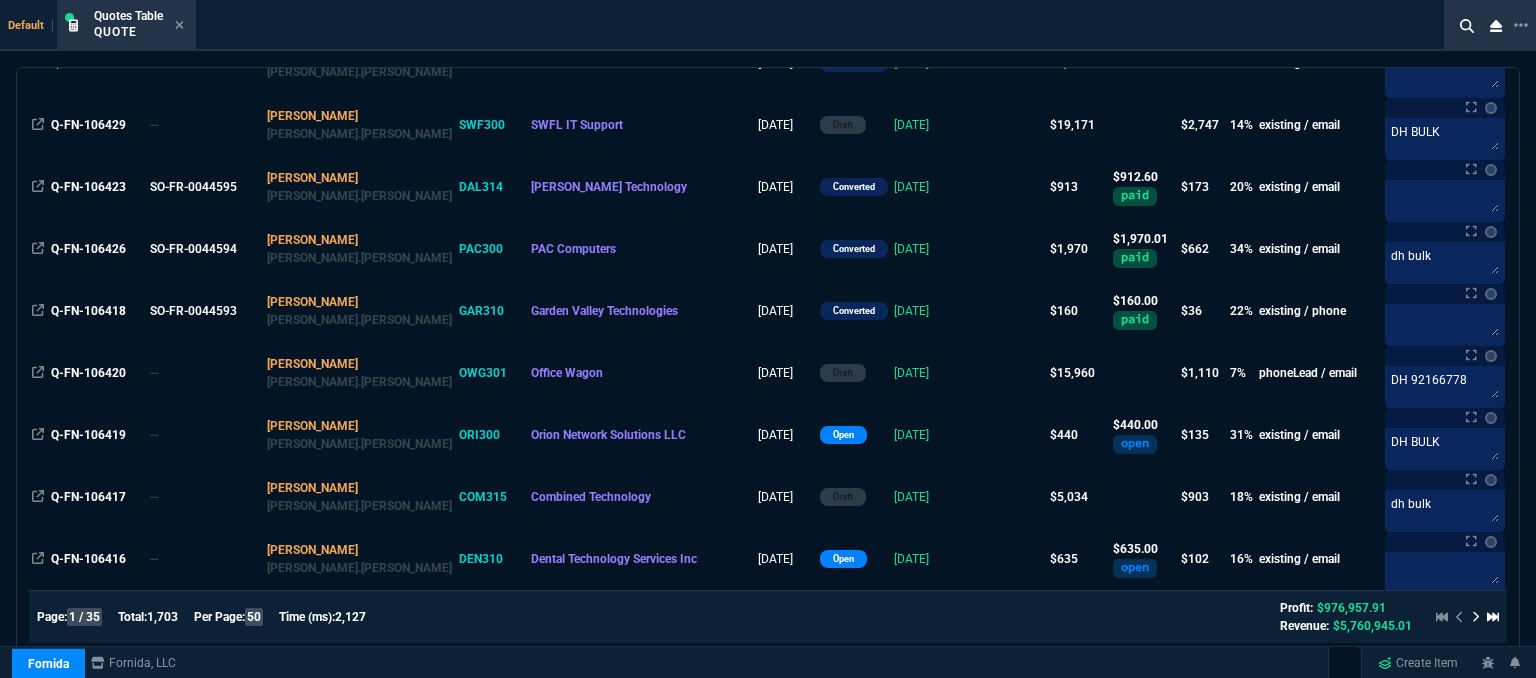 scroll, scrollTop: 2811, scrollLeft: 0, axis: vertical 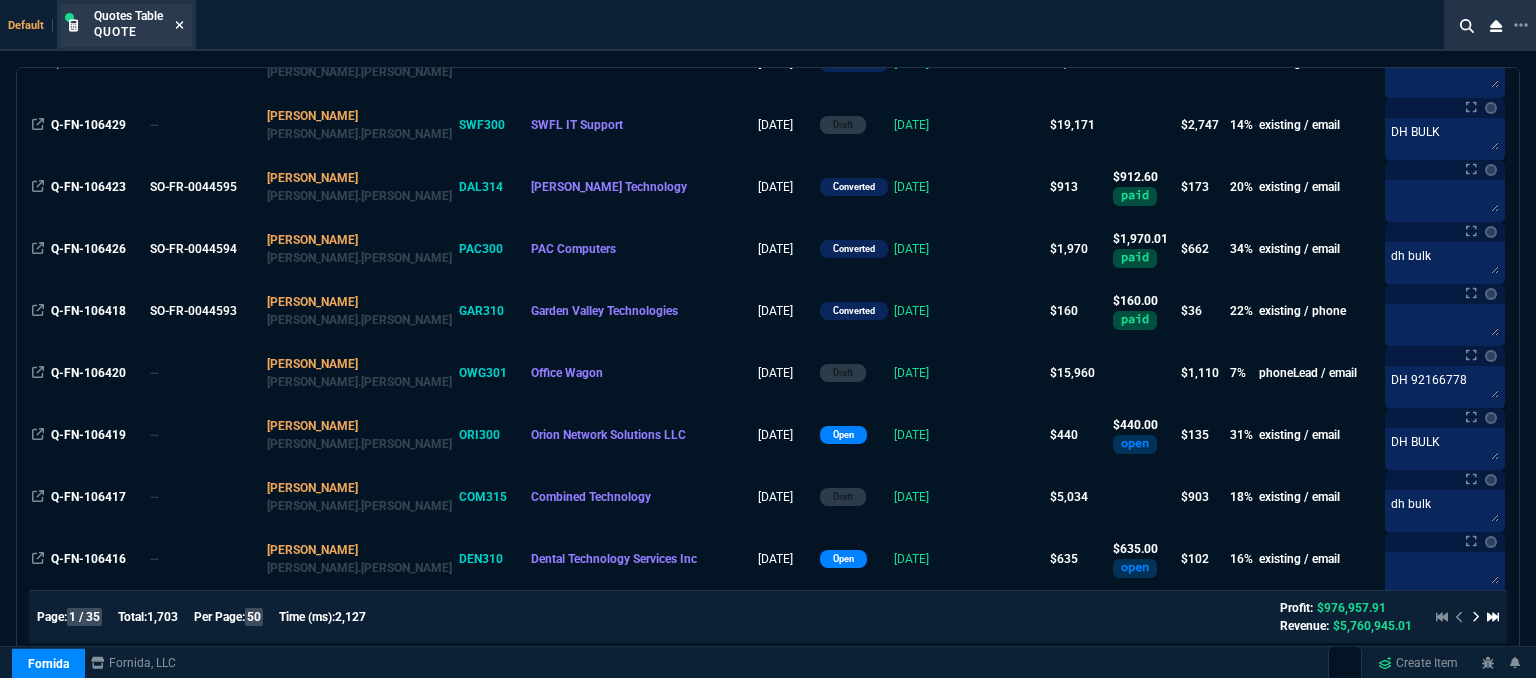 click 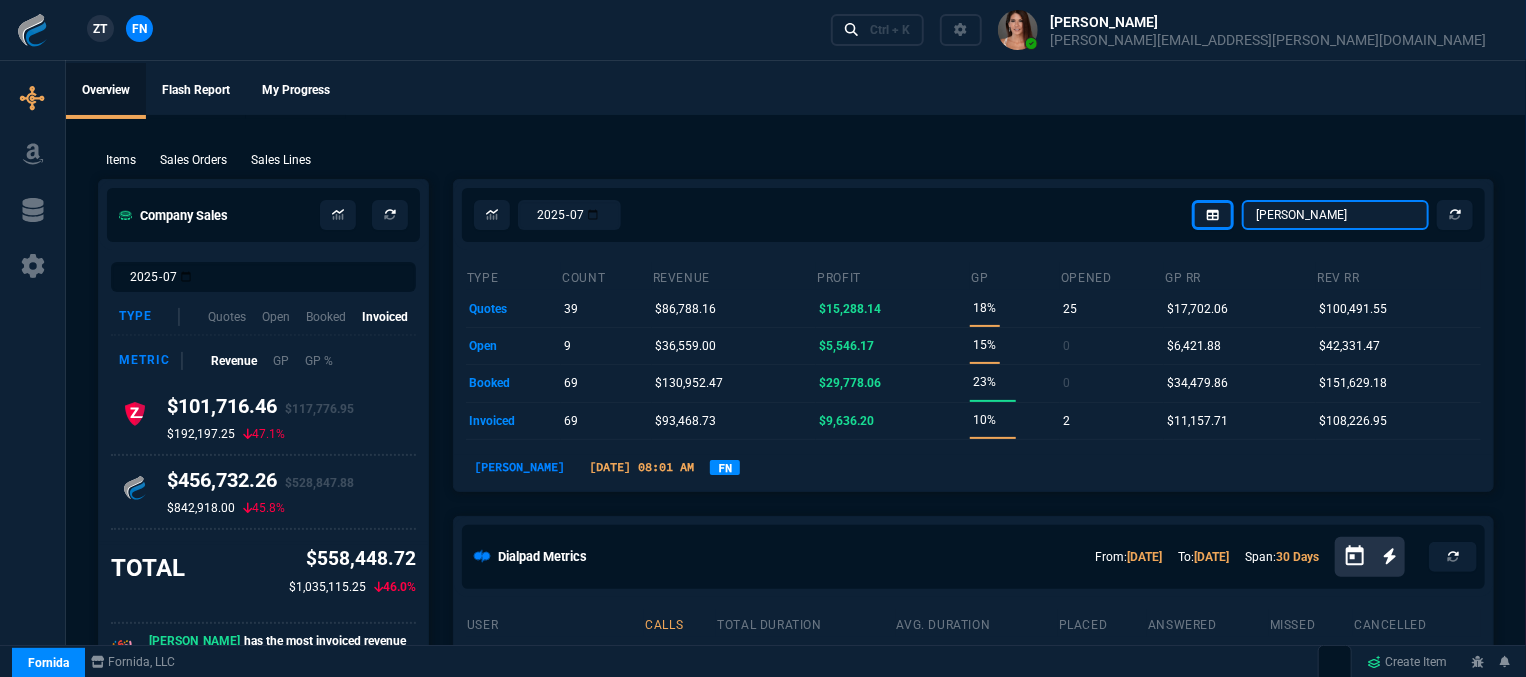 click on "Omar   Brian Over   Farzad Vahid   Steven Huang   Seti Shadab   Alicia Bostic   Wafek Mohammed   Sarah Smith   Ryan Neptune   Carlos Ocampo   Amazon Order   Dave Jenks   Fiona Rossi   Billy Hefner   dash.test   Chase Bollinger   Rob Henneberger   Scott DeJarnette   Jared Tokuz   Selected Company Total" at bounding box center [1335, 215] 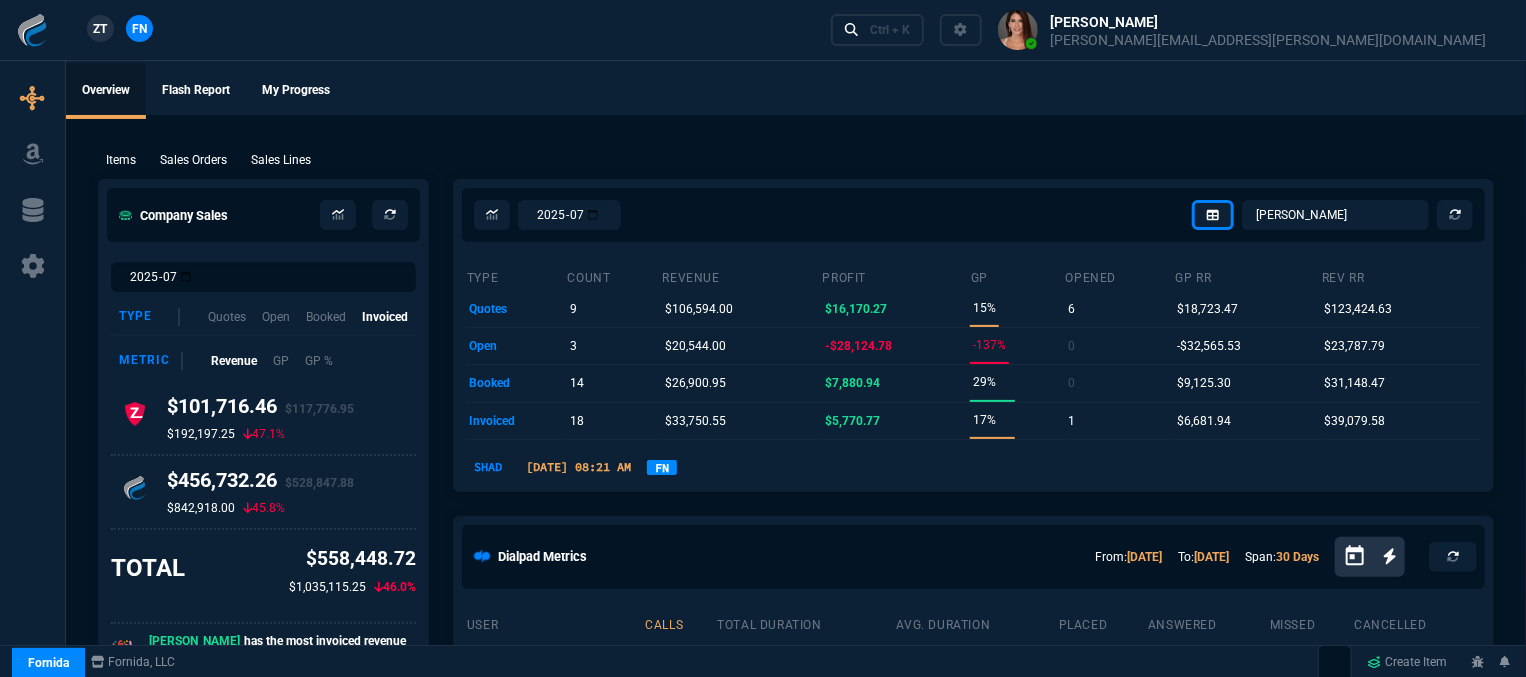 click on "Overview Flash Report My Progress" 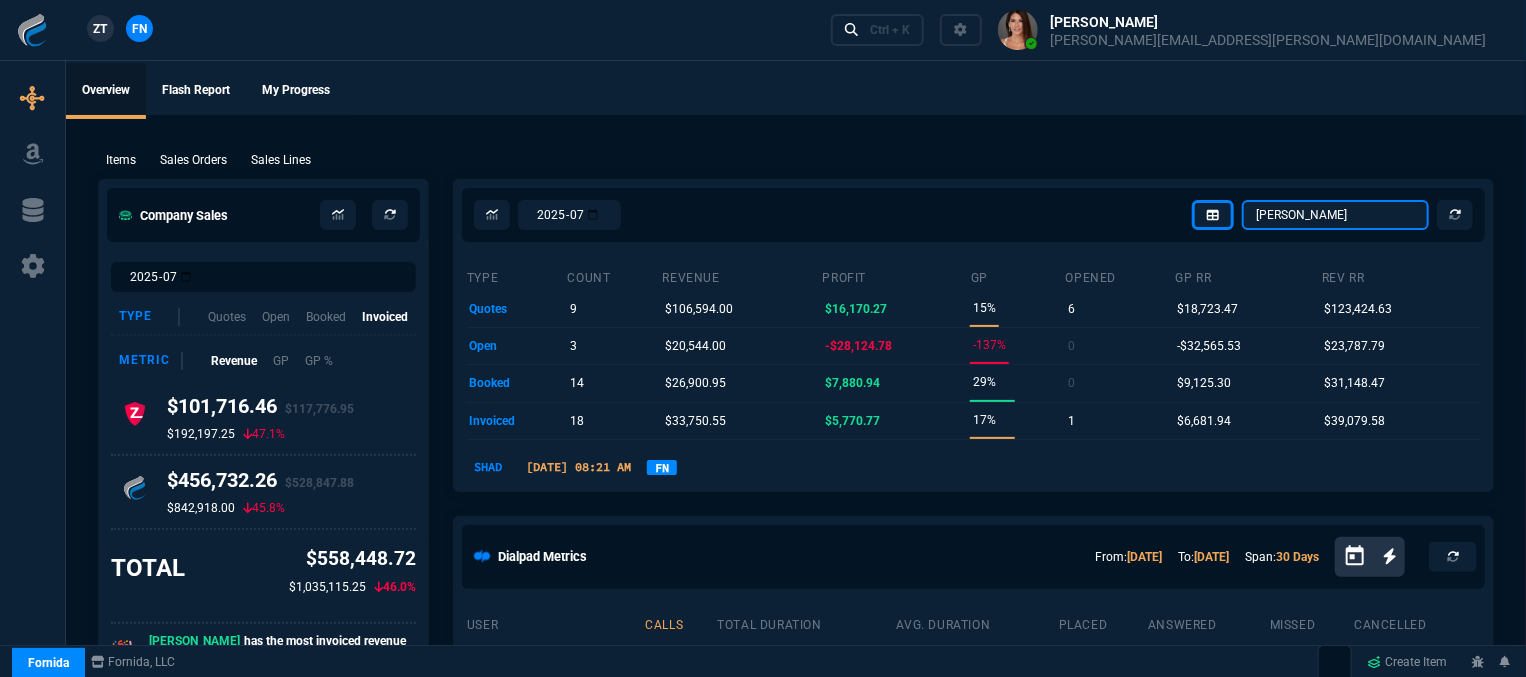 click on "Omar   Brian Over   Farzad Vahid   Steven Huang   Seti Shadab   Alicia Bostic   Wafek Mohammed   Sarah Smith   Ryan Neptune   Carlos Ocampo   Amazon Order   Dave Jenks   Fiona Rossi   Billy Hefner   dash.test   Chase Bollinger   Rob Henneberger   Scott DeJarnette   Jared Tokuz   Selected Company Total" at bounding box center [1335, 215] 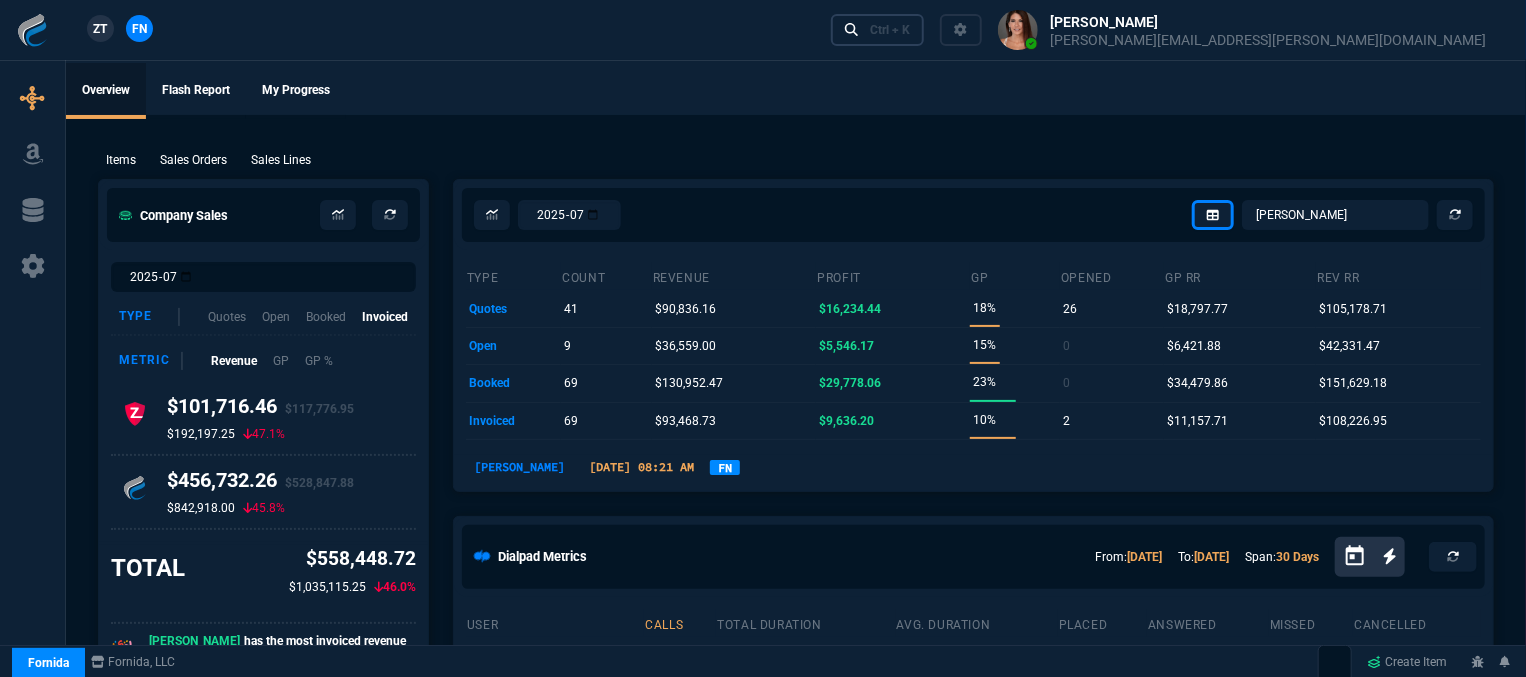 click on "Ctrl + K" at bounding box center [890, 30] 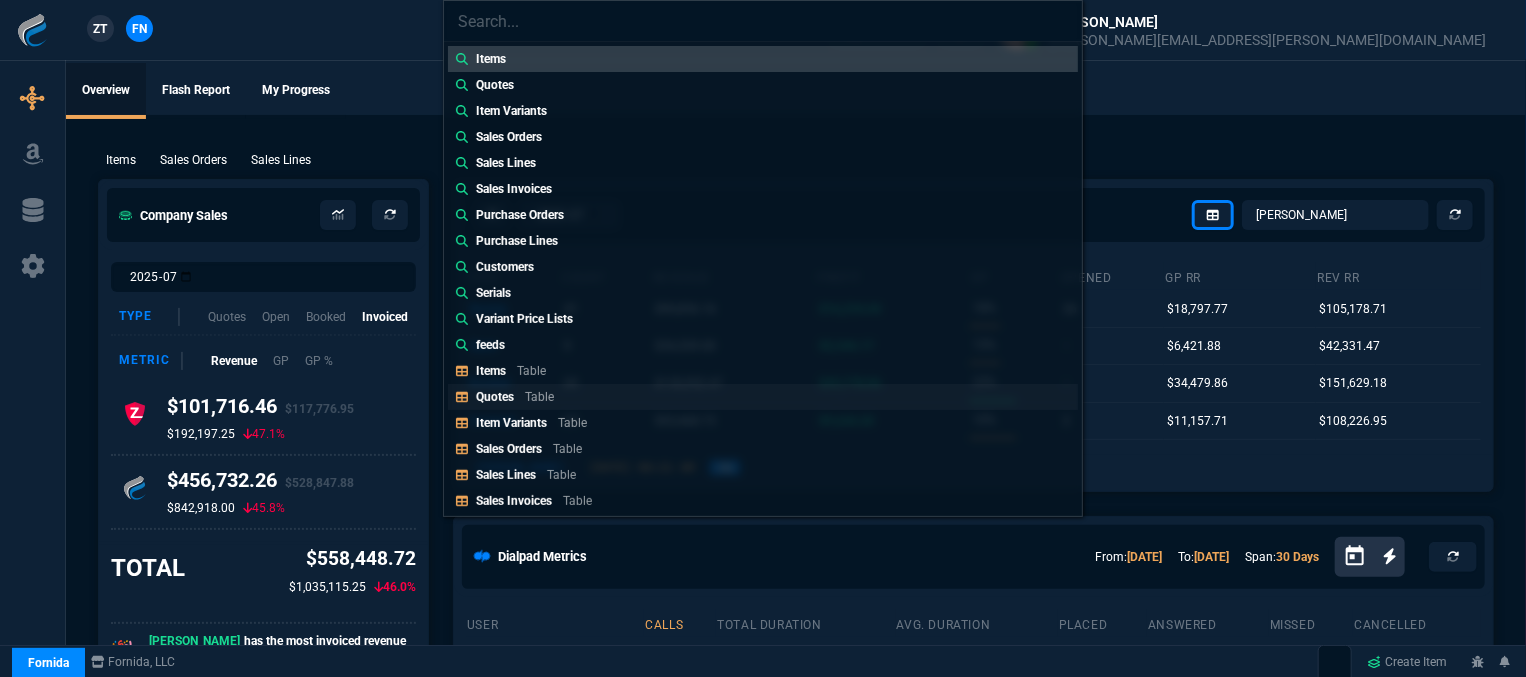 click on "Table" at bounding box center (539, 397) 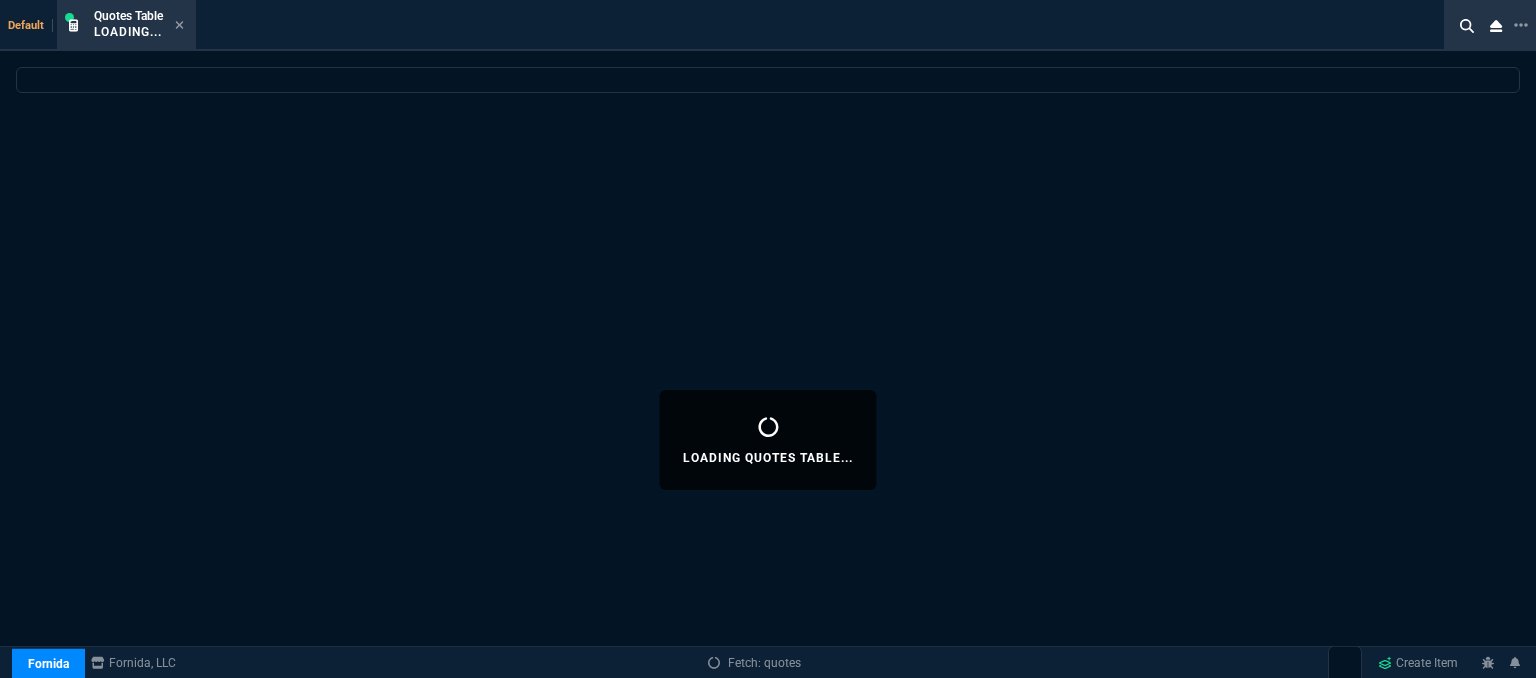 select 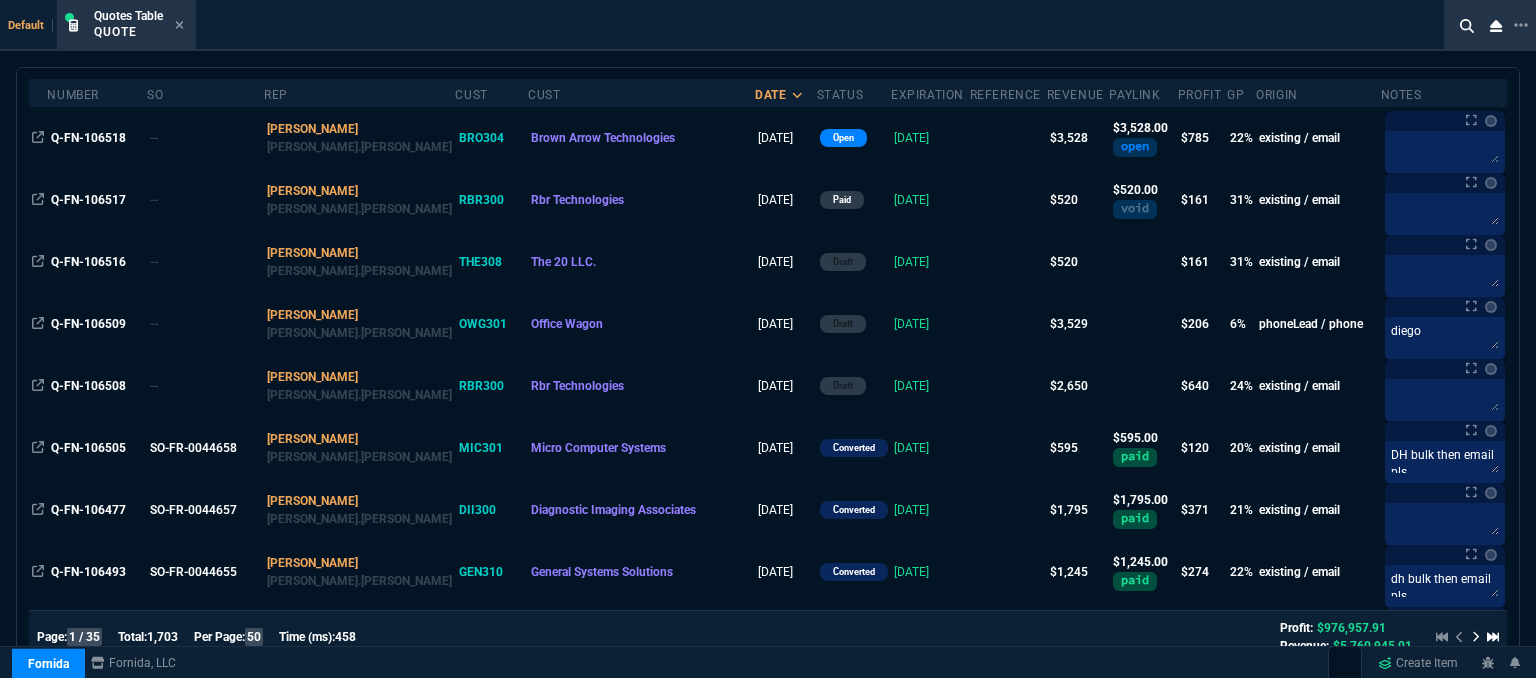 scroll, scrollTop: 200, scrollLeft: 0, axis: vertical 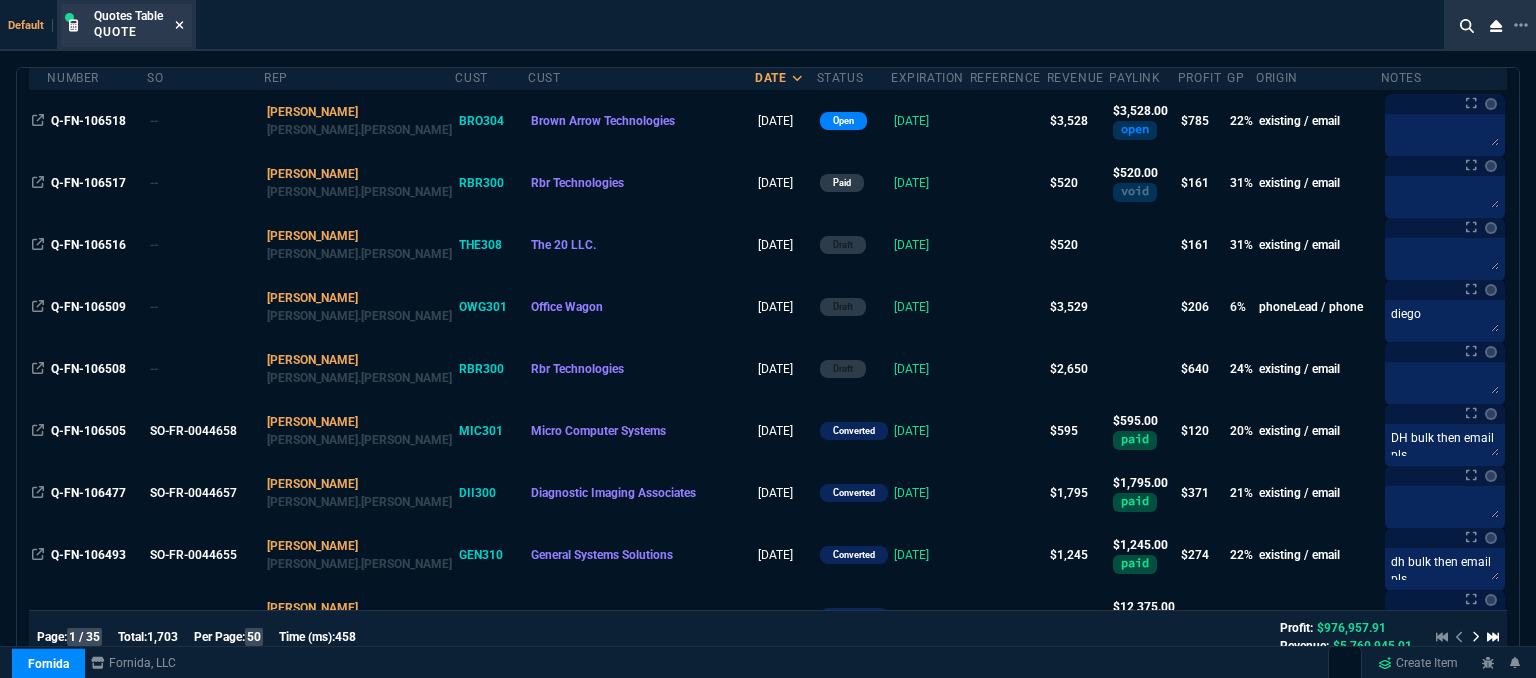 click 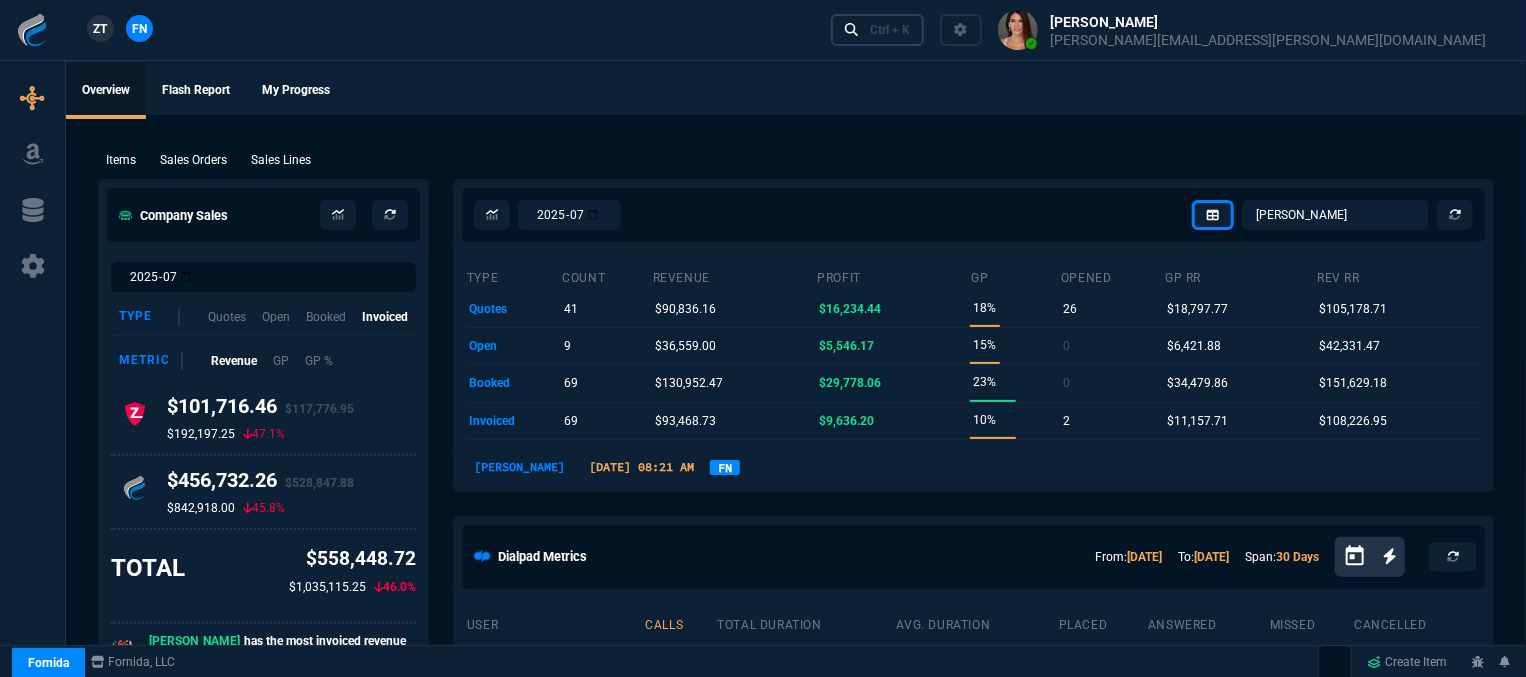 click on "Ctrl + K" at bounding box center (890, 30) 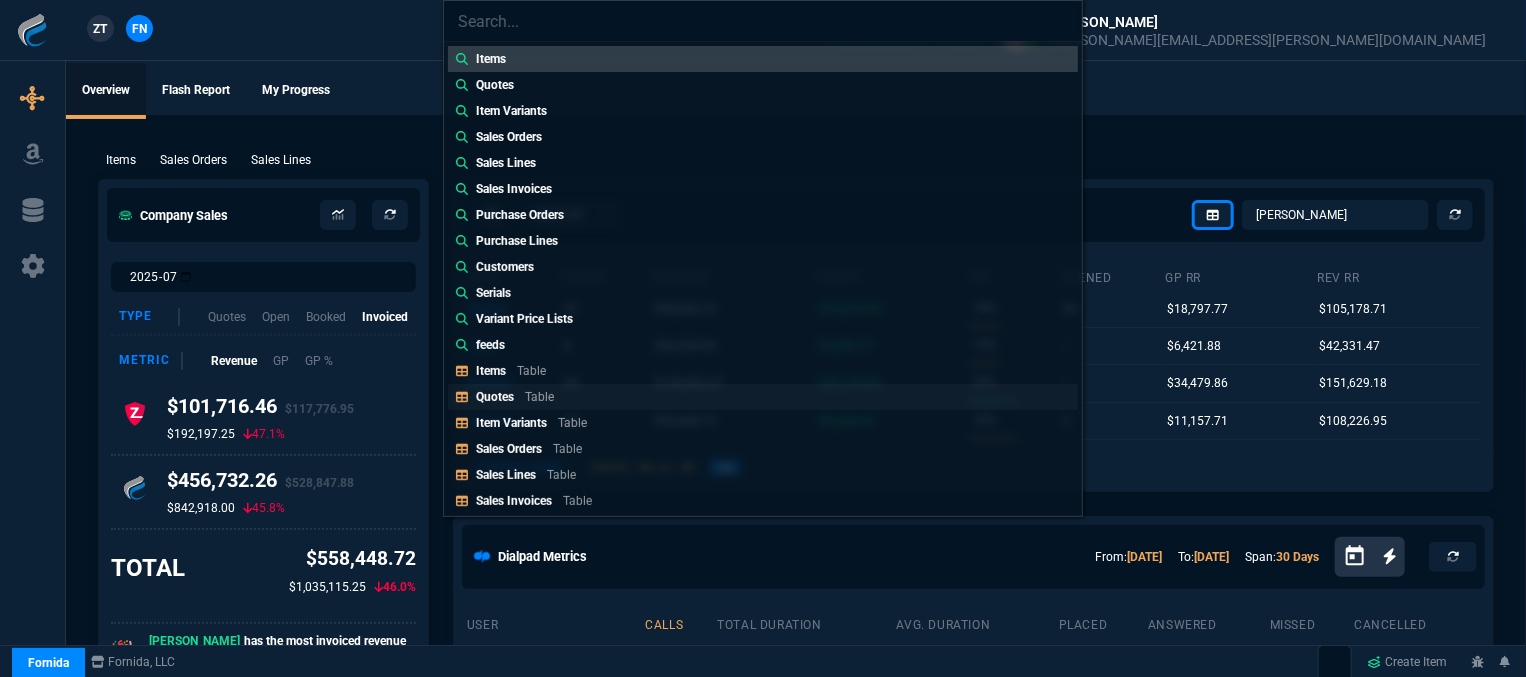 click on "Quotes
Table" at bounding box center [763, 397] 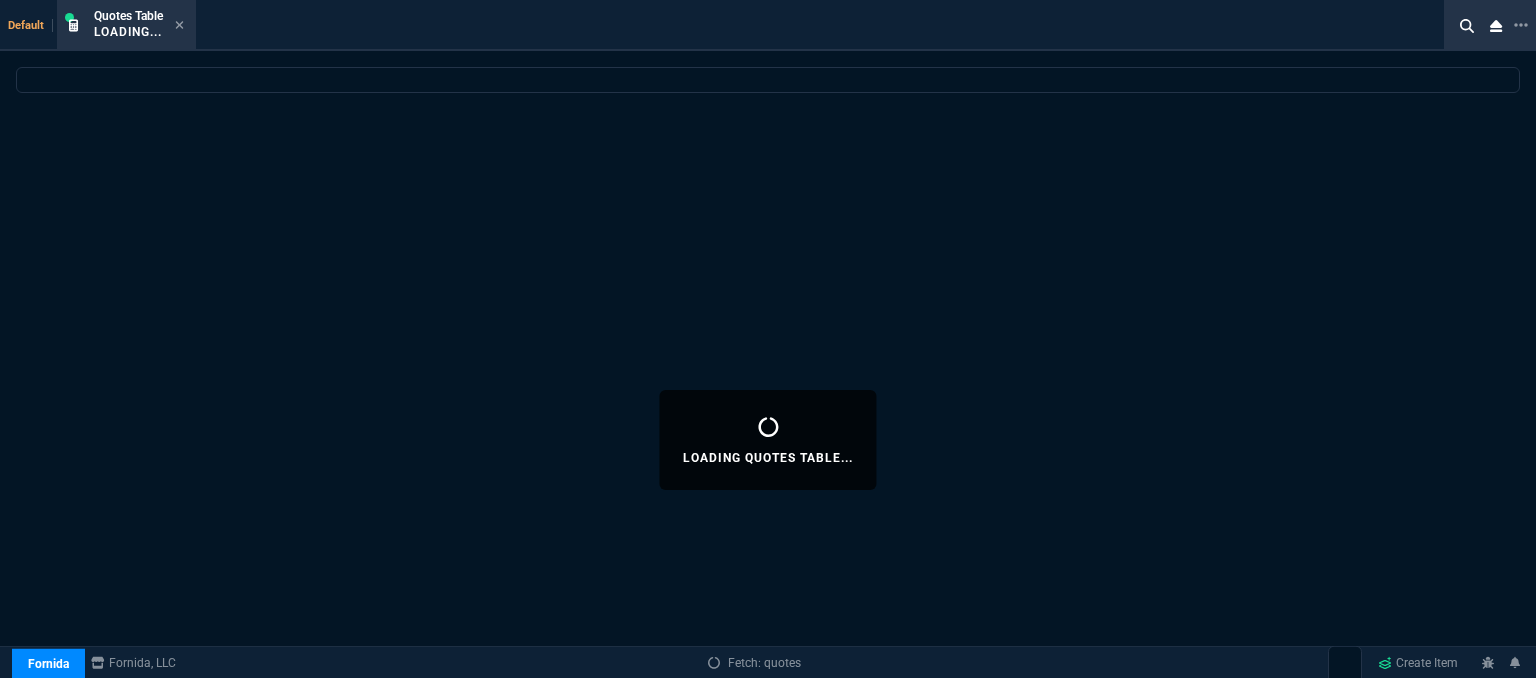 select 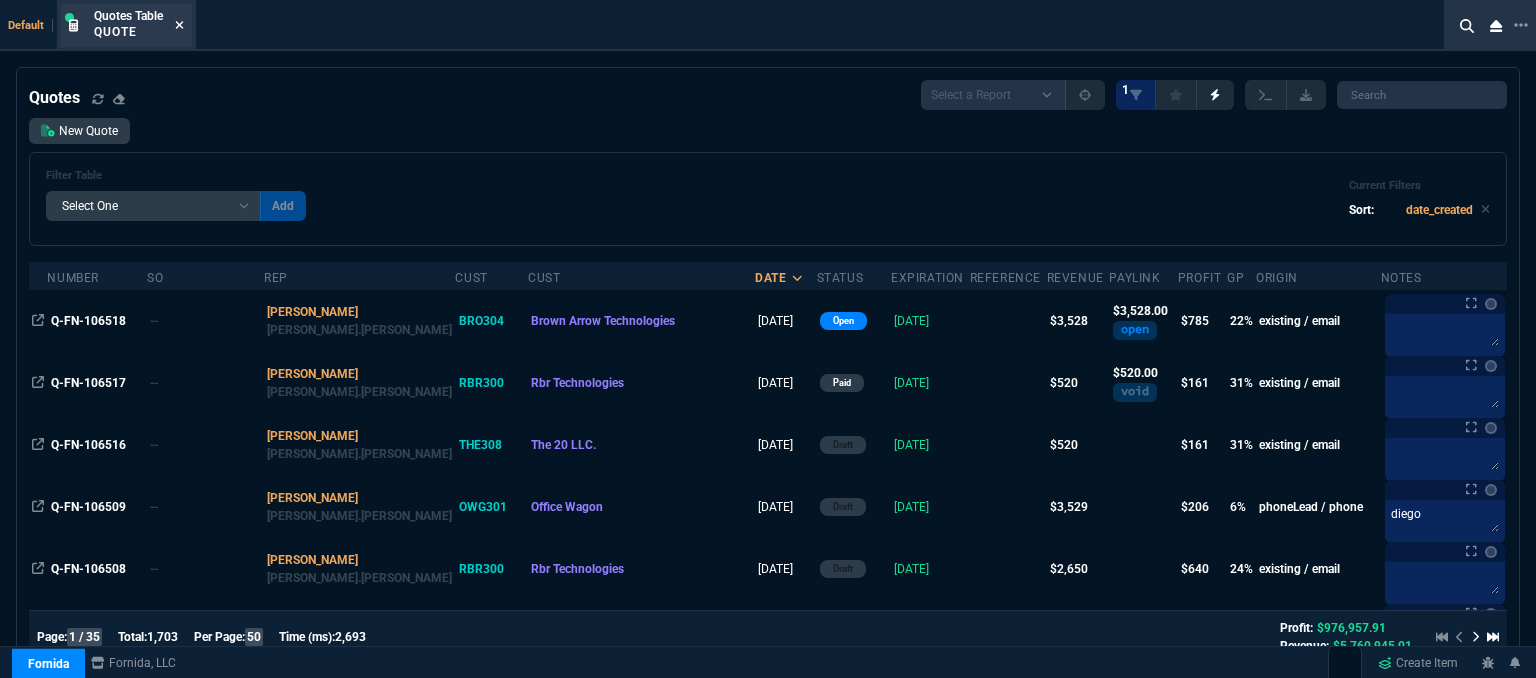 click at bounding box center [179, 26] 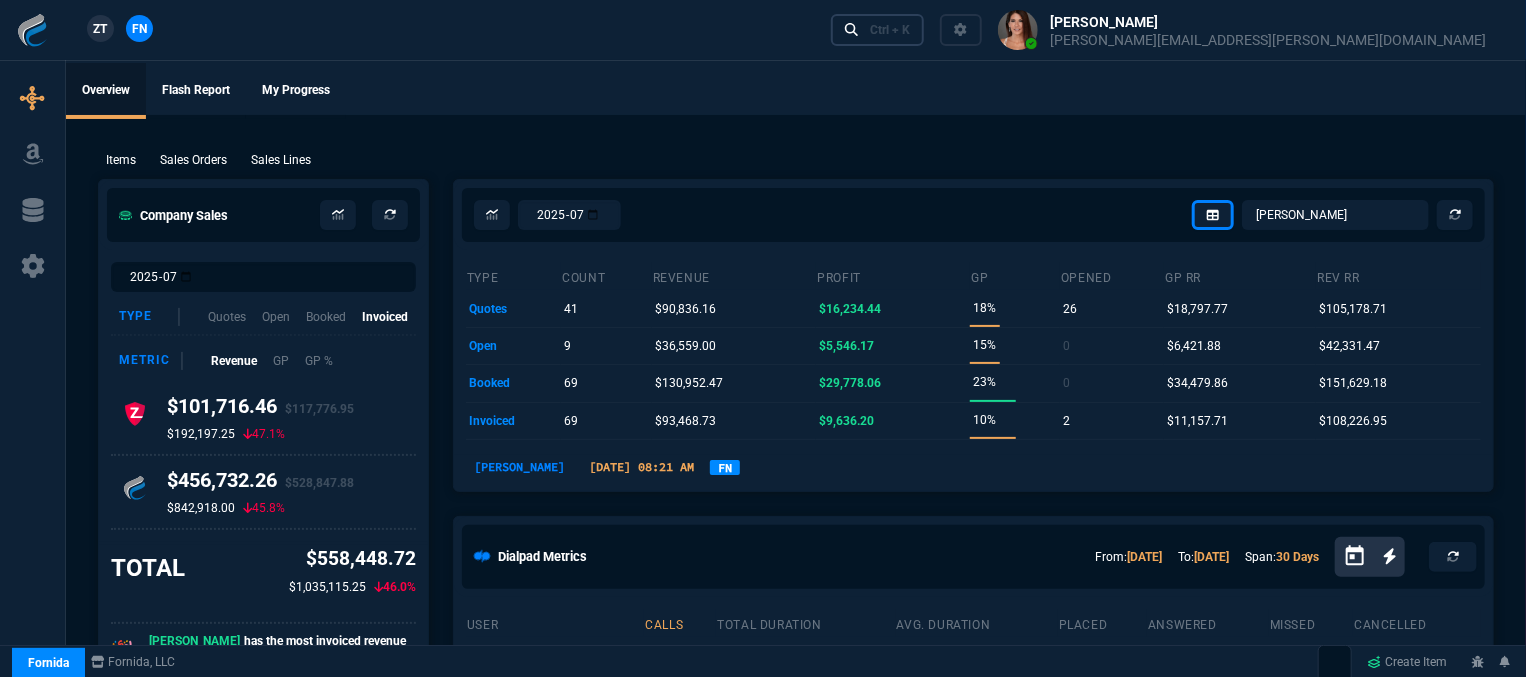 click on "Ctrl + K" at bounding box center (890, 30) 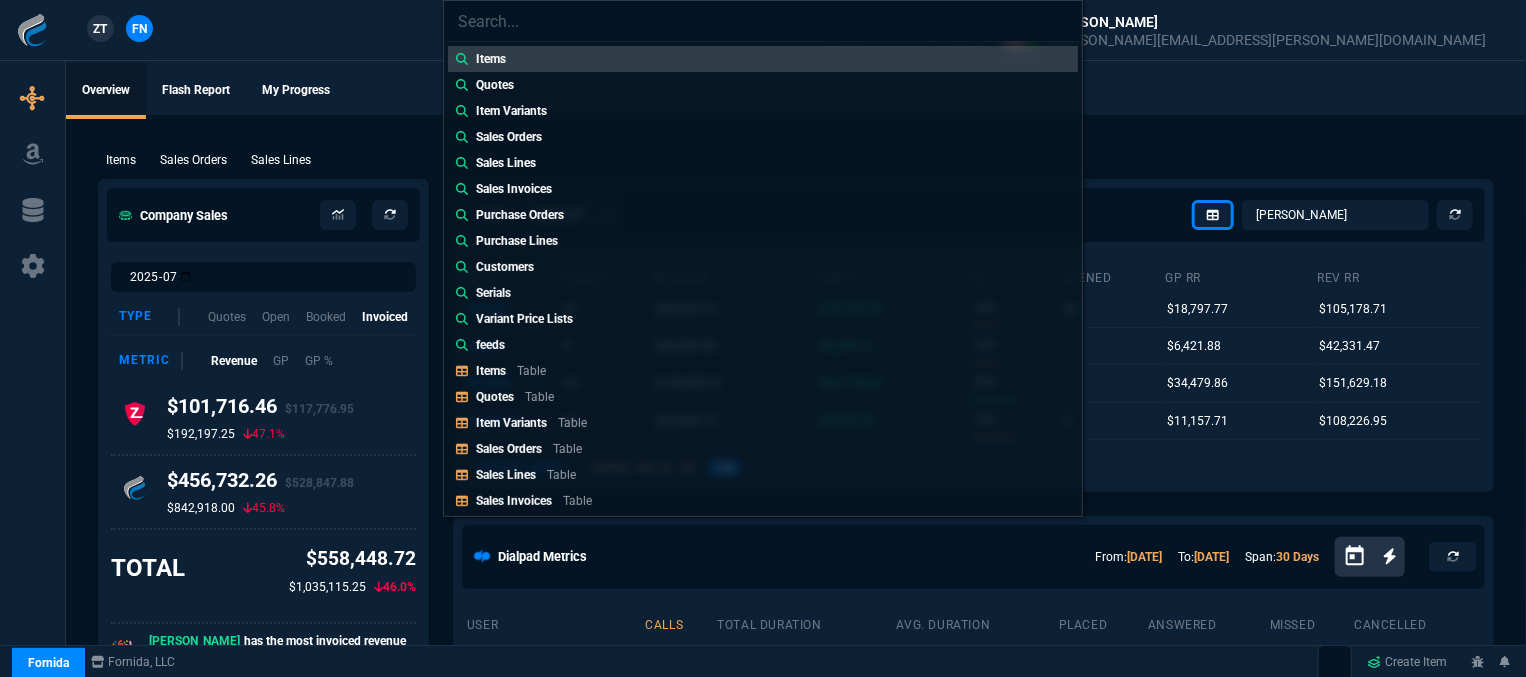 click on "Quotes
Table" at bounding box center (763, 397) 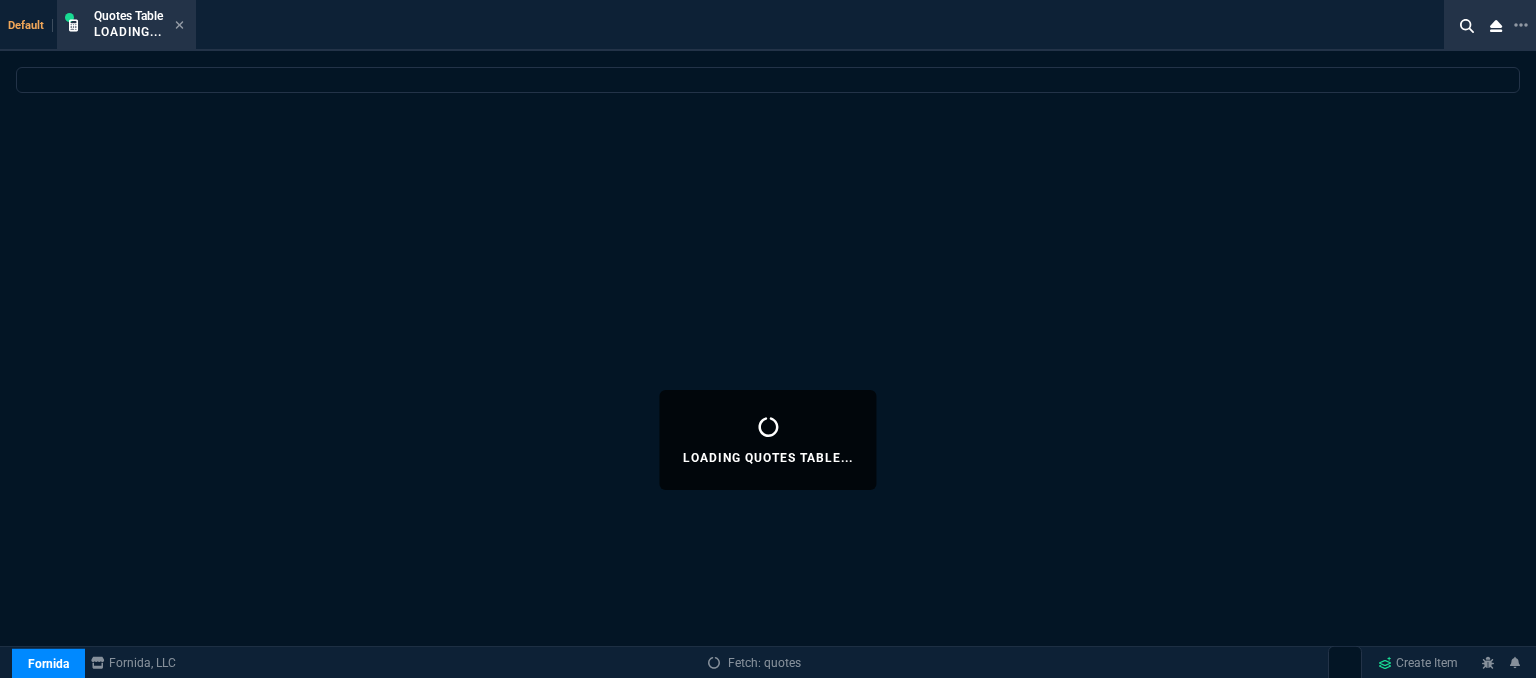 select 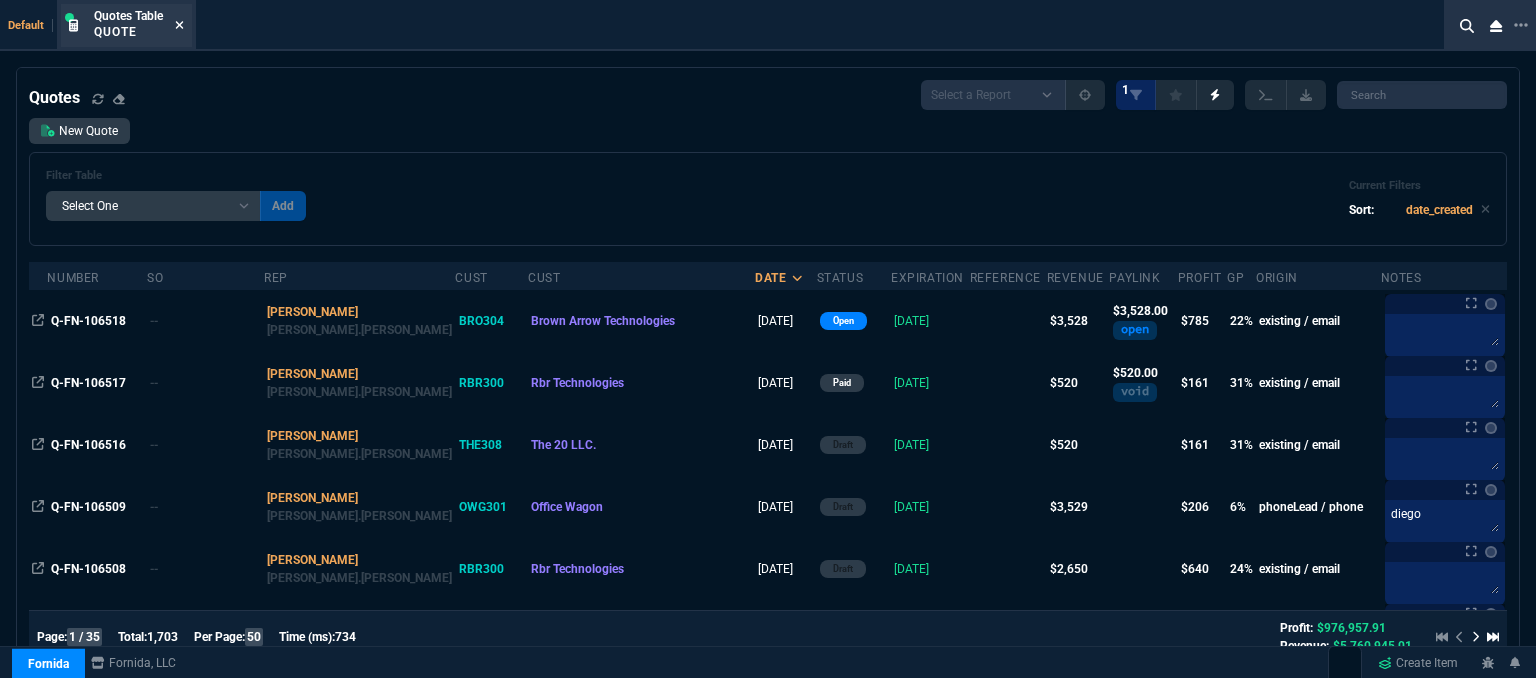 click 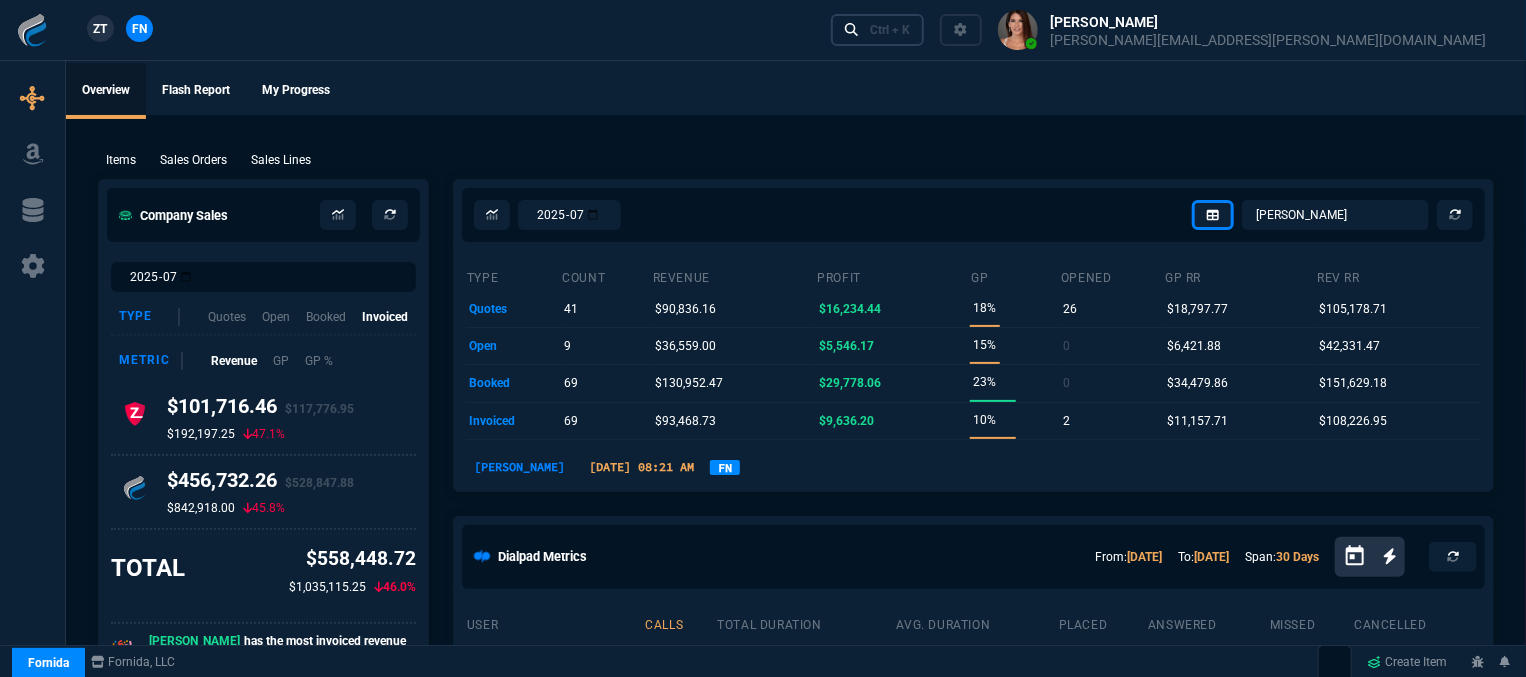 click on "Ctrl + K" at bounding box center (890, 30) 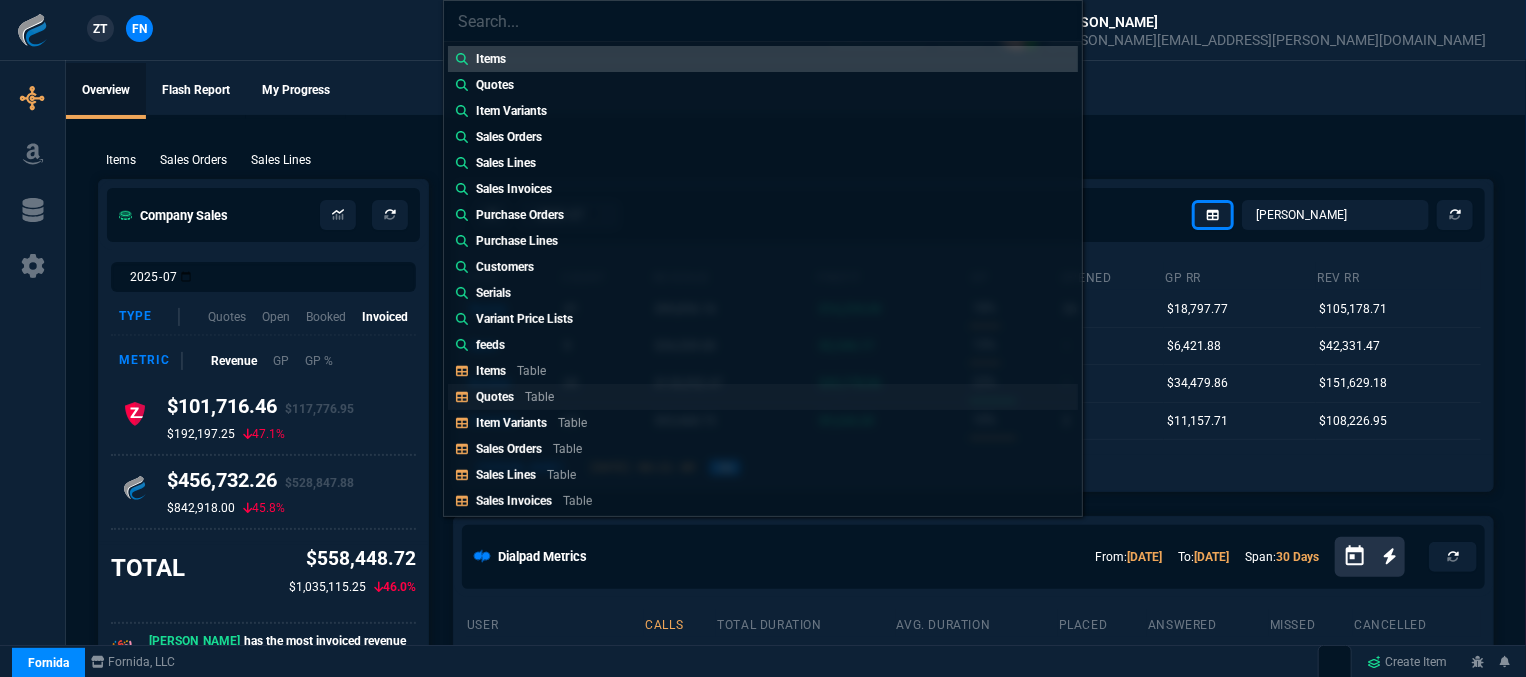 click on "Quotes
Table" at bounding box center (763, 397) 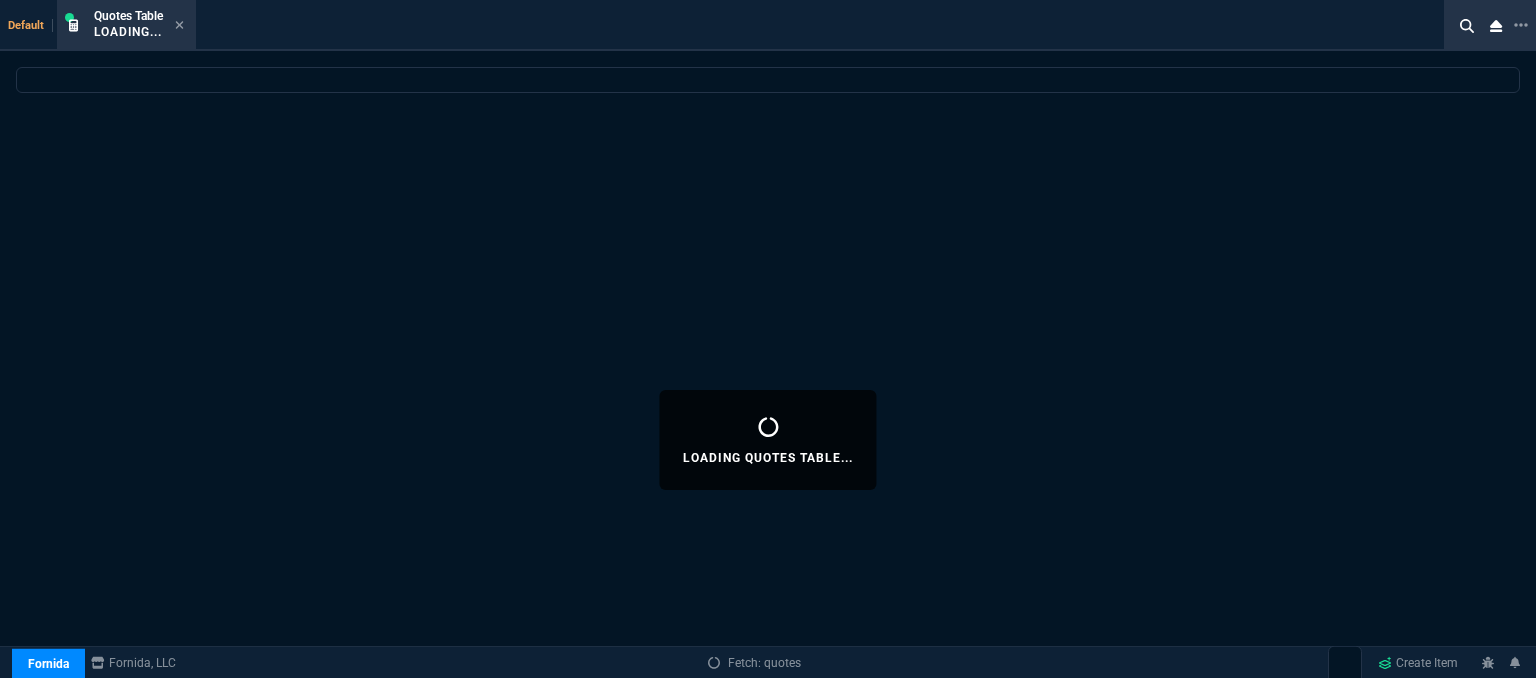 select 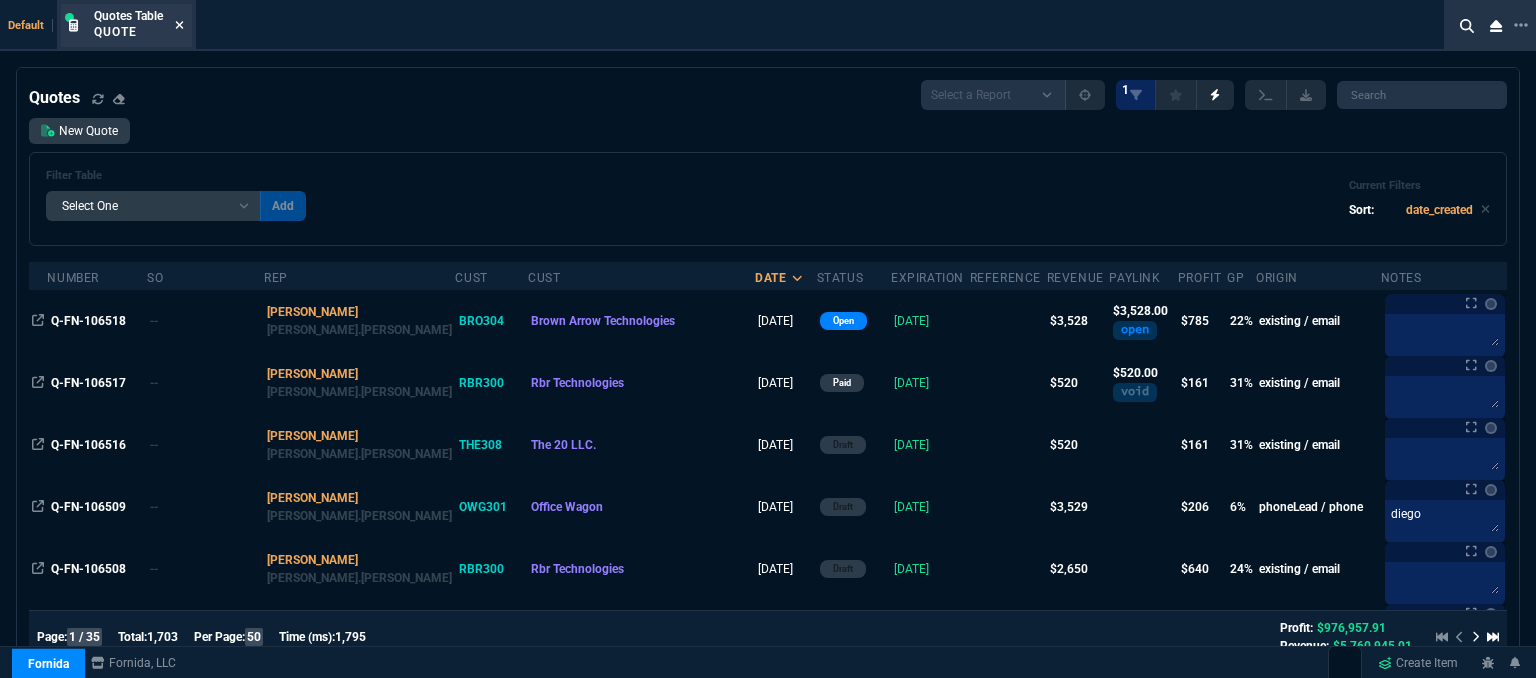 click 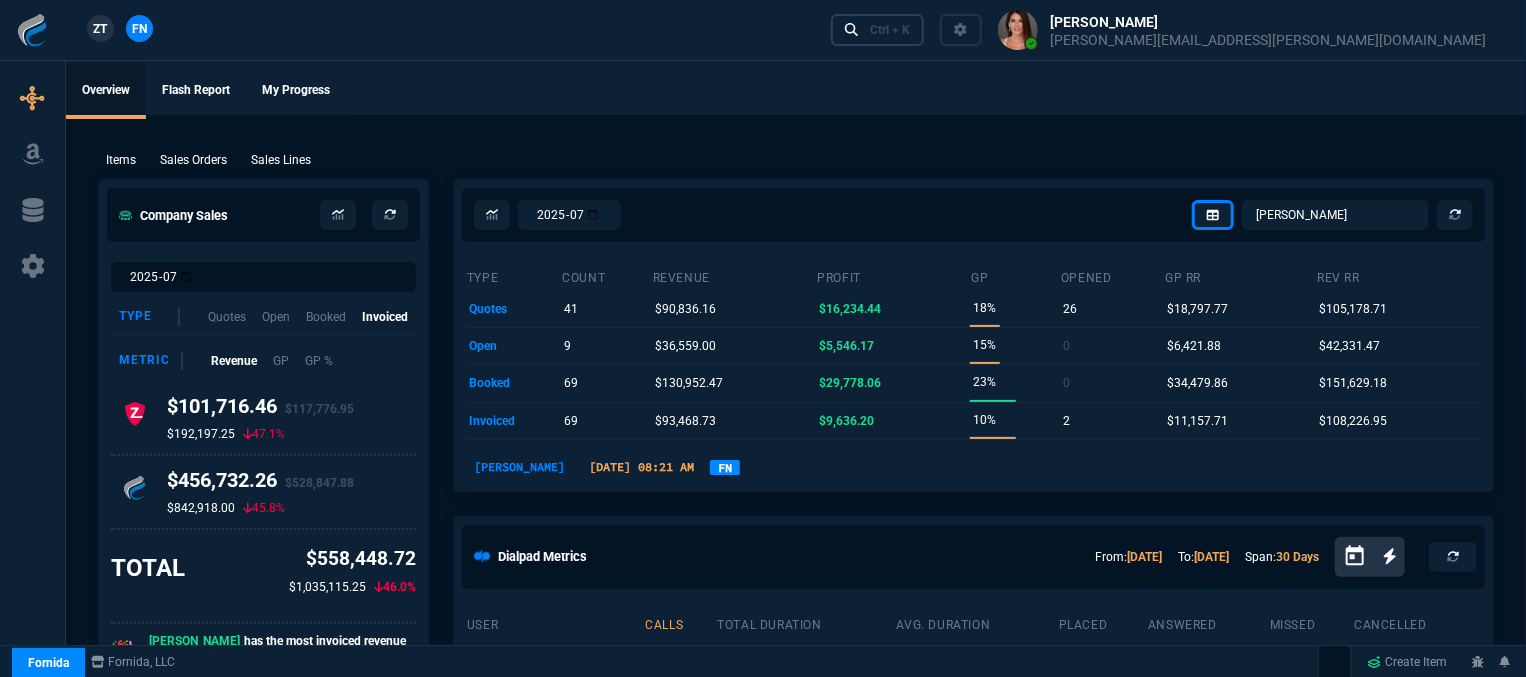 click on "Ctrl + K" at bounding box center [878, 29] 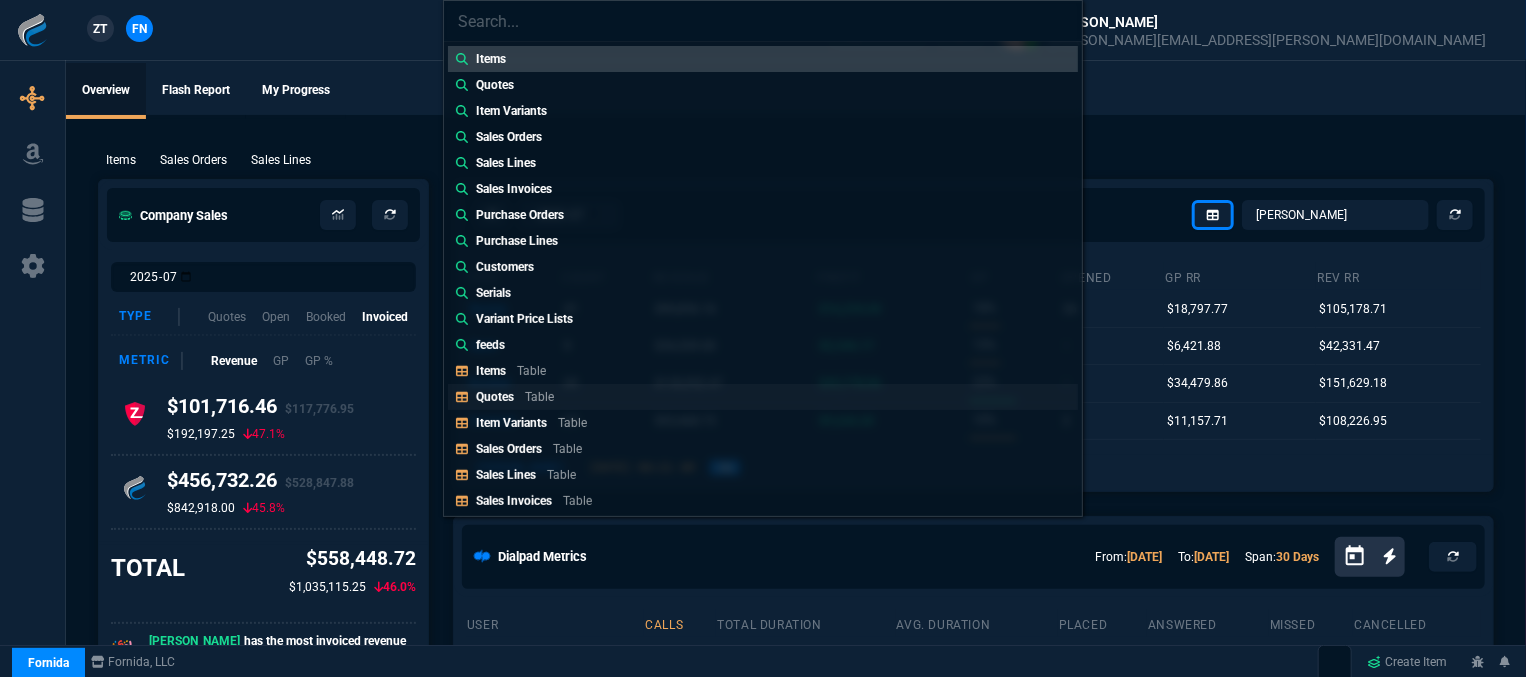 click on "Quotes
Table" at bounding box center [763, 397] 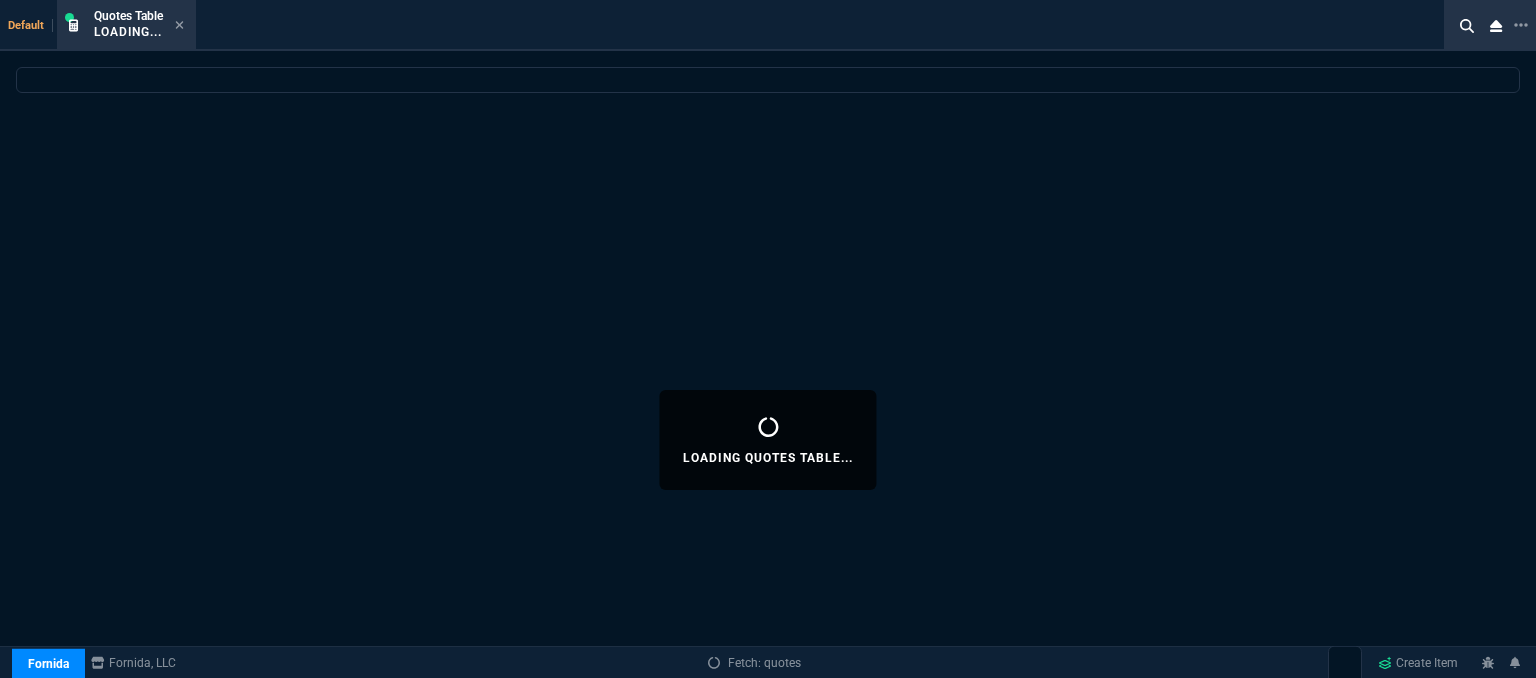 select 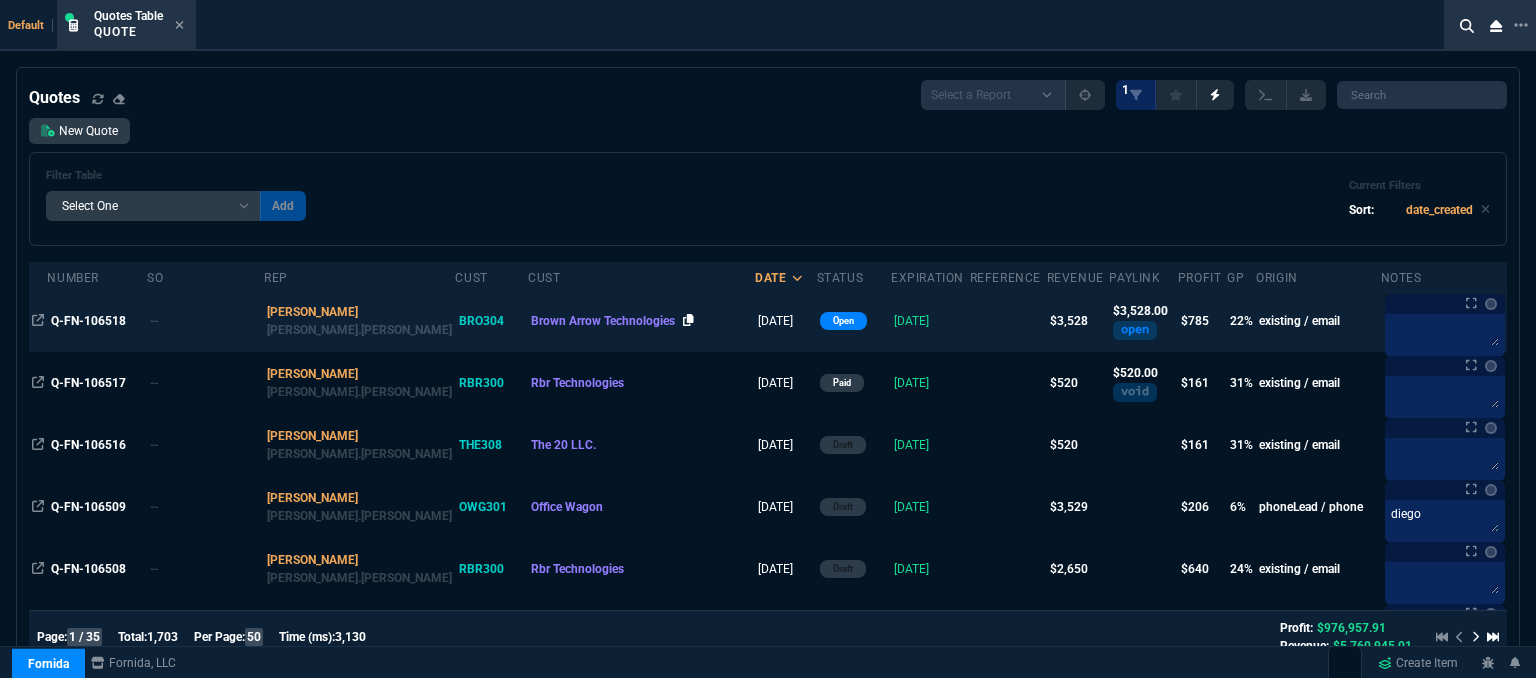 click 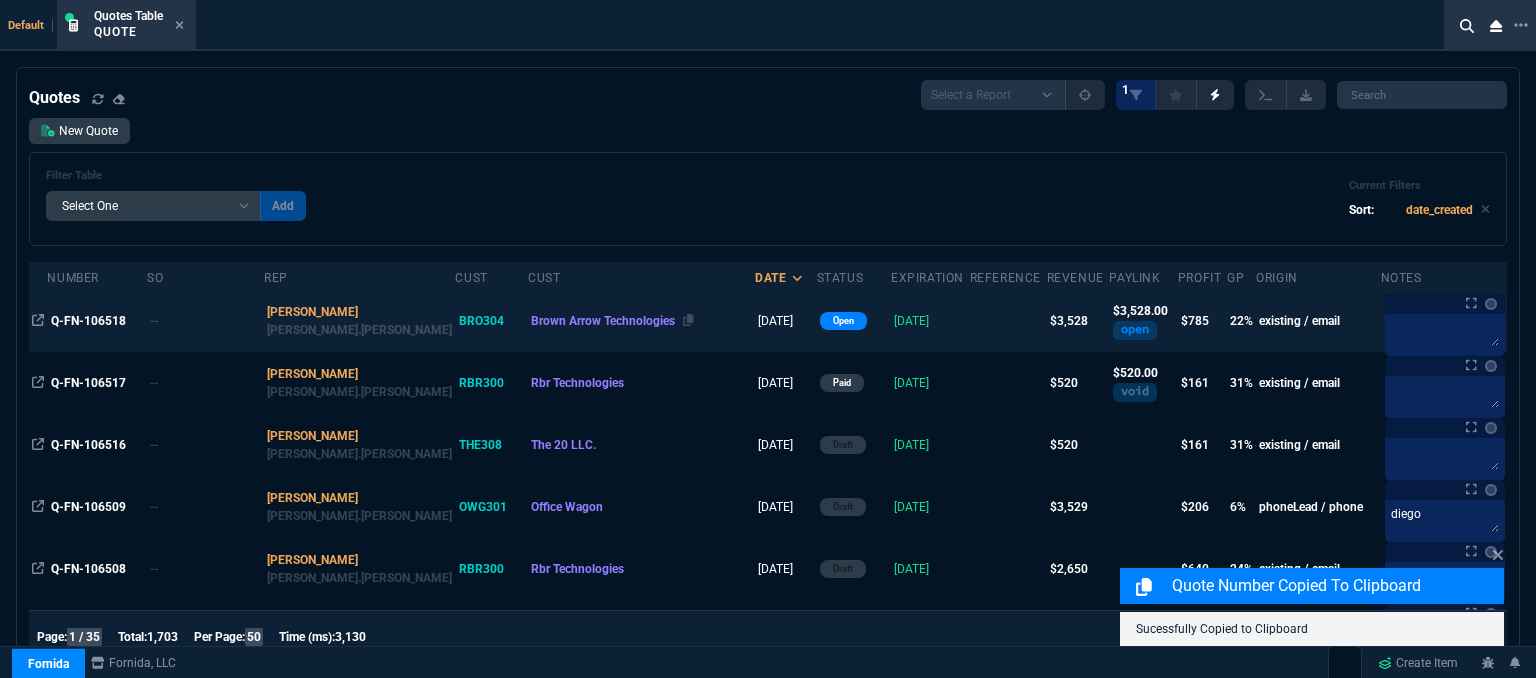 click on "Brown Arrow Technologies" at bounding box center (641, 321) 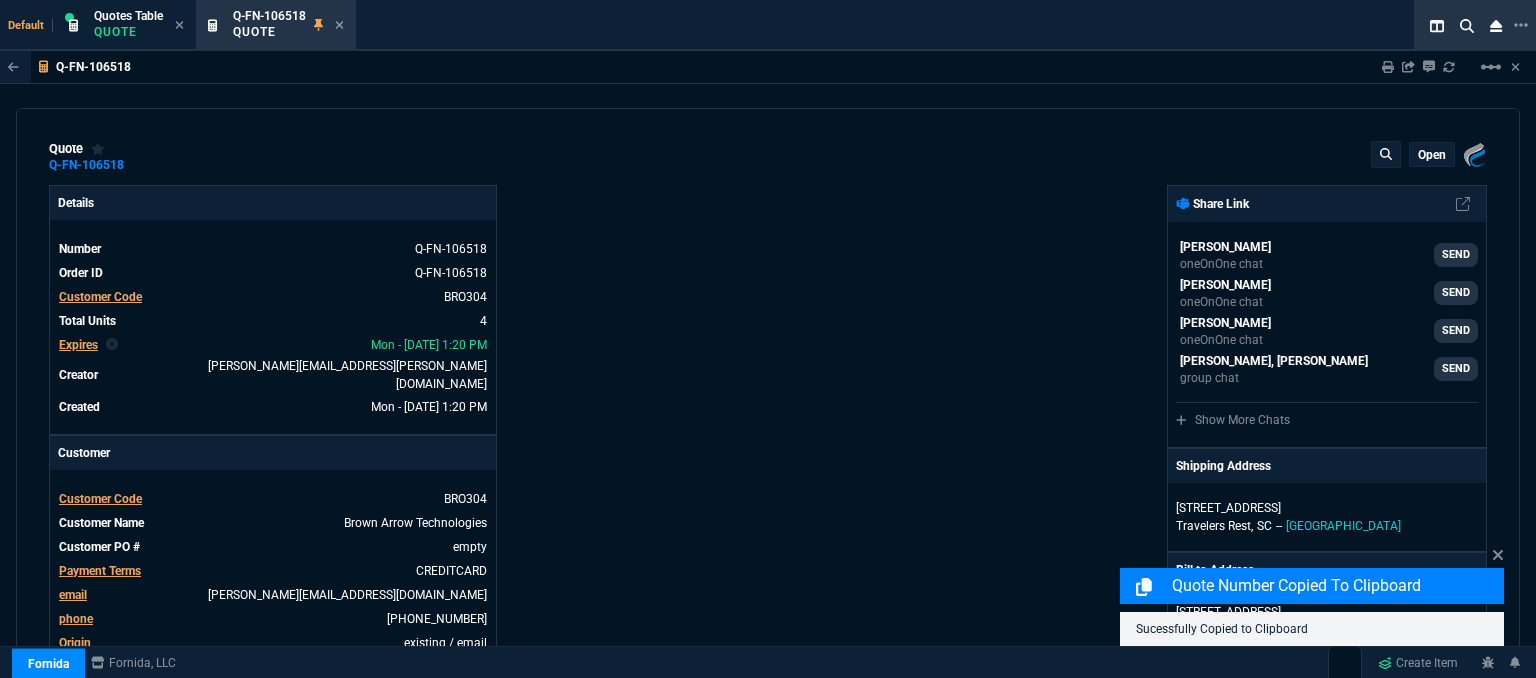 type on "25" 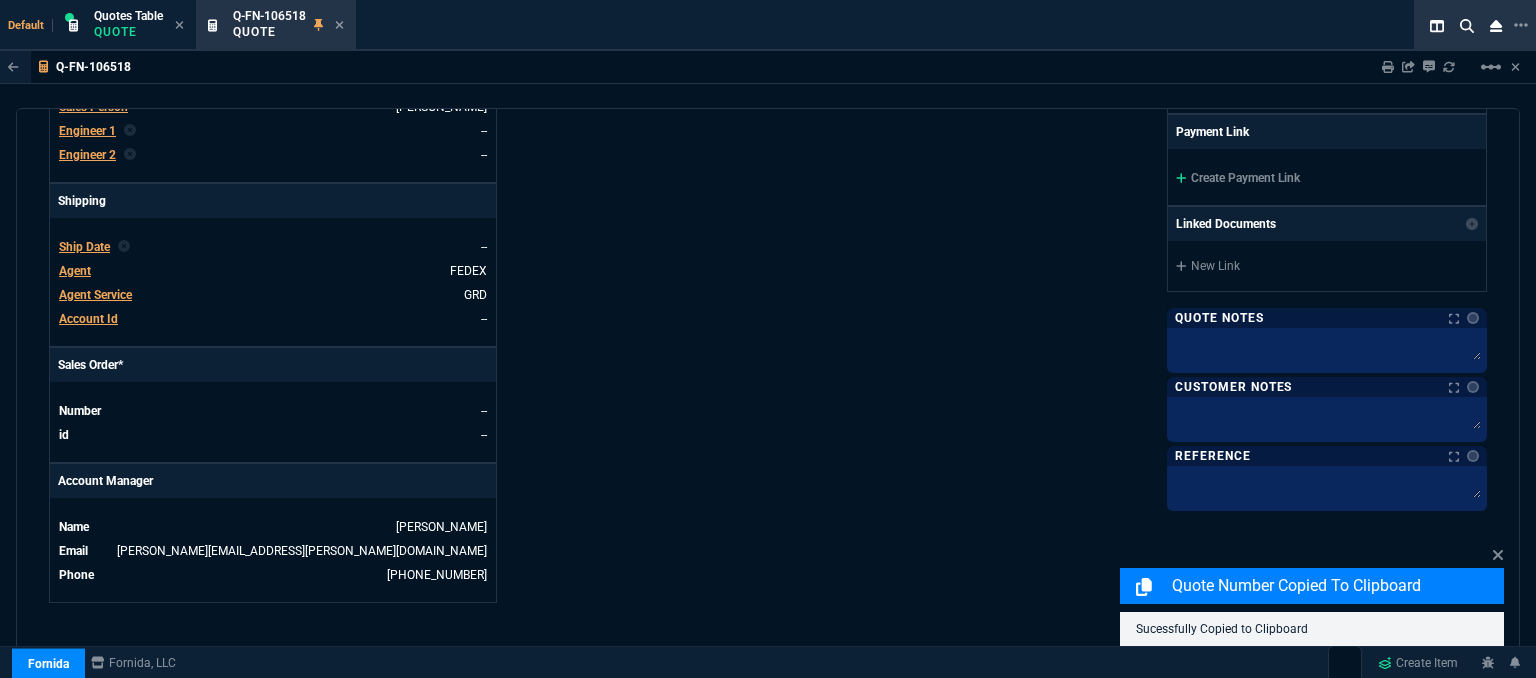 type on "28" 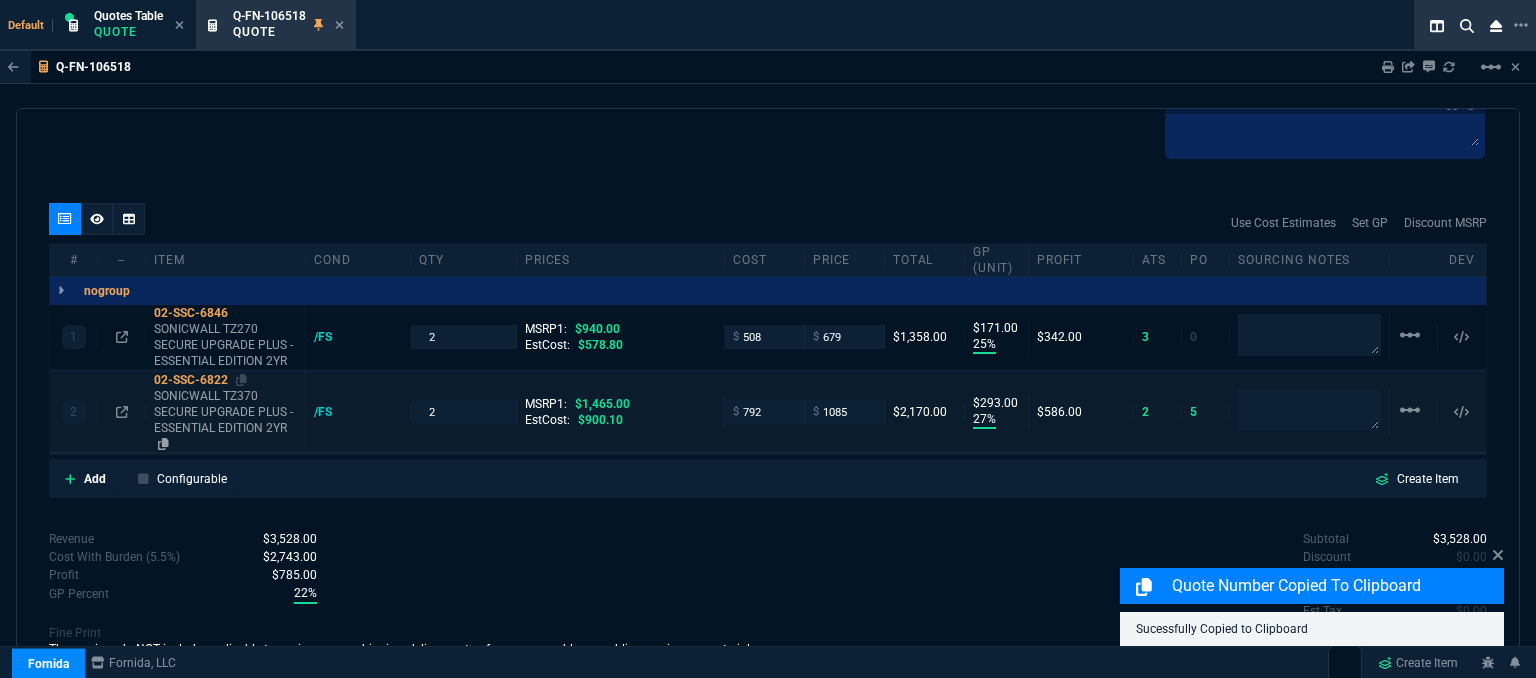 scroll, scrollTop: 1206, scrollLeft: 0, axis: vertical 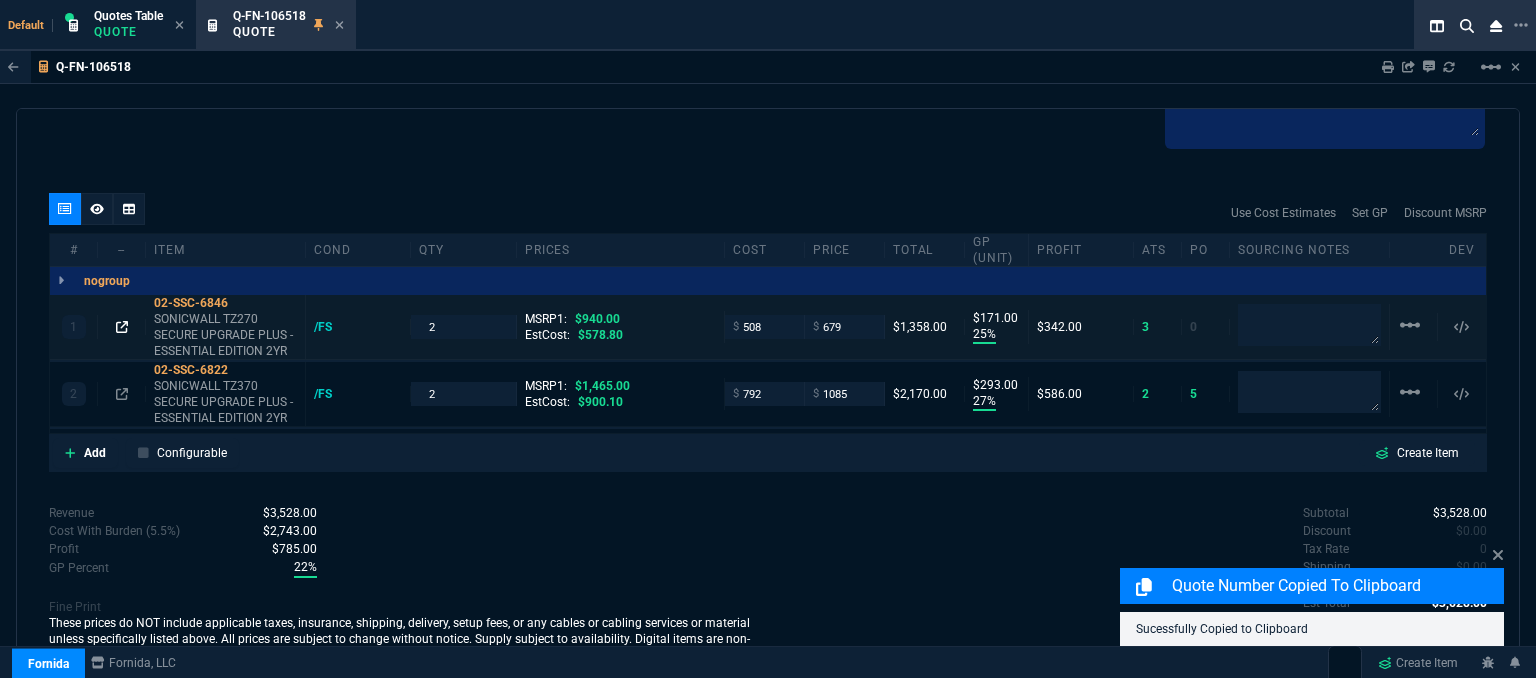 click 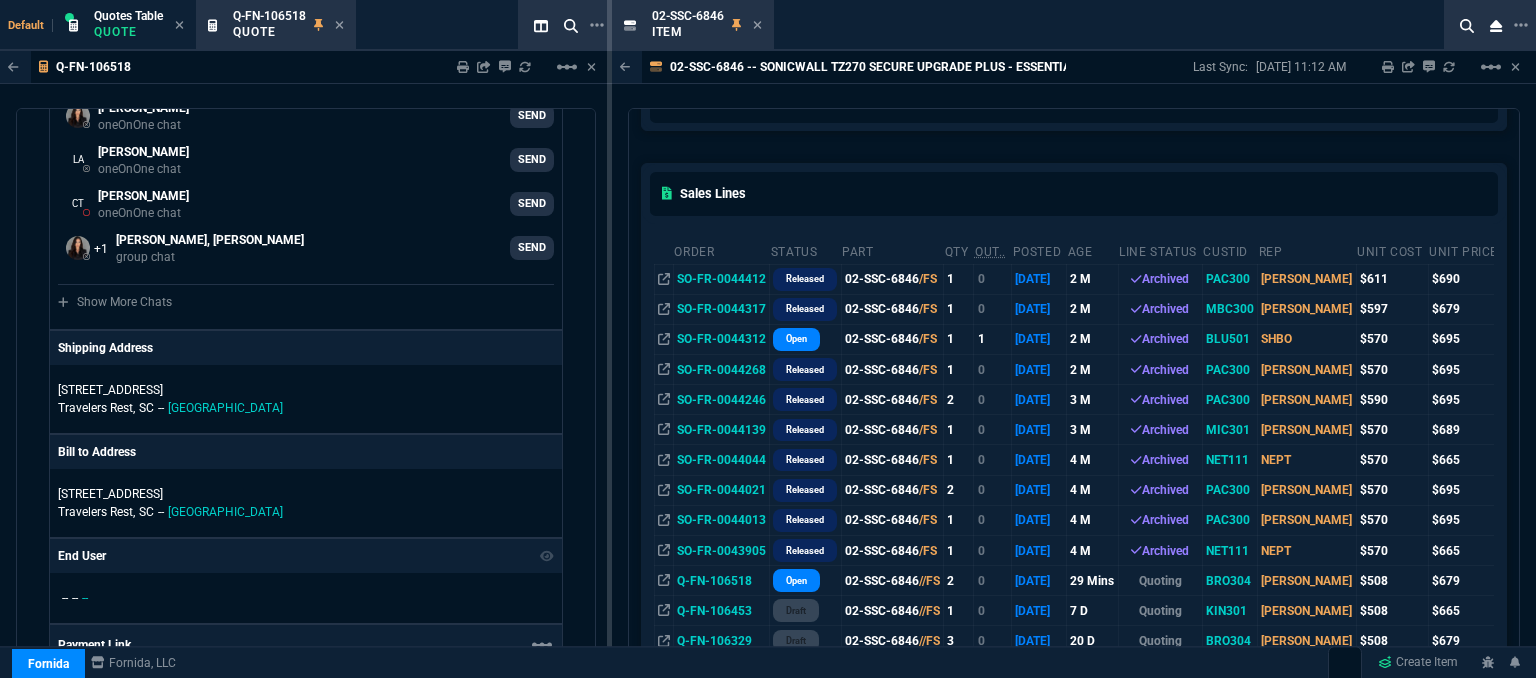 scroll, scrollTop: 500, scrollLeft: 0, axis: vertical 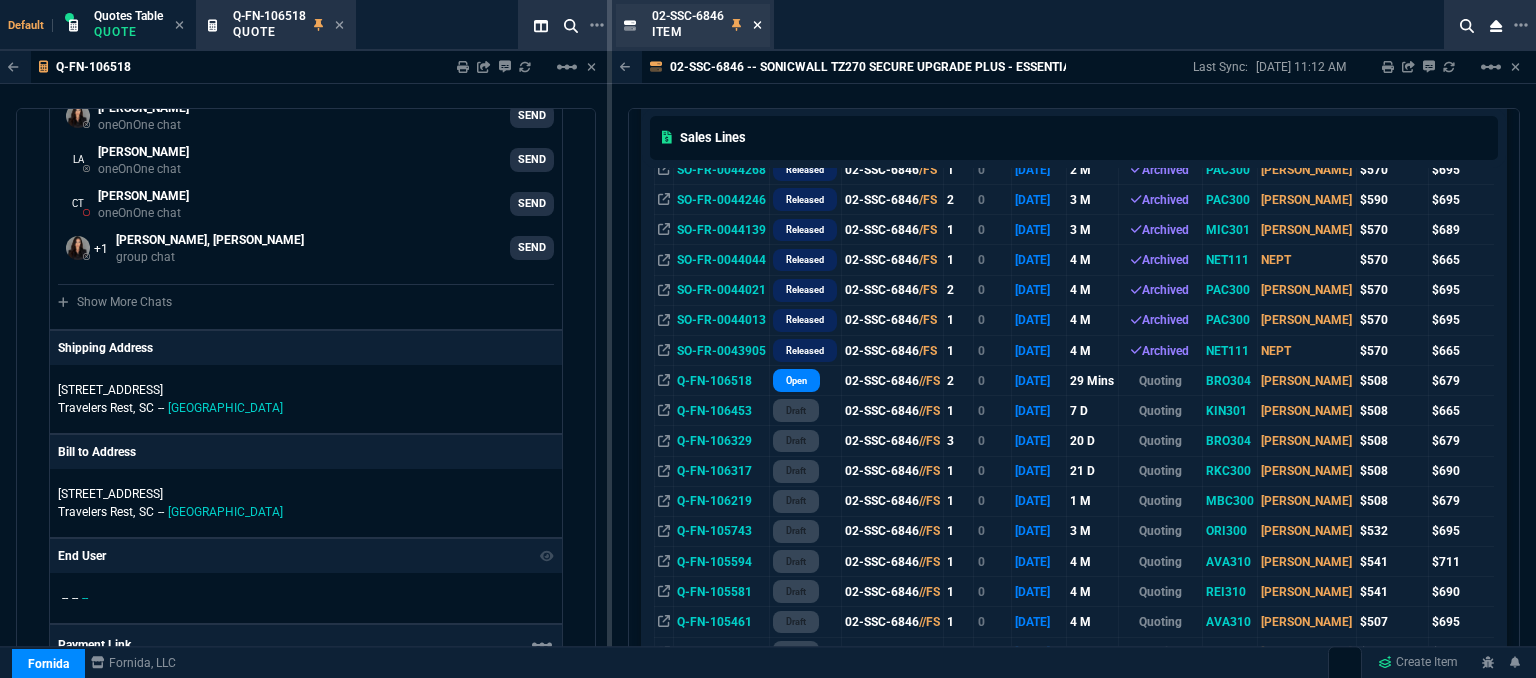 click 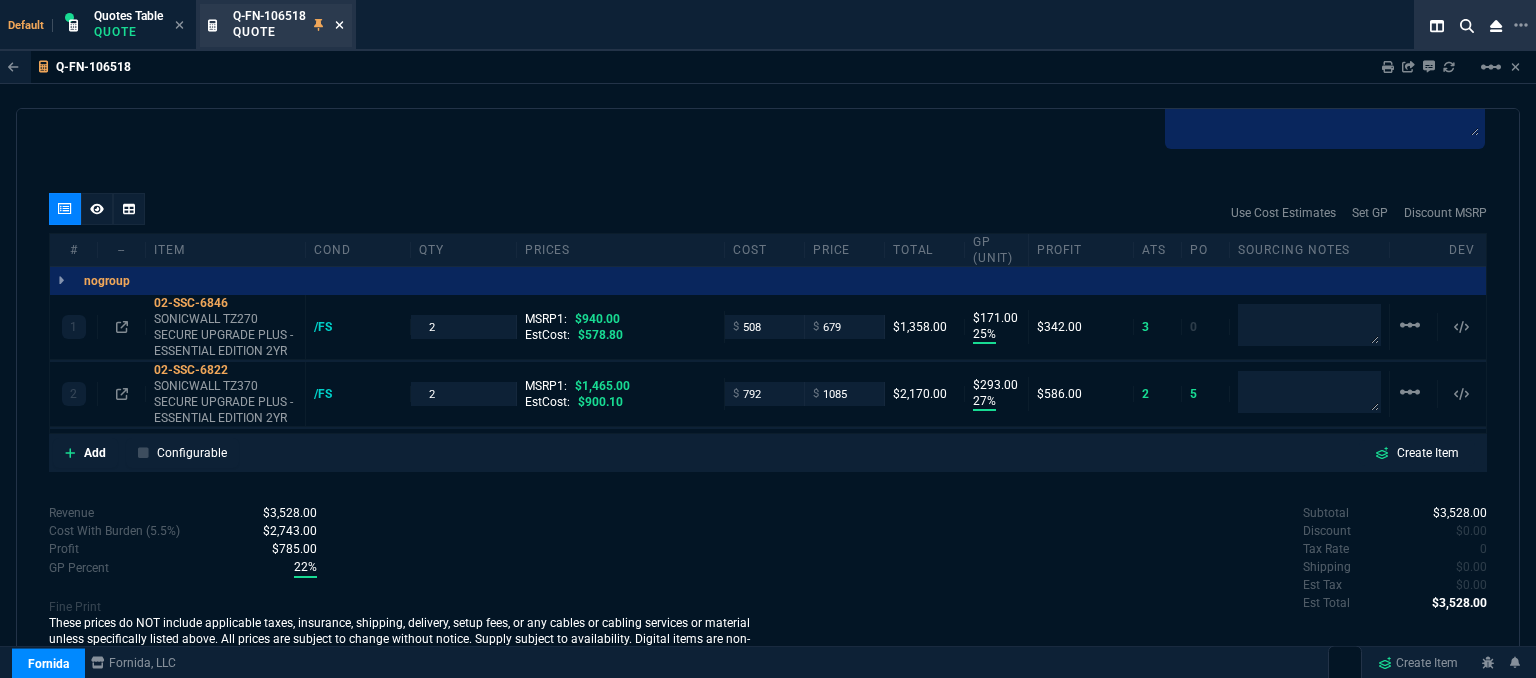 click 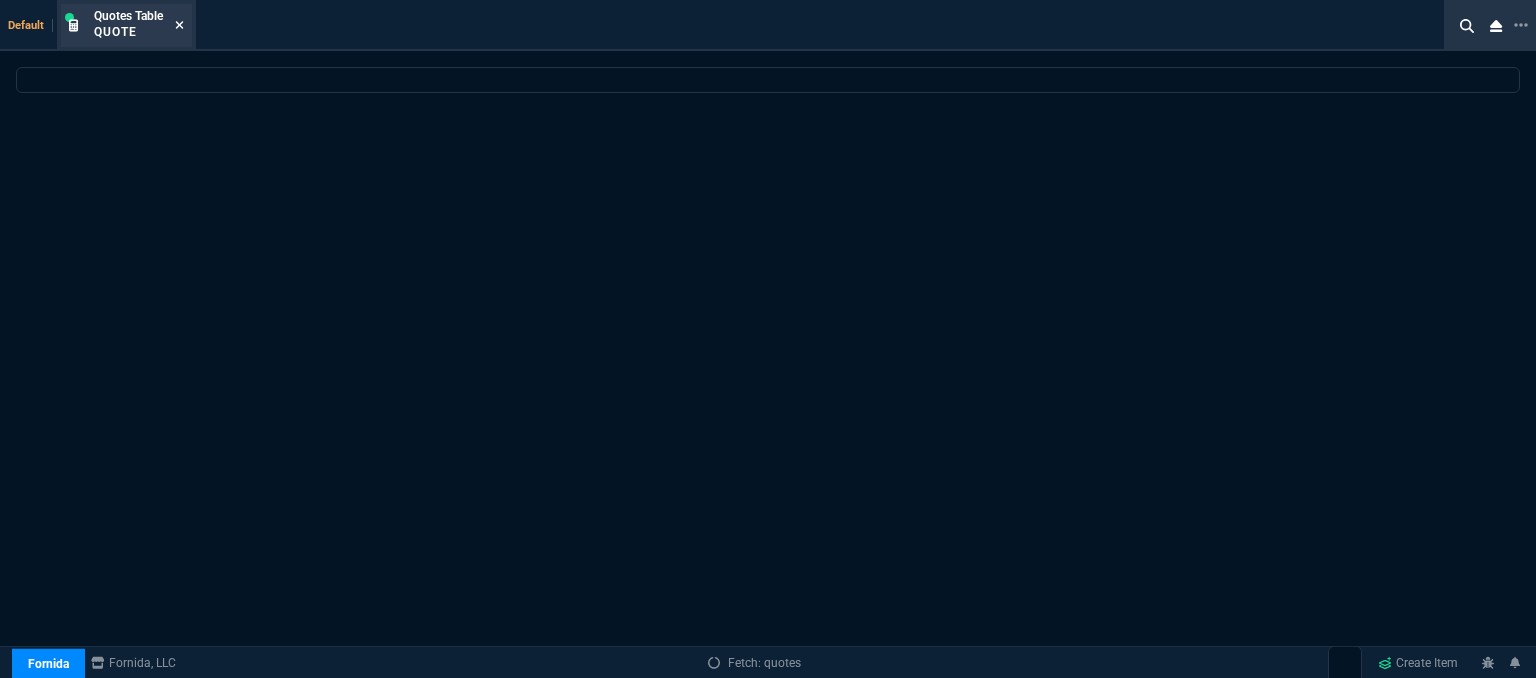 select 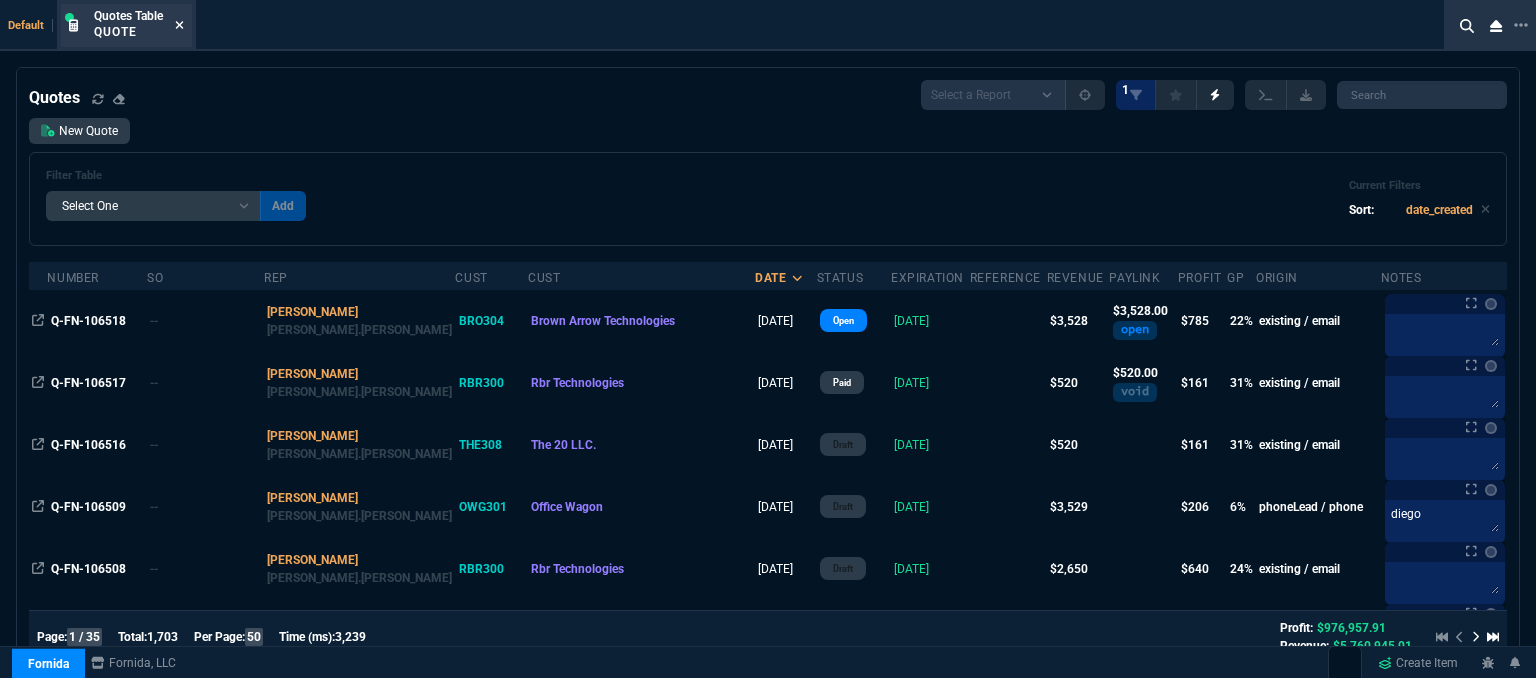 click 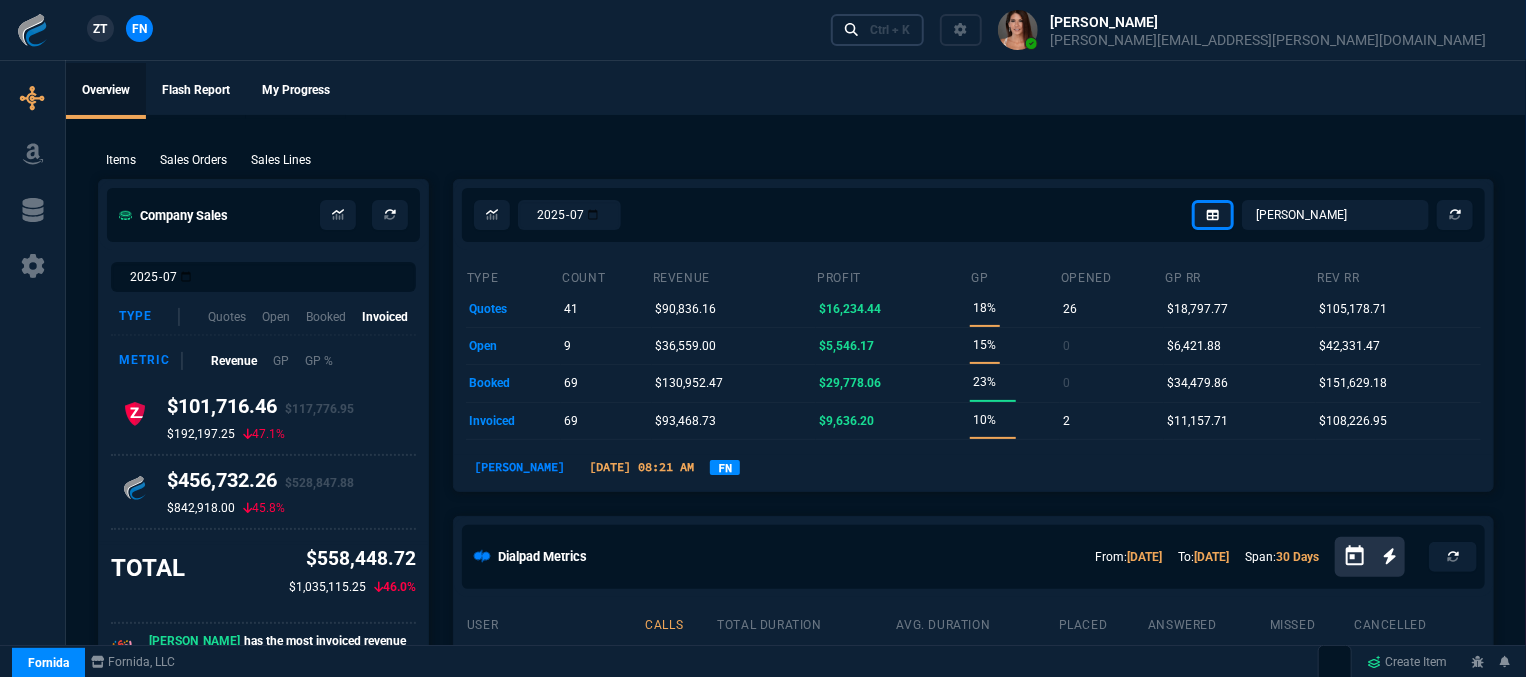 click on "Ctrl + K" at bounding box center (890, 30) 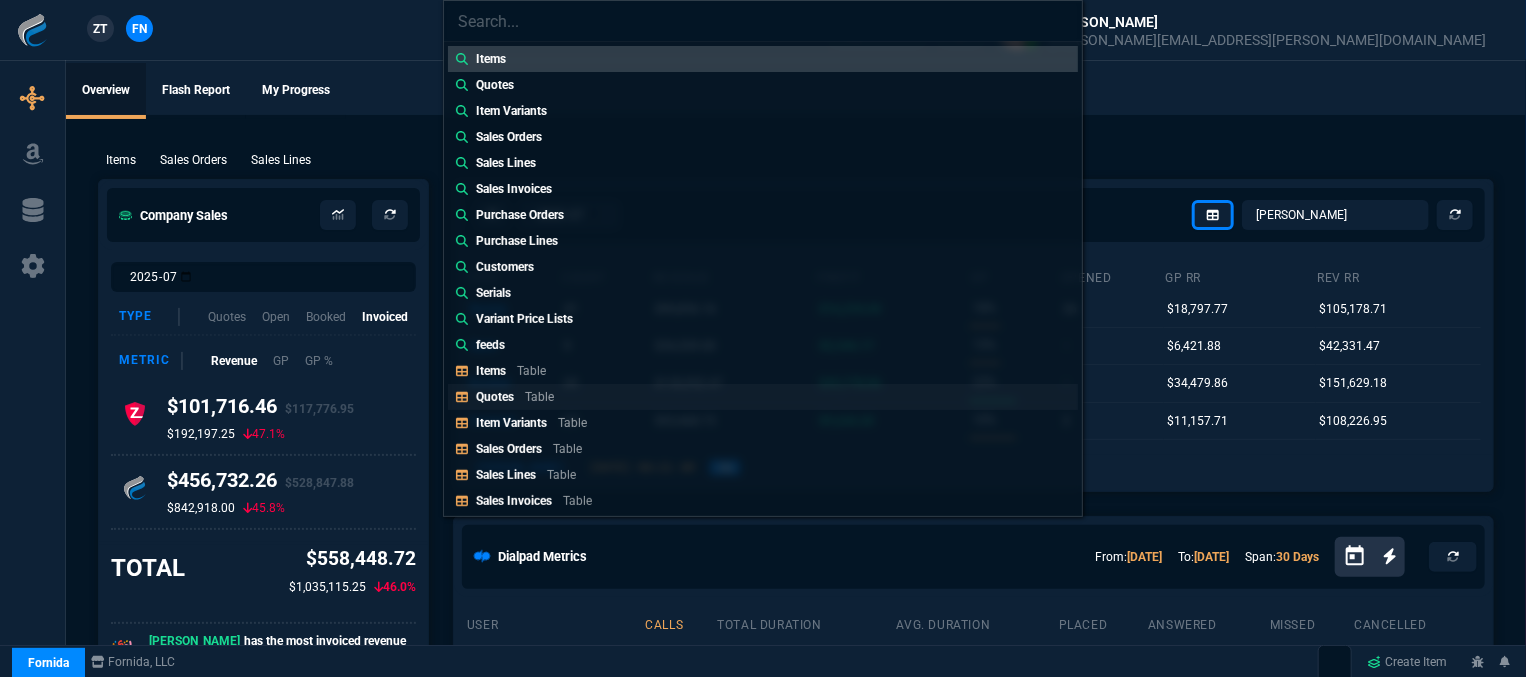click on "Quotes
Table" at bounding box center (763, 397) 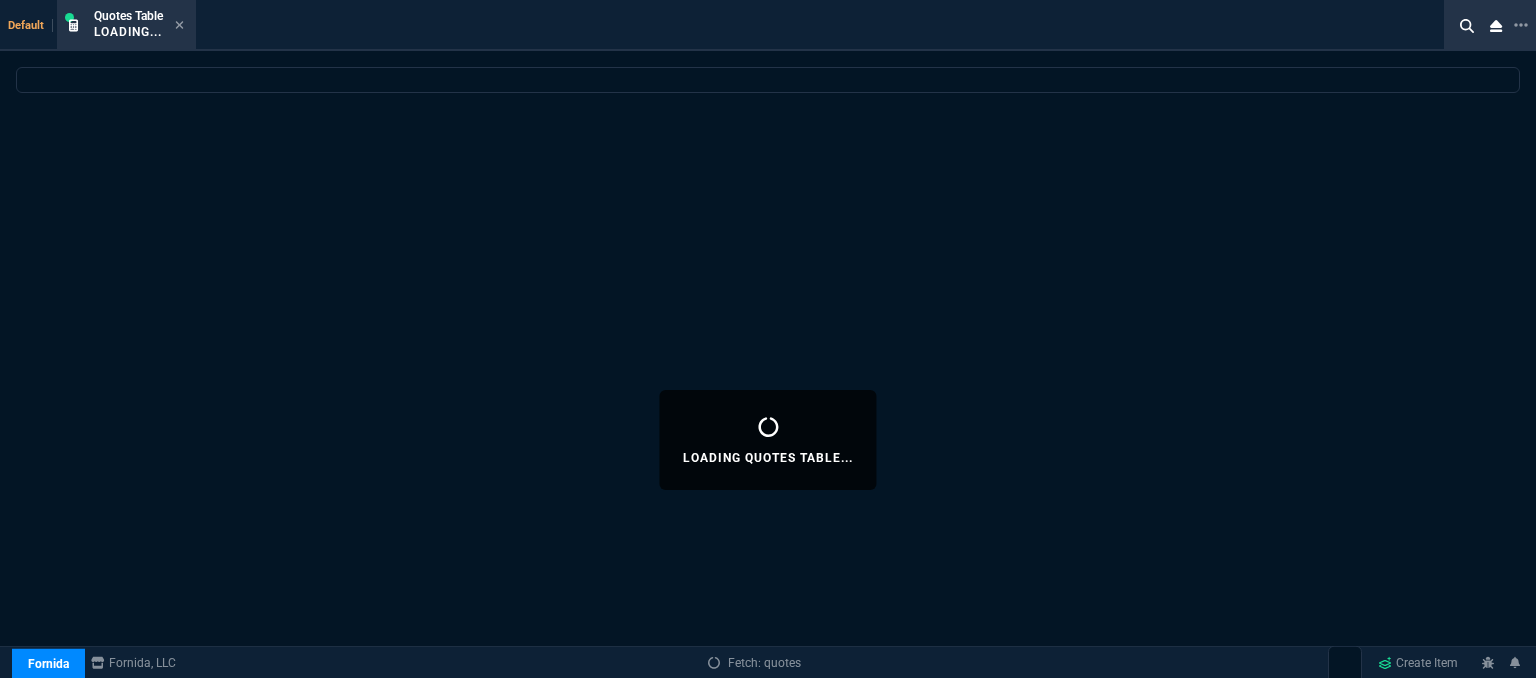 select 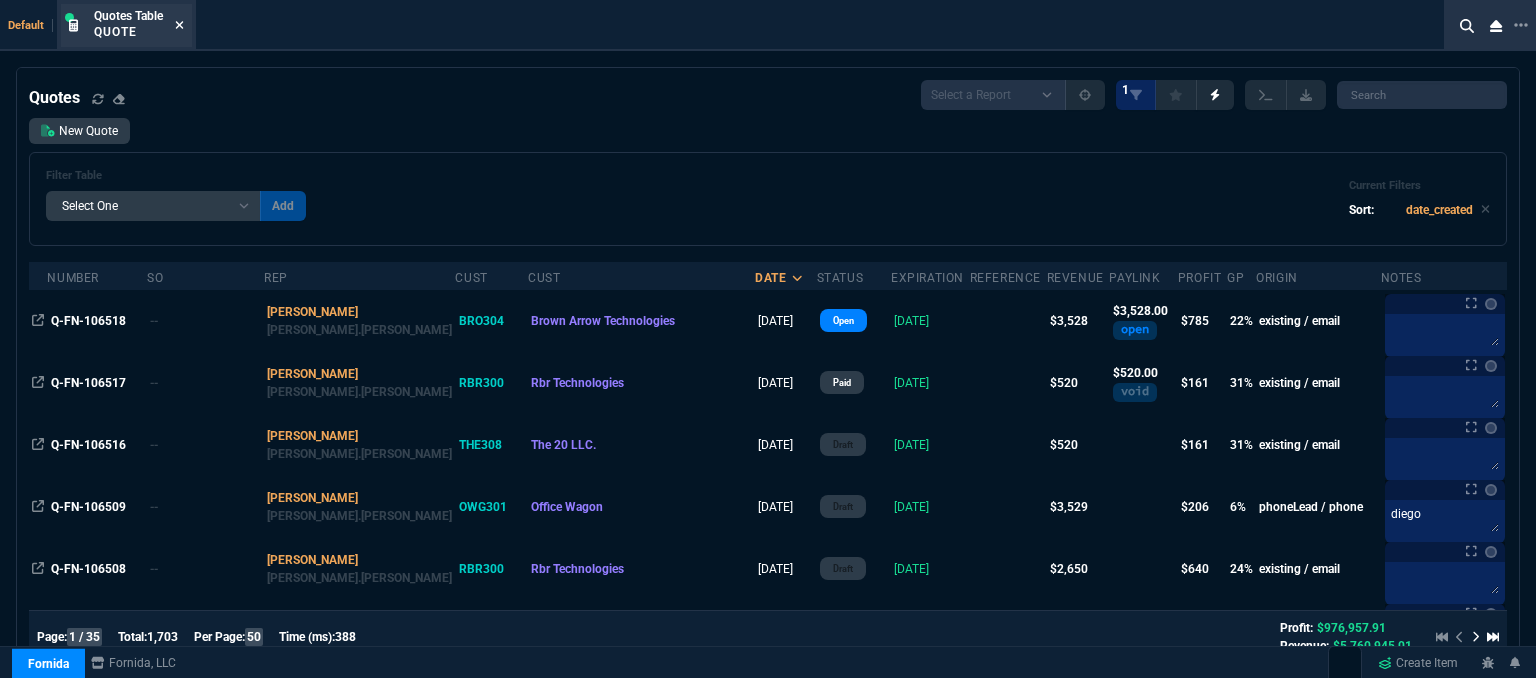 click 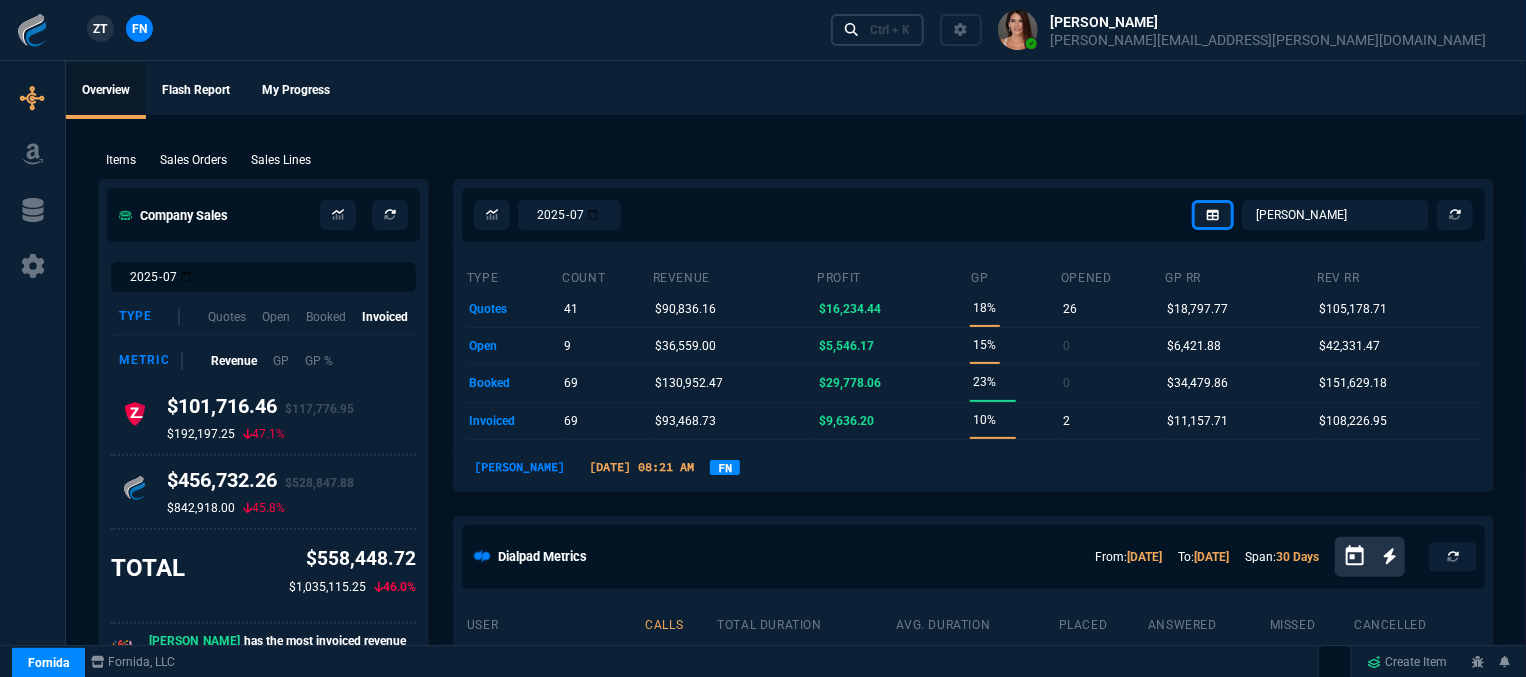 click on "Ctrl + K" at bounding box center [878, 29] 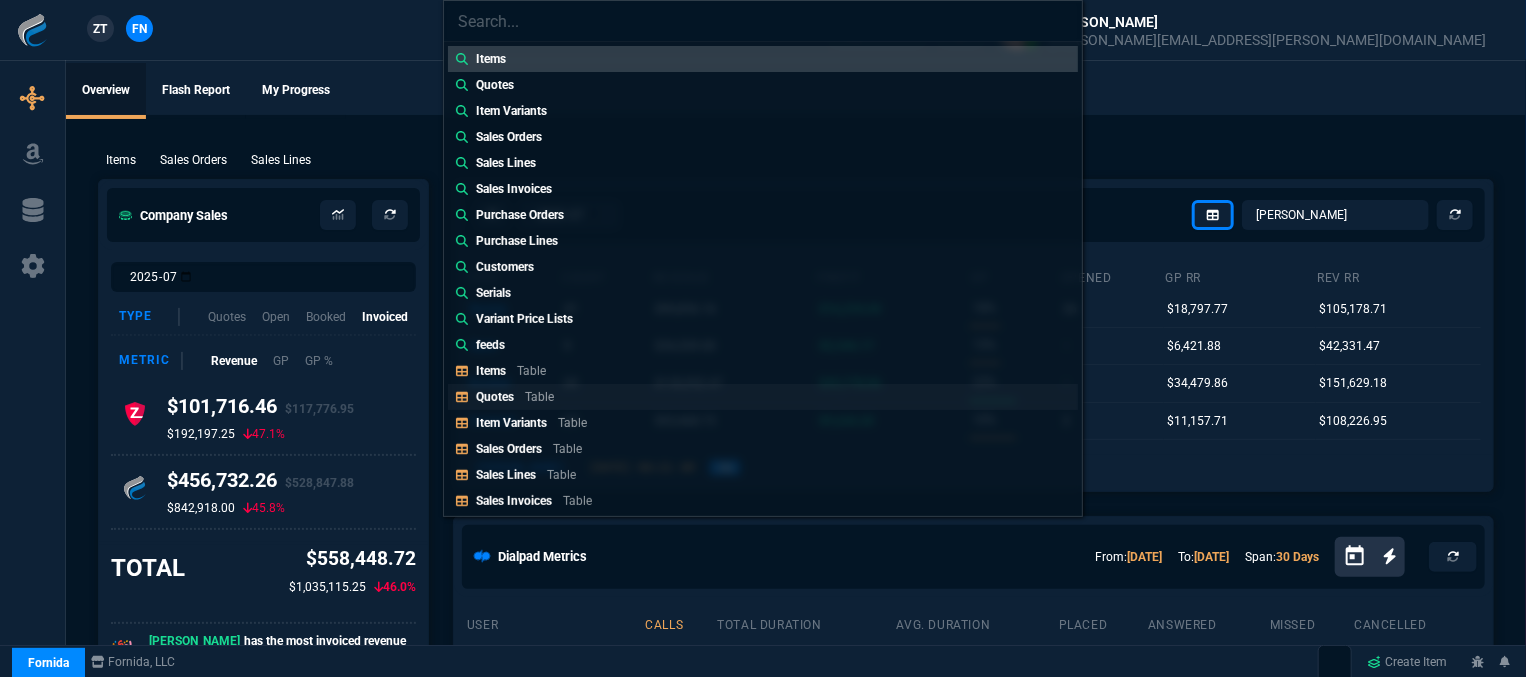 click on "Quotes
Table" at bounding box center [763, 397] 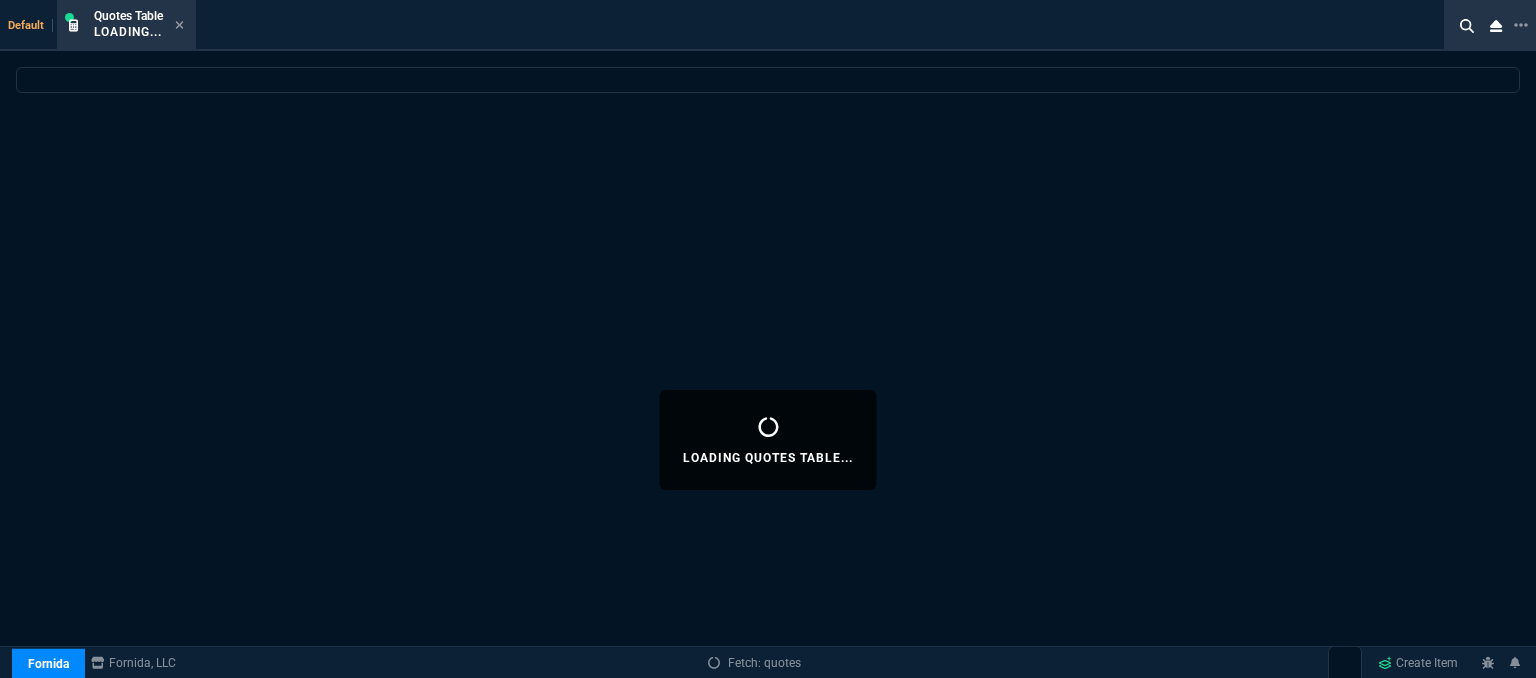 select 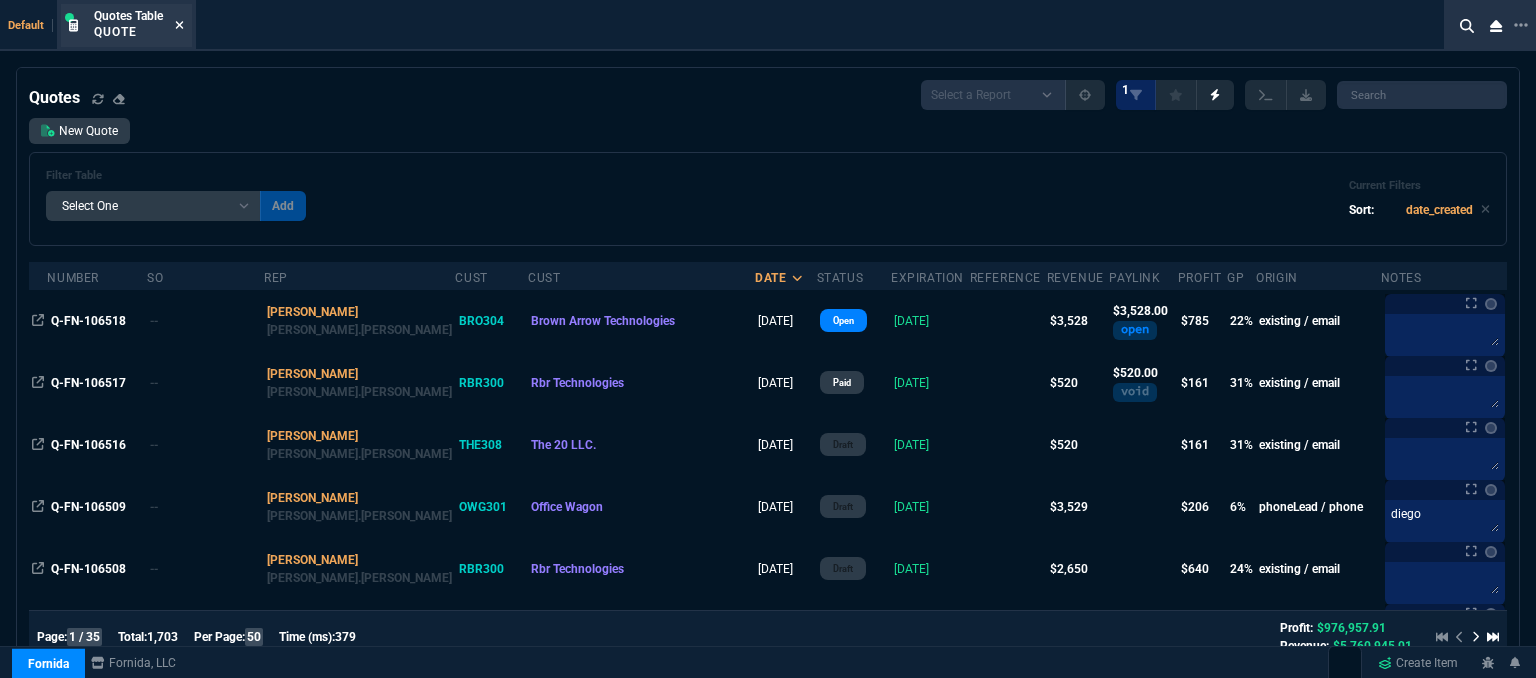 click at bounding box center [179, 26] 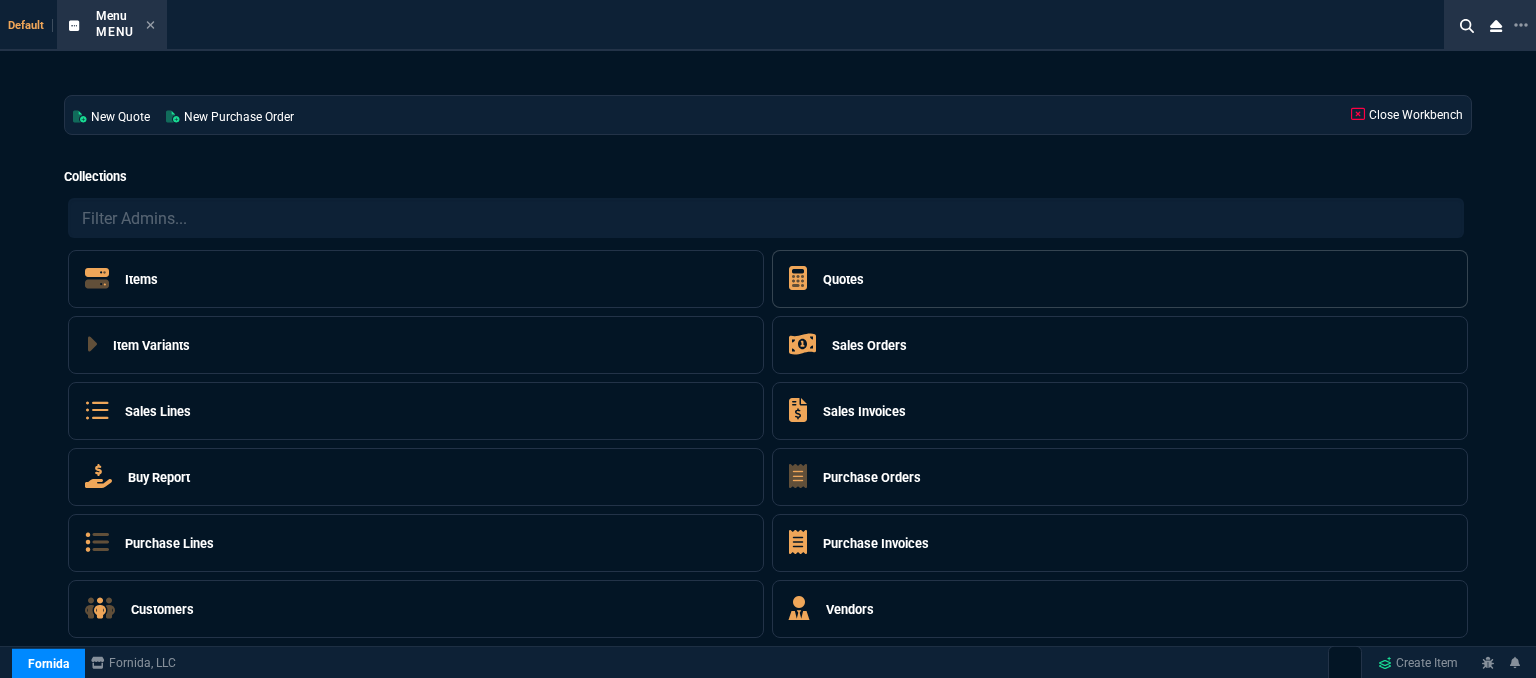 click on "Quotes" at bounding box center (843, 279) 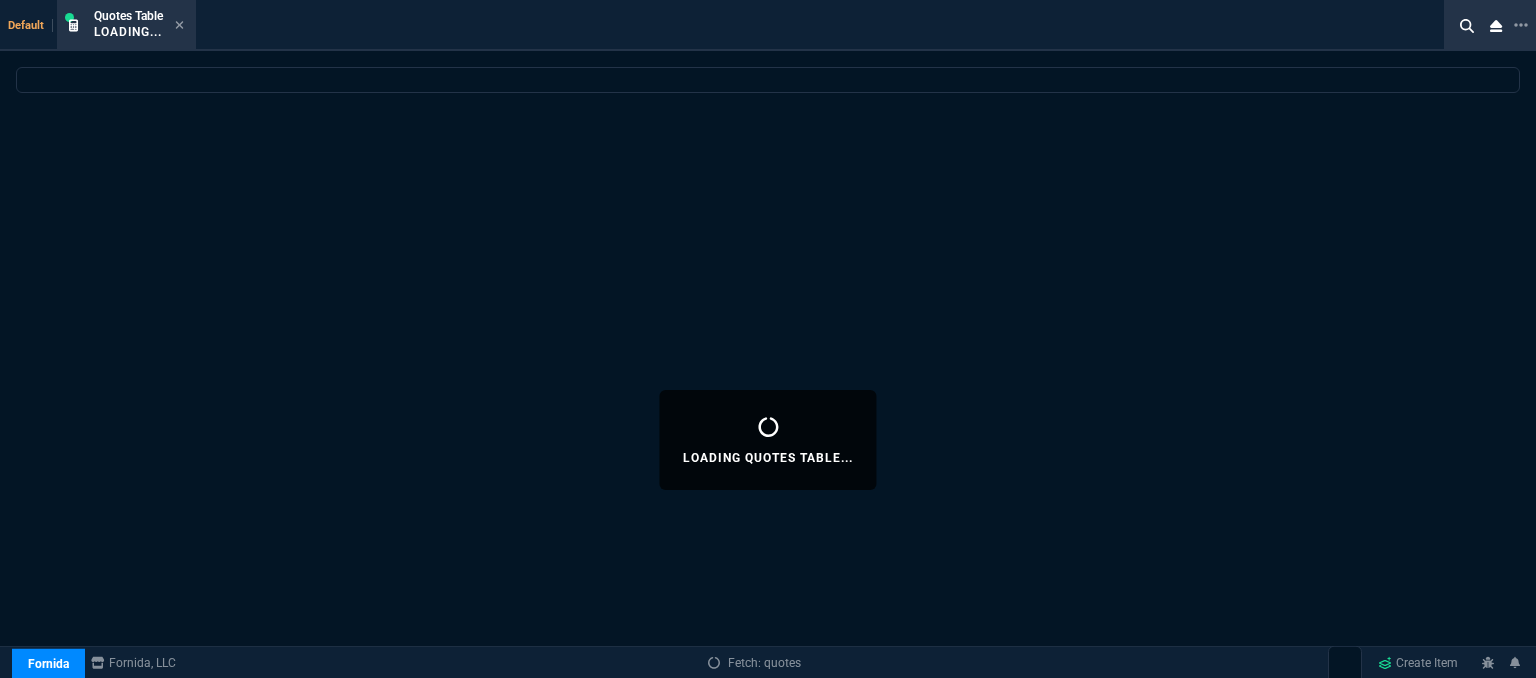 select 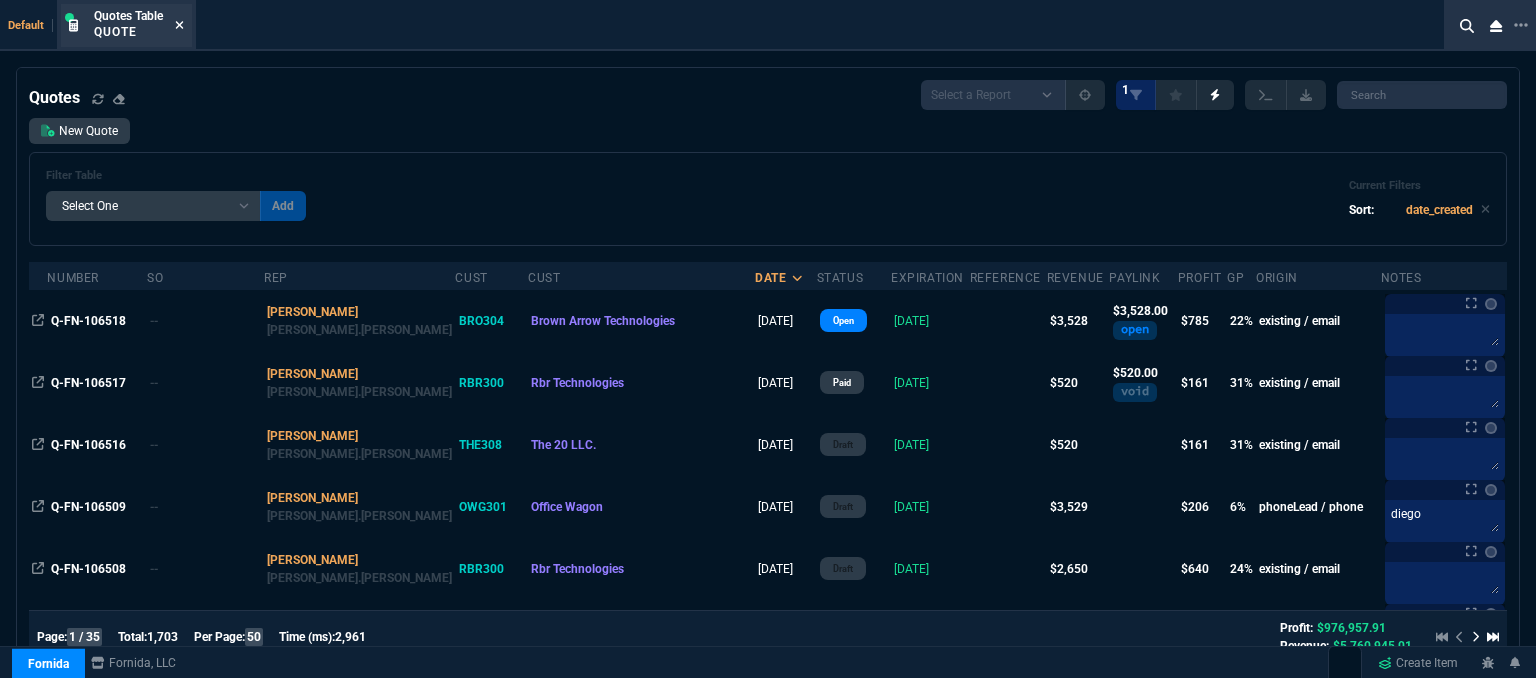 click 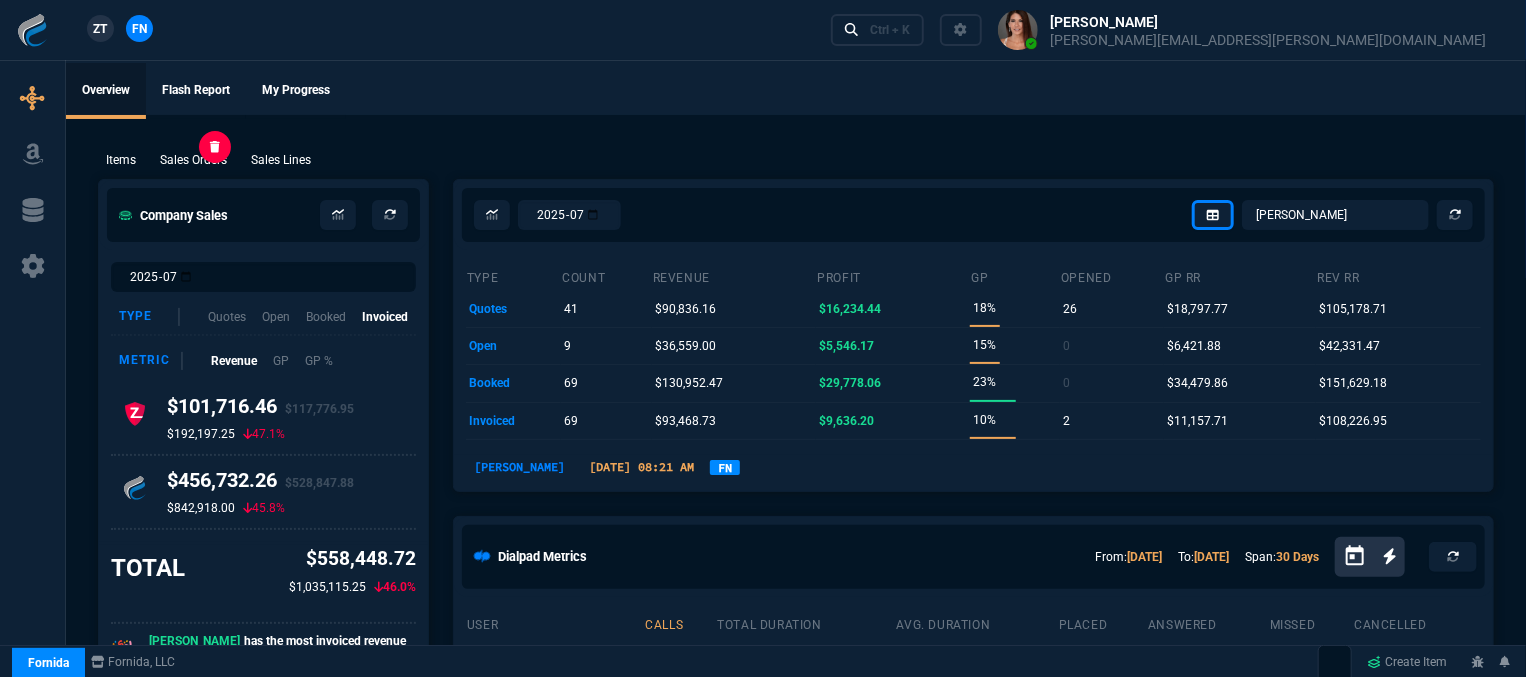 click on "Sales Orders" at bounding box center [193, 160] 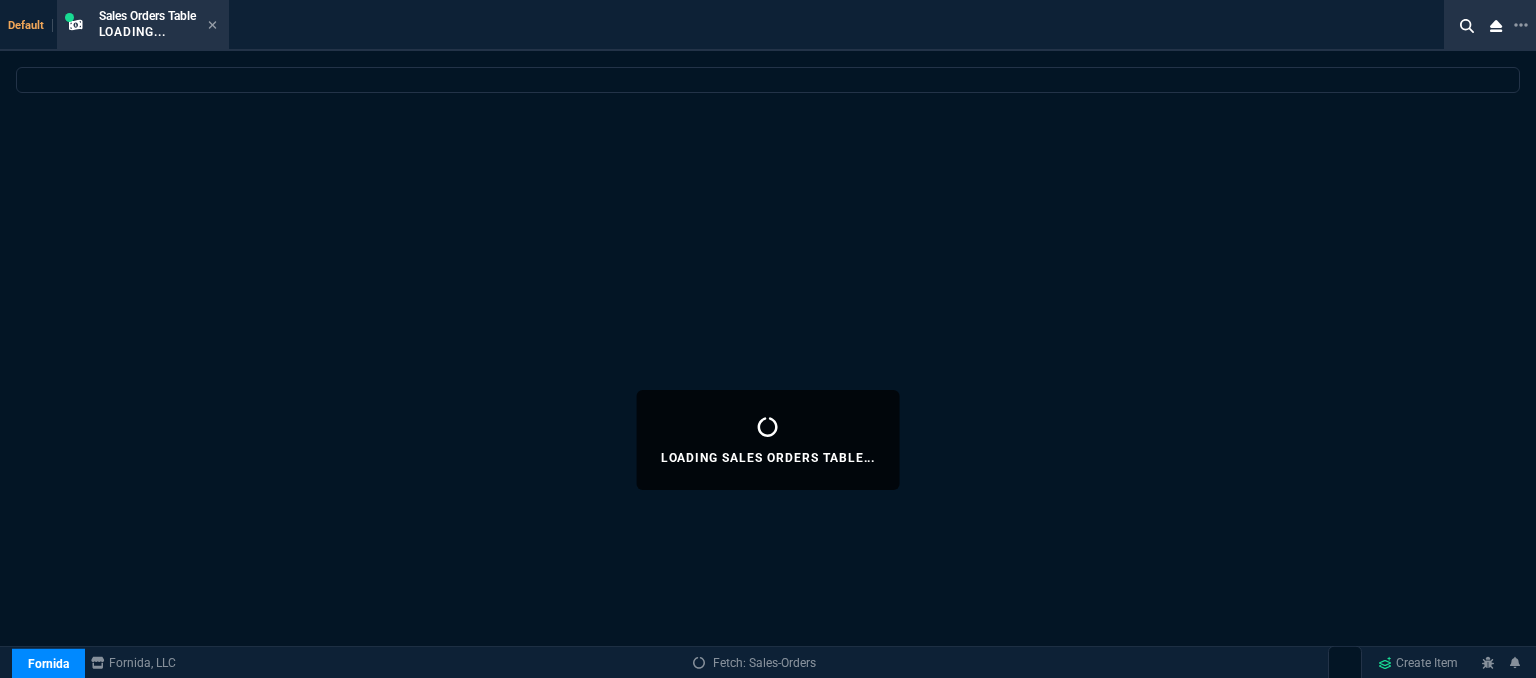 select 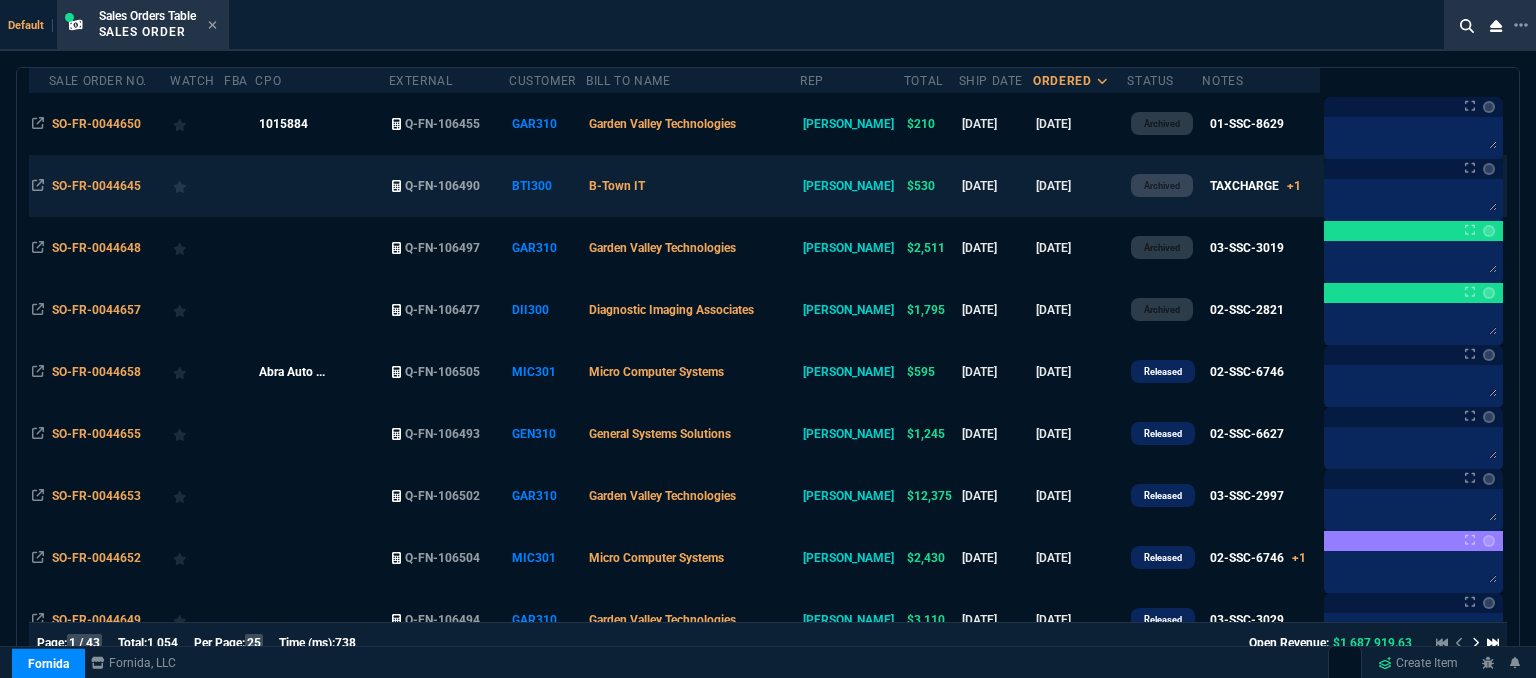 scroll, scrollTop: 300, scrollLeft: 0, axis: vertical 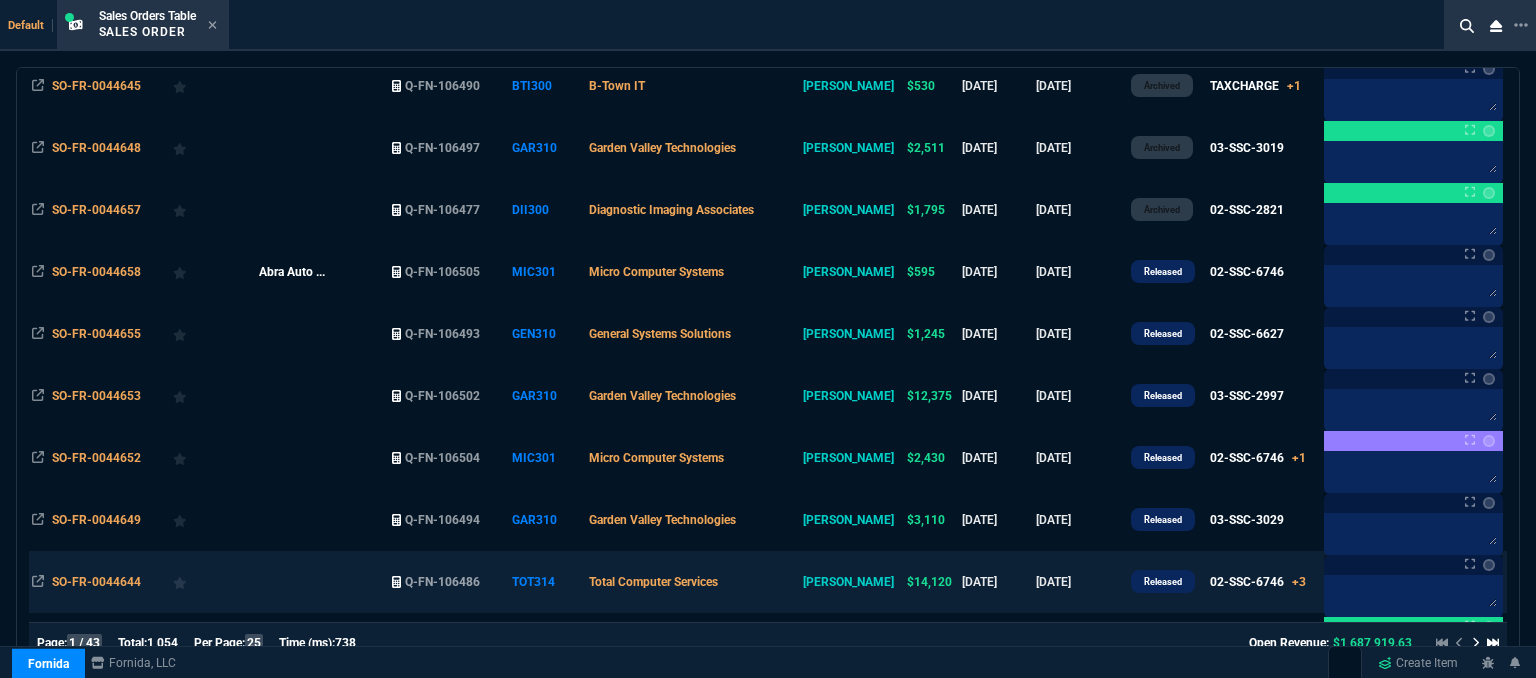 click on "Total Computer Services" at bounding box center [693, 582] 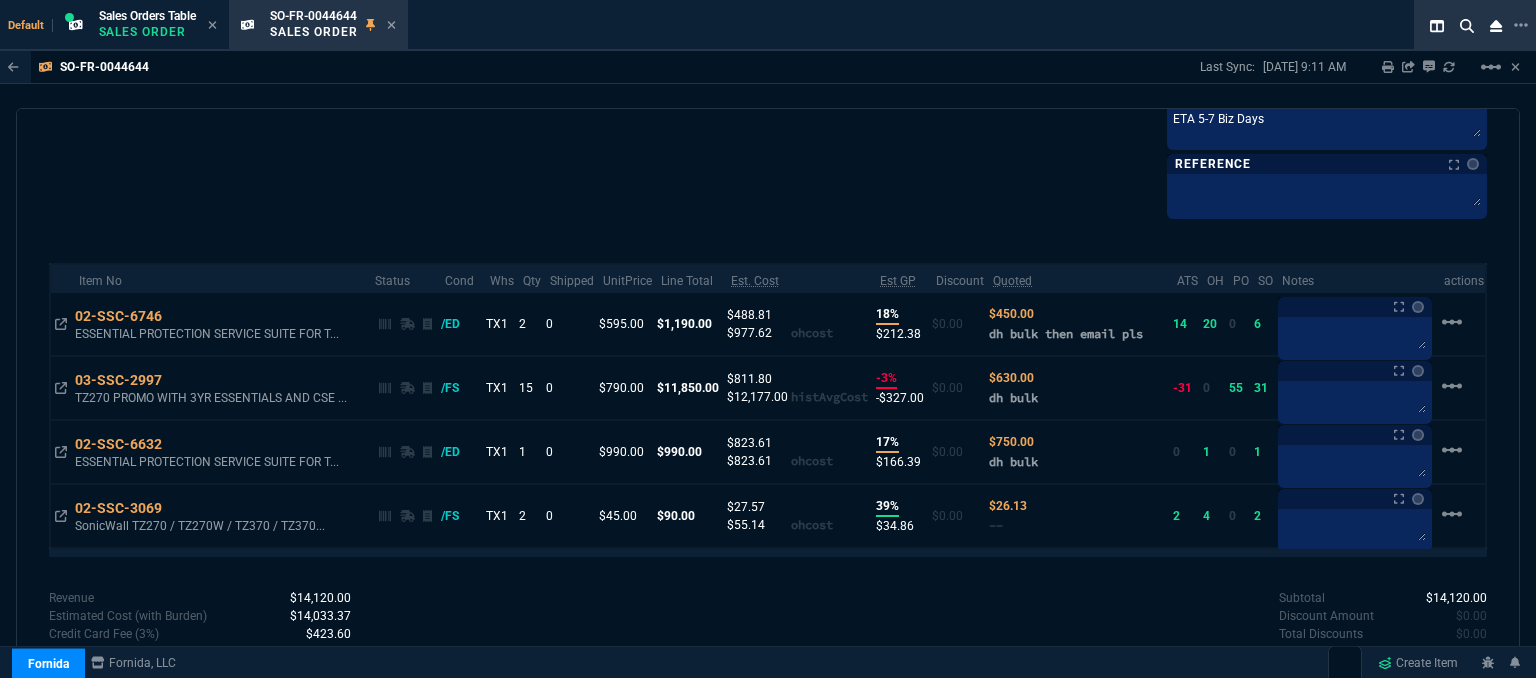 scroll, scrollTop: 1284, scrollLeft: 0, axis: vertical 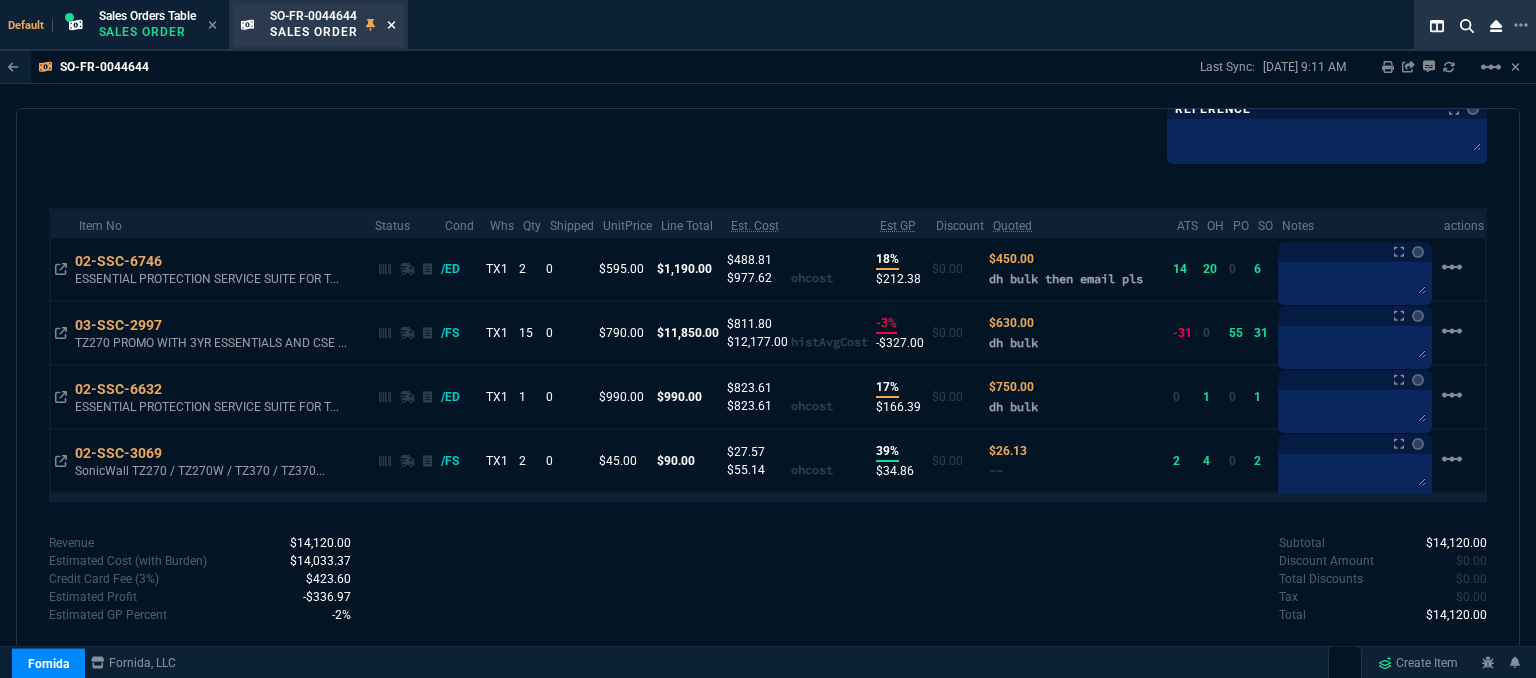 click 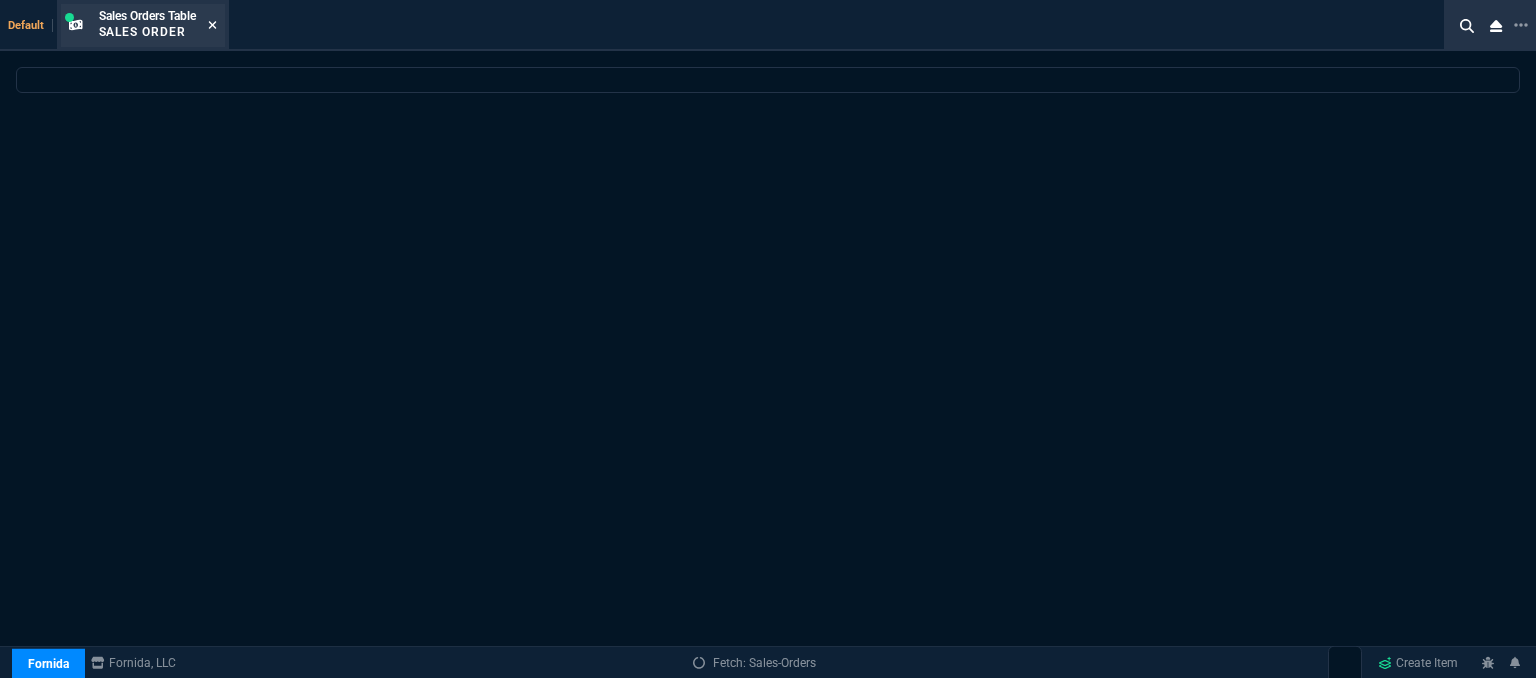 select 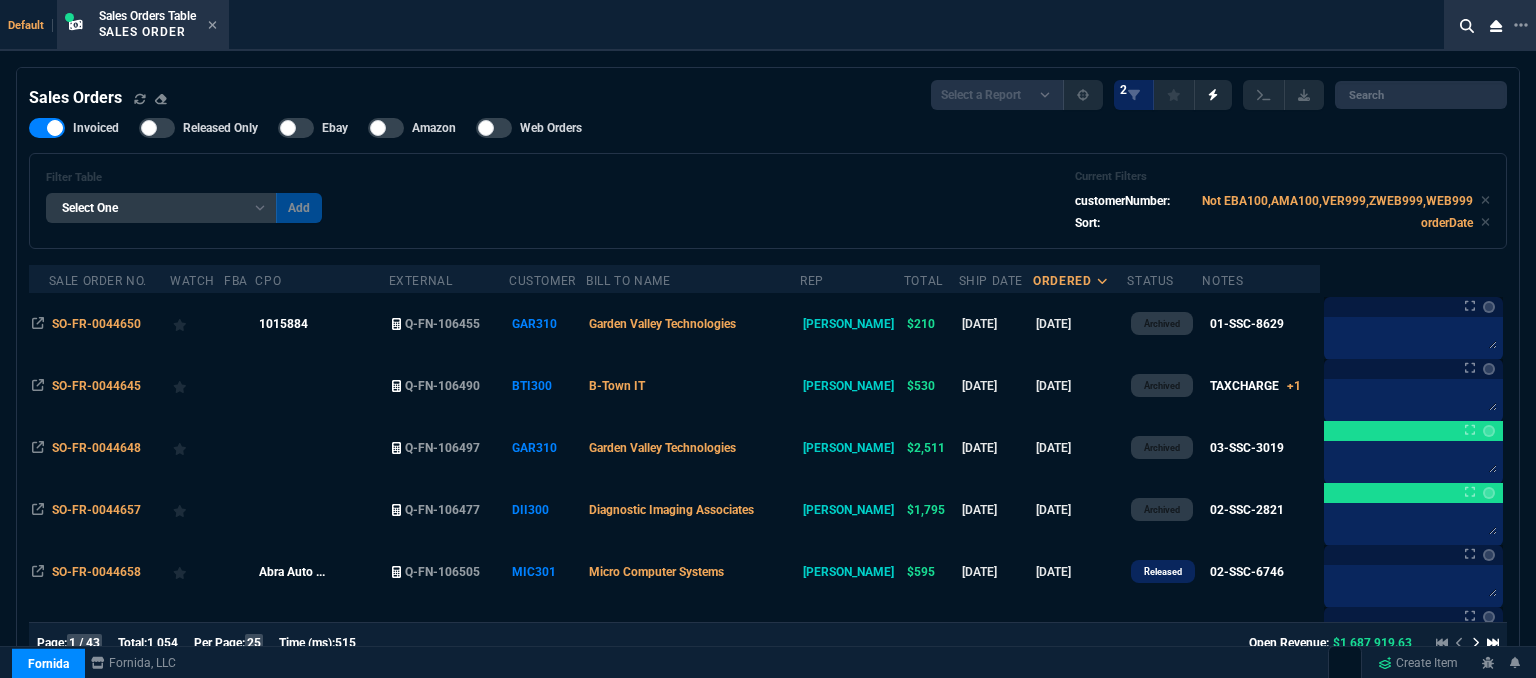 scroll, scrollTop: 100, scrollLeft: 0, axis: vertical 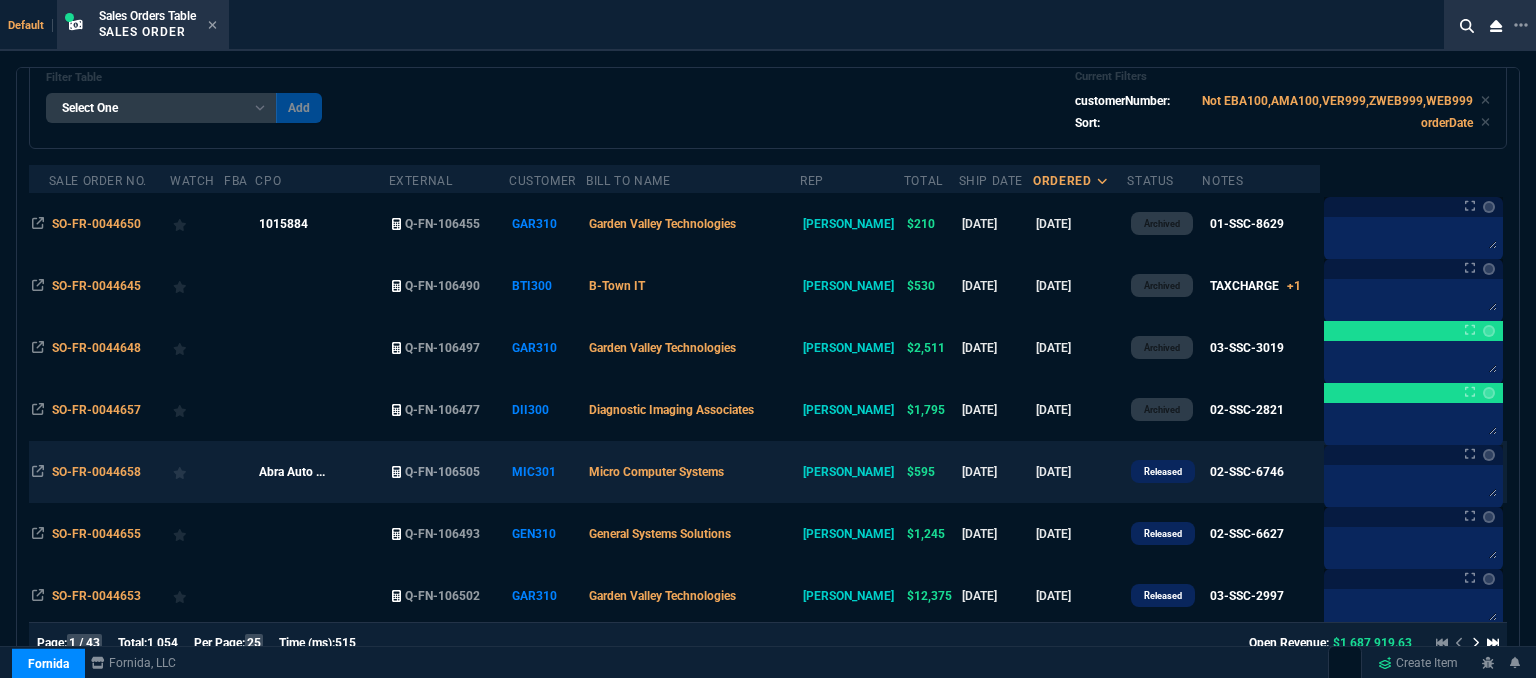 click on "Micro Computer Systems" at bounding box center (693, 472) 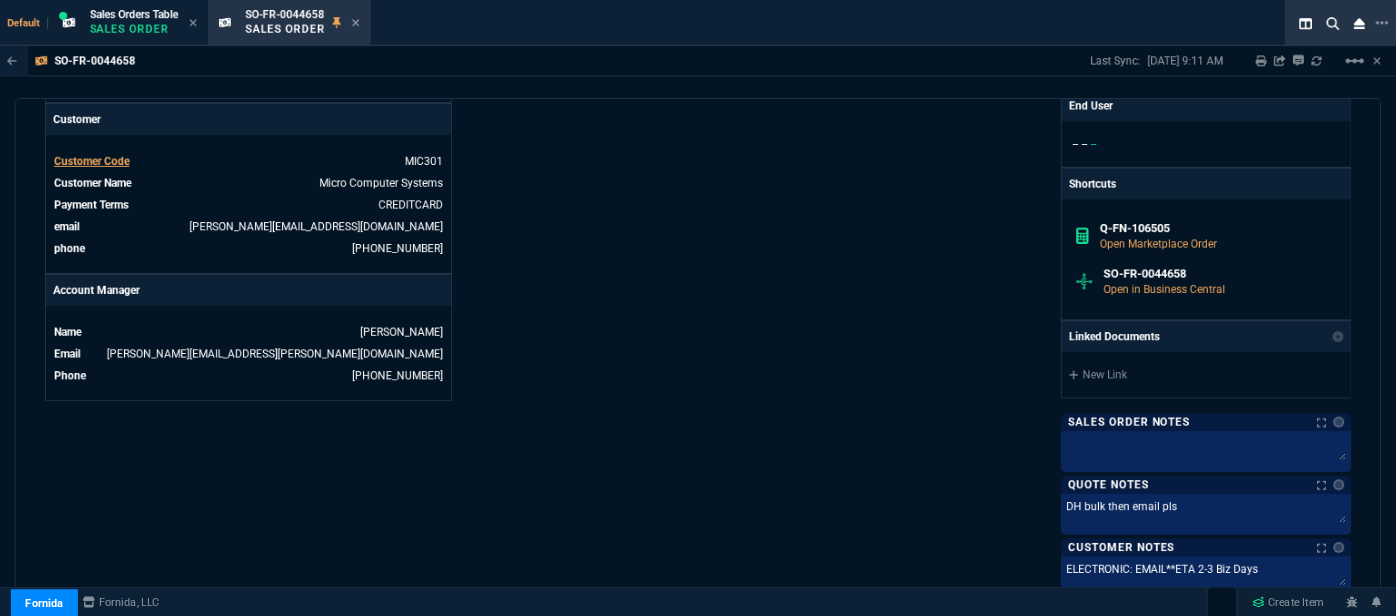scroll, scrollTop: 1100, scrollLeft: 0, axis: vertical 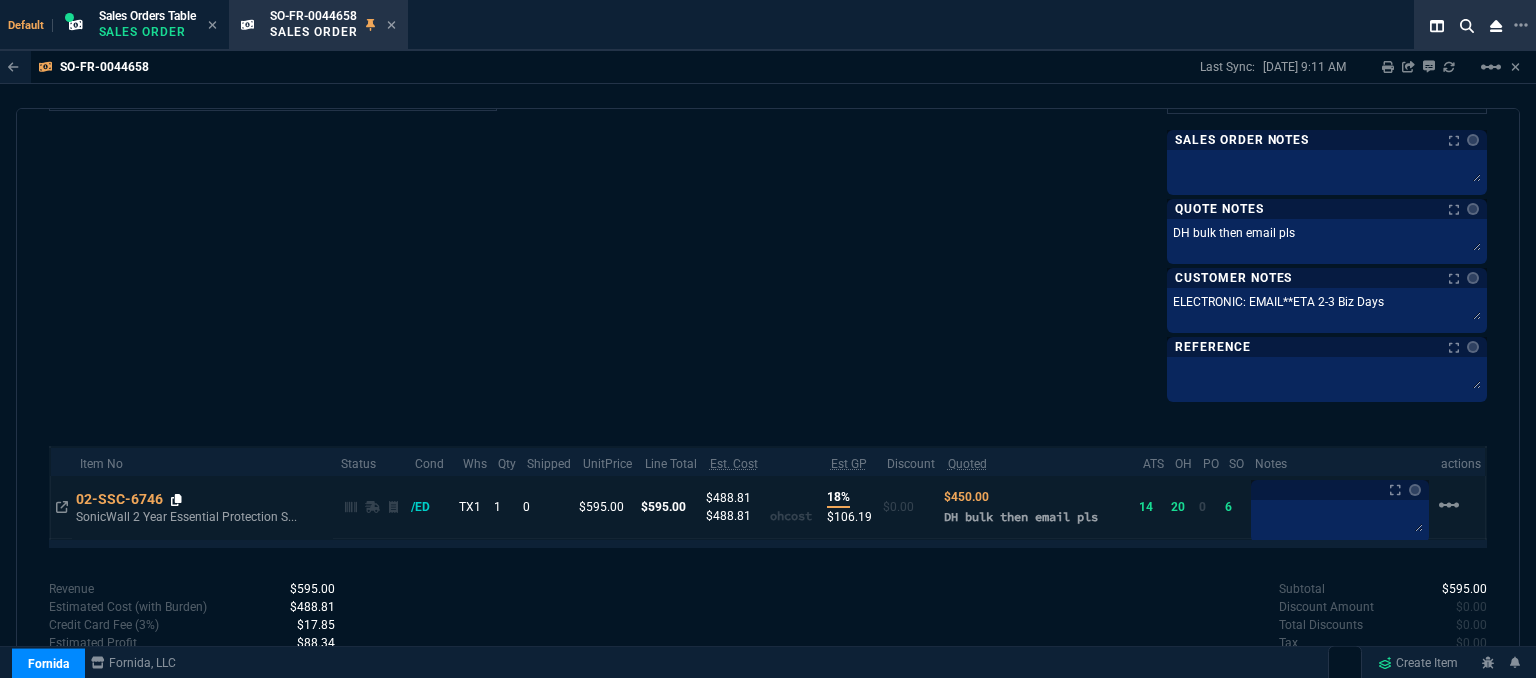 click 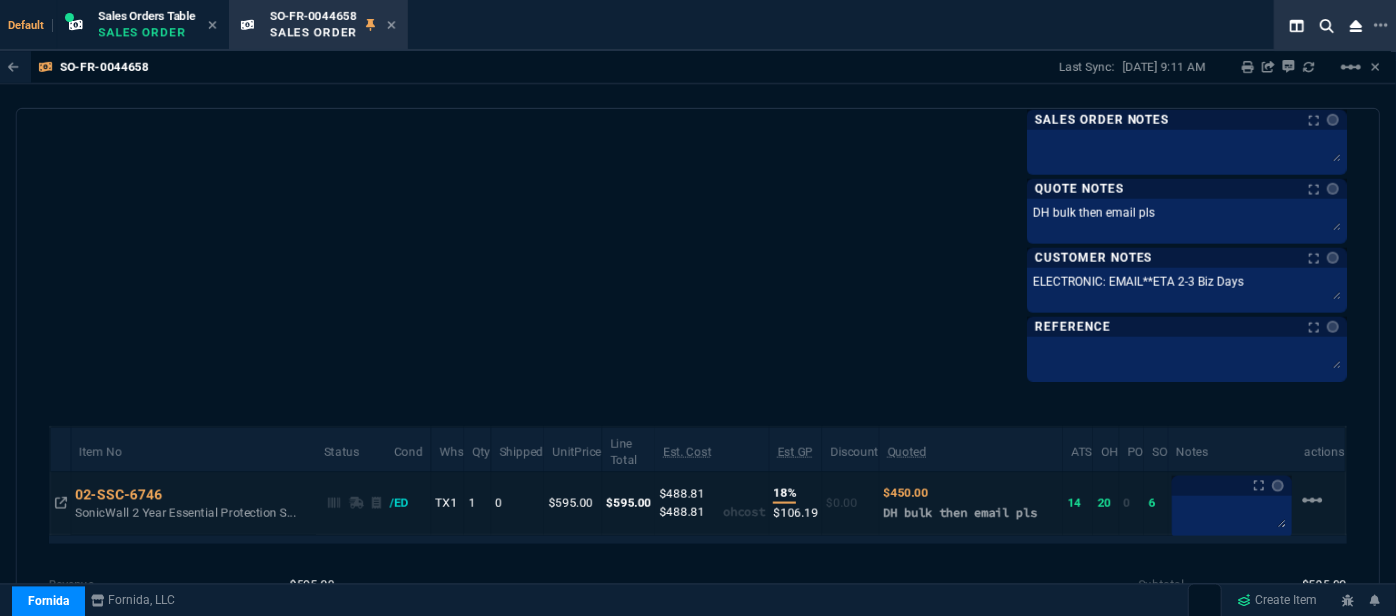 scroll, scrollTop: 1215, scrollLeft: 0, axis: vertical 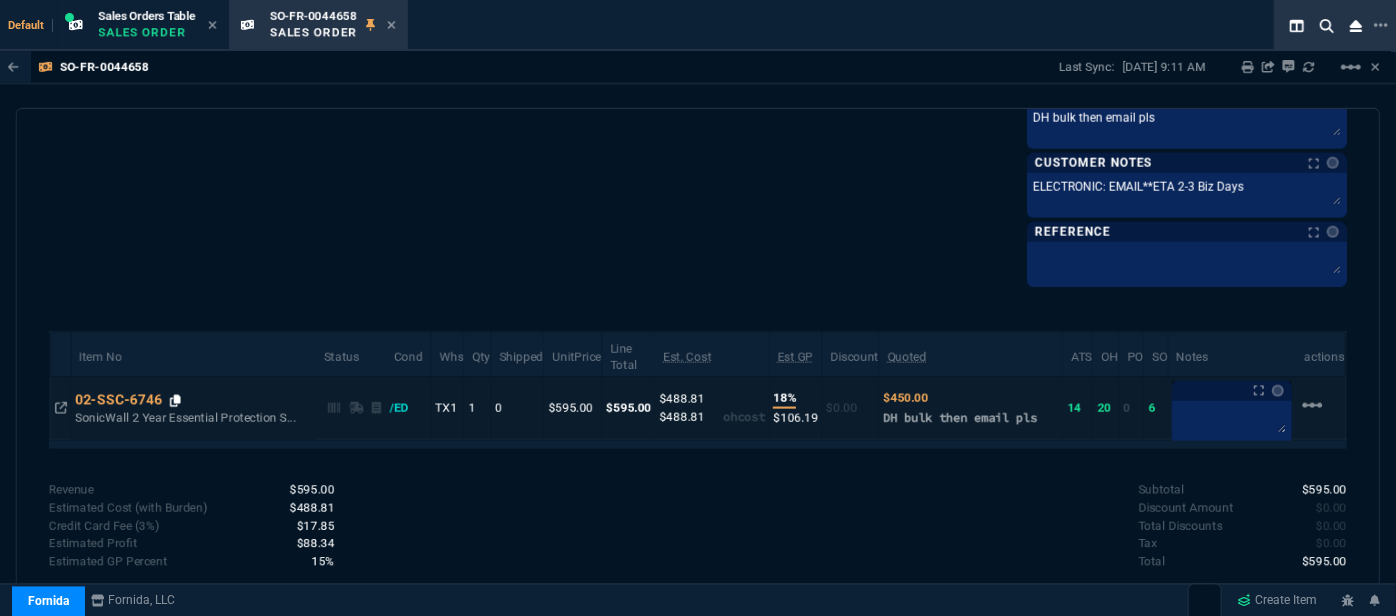 click 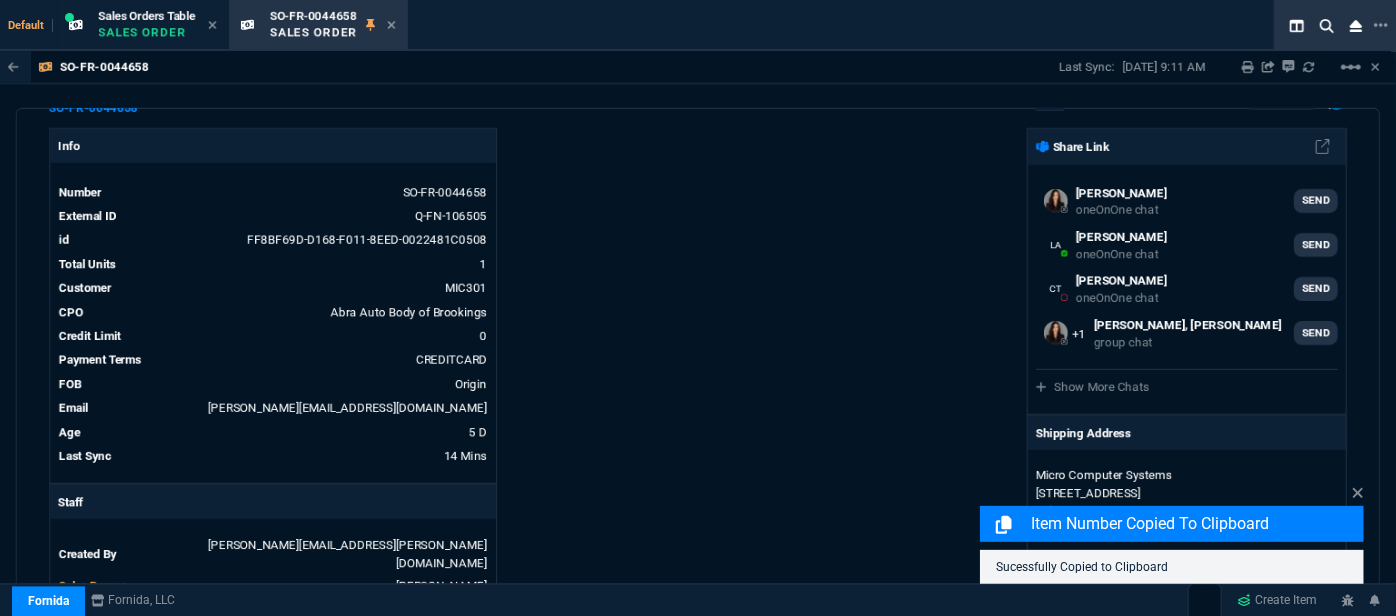 scroll, scrollTop: 0, scrollLeft: 0, axis: both 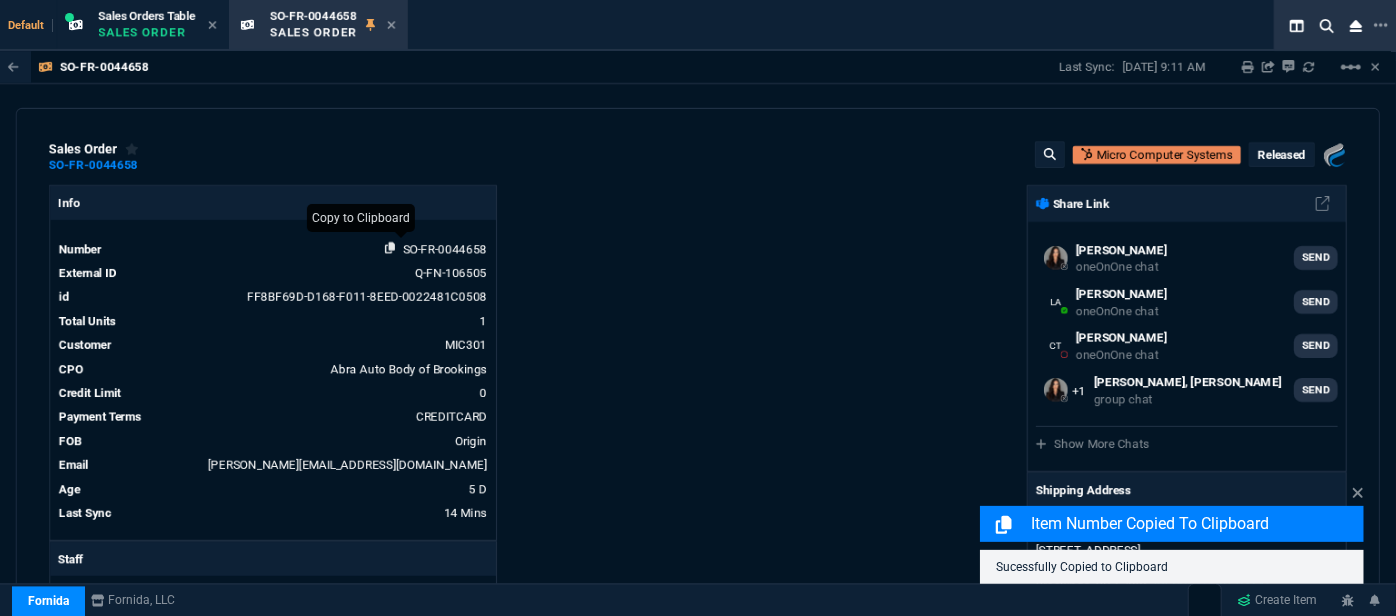 click 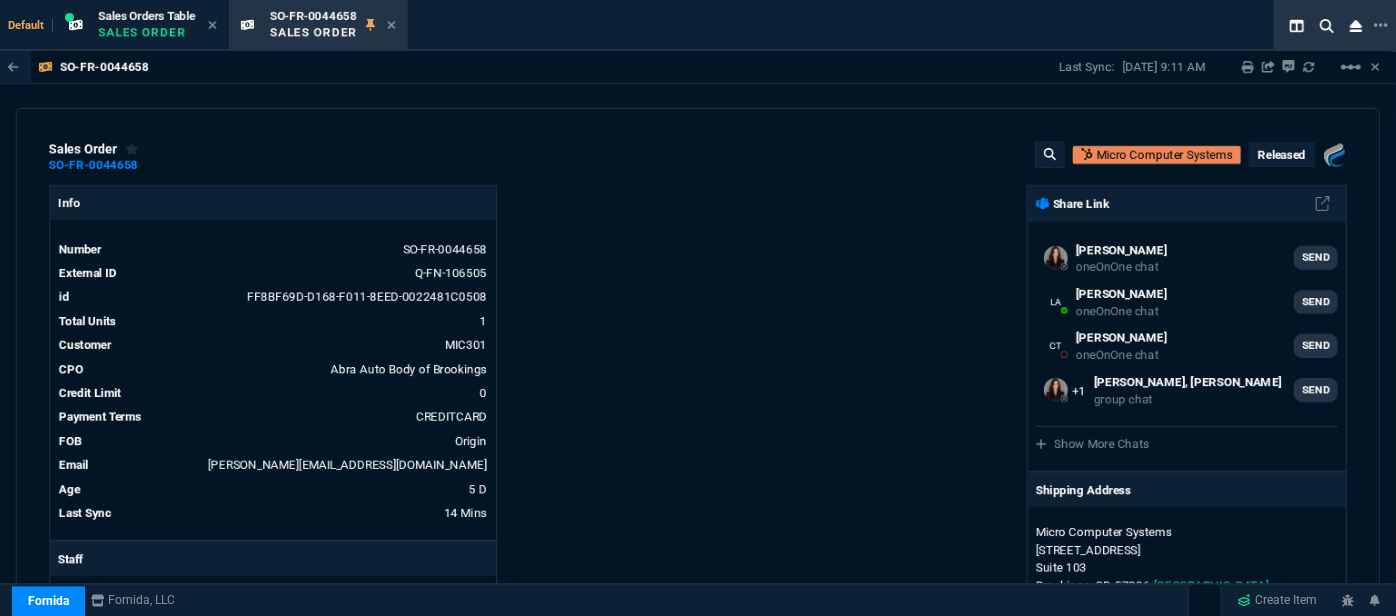 drag, startPoint x: 394, startPoint y: 24, endPoint x: 230, endPoint y: 32, distance: 164.195 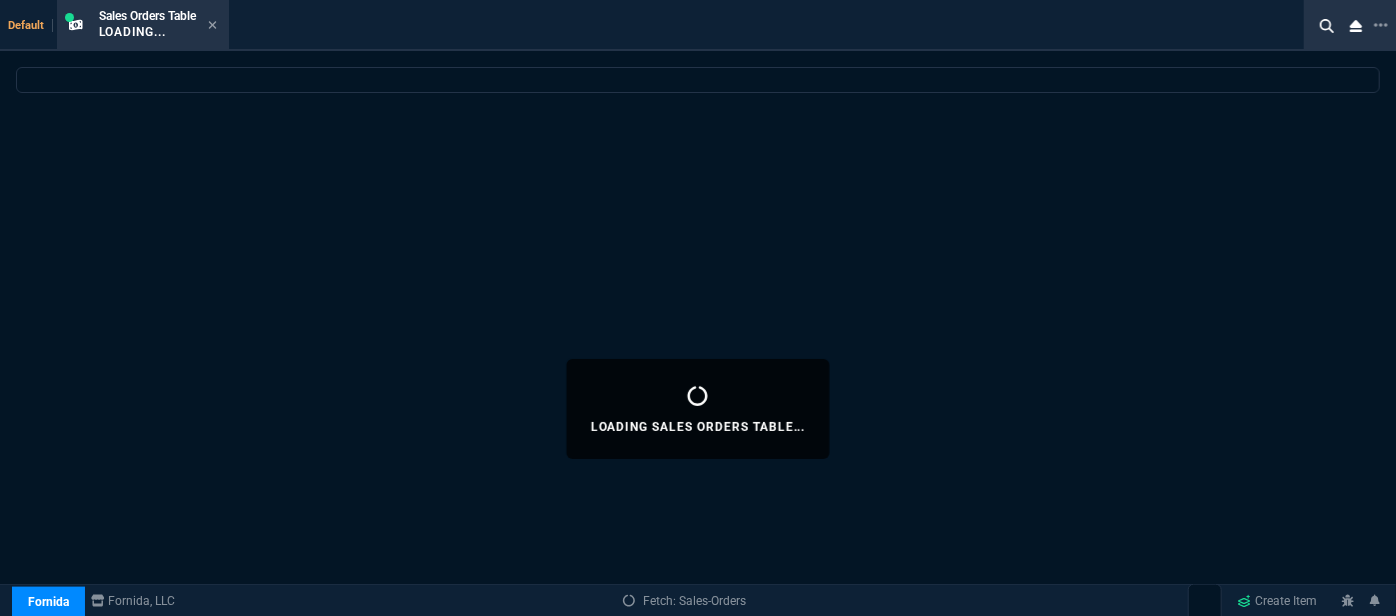 click 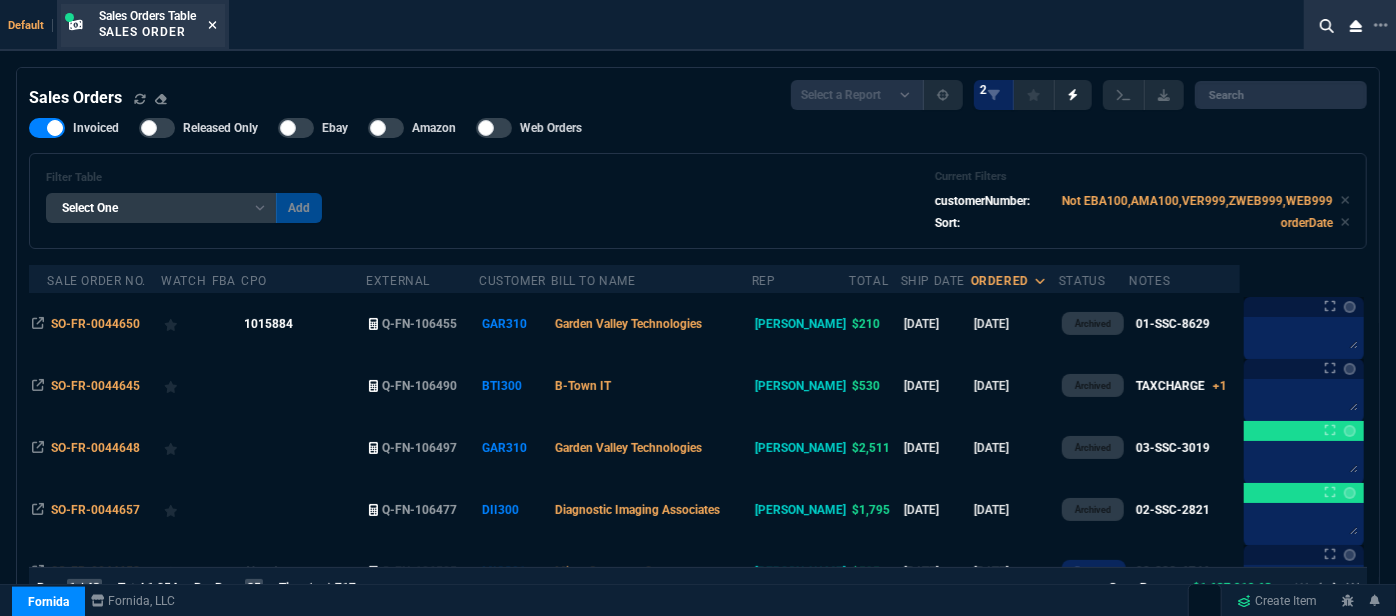 click 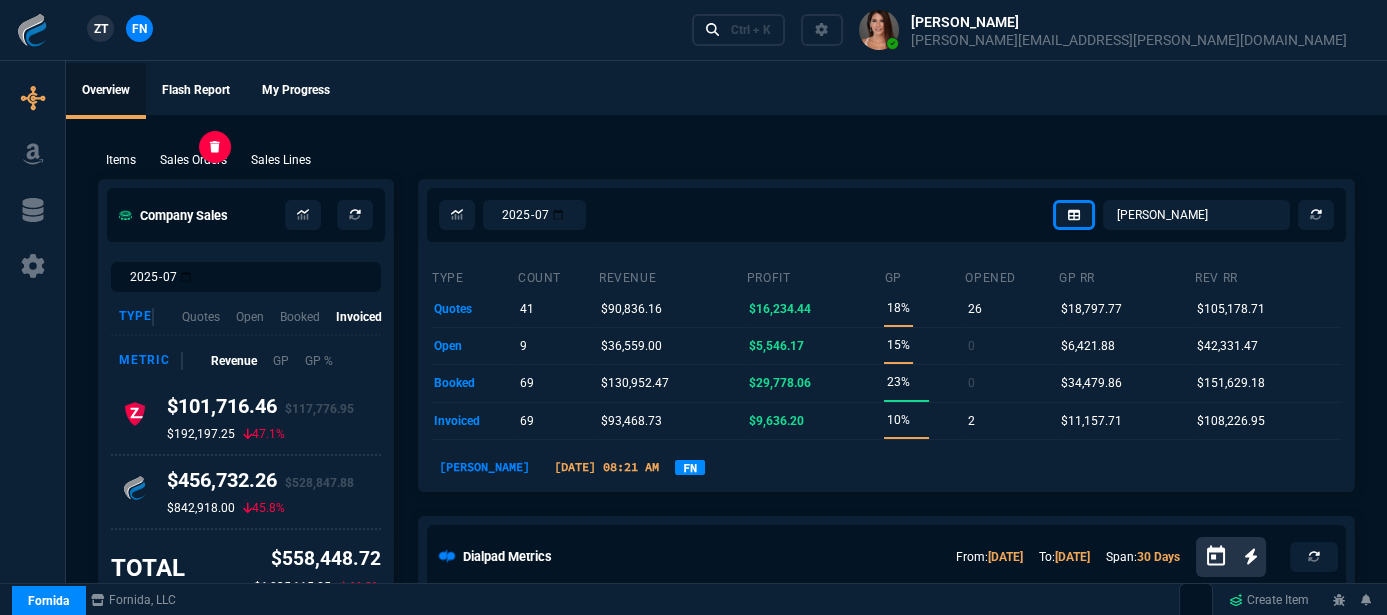 click on "Sales Orders" at bounding box center (193, 160) 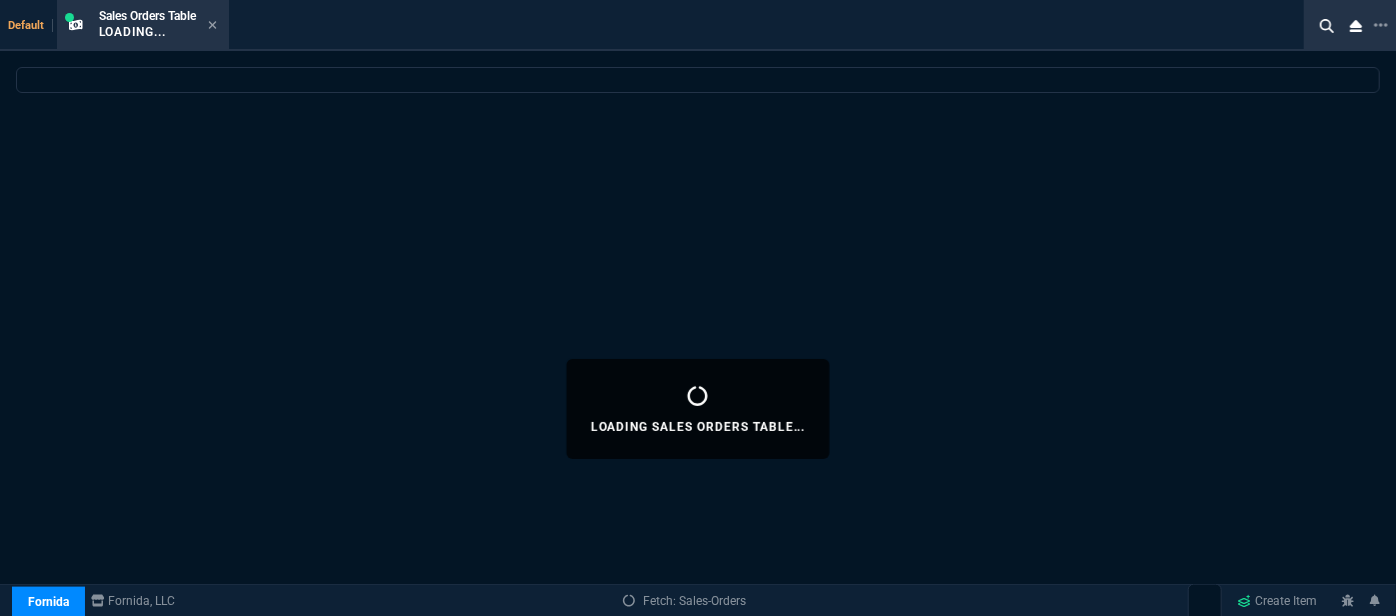 select 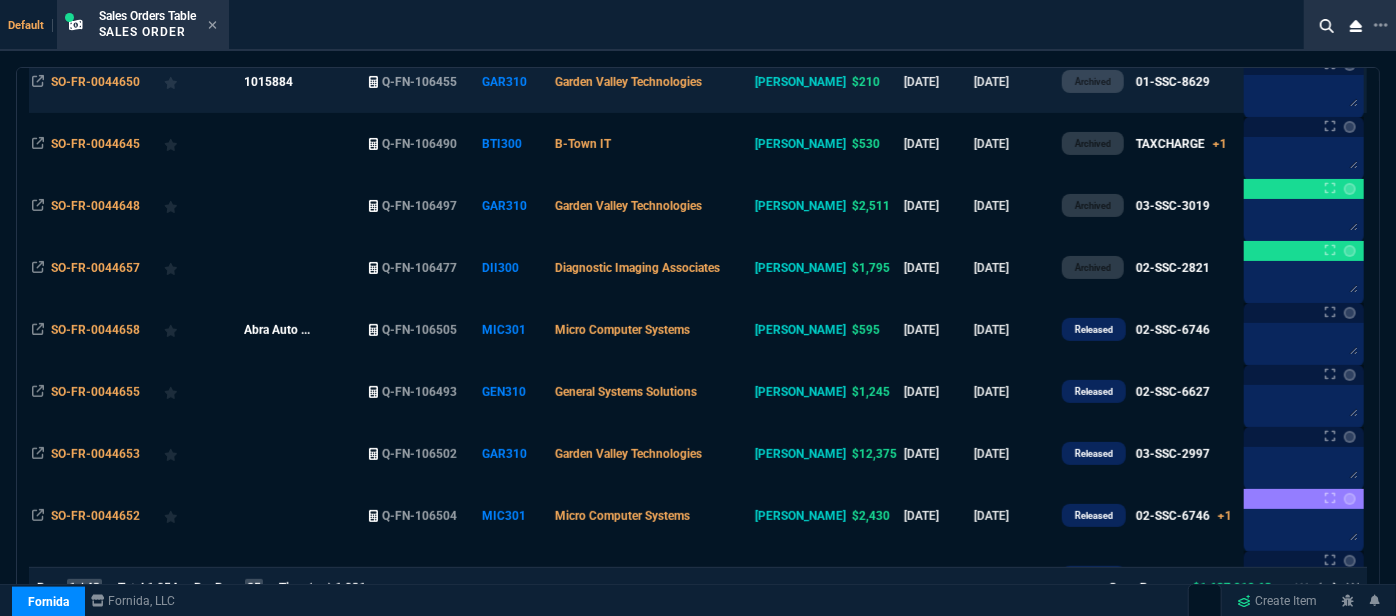 scroll, scrollTop: 272, scrollLeft: 0, axis: vertical 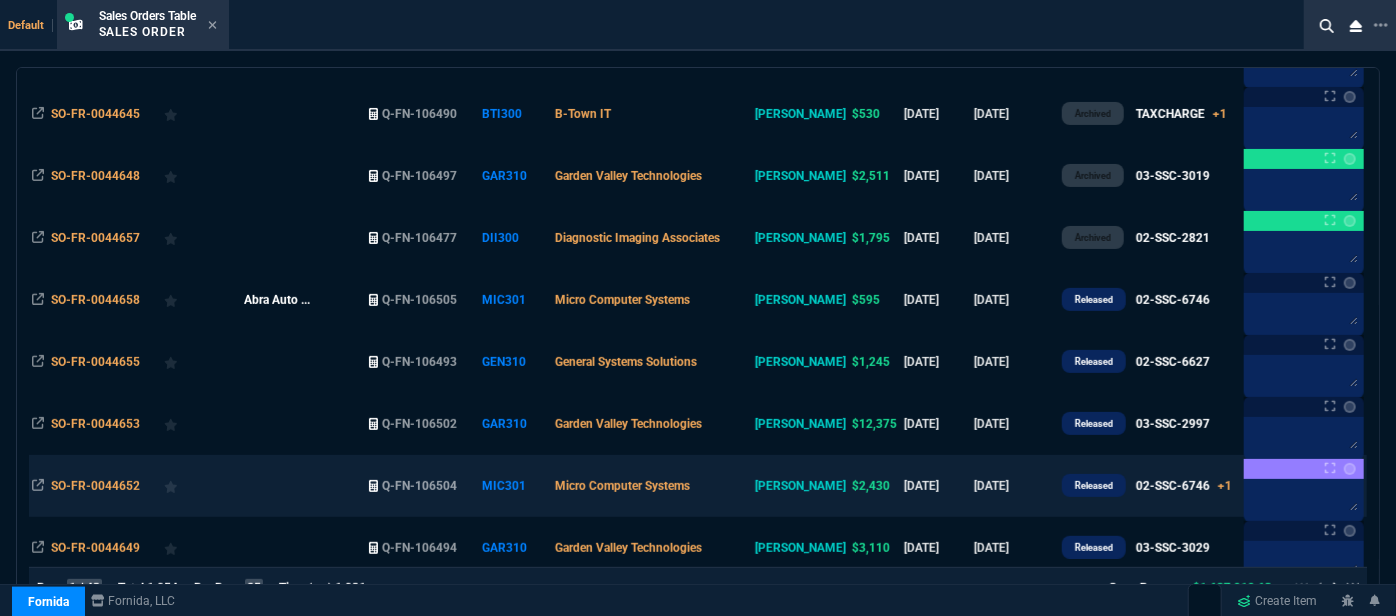 click on "Micro Computer Systems" at bounding box center [651, 486] 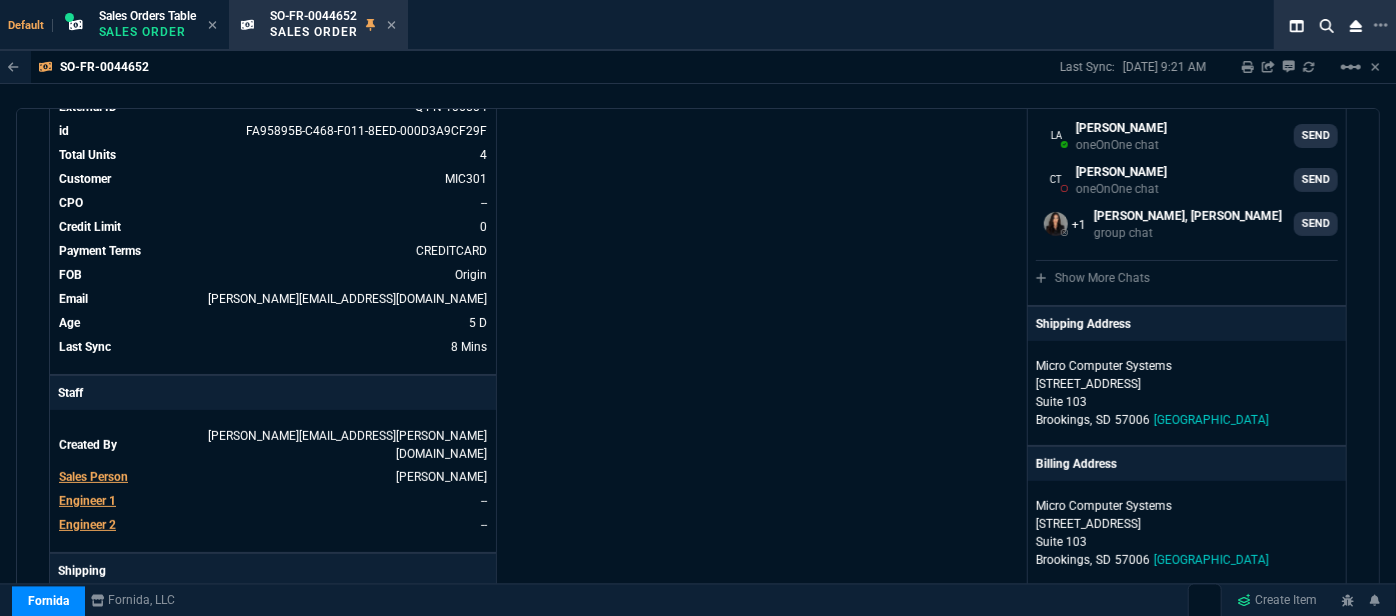 scroll, scrollTop: 82, scrollLeft: 0, axis: vertical 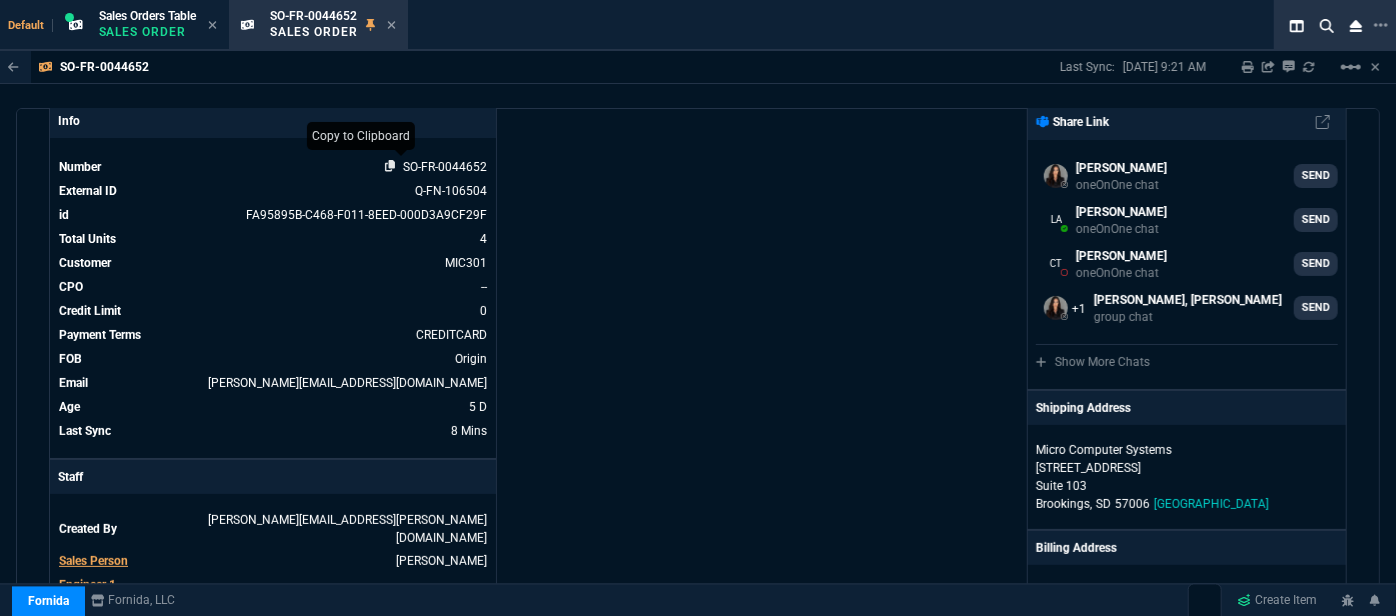 click 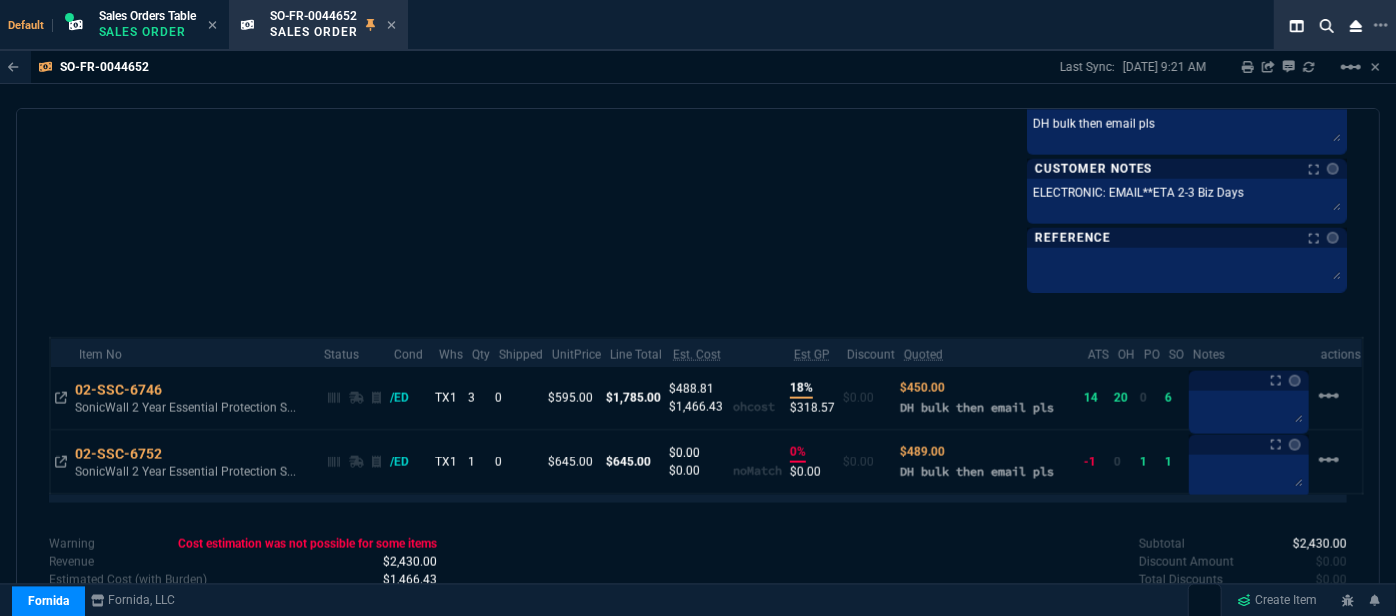 scroll, scrollTop: 1264, scrollLeft: 0, axis: vertical 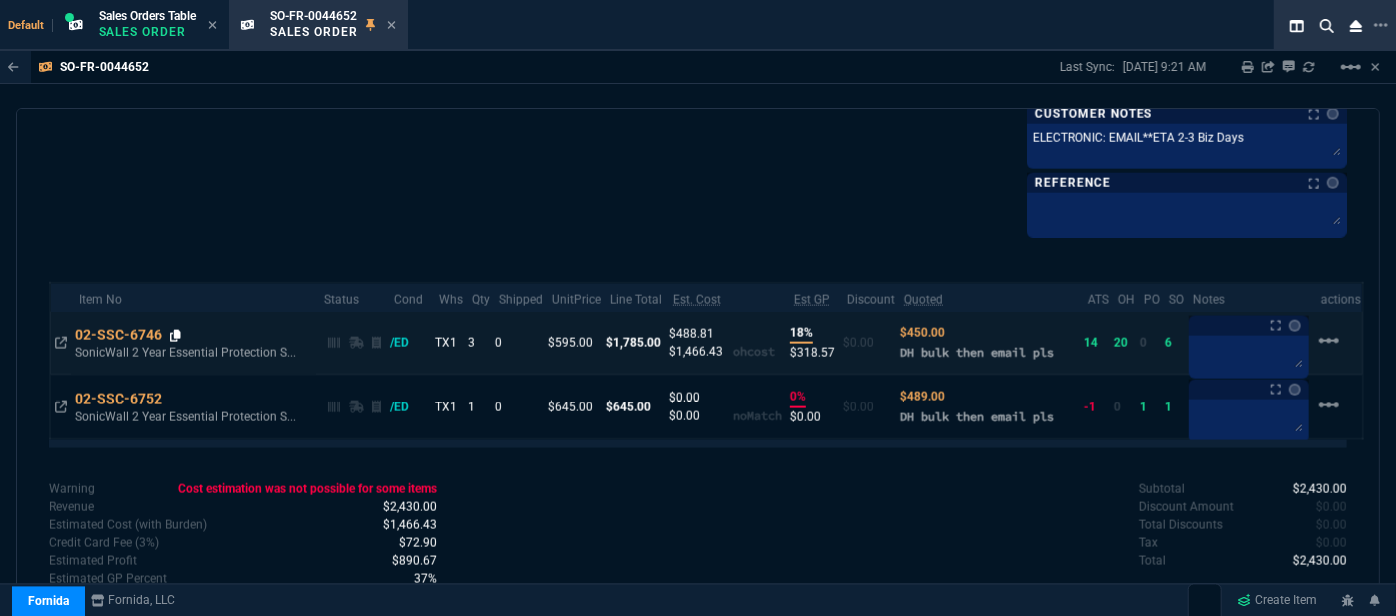 click 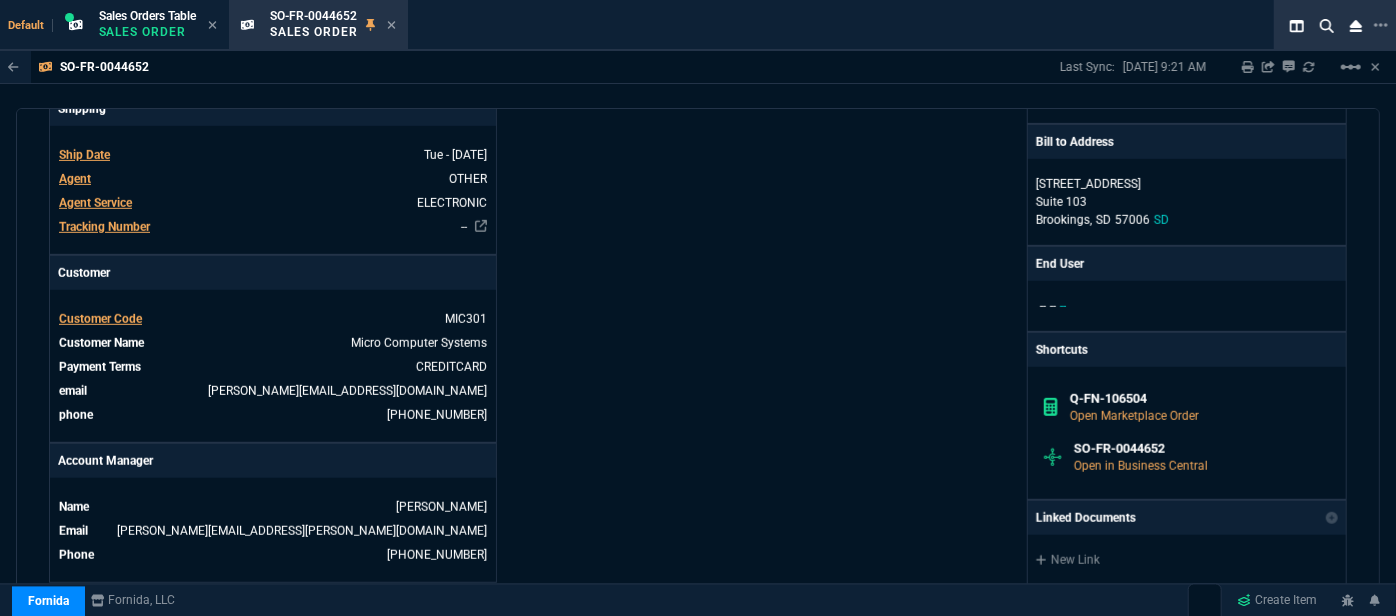 scroll, scrollTop: 82, scrollLeft: 0, axis: vertical 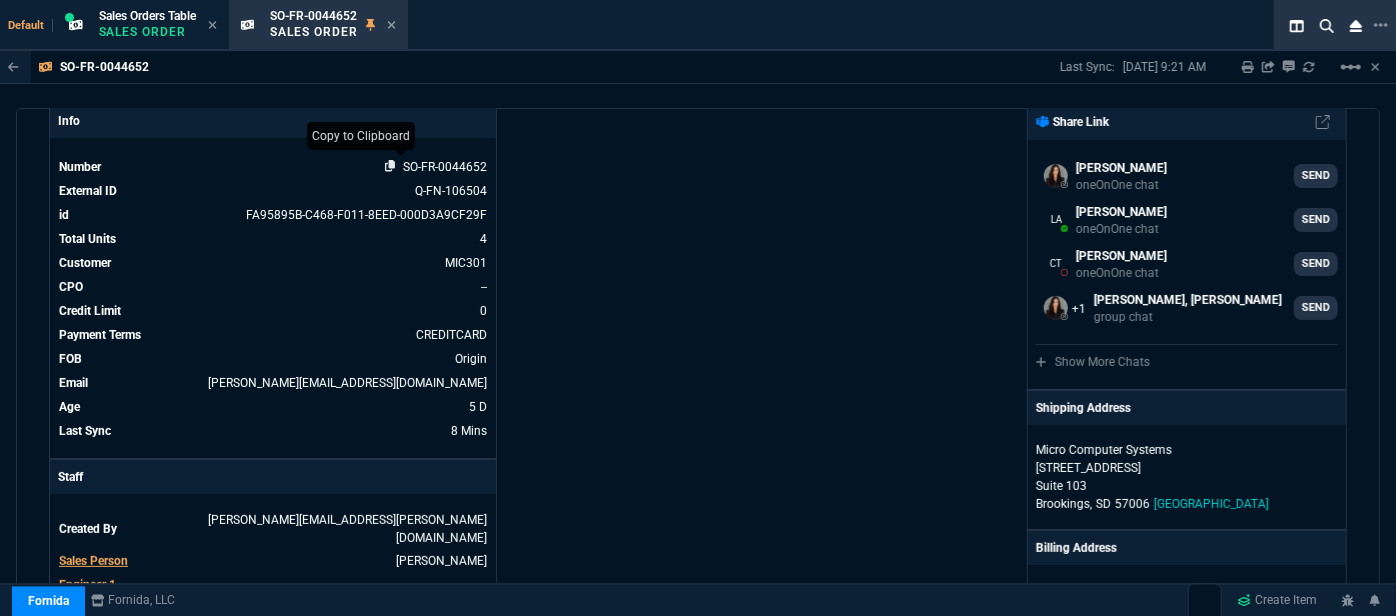 click 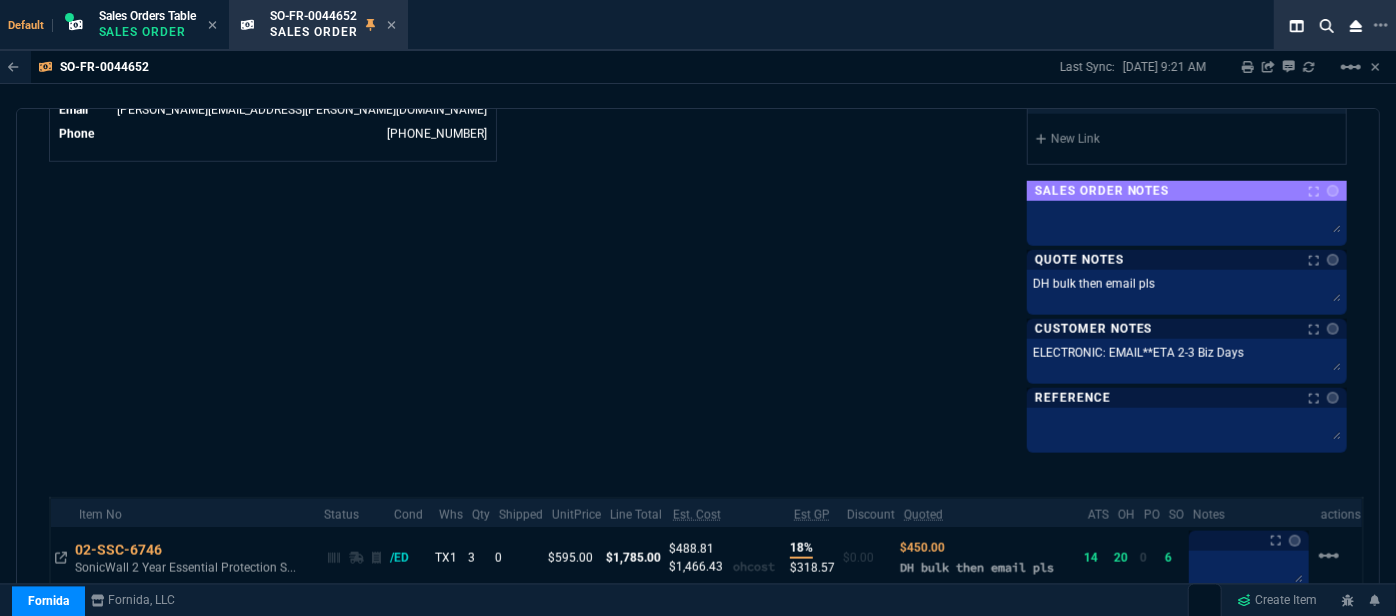 scroll, scrollTop: 1173, scrollLeft: 0, axis: vertical 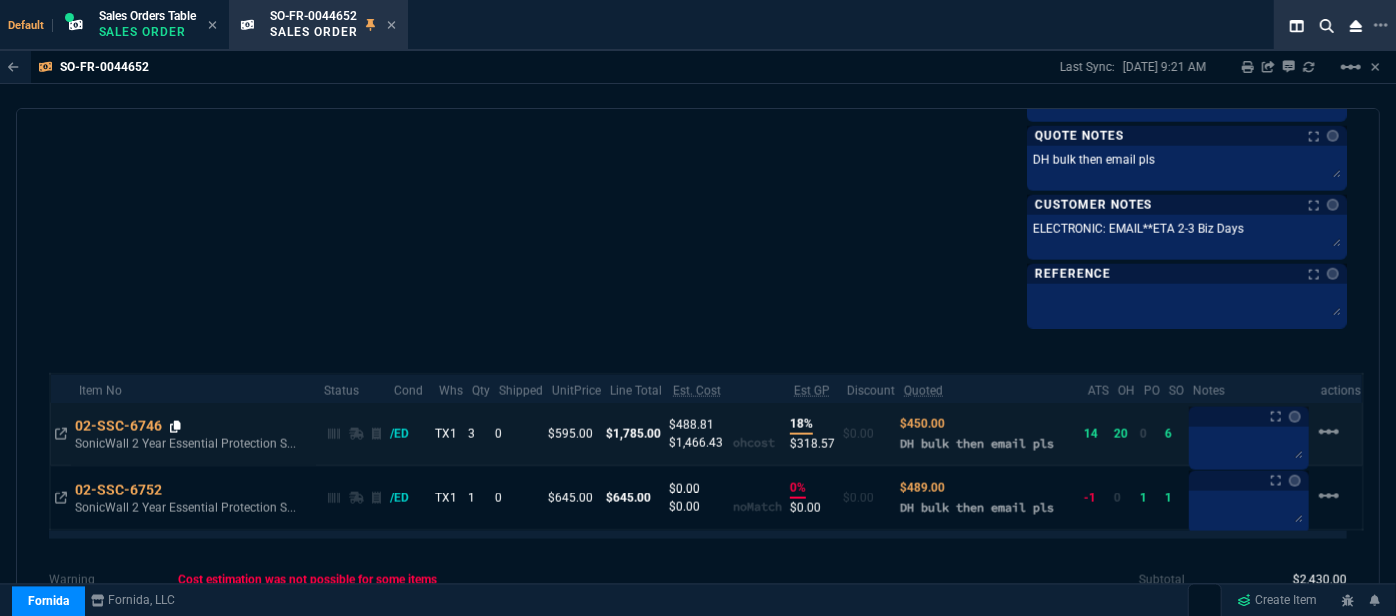 click 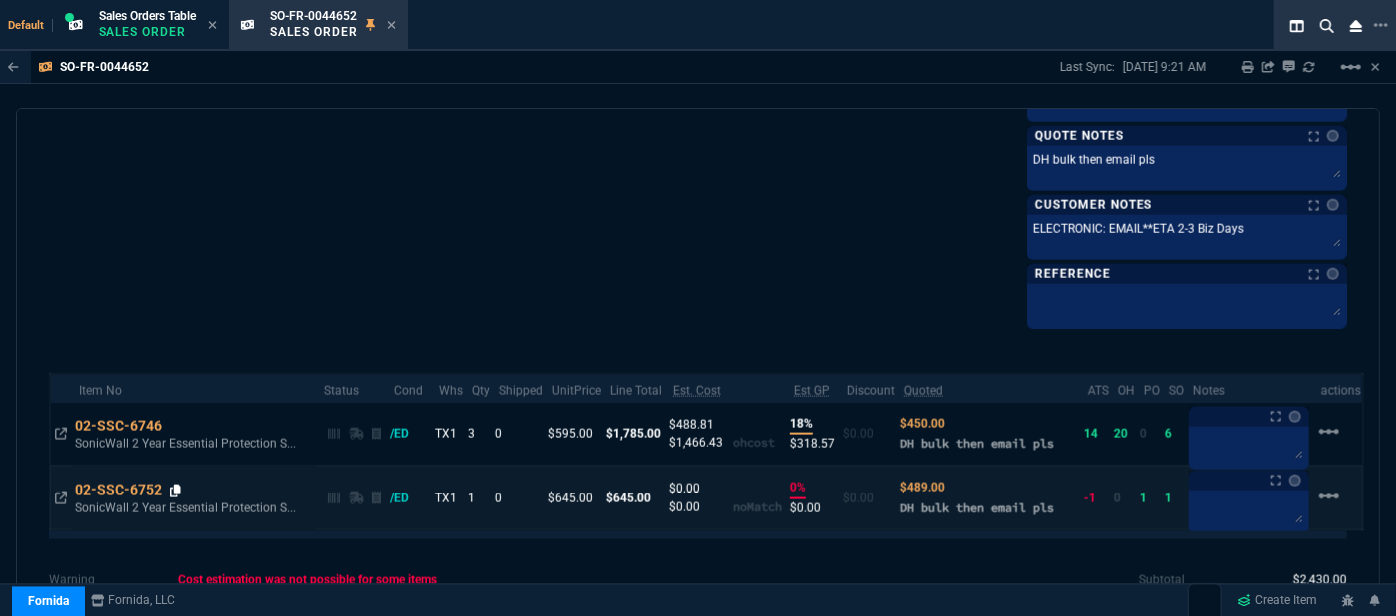 click 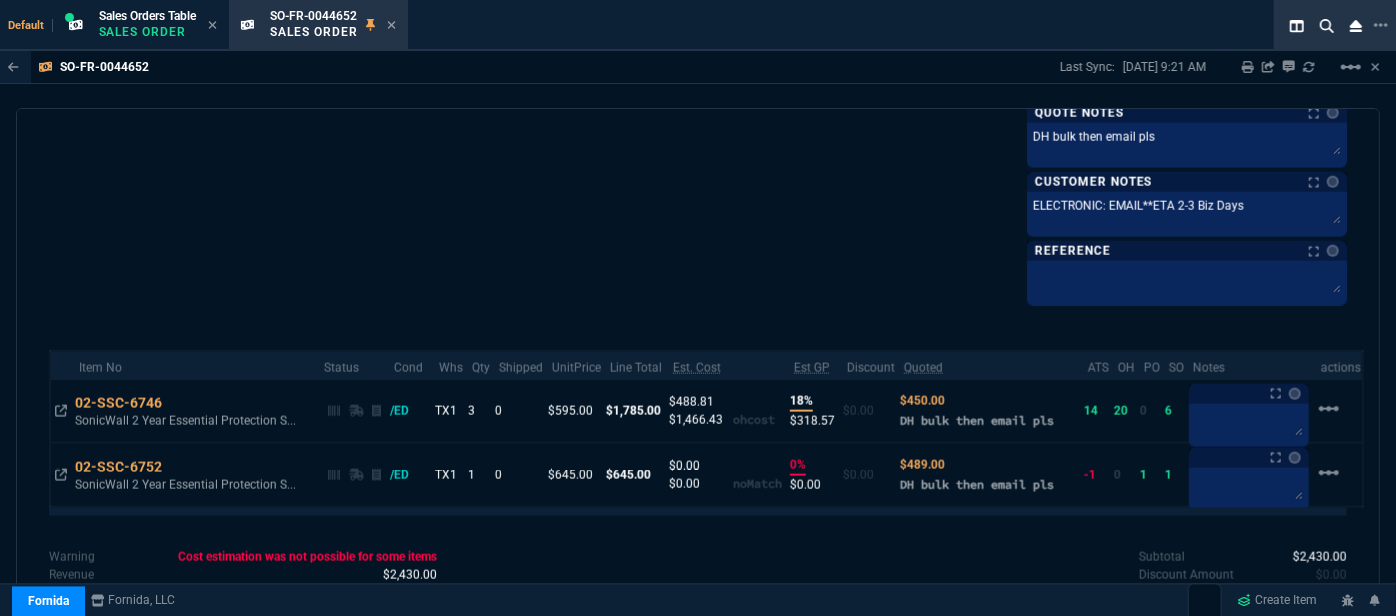 scroll, scrollTop: 1264, scrollLeft: 0, axis: vertical 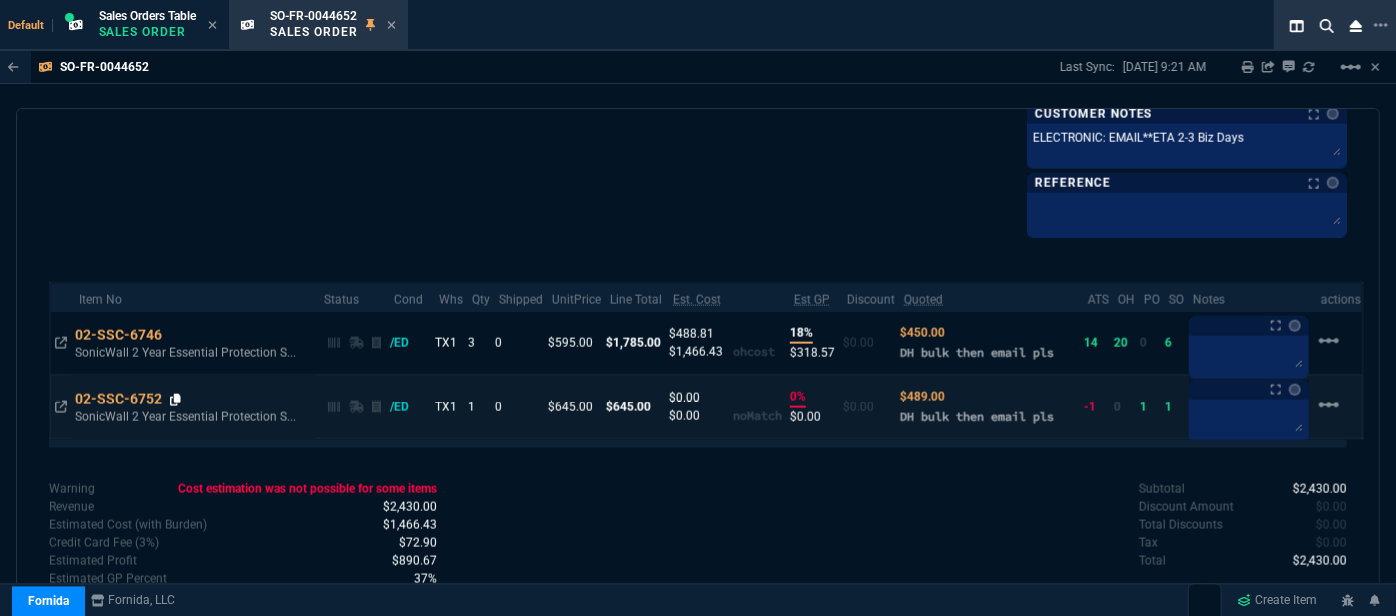 click 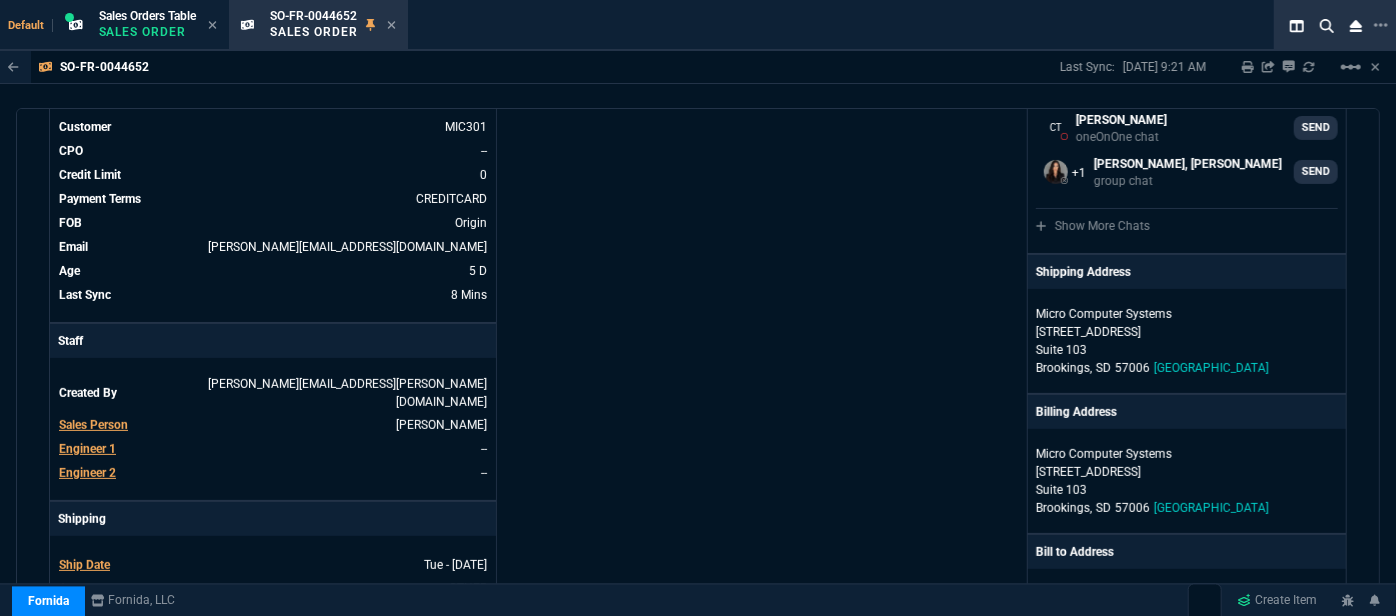 scroll, scrollTop: 0, scrollLeft: 0, axis: both 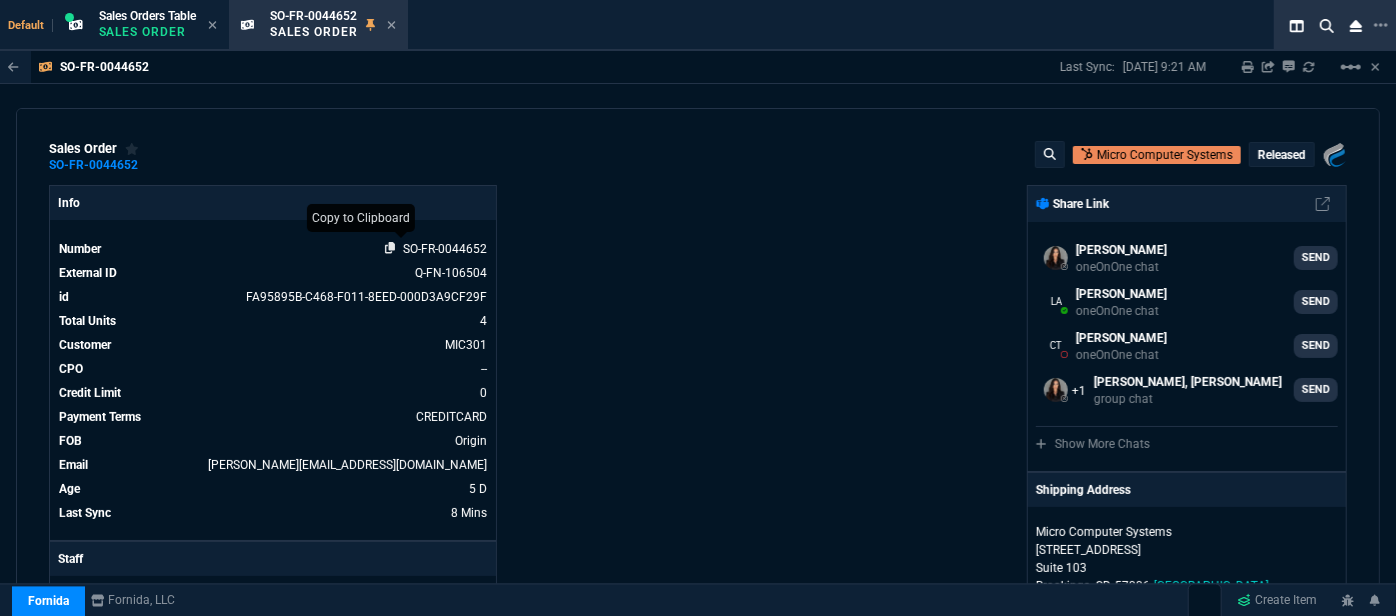 click 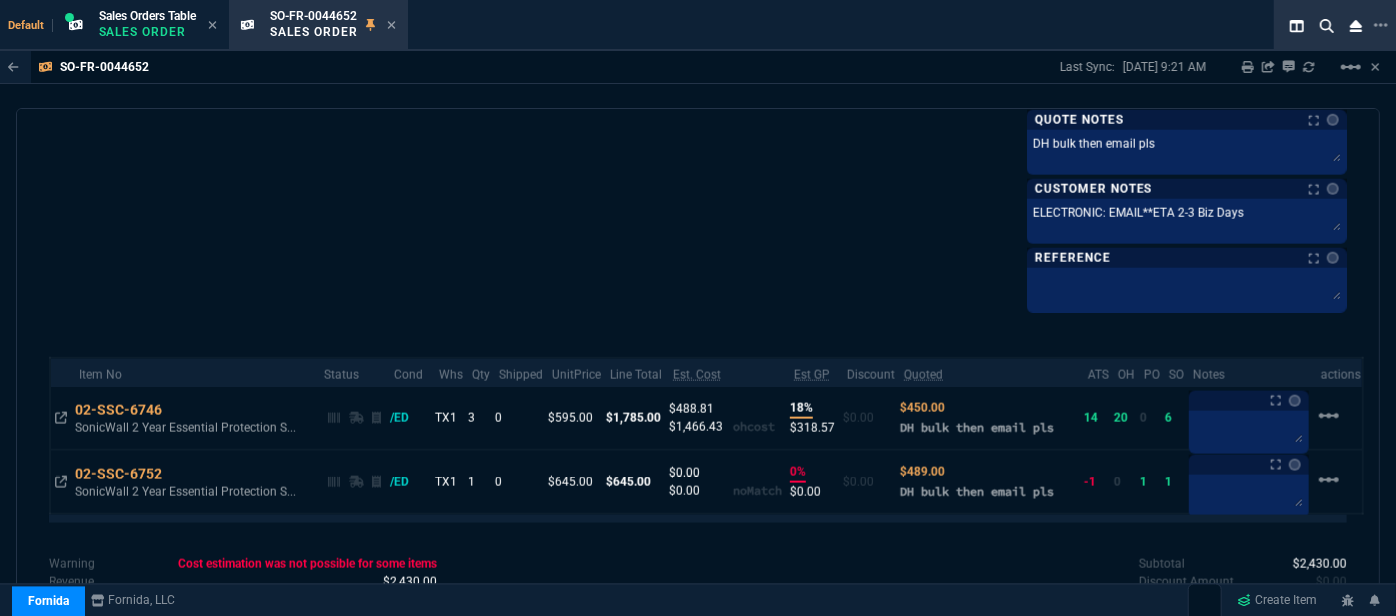 scroll, scrollTop: 1264, scrollLeft: 0, axis: vertical 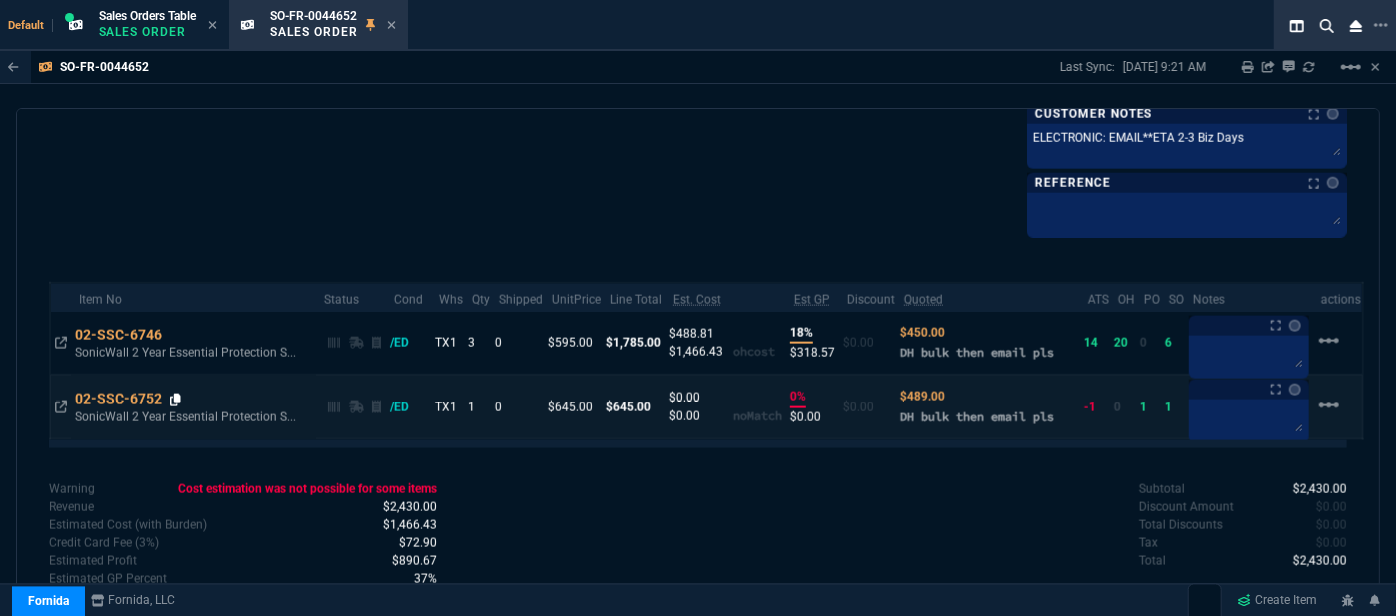 click 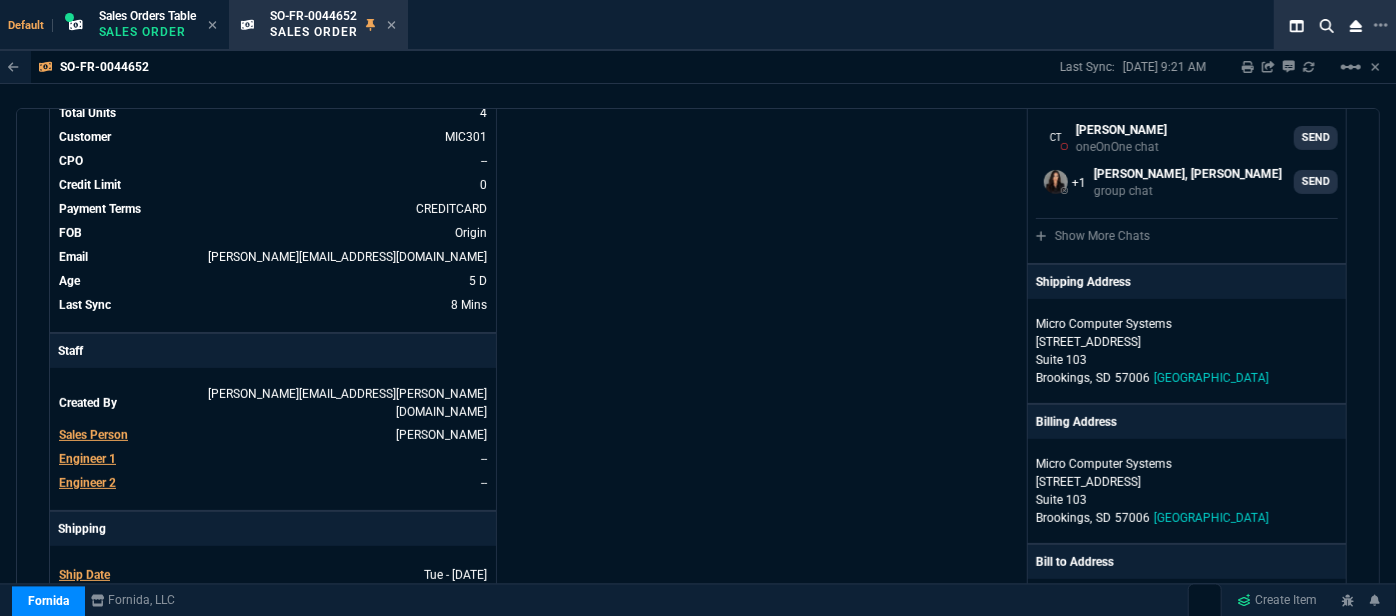 scroll, scrollTop: 0, scrollLeft: 0, axis: both 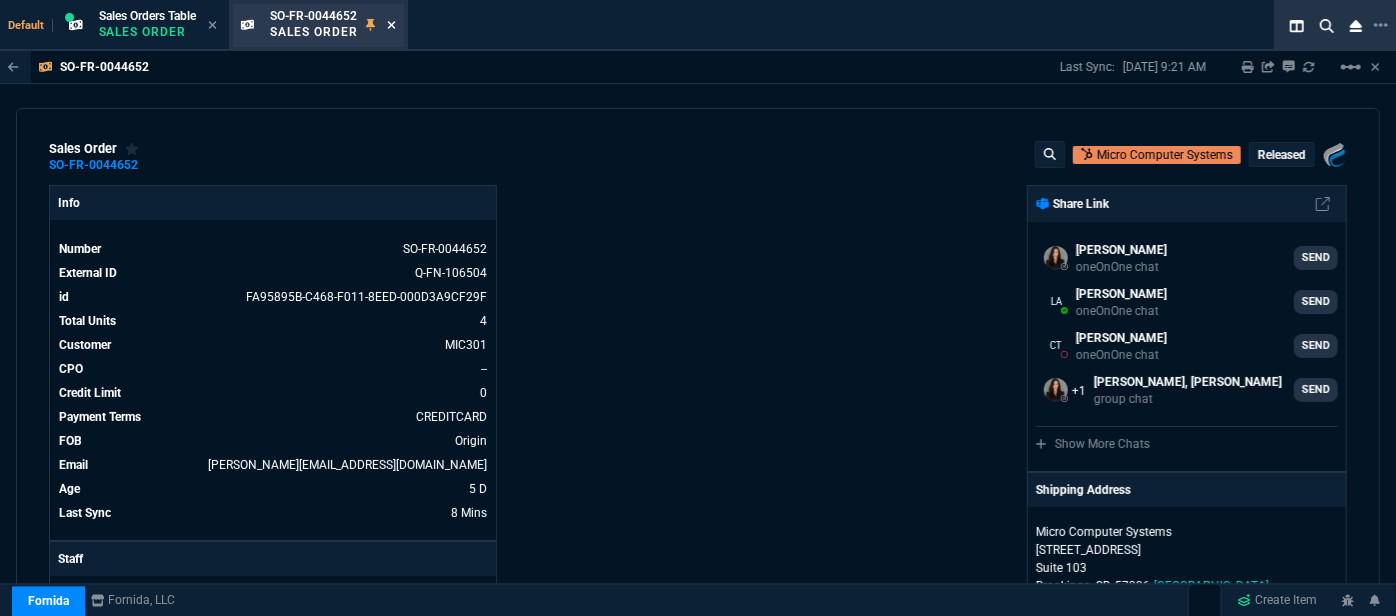 click 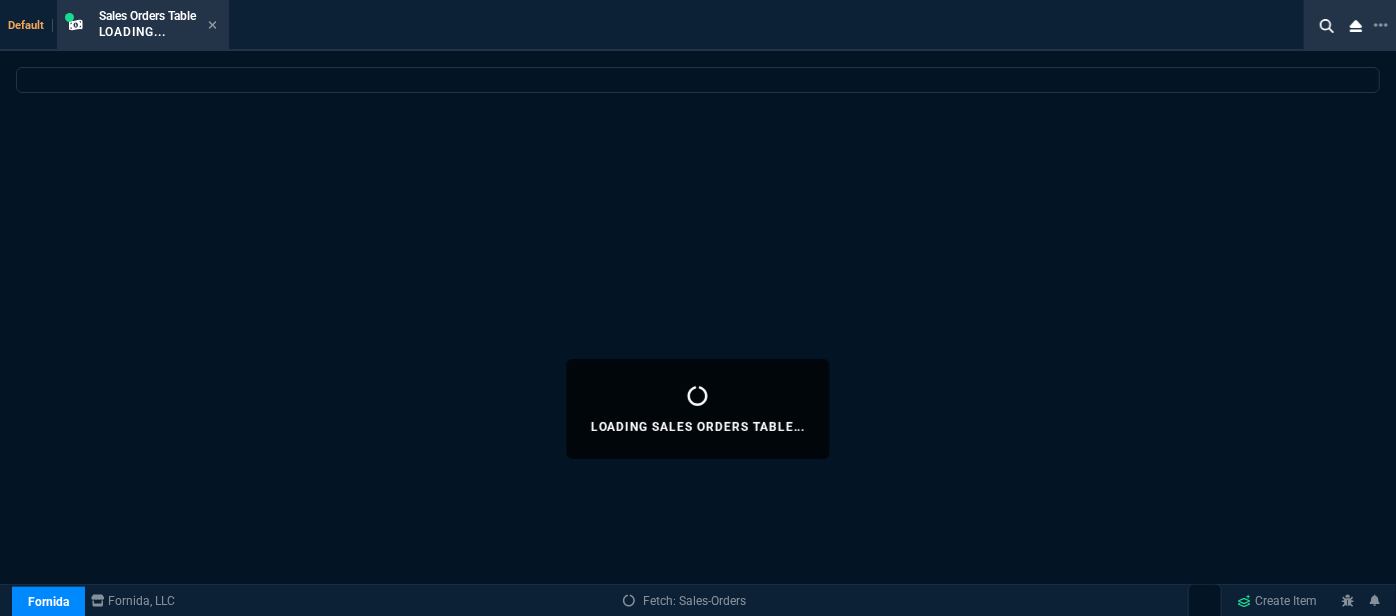 click 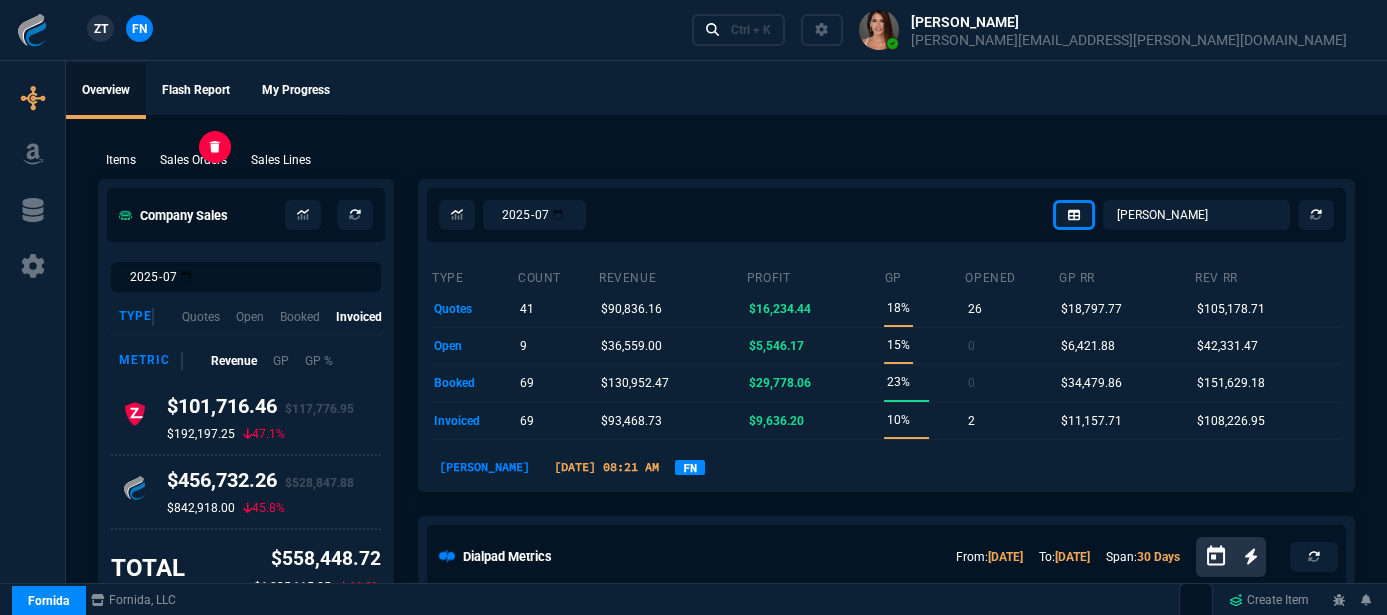 click on "Sales Orders" at bounding box center [193, 160] 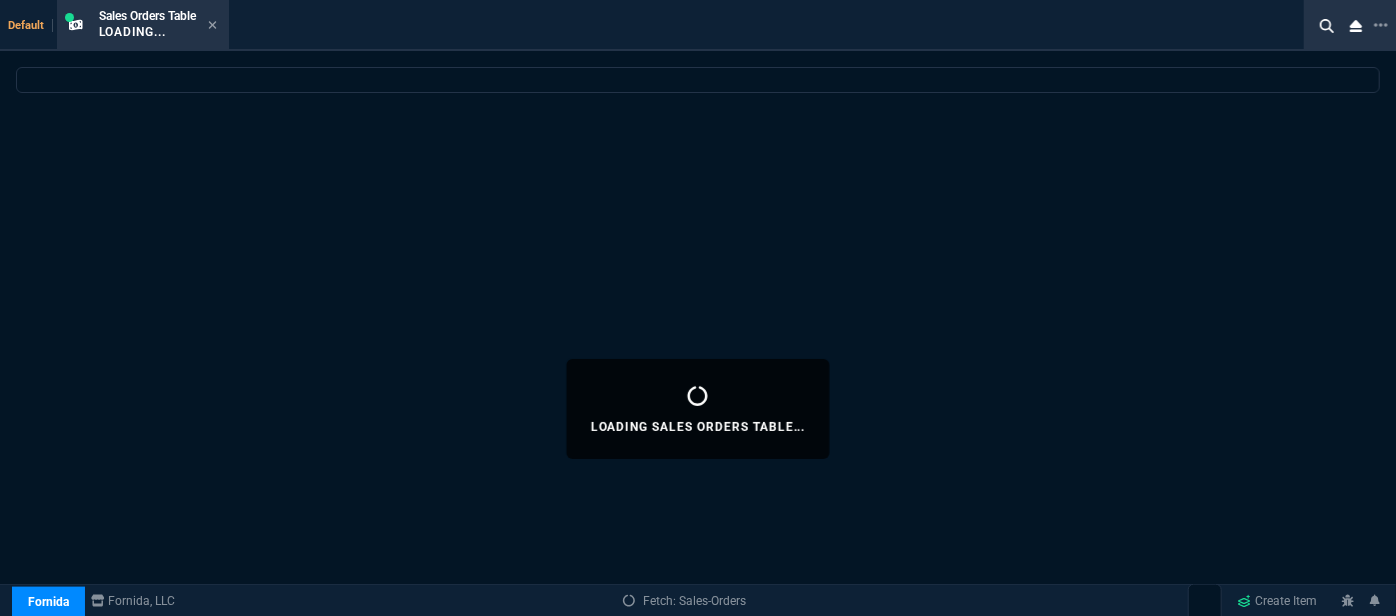 select 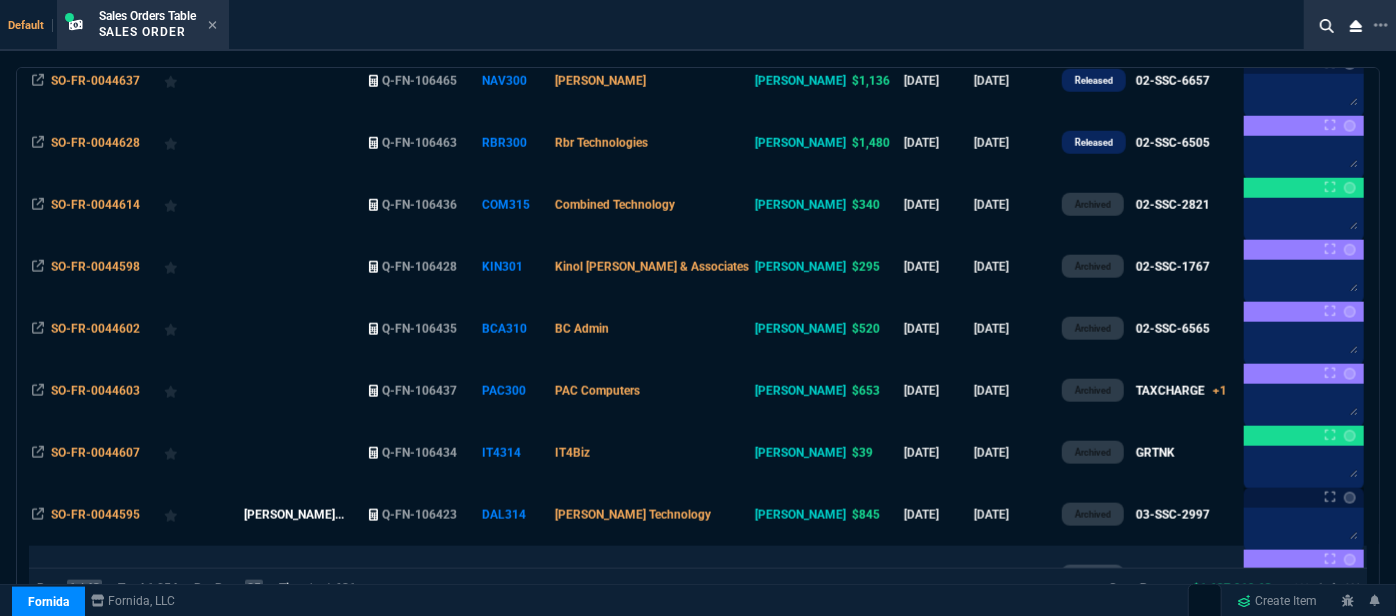 scroll, scrollTop: 1019, scrollLeft: 0, axis: vertical 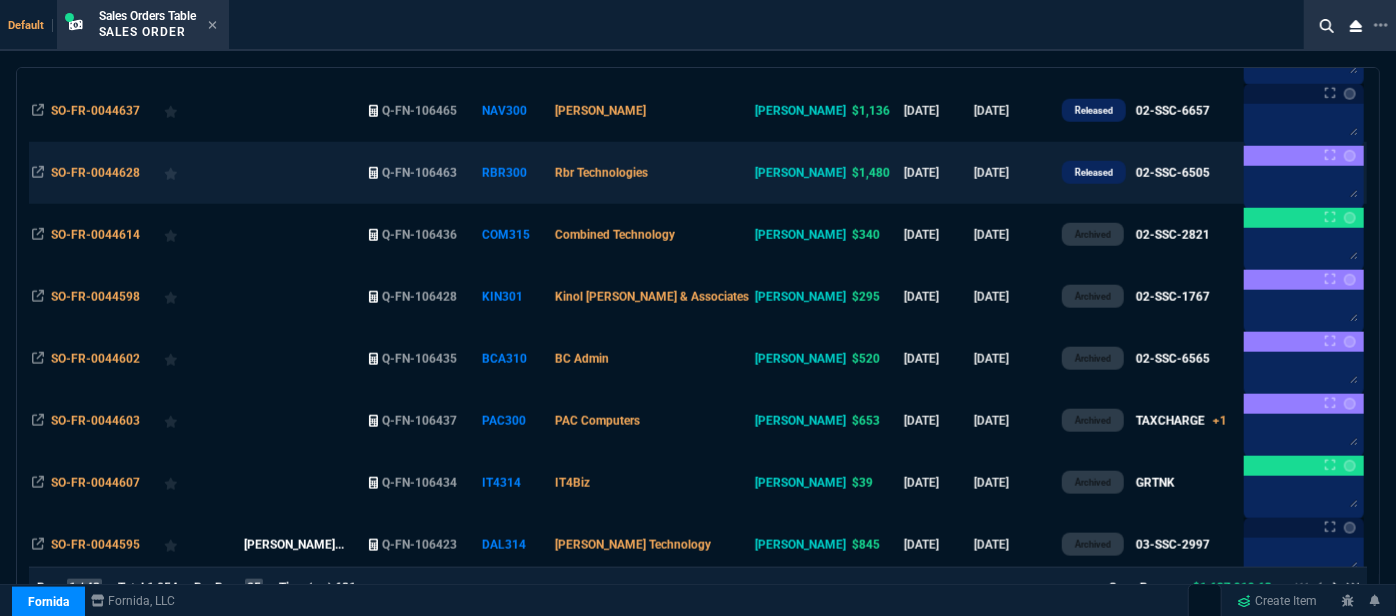click on "Rbr Technologies" at bounding box center [651, 173] 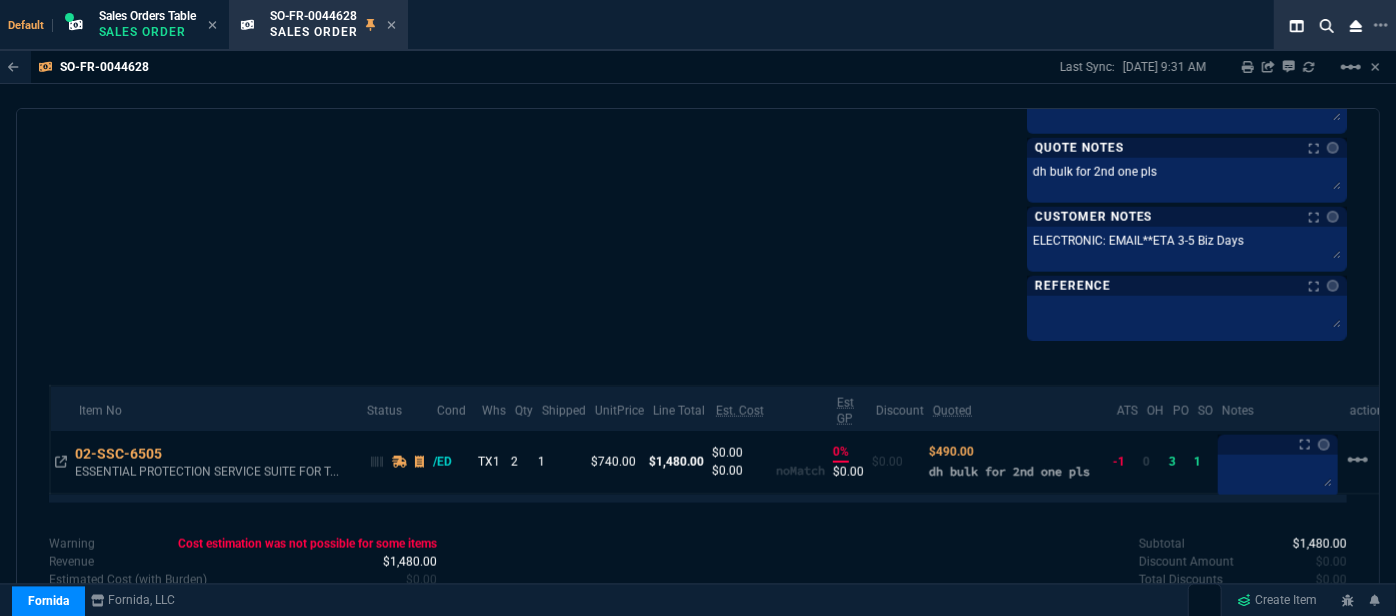 scroll, scrollTop: 1211, scrollLeft: 0, axis: vertical 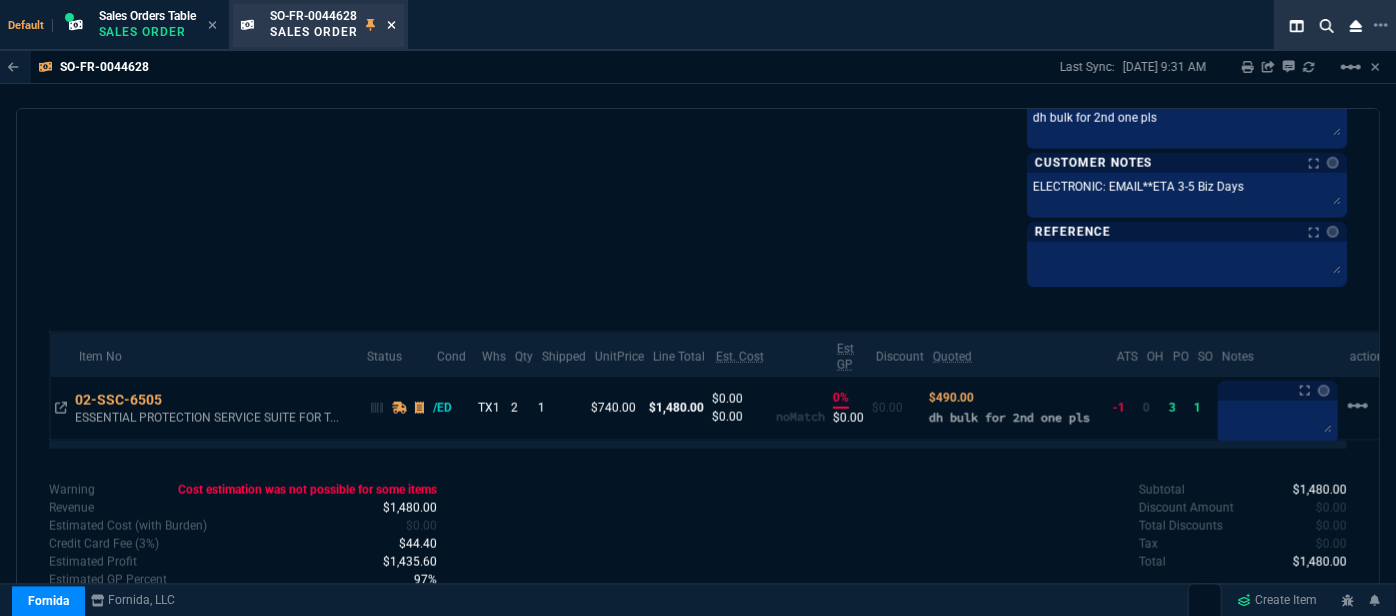 click 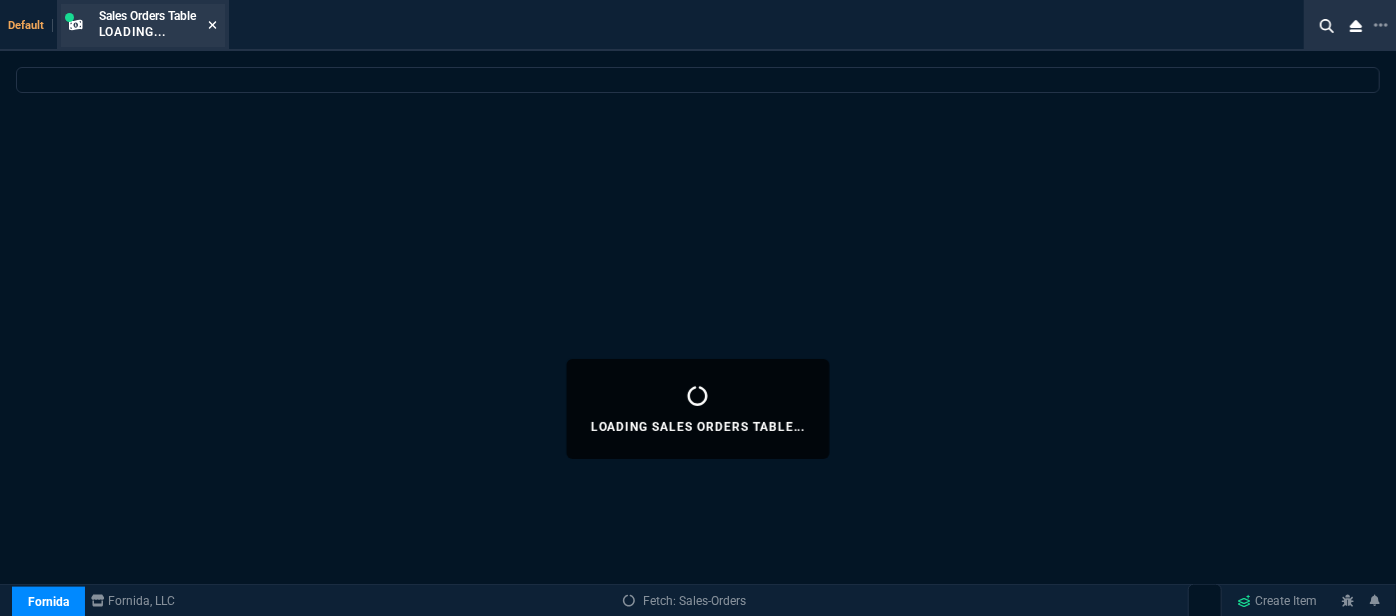 click 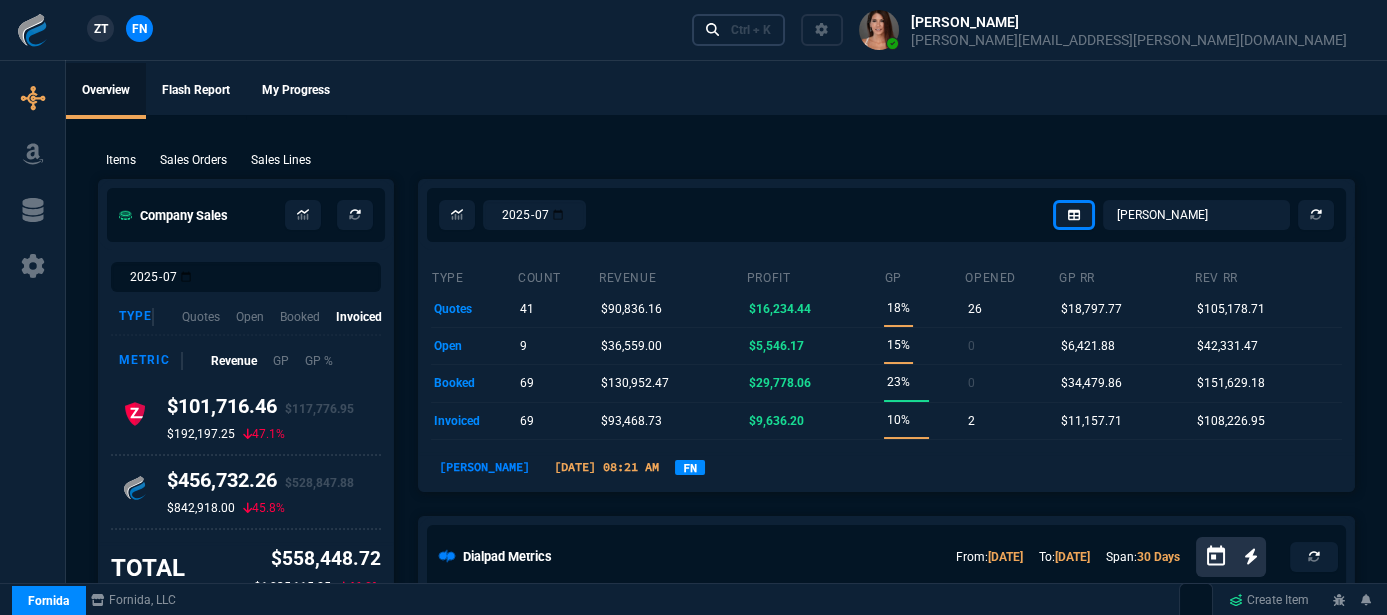 click on "Ctrl + K" at bounding box center (751, 30) 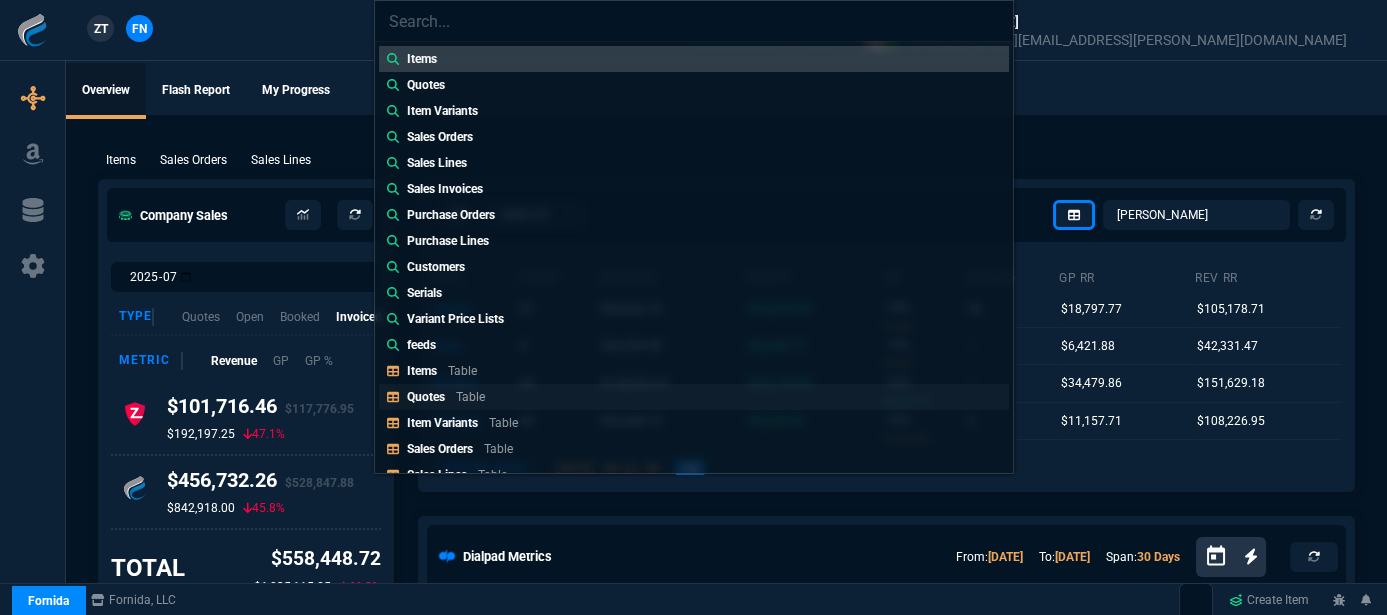click on "Table" at bounding box center [470, 397] 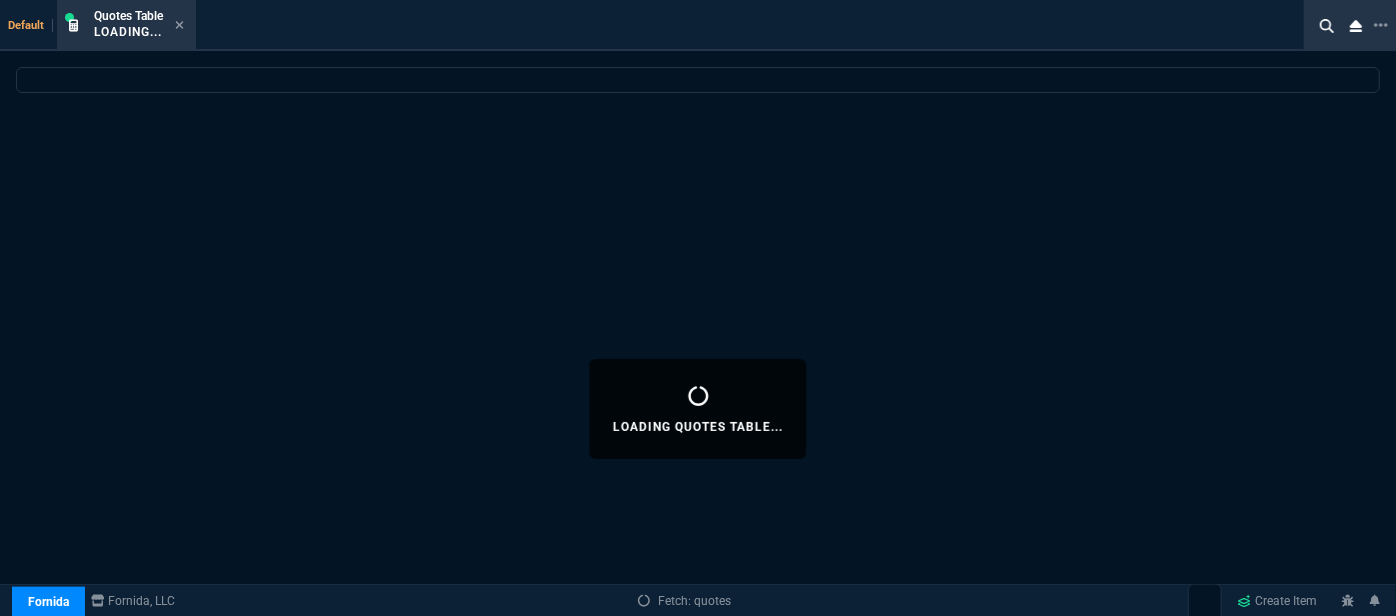 select 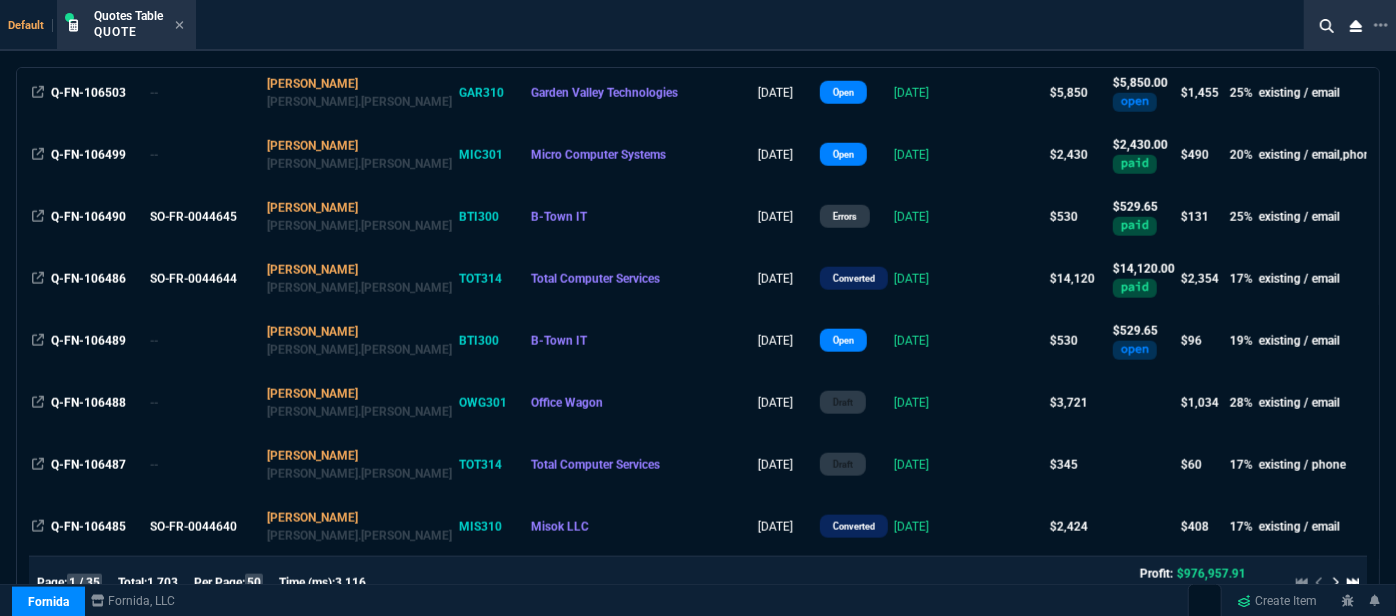 scroll, scrollTop: 1000, scrollLeft: 0, axis: vertical 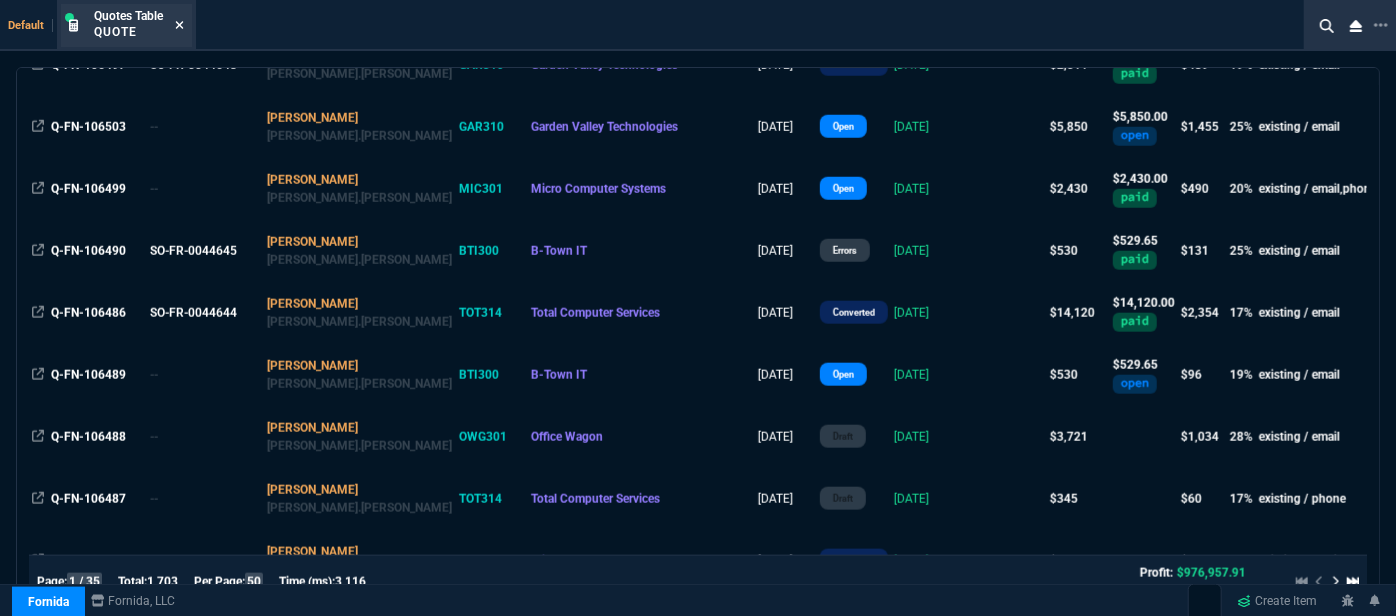 click 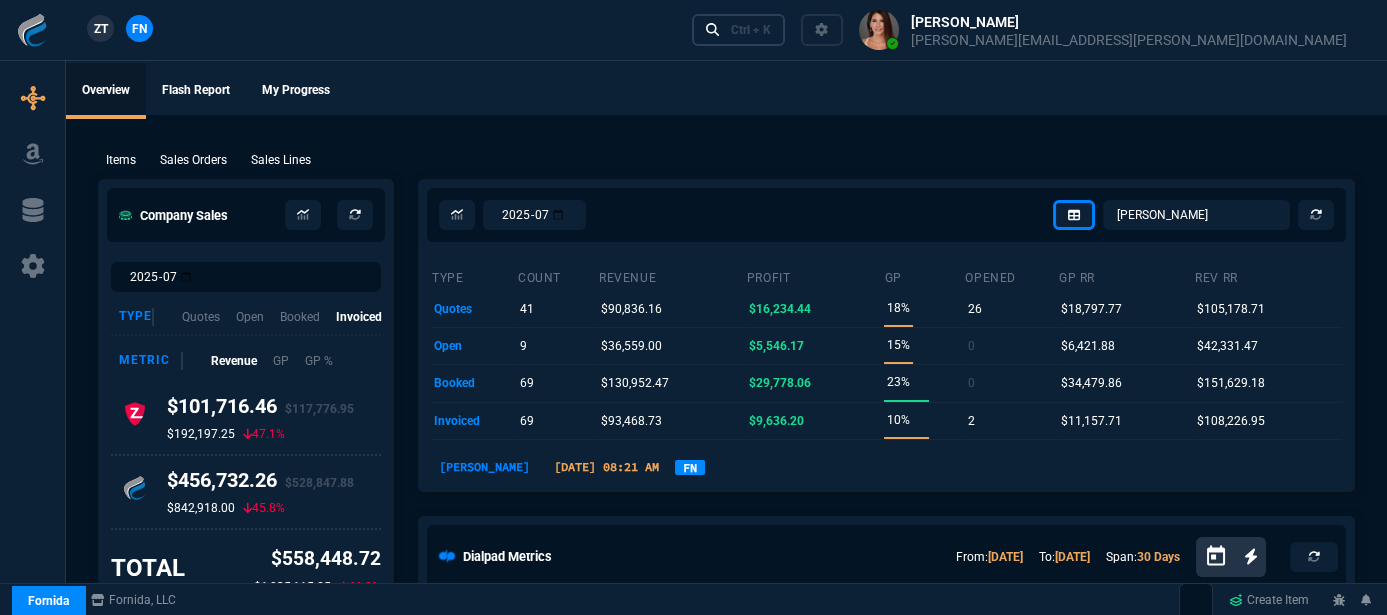 click on "Ctrl + K" at bounding box center (751, 30) 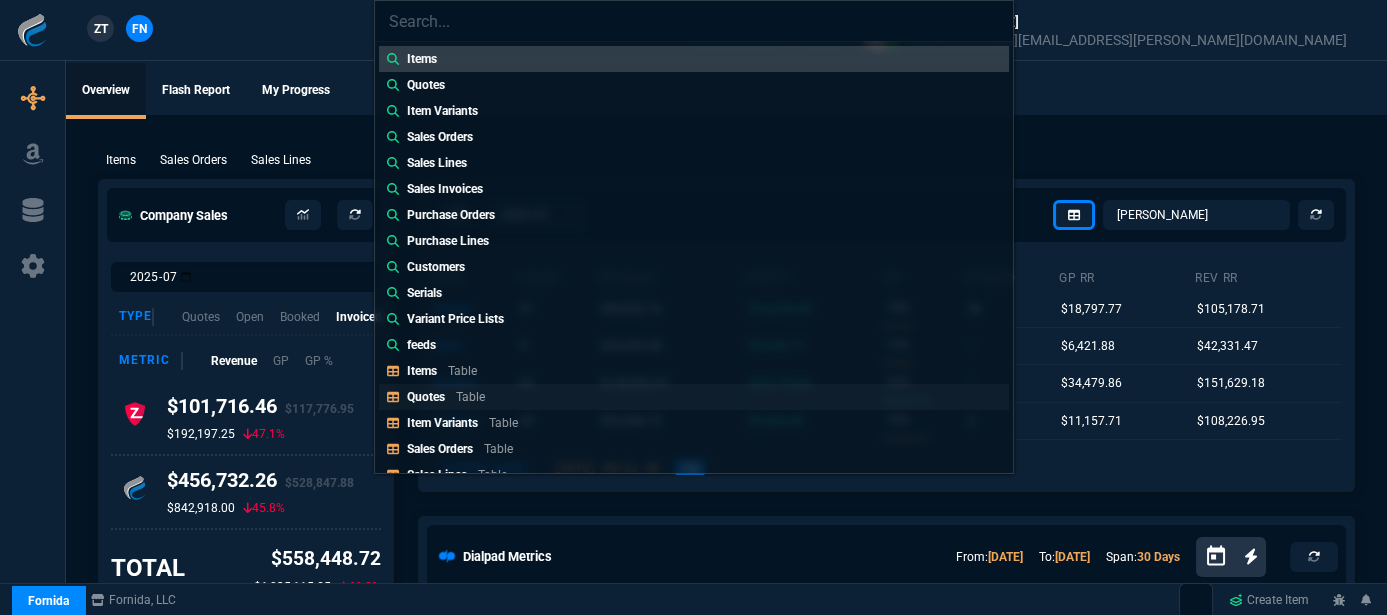 click on "Quotes
Table" at bounding box center (694, 397) 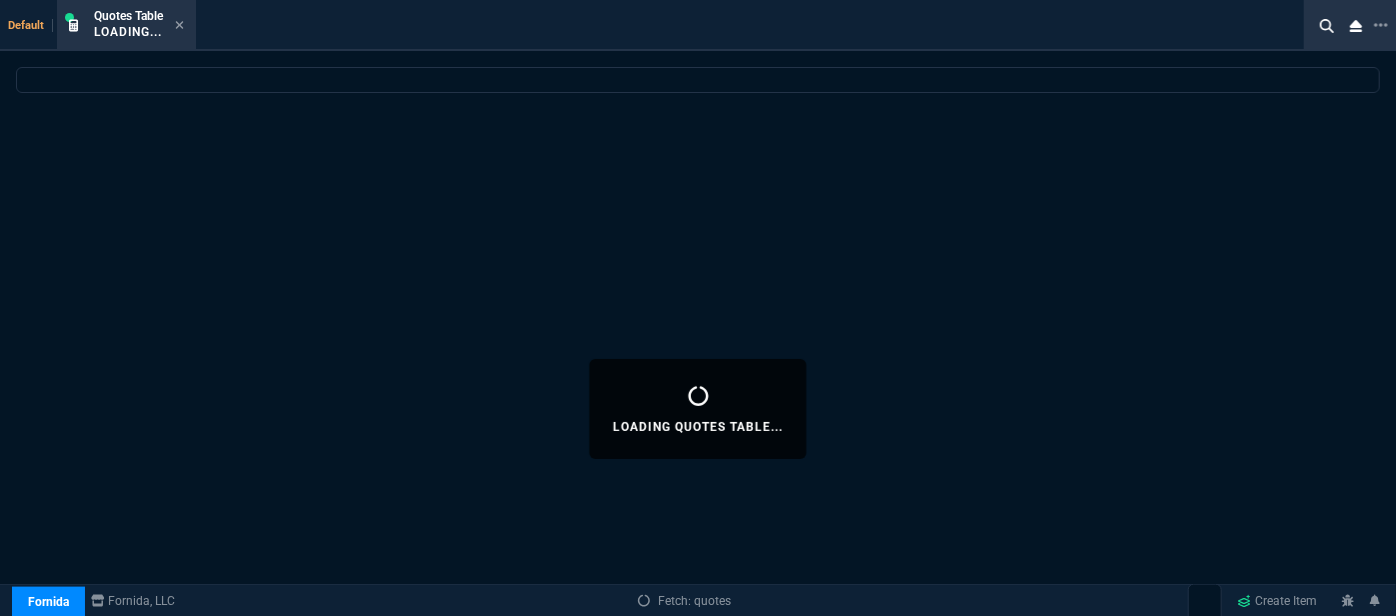 select 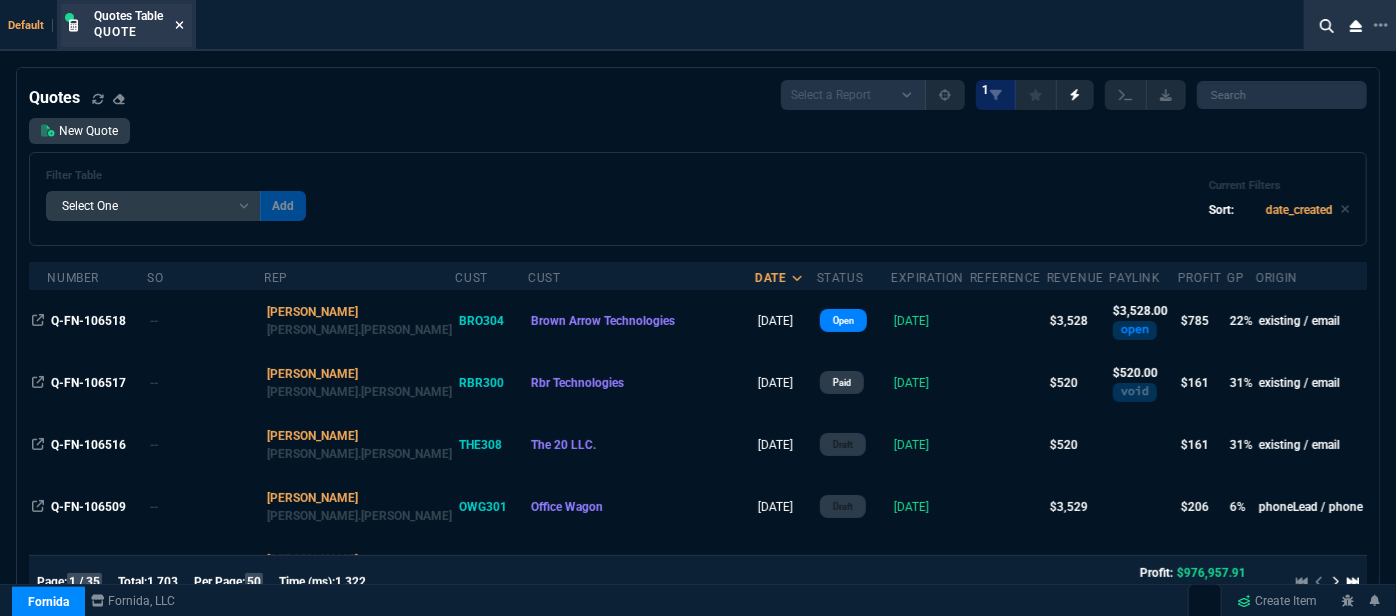 click 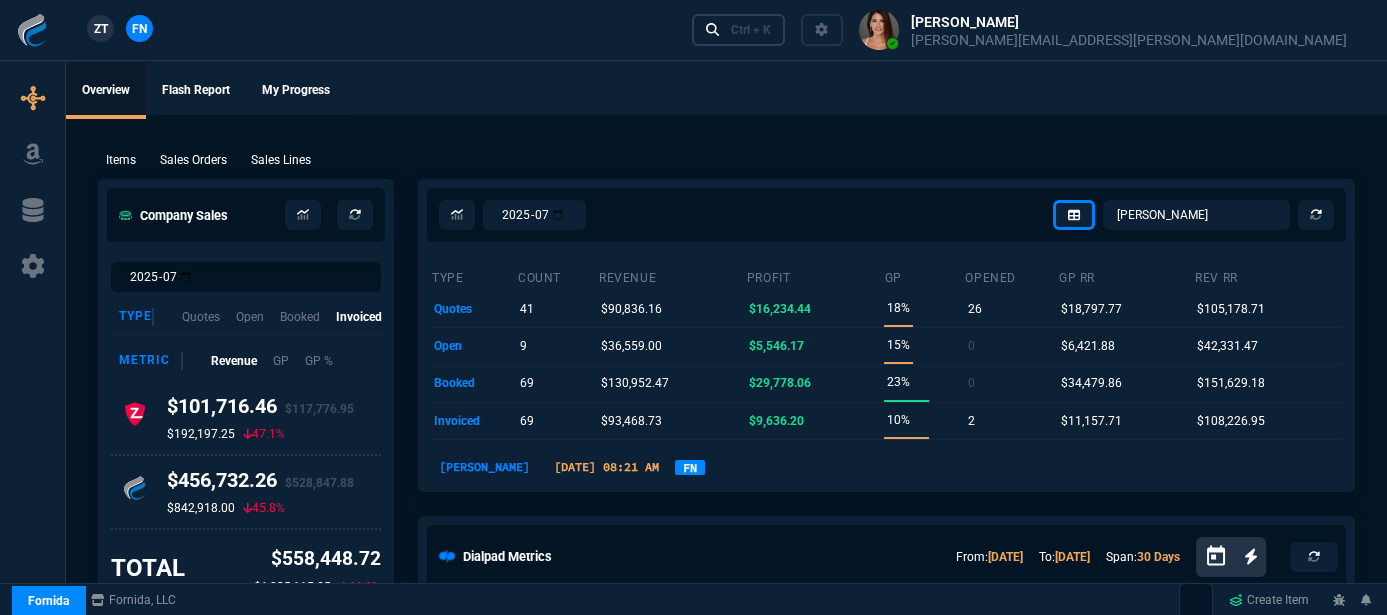 click on "Ctrl + K" at bounding box center (751, 30) 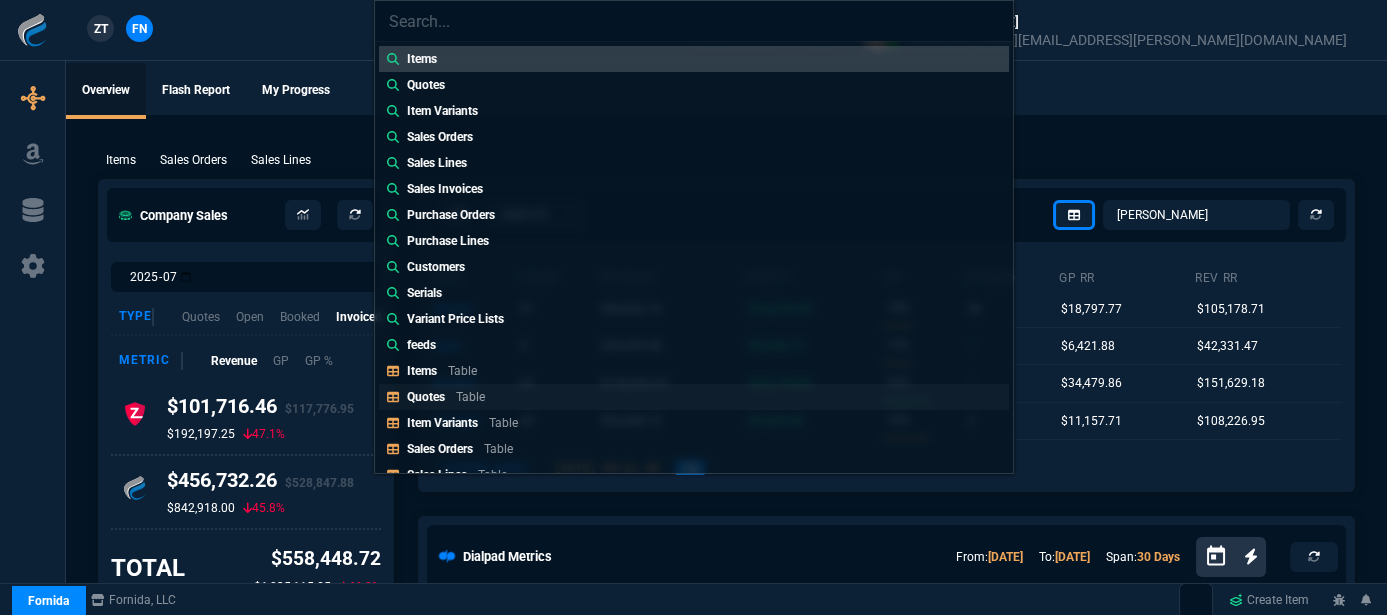click on "Quotes
Table" at bounding box center (694, 397) 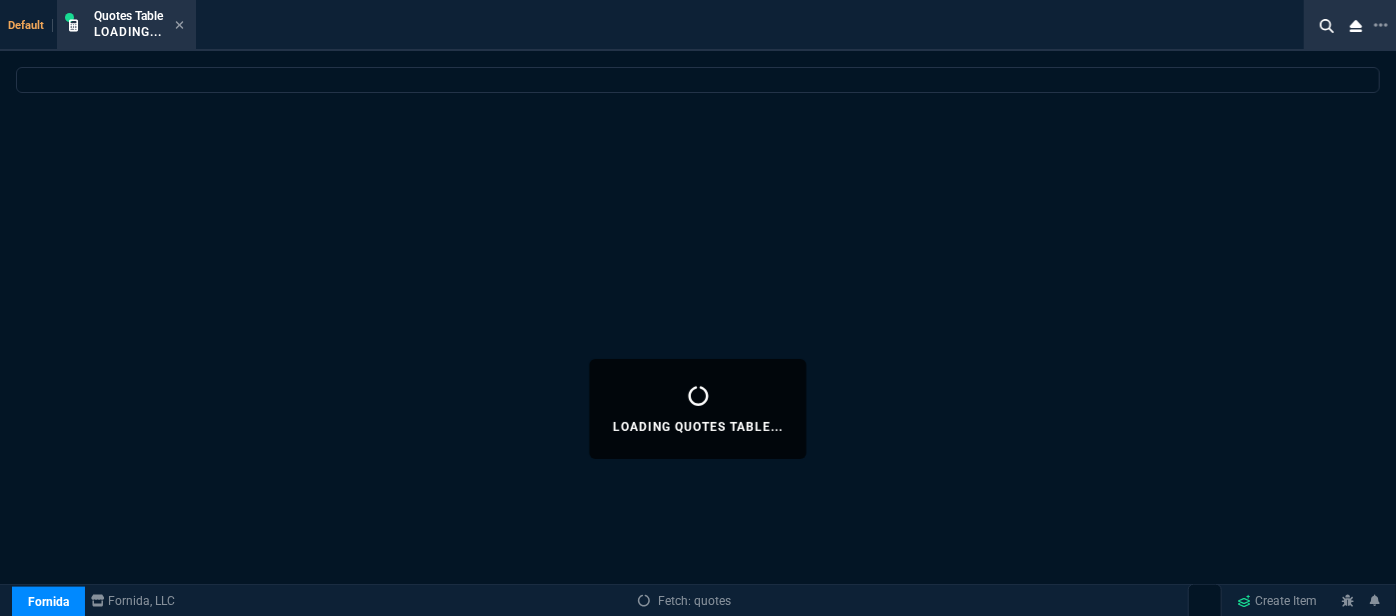 select 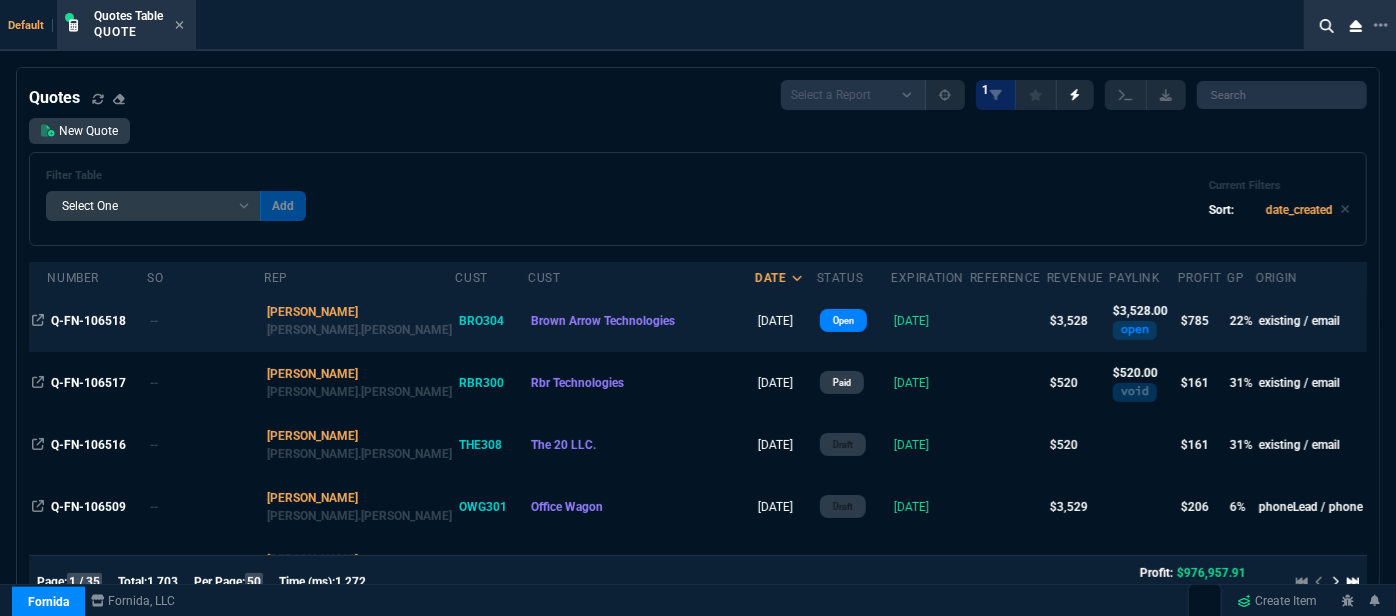 click at bounding box center [1008, 321] 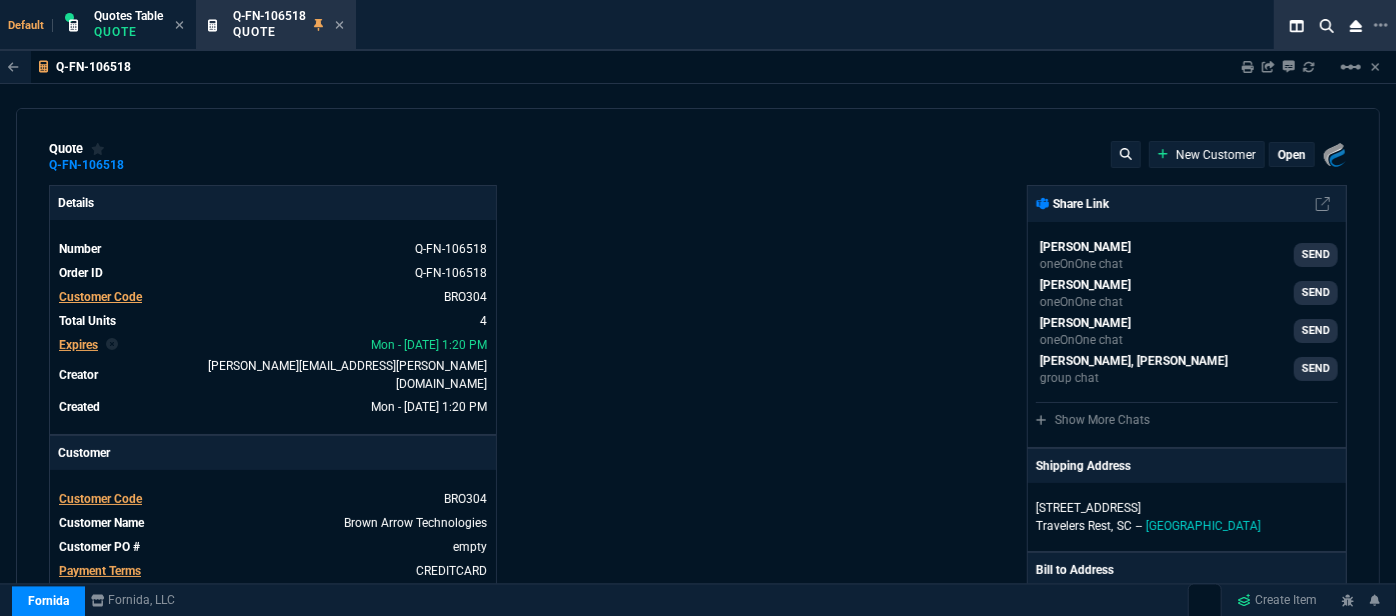 type on "25" 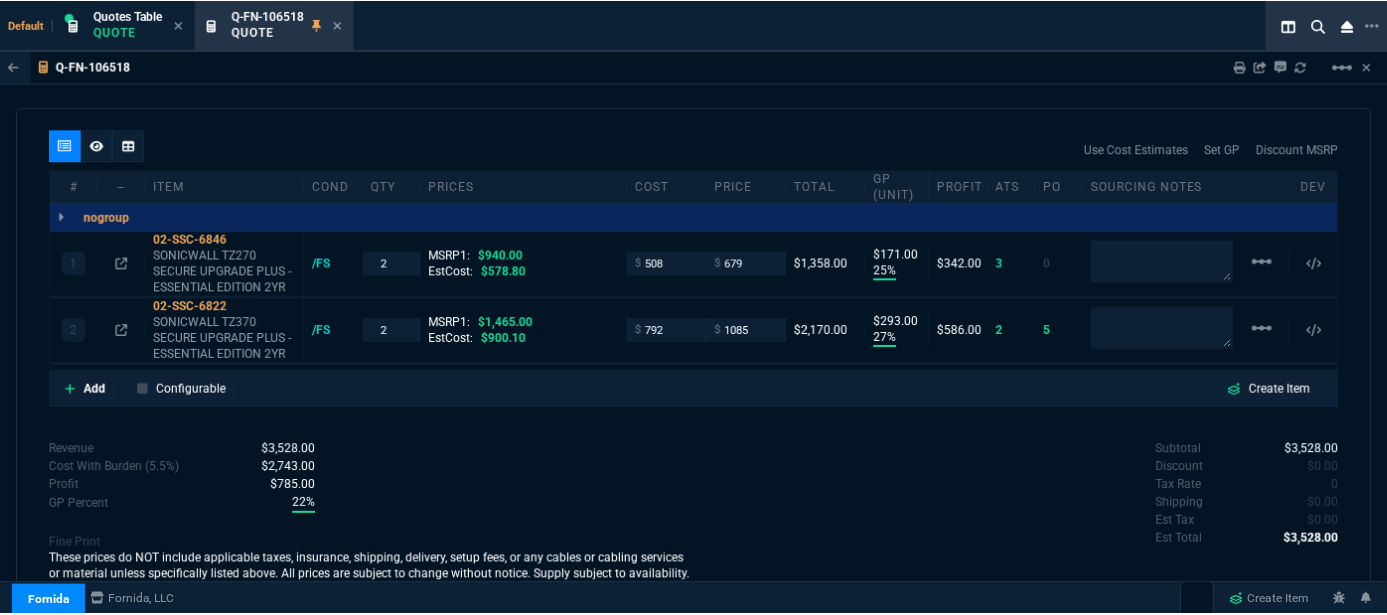 scroll, scrollTop: 1269, scrollLeft: 0, axis: vertical 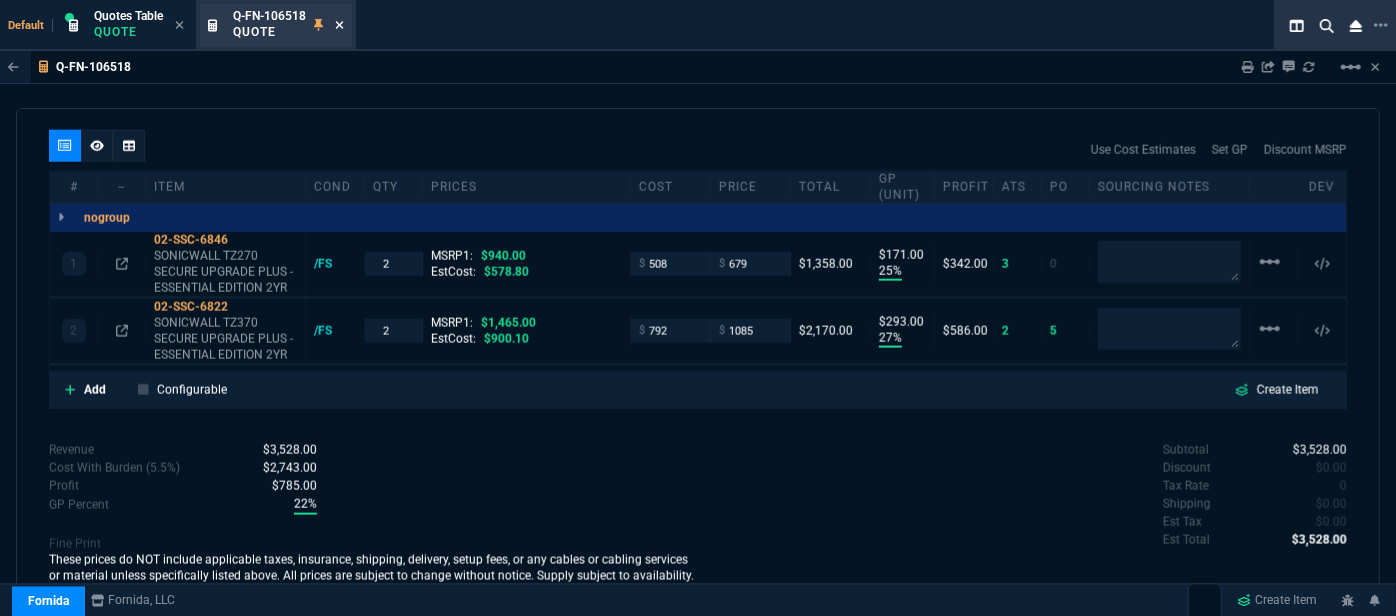 click 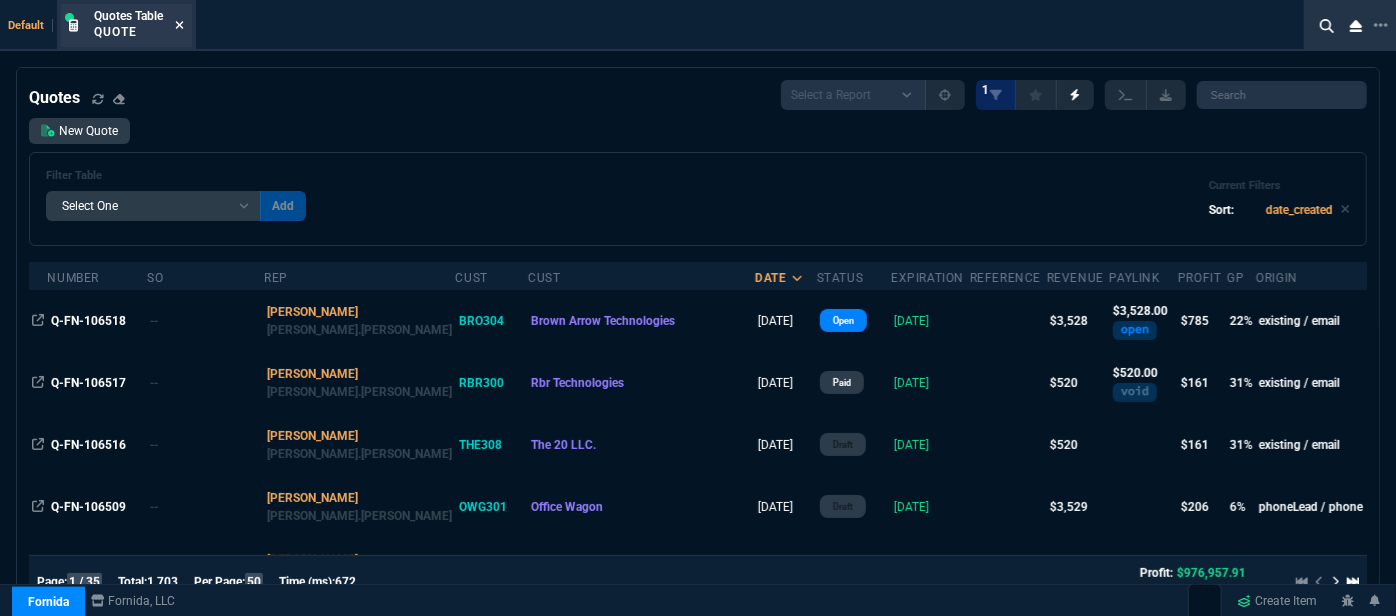 click 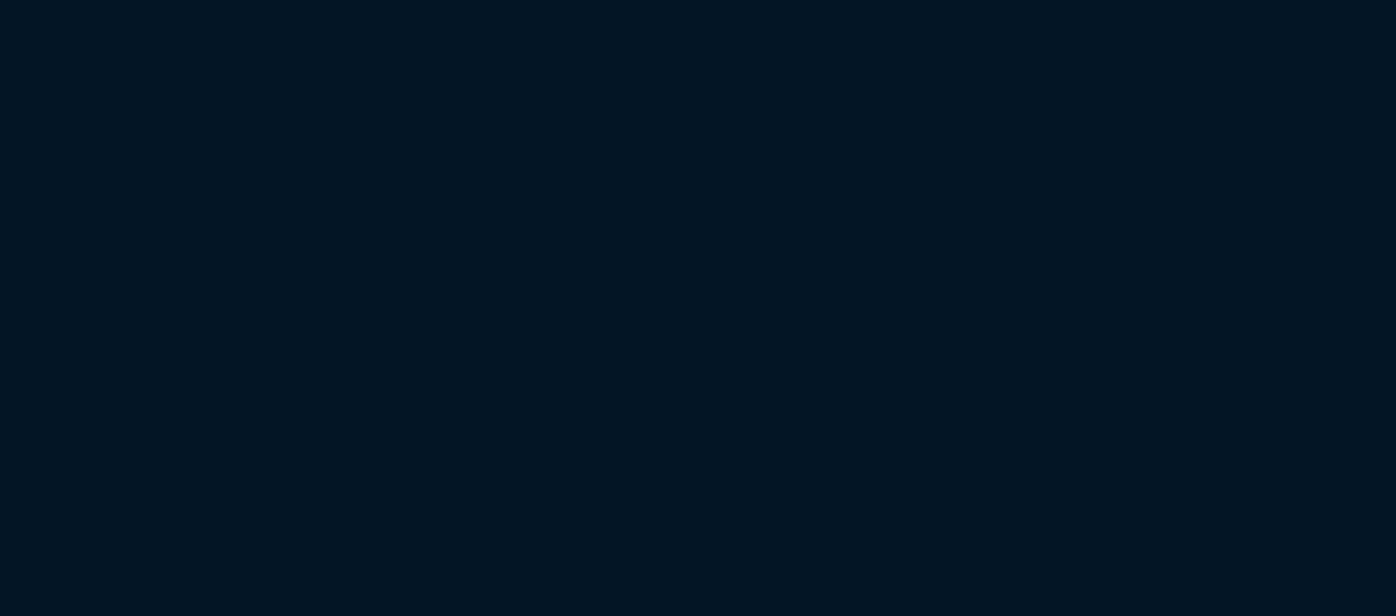 scroll, scrollTop: 0, scrollLeft: 0, axis: both 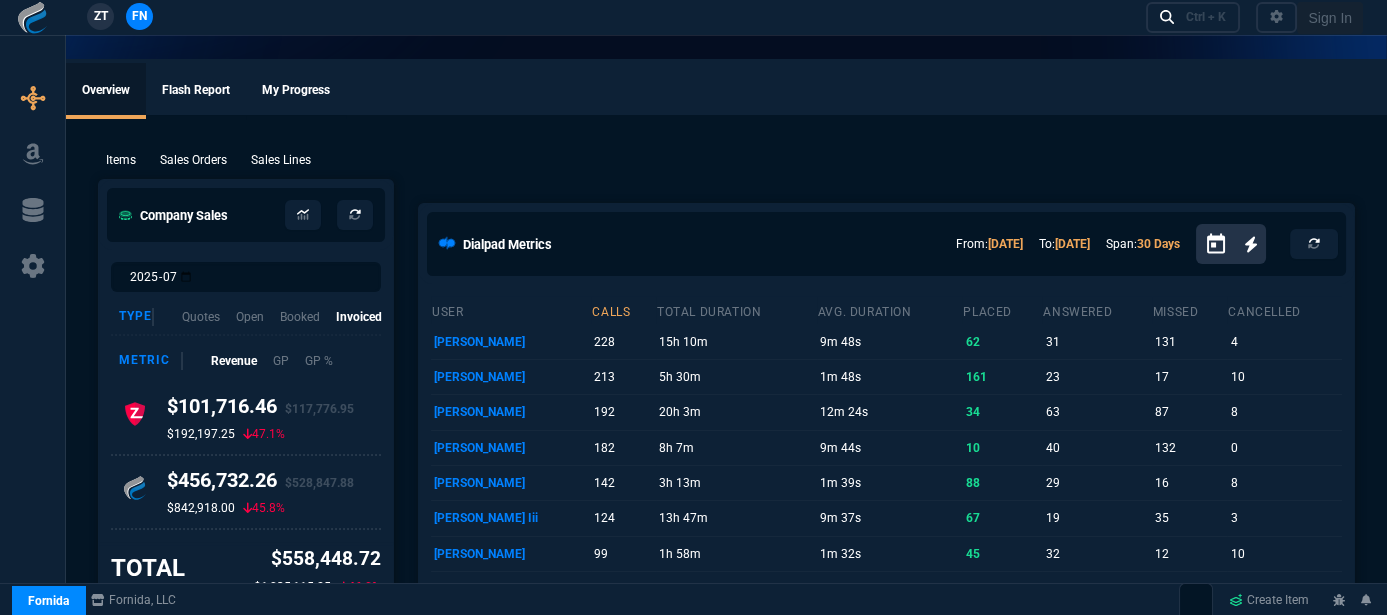select on "12: [PERSON_NAME]" 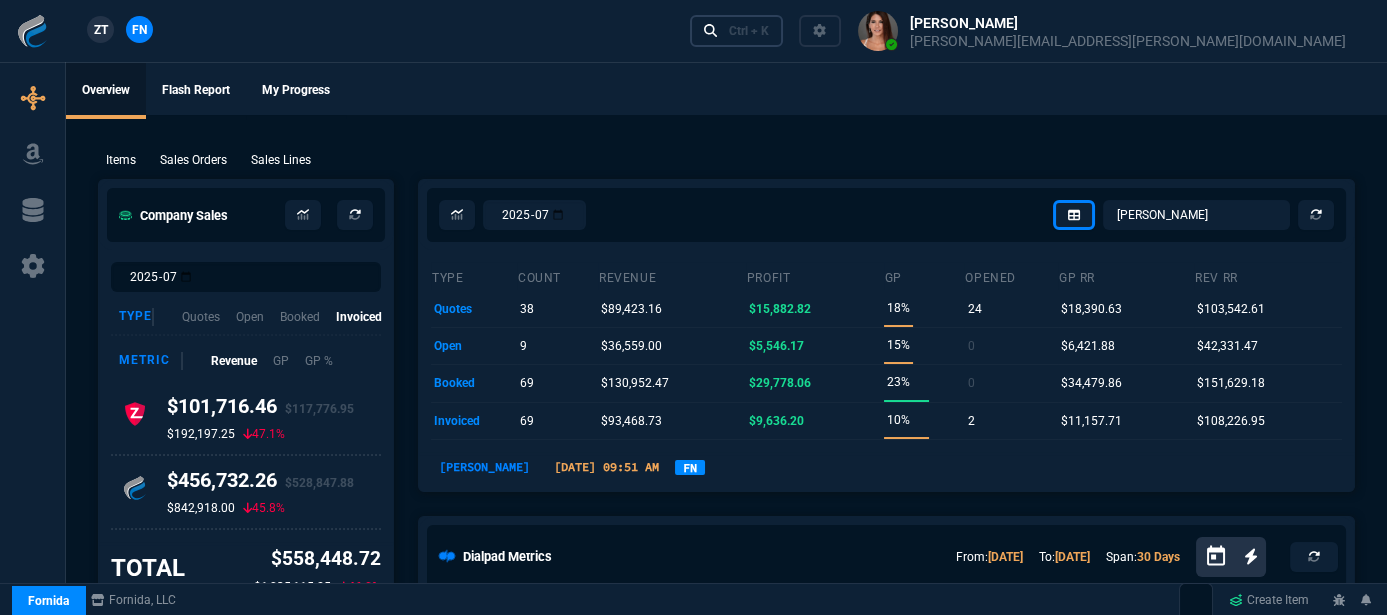 click on "Ctrl + K" at bounding box center (749, 31) 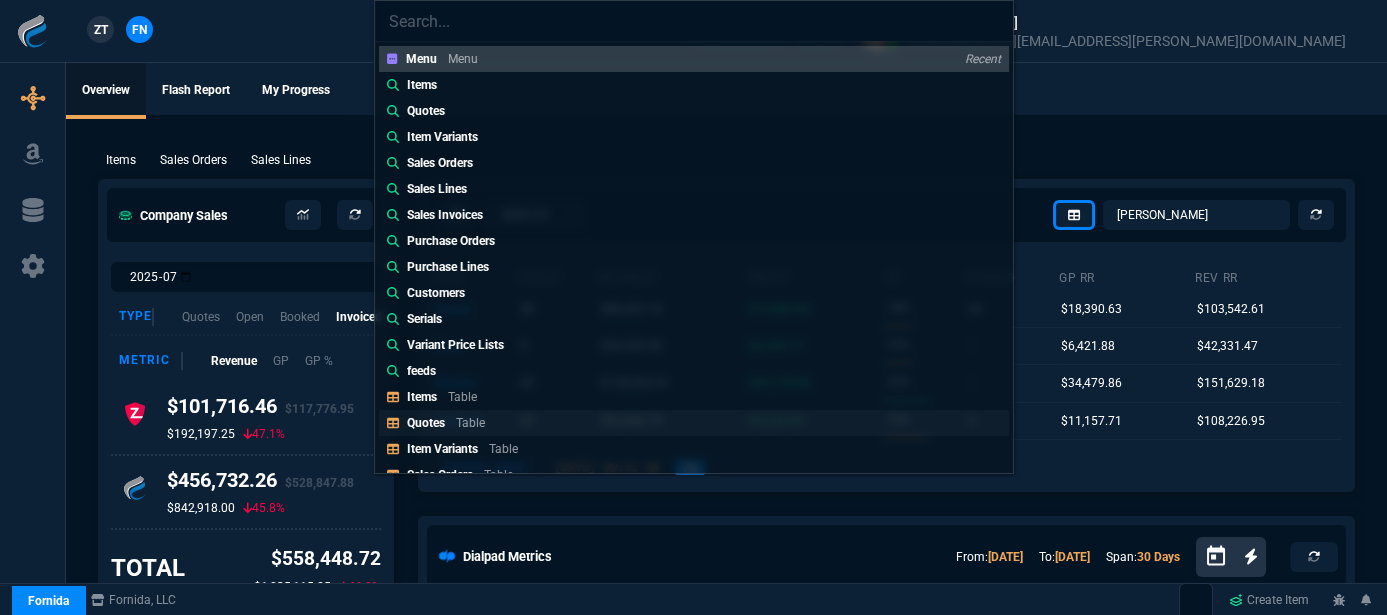 click on "Quotes
Table" at bounding box center [694, 423] 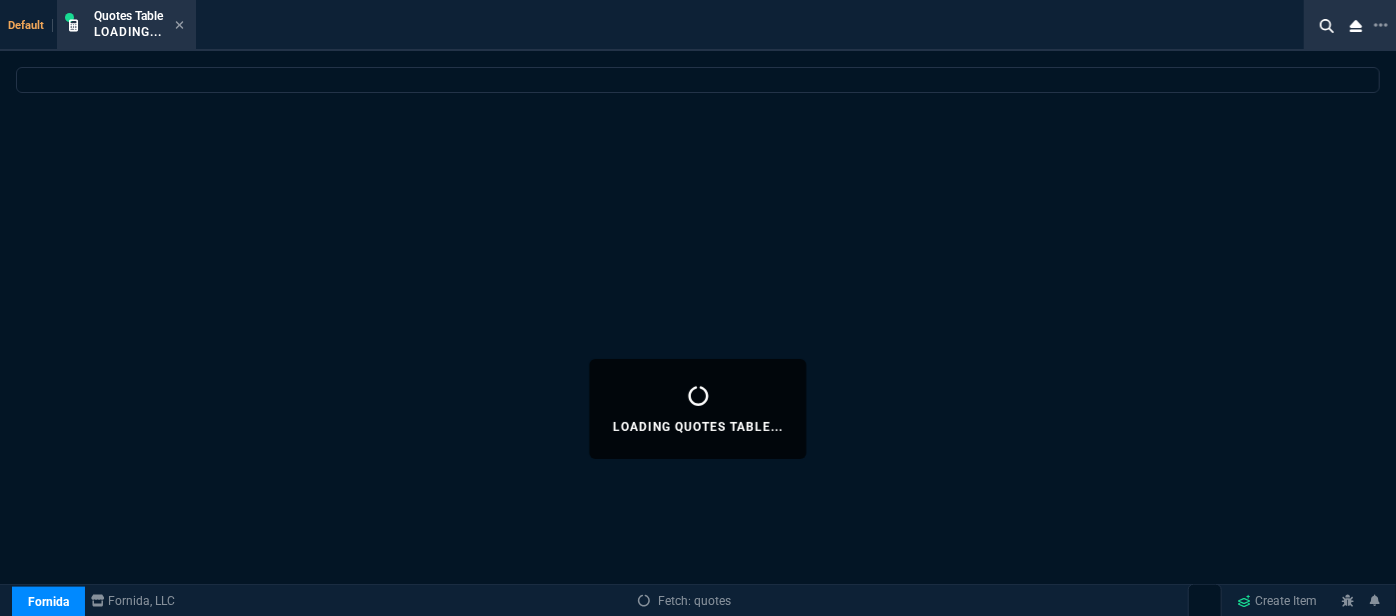 select 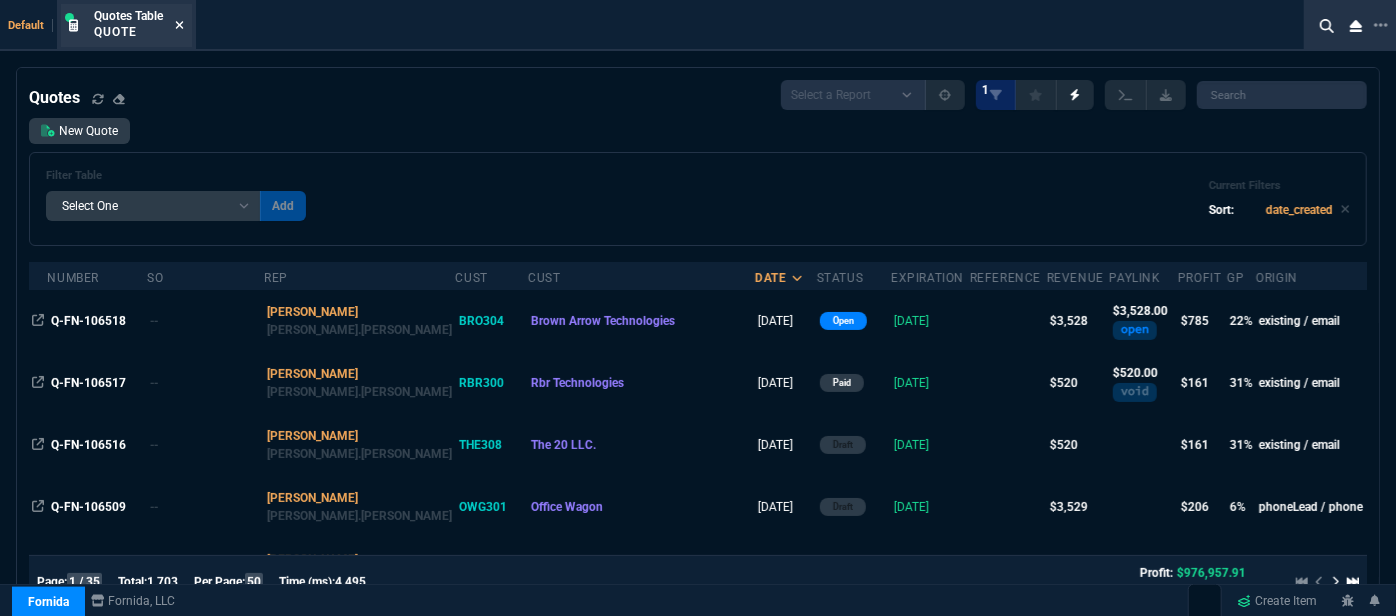 click 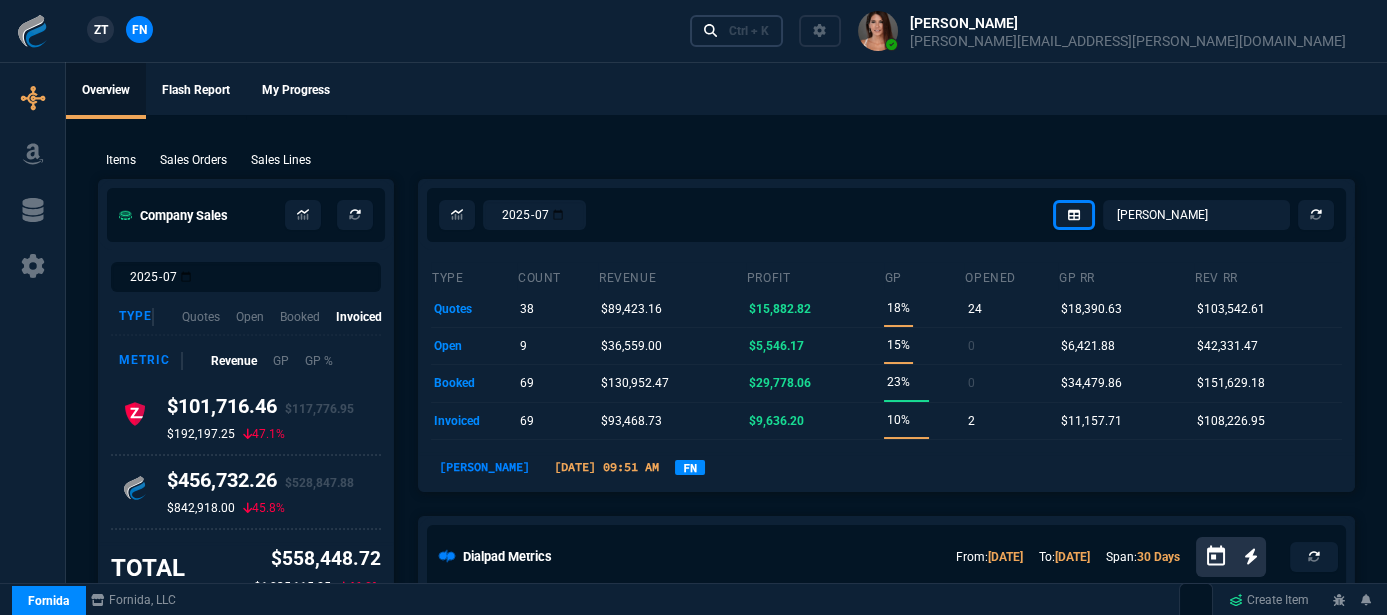 click on "Ctrl + K" at bounding box center [749, 31] 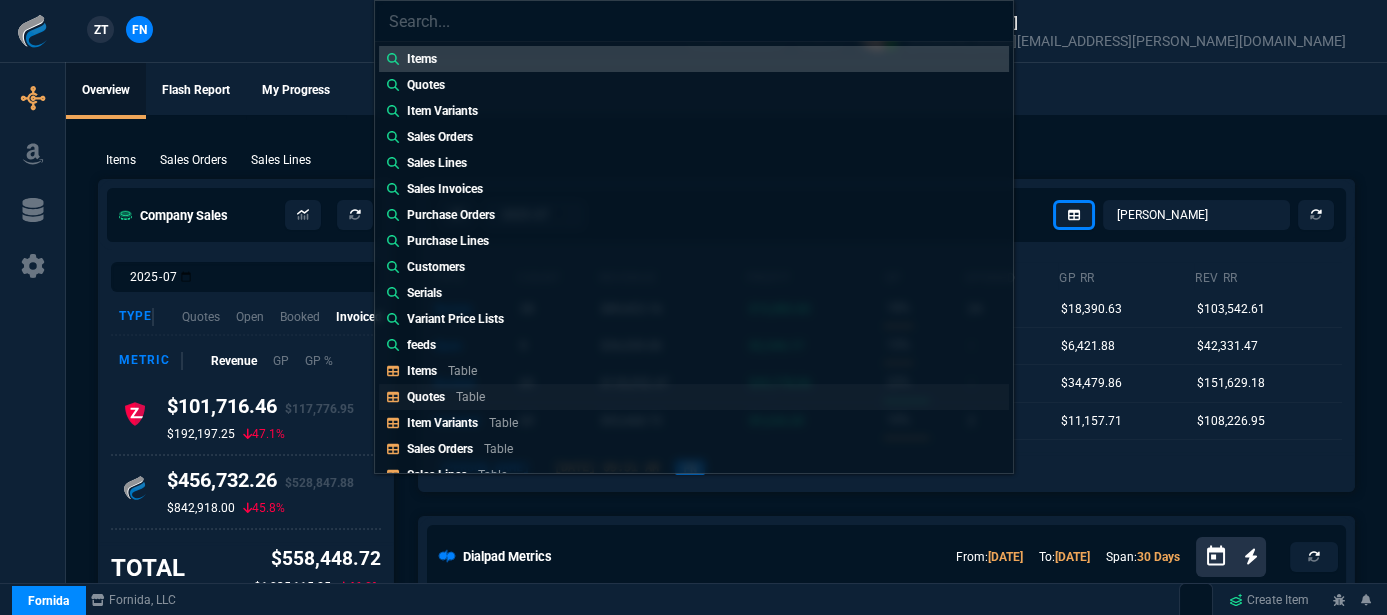 click on "Quotes
Table" at bounding box center [694, 397] 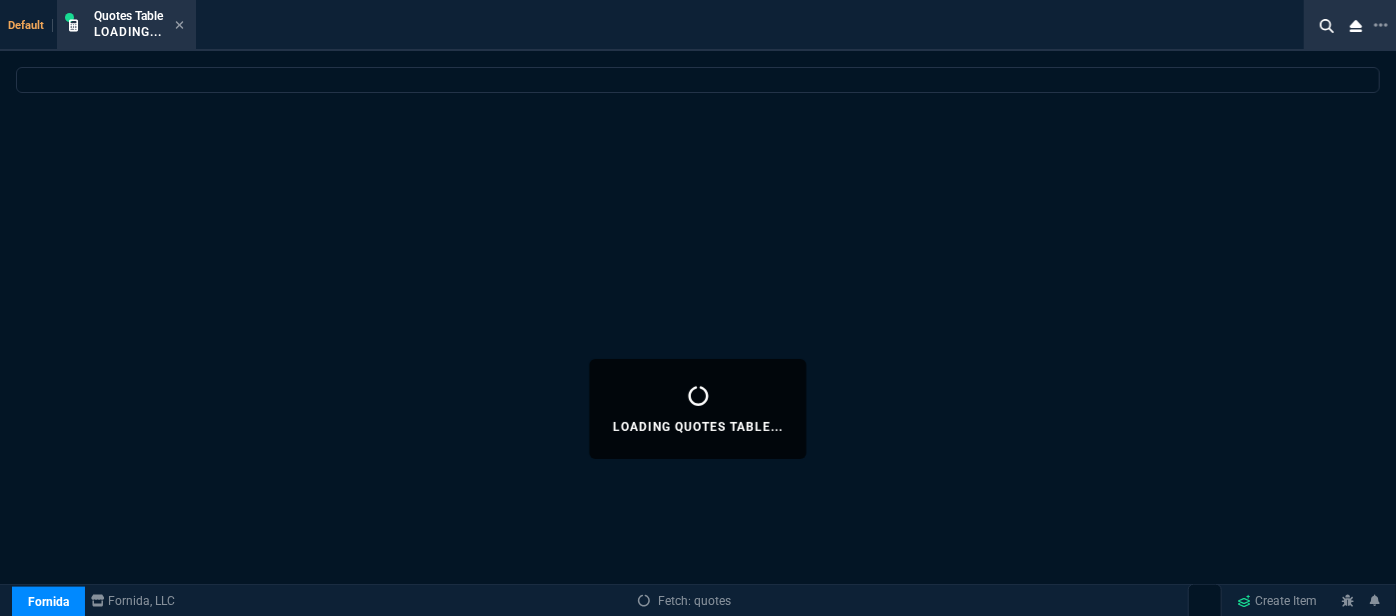 select 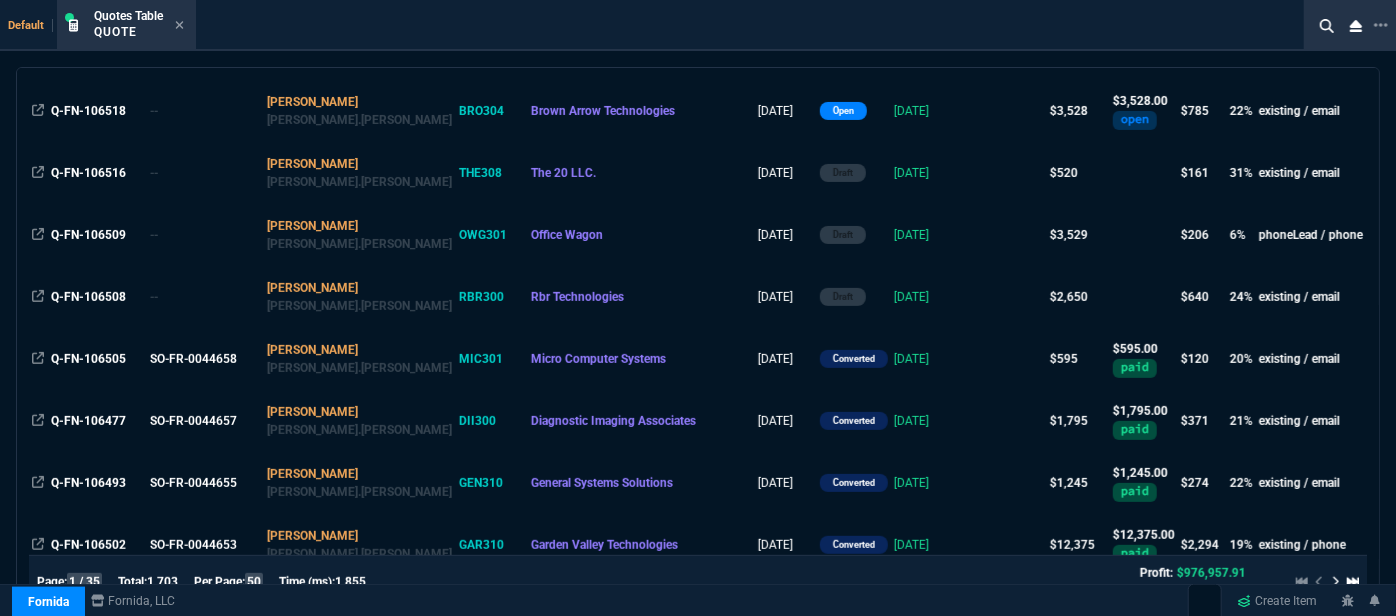 scroll, scrollTop: 0, scrollLeft: 0, axis: both 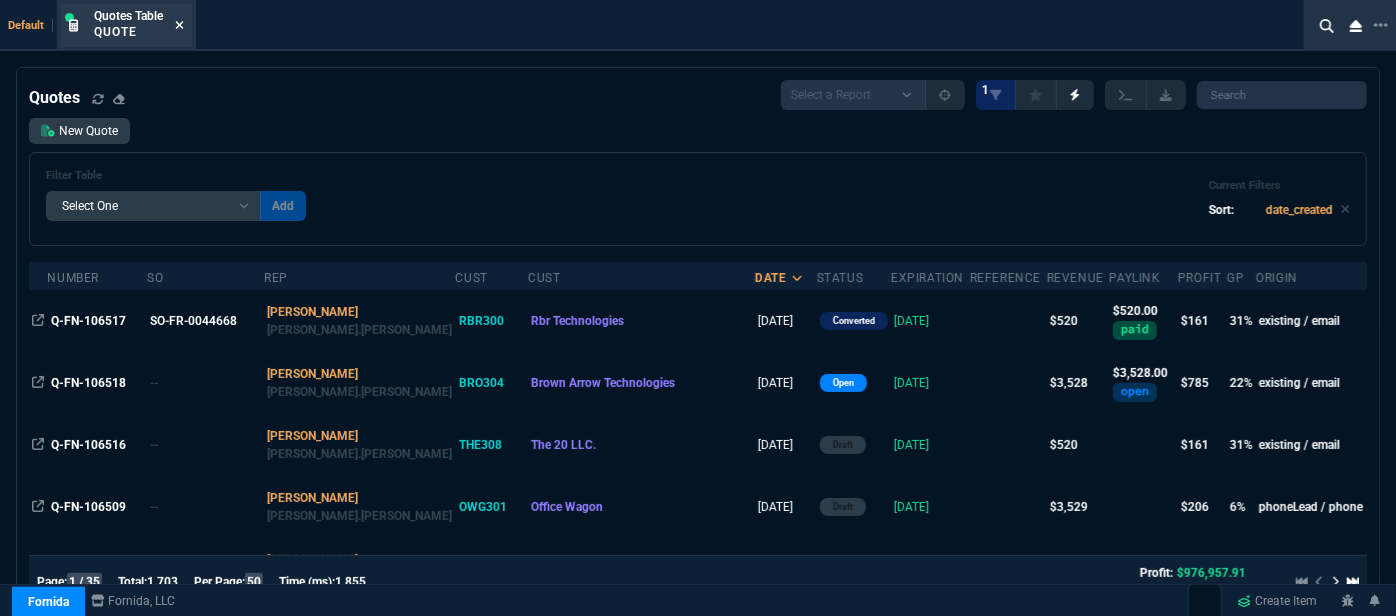 click at bounding box center (179, 26) 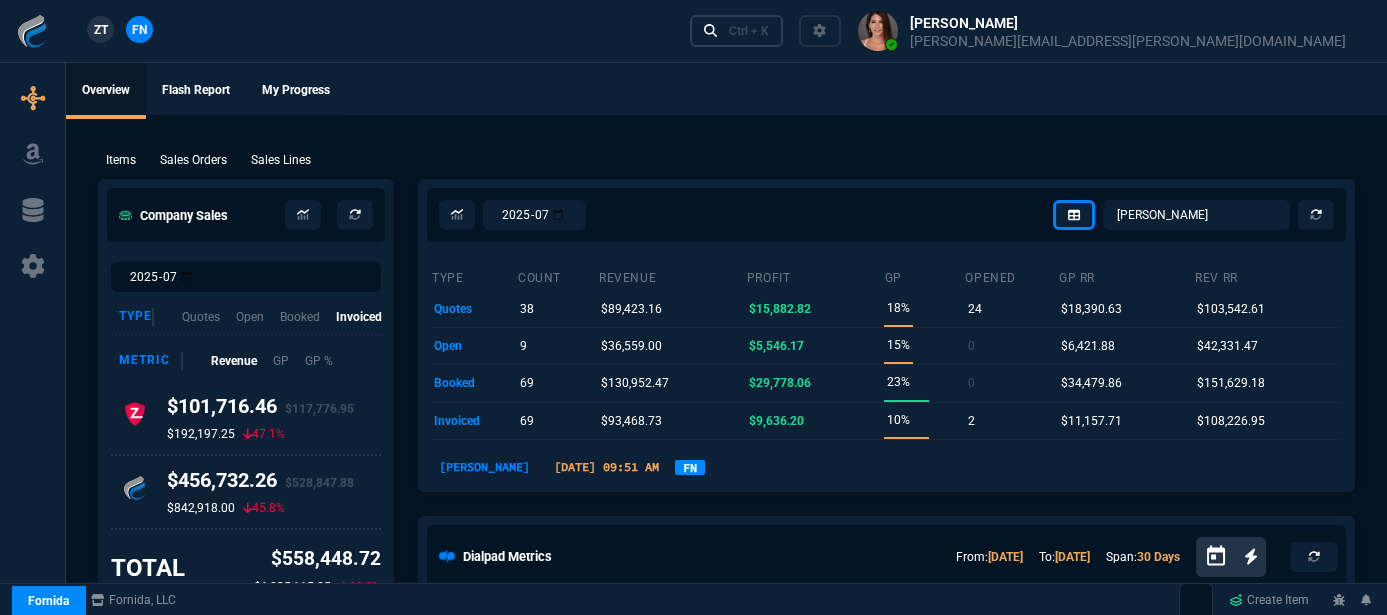 click on "Ctrl + K" at bounding box center [749, 31] 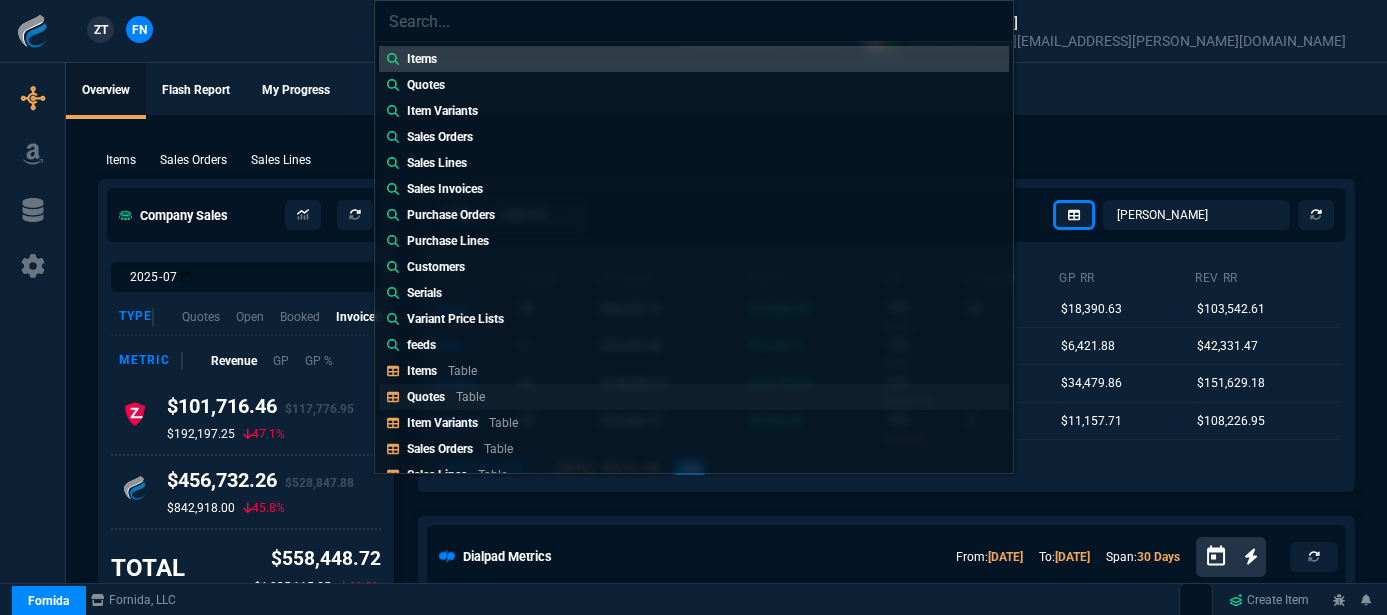click on "Quotes
Table" at bounding box center (694, 397) 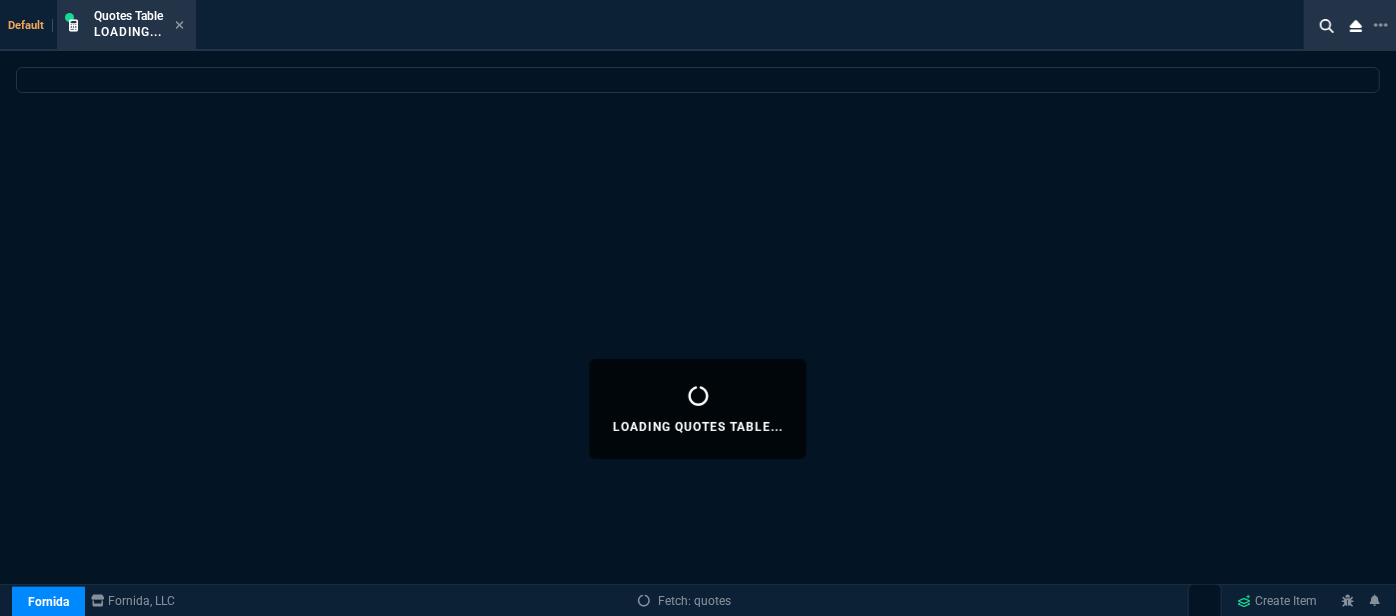 select 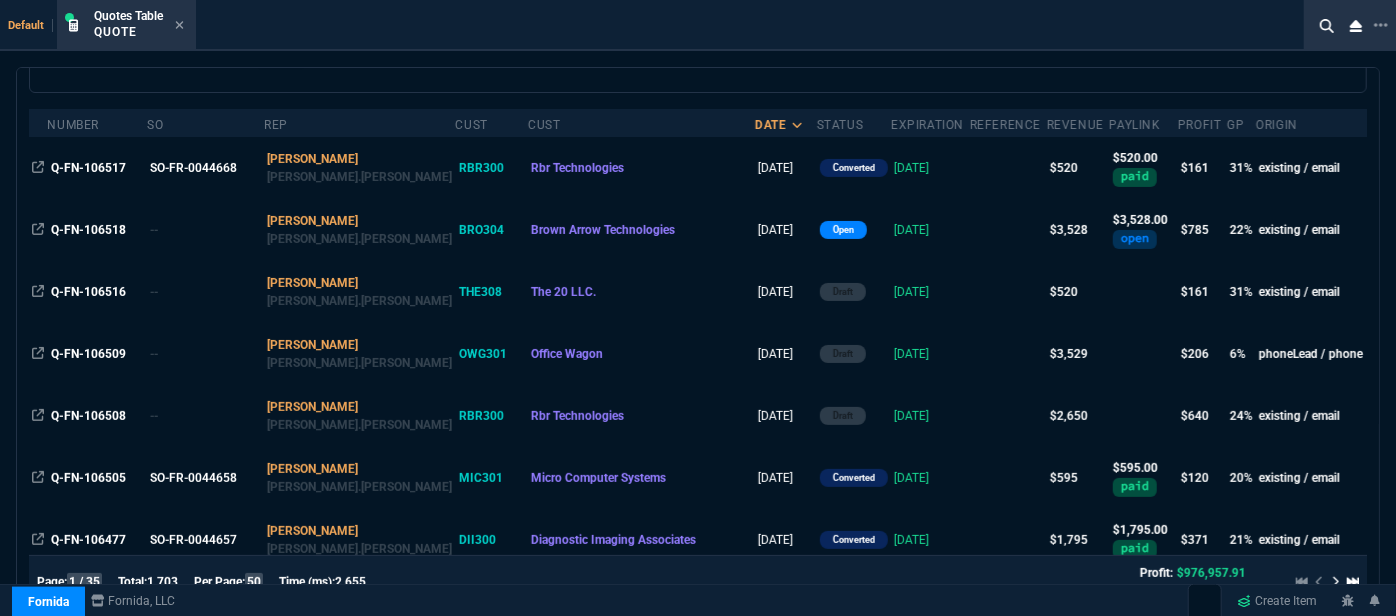 scroll, scrollTop: 181, scrollLeft: 0, axis: vertical 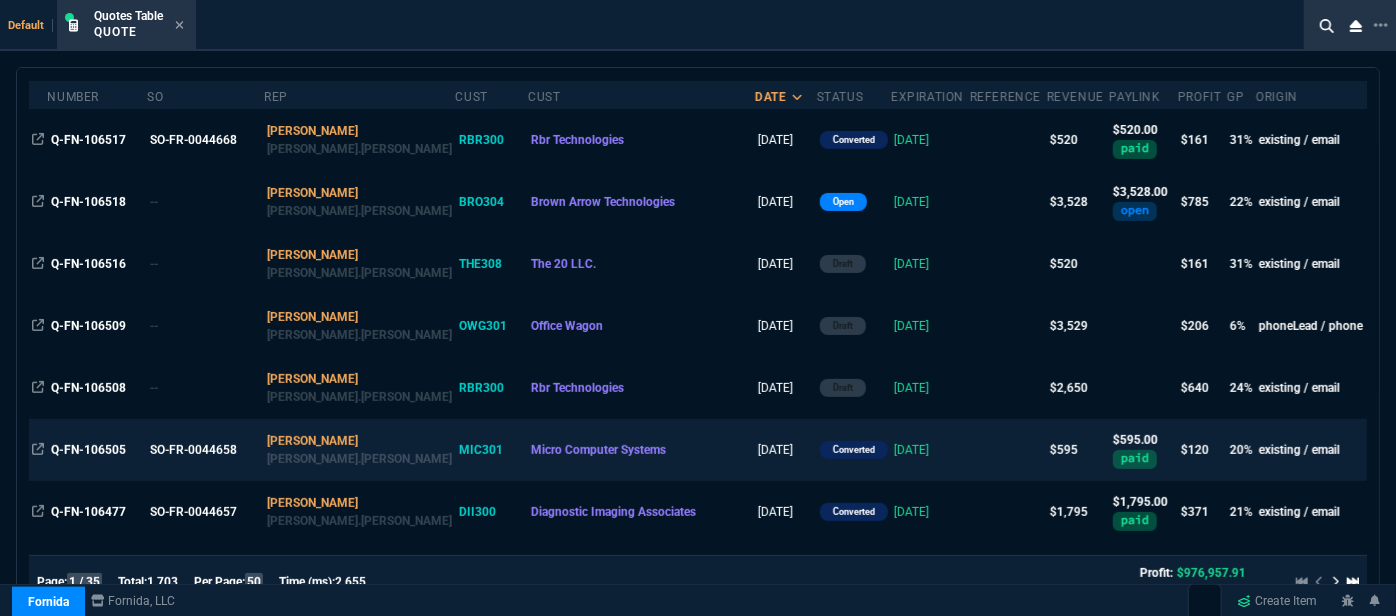 click at bounding box center [1008, 450] 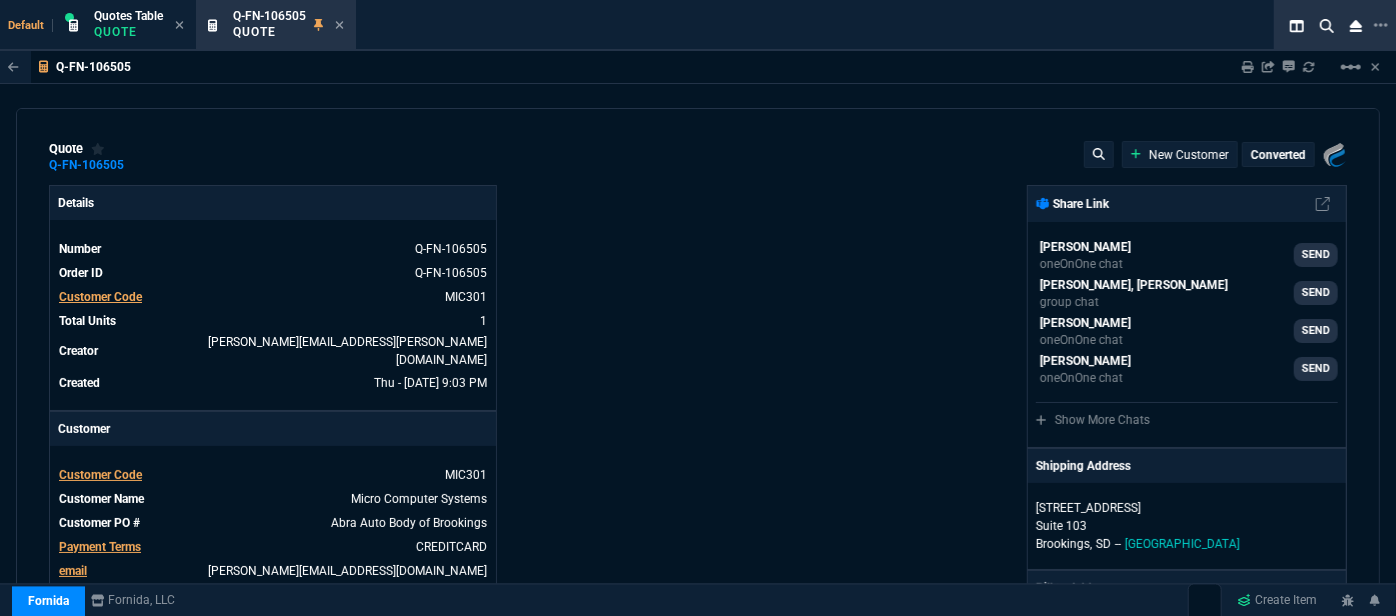 type on "24" 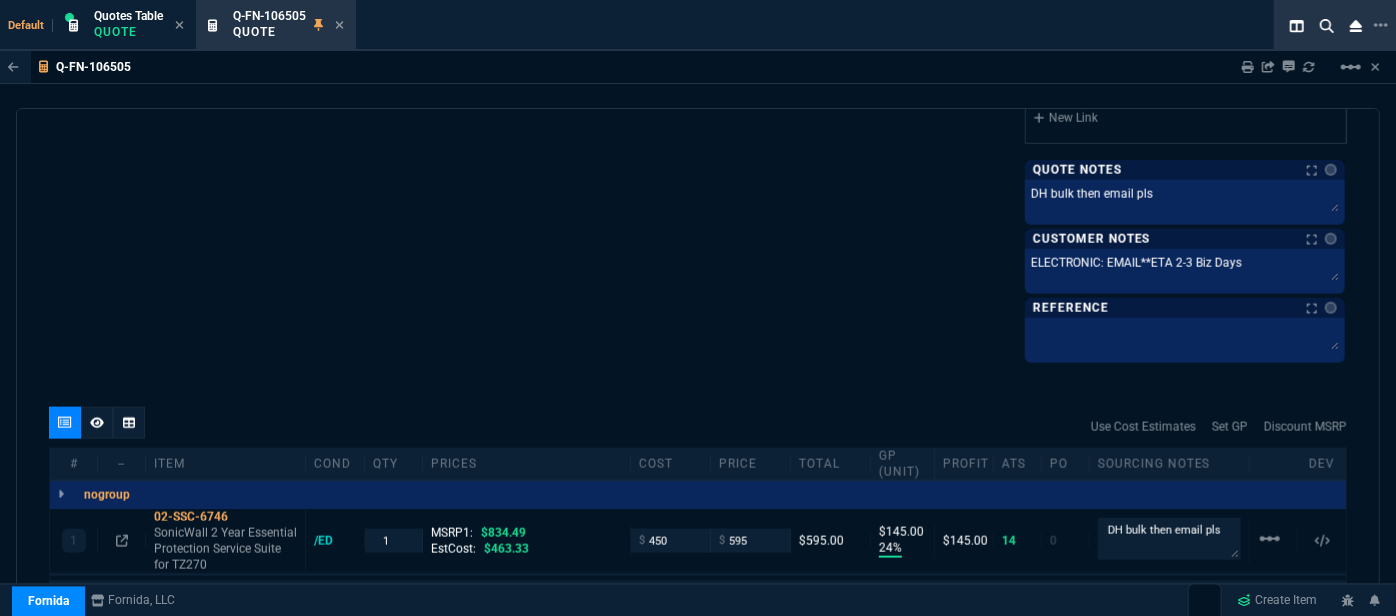 scroll, scrollTop: 1362, scrollLeft: 0, axis: vertical 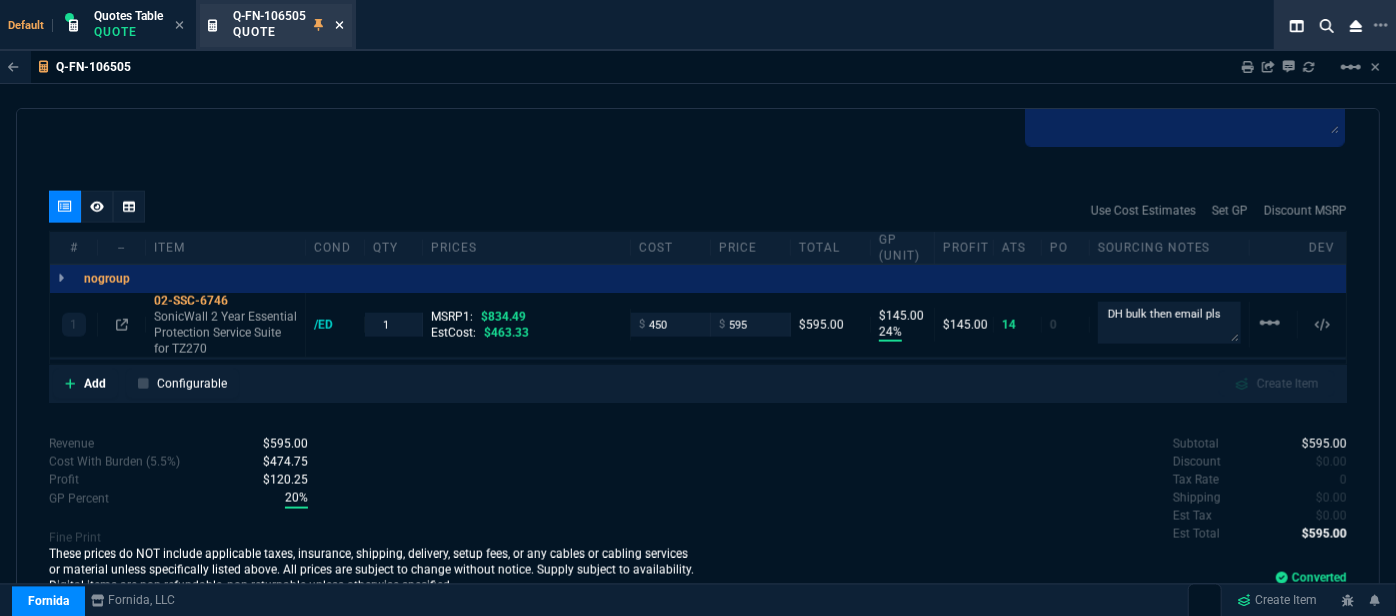 click 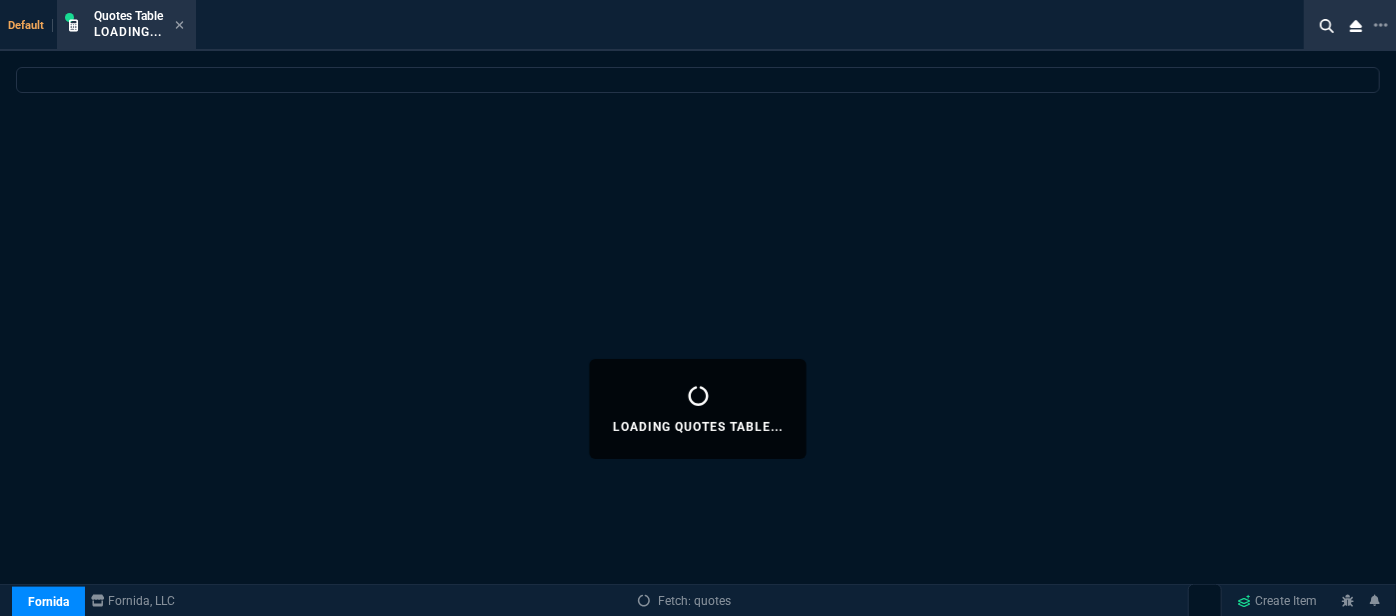 select 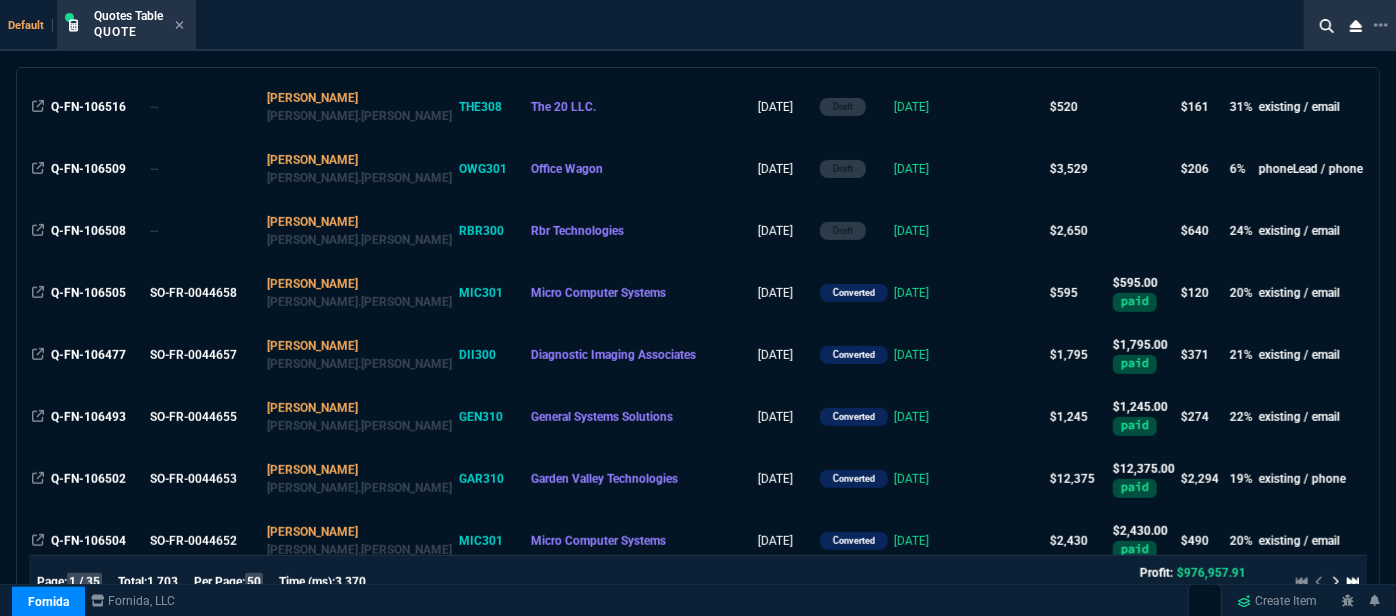 scroll, scrollTop: 363, scrollLeft: 0, axis: vertical 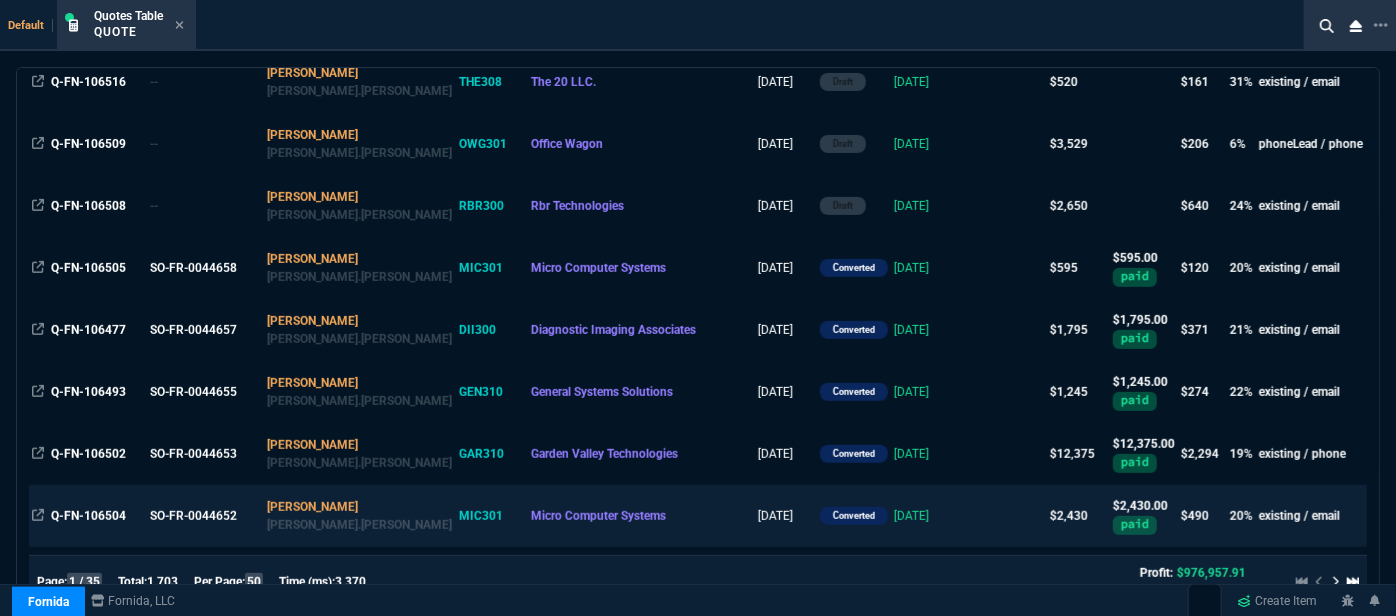click at bounding box center [1008, 516] 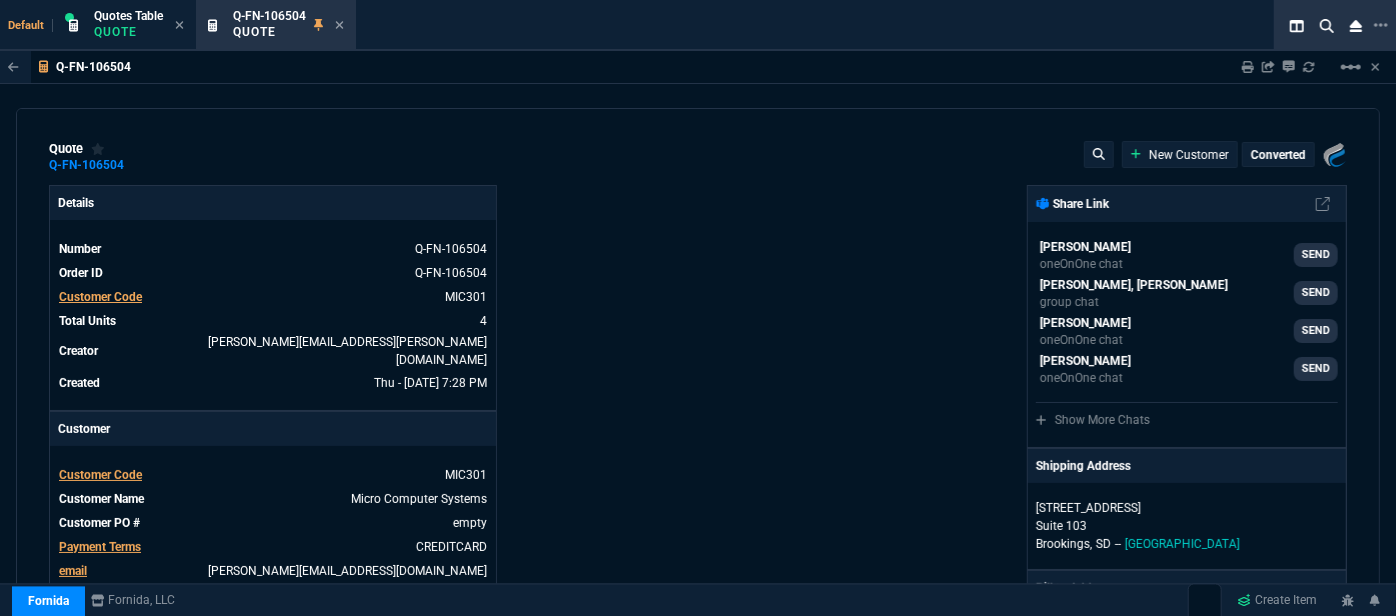 type on "24" 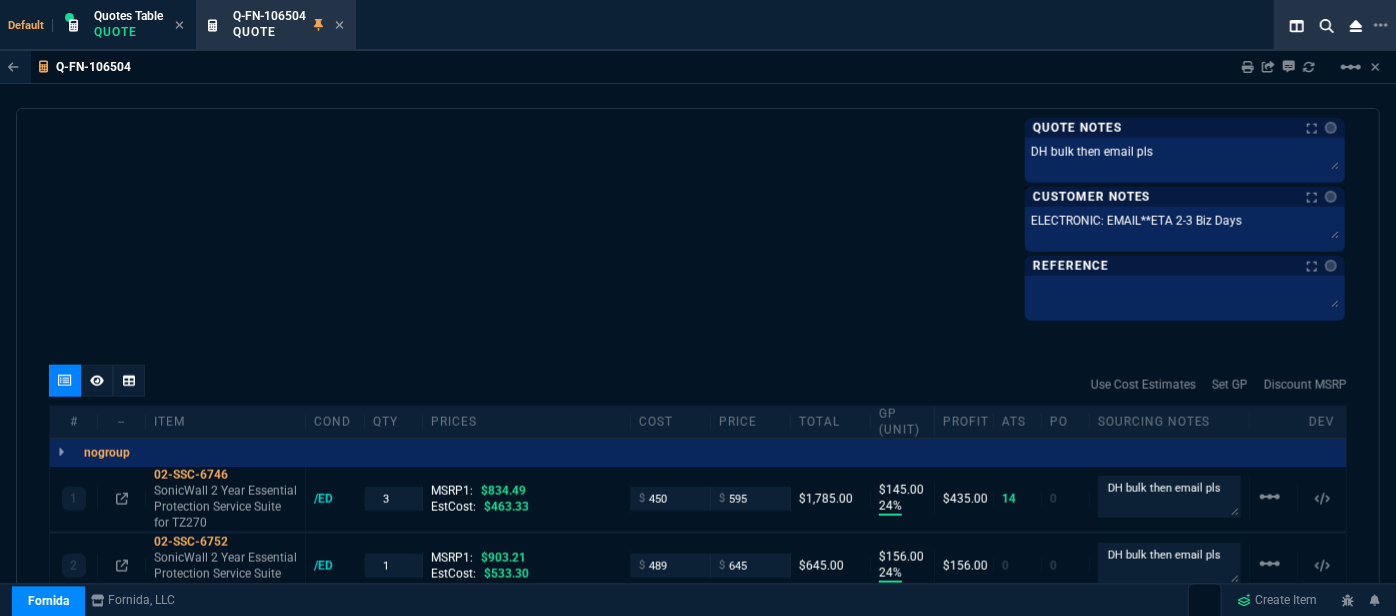 scroll, scrollTop: 1454, scrollLeft: 0, axis: vertical 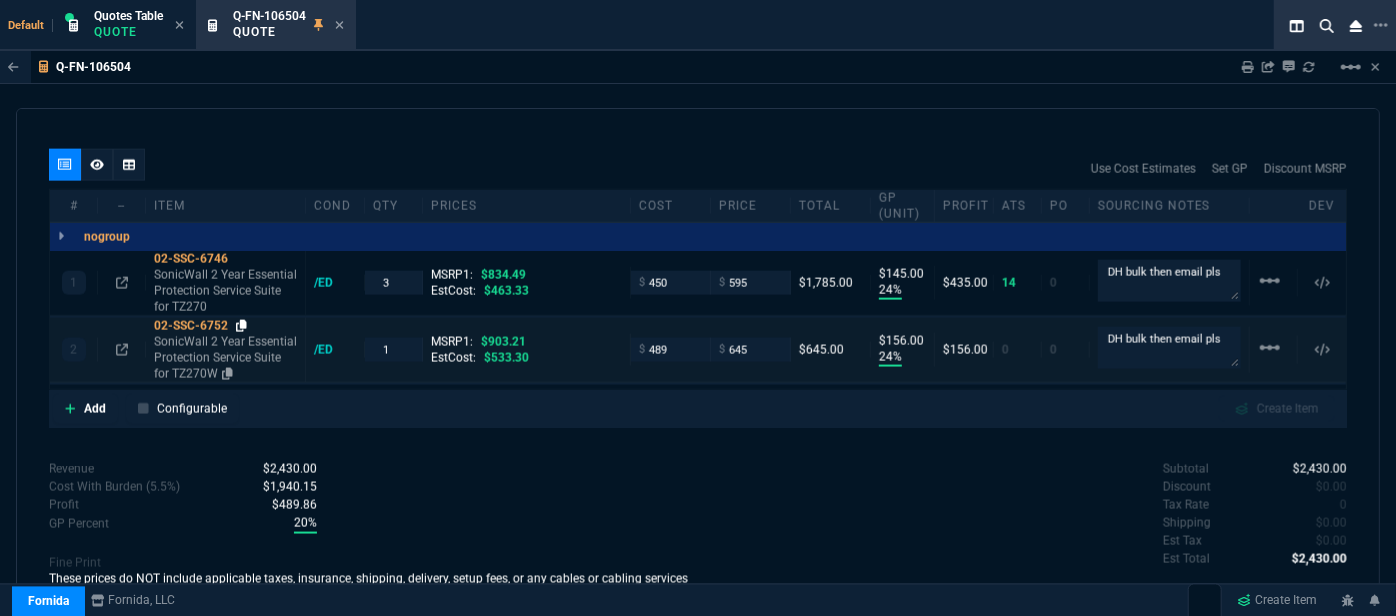 click 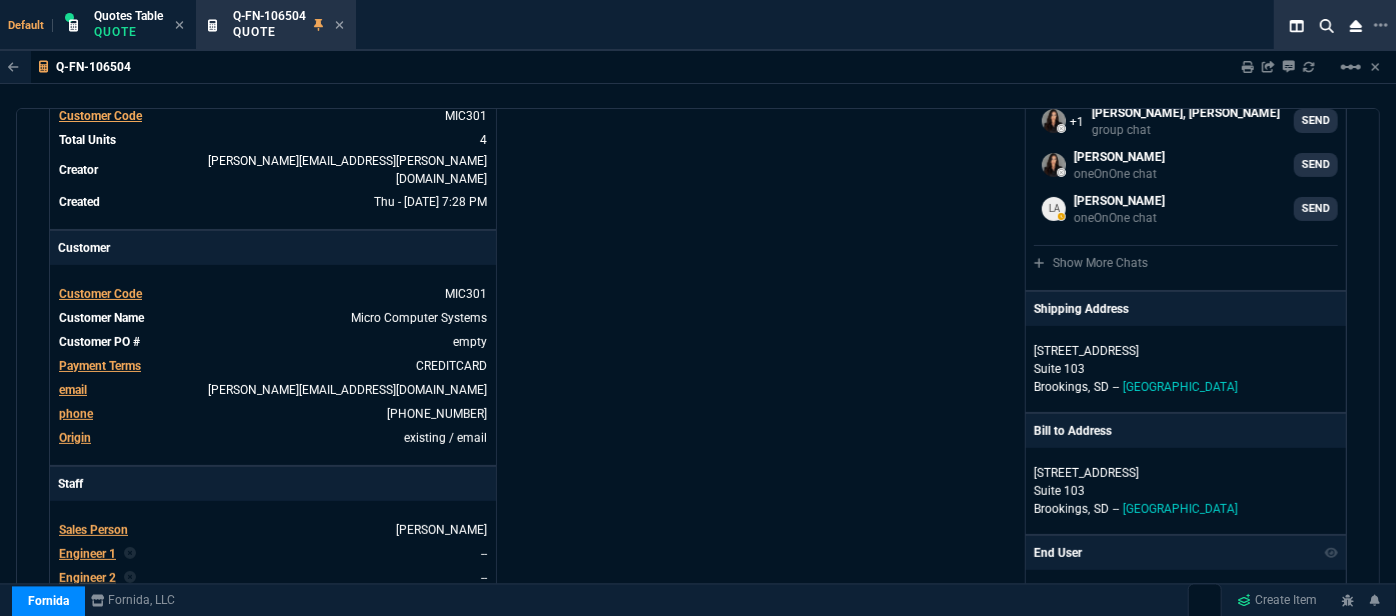 scroll, scrollTop: 0, scrollLeft: 0, axis: both 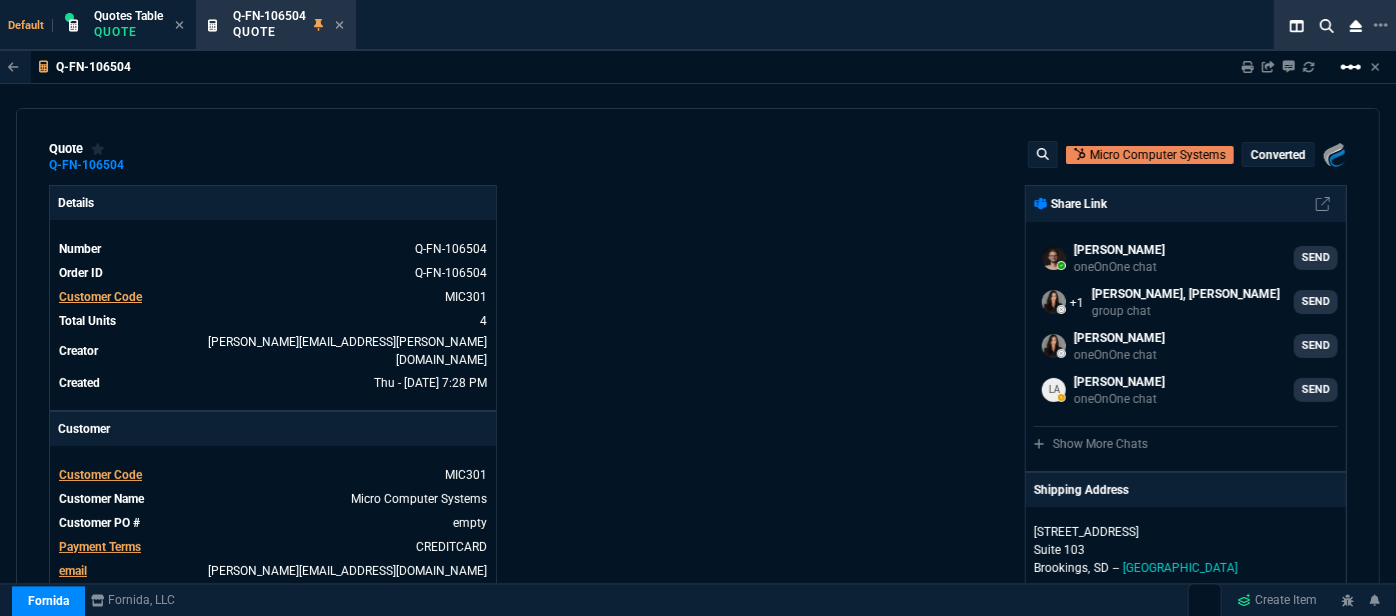 click on "linear_scale" at bounding box center (1351, 67) 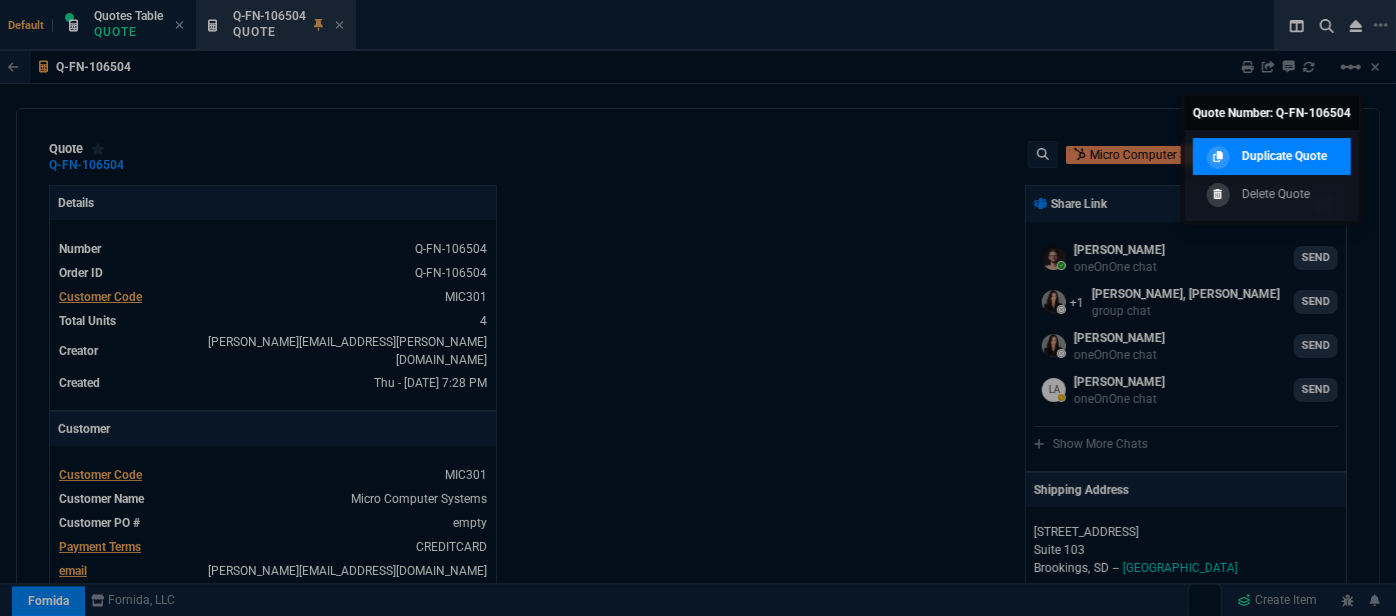 click on "Duplicate Quote" at bounding box center (1284, 156) 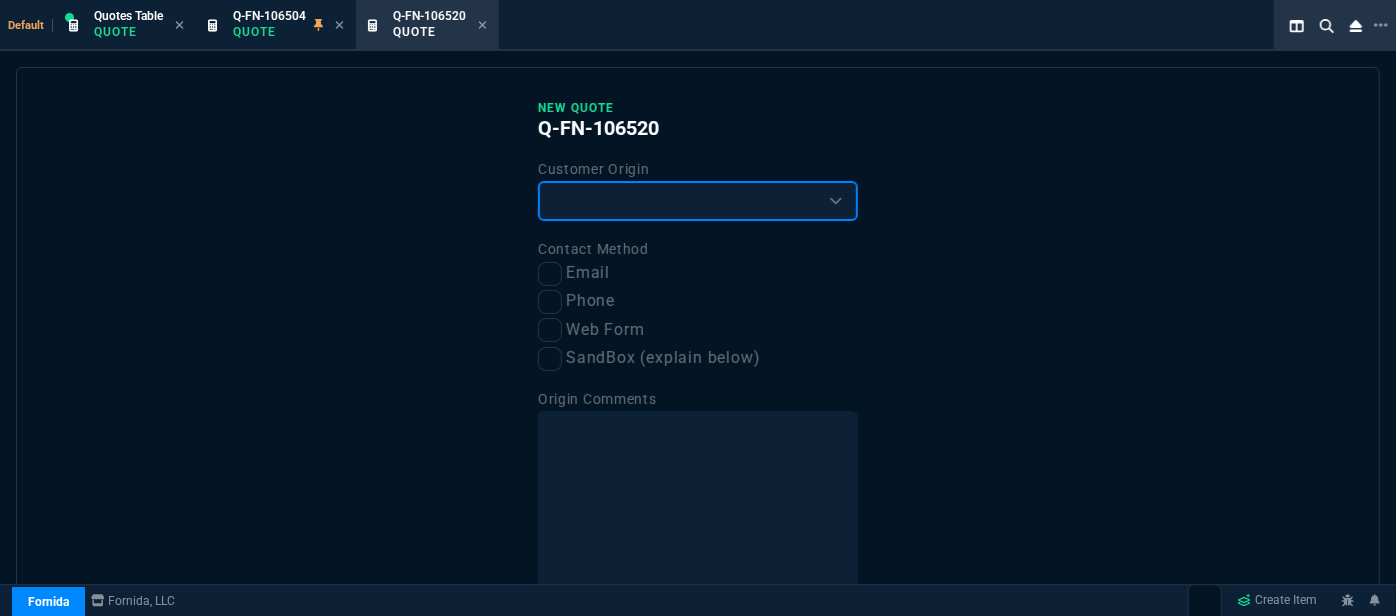 click on "Existing Customer Amazon Lead (first order) Website Lead (first order) Called (first order) Referral (first order) SandBox (explain below)" at bounding box center (698, 201) 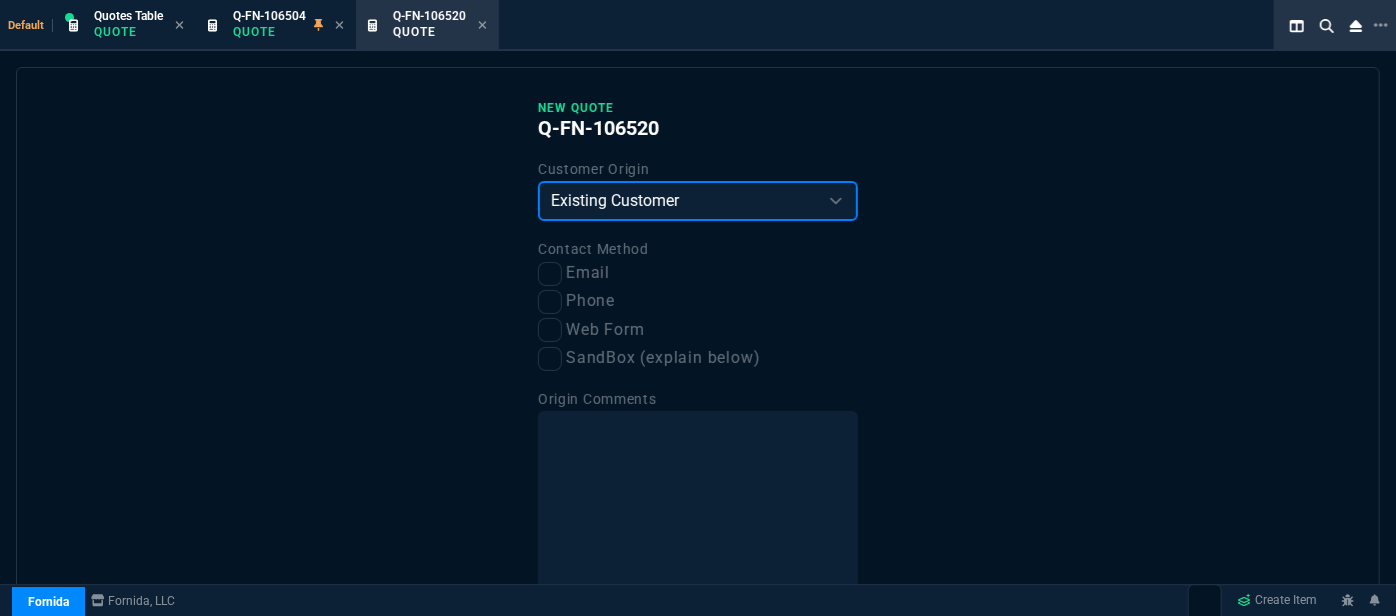 click on "Existing Customer Amazon Lead (first order) Website Lead (first order) Called (first order) Referral (first order) SandBox (explain below)" at bounding box center (698, 201) 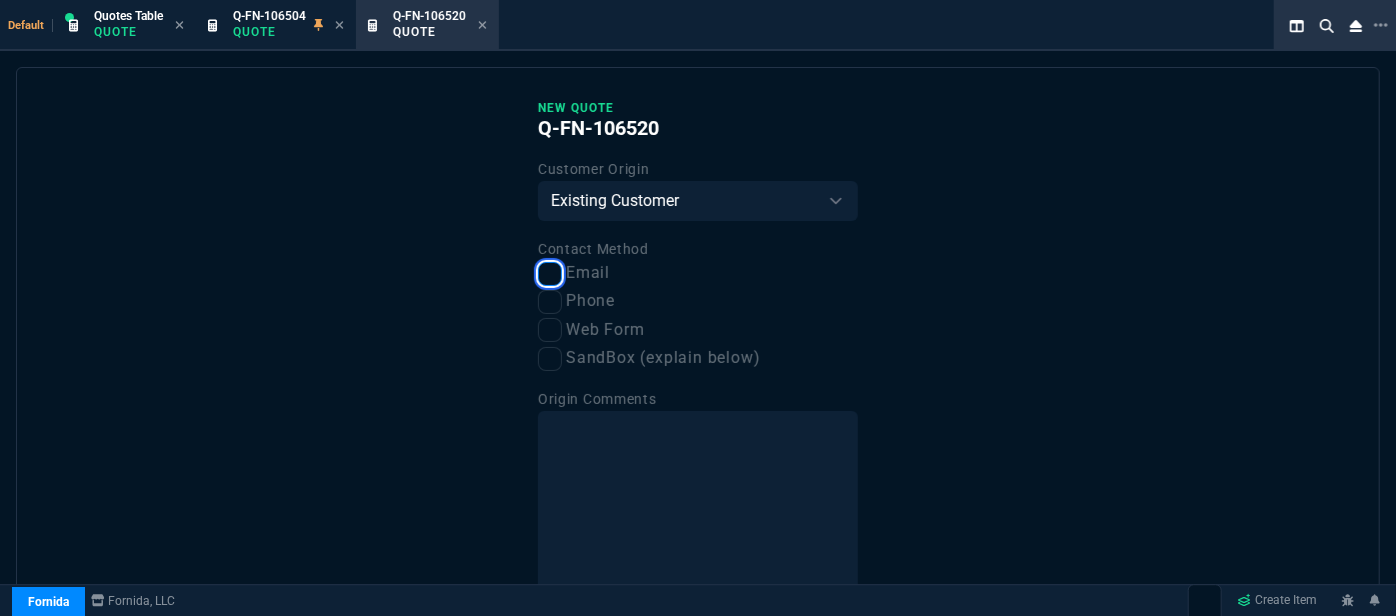 click on "Email" at bounding box center (550, 274) 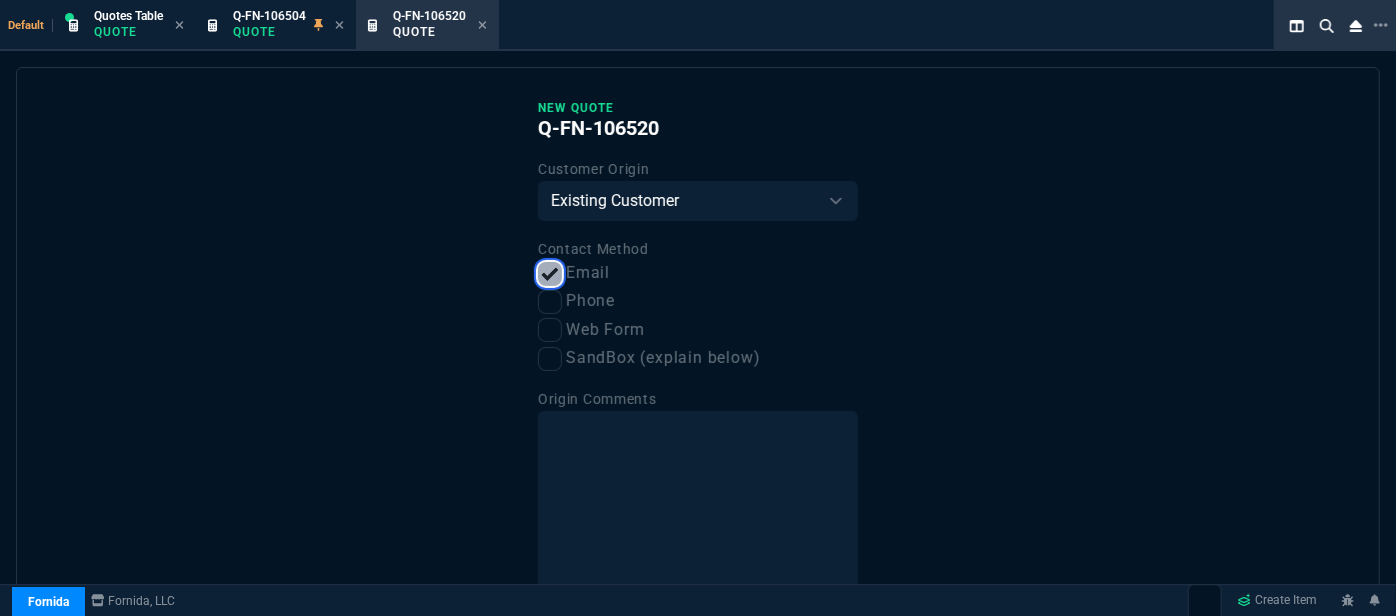 scroll, scrollTop: 153, scrollLeft: 0, axis: vertical 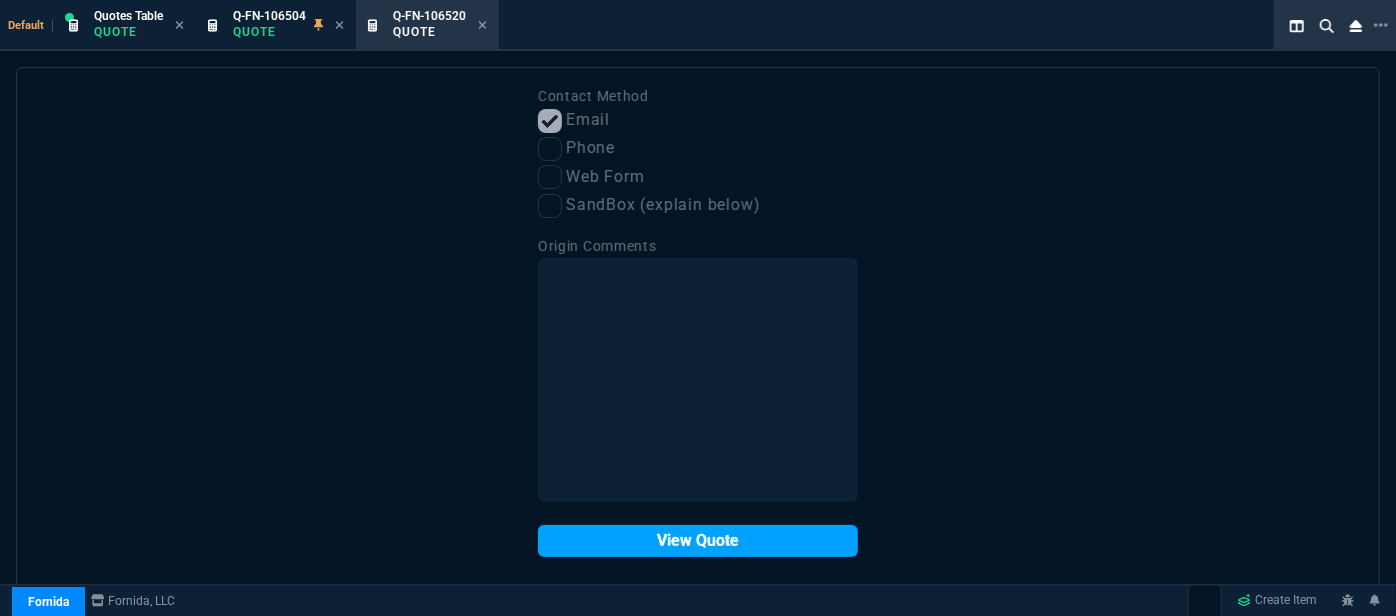 click on "View Quote" at bounding box center (698, 541) 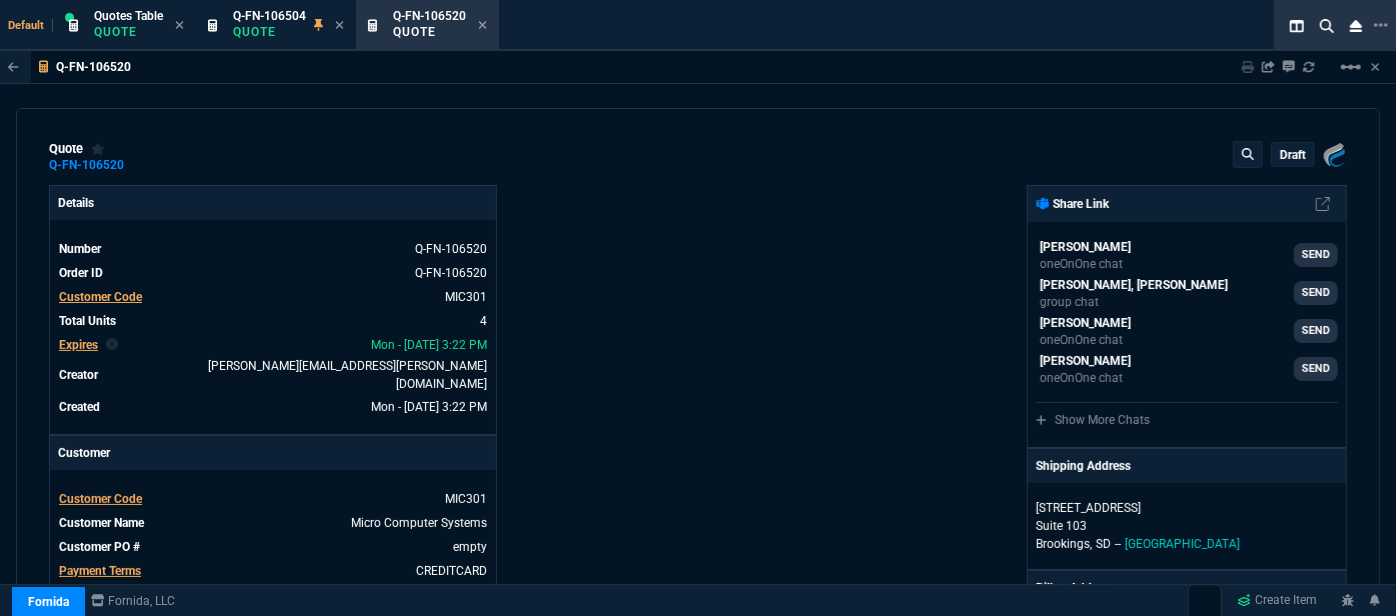 type on "24" 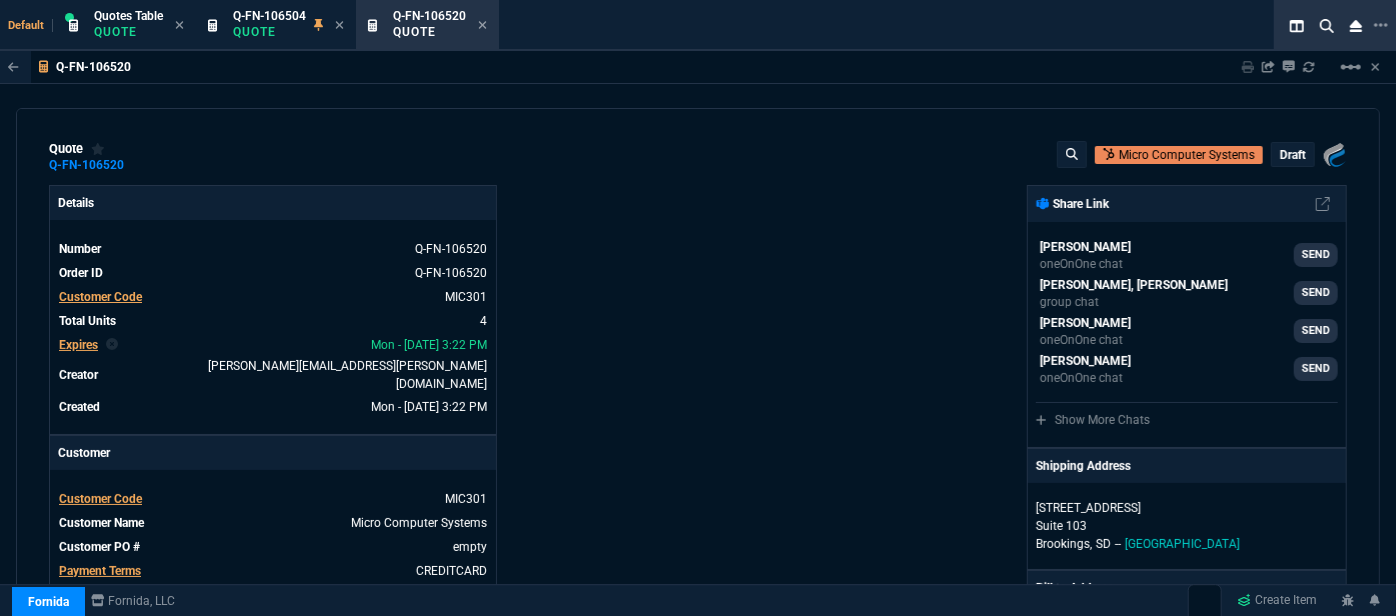 type on "29" 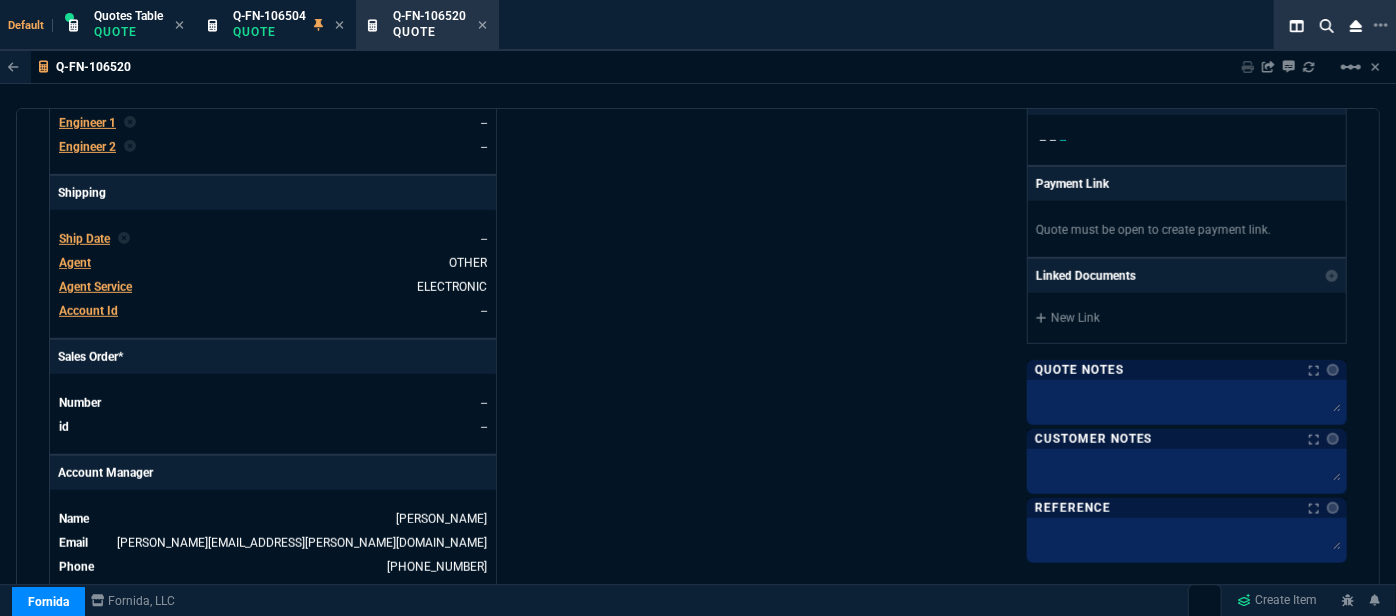 scroll, scrollTop: 1000, scrollLeft: 0, axis: vertical 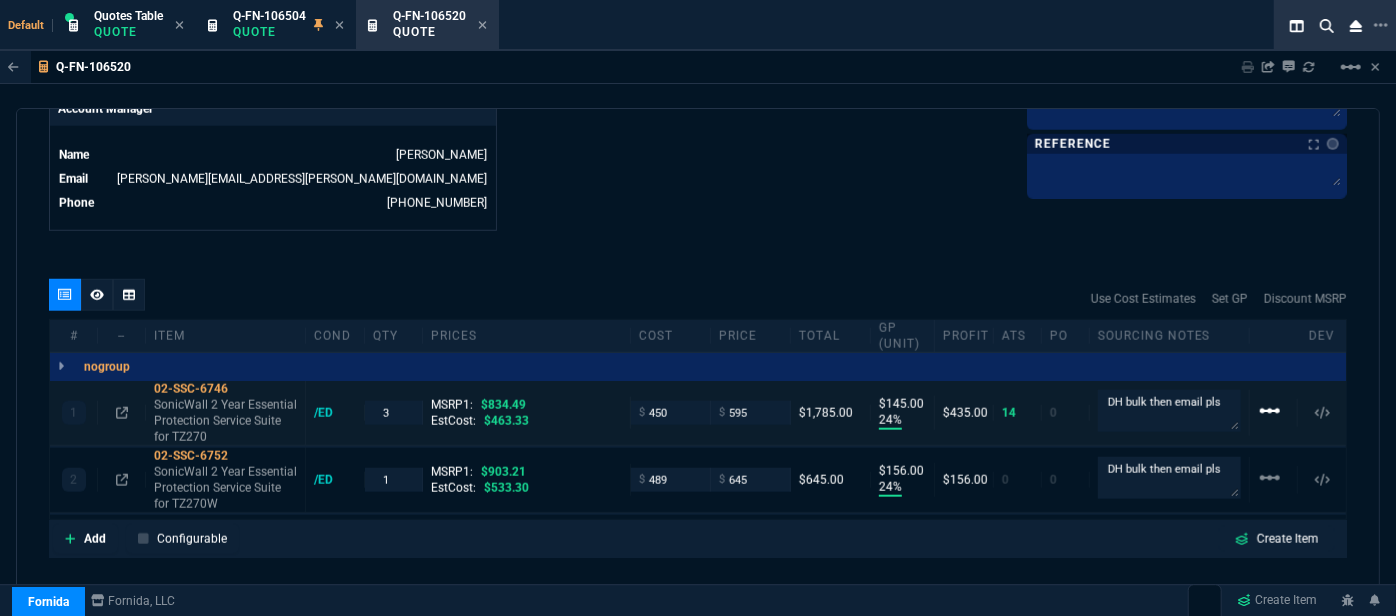 click on "linear_scale" at bounding box center (1270, 411) 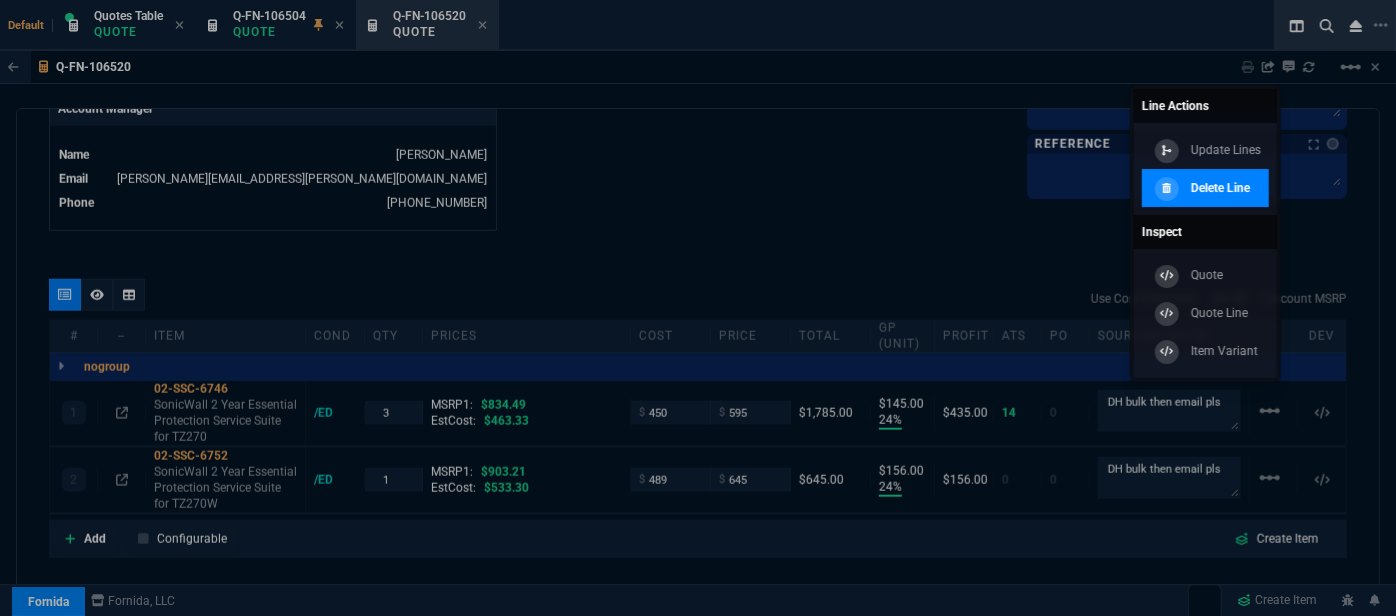 click on "Delete Line" at bounding box center (1220, 188) 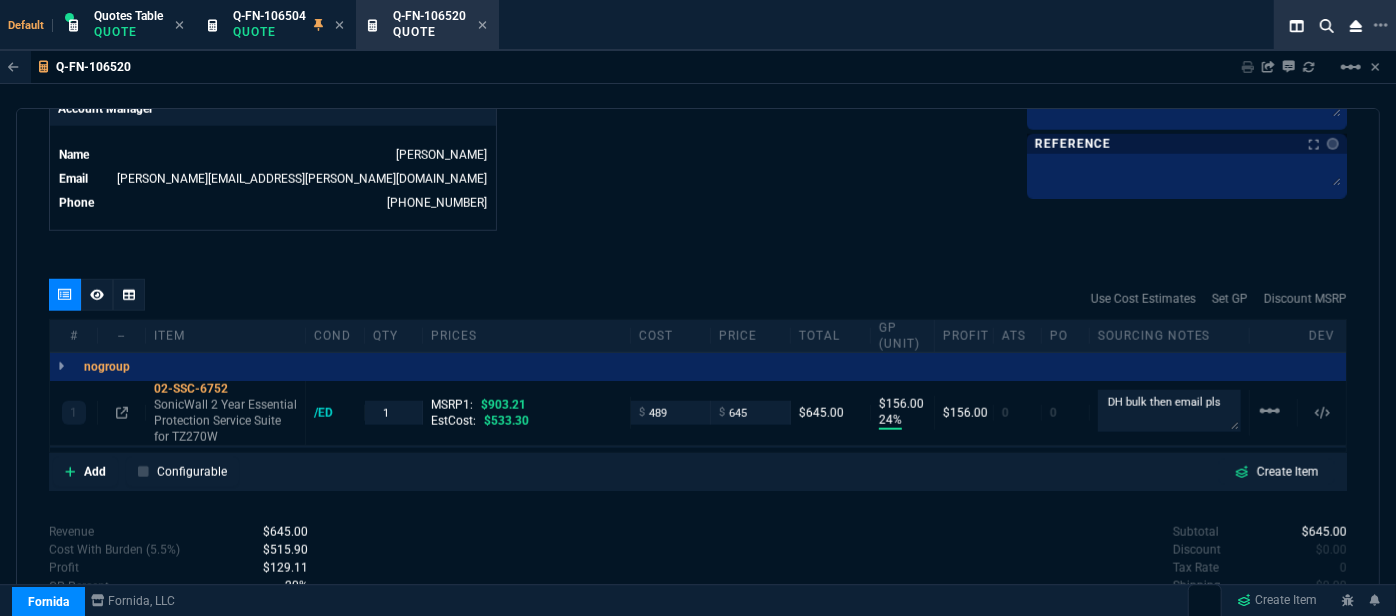 type on "24" 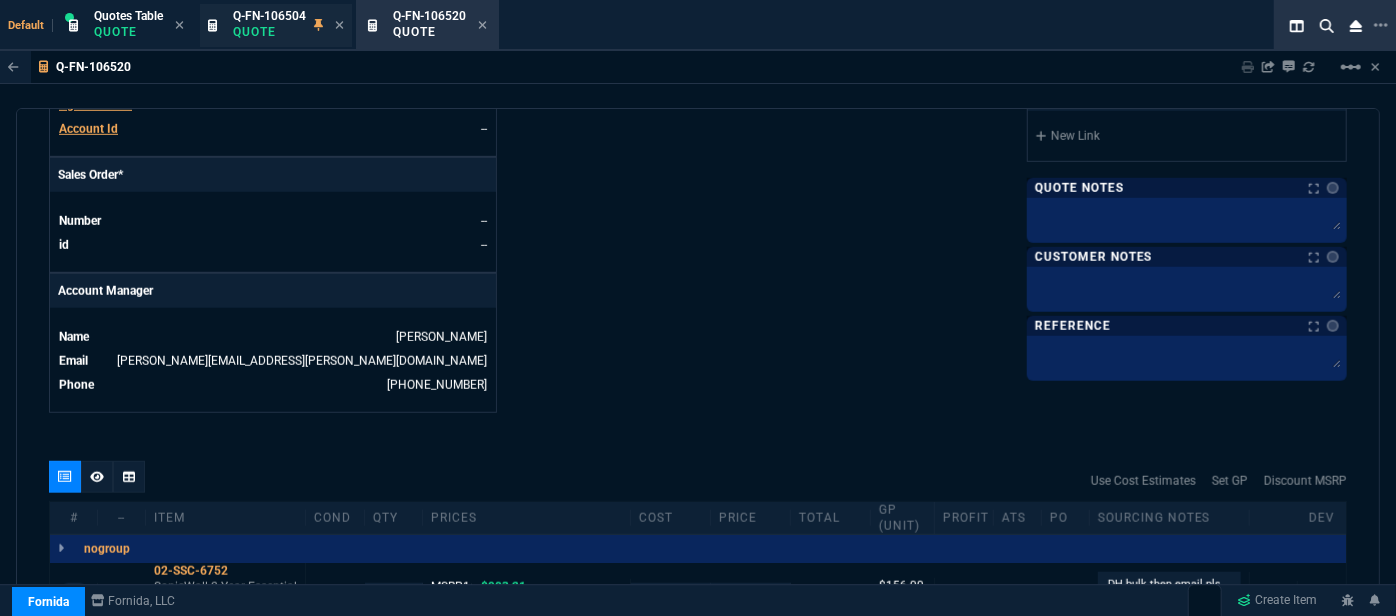click on "Quote" at bounding box center [269, 32] 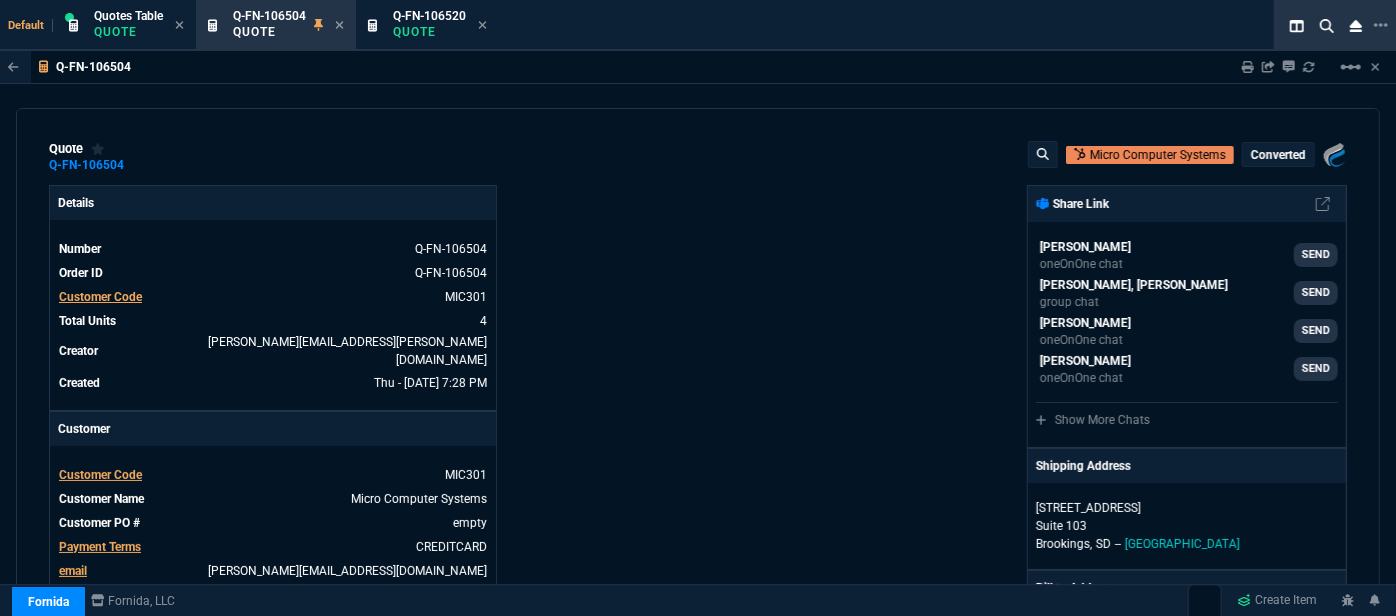 type on "24" 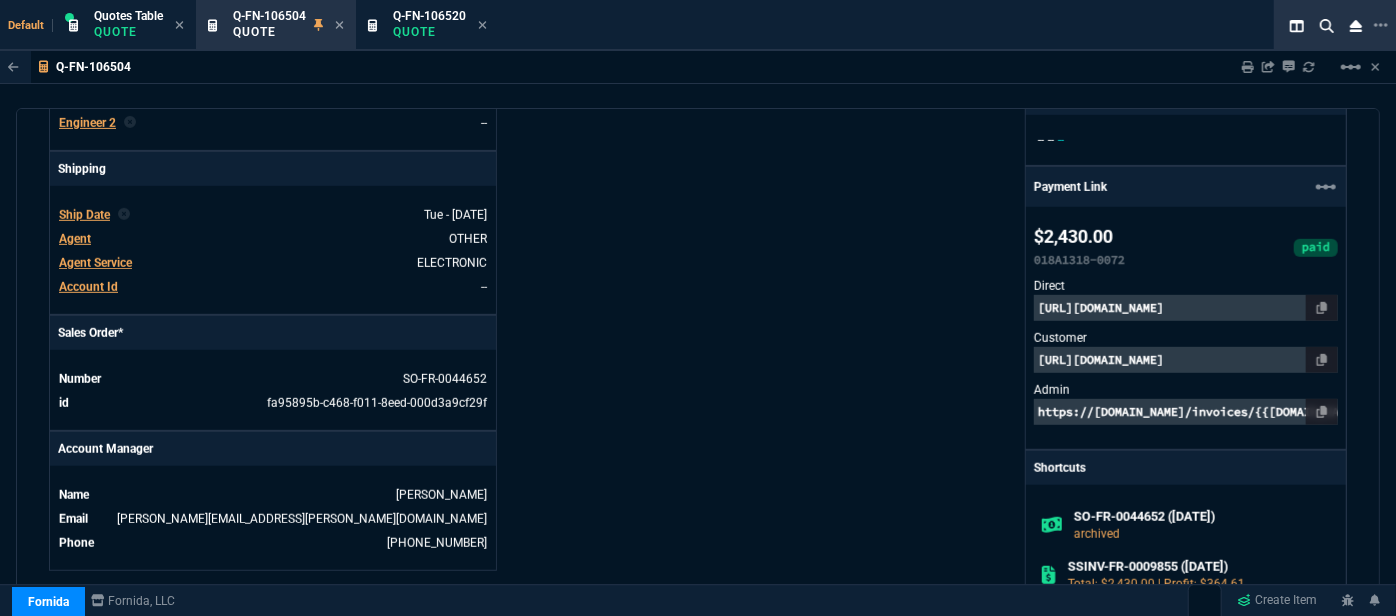 scroll, scrollTop: 1000, scrollLeft: 0, axis: vertical 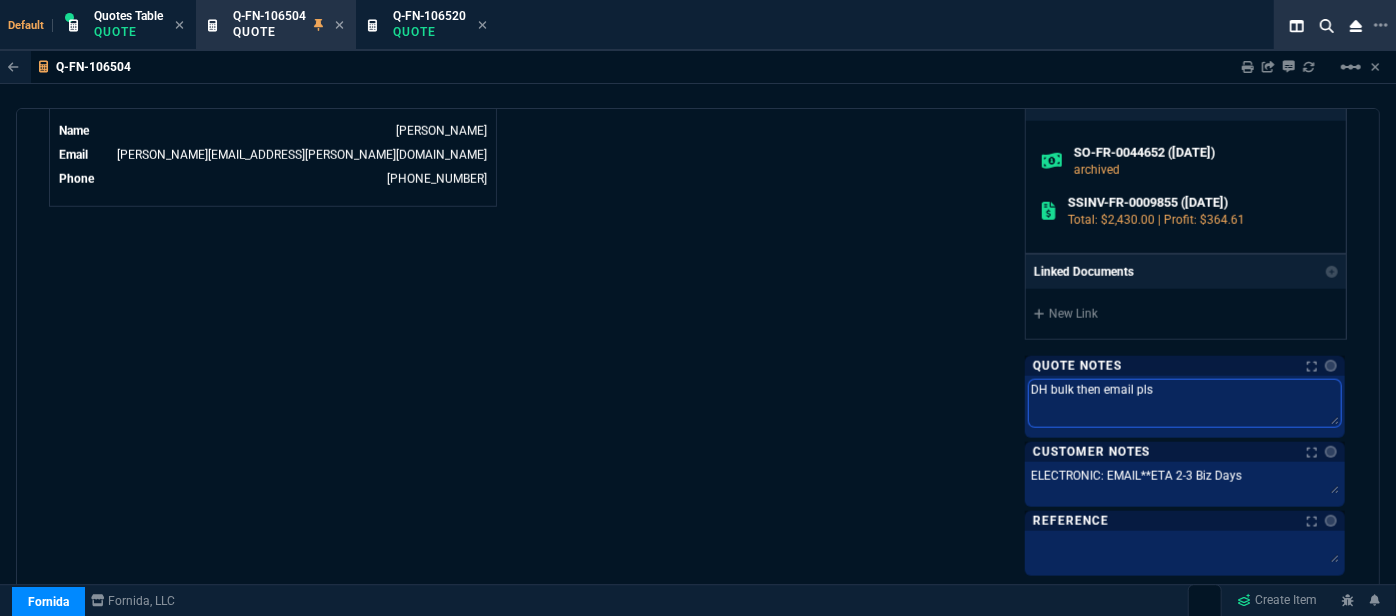 drag, startPoint x: 1204, startPoint y: 387, endPoint x: 922, endPoint y: 379, distance: 282.11346 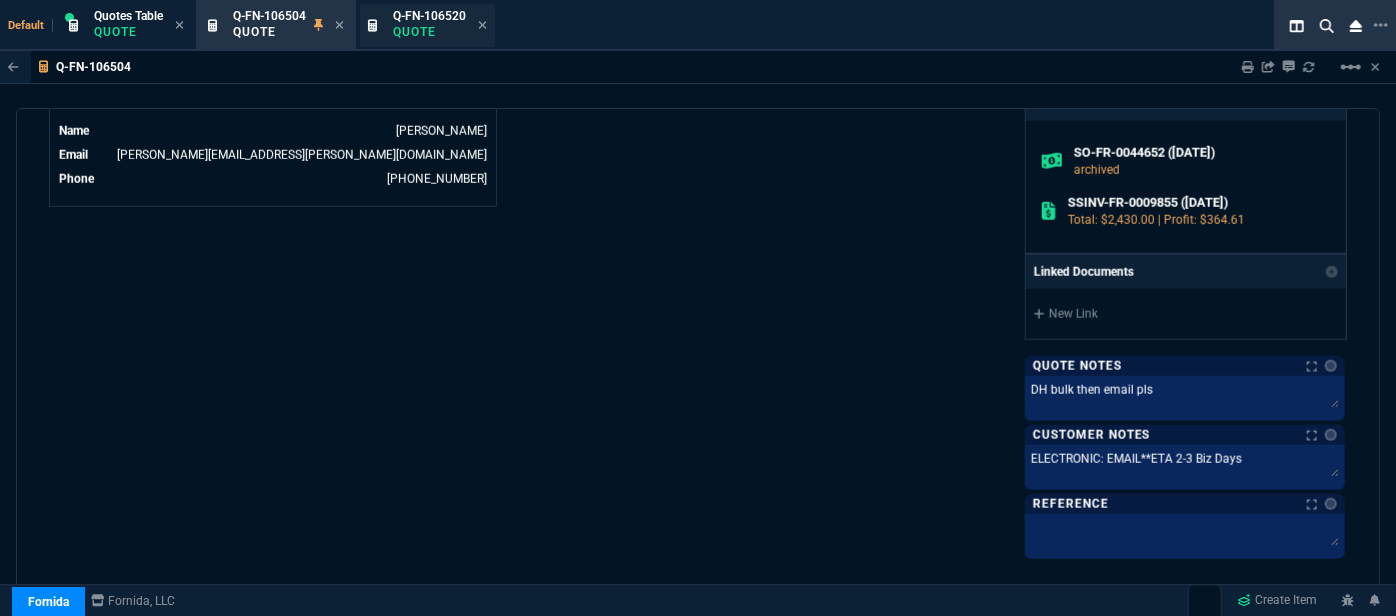 click on "Quote" at bounding box center [429, 32] 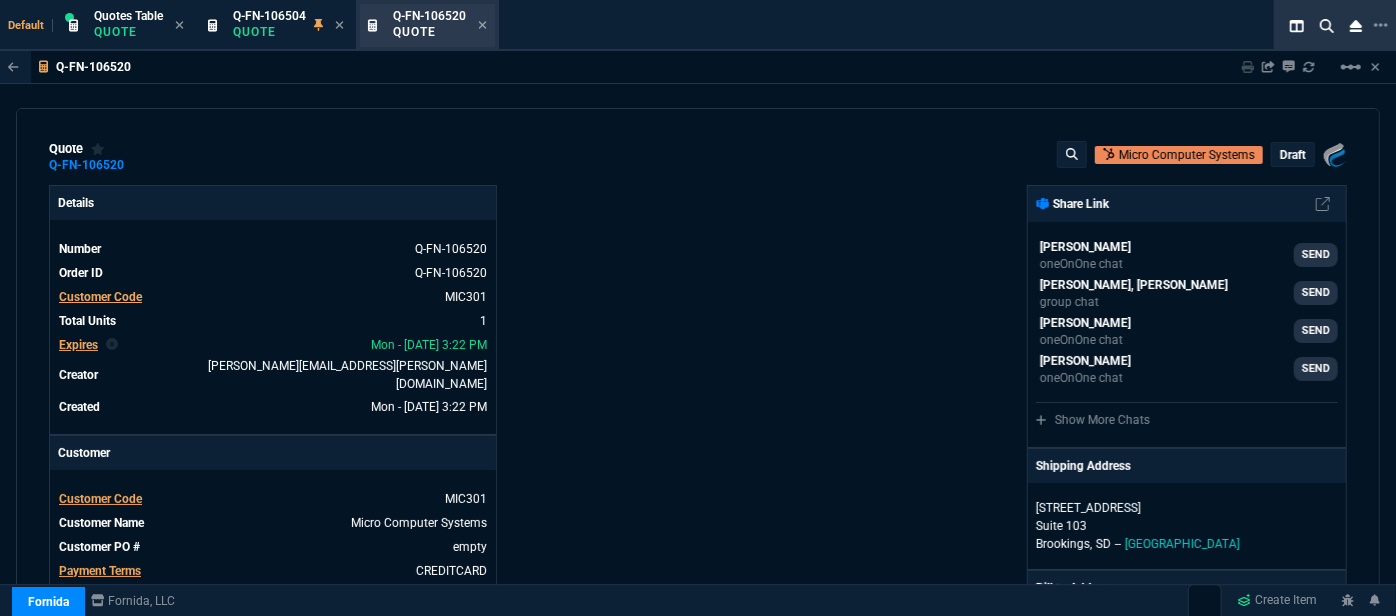 type on "24" 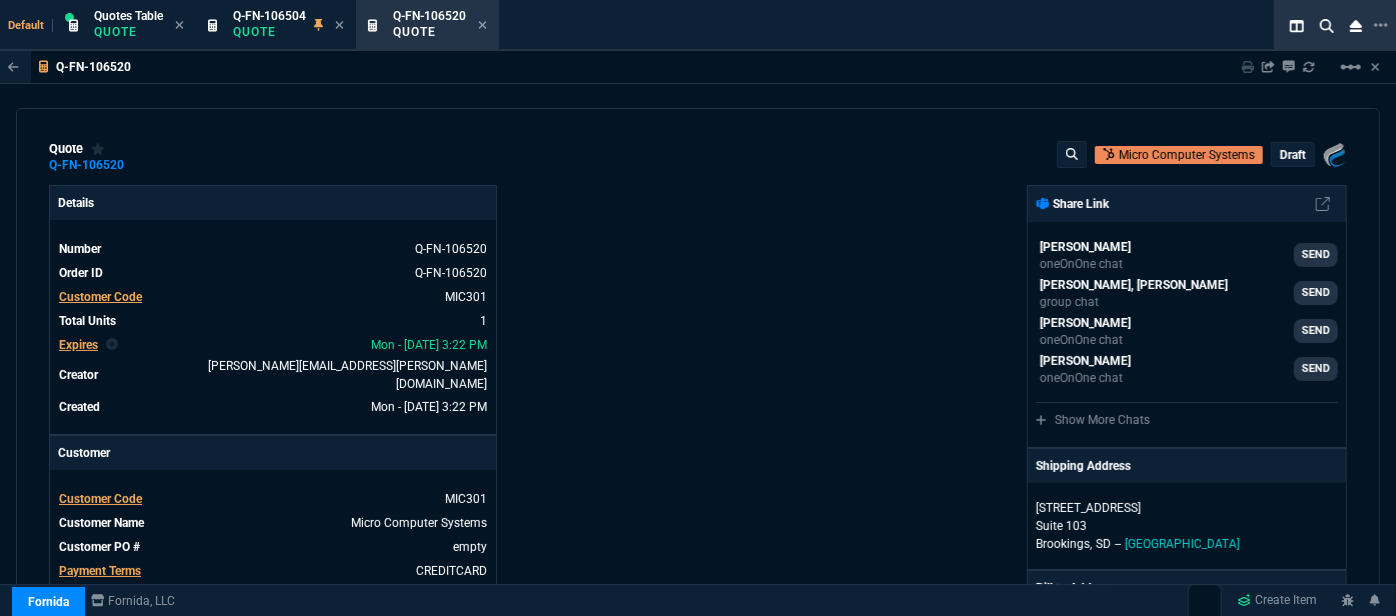 type on "29" 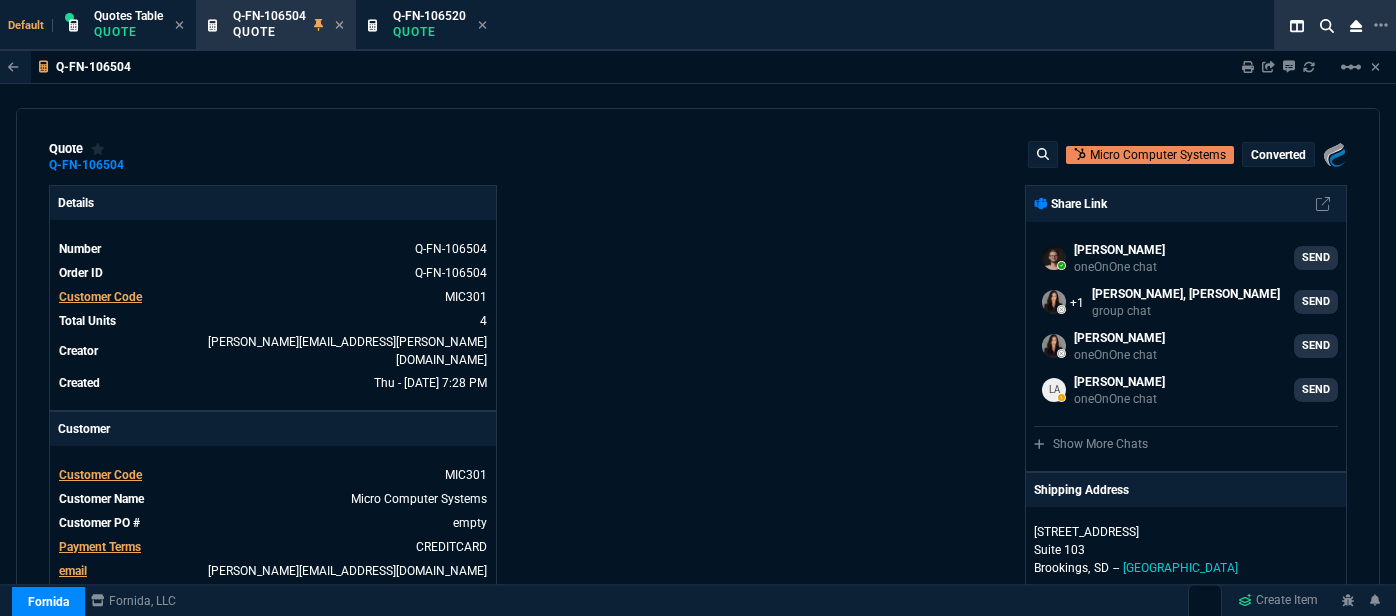 select on "12: [PERSON_NAME]" 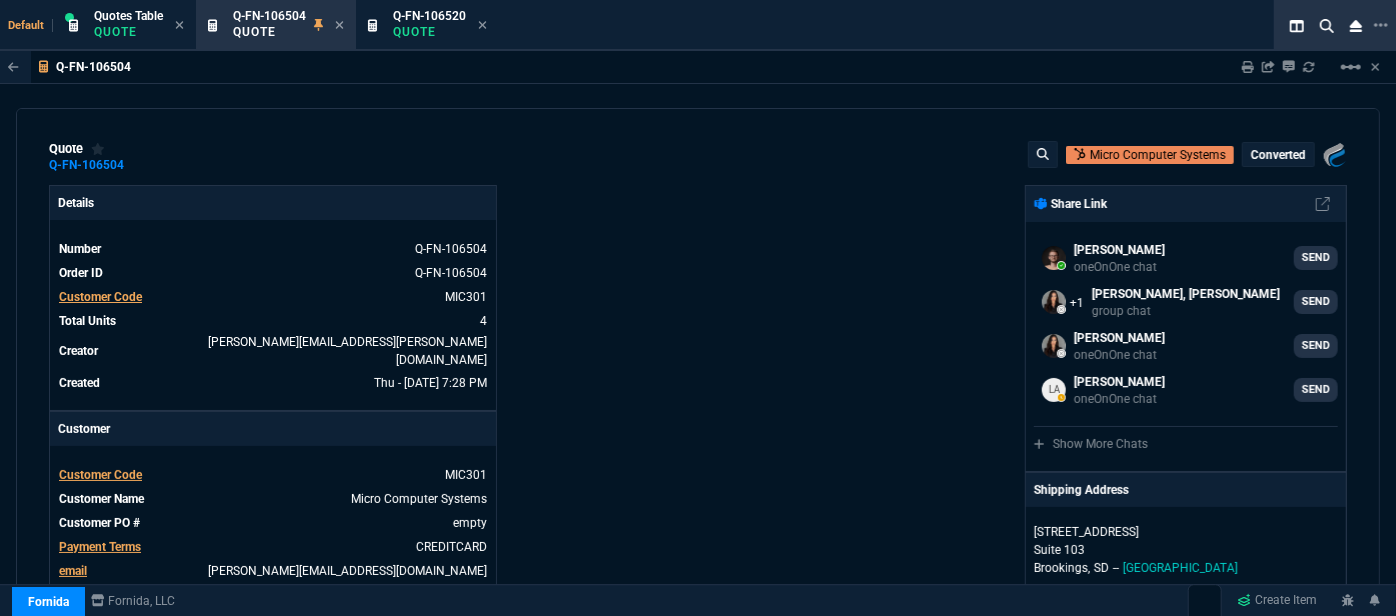 scroll, scrollTop: 1181, scrollLeft: 0, axis: vertical 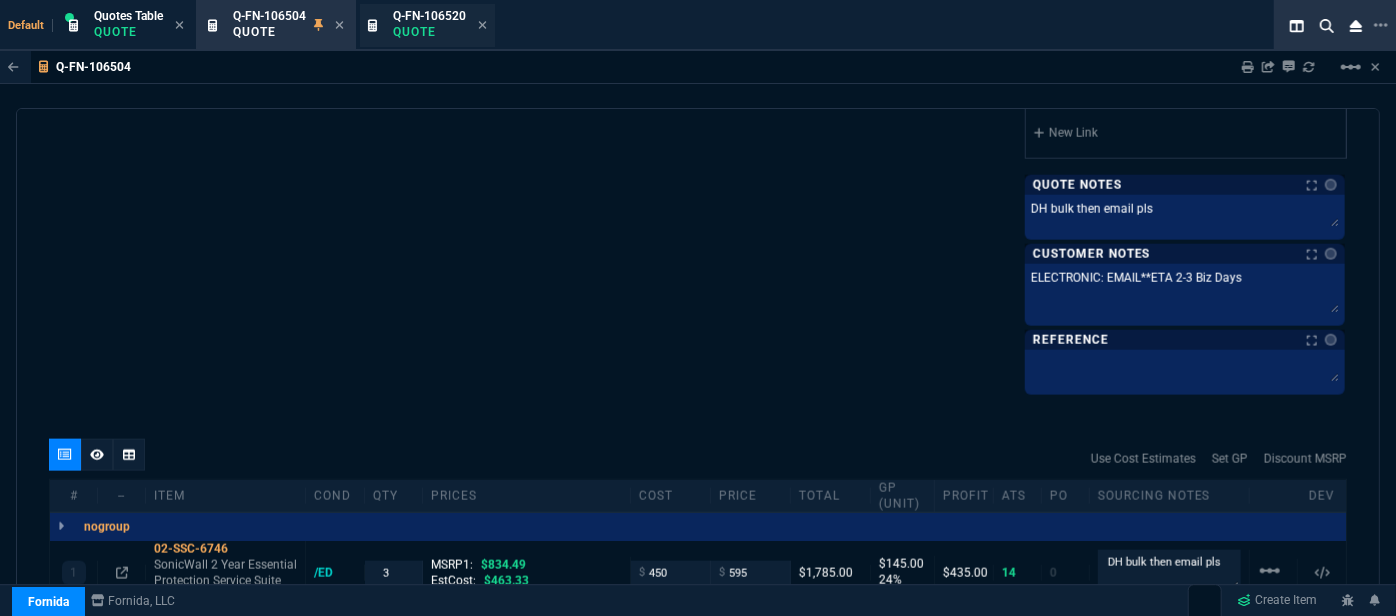 click on "Q-FN-106520" at bounding box center (429, 16) 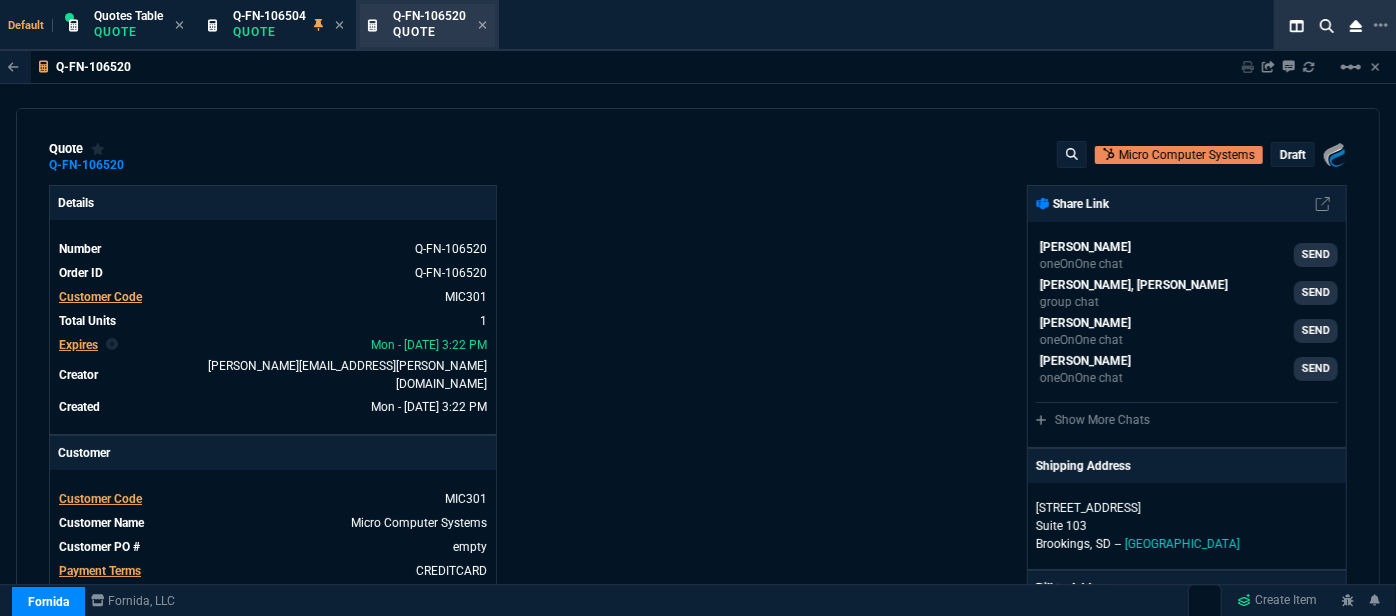 type on "24" 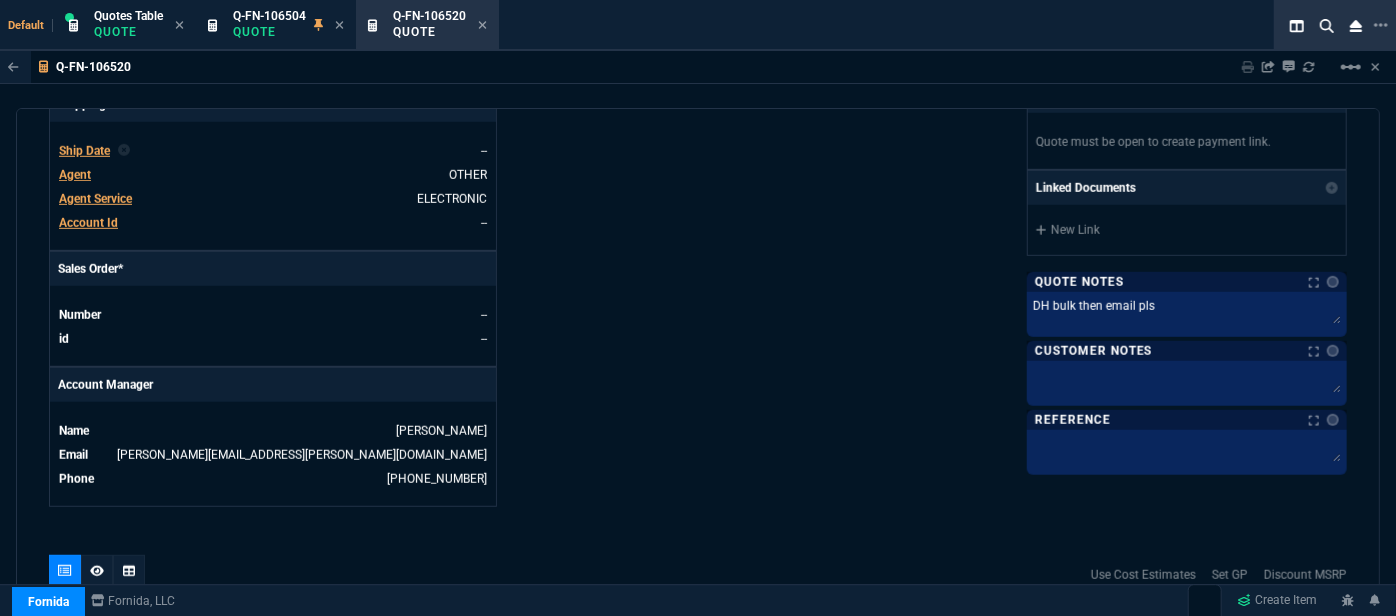 scroll, scrollTop: 909, scrollLeft: 0, axis: vertical 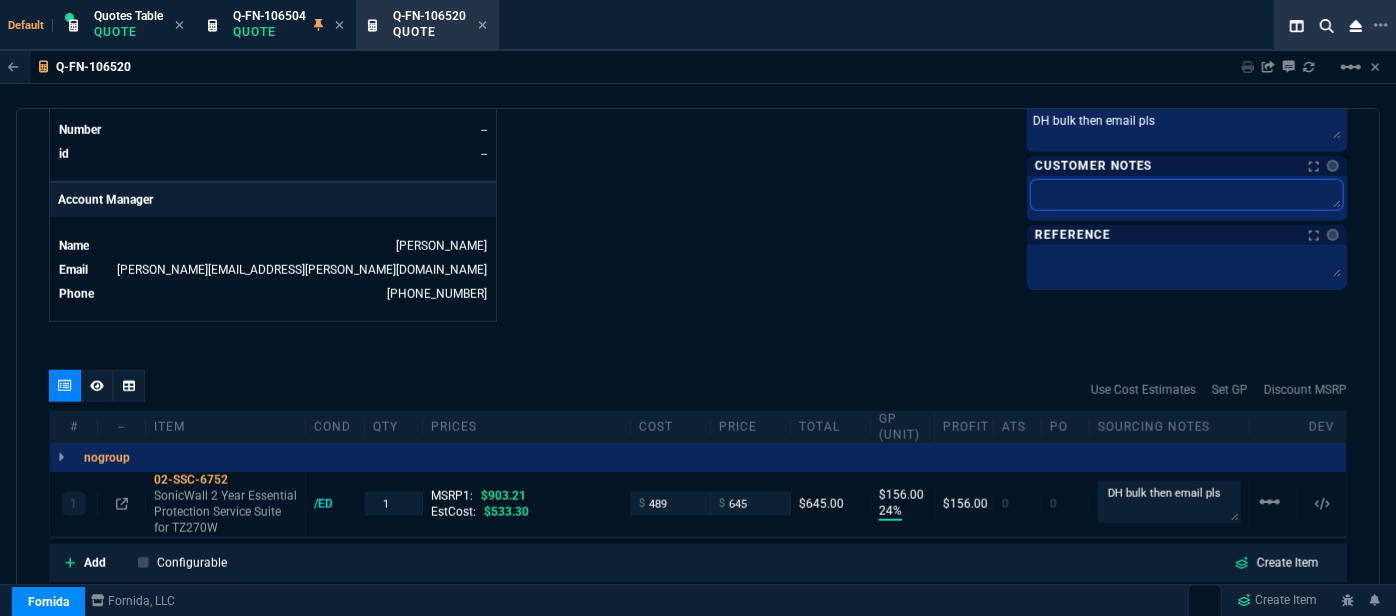click at bounding box center (1187, 195) 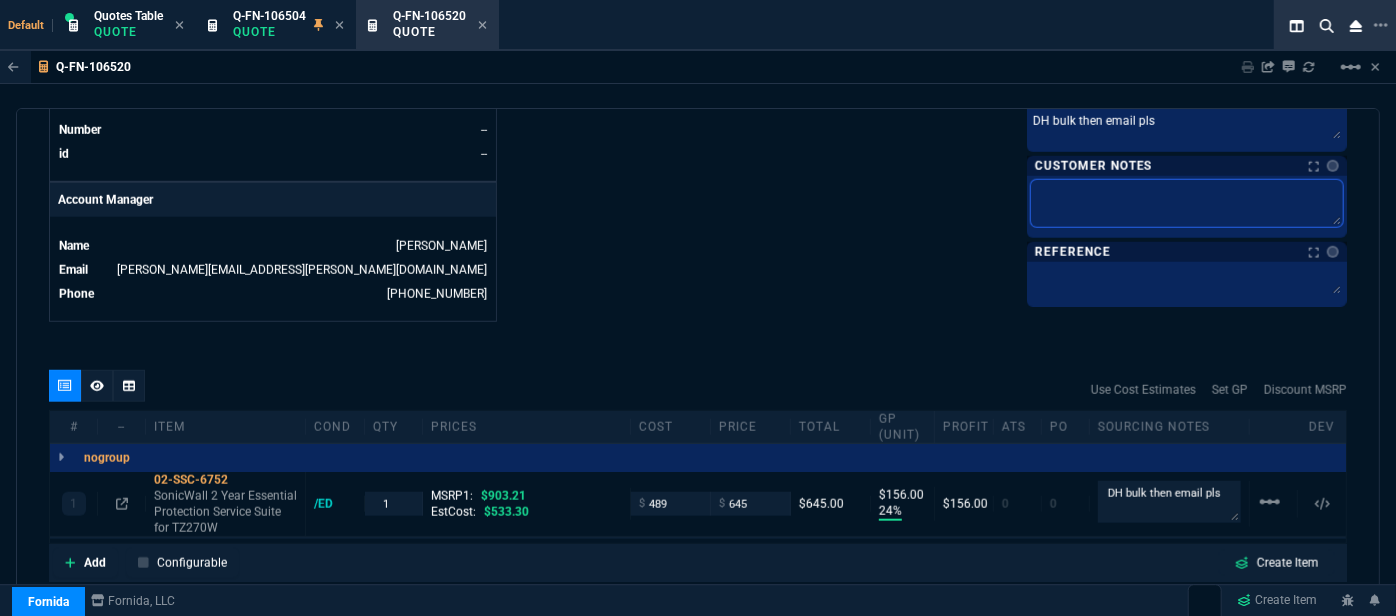 paste on "ELECTRONIC: EMAIL**ETA 2-3 Biz Days" 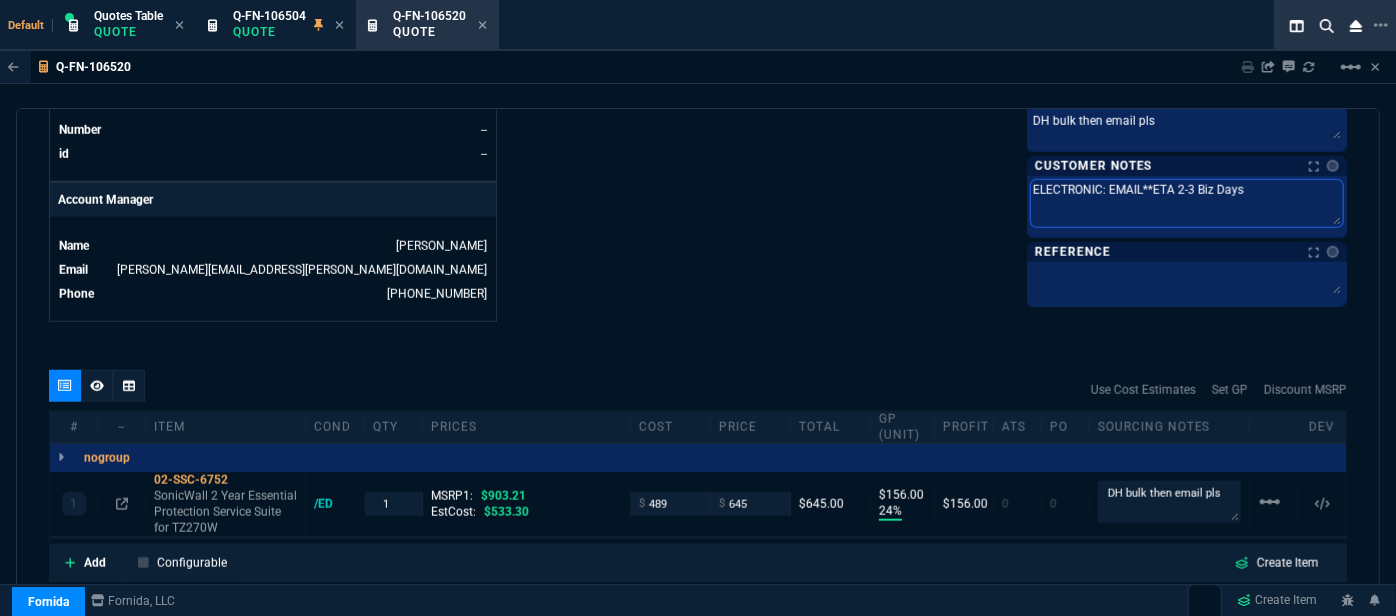type on "ELECTRONIC: EMAIL**ETA 2-3 Biz Days" 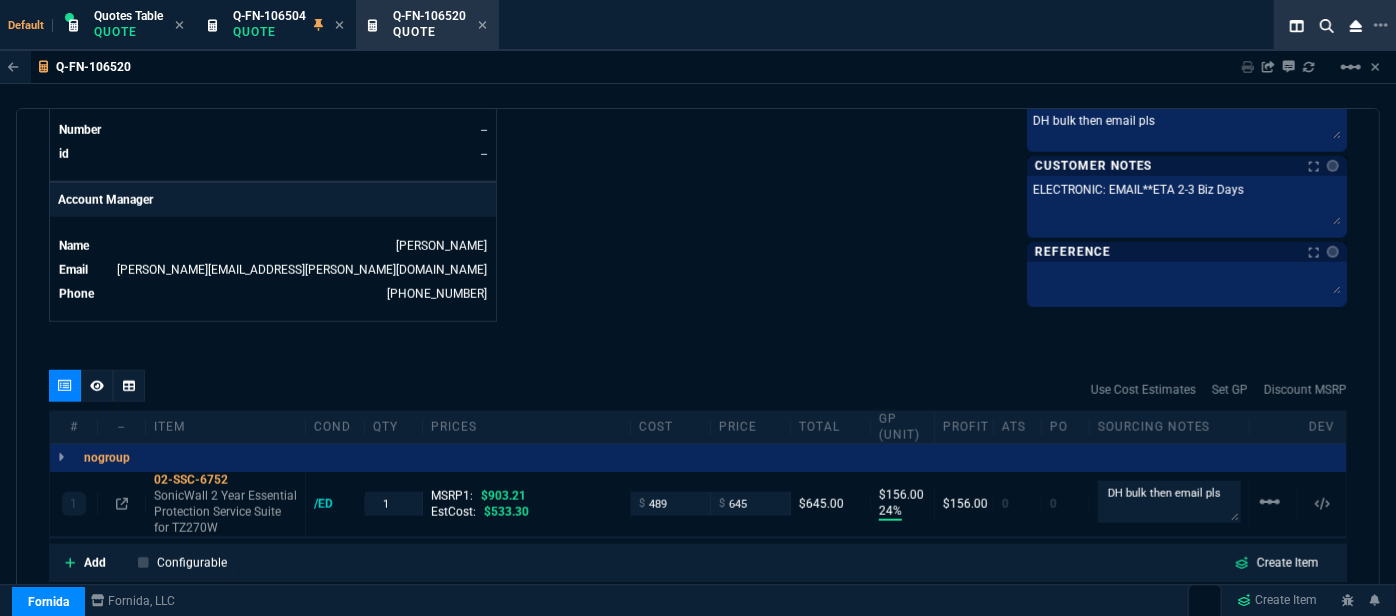 click on "Fornida, LLC 2609 Technology Dr Suite 300 Plano, TX 75074  Share Link  Brian Over oneOnOne chat SEND Sarah Costa, Carlos Ocampo group chat SEND Sarah Costa oneOnOne chat SEND Larry Avila oneOnOne chat SEND  Show More Chats  Shipping Address 126 Main Ave Suite 103 Brookings,  SD -- USA Bill to Address 126 Main Ave Suite 103 Brookings,  SD -- USA End User -- -- -- Payment Link  Quote must be open to create payment link.  Linked Documents  New Link  Quote Notes Notes Quote Notes Notes DH bulk then email pls Last updated by  fiona.rossi@fornida.com  at  7/28/25, 10:23 AM DH bulk then email pls  DH bulk then email pls  Customer Notes Notes Customer Notes Notes ELECTRONIC: EMAIL**ETA 2-3 Biz Days ELECTRONIC: EMAIL**ETA 2-3 Biz Days  ELECTRONIC: EMAIL**ETA 2-3 Biz Days  Reference Reference" at bounding box center [1022, -201] 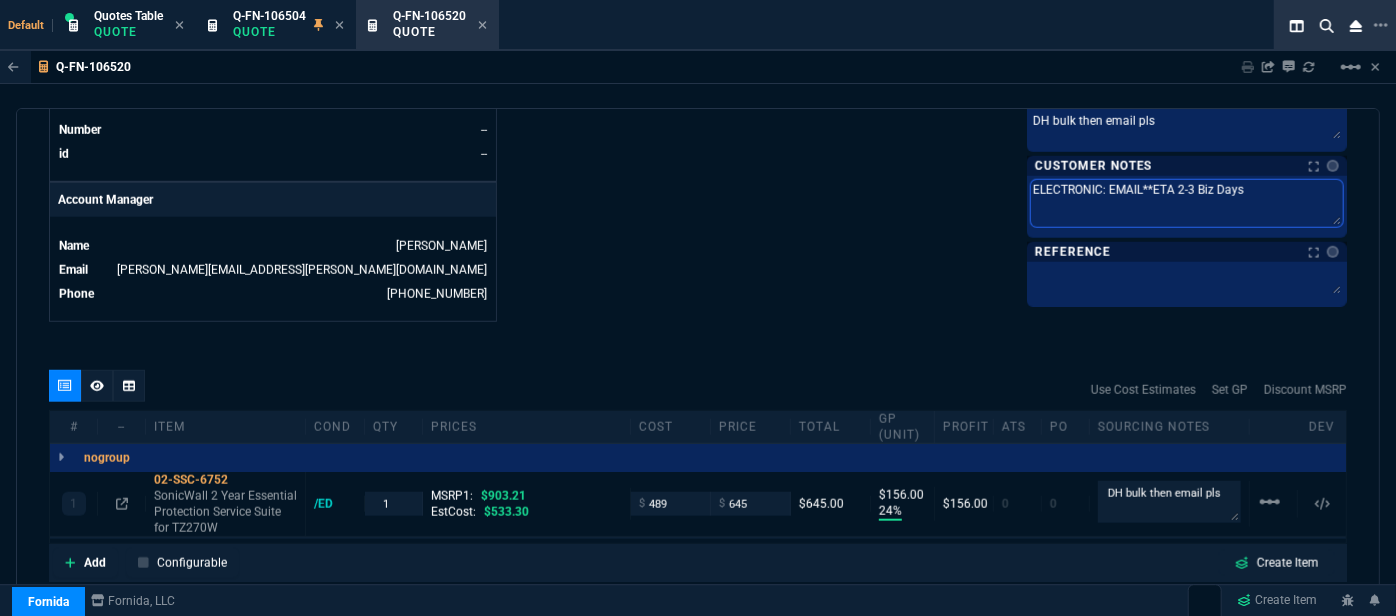 click on "ELECTRONIC: EMAIL**ETA 2-3 Biz Days" at bounding box center [1187, 203] 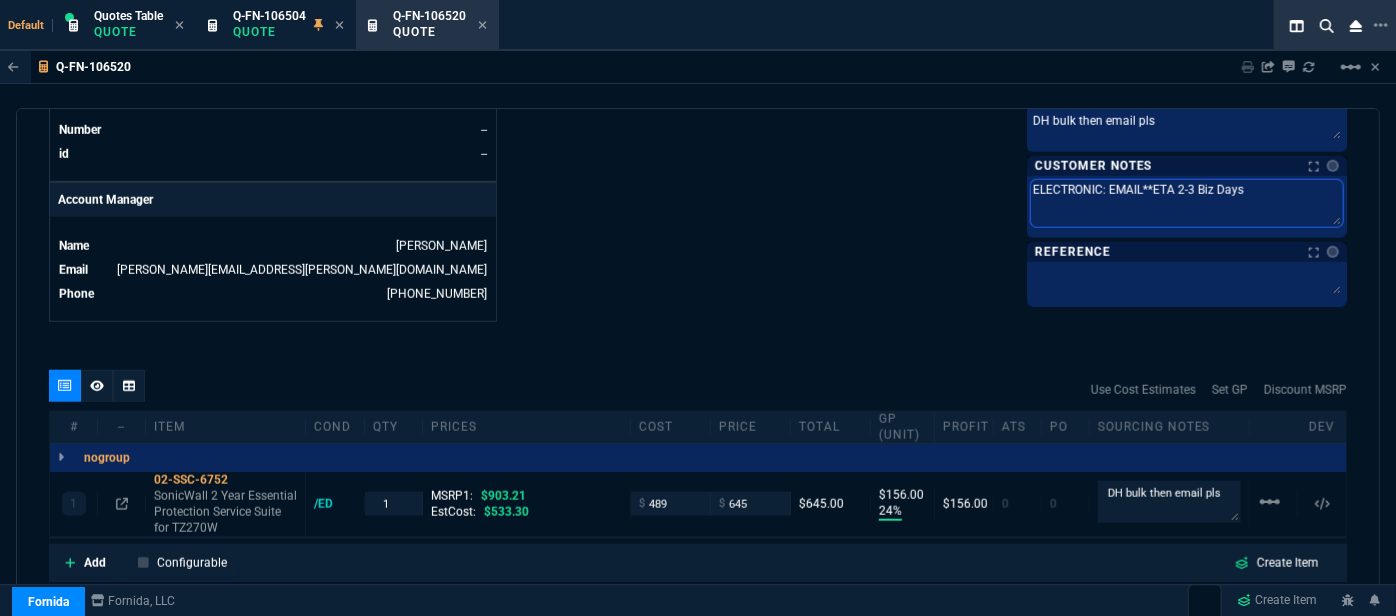 type on "ELECTRONIC: EMAIL**ETA 2- Biz Days" 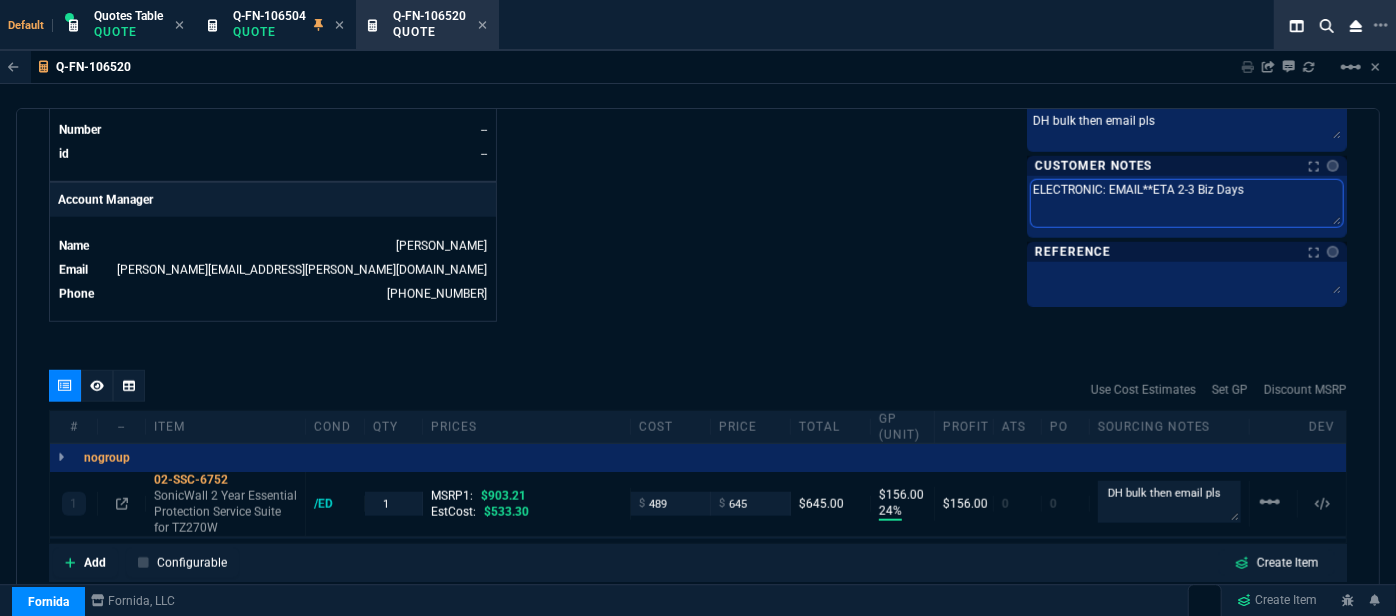 type on "ELECTRONIC: EMAIL**ETA 2- Biz Days" 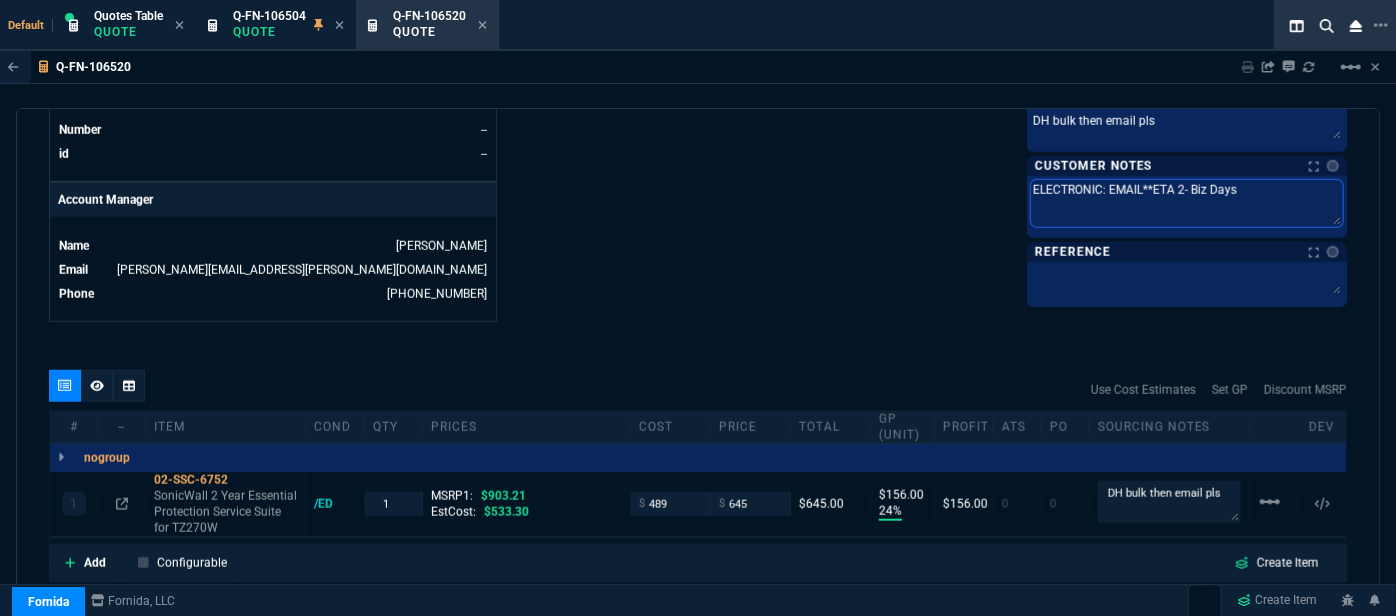 type on "ELECTRONIC: EMAIL**ETA 2 Biz Days" 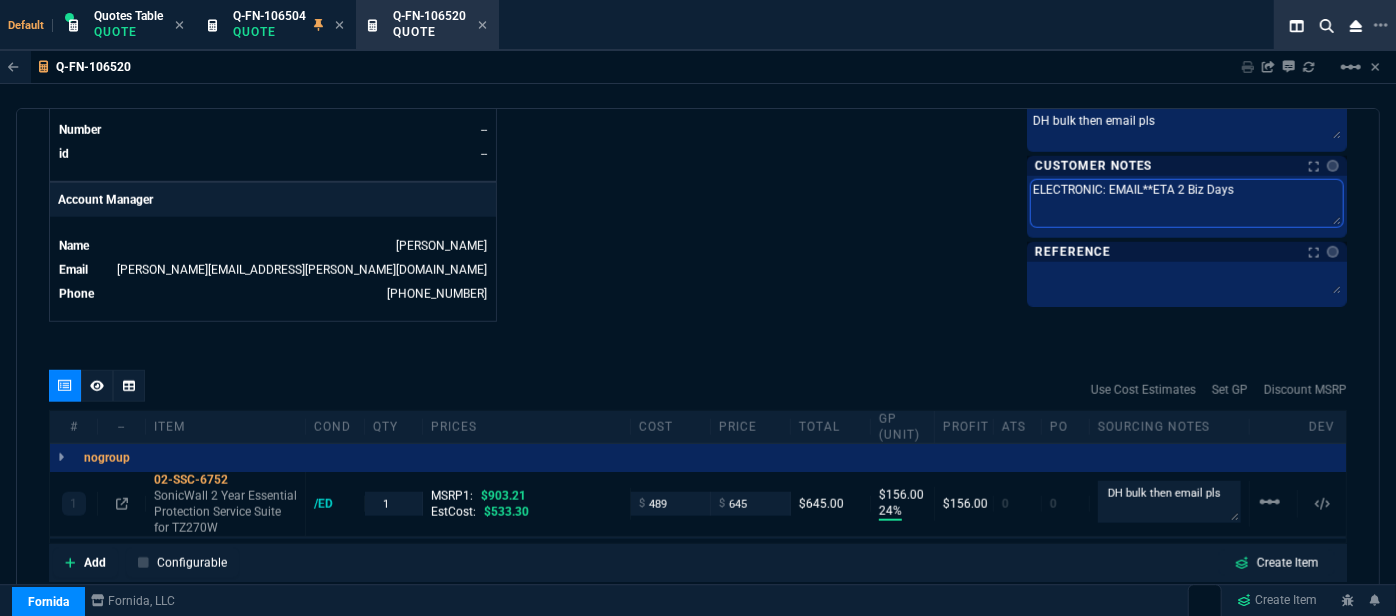 type on "ELECTRONIC: EMAIL**ETA  Biz Days" 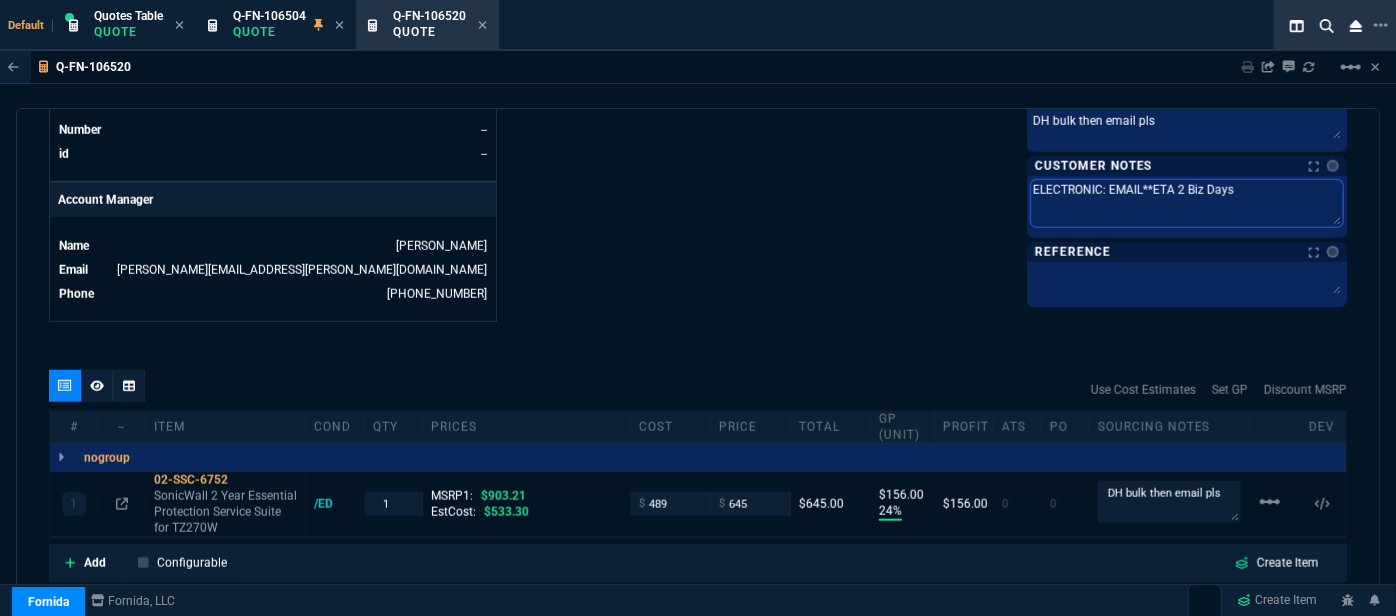 type on "ELECTRONIC: EMAIL**ETA  Biz Days" 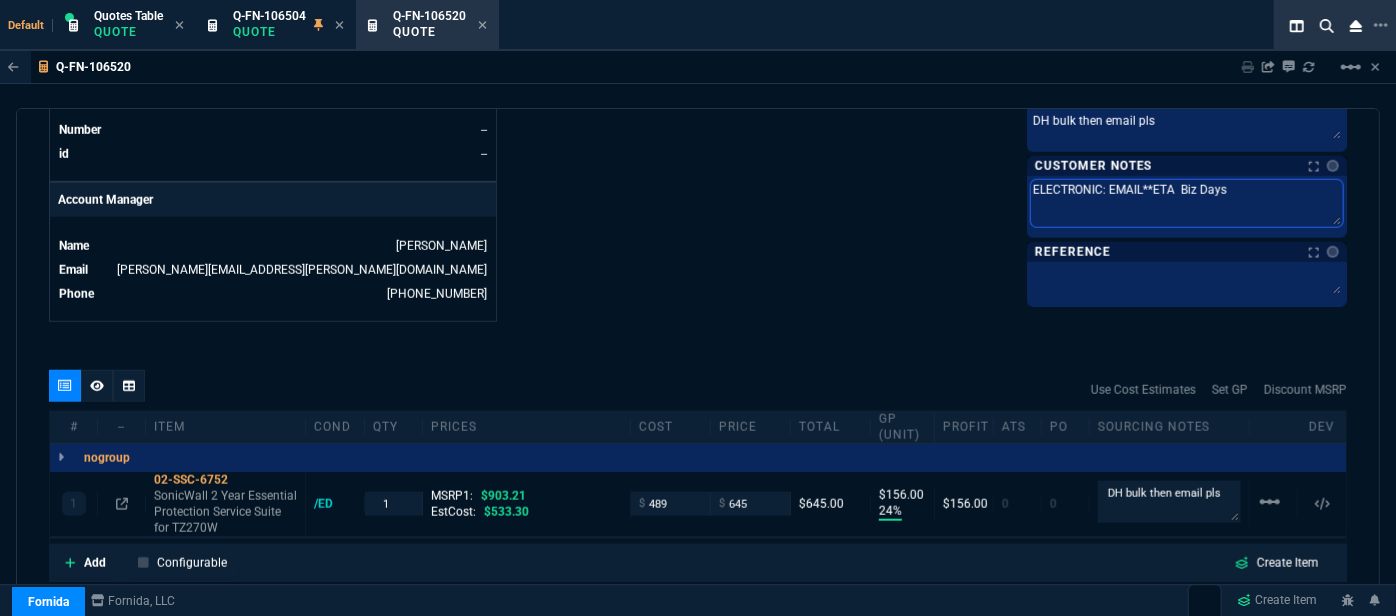 type on "ELECTRONIC: EMAIL**ETA 3 Biz Days" 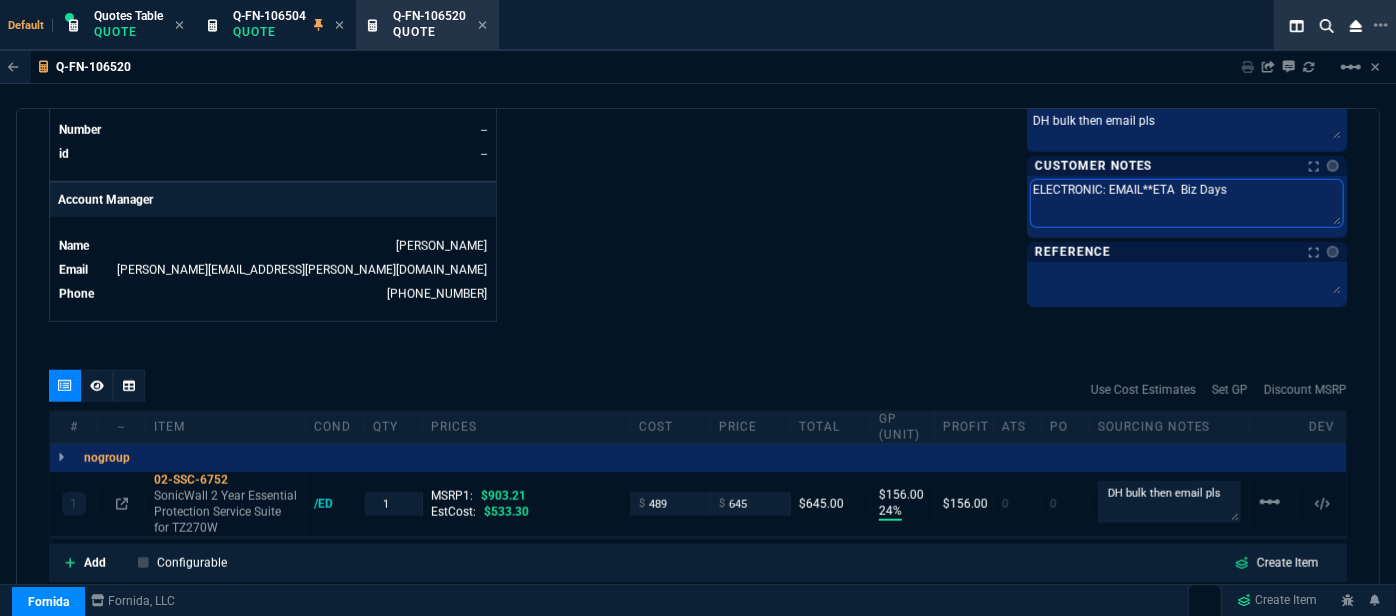 type on "ELECTRONIC: EMAIL**ETA 3 Biz Days" 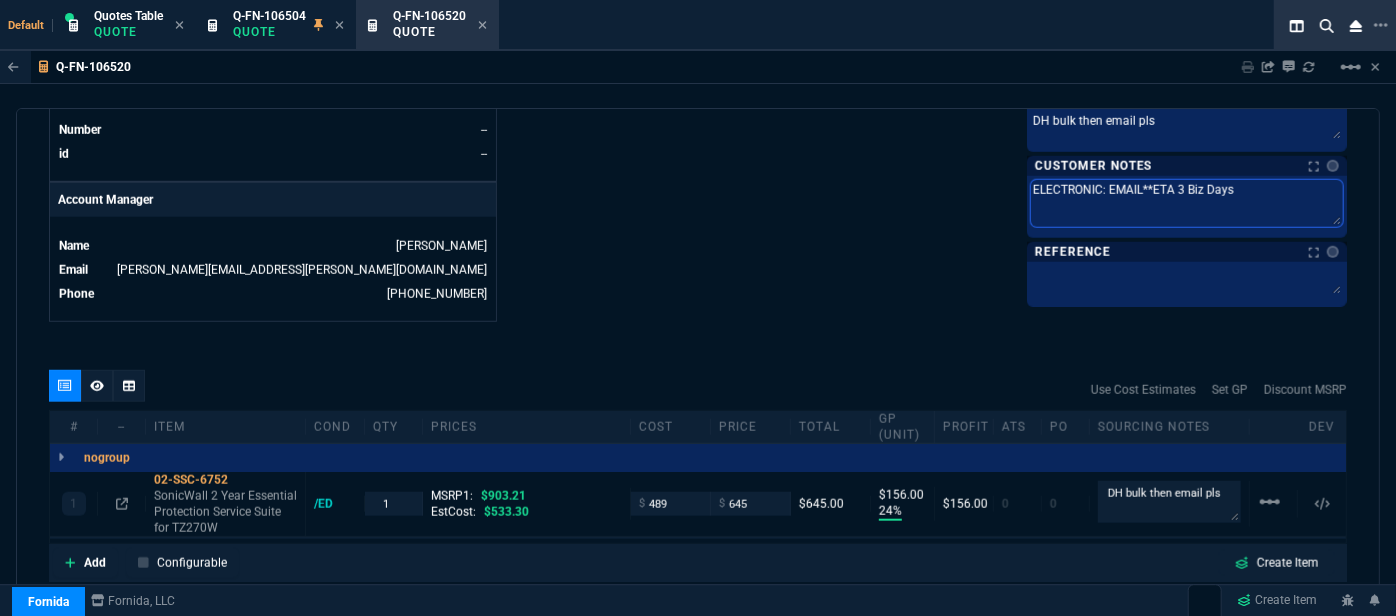 type on "ELECTRONIC: EMAIL**ETA 3- Biz Days" 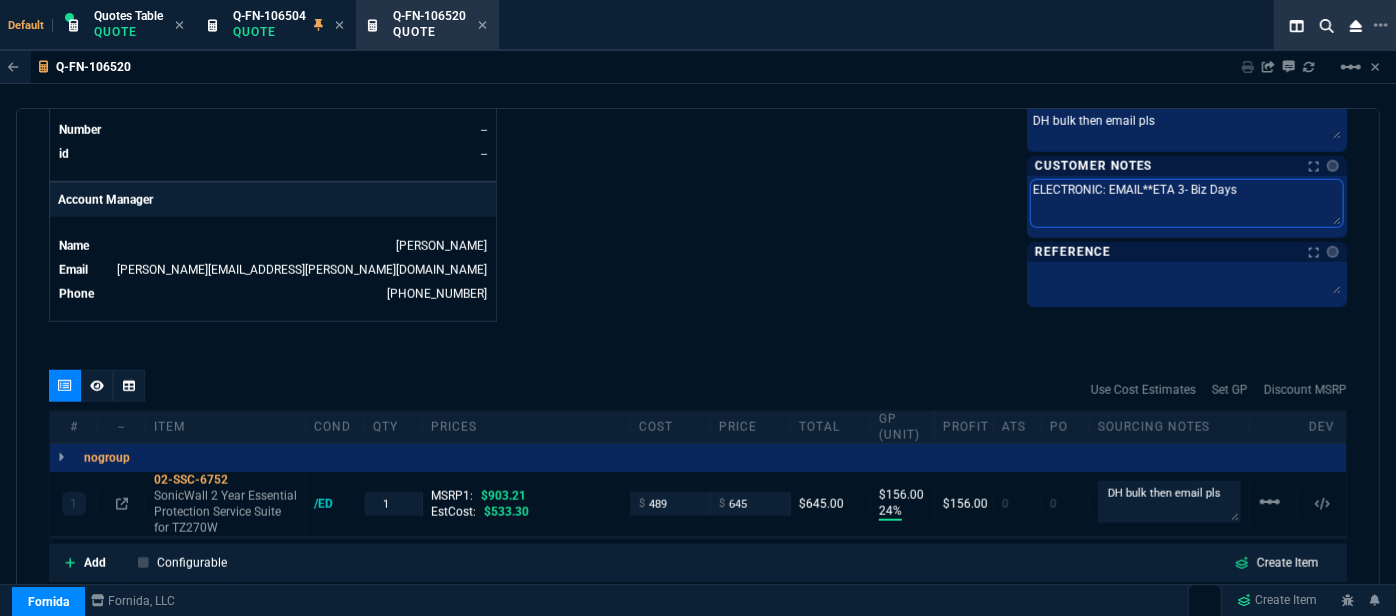 type on "ELECTRONIC: EMAIL**ETA 3-4 Biz Days" 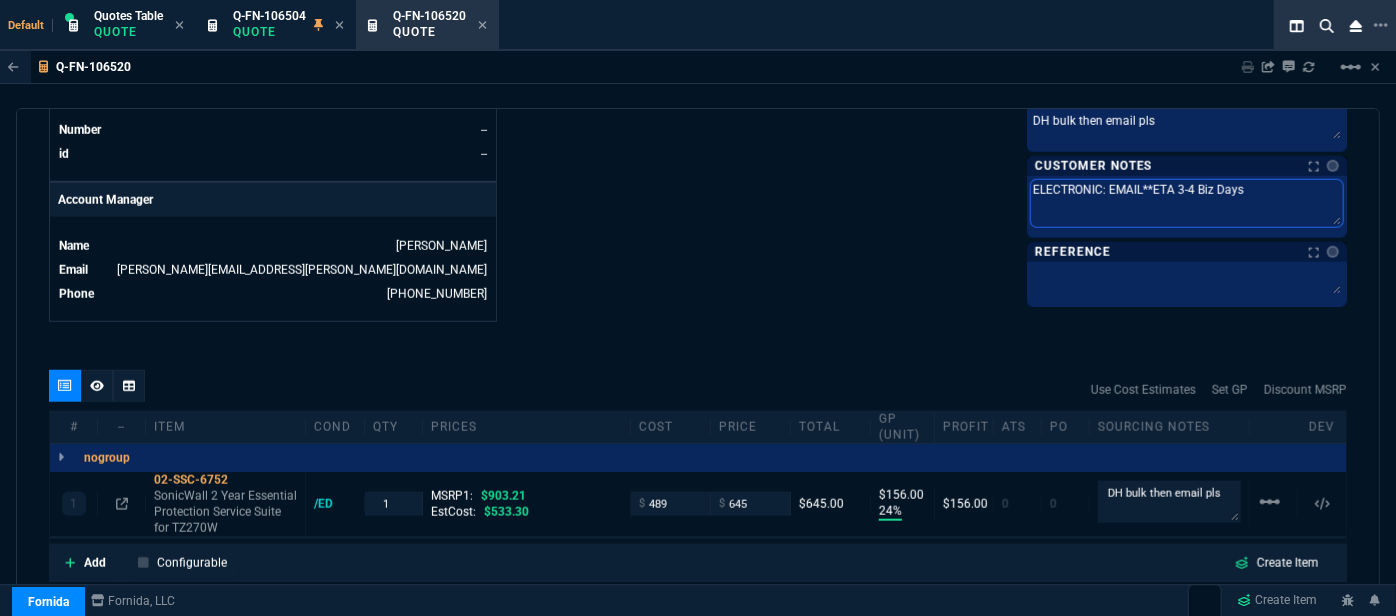 type on "ELECTRONIC: EMAIL**ETA 3-4 Biz Days" 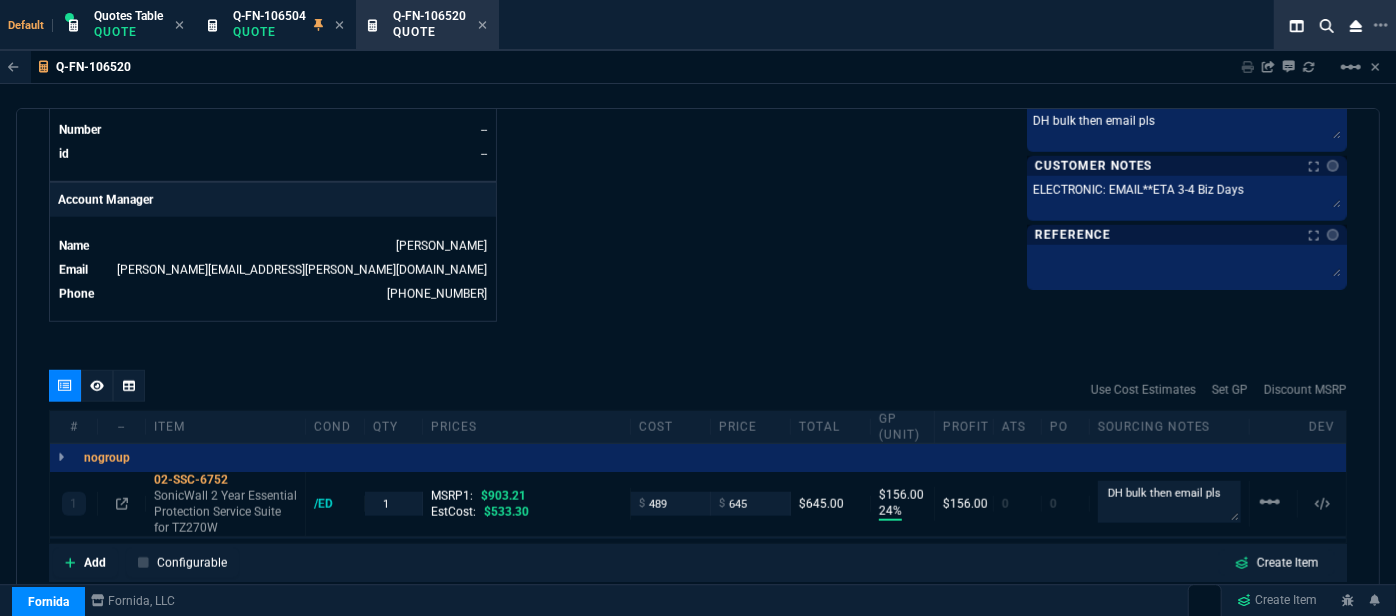 click on "Details Number Q-FN-106520  Order ID Q-FN-106520  Customer Code MIC301  Total Units 1  Expires Mon - 8/11/25, 3:22 PM Creator fiona.rossi@fornida.com  Created Mon - 7/28/25, 3:22 PM Print Specs Number Q-FN-106520  Customer ID MIC301  Customer Name Micro Computer Systems  Expires 8/11/25,  10:22 AM  Customer PO # --  Payment Terms CREDITCARD  Shipping Agent OTHER | ELECTRONIC  Customer Customer Code MIC301  Customer Name Micro Computer Systems  Customer PO # empty  Payment Terms CREDITCARD  email jason@mcspc.net  phone (605) 692-2183   Origin  existing / email   Origin Comment    Staff Sales Person ROSS  Engineer 1 --  Engineer 2 --  Shipping Ship Date -- Agent OTHER  Agent Service ELECTRONIC  Account Id --  Sales Order* Number --  id --  Account Manager Name Fiona  Email fiona.rossi@fornida.com  Phone 469-249-2107" at bounding box center (373, -201) 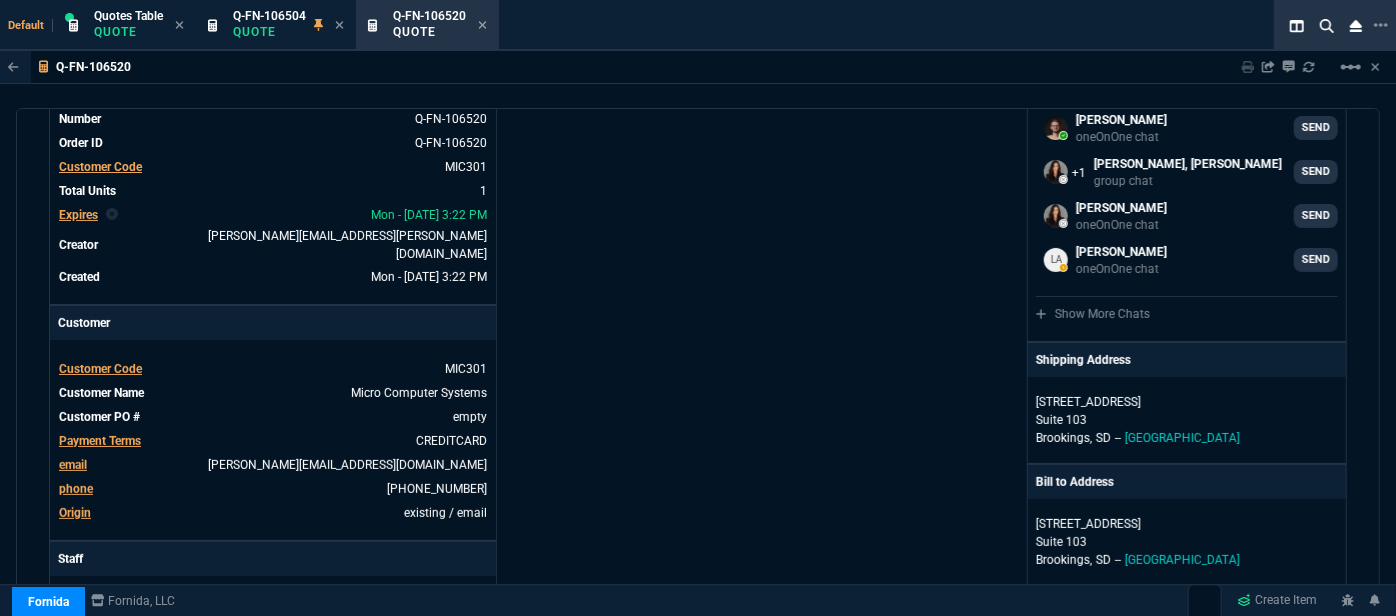 scroll, scrollTop: 90, scrollLeft: 0, axis: vertical 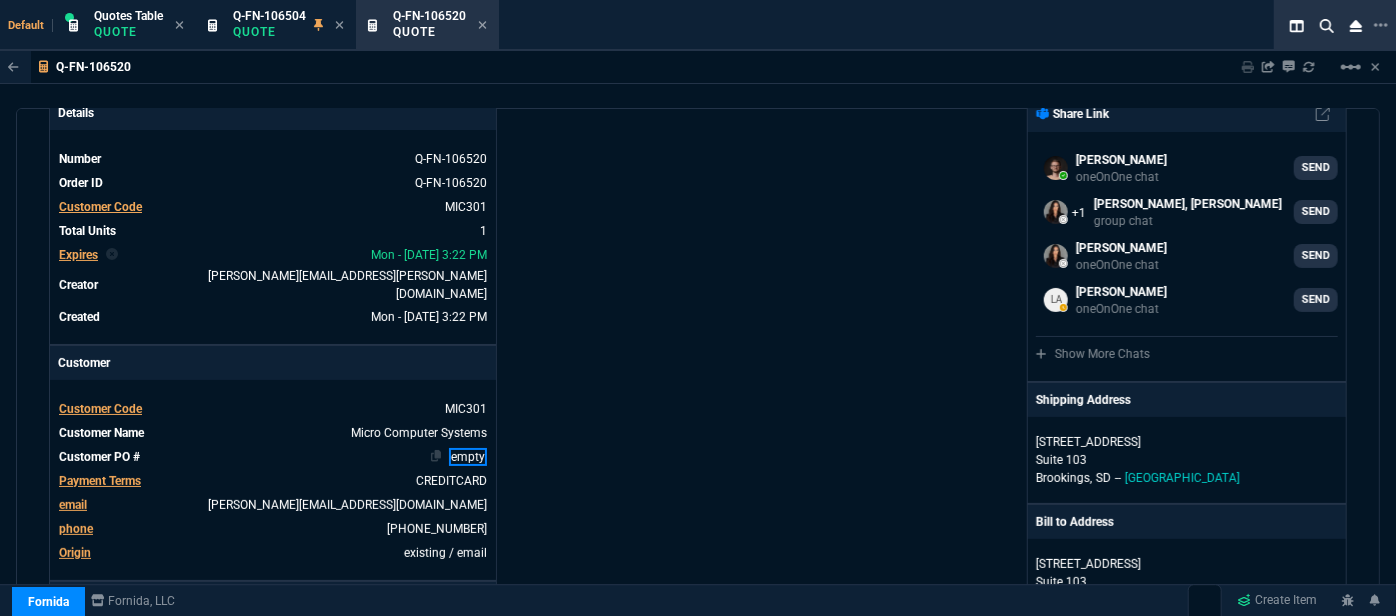 click on "empty" at bounding box center [468, 457] 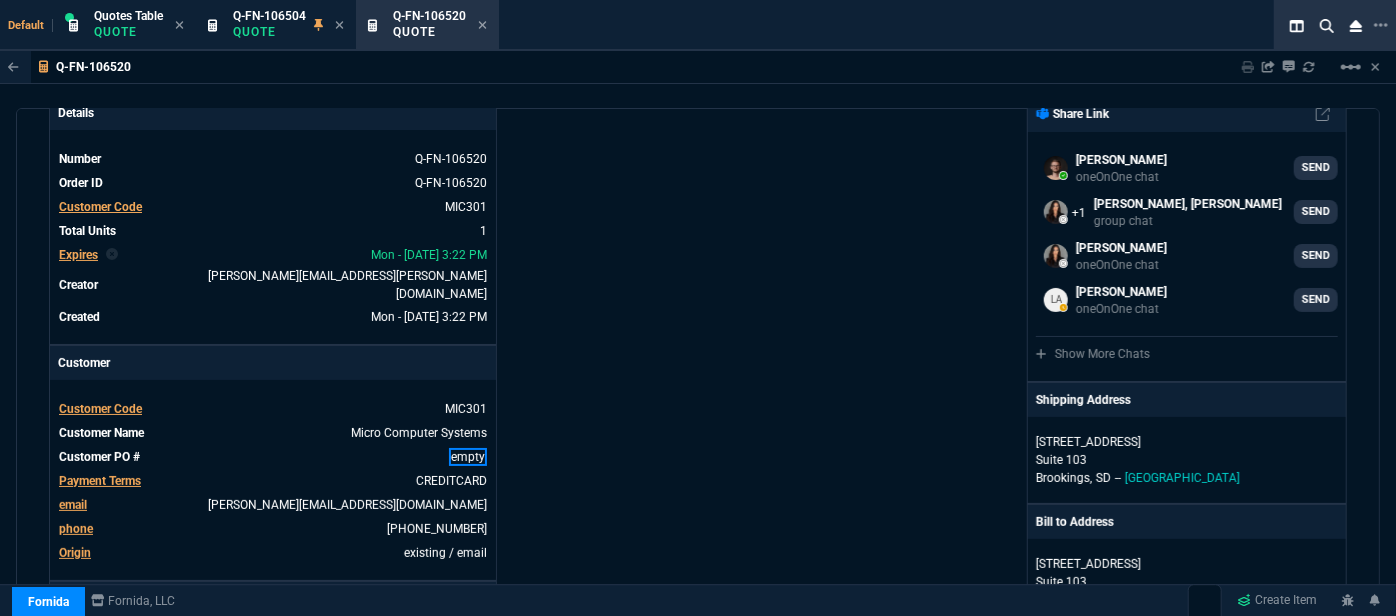 type 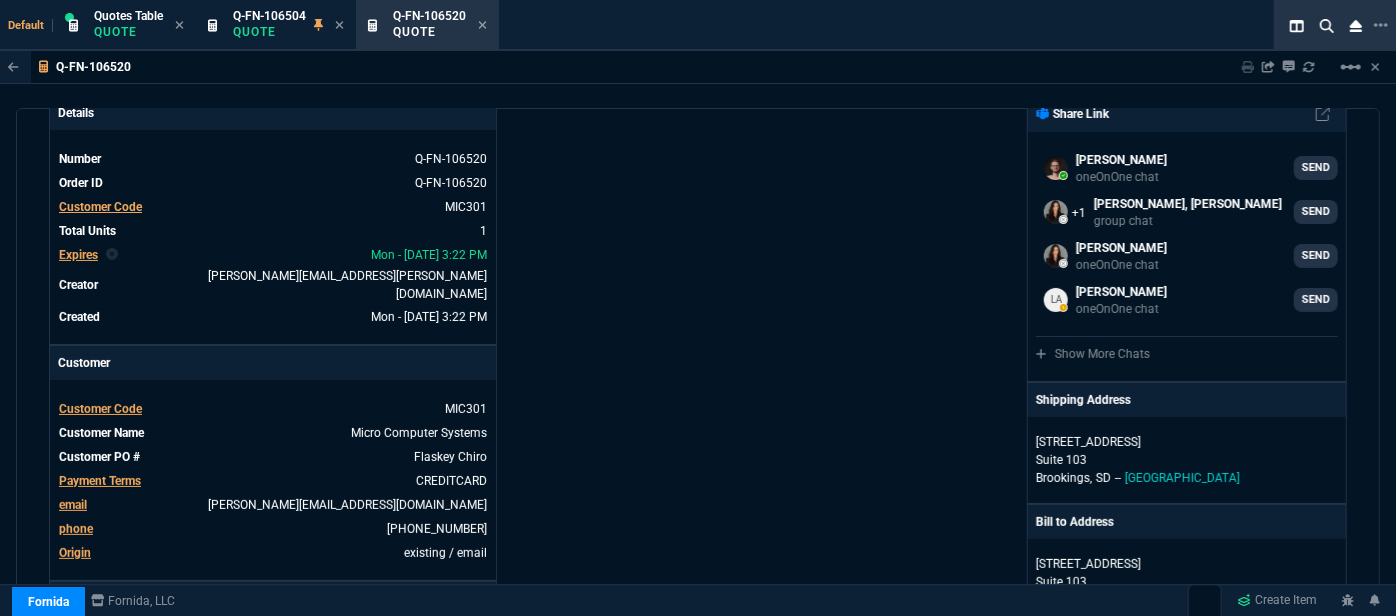 click on "Fornida, LLC 2609 Technology Dr Suite 300 Plano, TX 75074  Share Link  Brian Over oneOnOne chat SEND Sarah Costa, Carlos Ocampo group chat SEND Sarah Costa oneOnOne chat SEND Larry Avila oneOnOne chat SEND  Show More Chats  Shipping Address 126 Main Ave Suite 103 Brookings,  SD -- USA Bill to Address 126 Main Ave Suite 103 Brookings,  SD -- USA End User -- -- -- Payment Link  Quote must be open to create payment link.  Linked Documents  New Link  Quote Notes Notes Quote Notes Notes DH bulk then email pls Last updated by  fiona.rossi@fornida.com  at  7/28/25, 10:23 AM DH bulk then email pls  DH bulk then email pls  Customer Notes Notes Customer Notes Notes ELECTRONIC: EMAIL**ETA 3-4 Biz Days ELECTRONIC: EMAIL**ETA 3-4 Biz Days  ELECTRONIC: EMAIL**ETA 3-4 Biz Days  Reference Reference" at bounding box center (1022, 618) 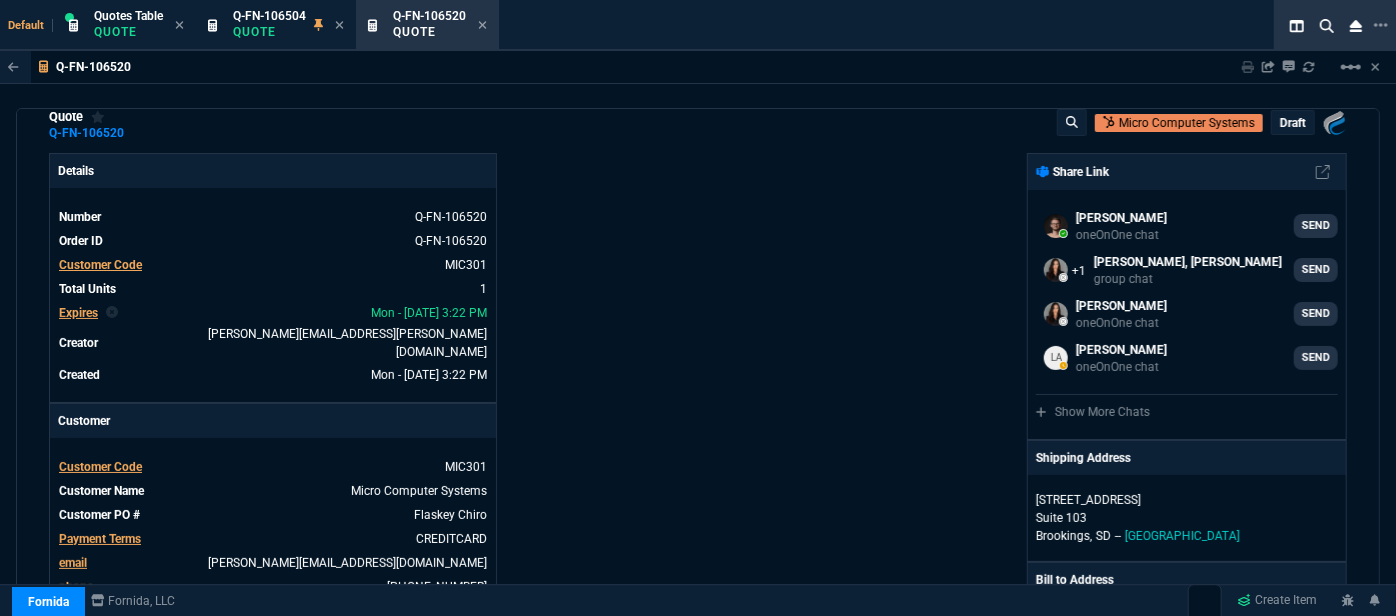 scroll, scrollTop: 0, scrollLeft: 0, axis: both 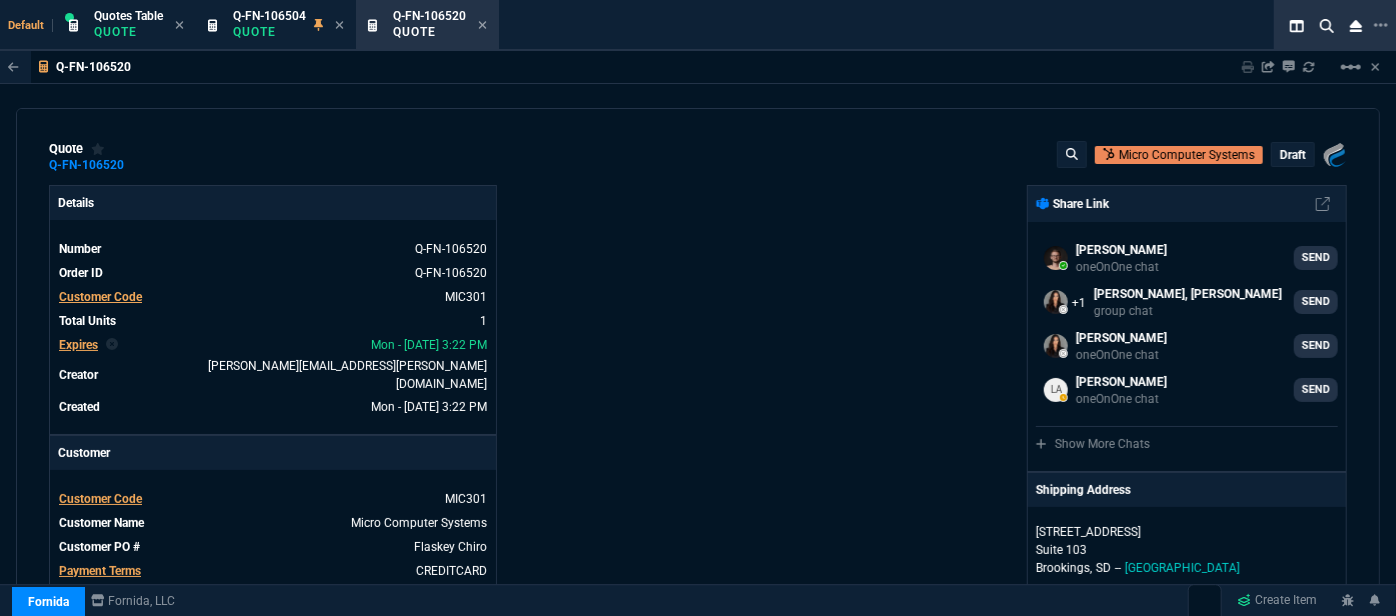 click on "draft" at bounding box center (1293, 155) 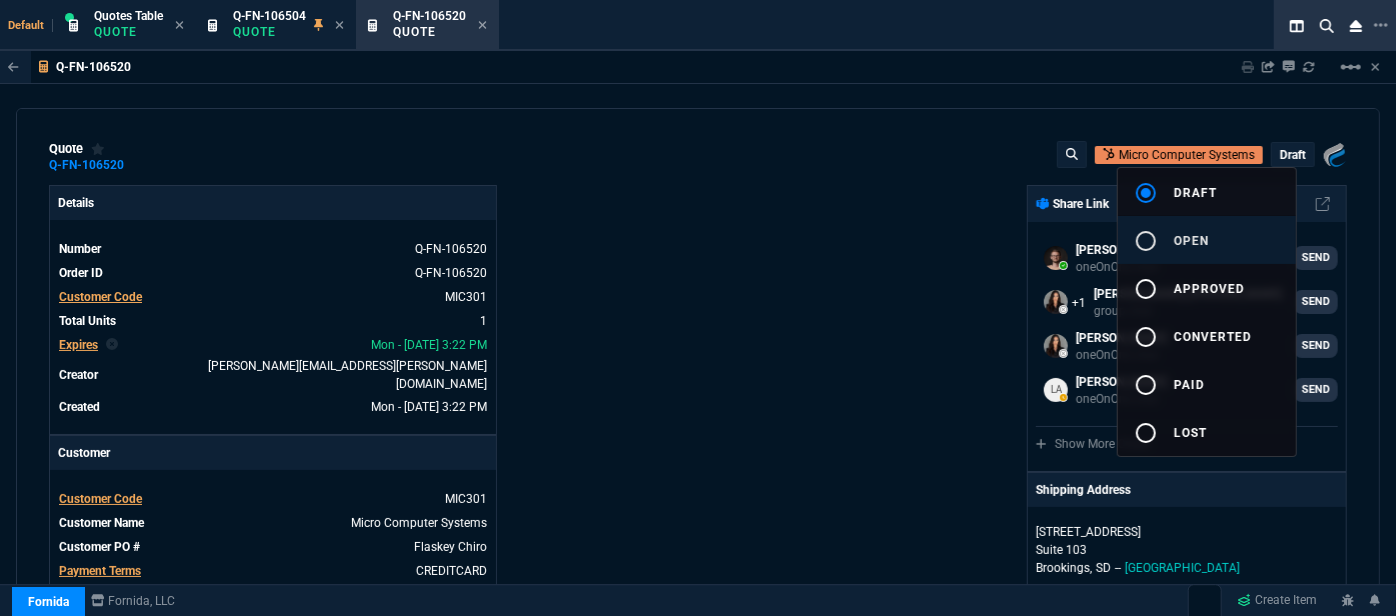 click on "radio_button_unchecked open" at bounding box center [1207, 240] 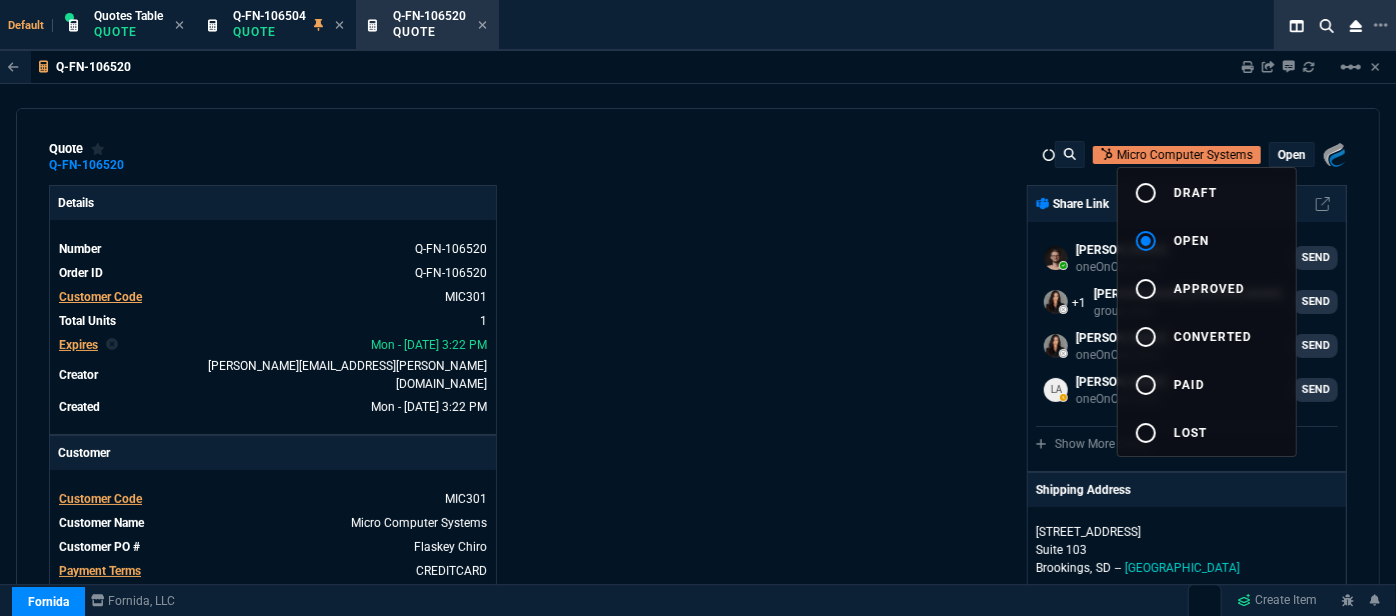click at bounding box center (698, 308) 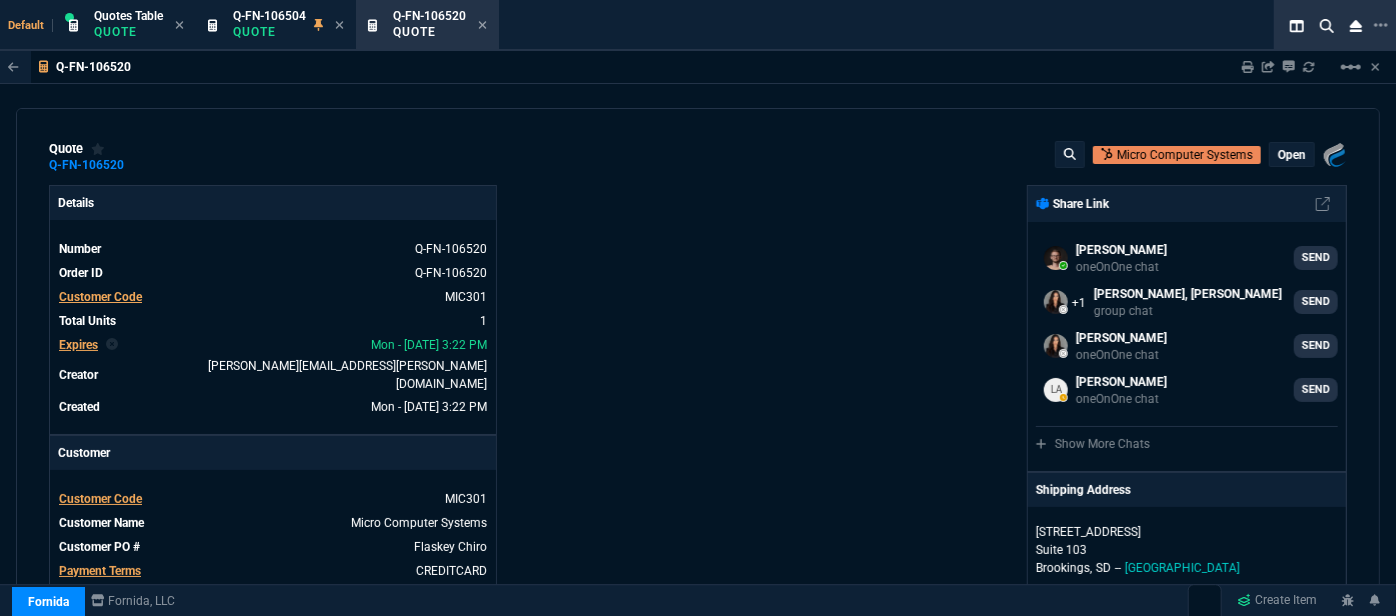 type on "24" 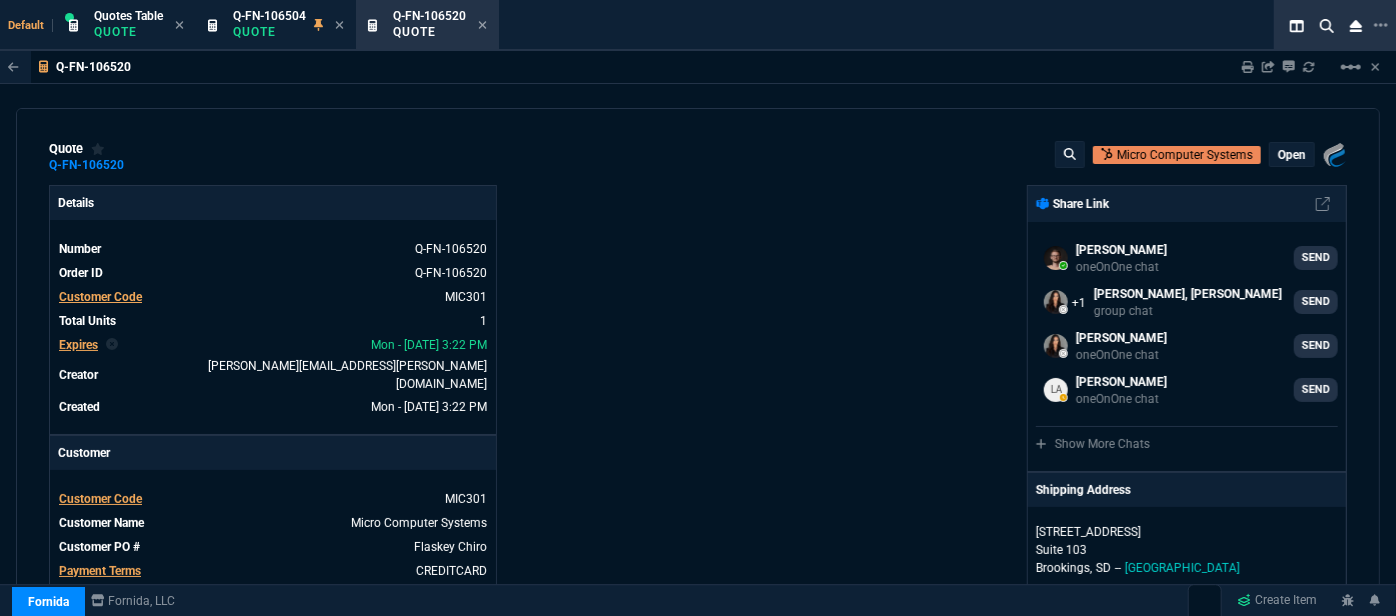 scroll, scrollTop: 454, scrollLeft: 0, axis: vertical 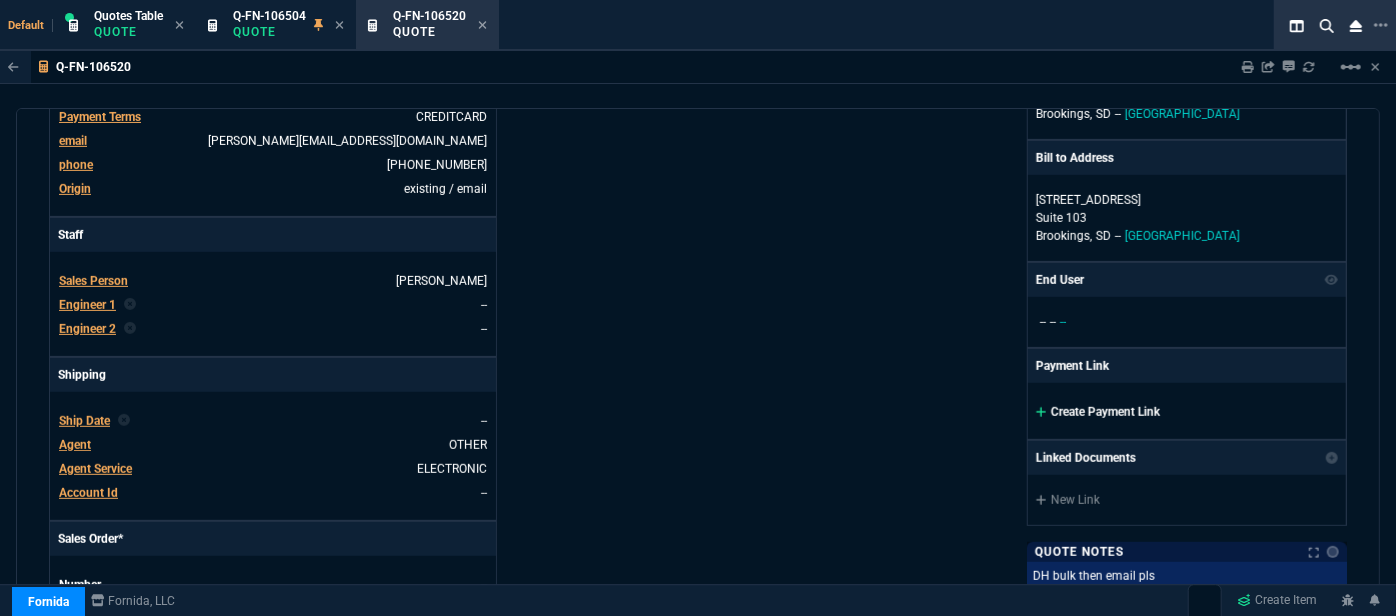 click 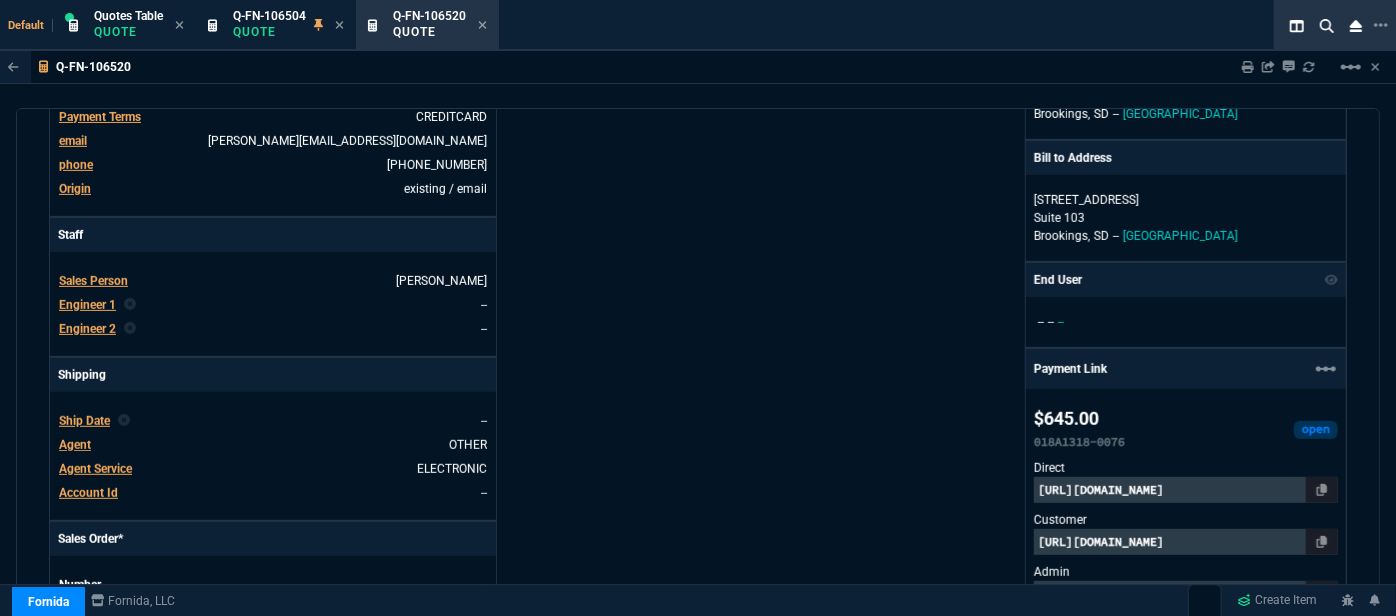 scroll, scrollTop: 636, scrollLeft: 0, axis: vertical 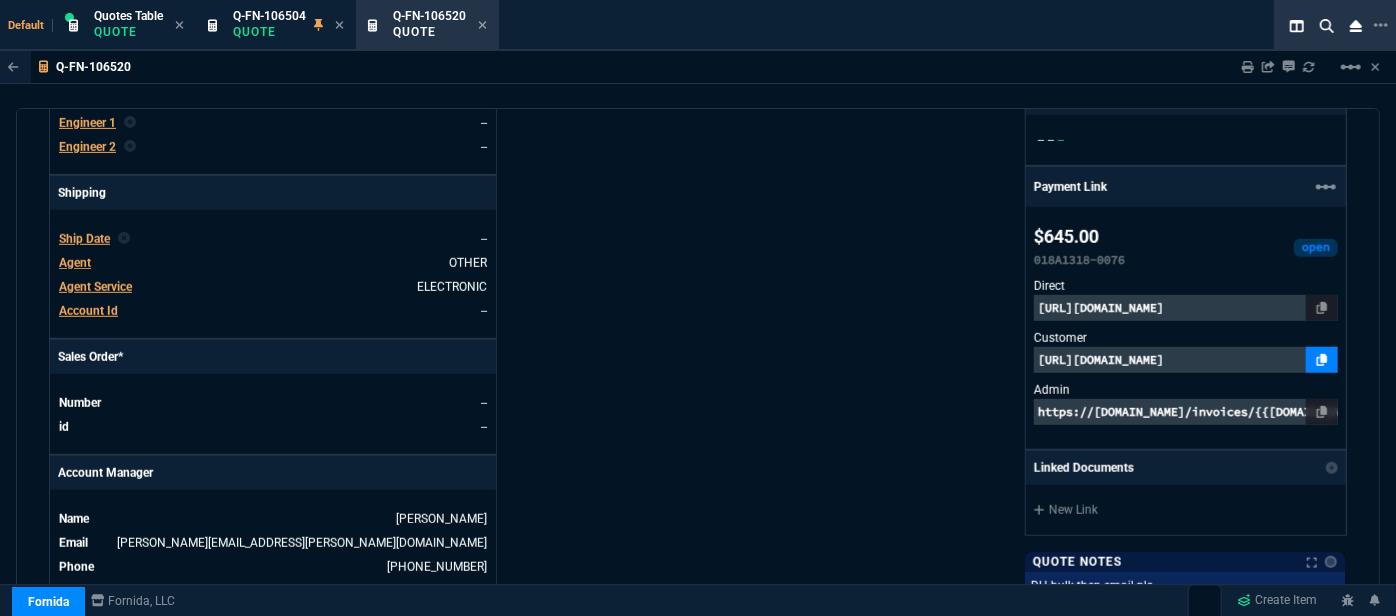 click 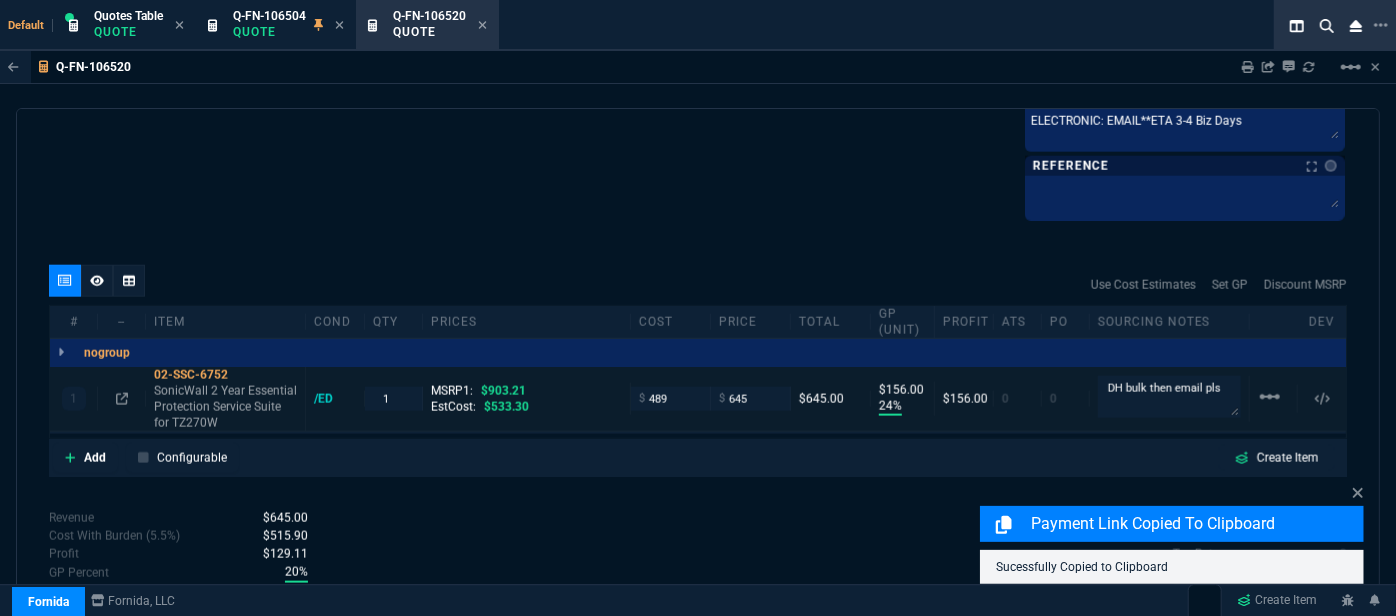 scroll, scrollTop: 1240, scrollLeft: 0, axis: vertical 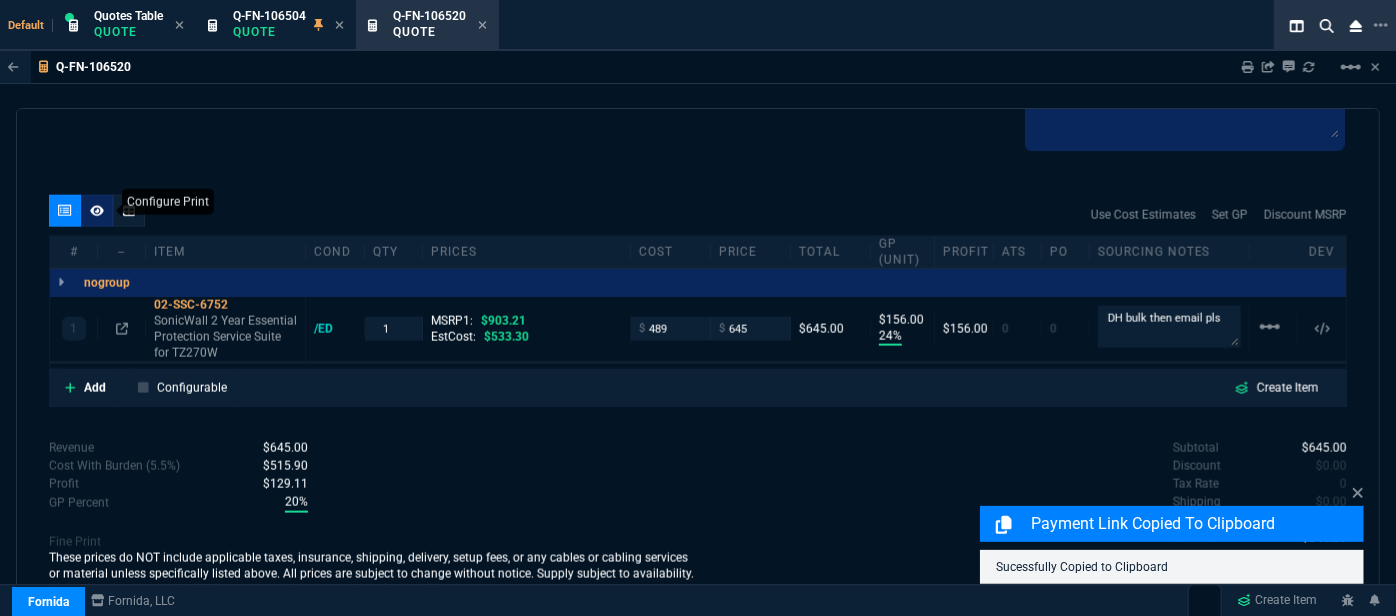 click 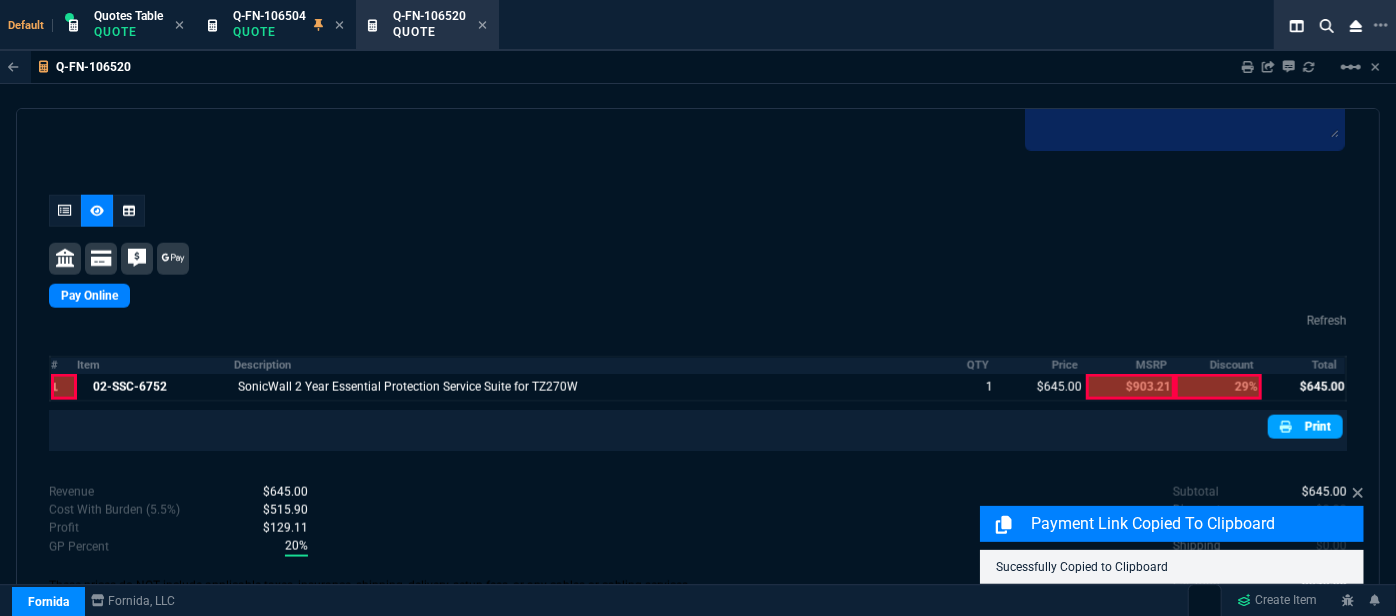 click on "Print" at bounding box center [1305, 427] 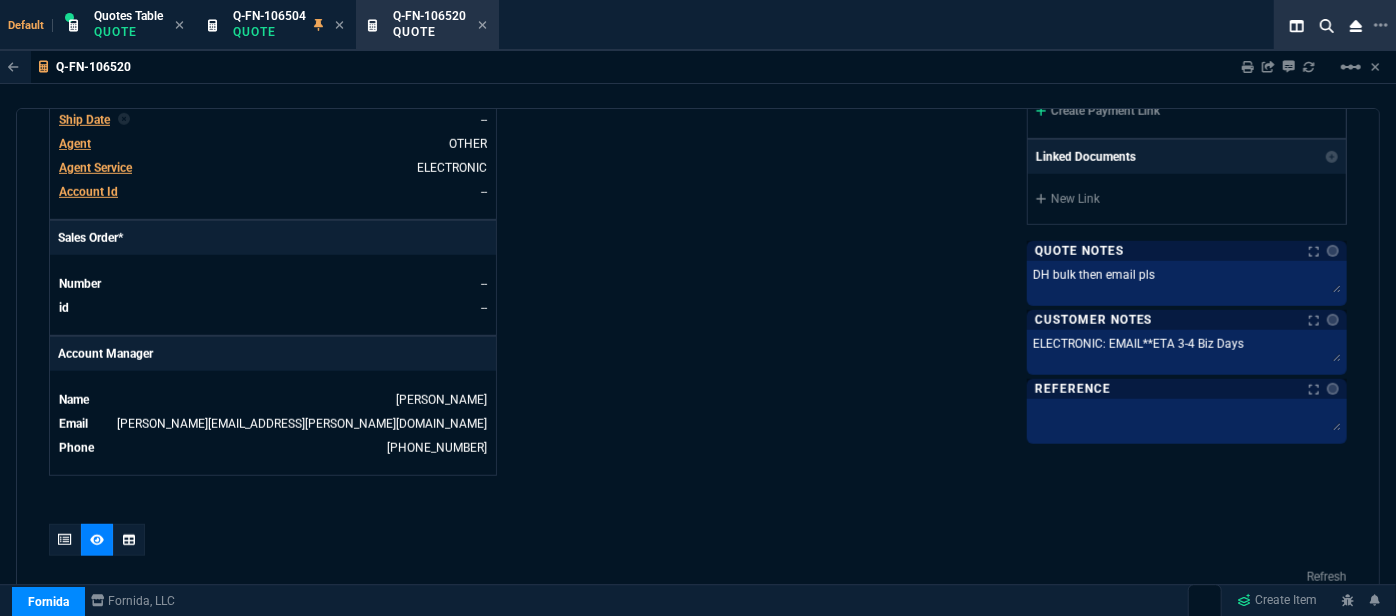 scroll, scrollTop: 754, scrollLeft: 0, axis: vertical 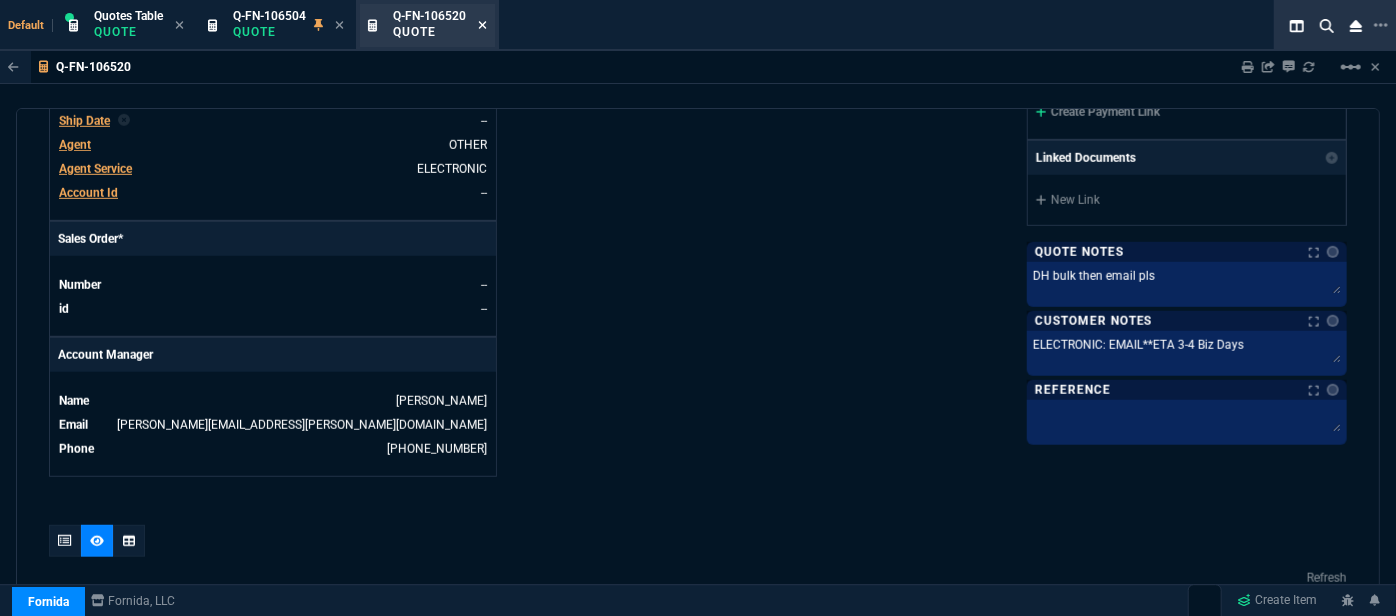 click 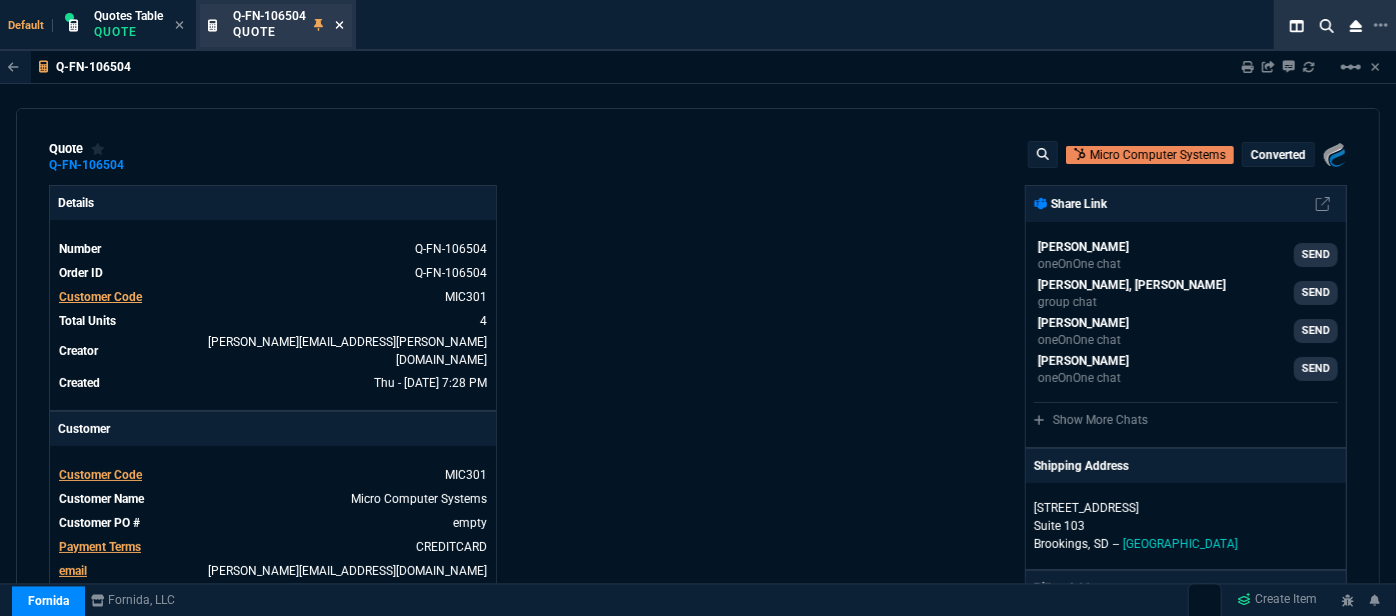 click 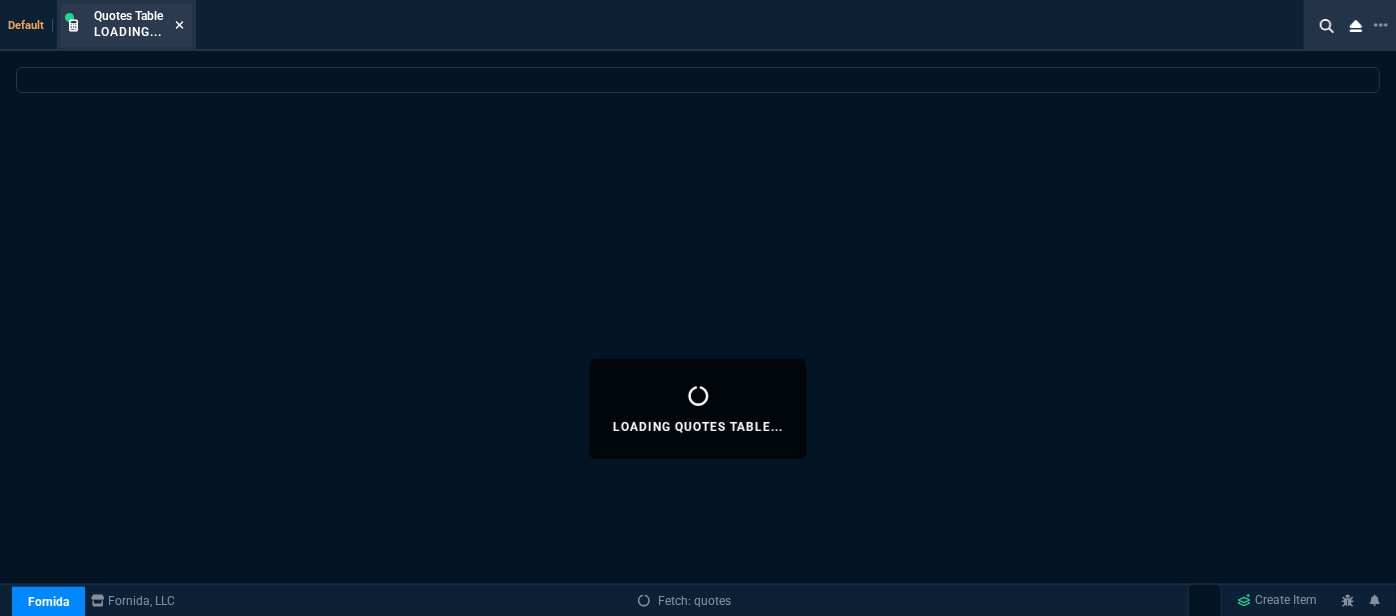 click 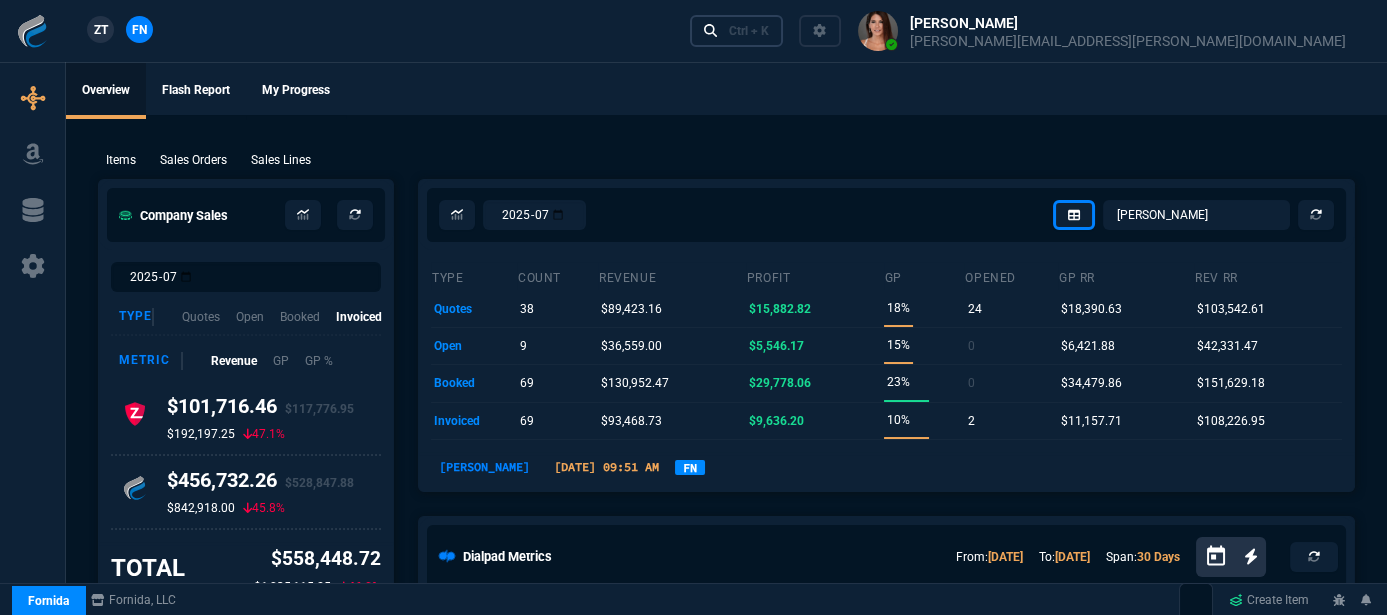 click on "Ctrl + K" at bounding box center (749, 31) 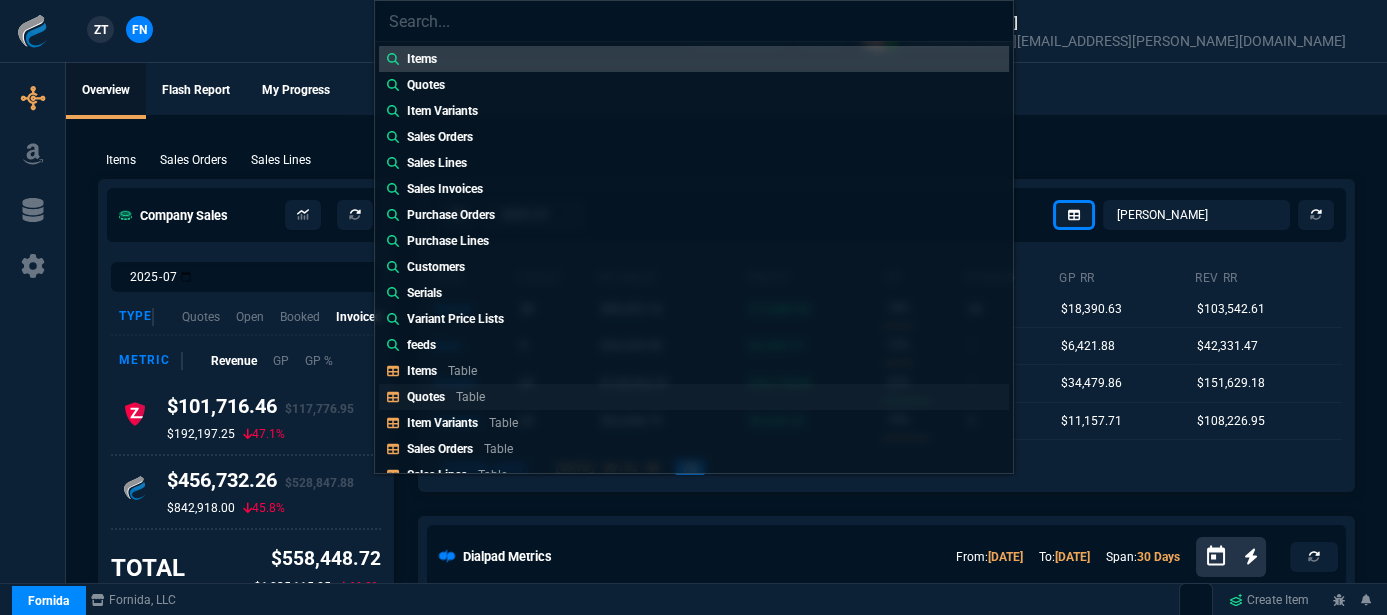 click on "Quotes
Table" at bounding box center (450, 397) 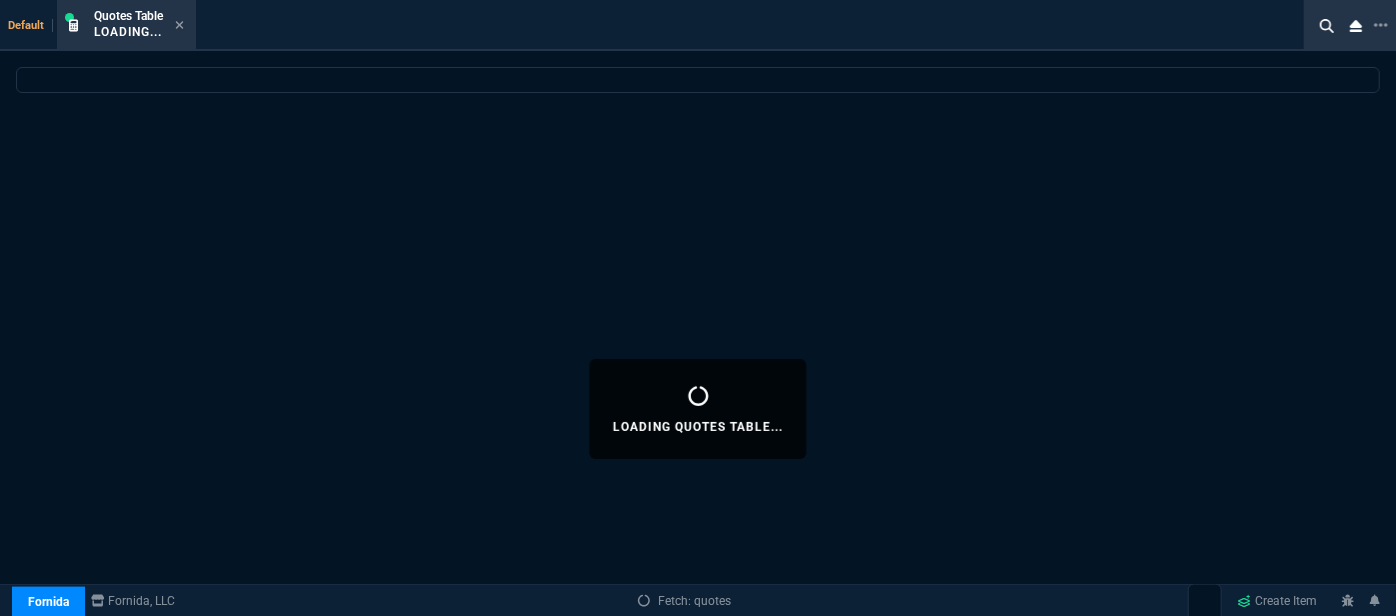 select 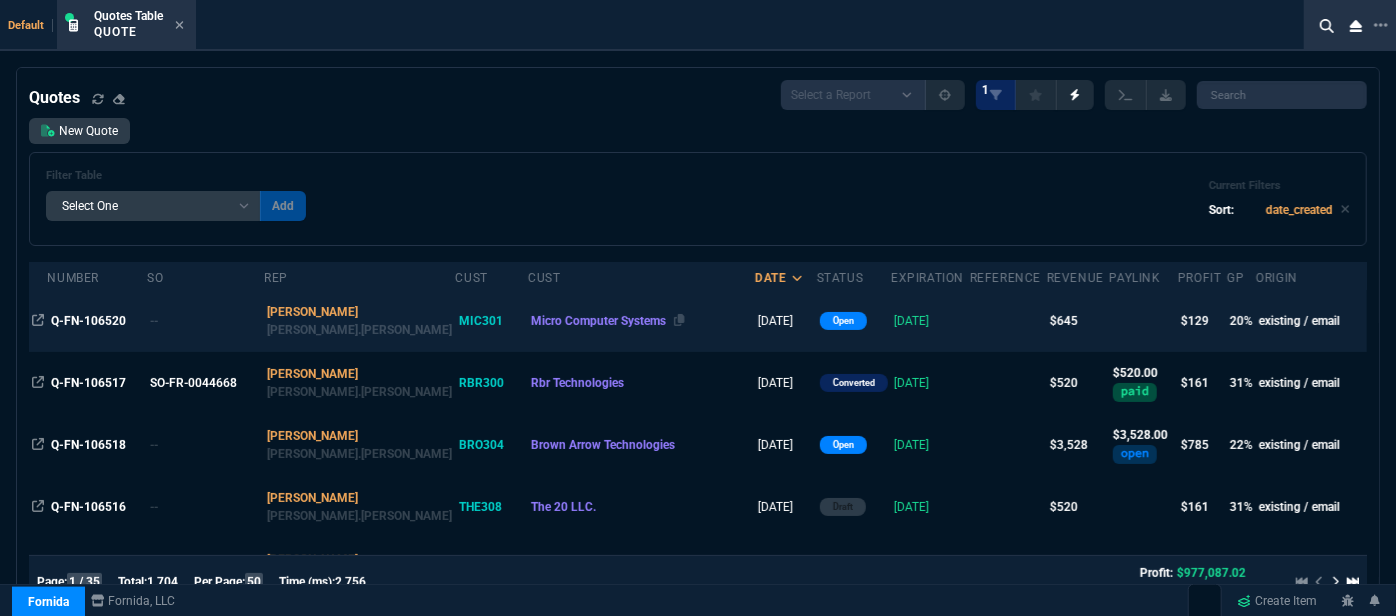 click on "Micro Computer Systems" at bounding box center (641, 321) 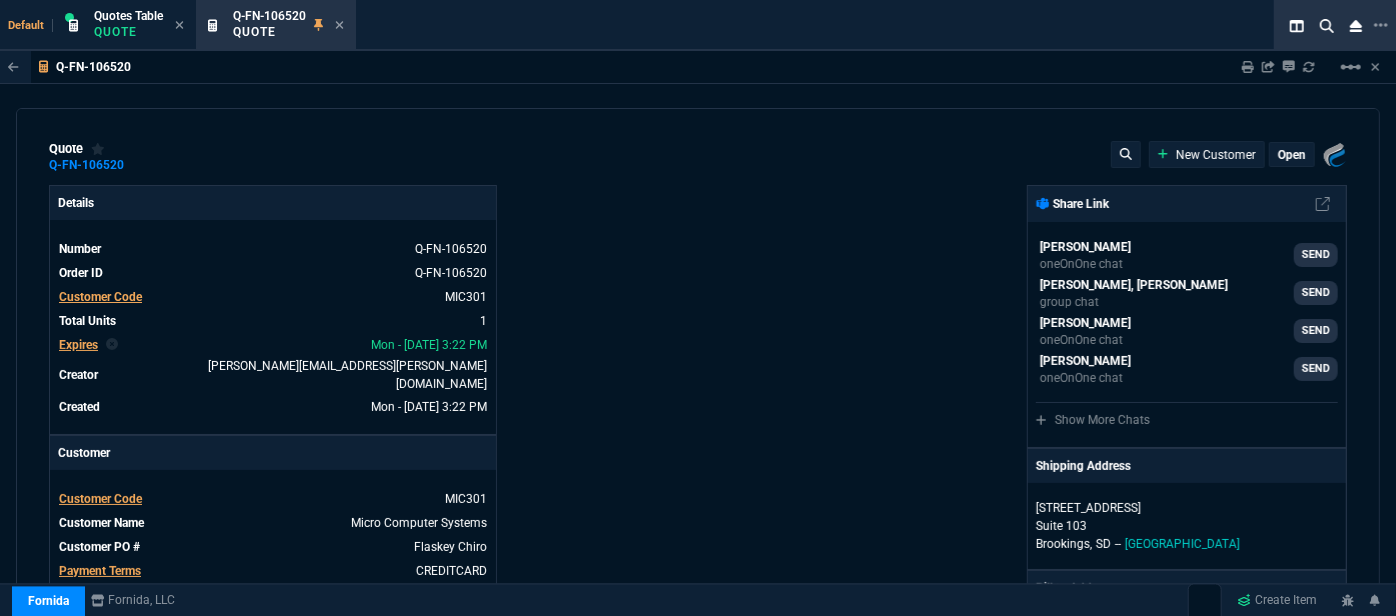 type on "24" 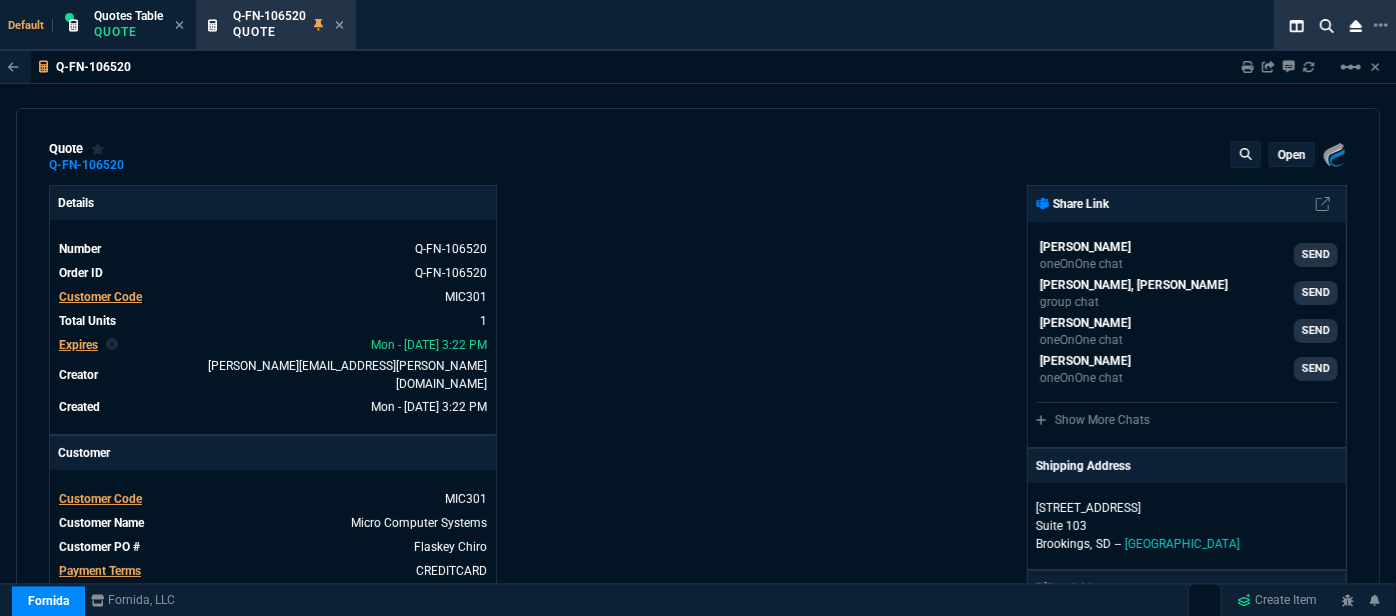 type on "29" 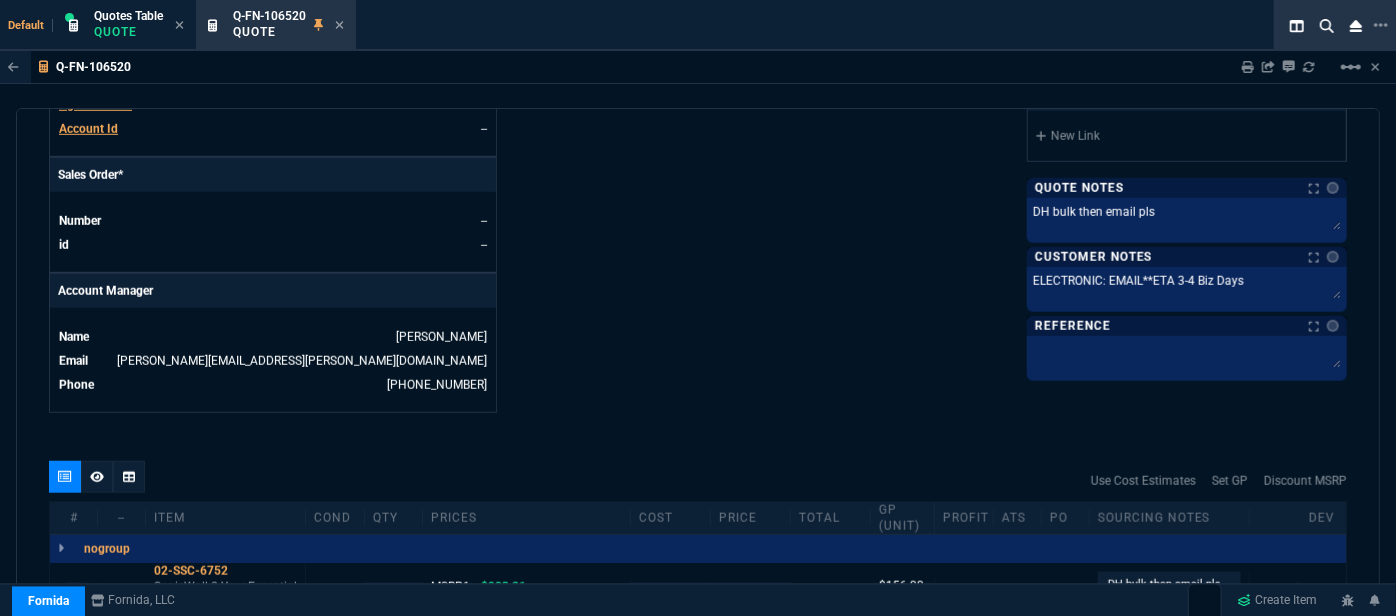 scroll, scrollTop: 545, scrollLeft: 0, axis: vertical 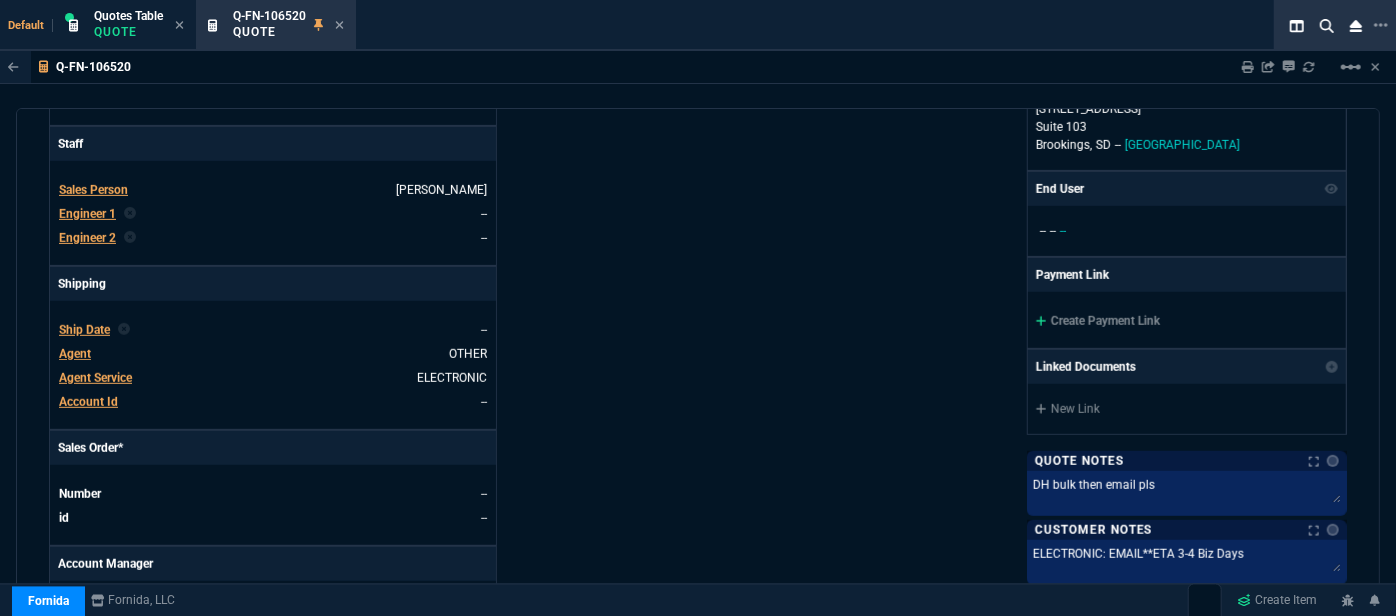 drag, startPoint x: 1035, startPoint y: 315, endPoint x: 1016, endPoint y: 317, distance: 19.104973 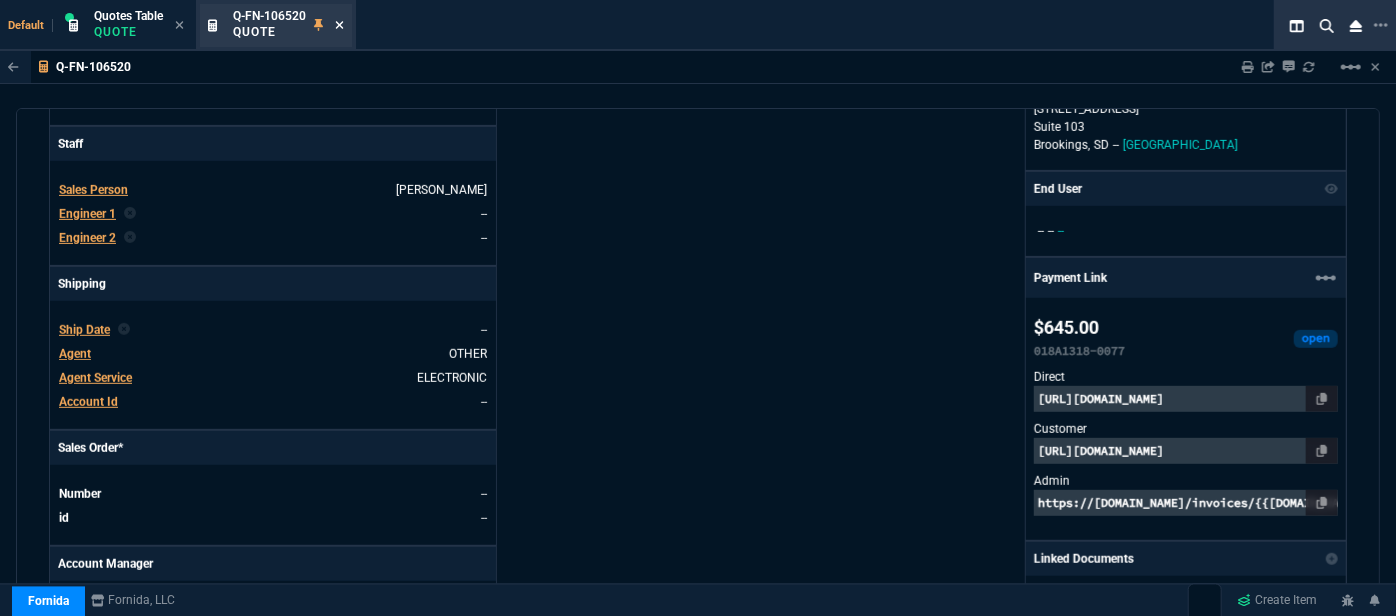 click 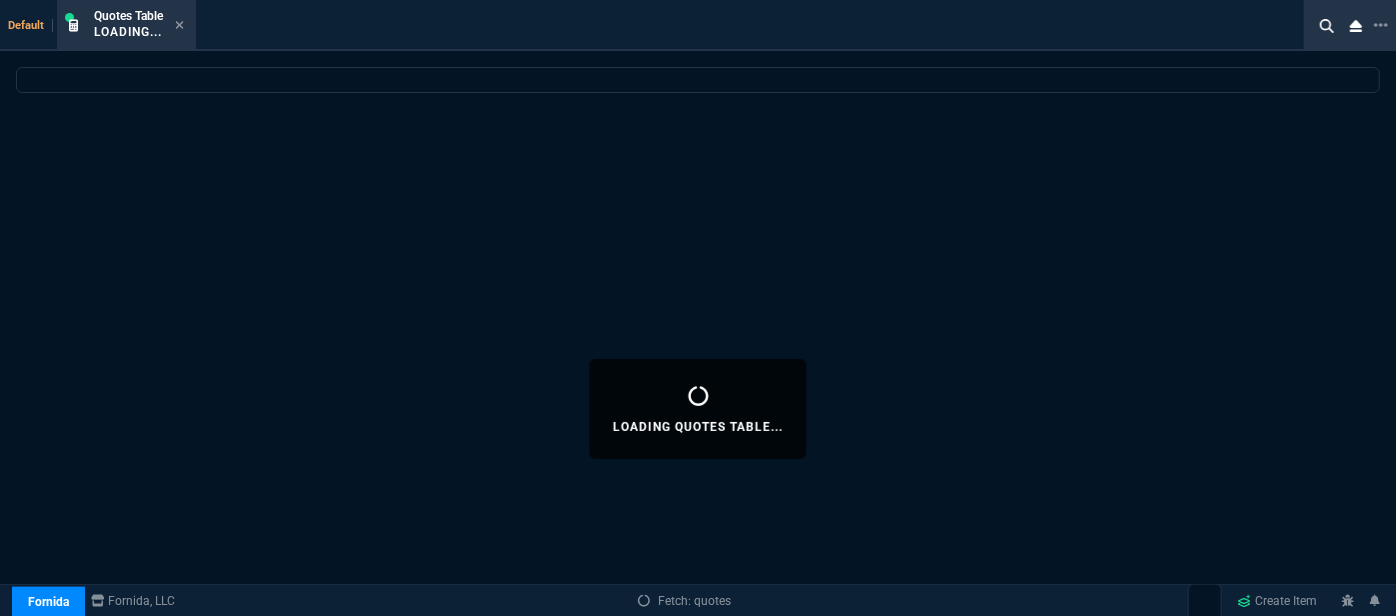 select 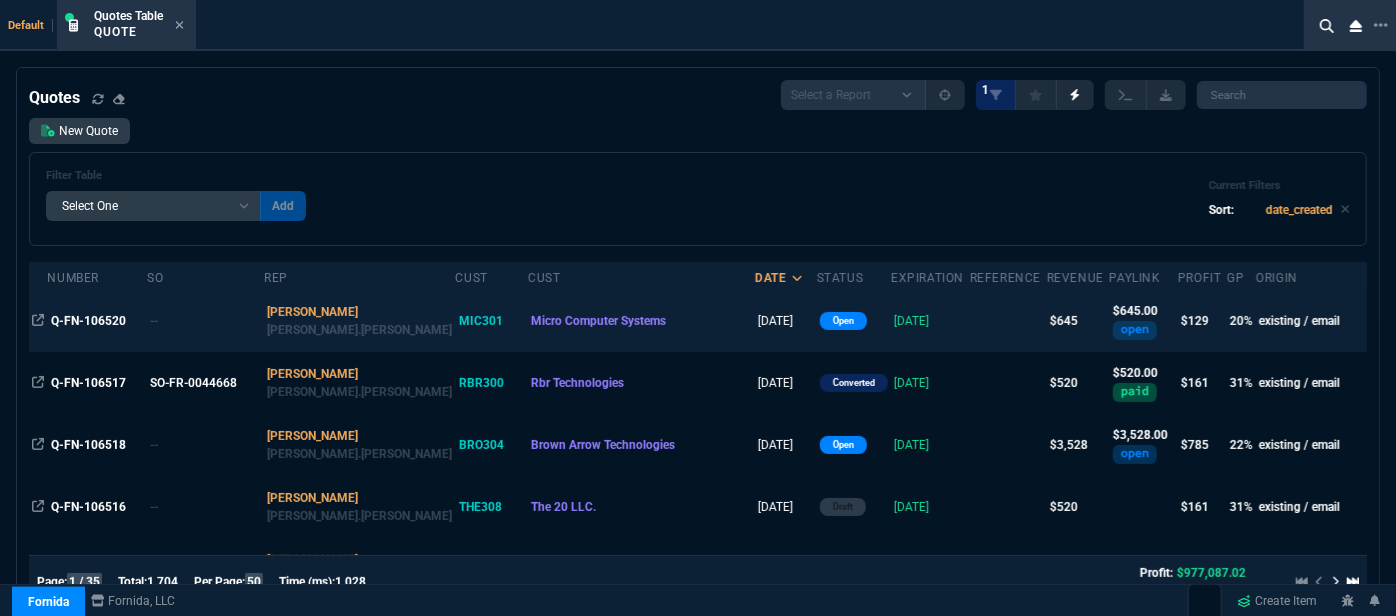 click at bounding box center (1008, 321) 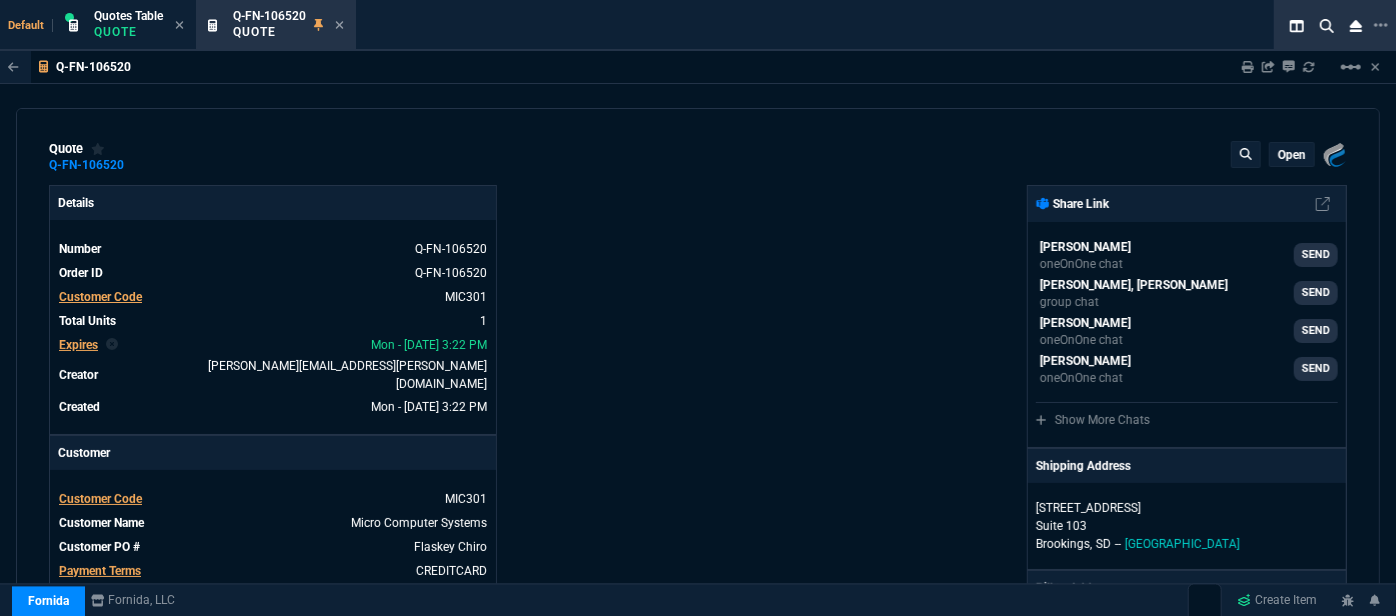 type on "24" 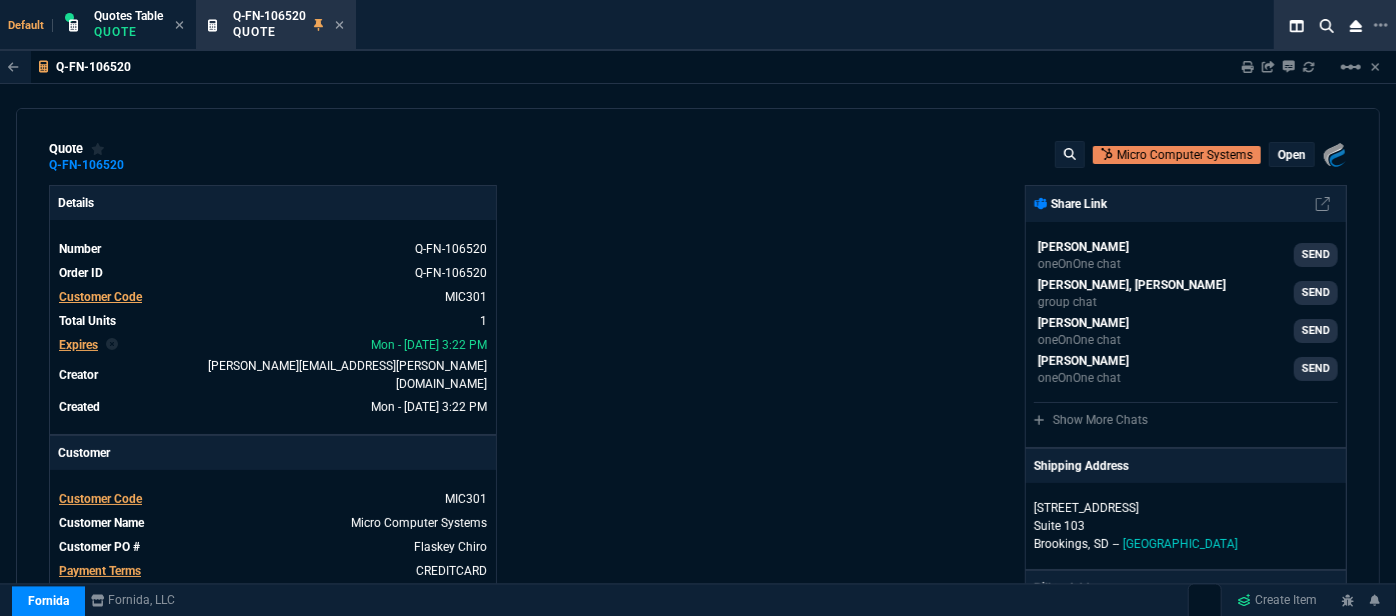 type 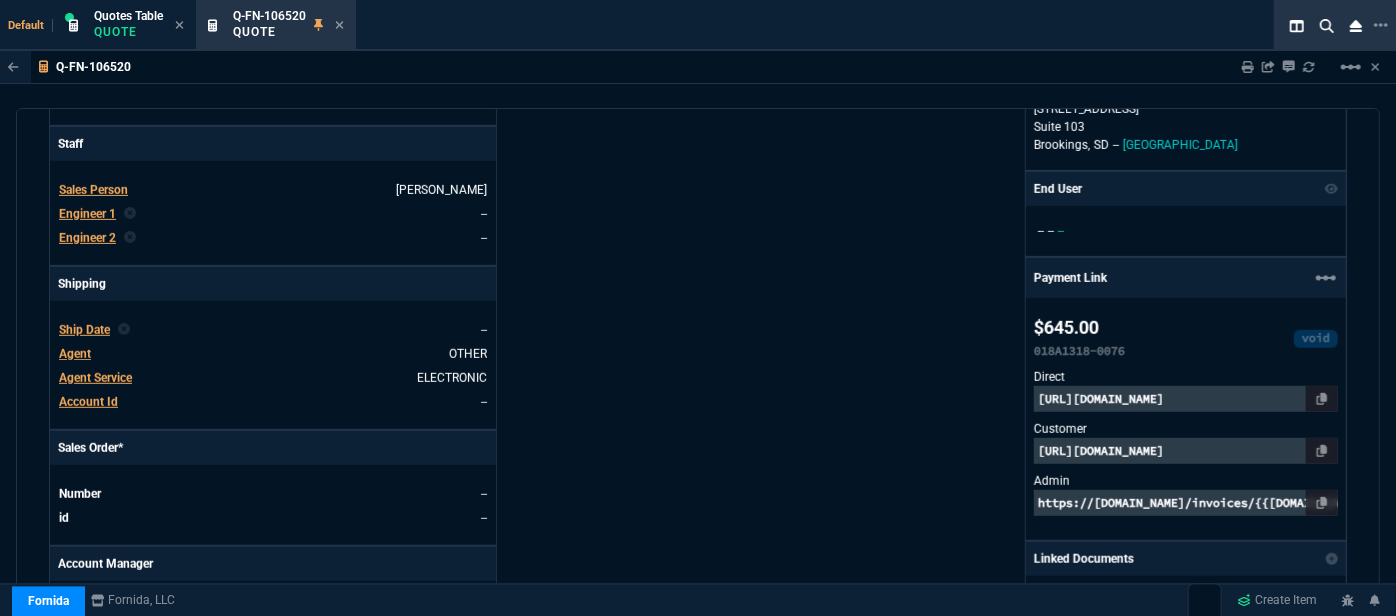 type on "903.21" 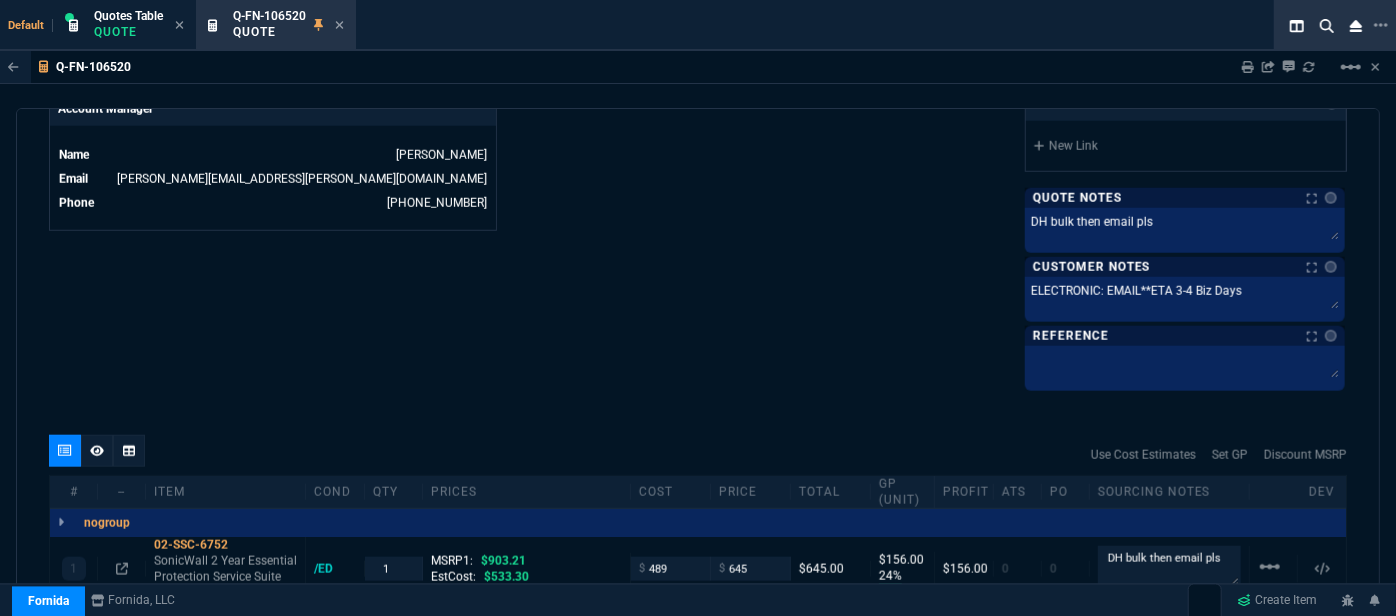 type on "29" 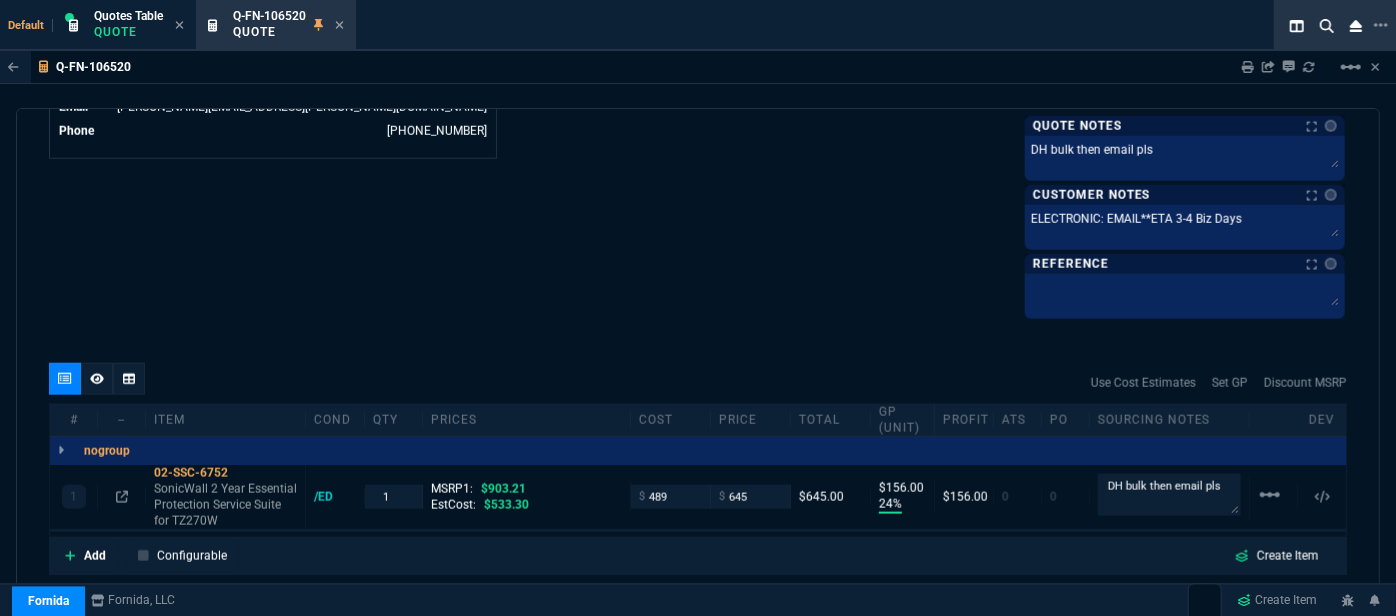 scroll, scrollTop: 1090, scrollLeft: 0, axis: vertical 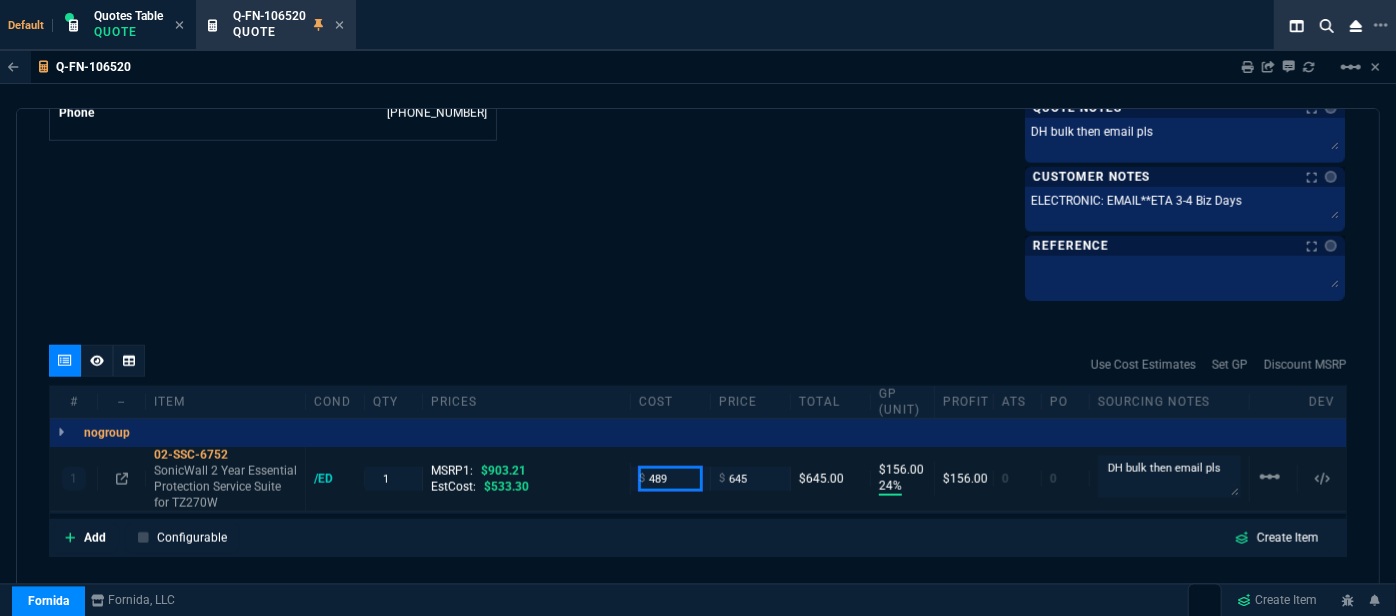 click on "489" at bounding box center (670, 478) 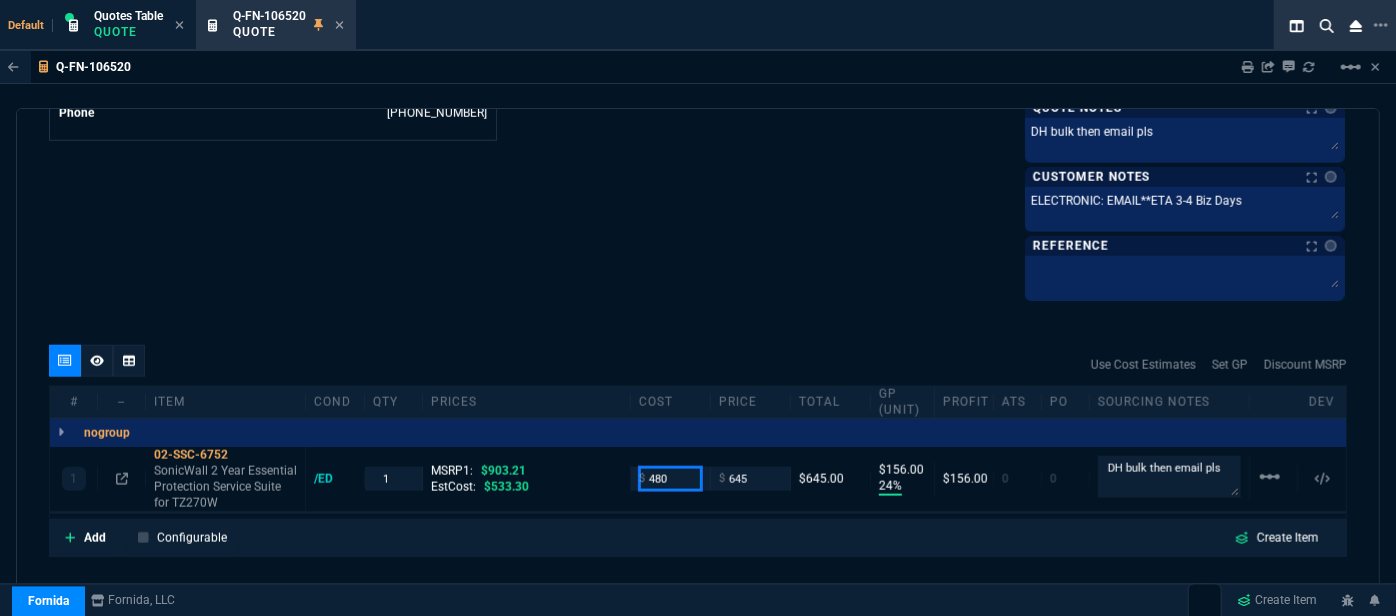 type on "480" 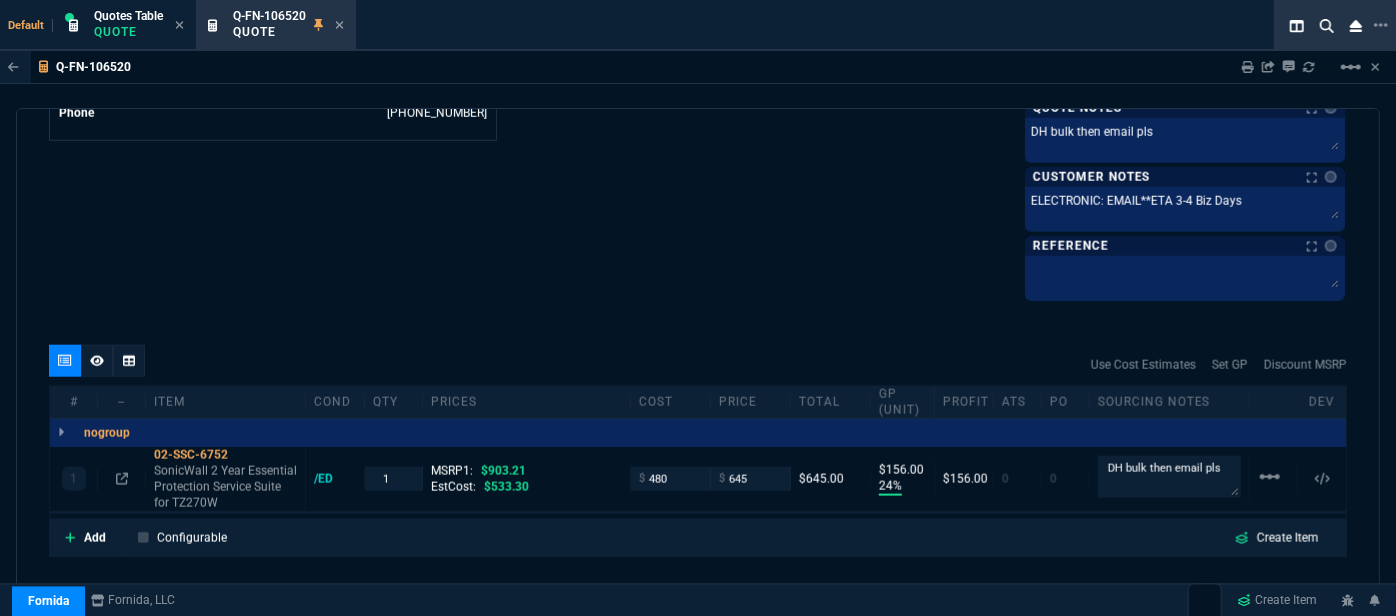 click on "quote   Q-FN-106520  Micro Computer Systems open Fornida, LLC 2609 Technology Dr Suite 300 Plano, TX 75074 Details Number Q-FN-106520  Order ID Q-FN-106520  Customer Code MIC301  Total Units 1  Expires Mon - 8/11/25, 3:22 PM Creator fiona.rossi@fornida.com  Created Mon - 7/28/25, 3:22 PM Print Specs Number Q-FN-106520  Customer ID MIC301  Customer Name Micro Computer Systems  Expires 8/11/25,  10:22 AM  Customer PO # Flaskey Chiro   Payment Terms CREDITCARD  Shipping Agent OTHER | ELECTRONIC  Customer Customer Code MIC301  Customer Name Micro Computer Systems  Customer PO # Flaskey Chiro   Payment Terms CREDITCARD  email jason@mcspc.net  phone (605) 692-2183   Origin  existing / email   Origin Comment    Staff Sales Person ROSS  Engineer 1 --  Engineer 2 --  Shipping Ship Date -- Agent OTHER  Agent Service ELECTRONIC  Account Id --  Sales Order* Number --  id --  Account Manager Name Fiona  Email fiona.rossi@fornida.com  Phone 469-249-2107  Fornida, LLC 2609 Technology Dr Suite 300 Plano, TX 75074 Brian Over" at bounding box center (698, 370) 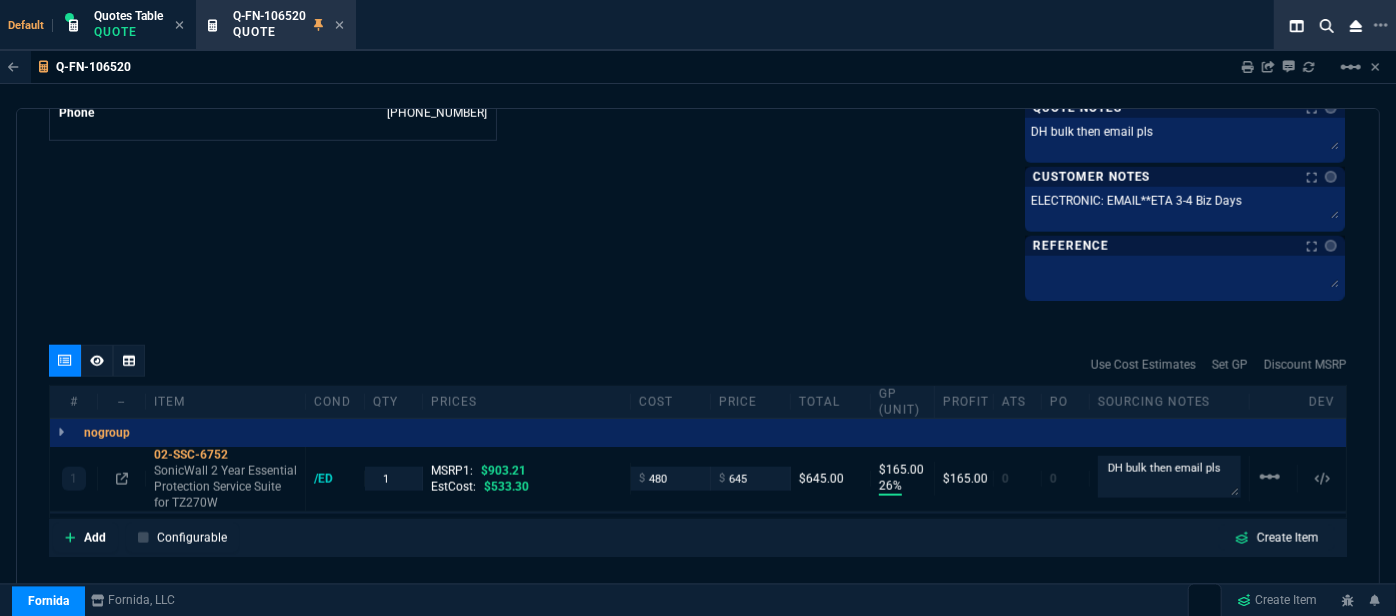 type on "480" 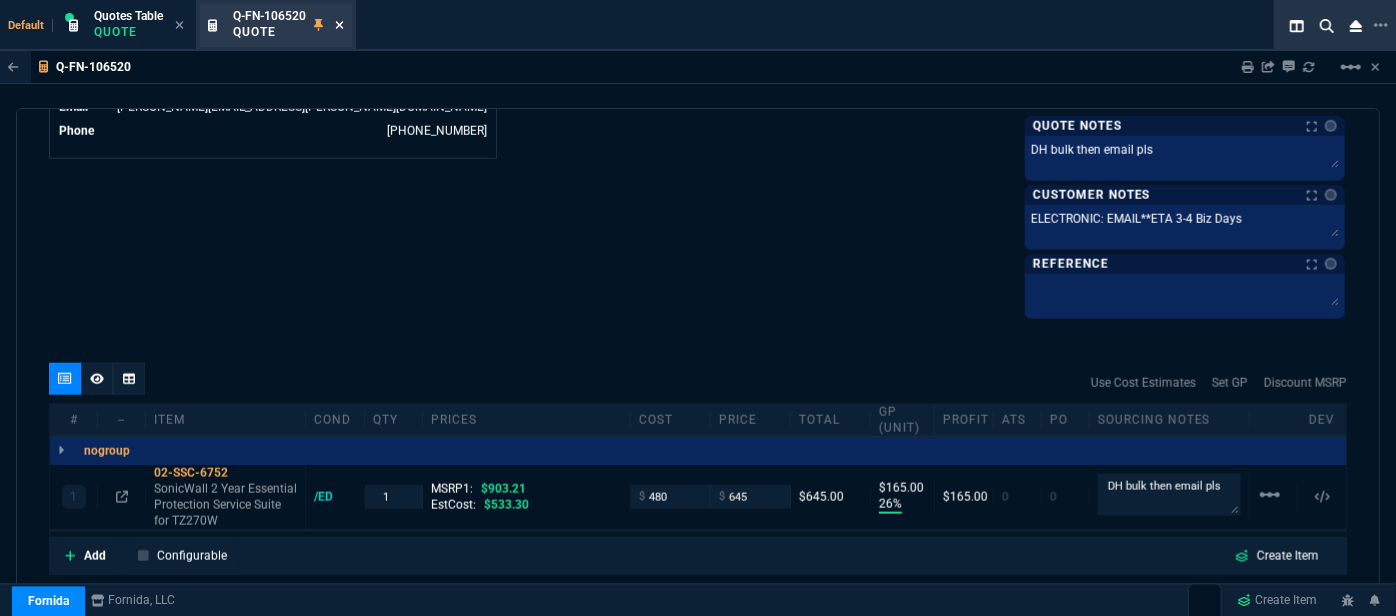 scroll, scrollTop: 1090, scrollLeft: 0, axis: vertical 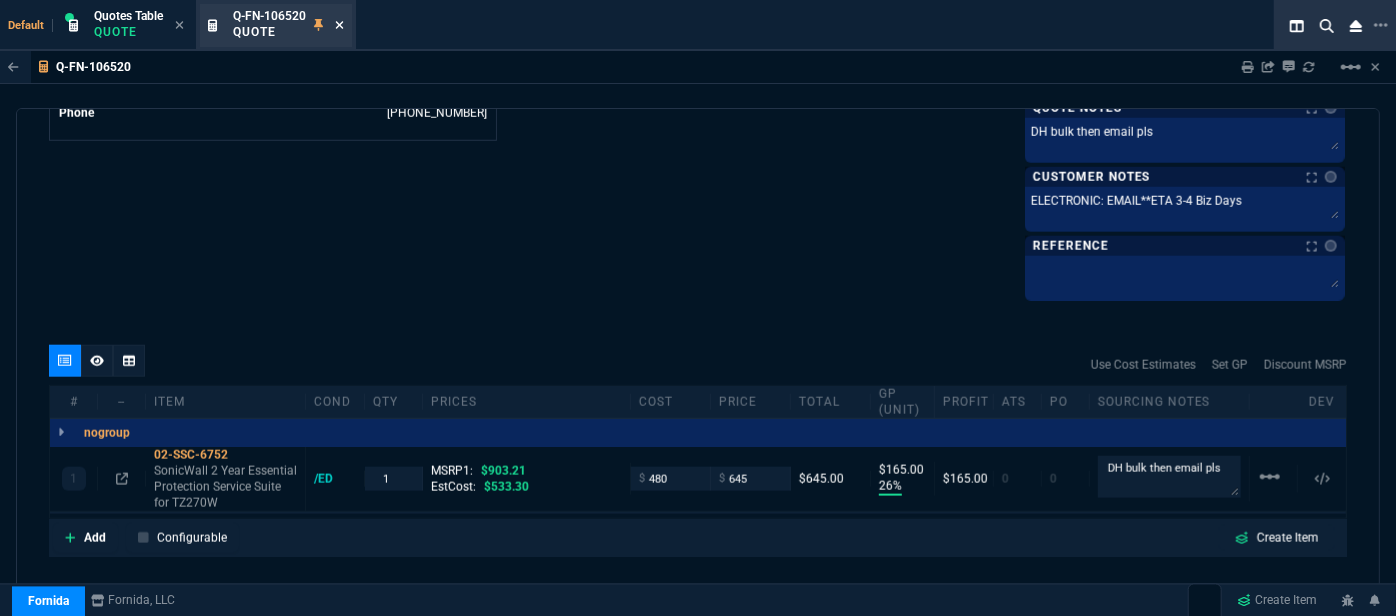 click 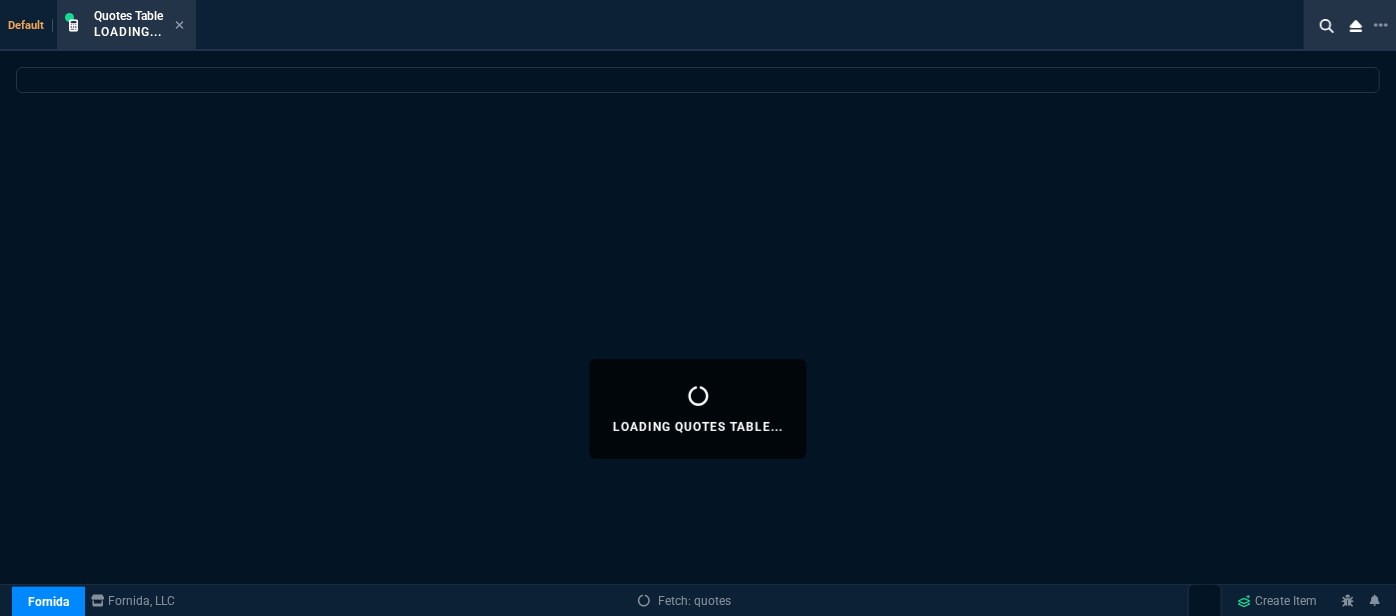 select 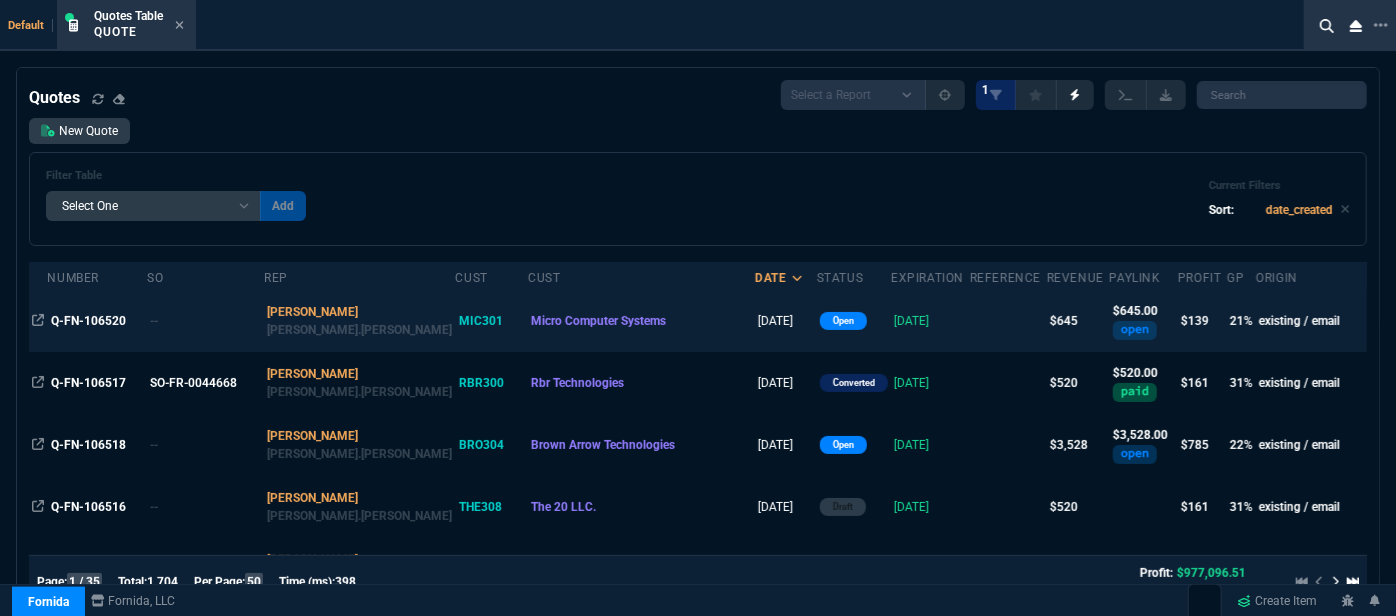 click at bounding box center (1008, 321) 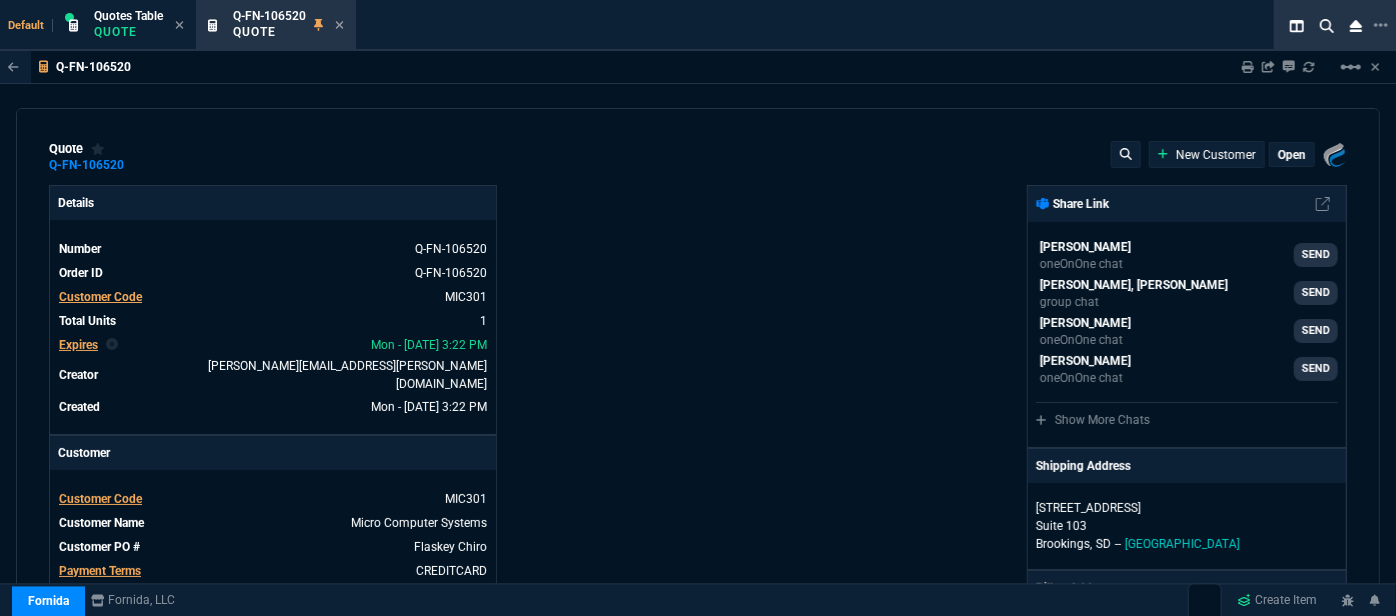 type on "26" 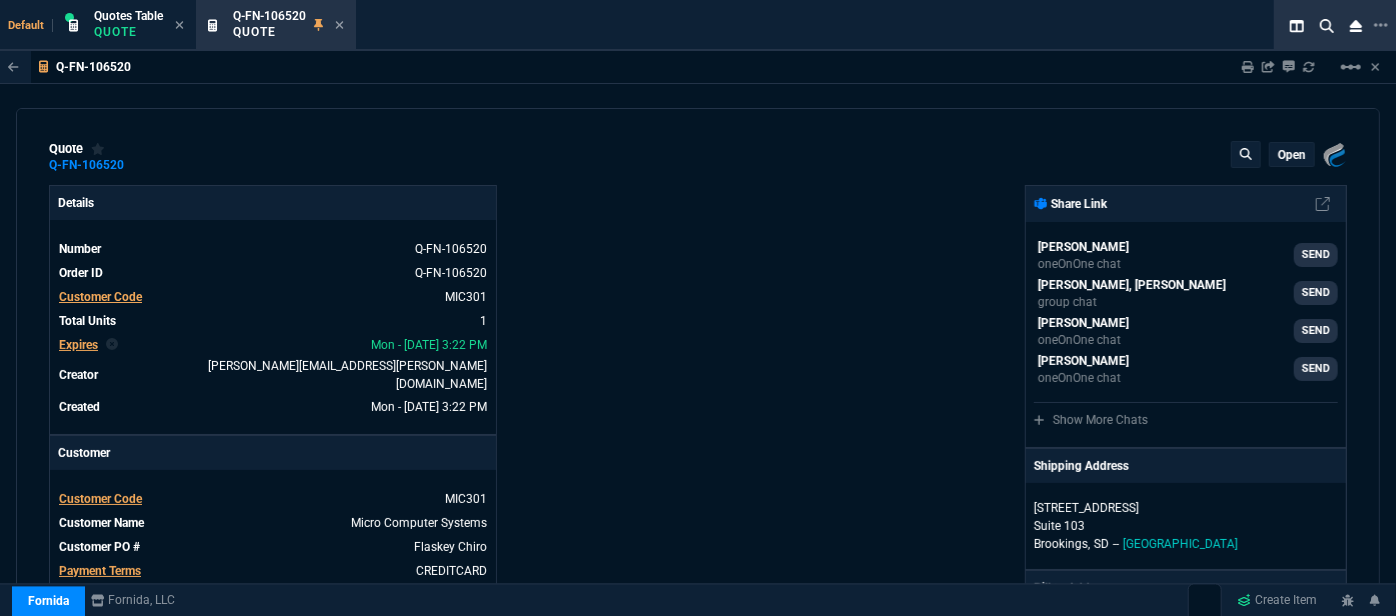 type on "29" 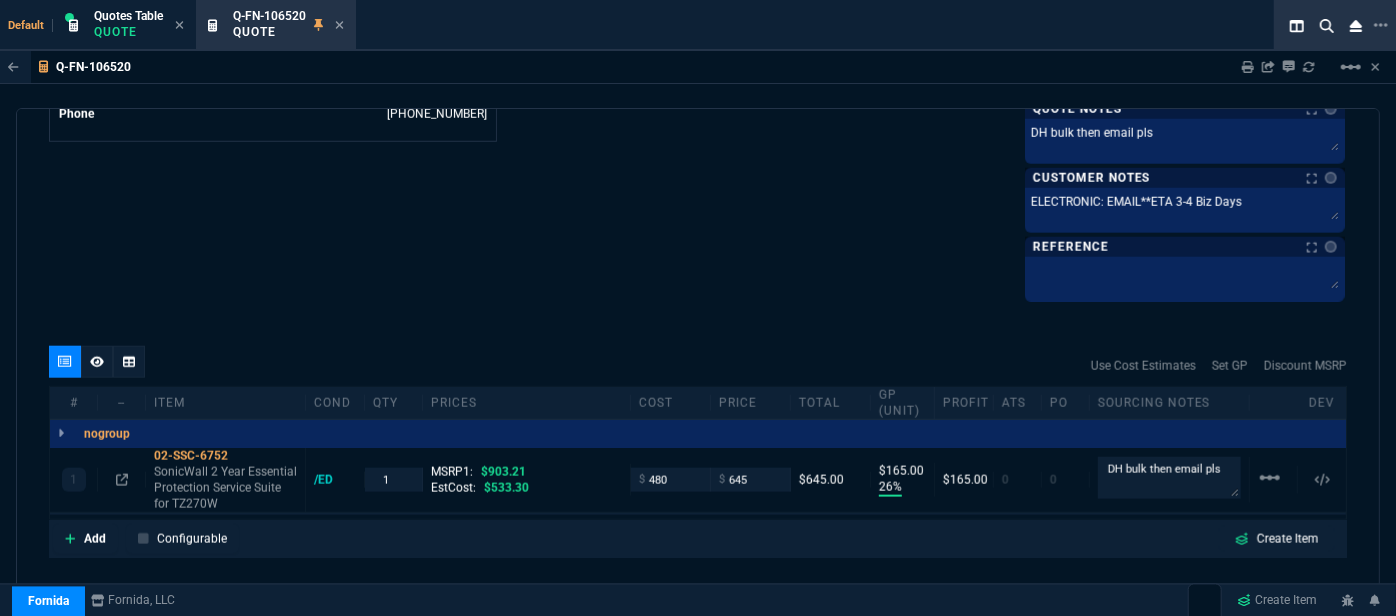 scroll, scrollTop: 1240, scrollLeft: 0, axis: vertical 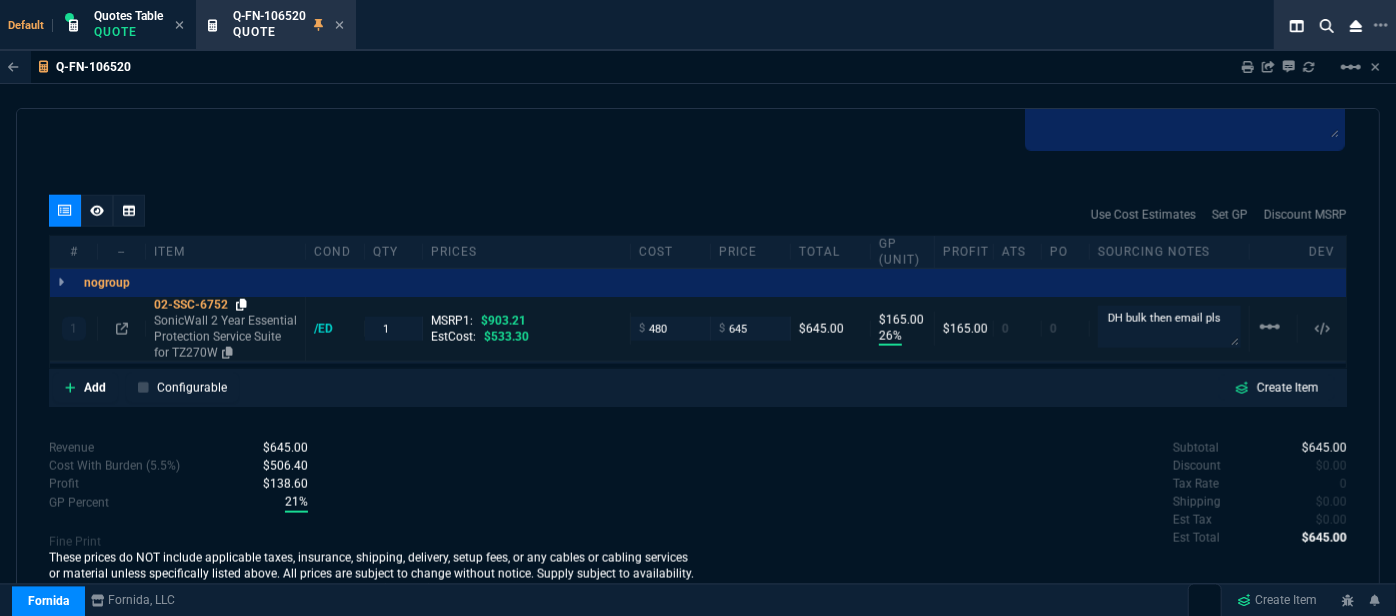 click 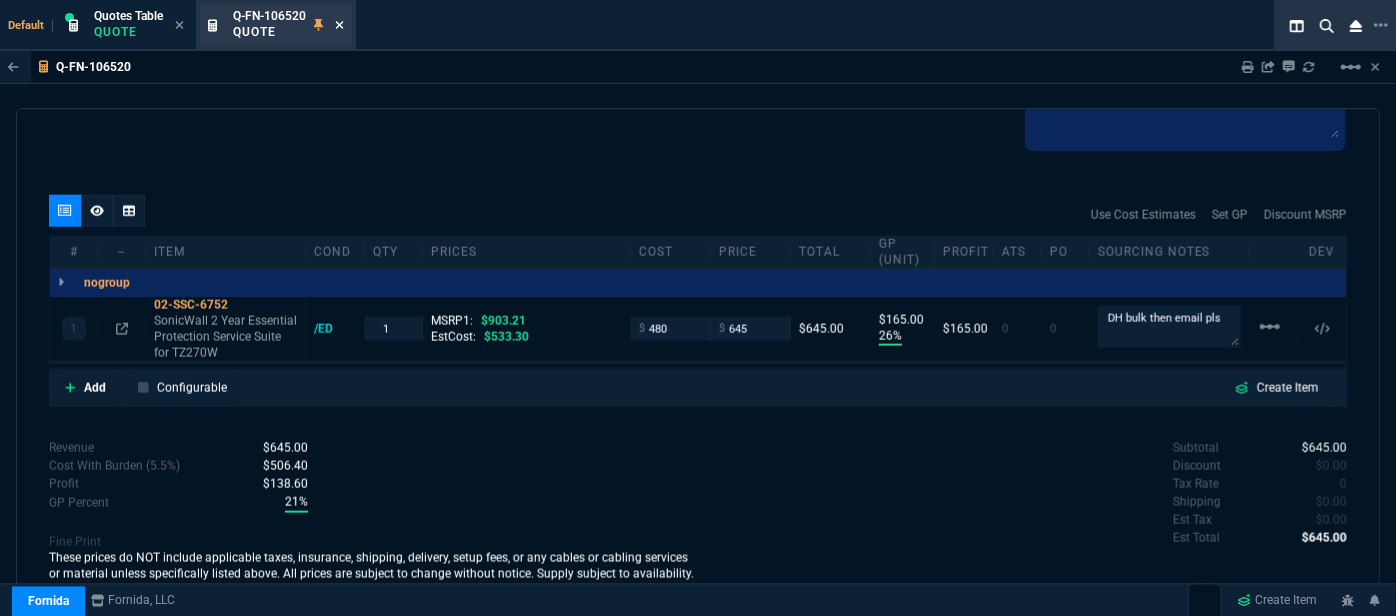 click 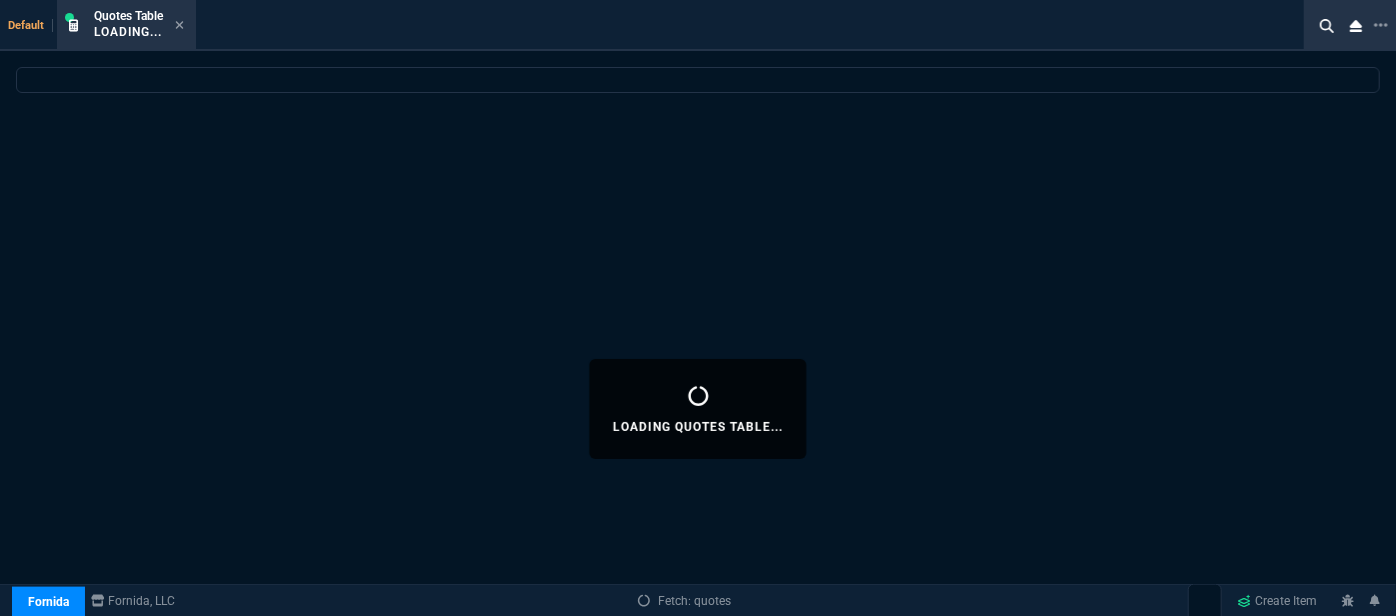 select 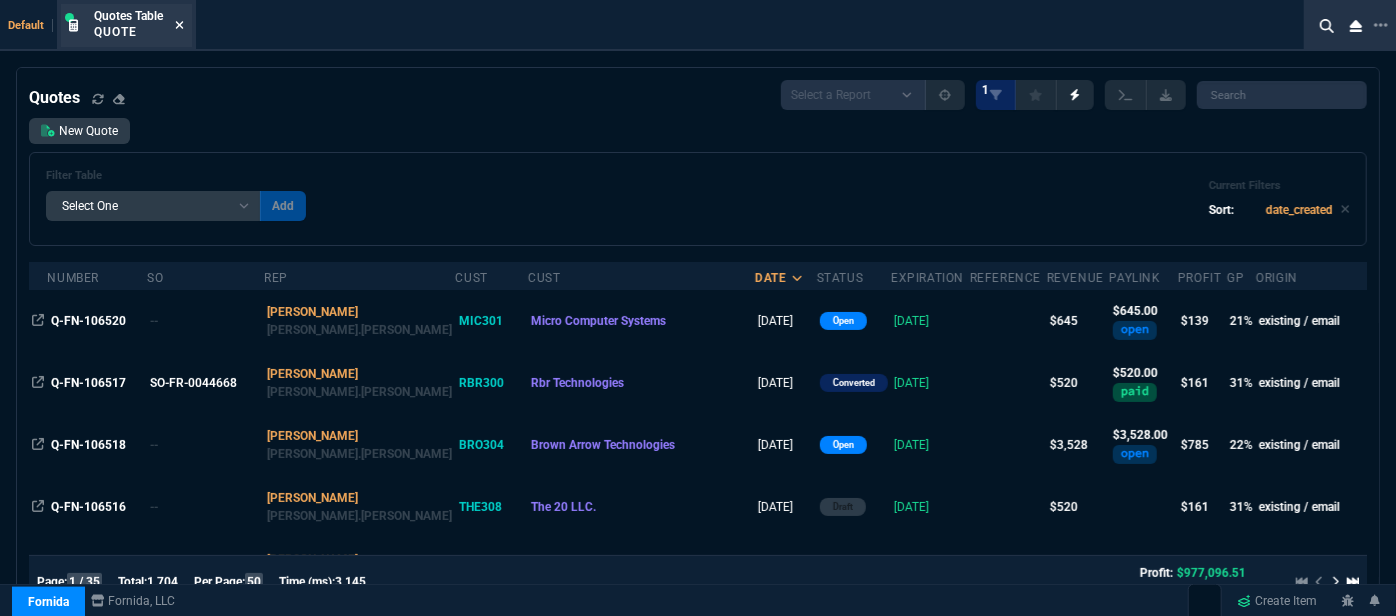 click 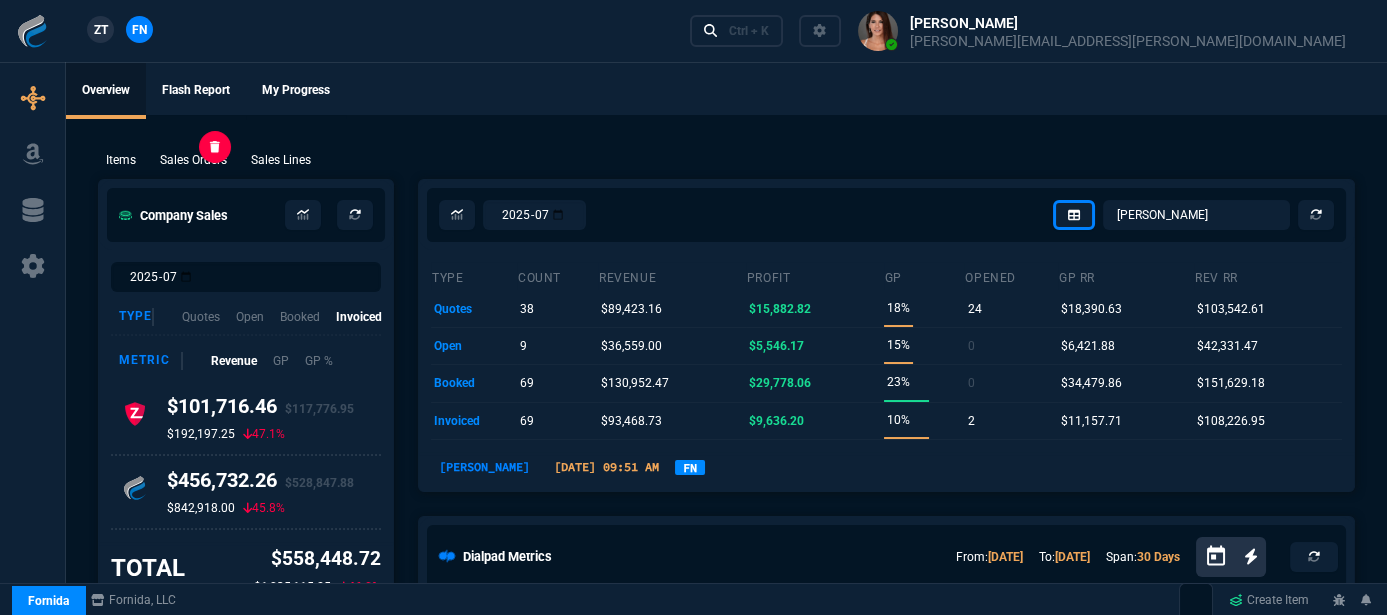 click on "Sales Orders" at bounding box center (193, 160) 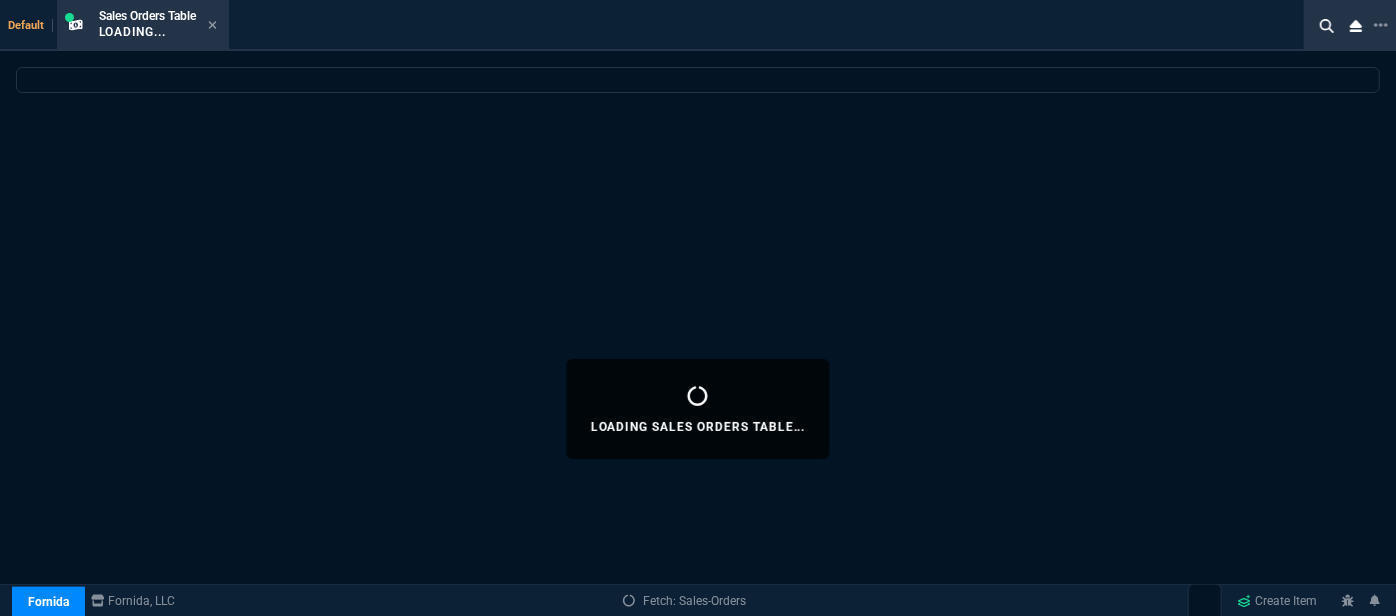 select 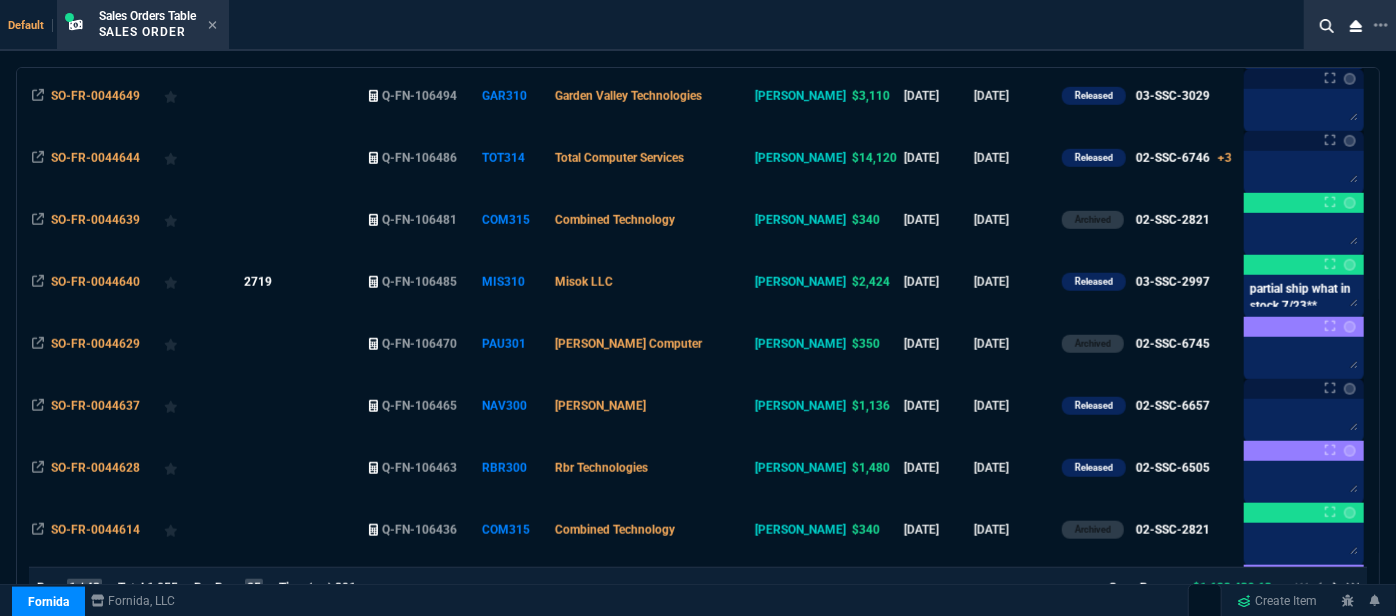 scroll, scrollTop: 818, scrollLeft: 0, axis: vertical 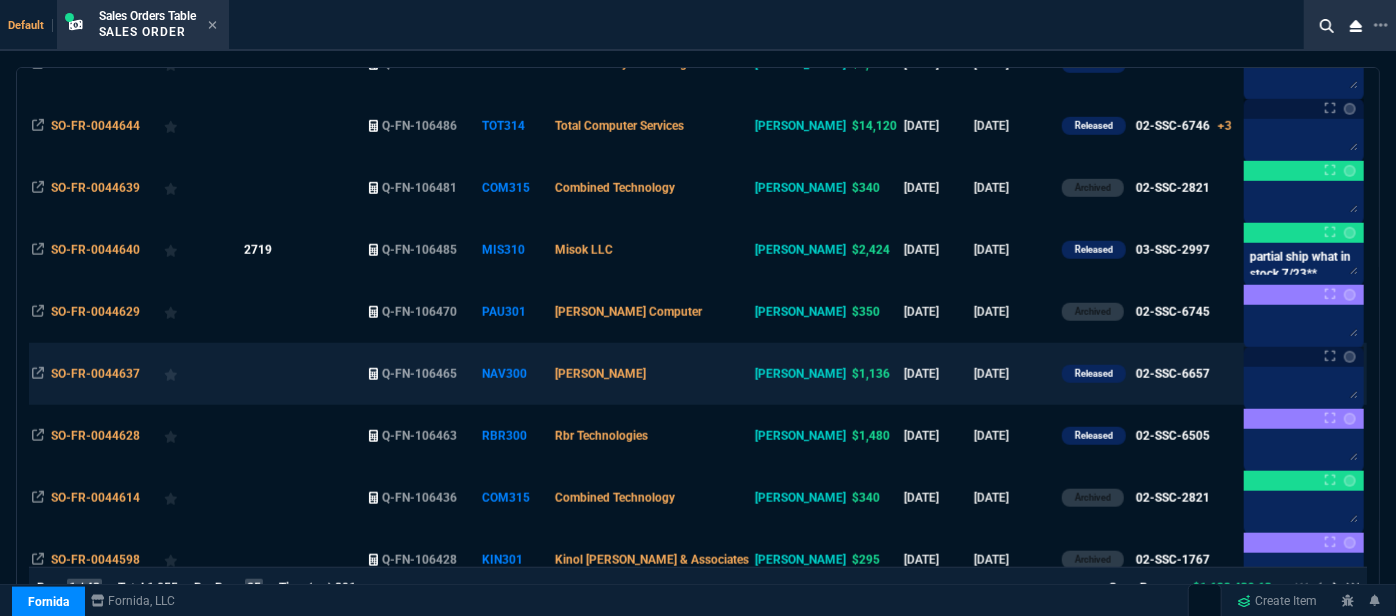 click on "[PERSON_NAME]" at bounding box center (651, 374) 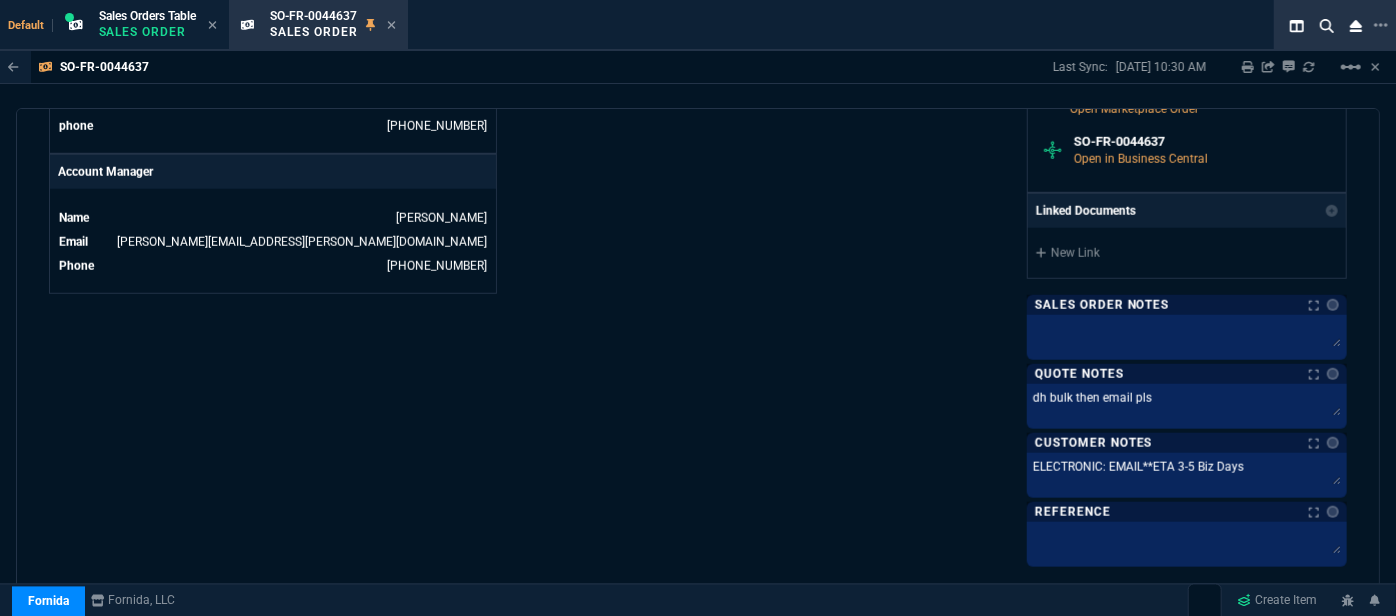 scroll, scrollTop: 1090, scrollLeft: 0, axis: vertical 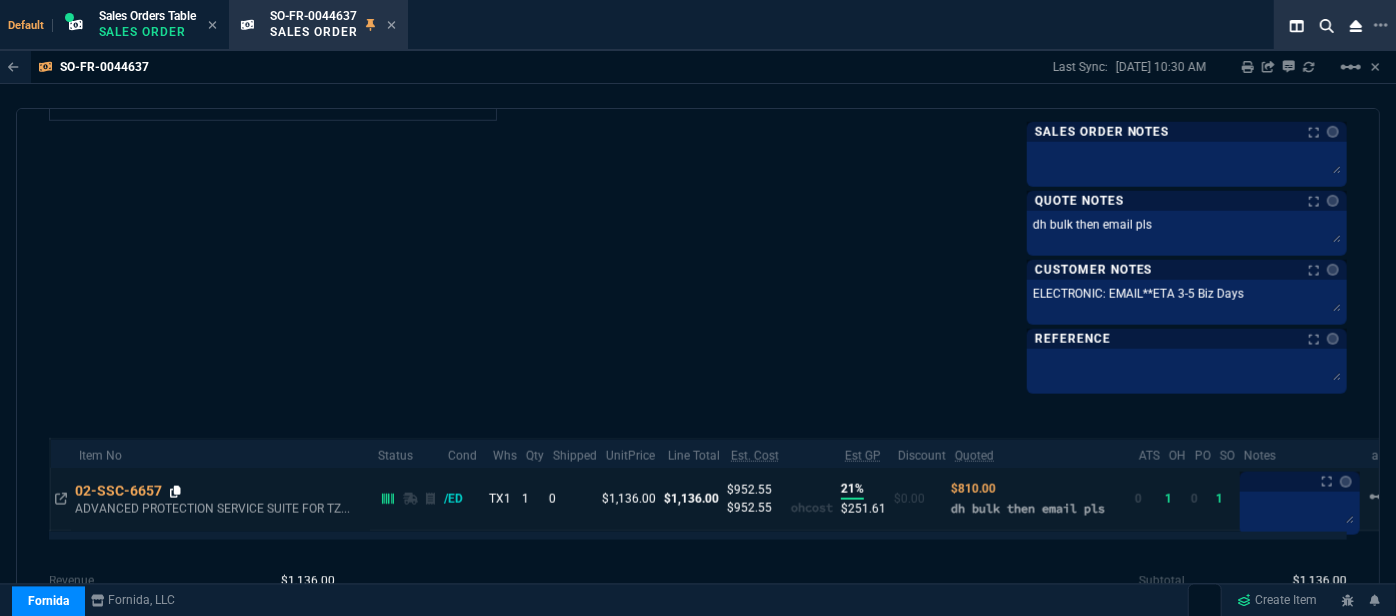 click 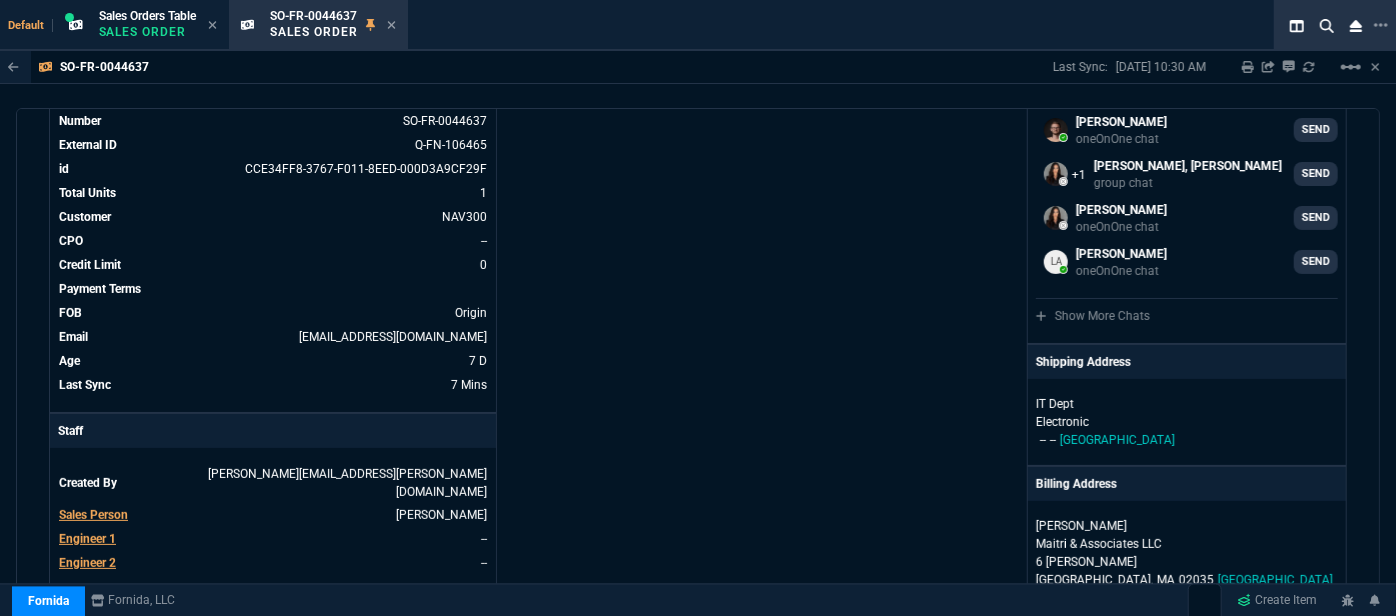 scroll, scrollTop: 0, scrollLeft: 0, axis: both 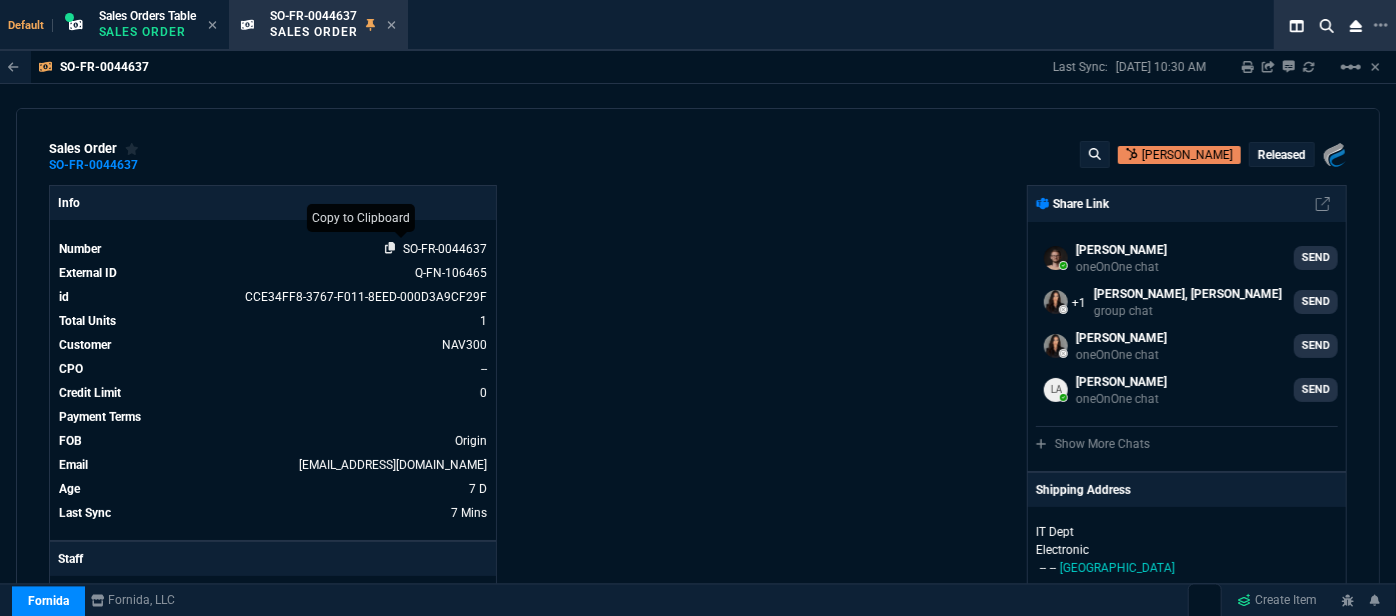 click 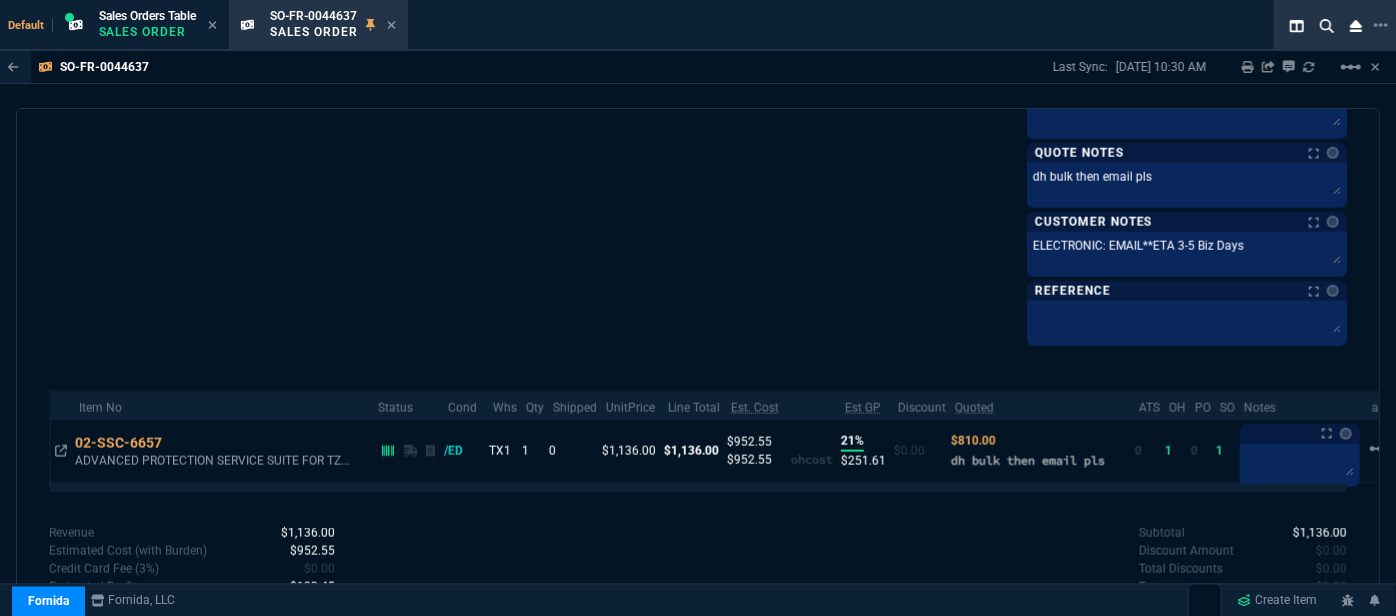 scroll, scrollTop: 1181, scrollLeft: 0, axis: vertical 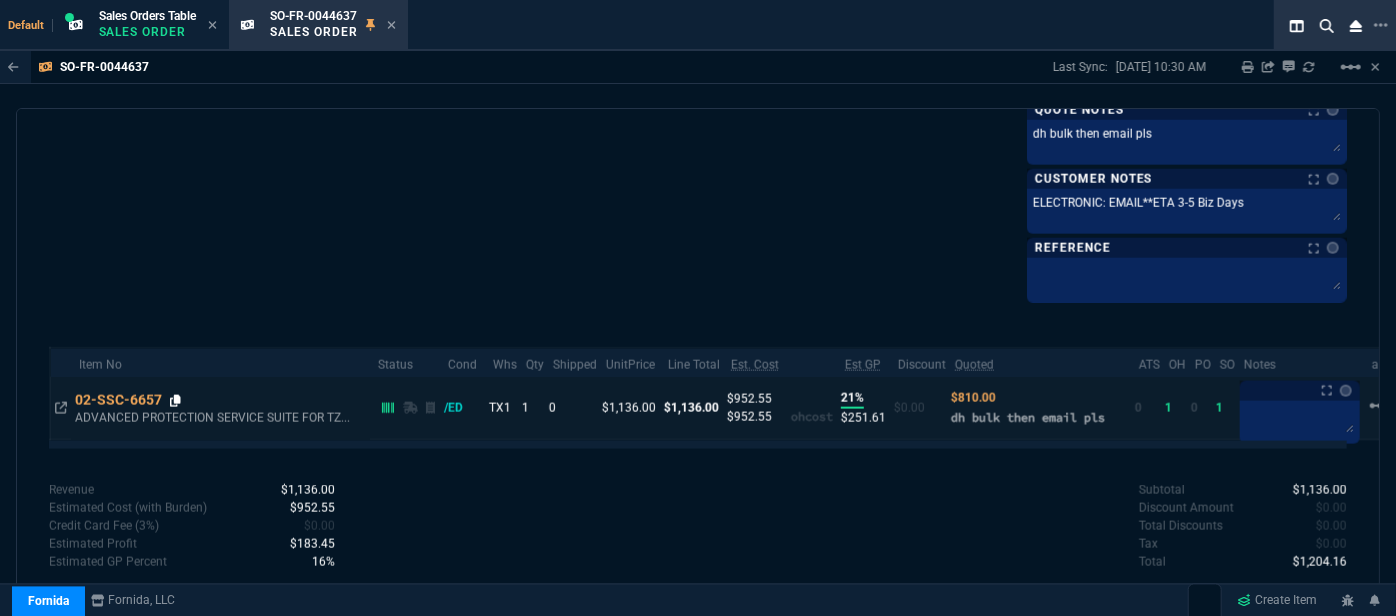 click 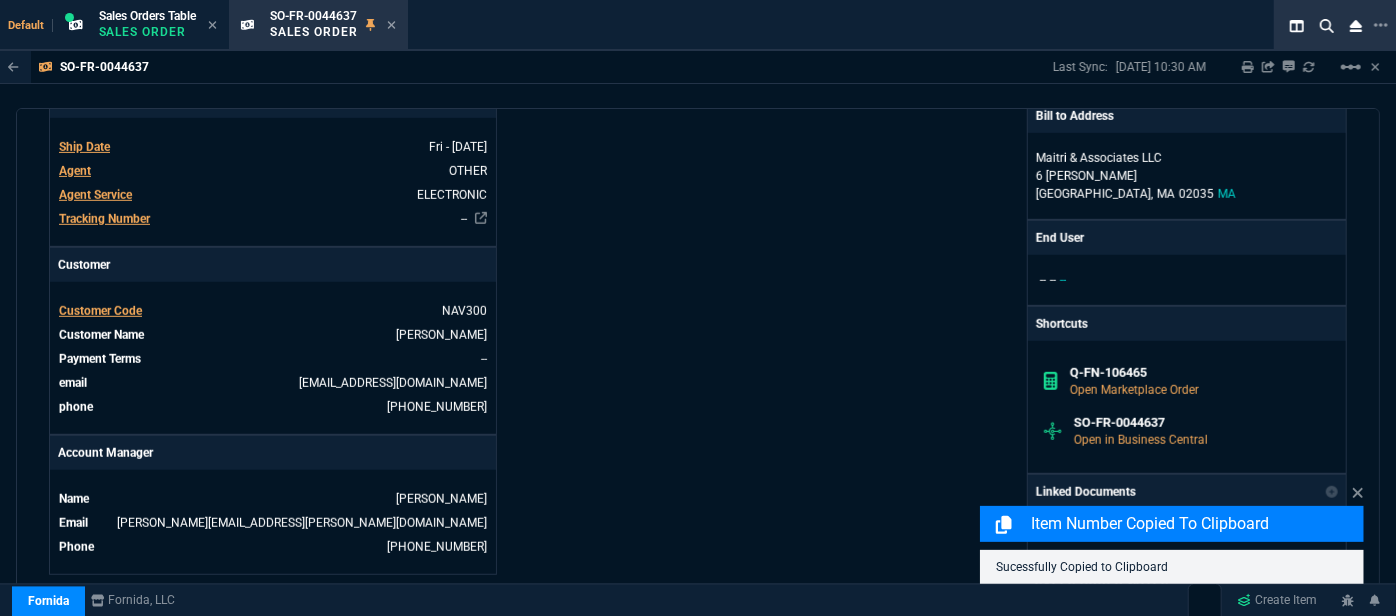 scroll, scrollTop: 90, scrollLeft: 0, axis: vertical 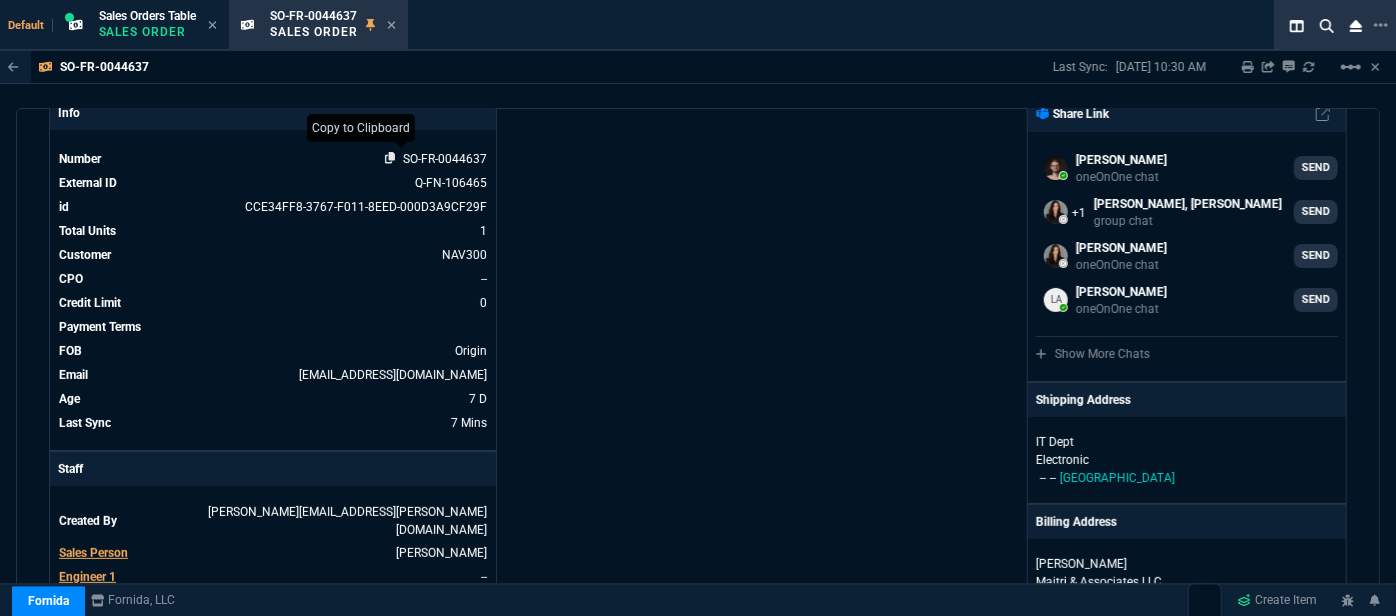 click 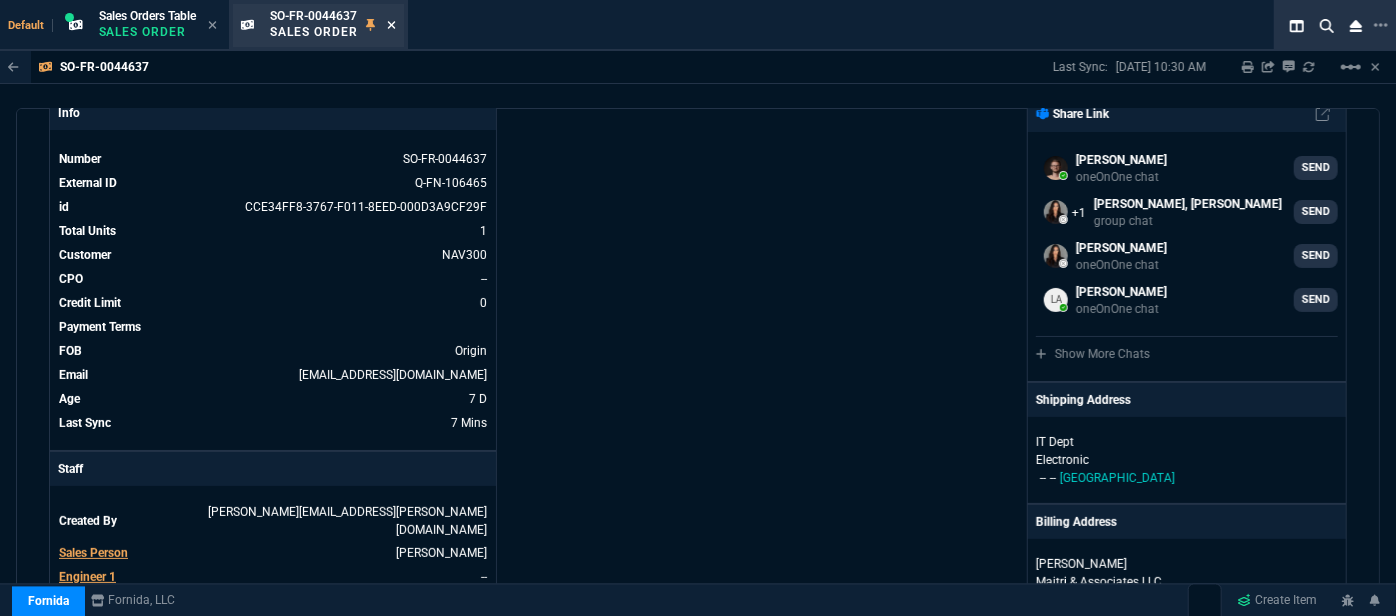click 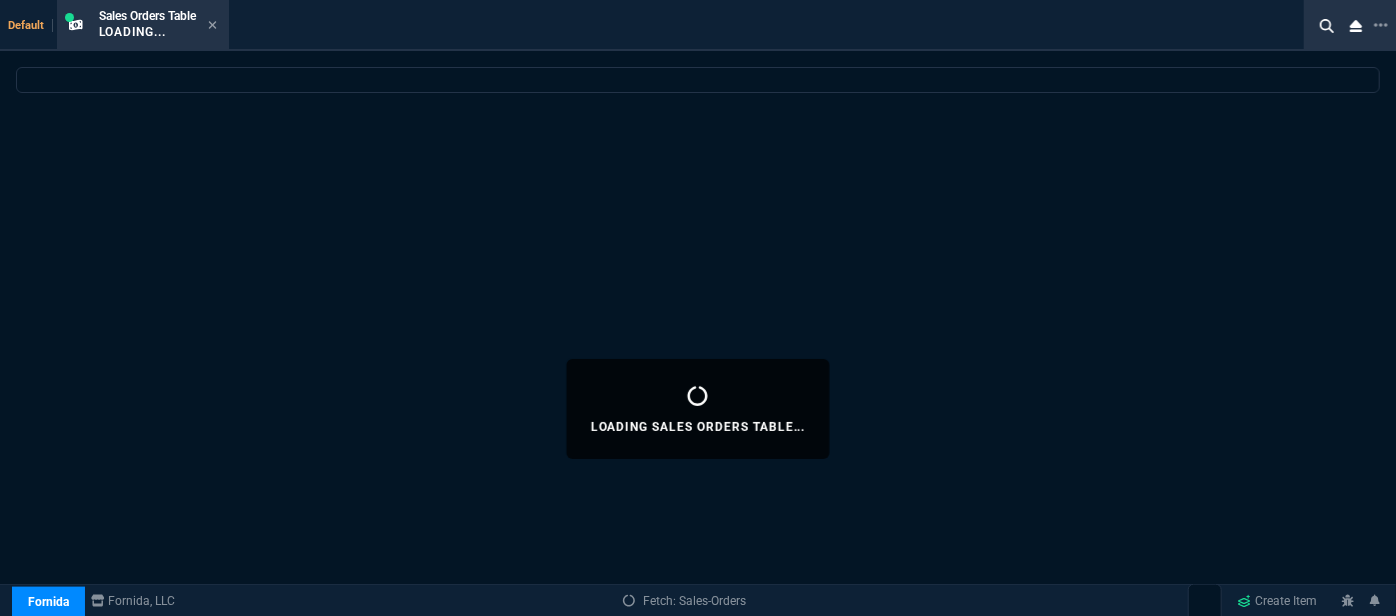 click 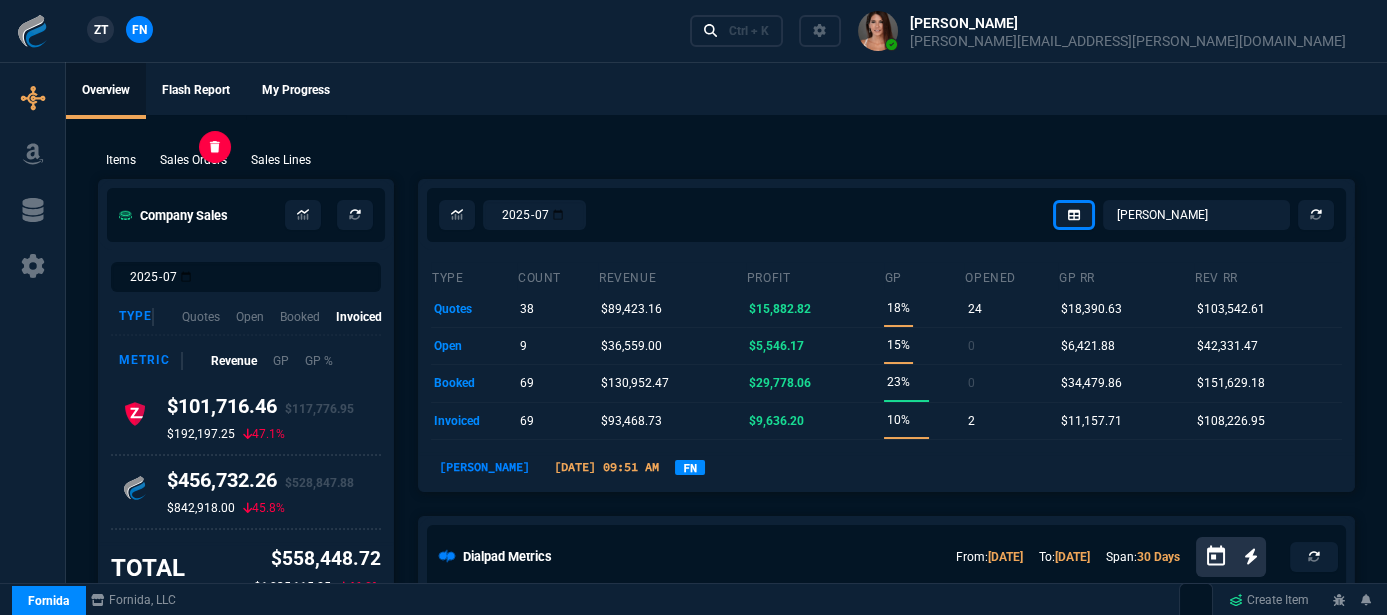 click on "Sales Orders" at bounding box center (193, 160) 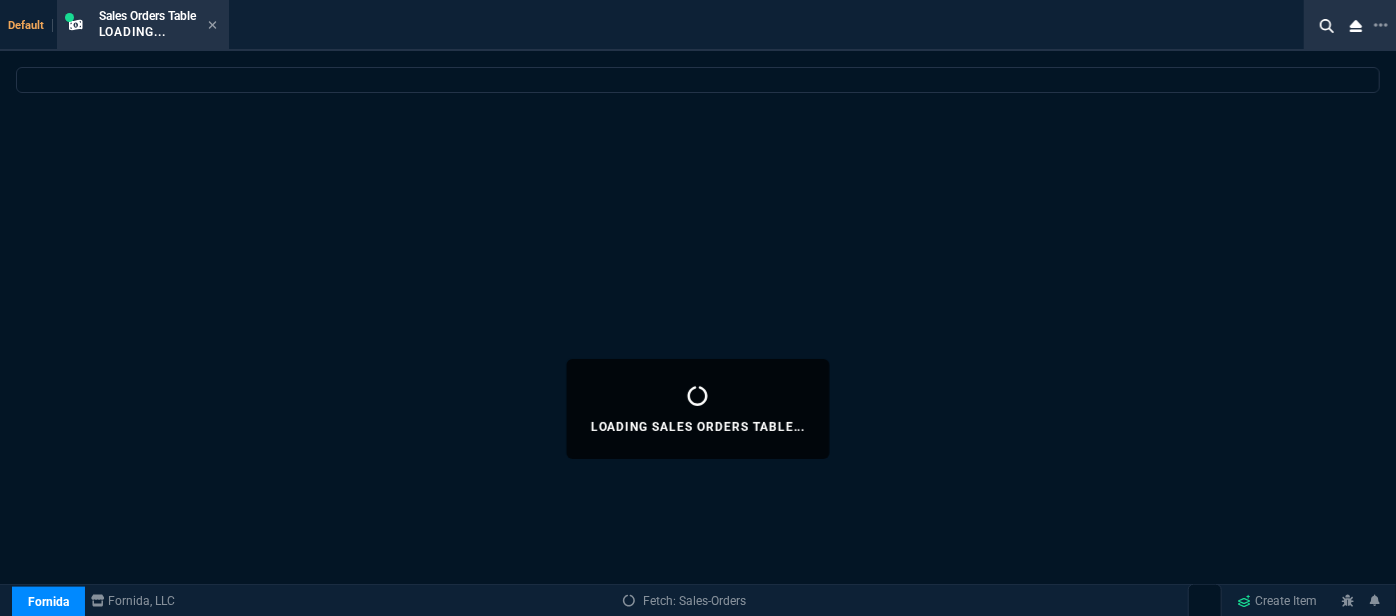 select 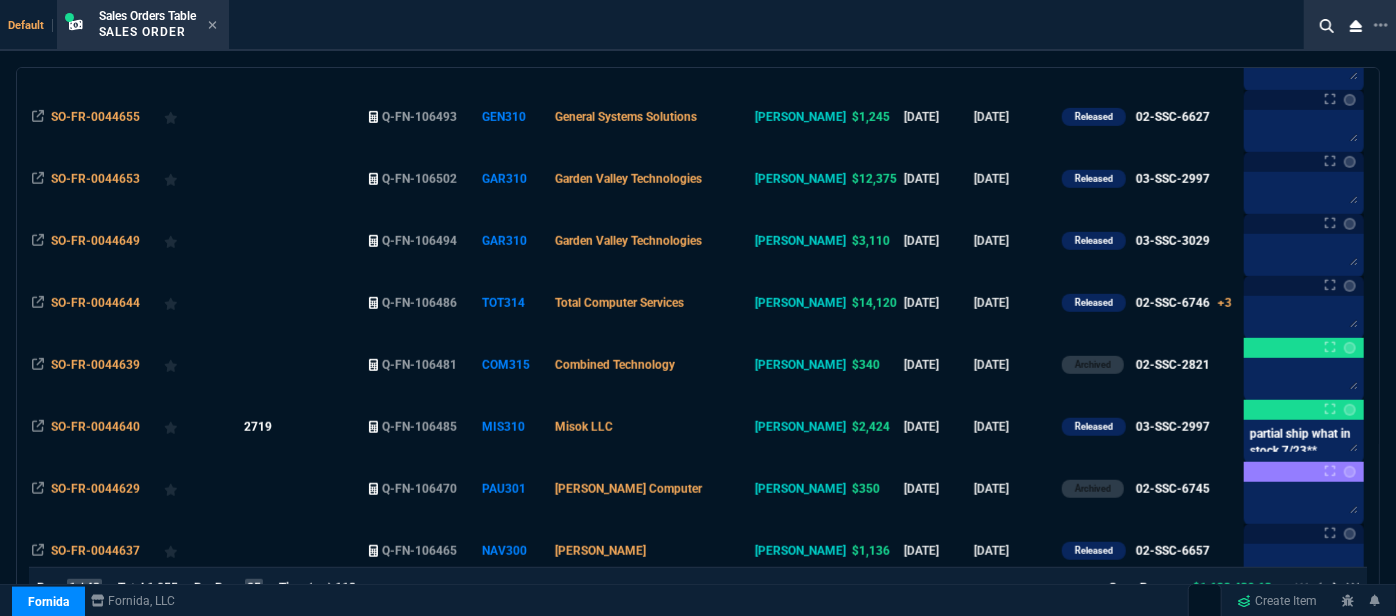 scroll, scrollTop: 727, scrollLeft: 0, axis: vertical 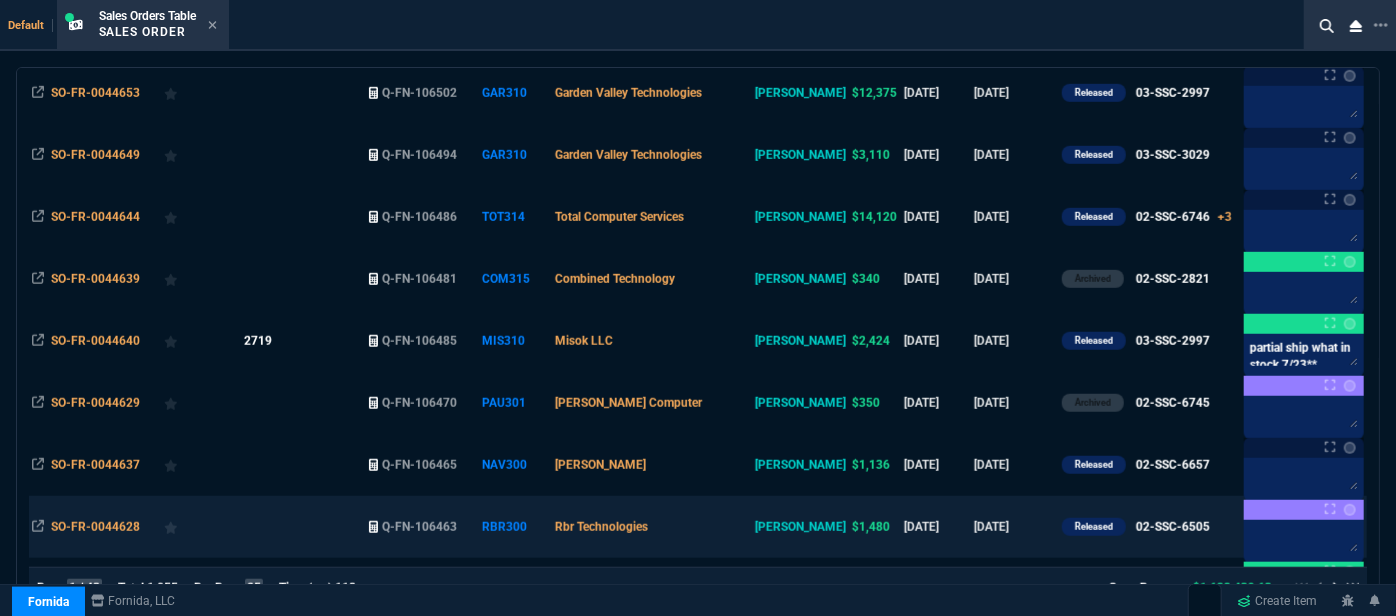 click on "Rbr Technologies" at bounding box center [651, 527] 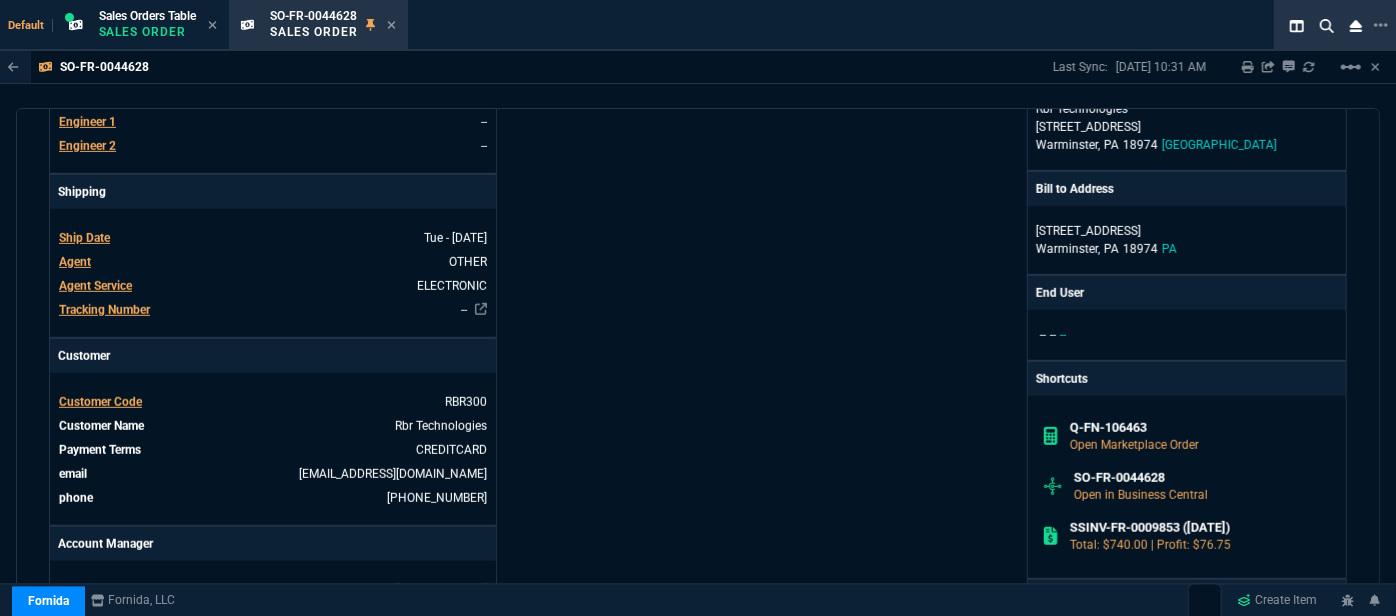 scroll, scrollTop: 1090, scrollLeft: 0, axis: vertical 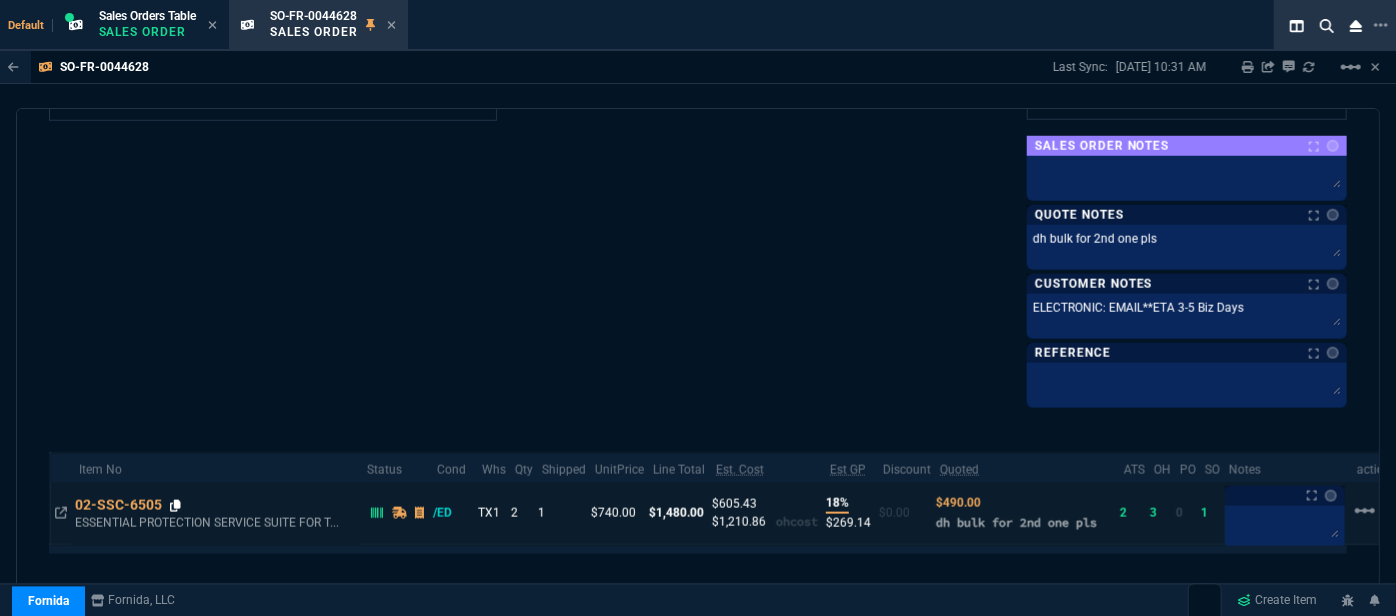 click 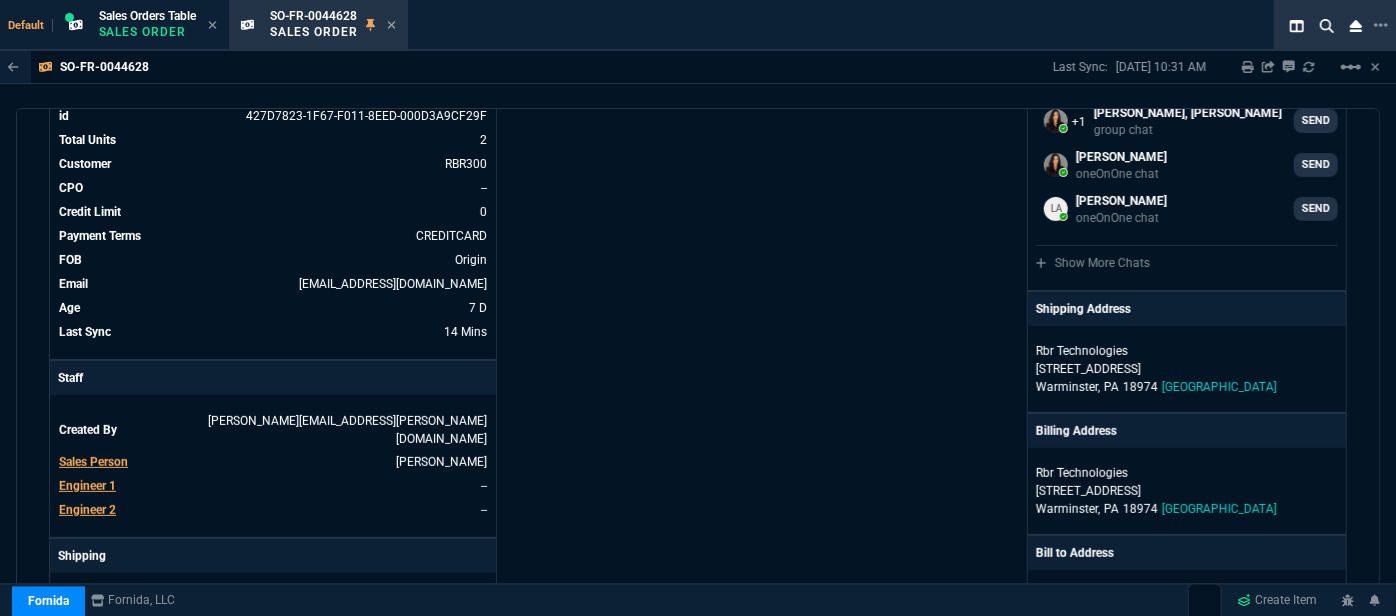 scroll, scrollTop: 0, scrollLeft: 0, axis: both 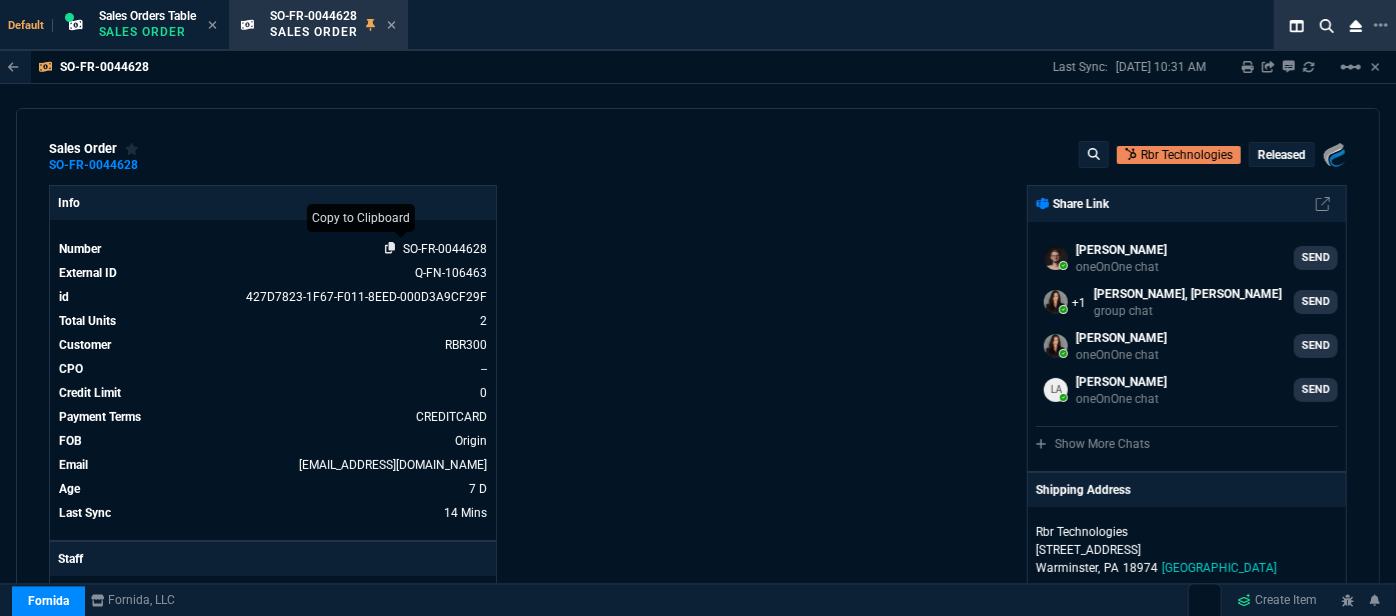 click 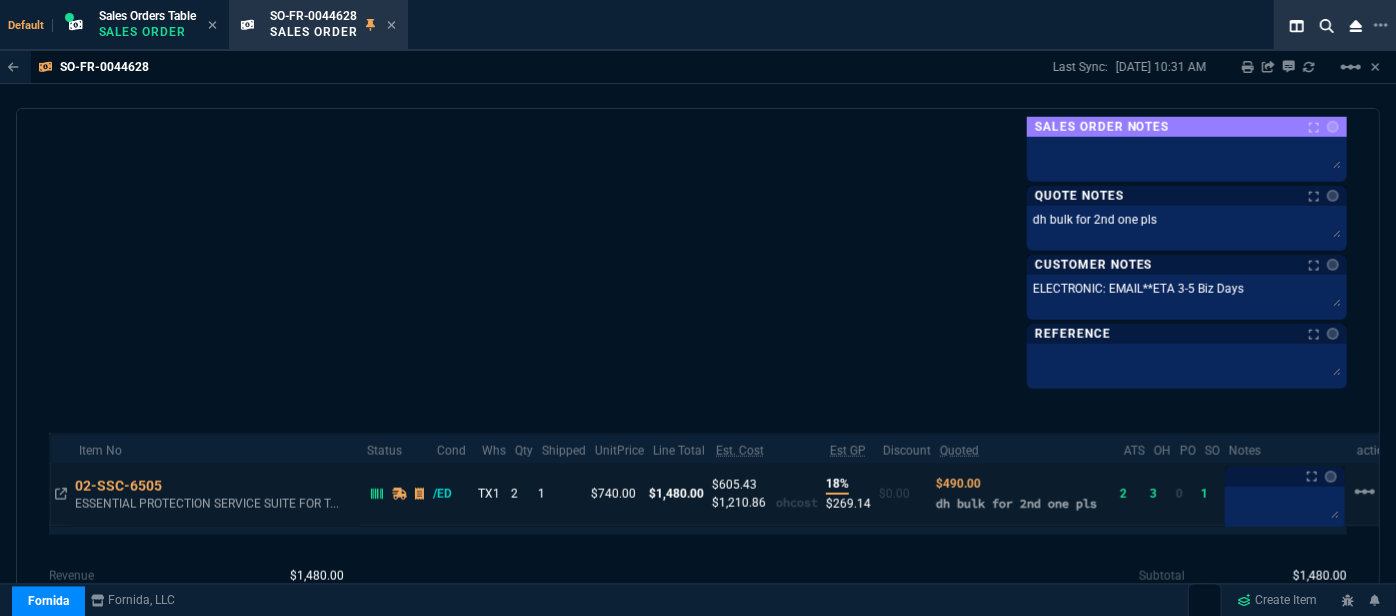 scroll, scrollTop: 1195, scrollLeft: 0, axis: vertical 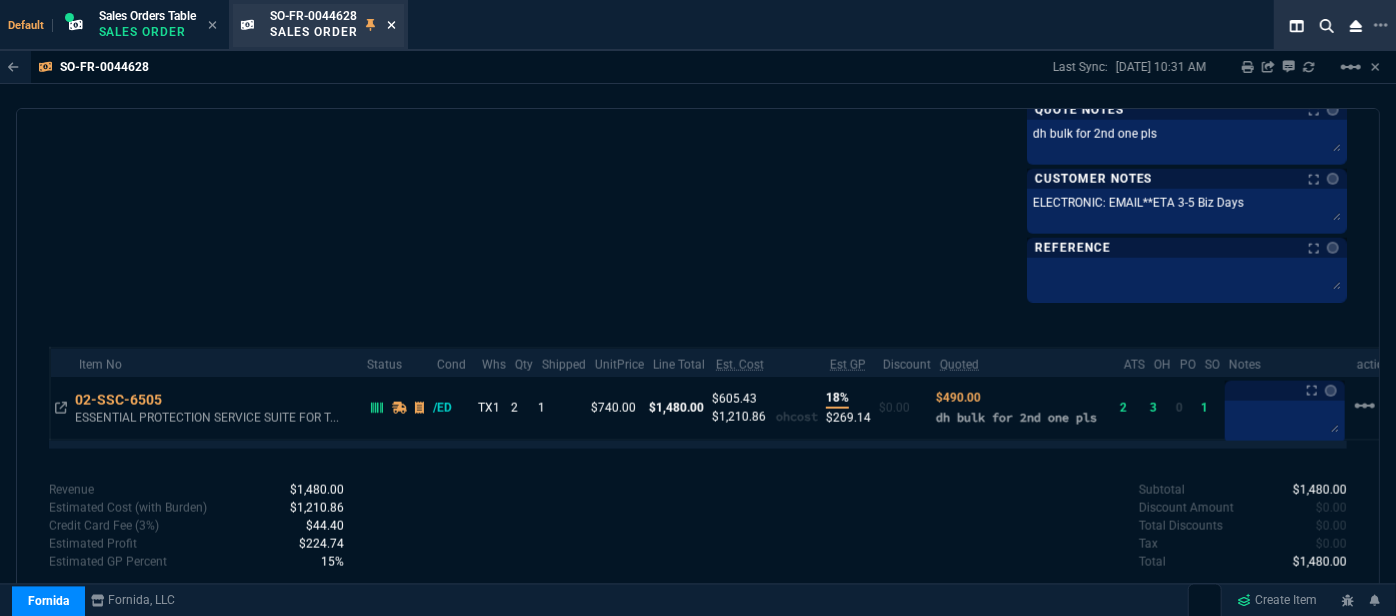 click 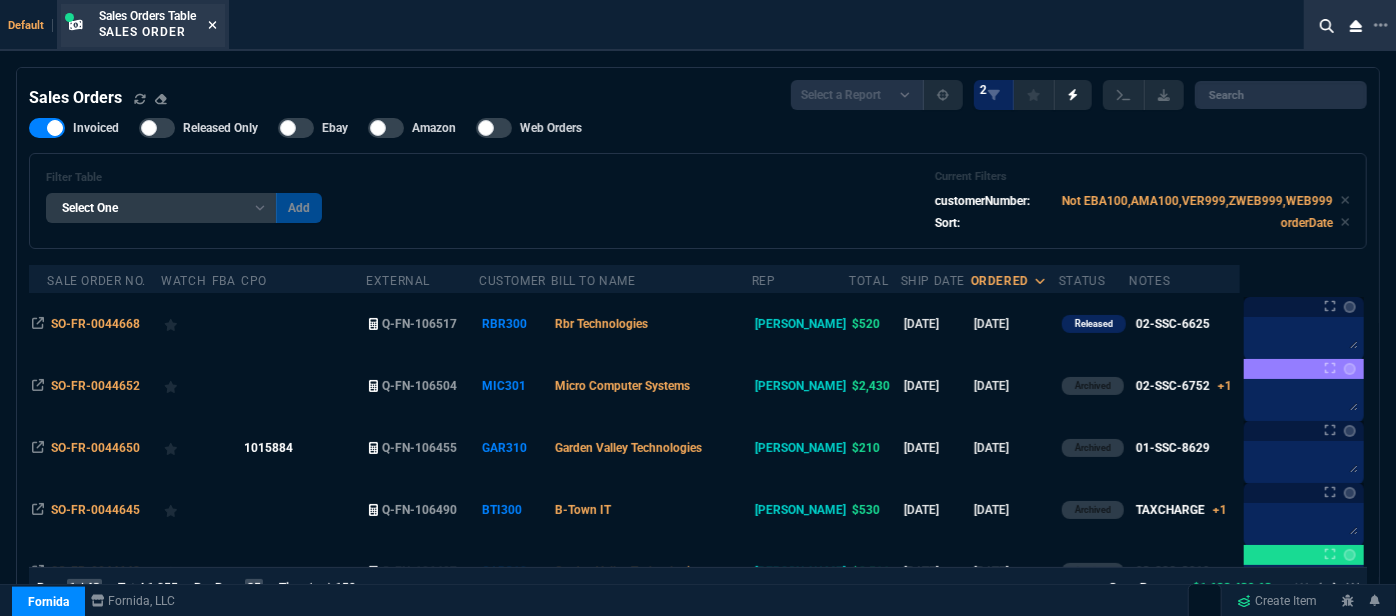 click 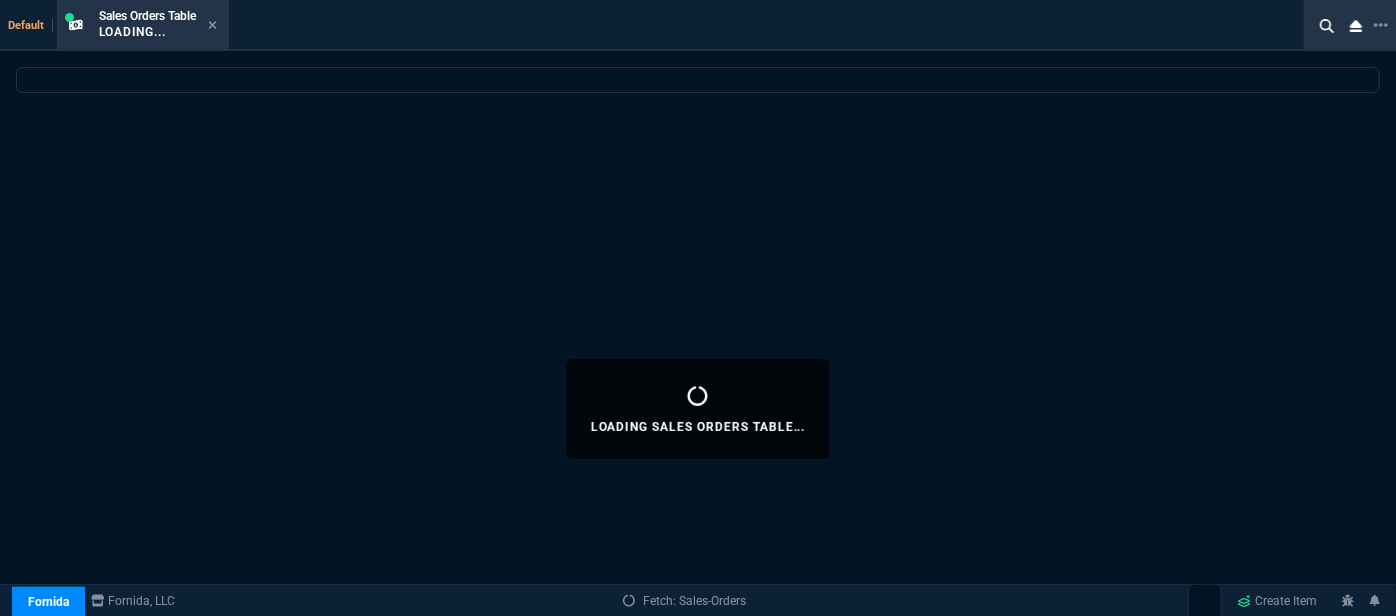 select 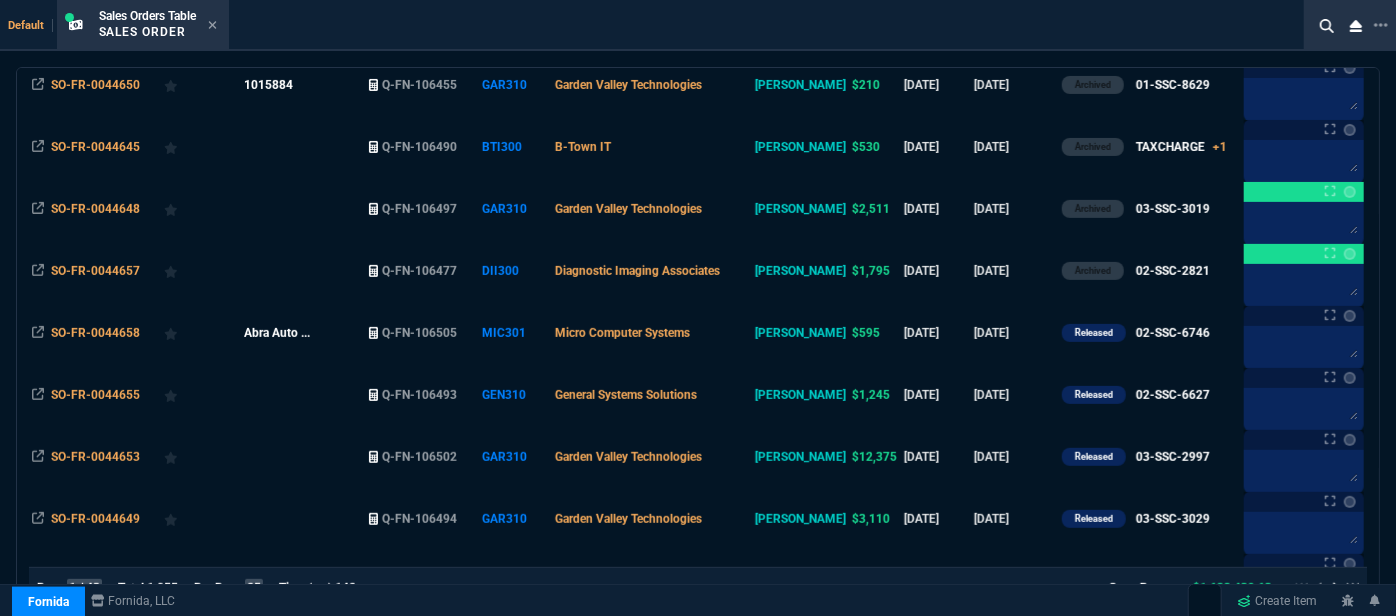 scroll, scrollTop: 818, scrollLeft: 0, axis: vertical 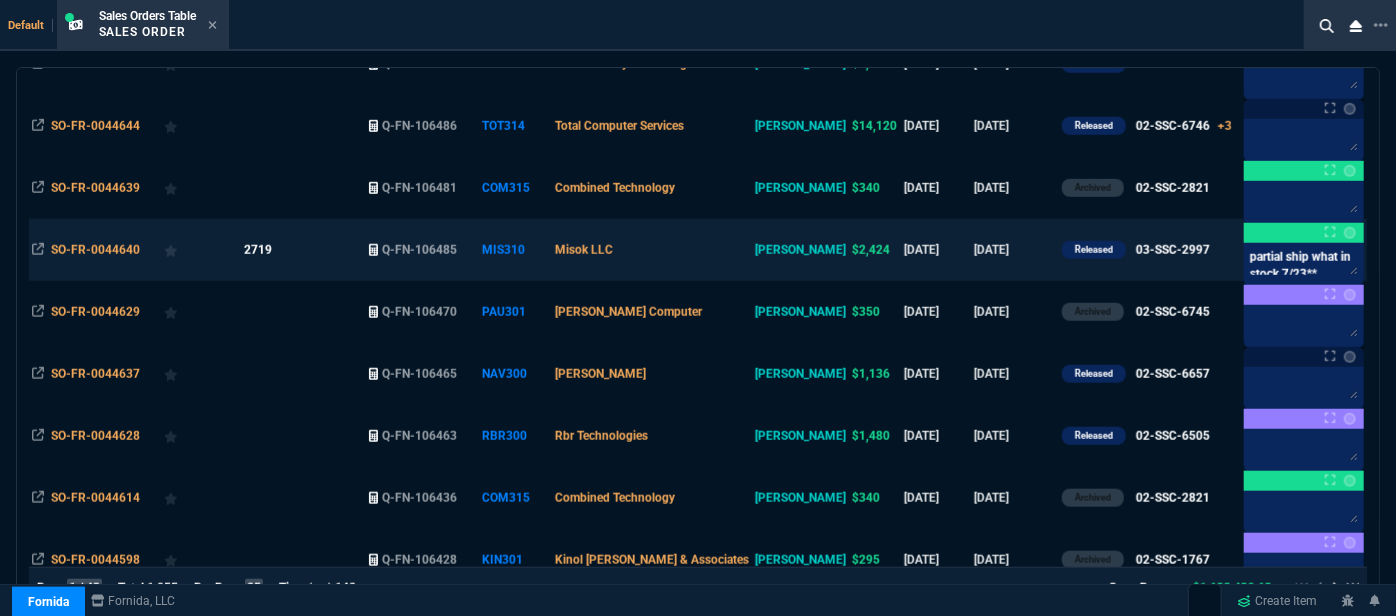 click on "Misok LLC" at bounding box center [651, 250] 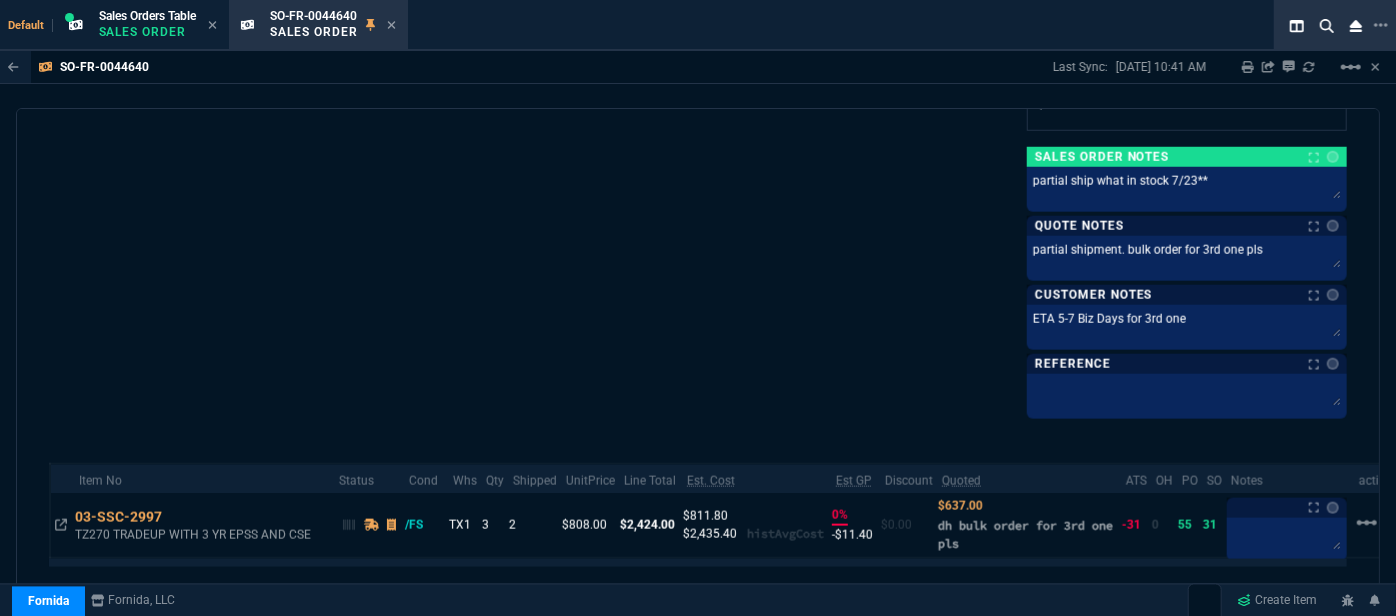 scroll, scrollTop: 1249, scrollLeft: 0, axis: vertical 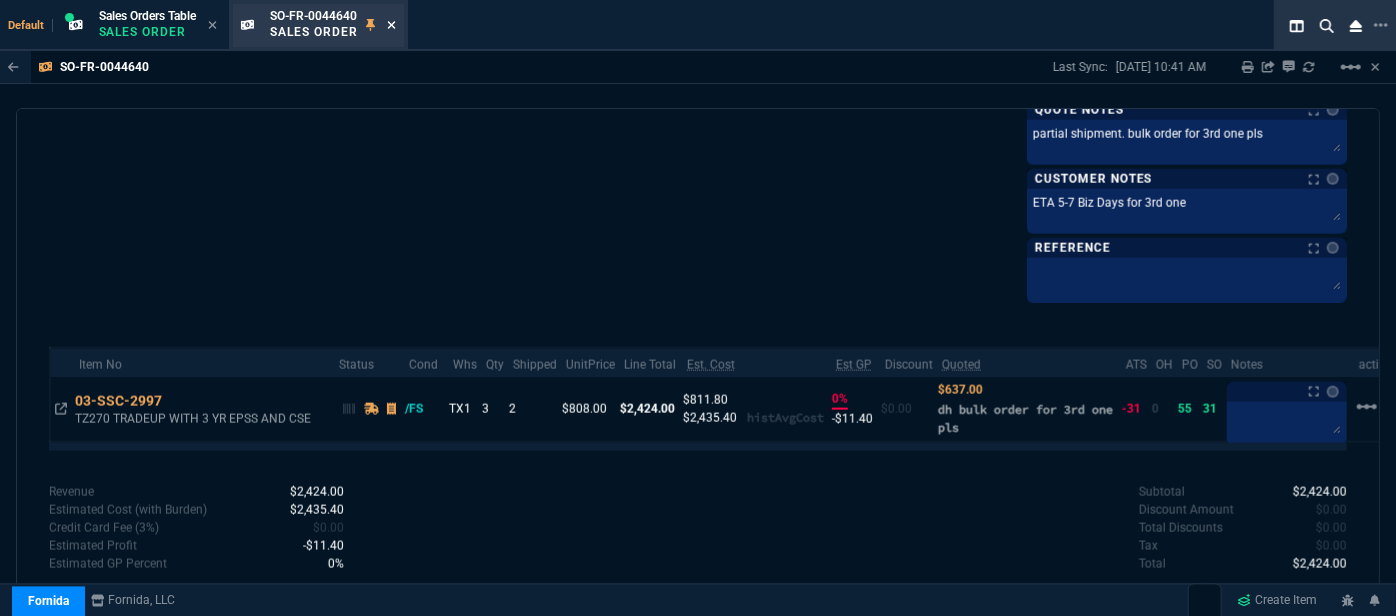 click 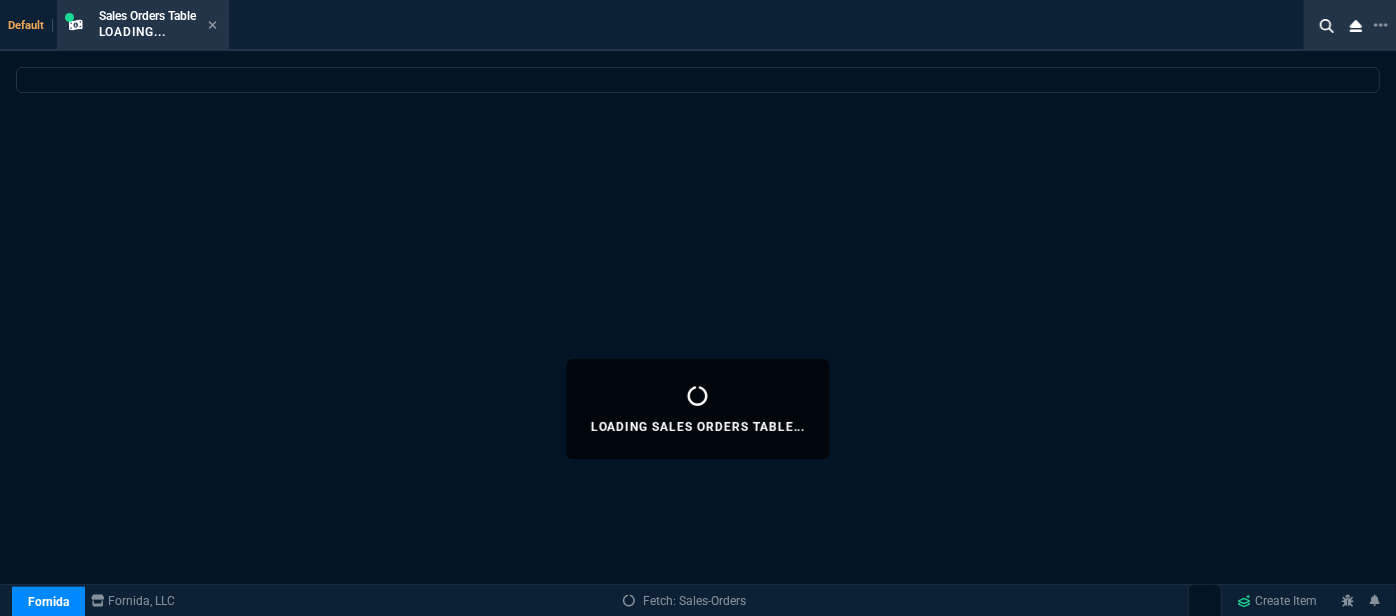 select 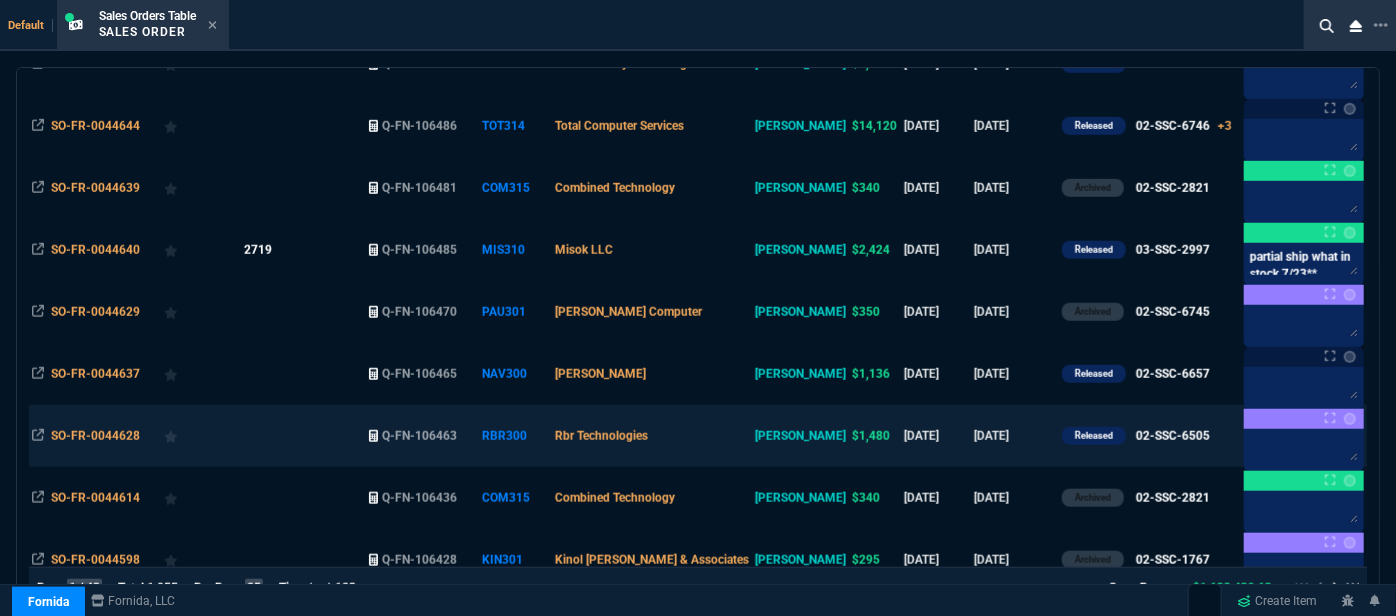 scroll, scrollTop: 727, scrollLeft: 0, axis: vertical 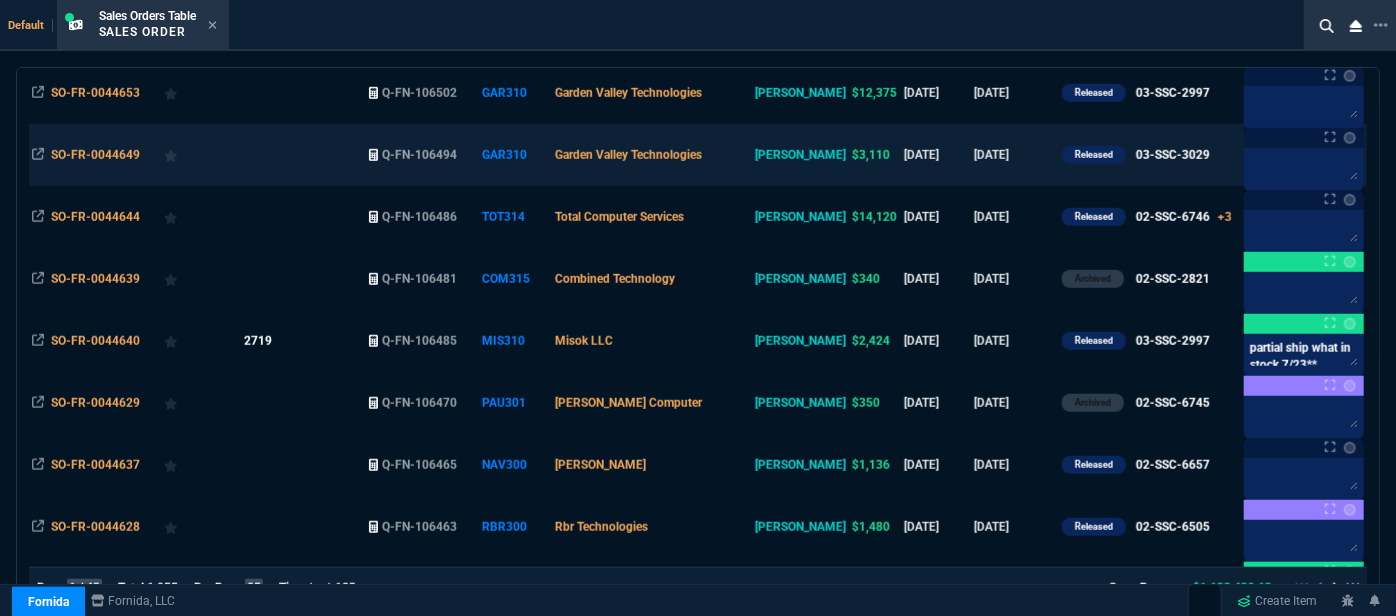 click on "Garden Valley Technologies" at bounding box center [651, 155] 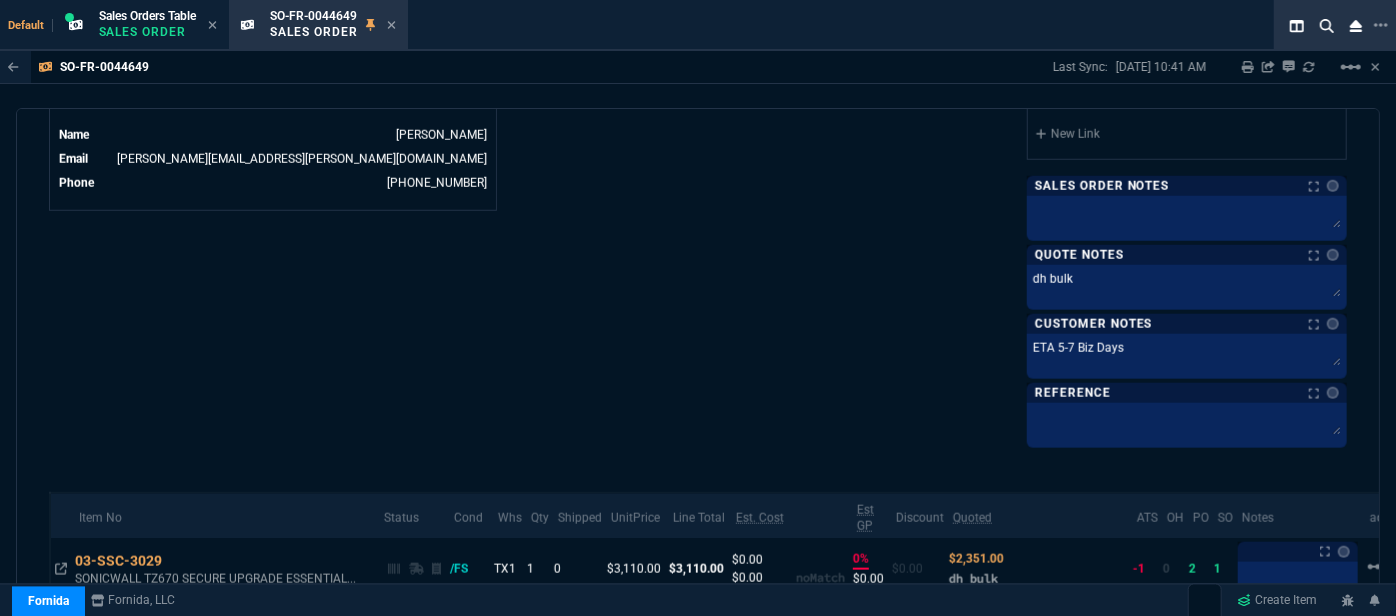 scroll, scrollTop: 1090, scrollLeft: 0, axis: vertical 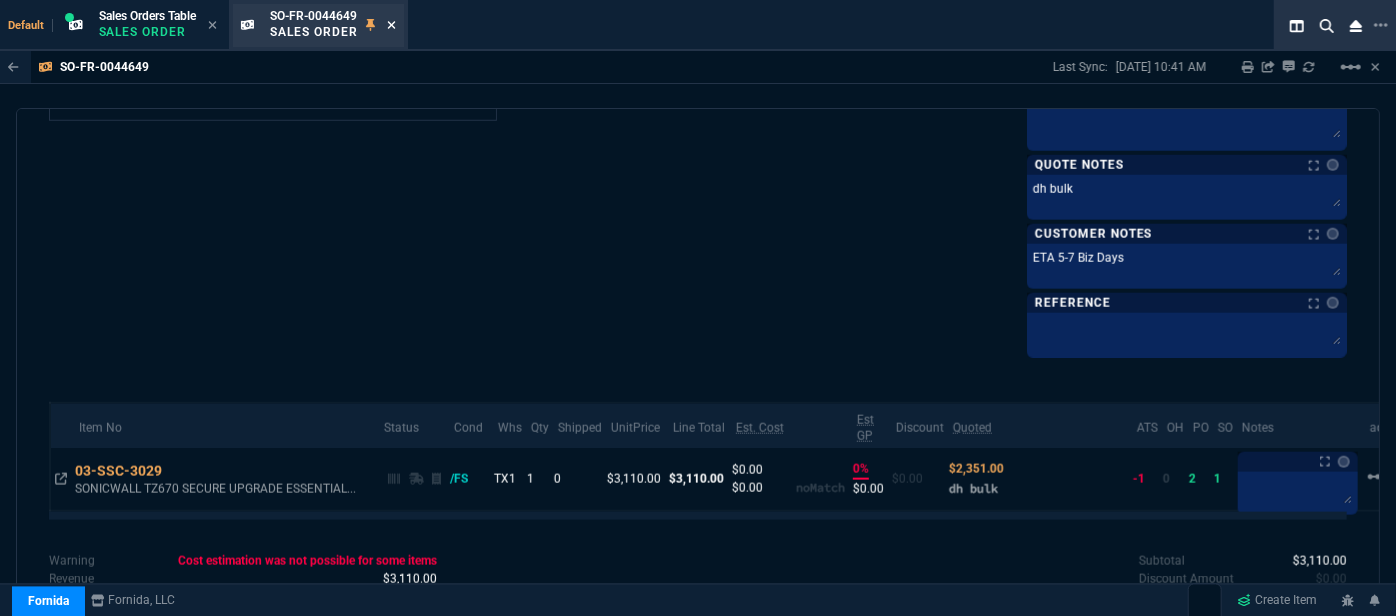 click 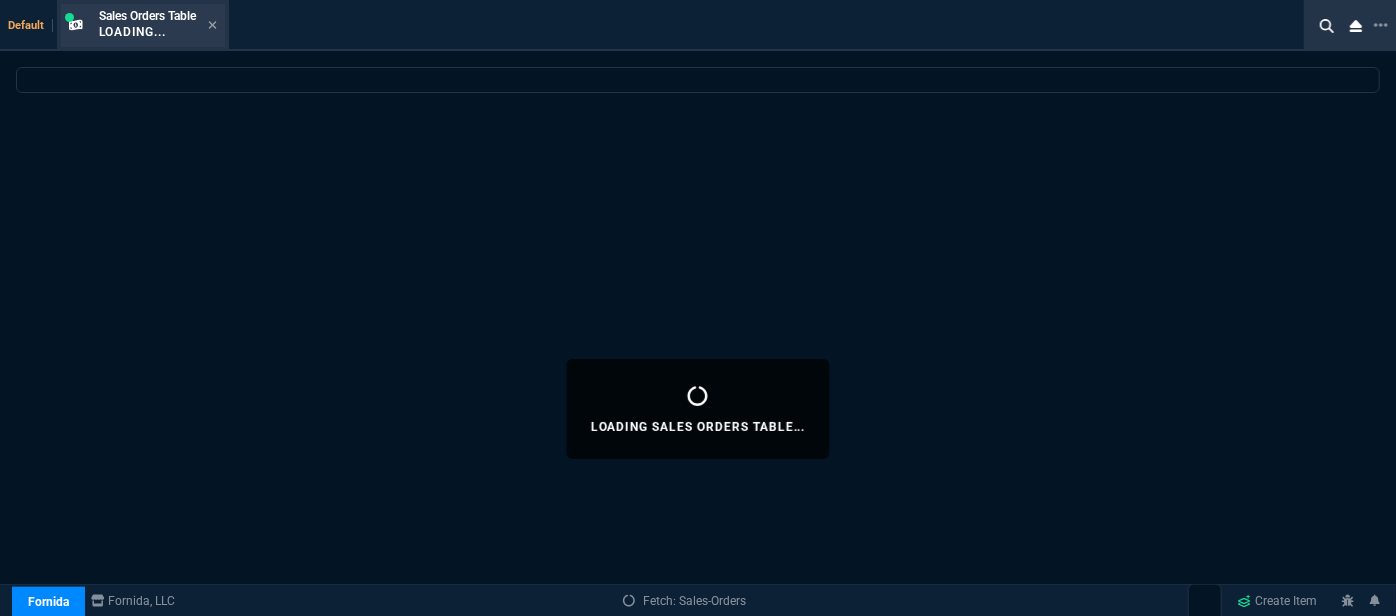 select 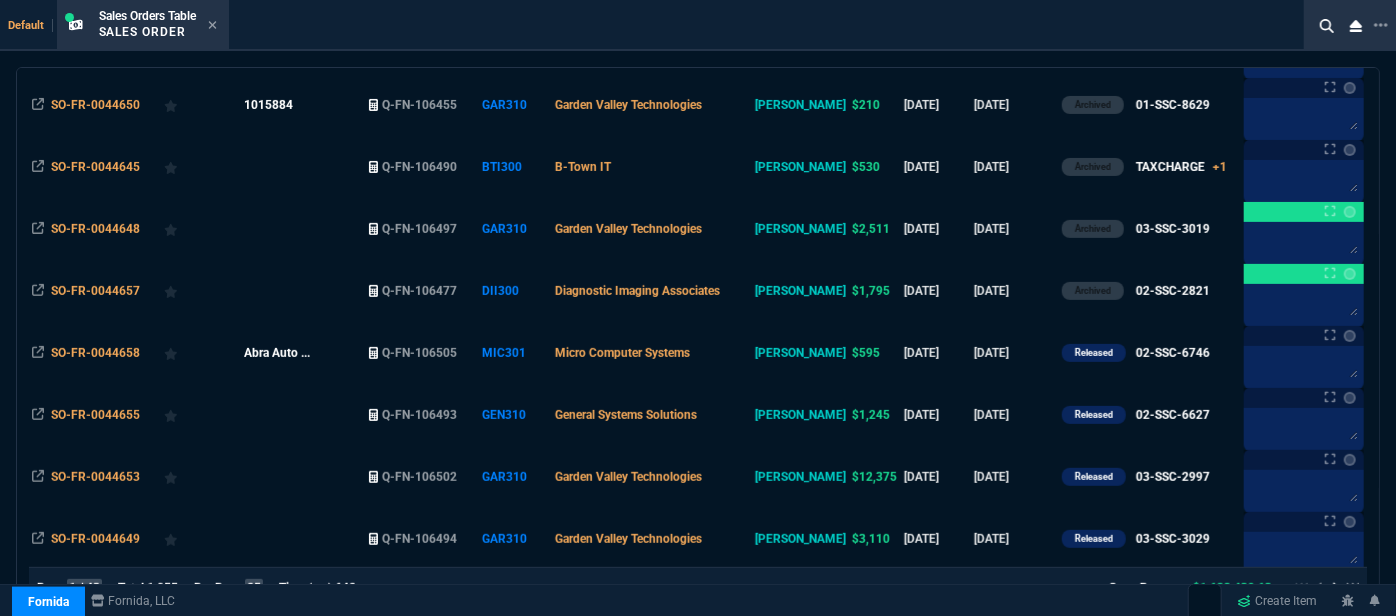 scroll, scrollTop: 454, scrollLeft: 0, axis: vertical 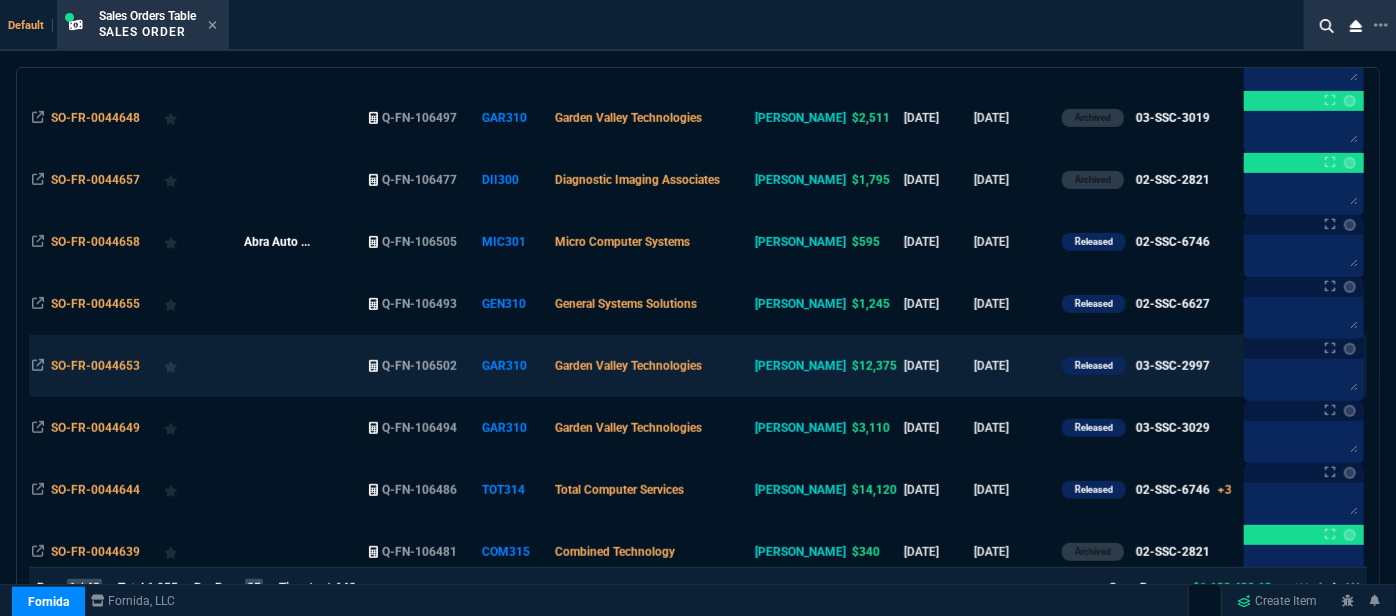 click on "Garden Valley Technologies" at bounding box center (651, 366) 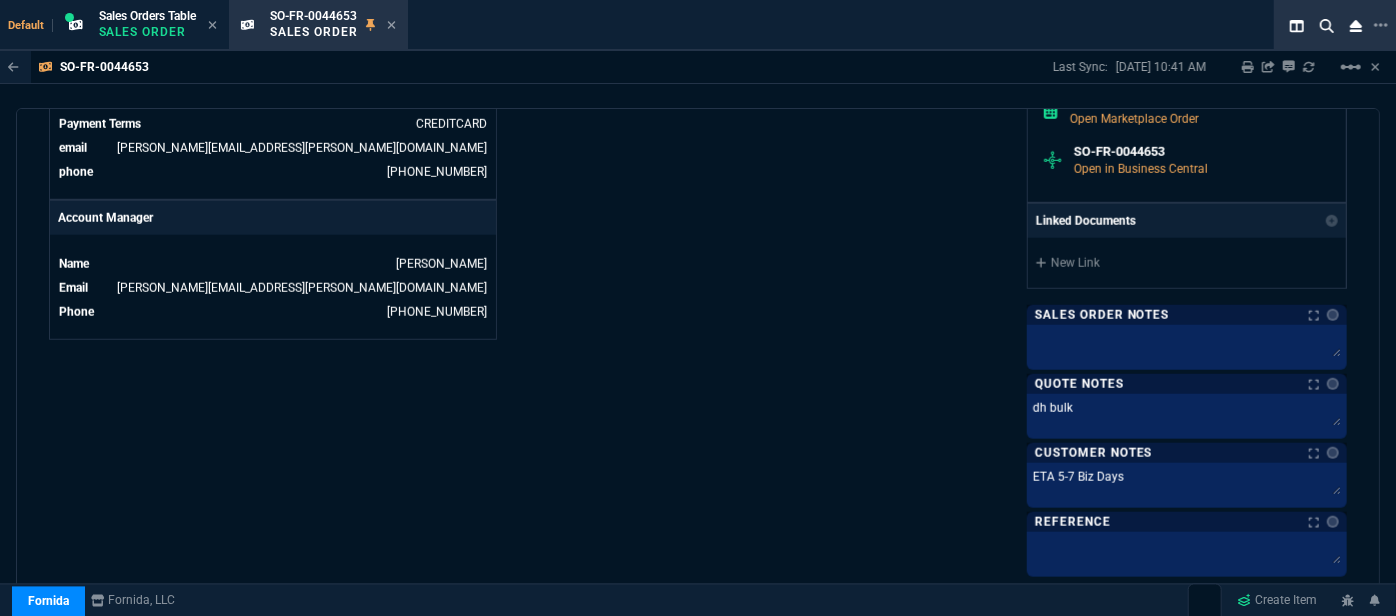 scroll, scrollTop: 1000, scrollLeft: 0, axis: vertical 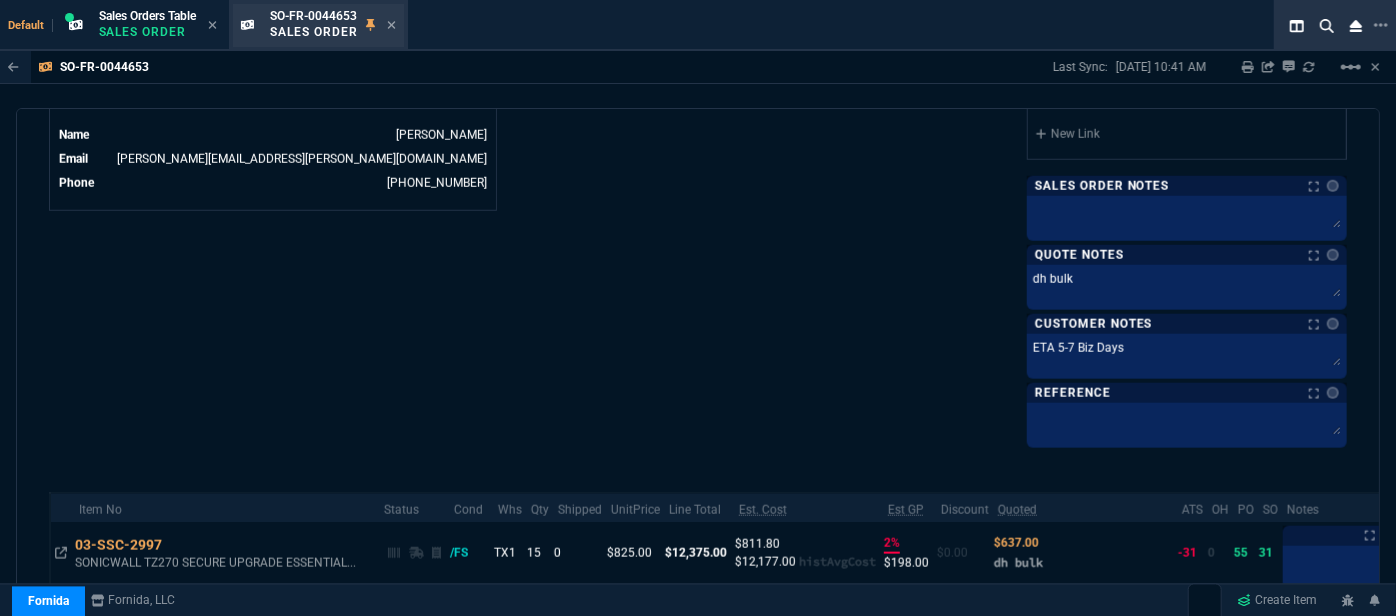 click on "SO-FR-0044653  Sales Order" at bounding box center (318, 25) 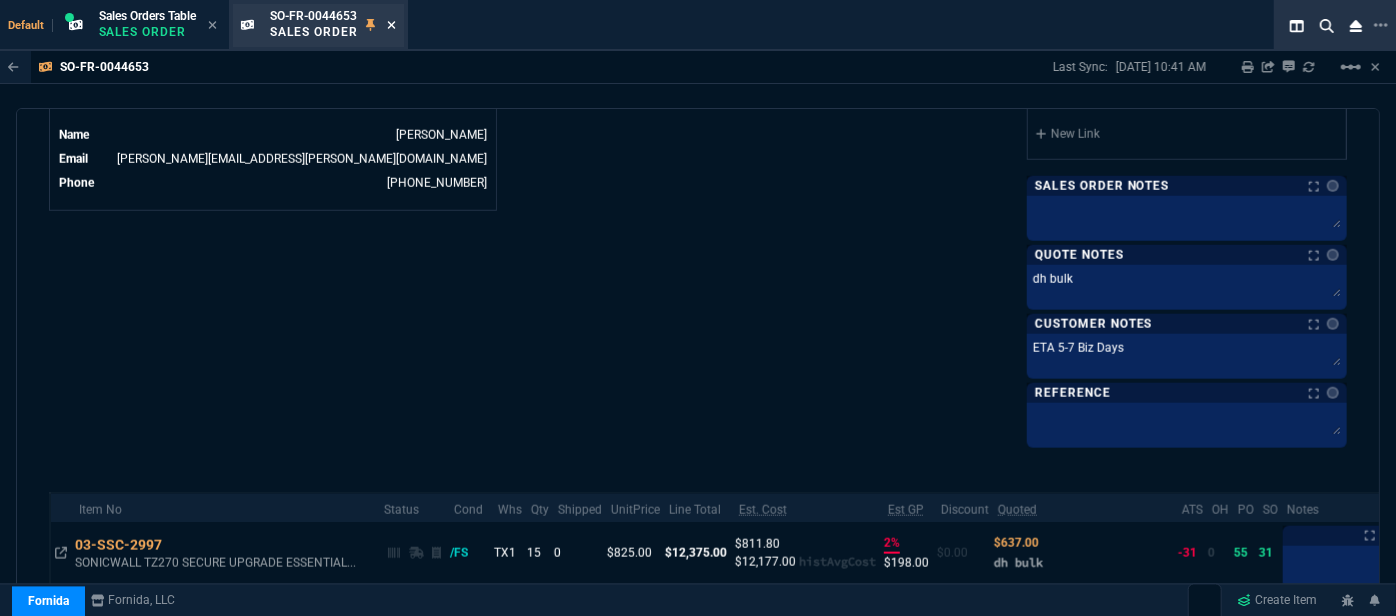 click 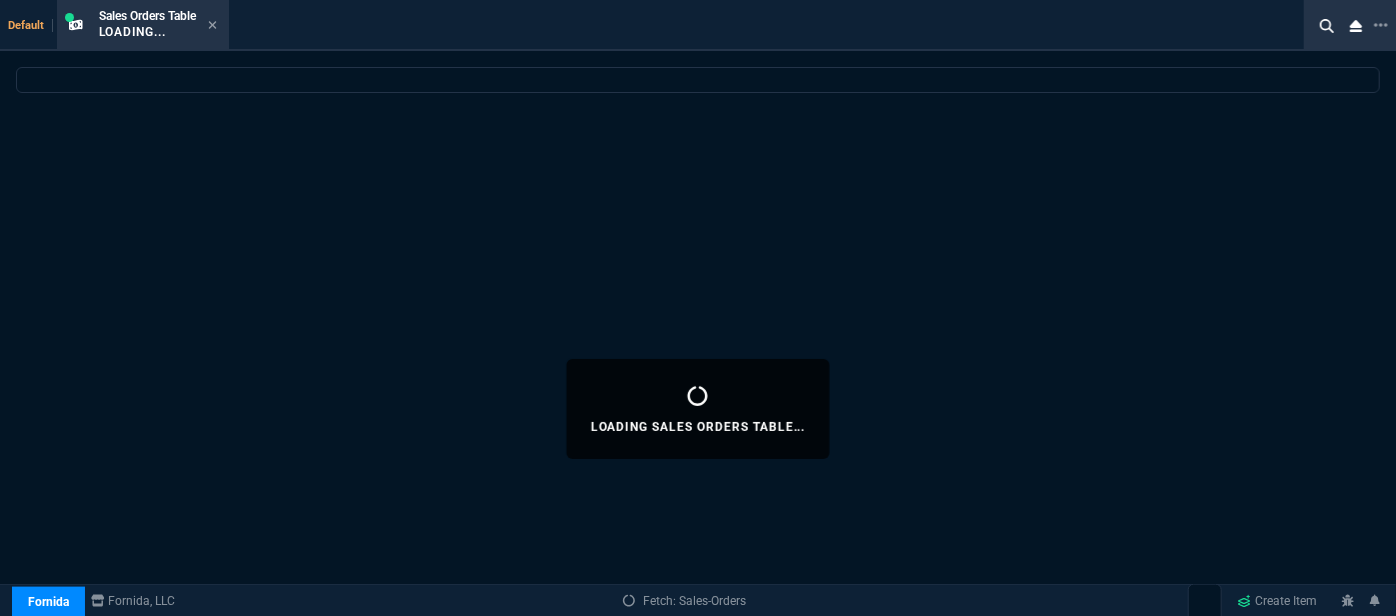 click 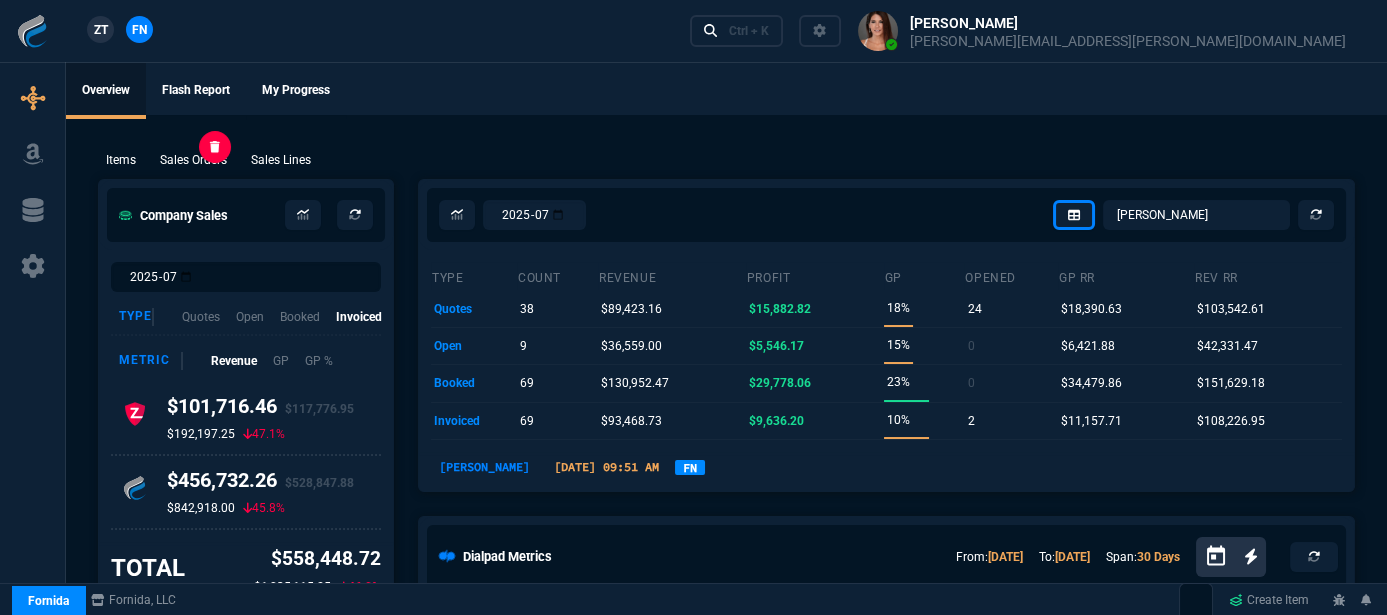 click on "Sales Orders" at bounding box center (193, 160) 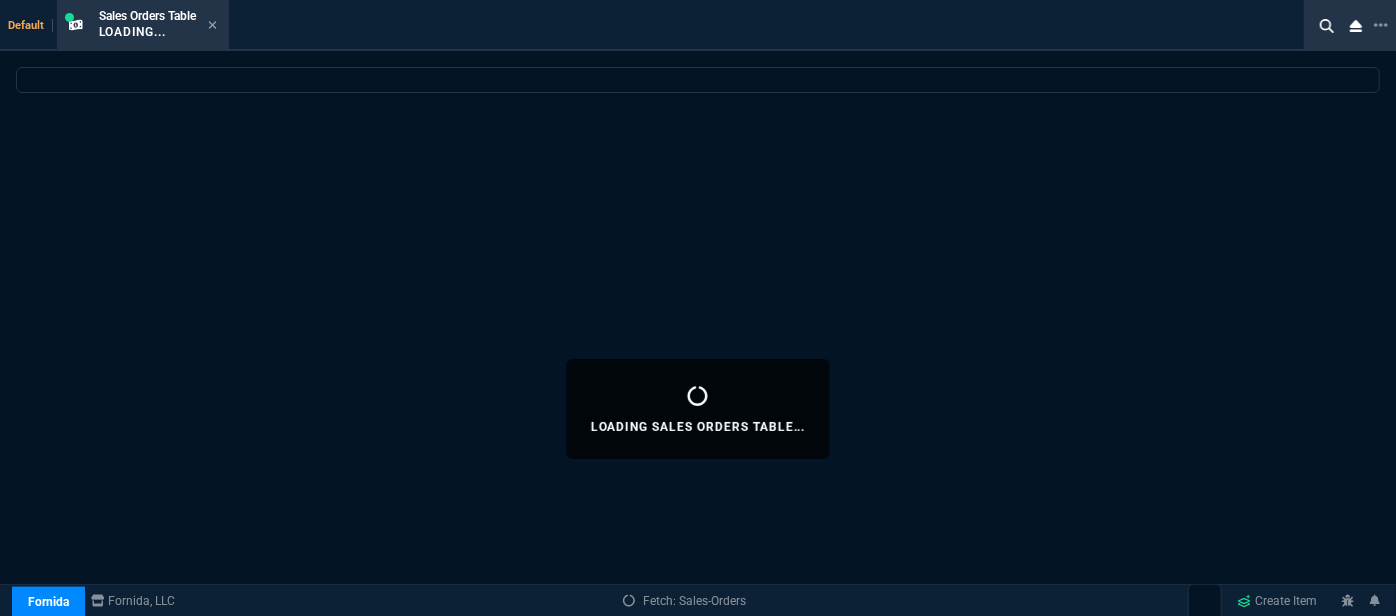select 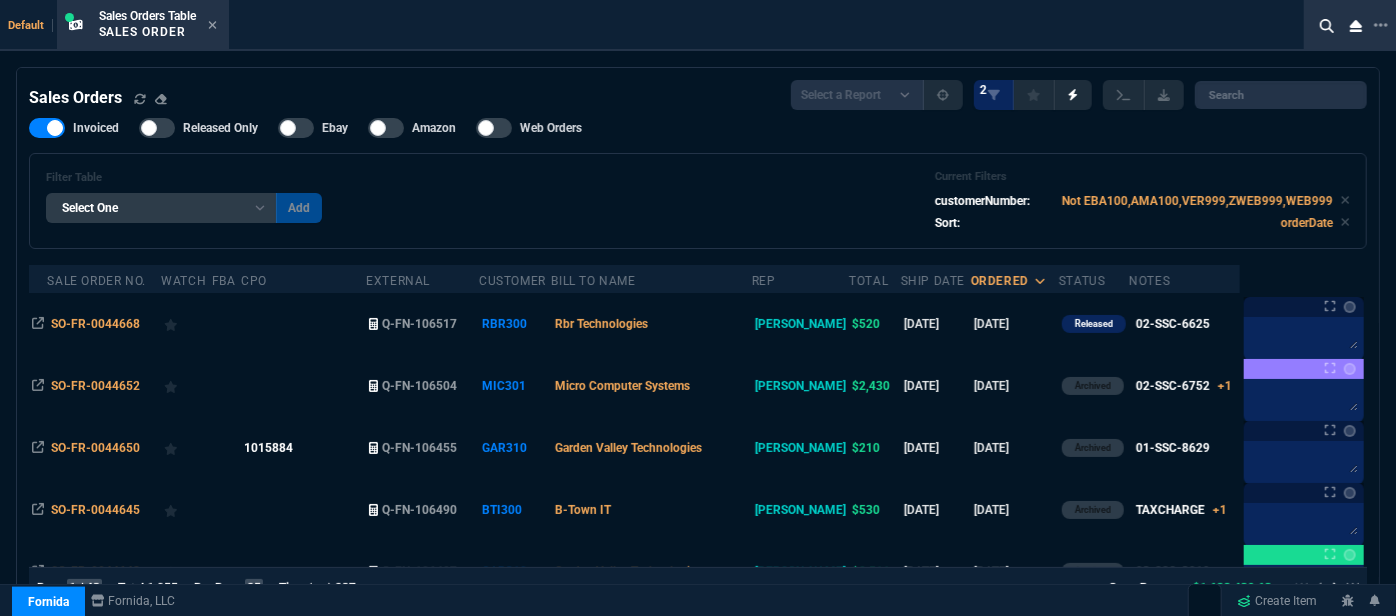 scroll, scrollTop: 454, scrollLeft: 0, axis: vertical 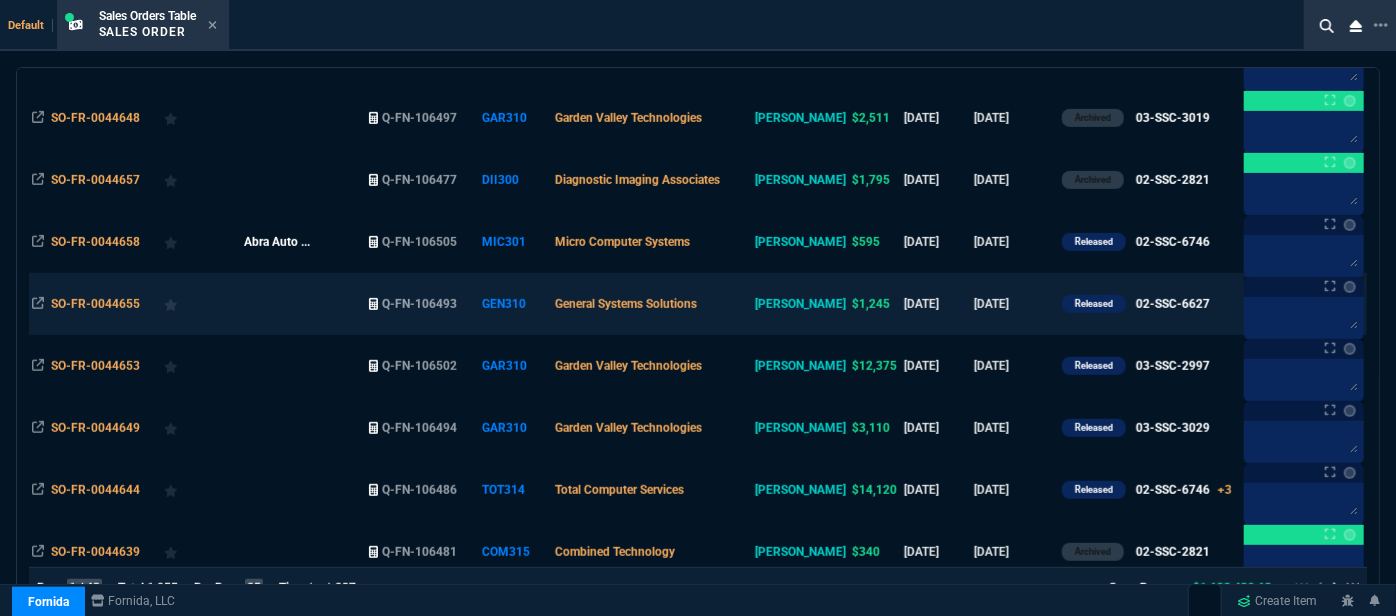 click on "General Systems Solutions" at bounding box center (651, 304) 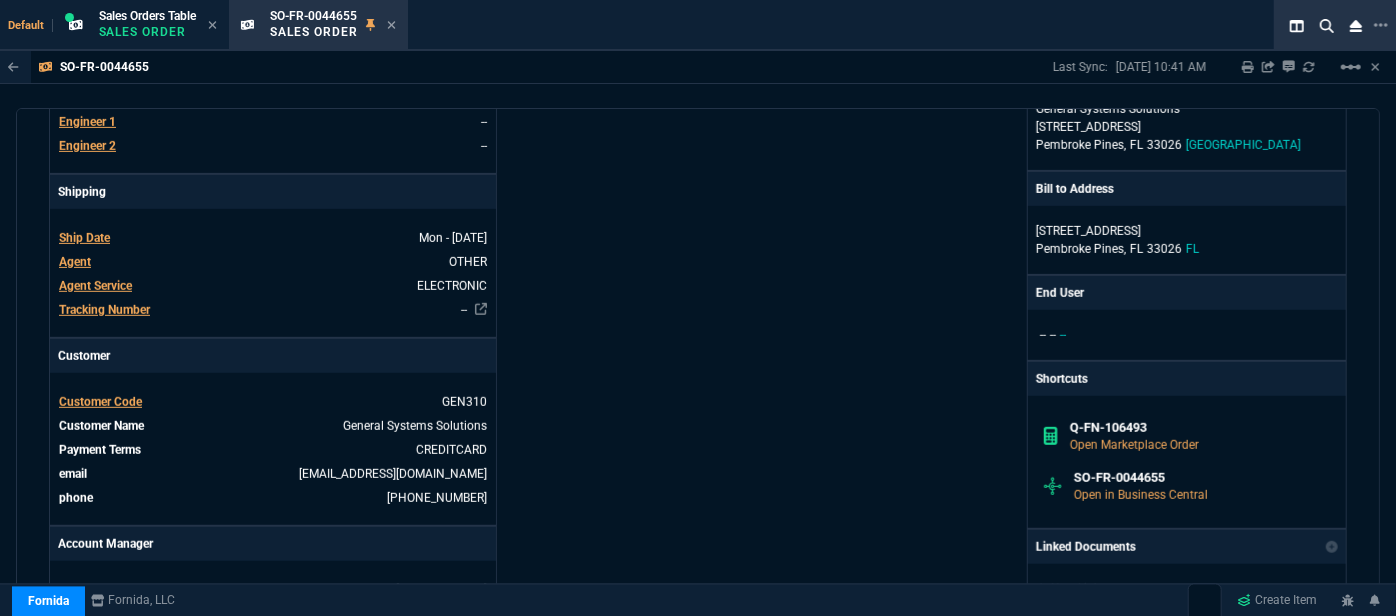 scroll, scrollTop: 1000, scrollLeft: 0, axis: vertical 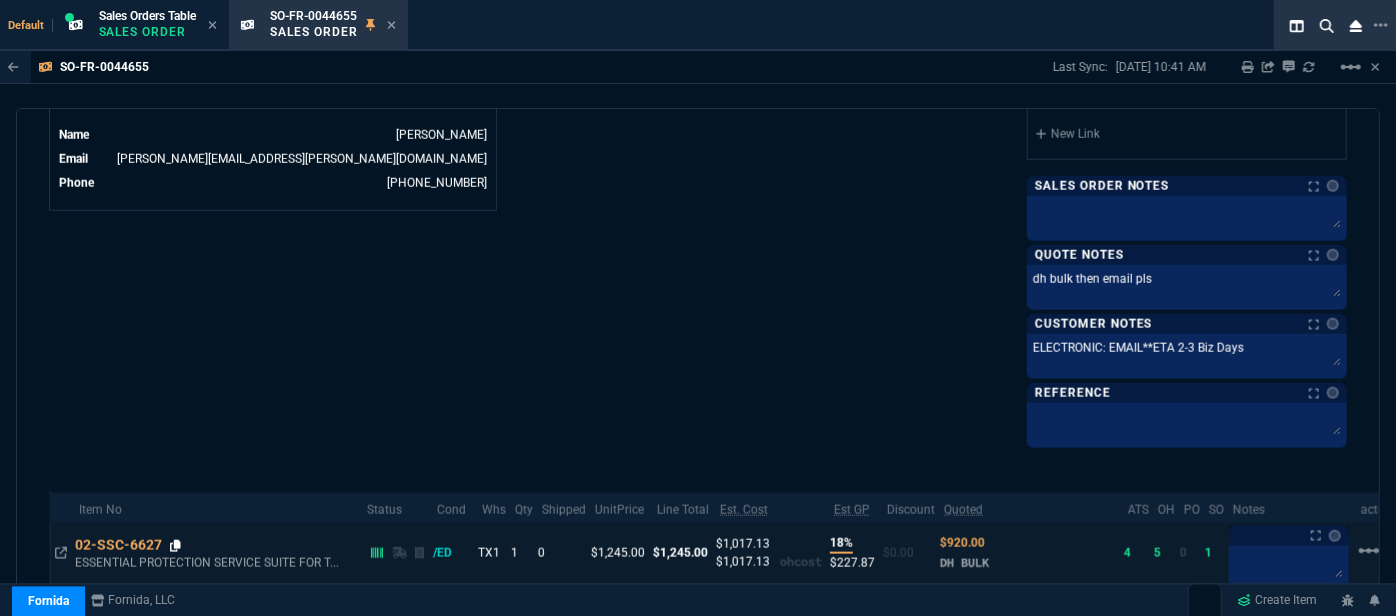 click 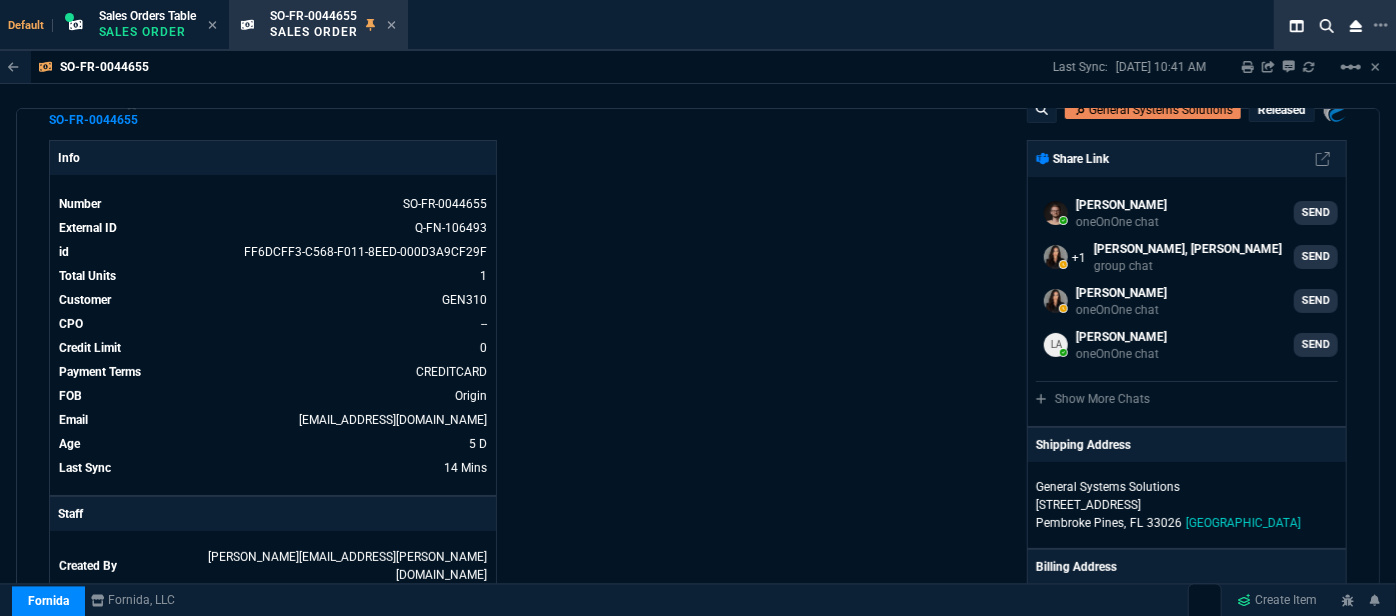 scroll, scrollTop: 0, scrollLeft: 0, axis: both 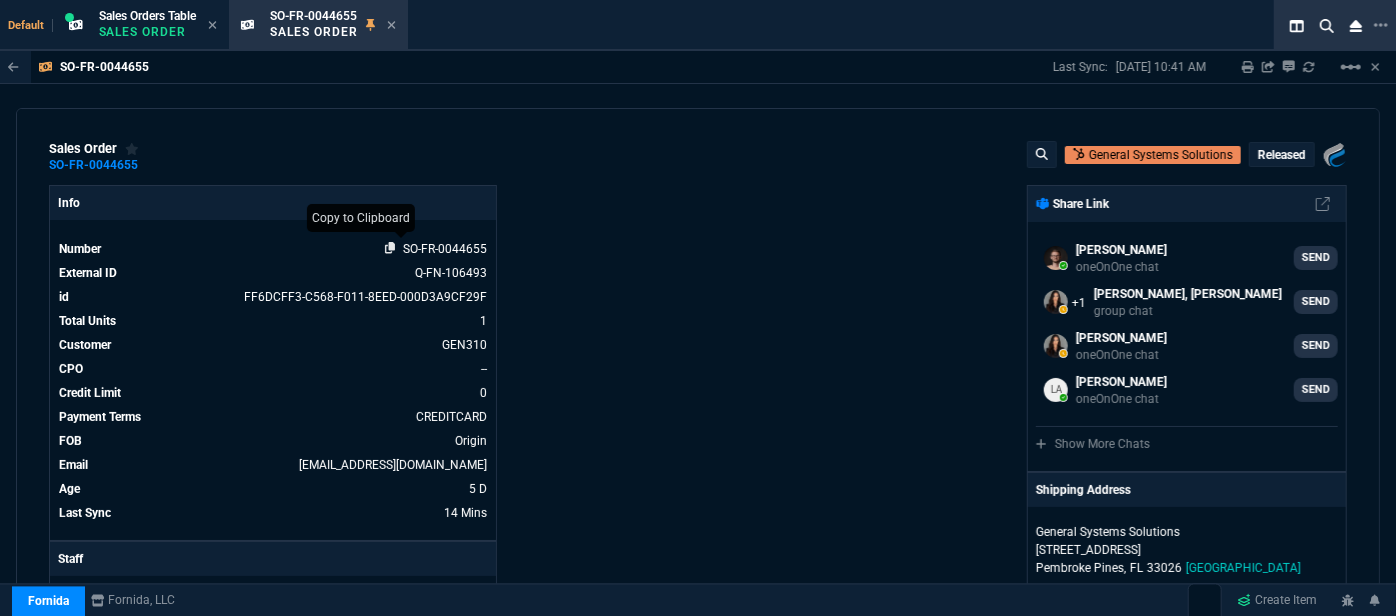 click 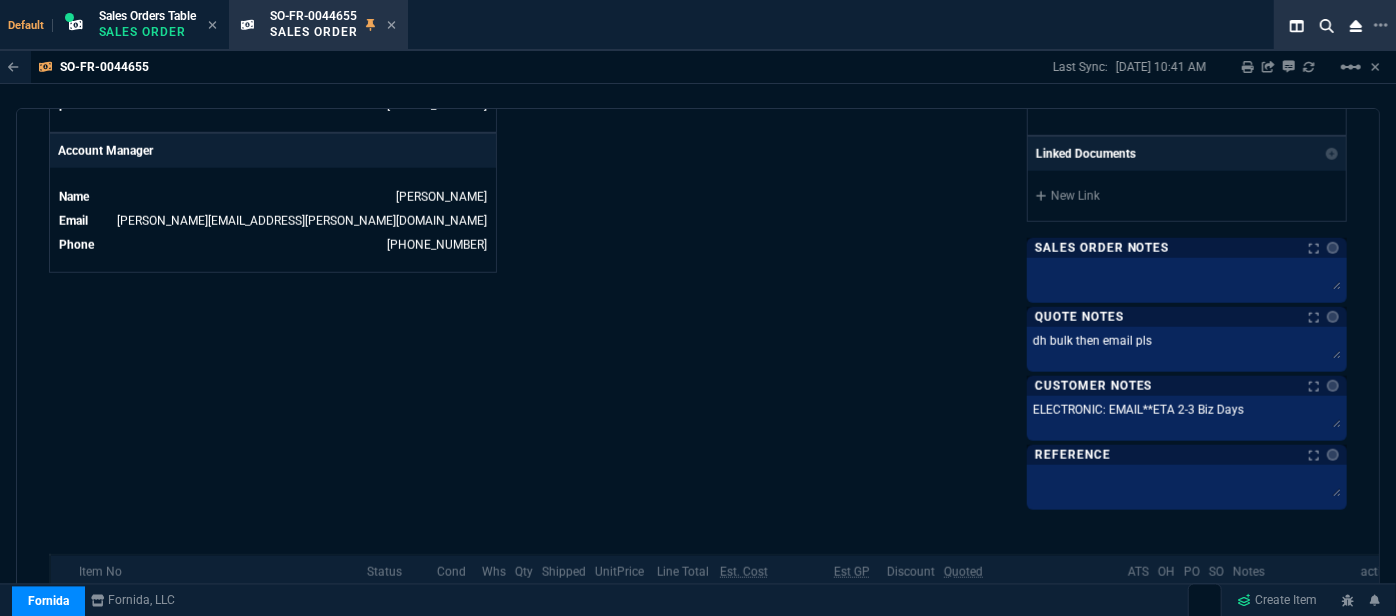 scroll, scrollTop: 1143, scrollLeft: 0, axis: vertical 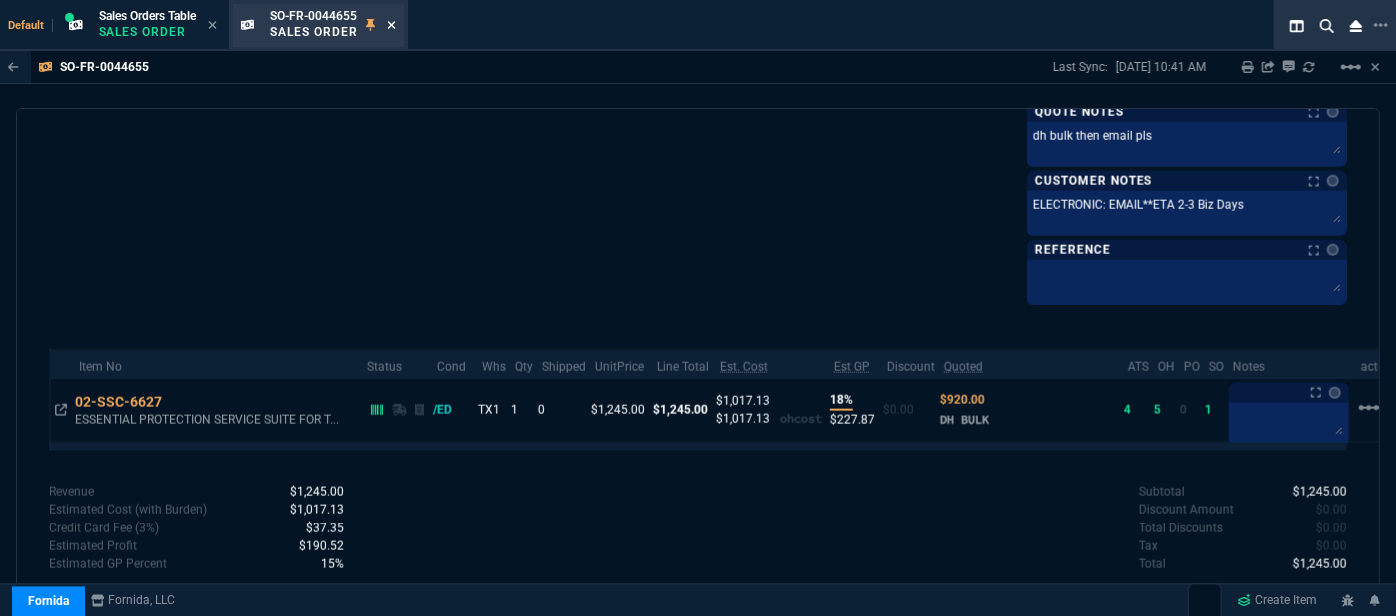 click 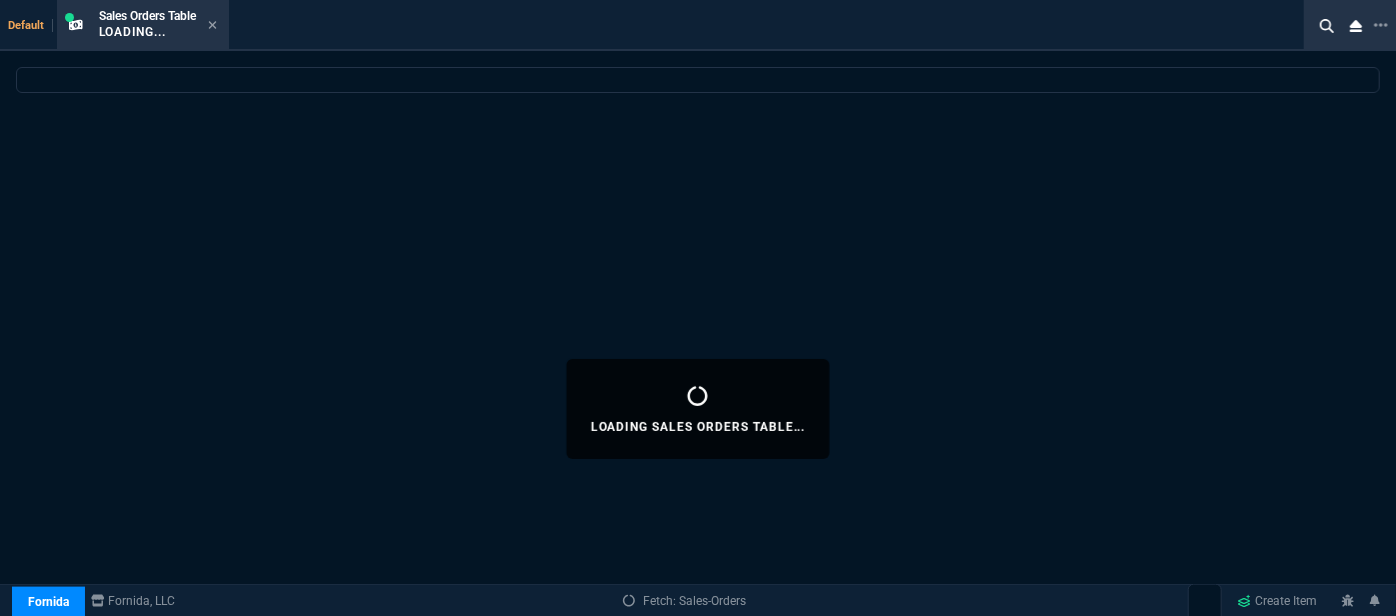 click 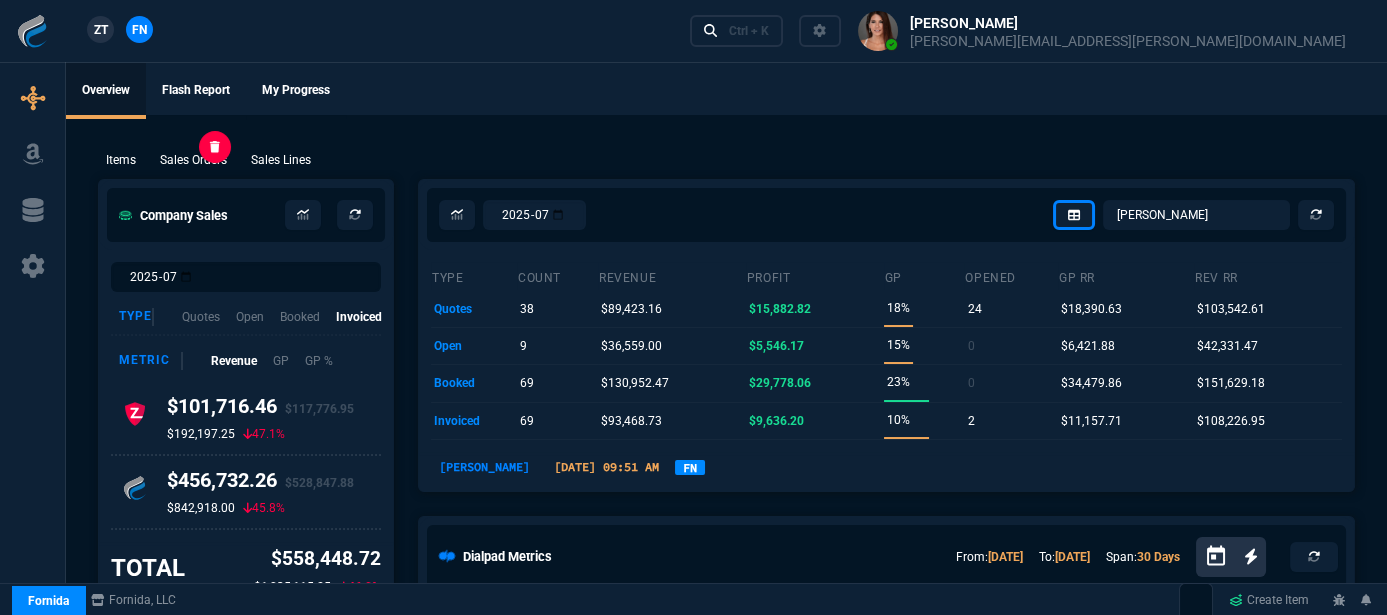 click on "Sales Orders" at bounding box center (193, 160) 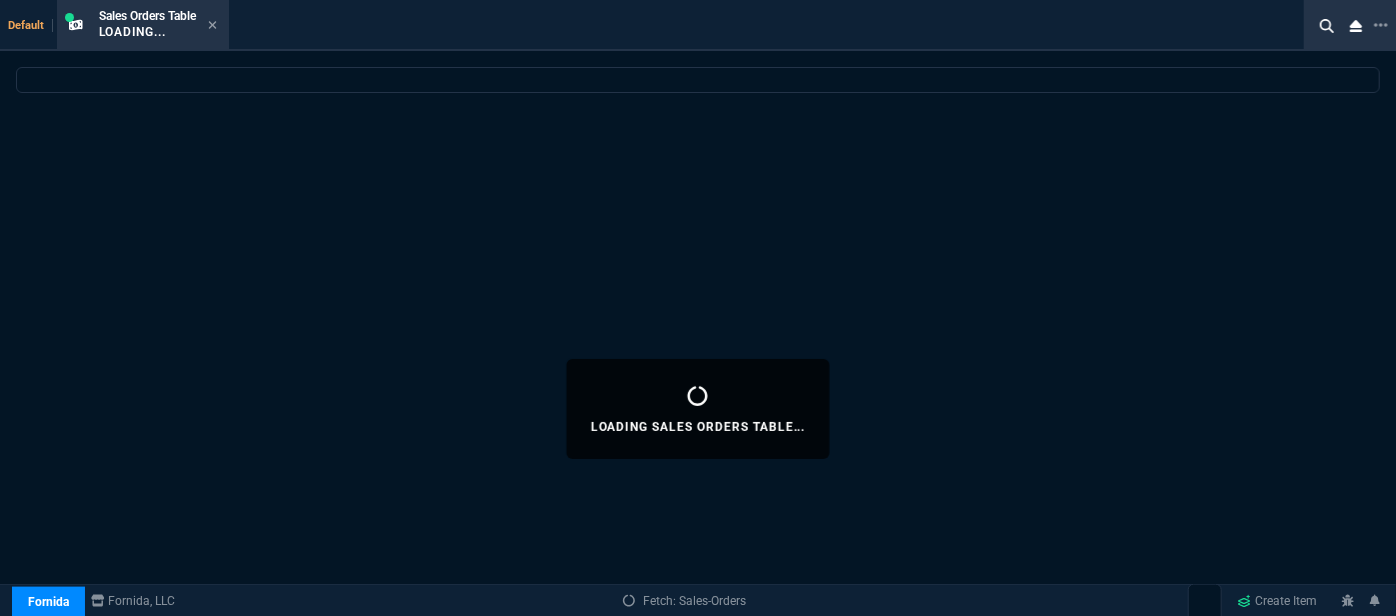 select 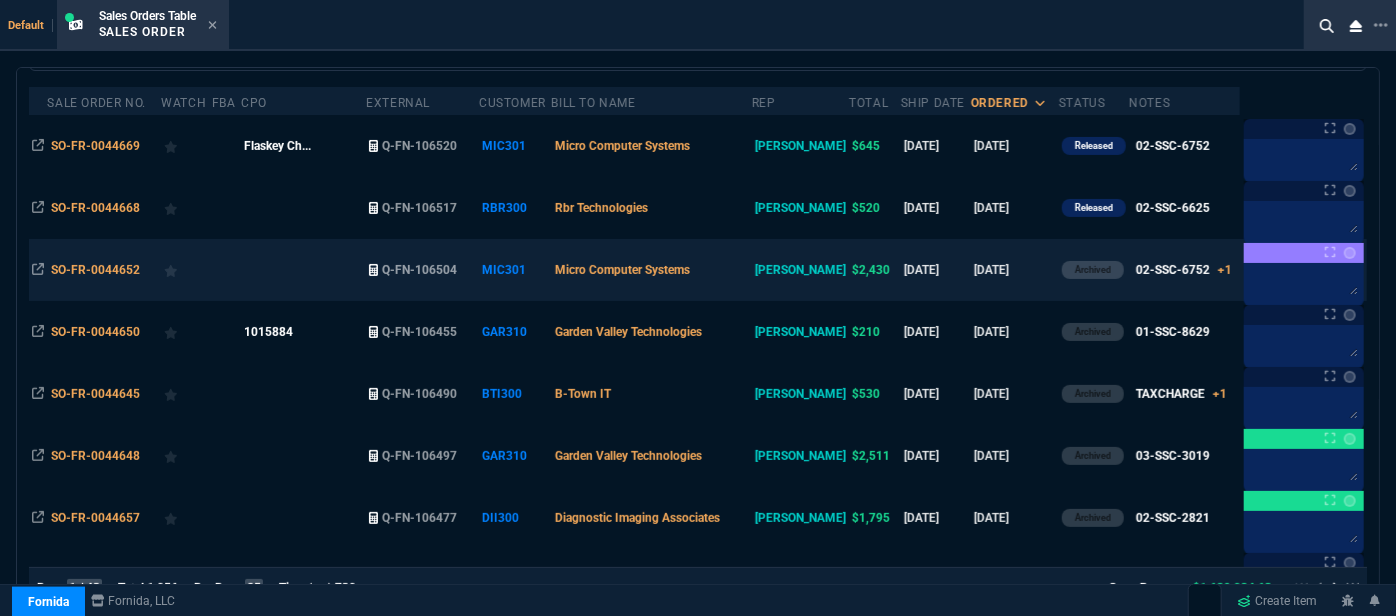 scroll, scrollTop: 181, scrollLeft: 0, axis: vertical 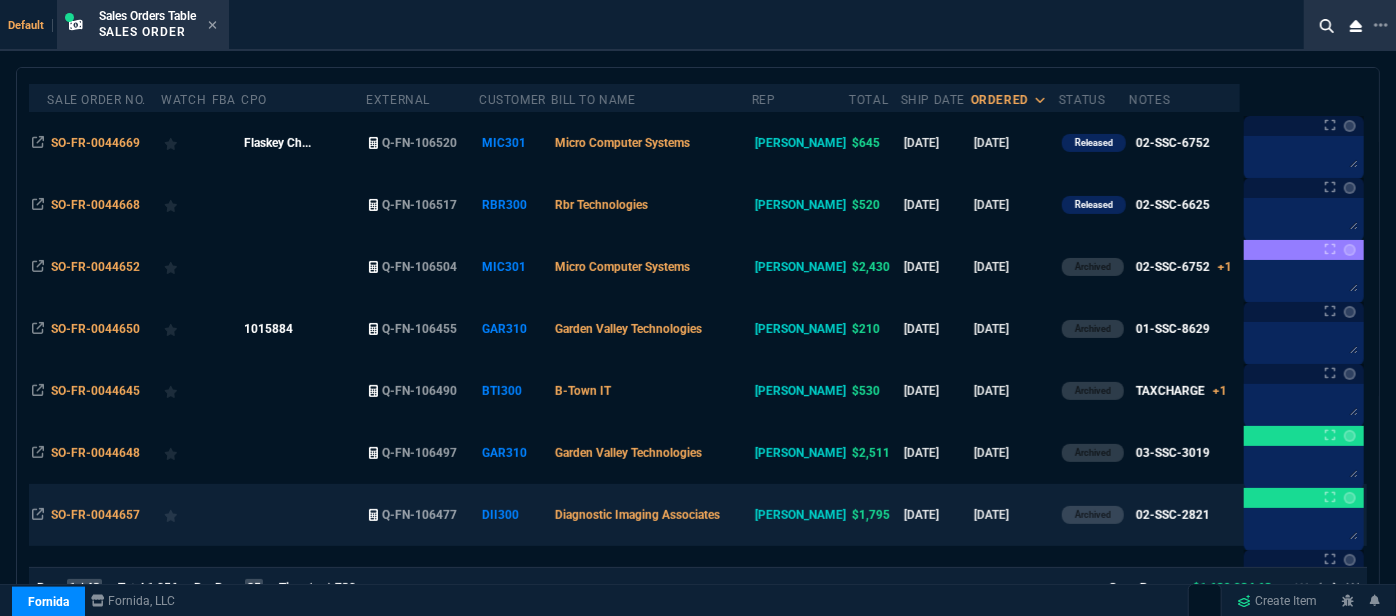 click on "[DATE]" at bounding box center [1015, 515] 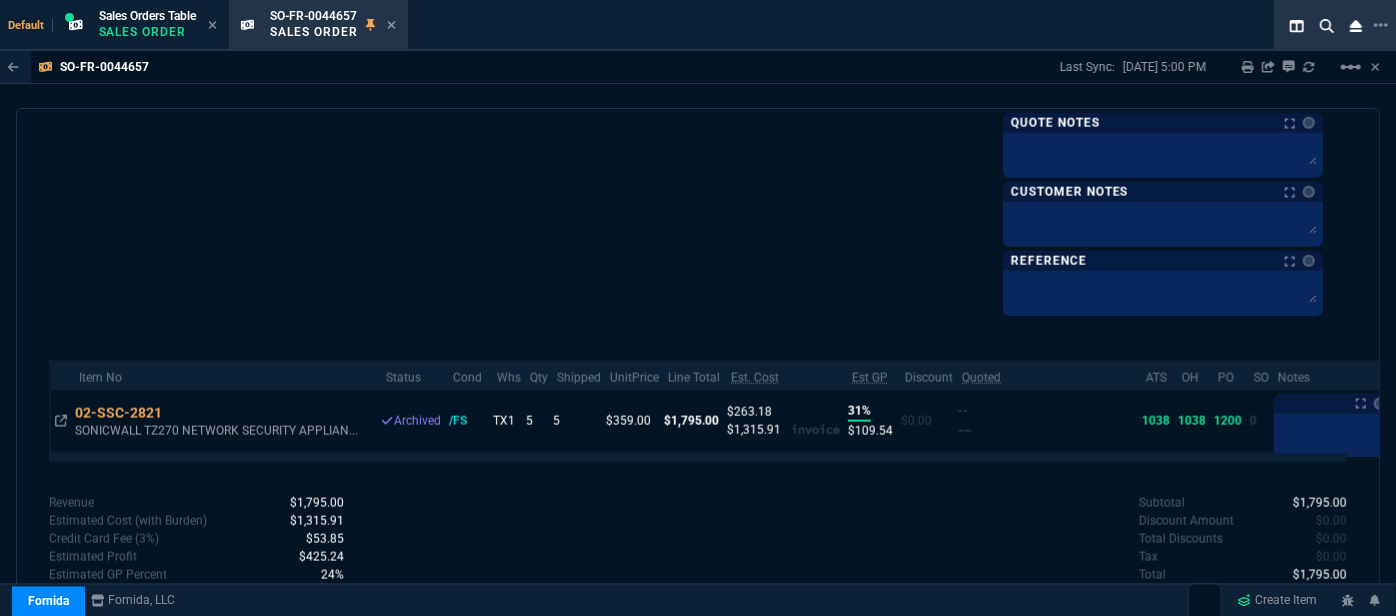 scroll, scrollTop: 1247, scrollLeft: 0, axis: vertical 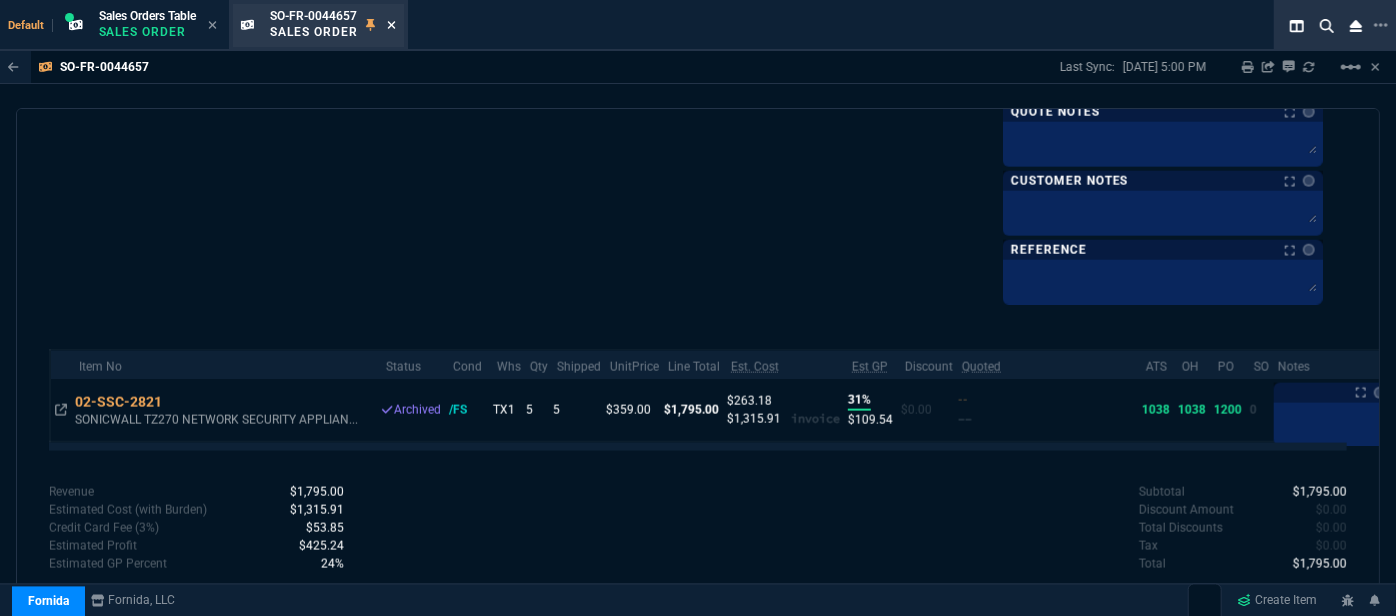 click 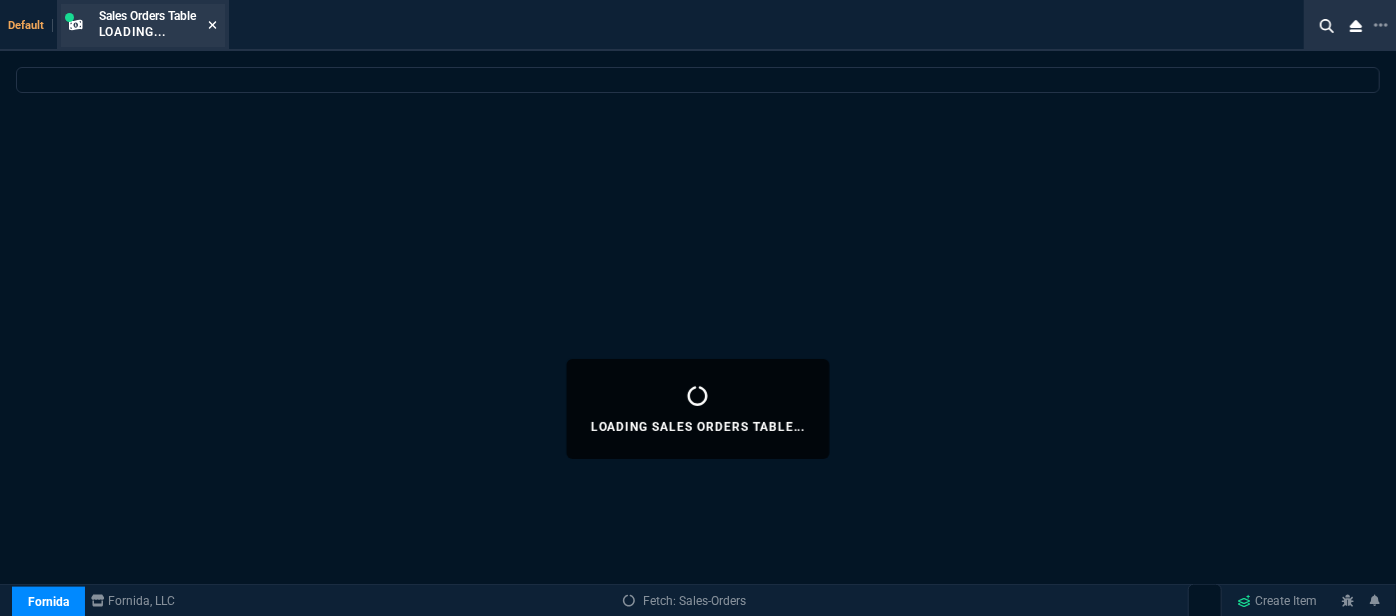 click 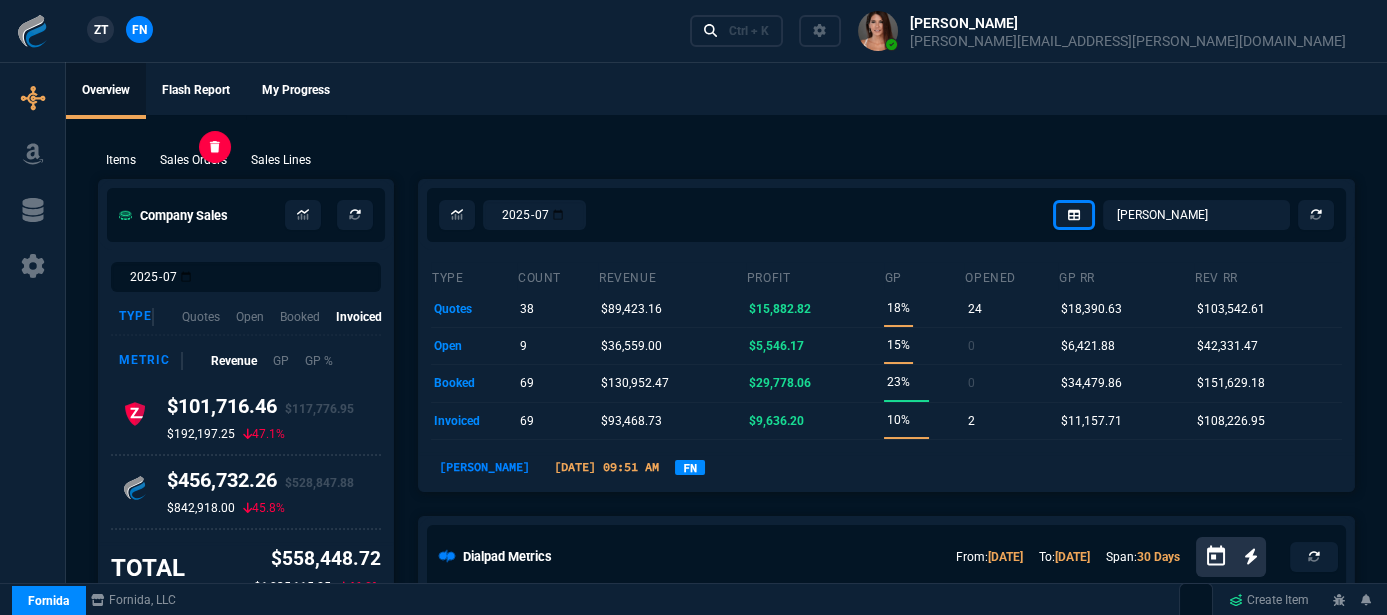 click on "Sales Orders" at bounding box center [193, 160] 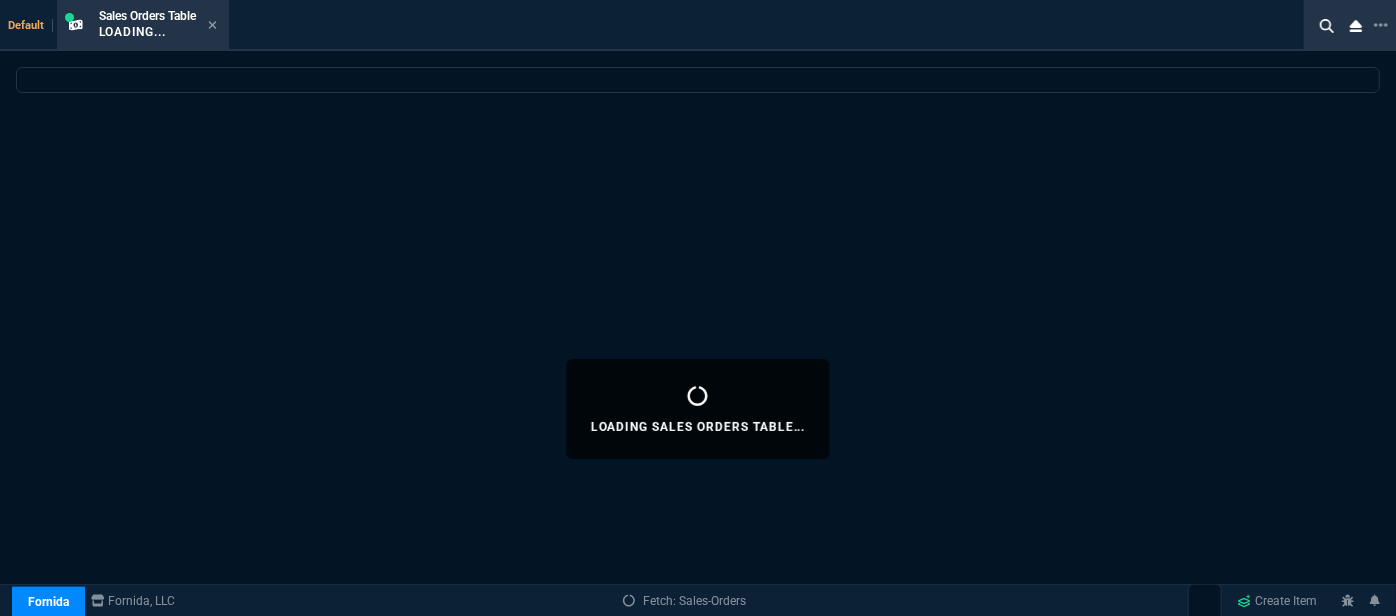 select 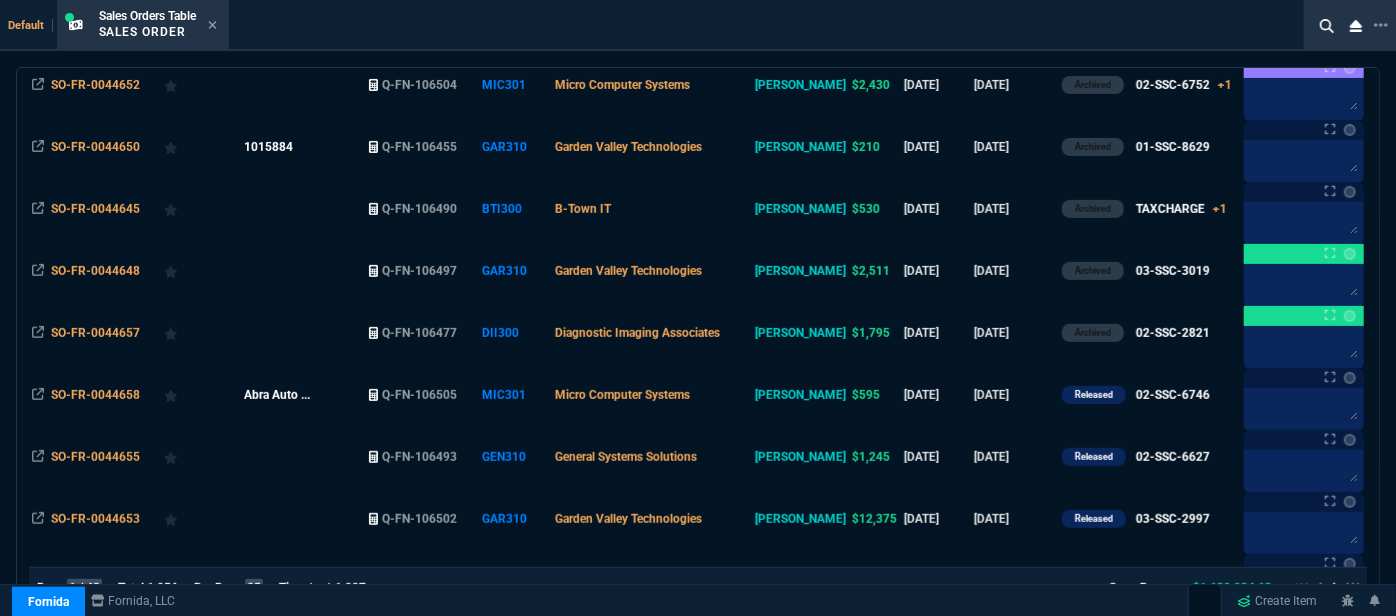 scroll, scrollTop: 545, scrollLeft: 0, axis: vertical 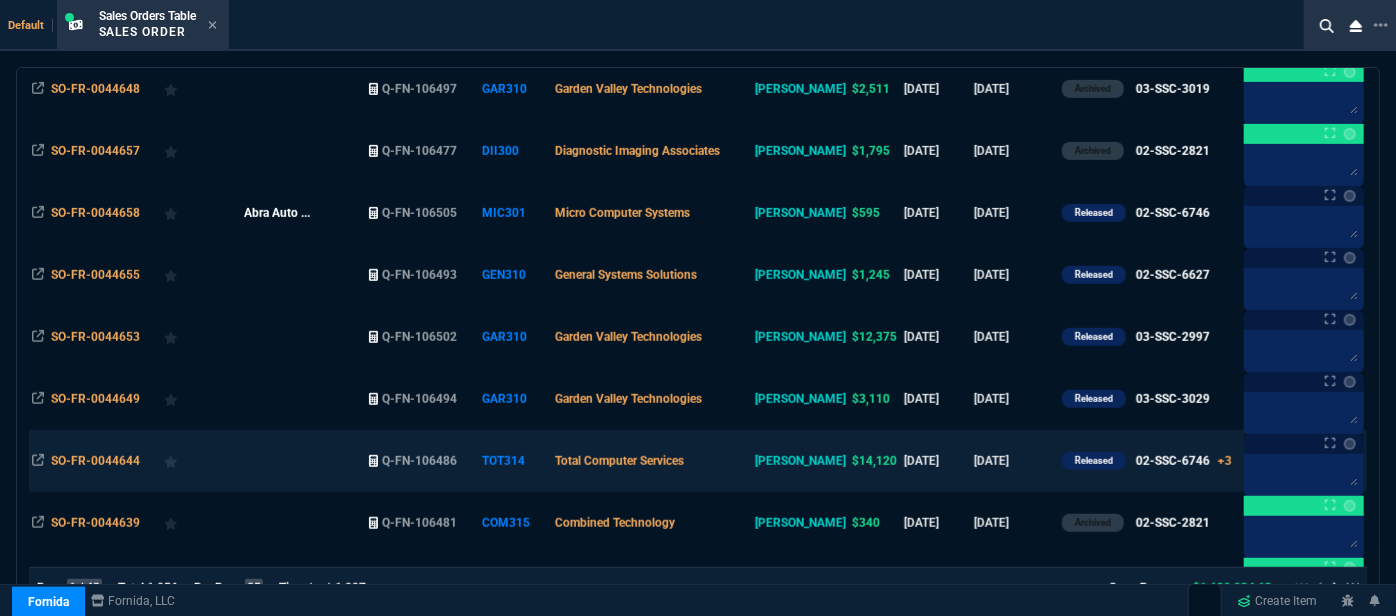click on "Total Computer Services" at bounding box center [651, 461] 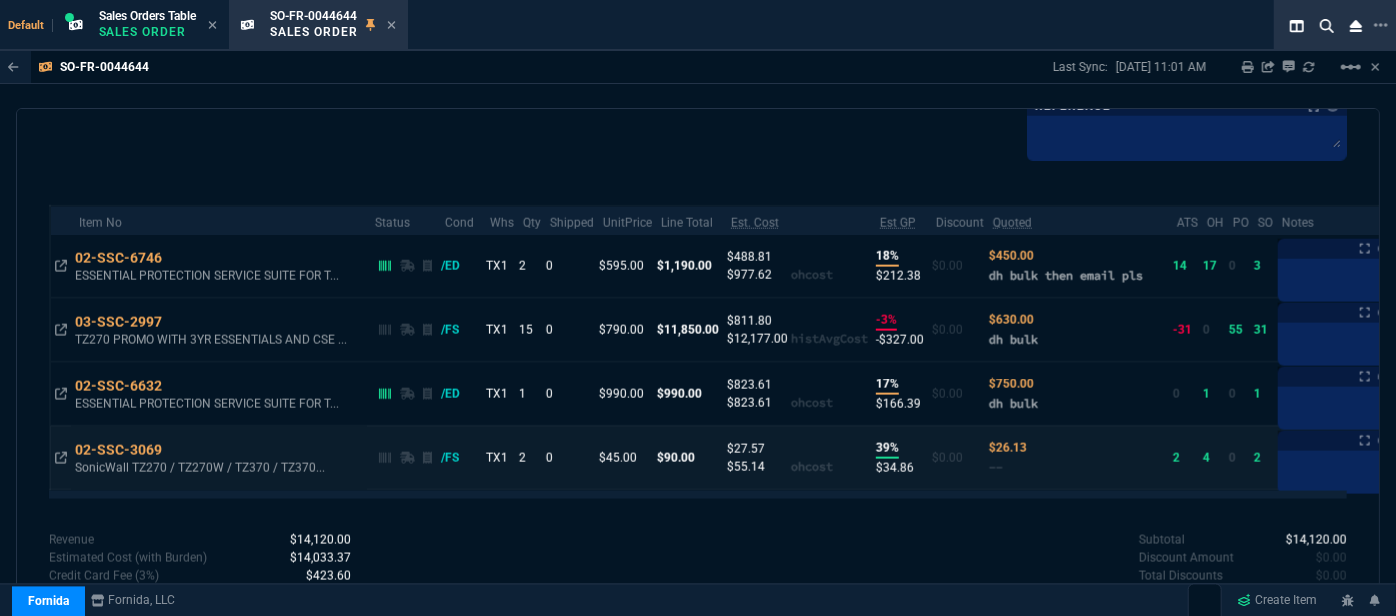 scroll, scrollTop: 1335, scrollLeft: 0, axis: vertical 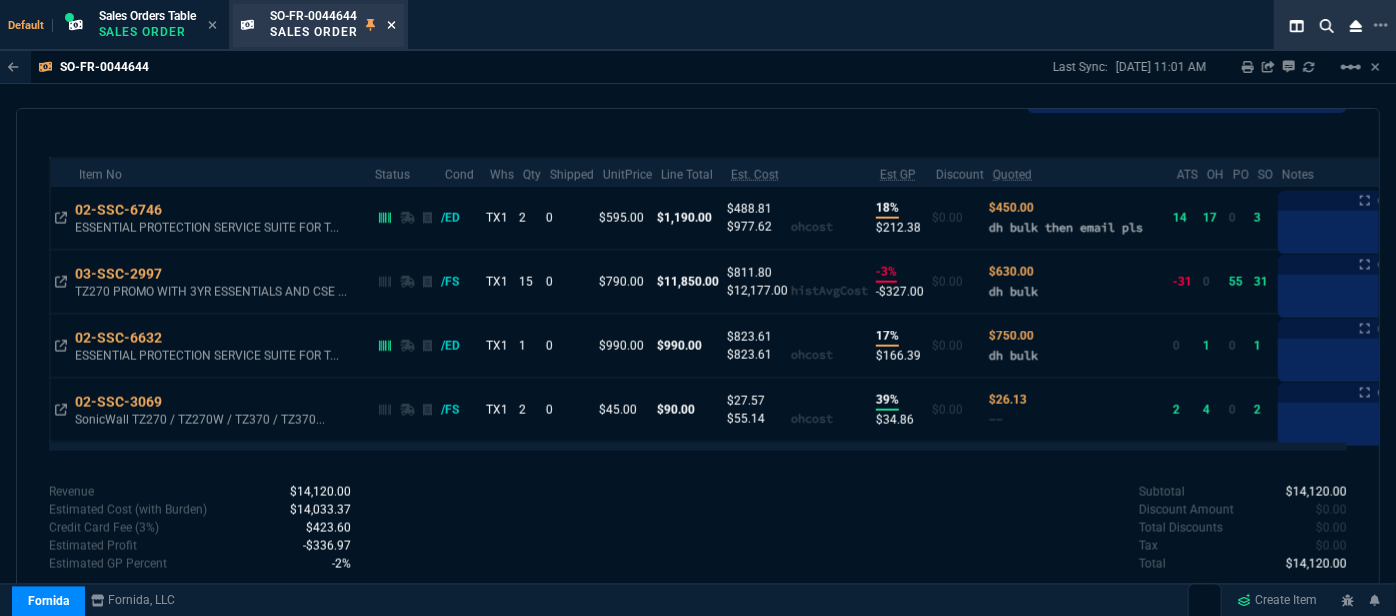 click 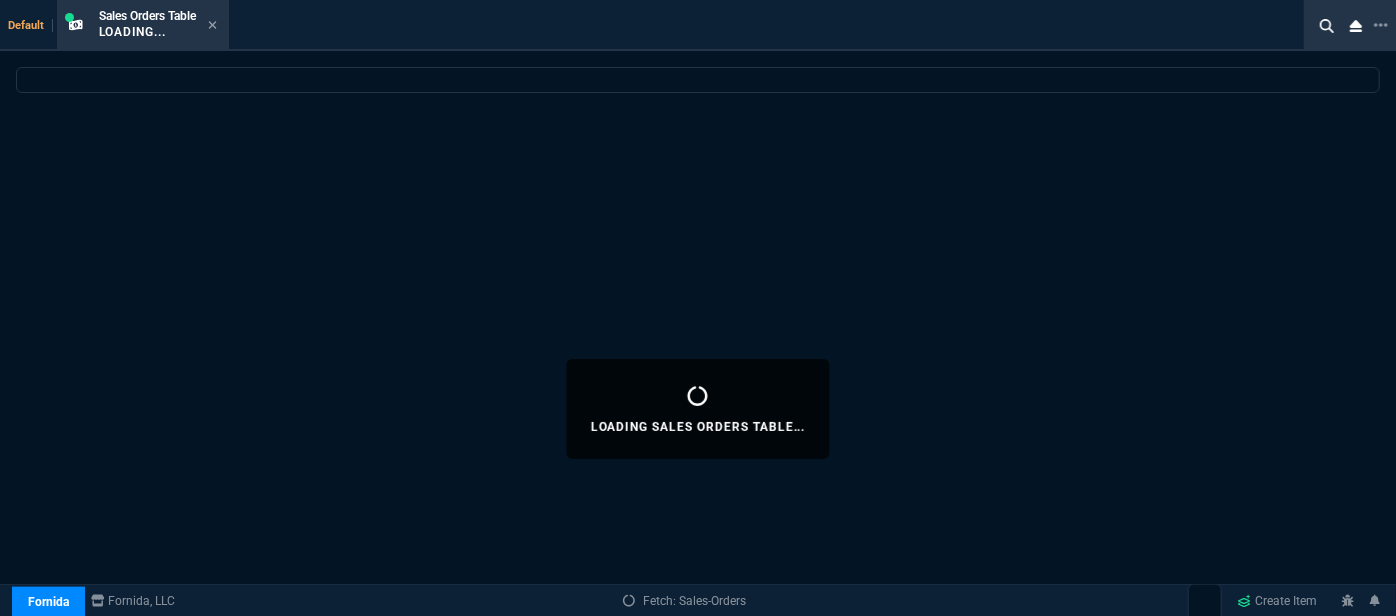 click 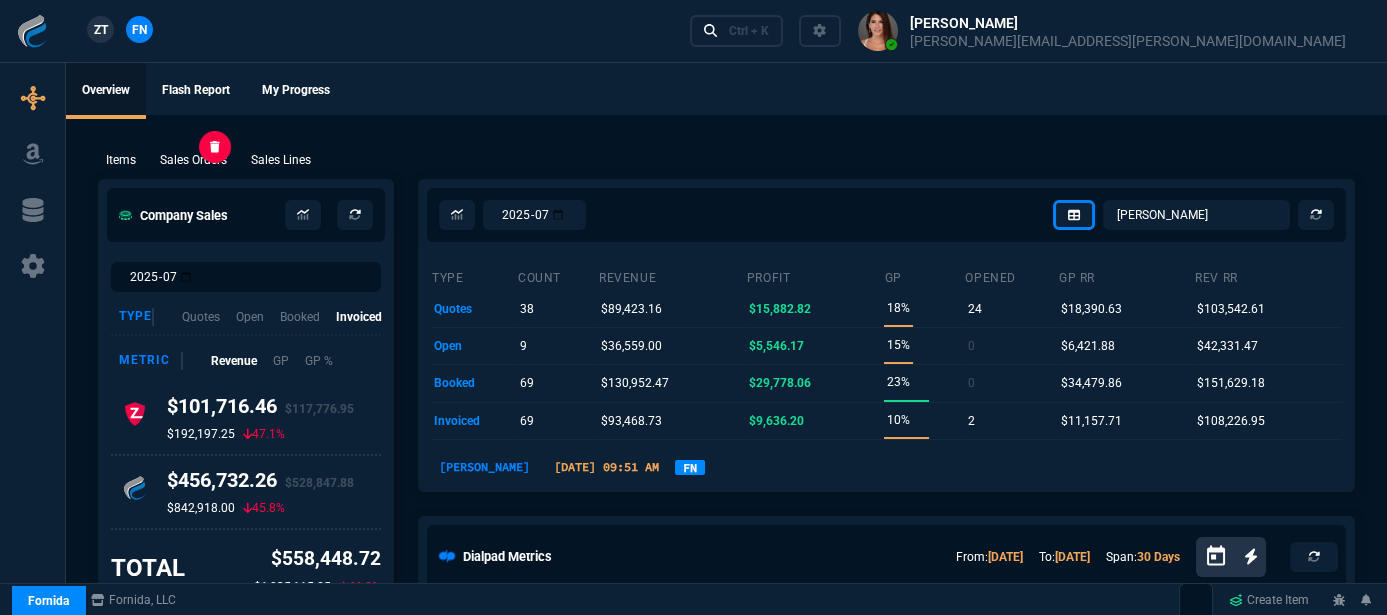 click on "Sales Orders" at bounding box center (193, 160) 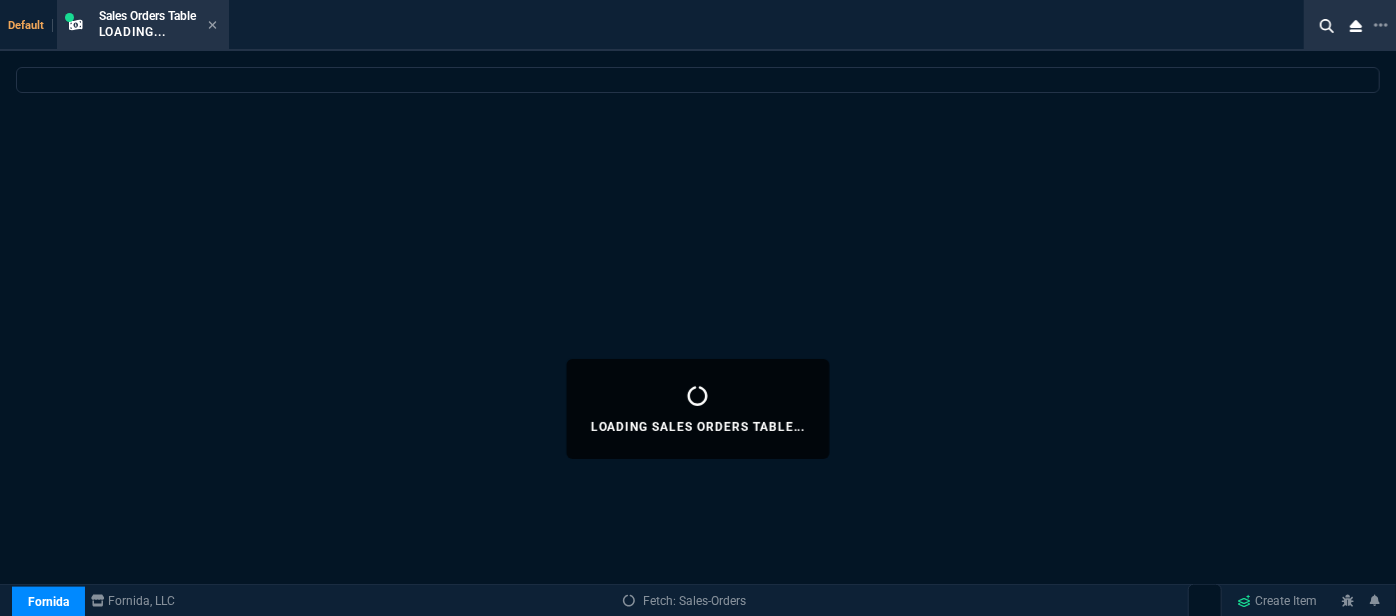 select 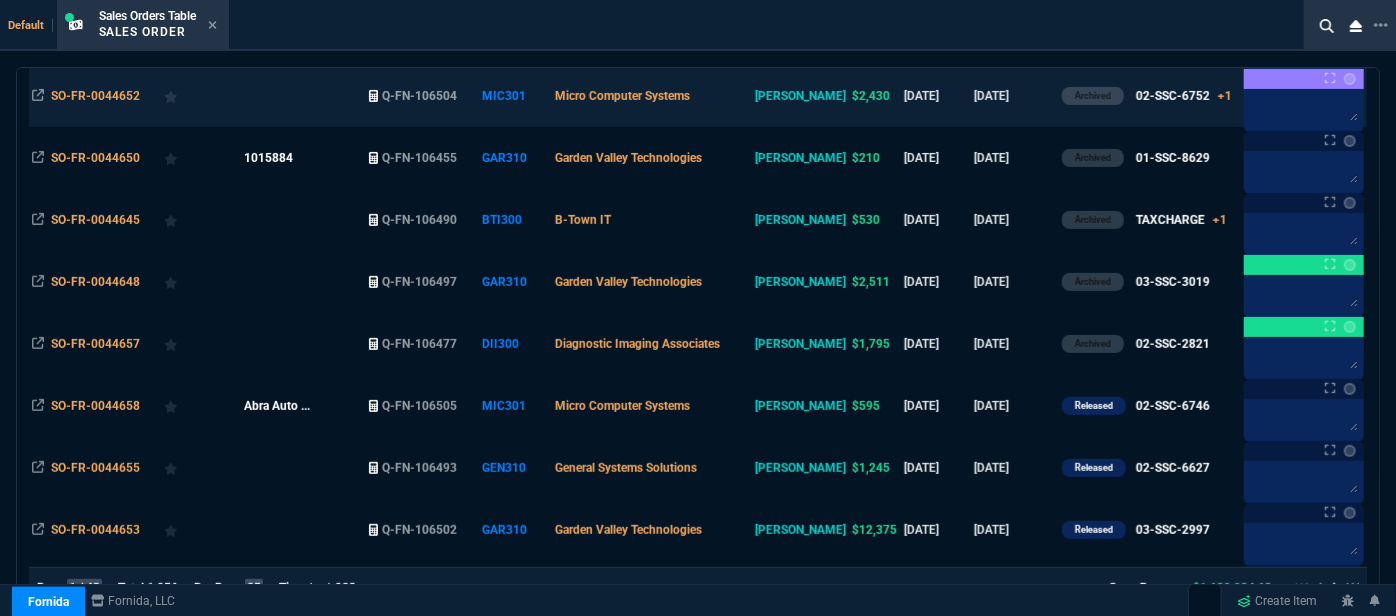 scroll, scrollTop: 363, scrollLeft: 0, axis: vertical 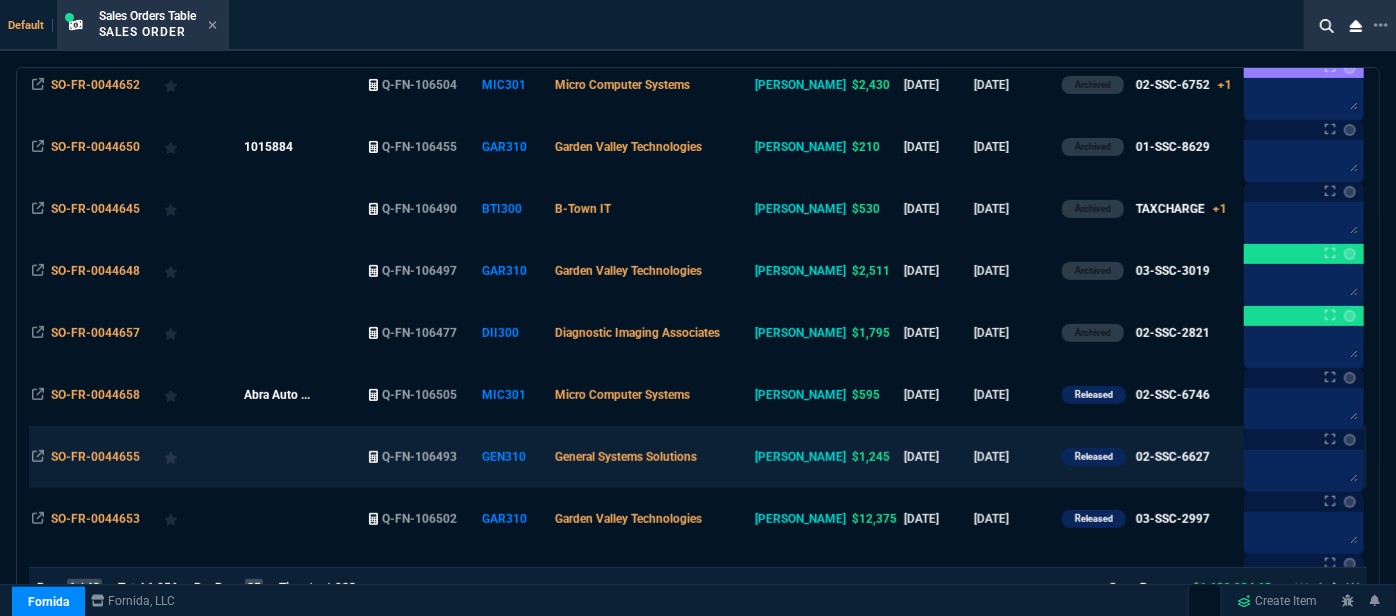 click on "[DATE]" at bounding box center [1015, 457] 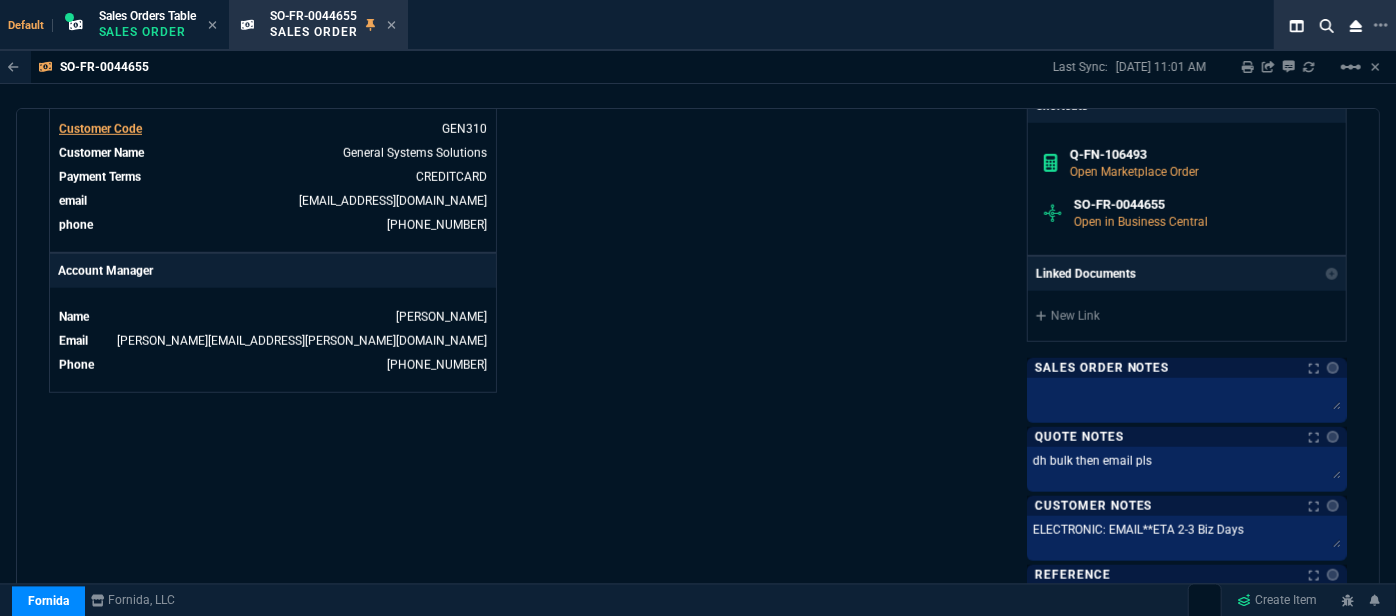 scroll, scrollTop: 1143, scrollLeft: 0, axis: vertical 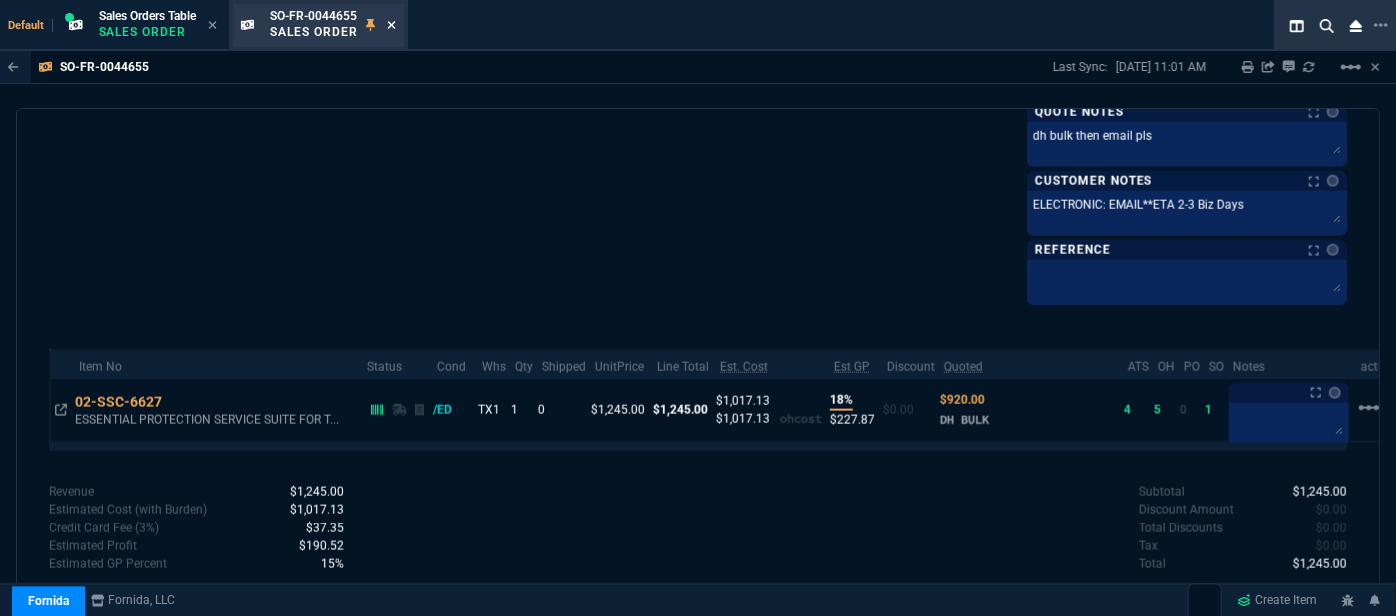 click 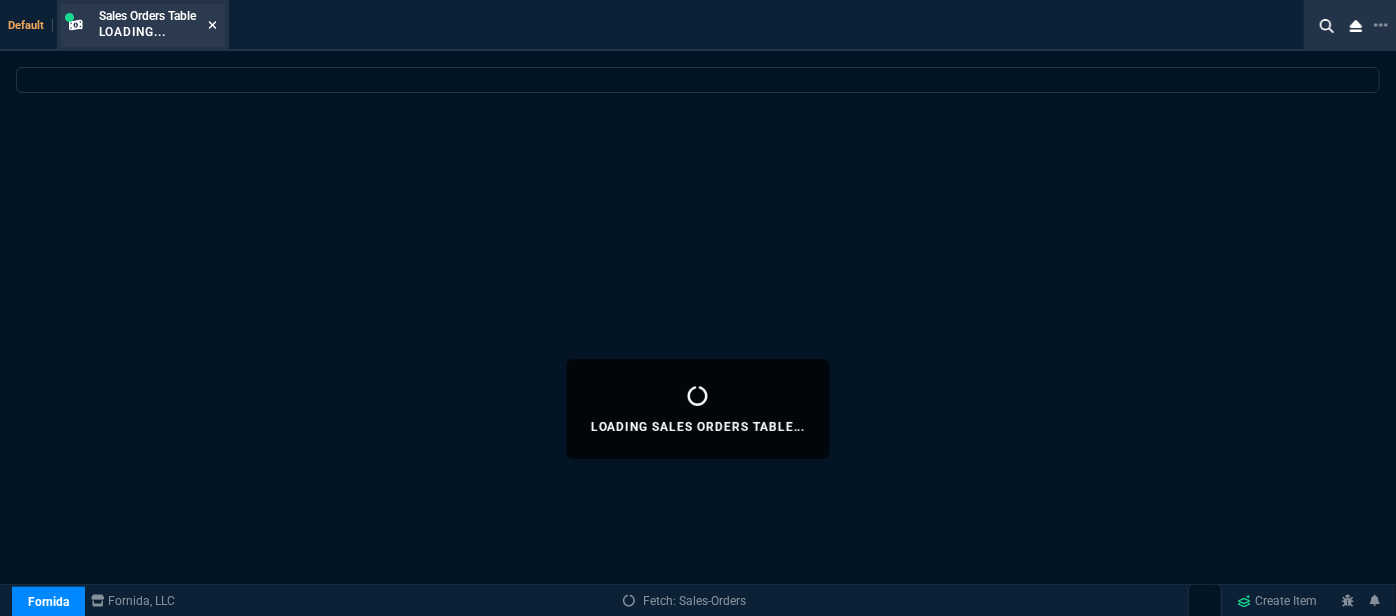 click 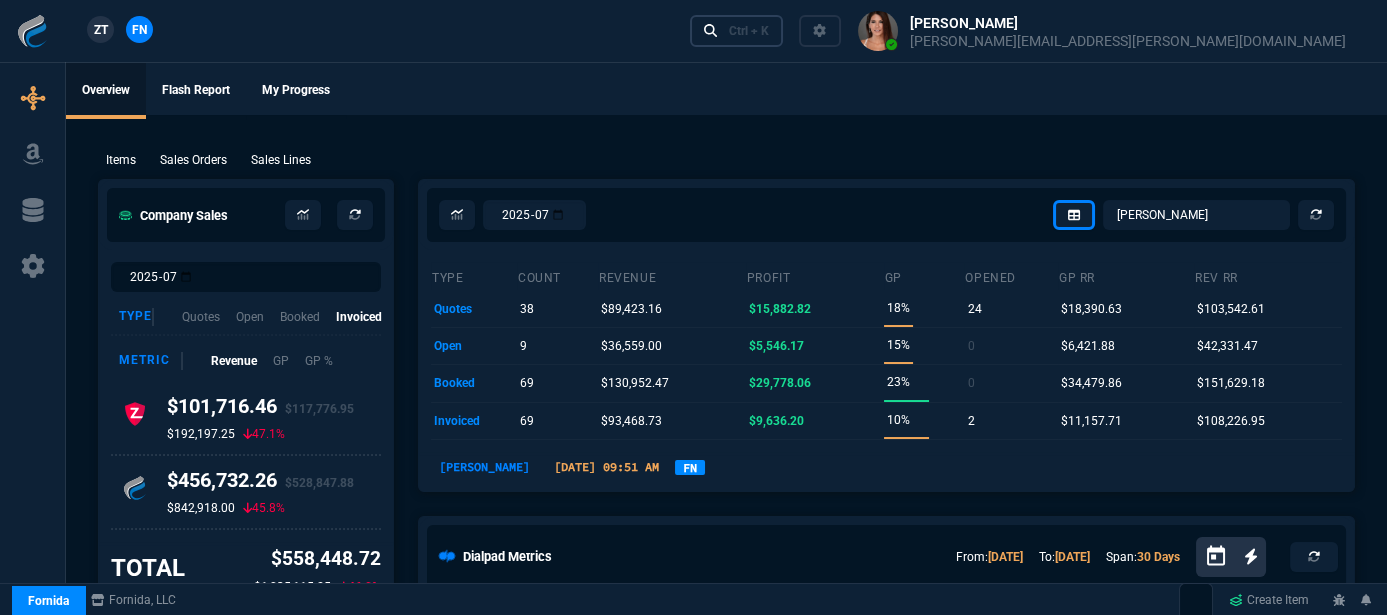 click on "Ctrl + K" at bounding box center [749, 31] 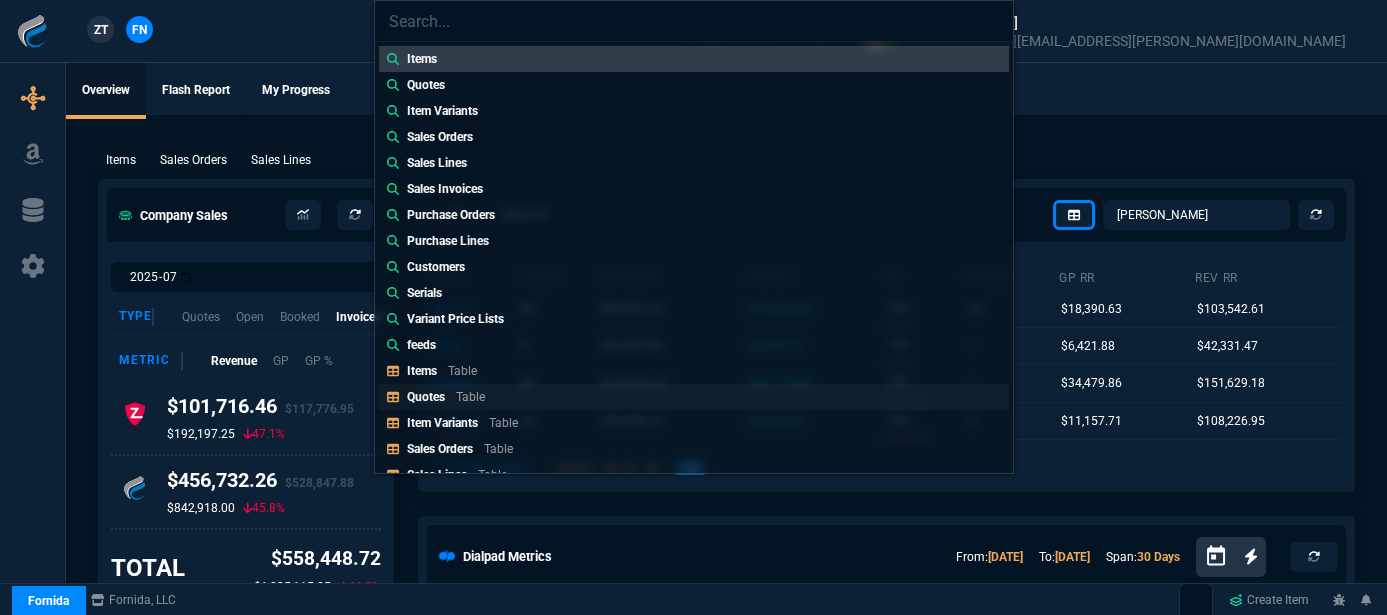 click on "Quotes
Table" at bounding box center (694, 397) 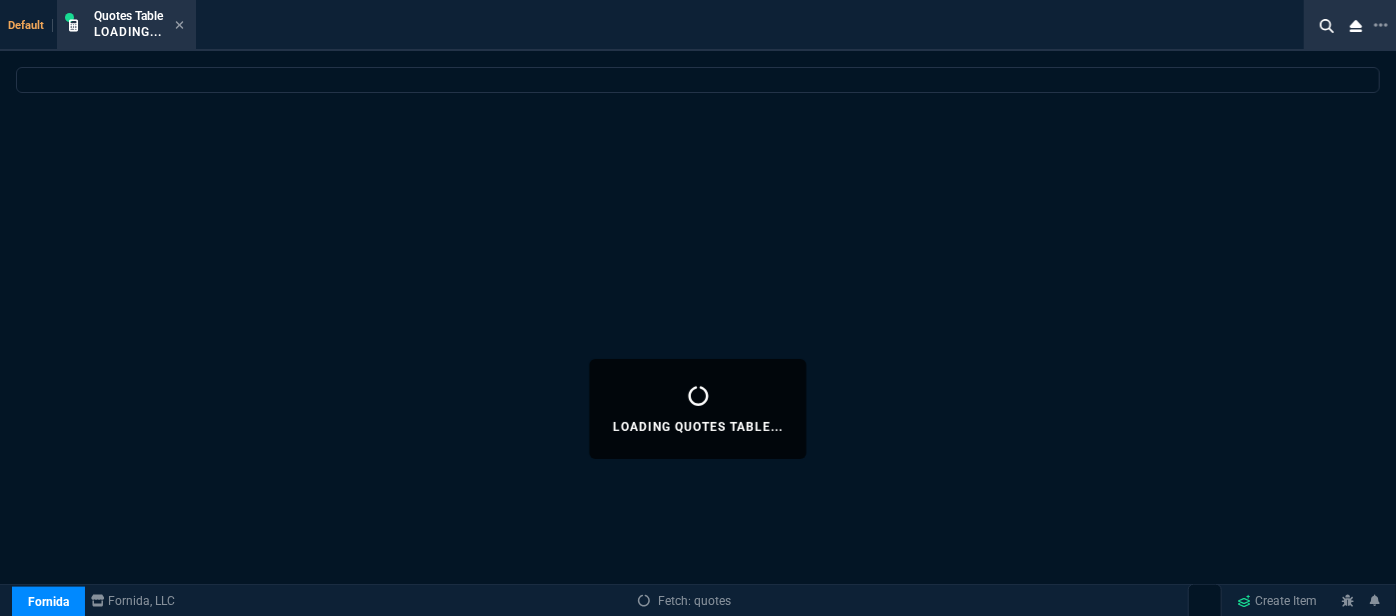 select 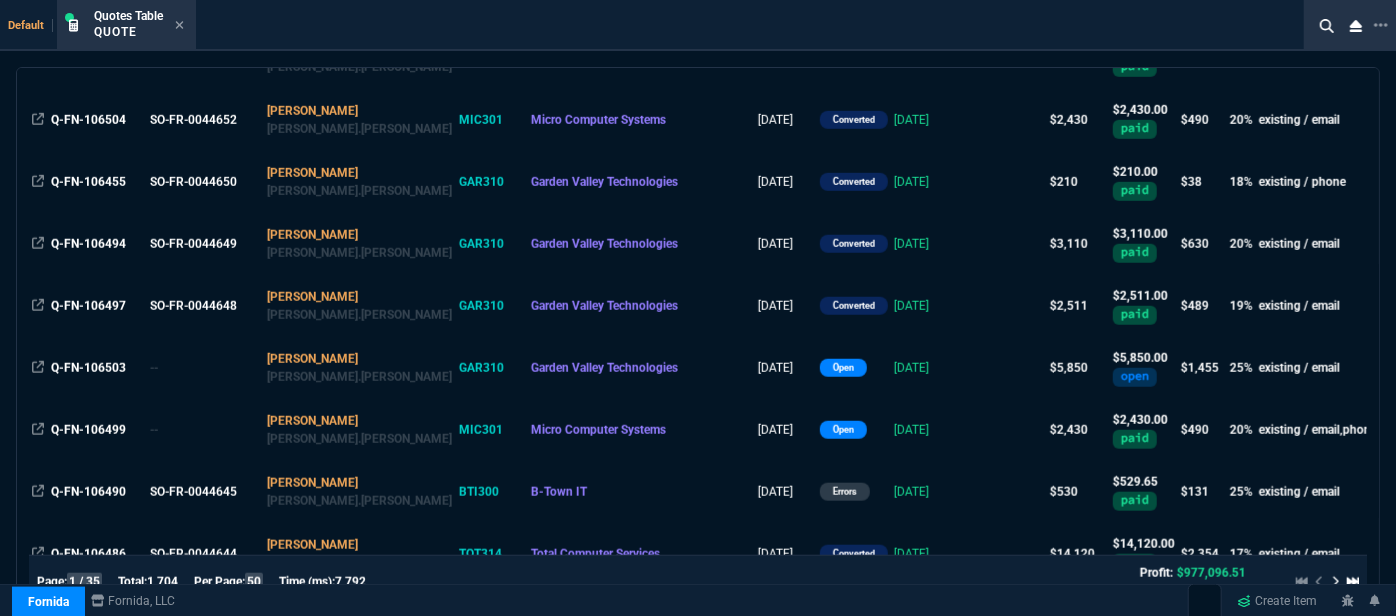 scroll, scrollTop: 1000, scrollLeft: 0, axis: vertical 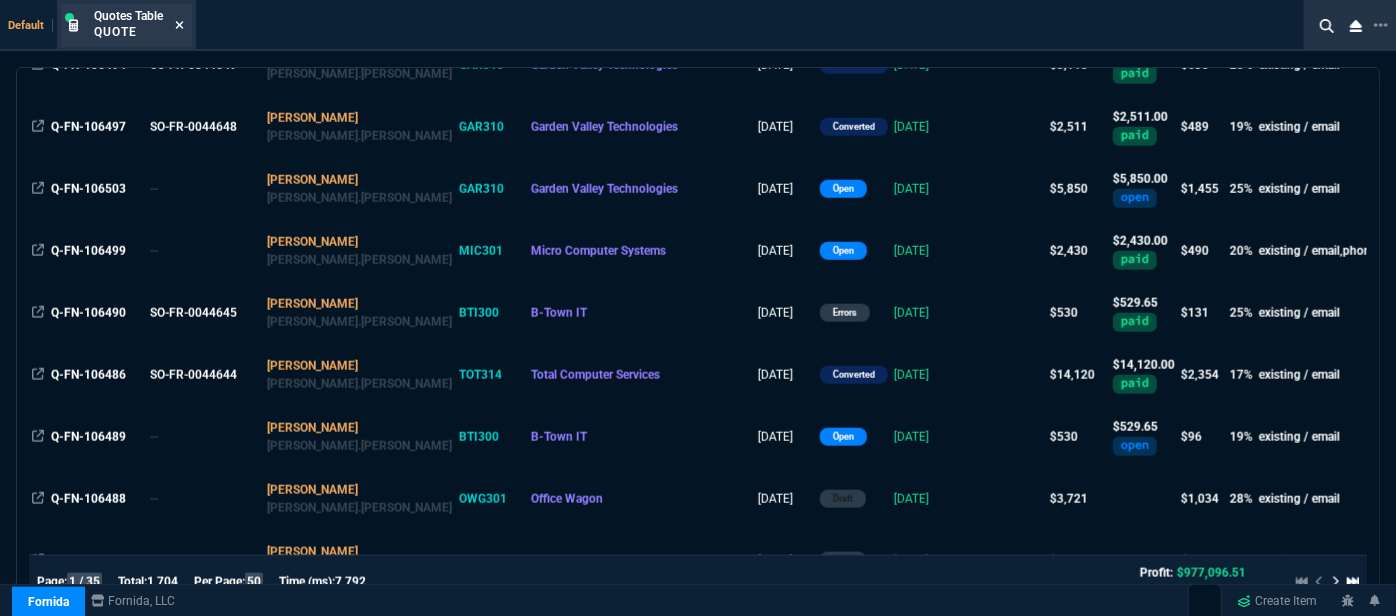 click 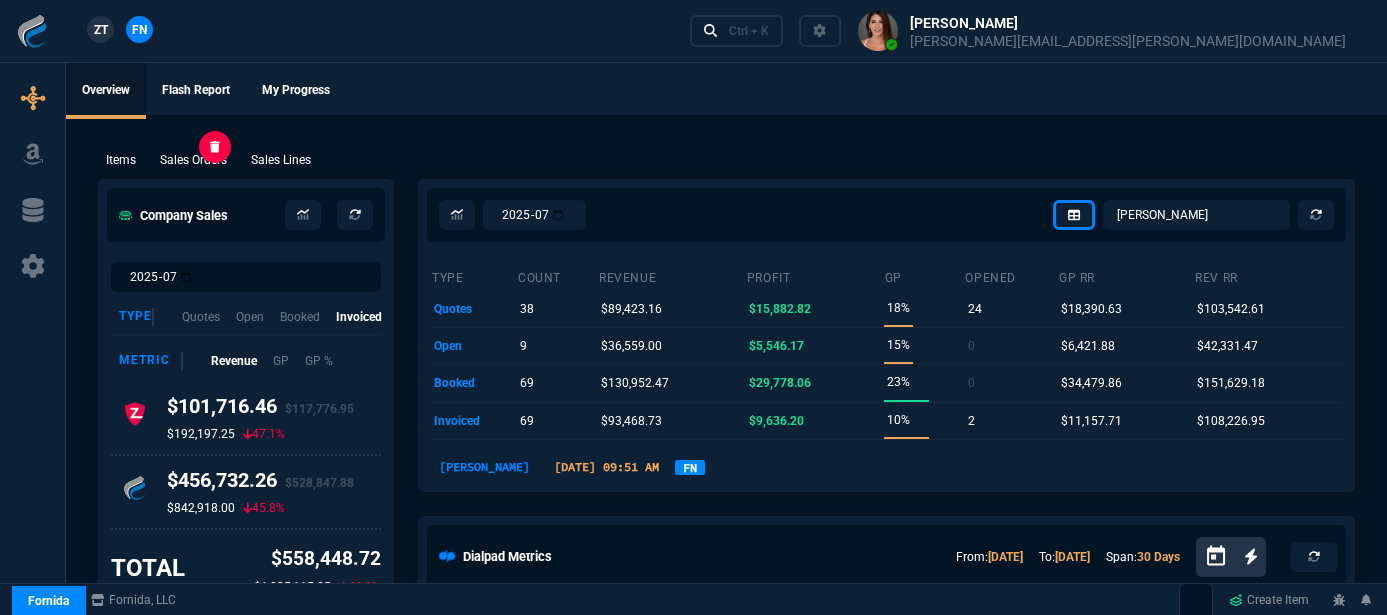 click on "Sales Orders" at bounding box center (193, 160) 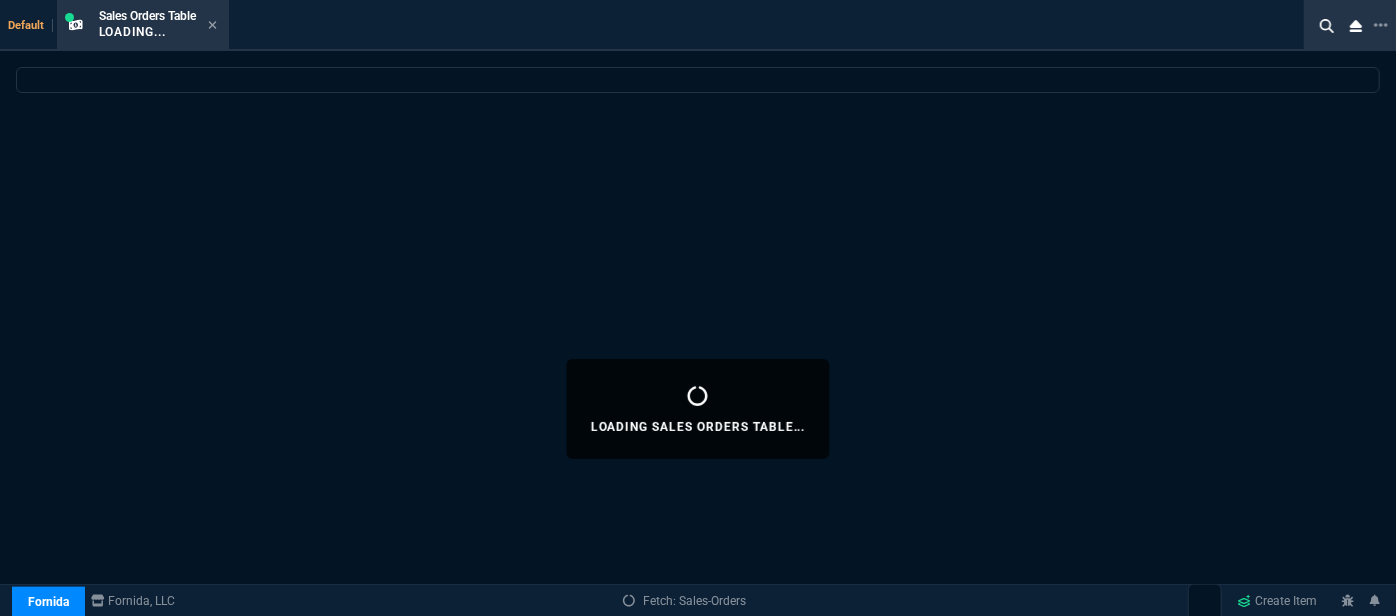 select 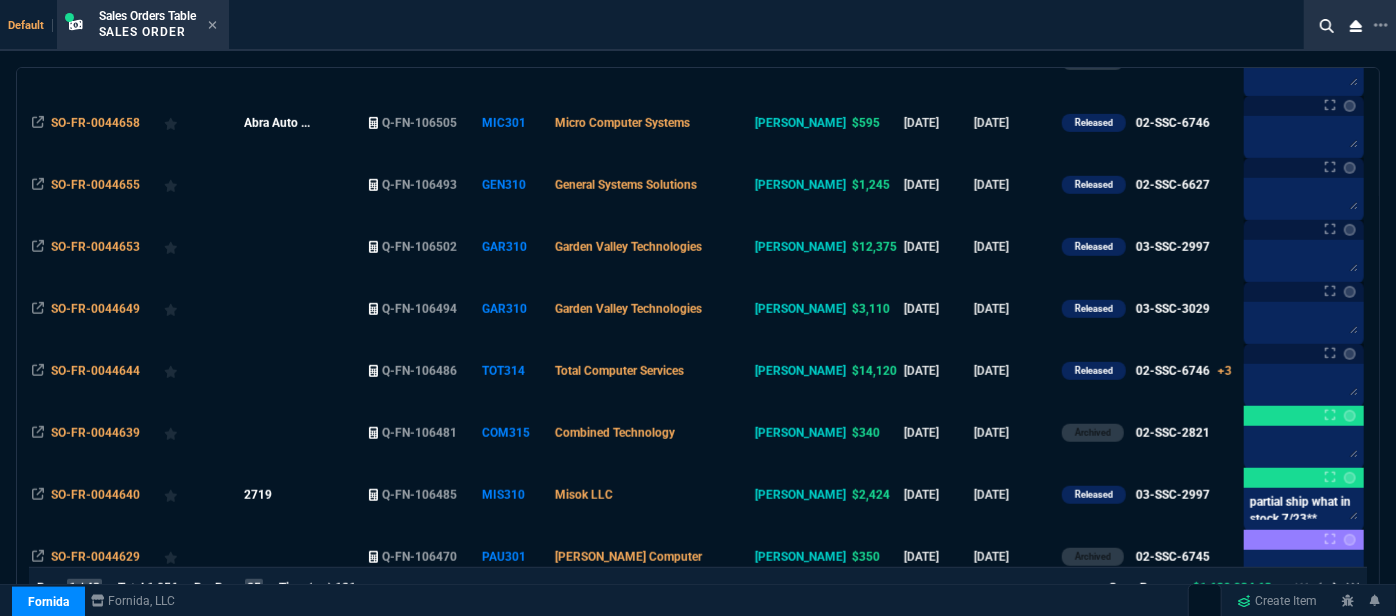 scroll, scrollTop: 636, scrollLeft: 0, axis: vertical 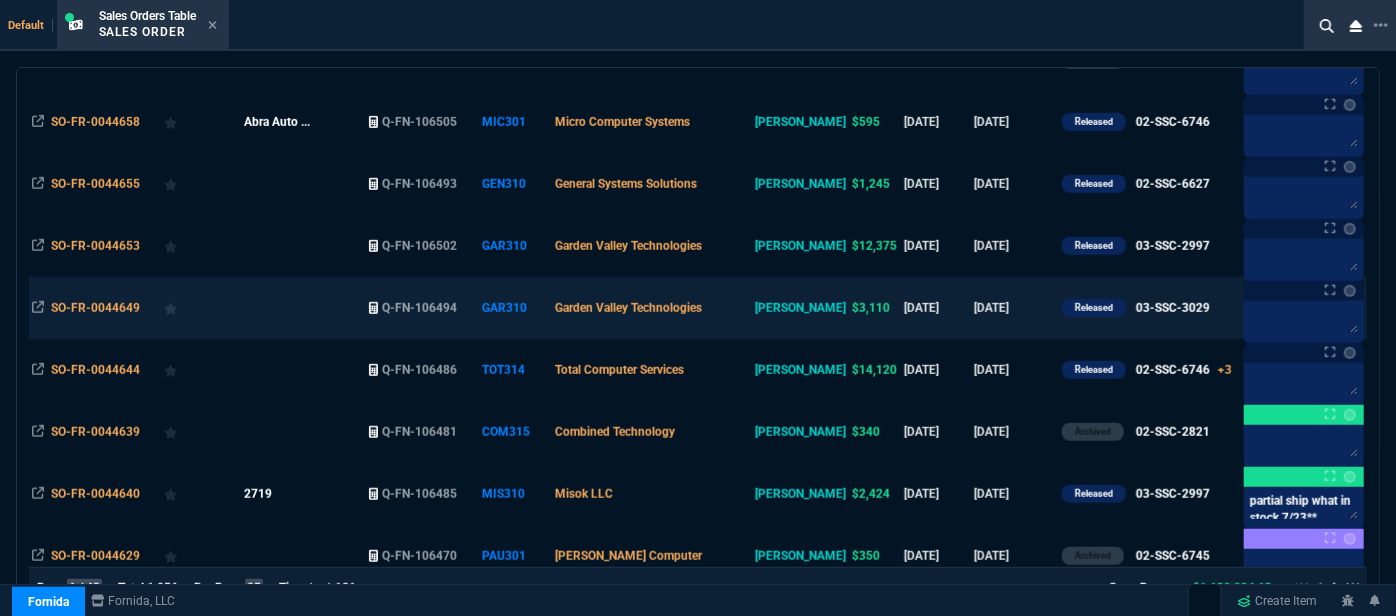 click on "Garden Valley Technologies" at bounding box center (651, 308) 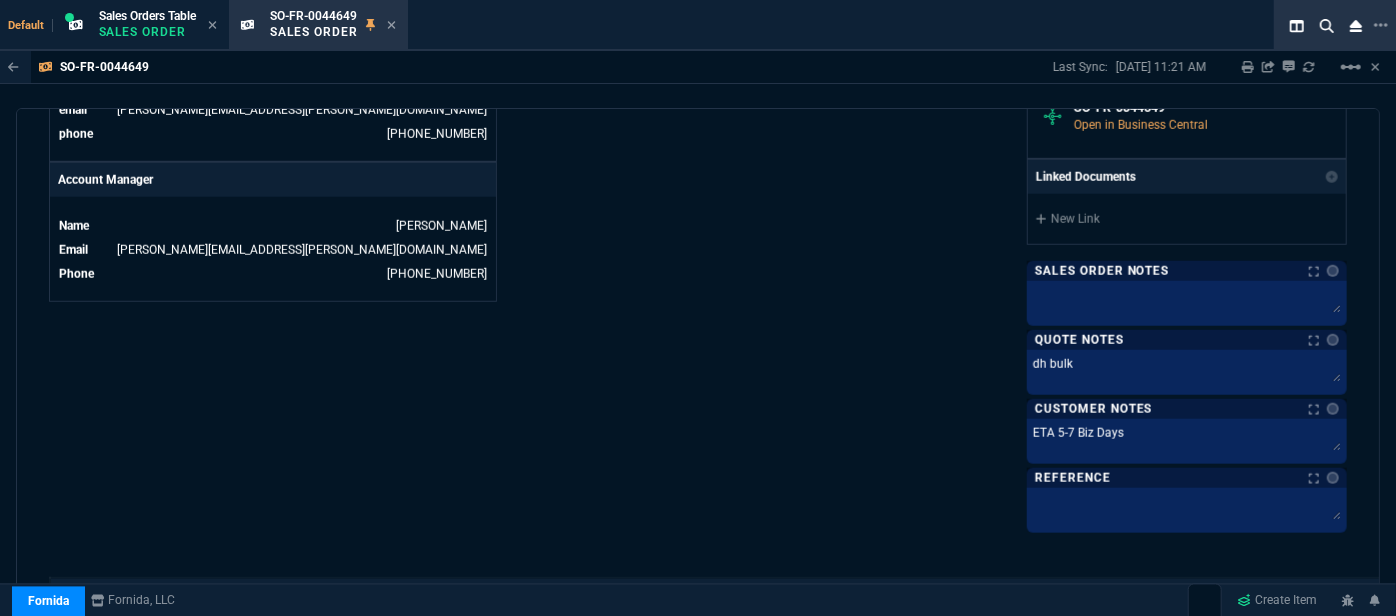 scroll, scrollTop: 1153, scrollLeft: 0, axis: vertical 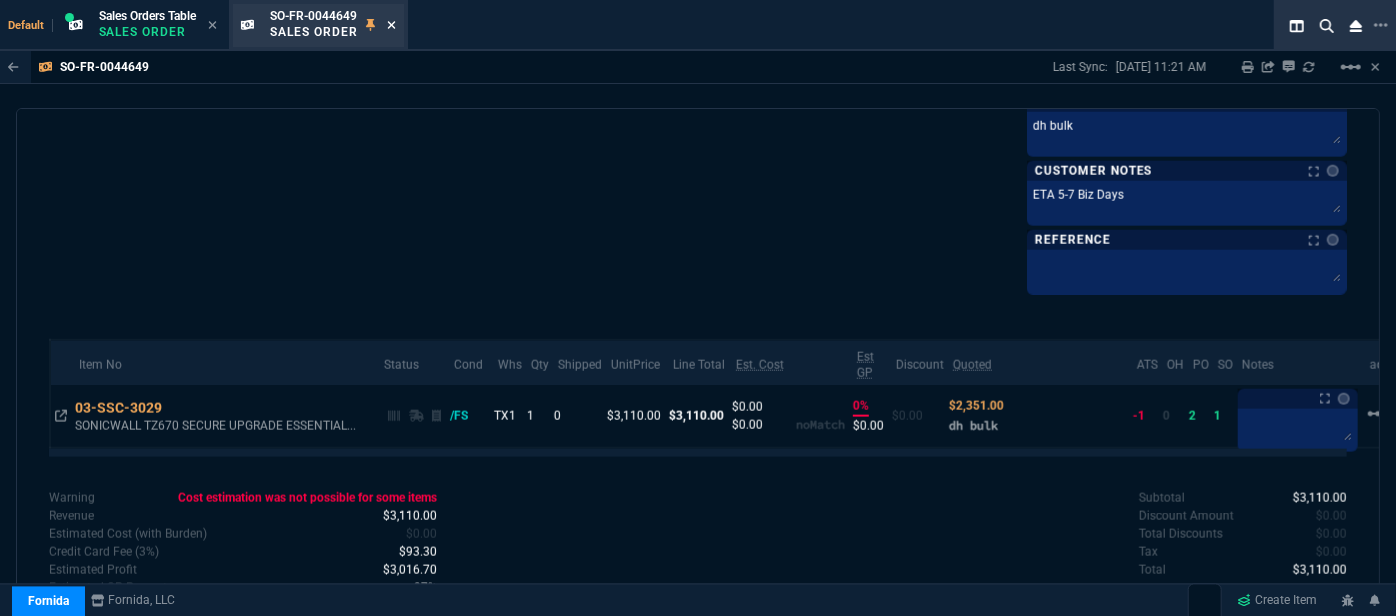 click 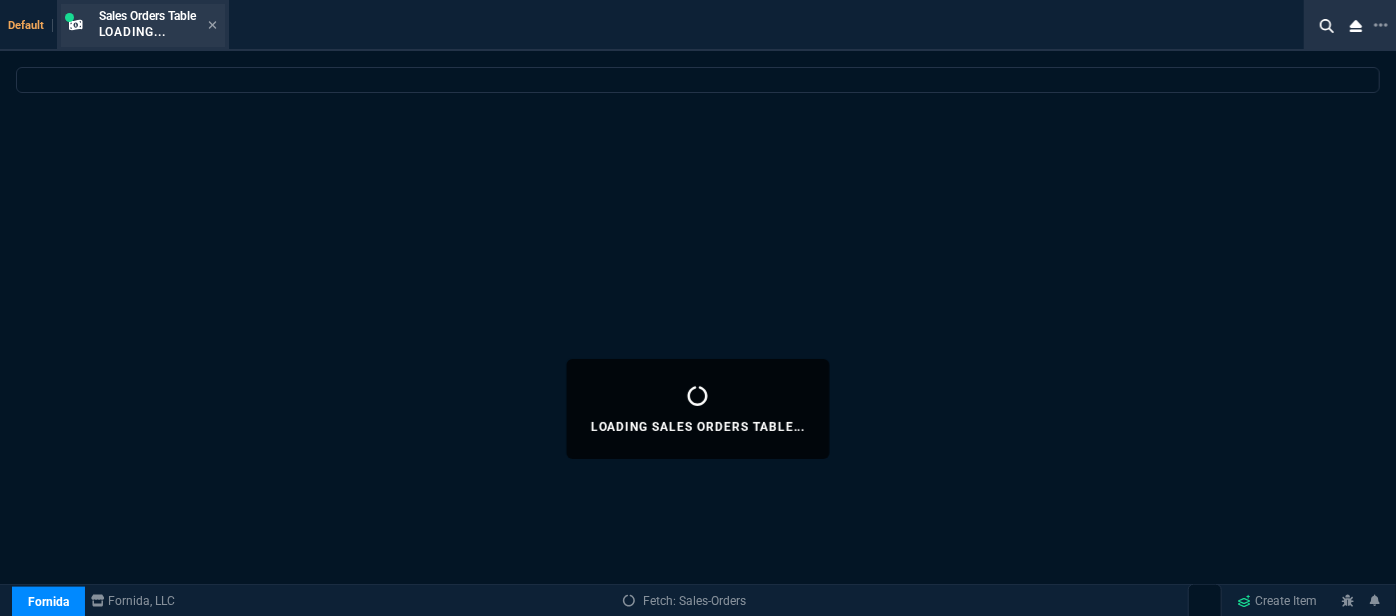 select 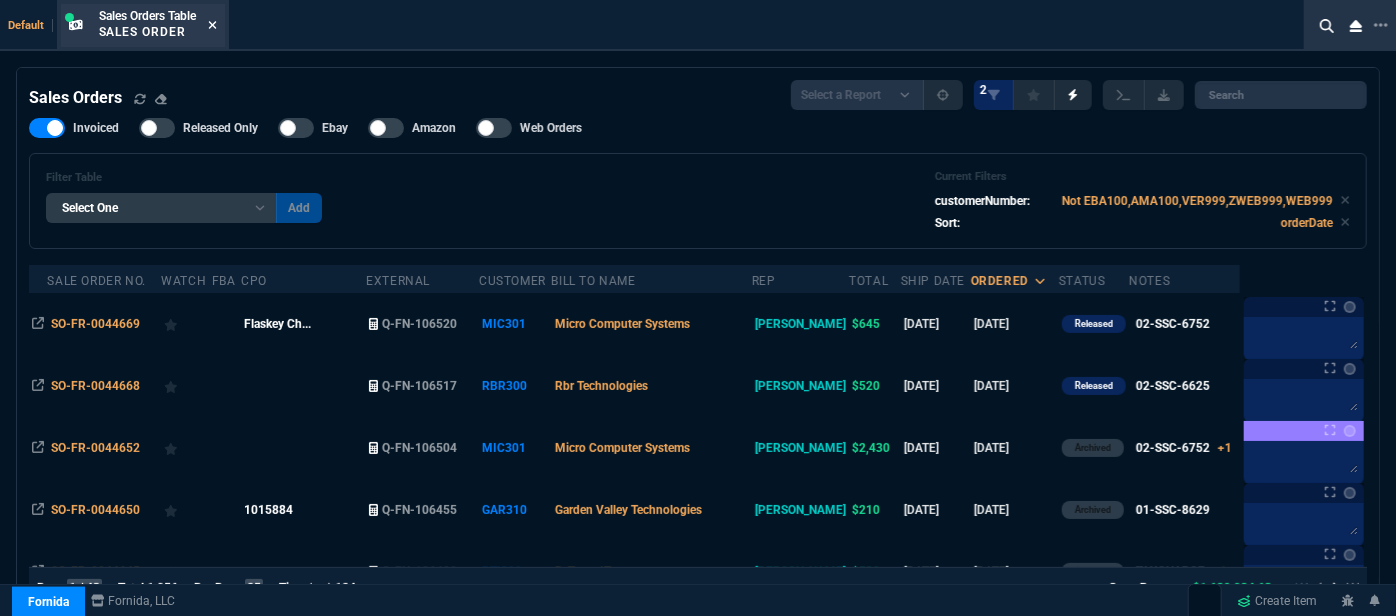 click 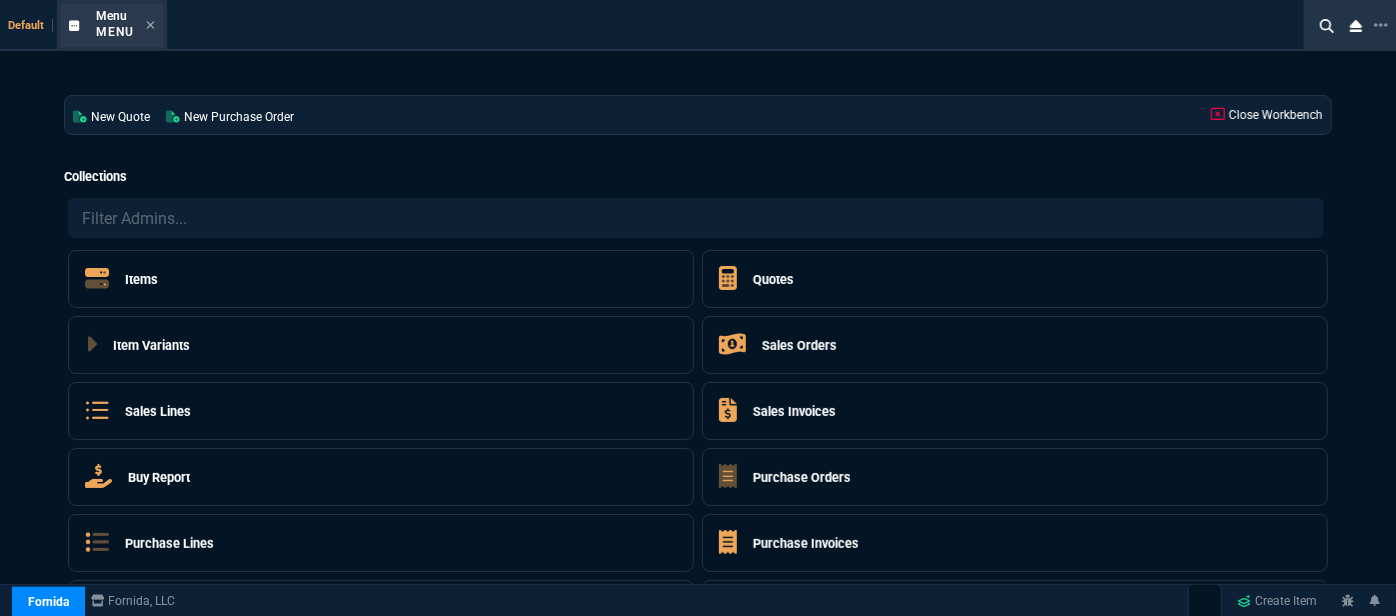click on "Menu  Menu" at bounding box center (125, 25) 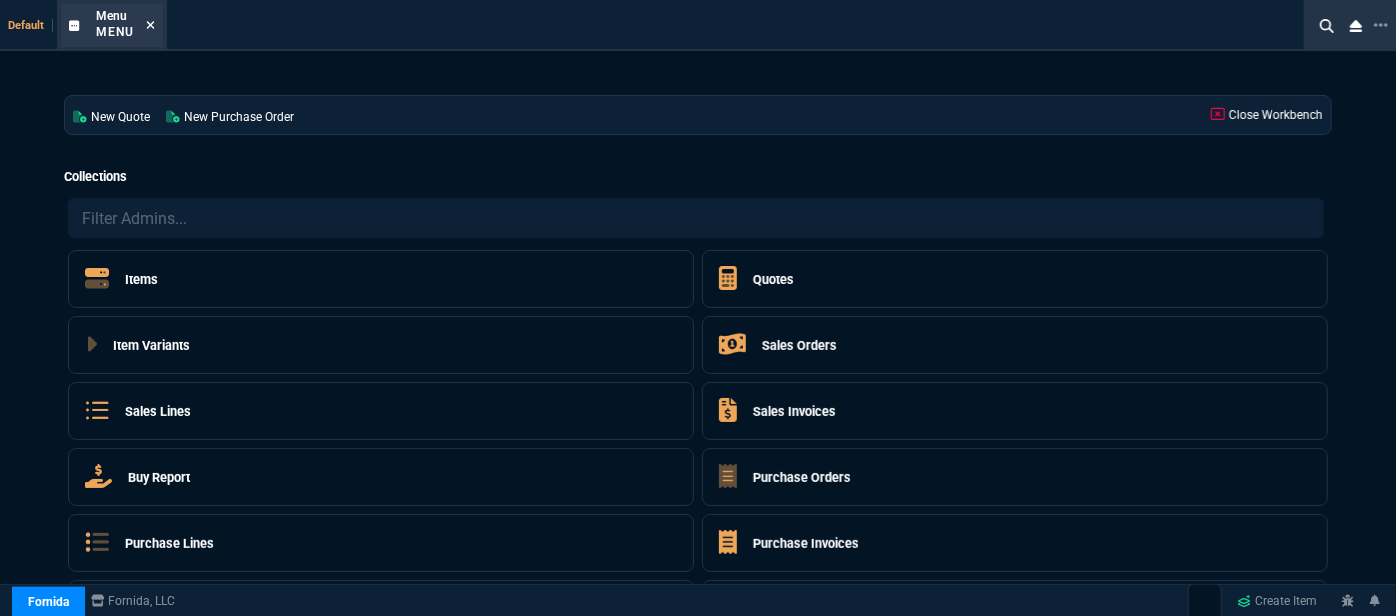 click 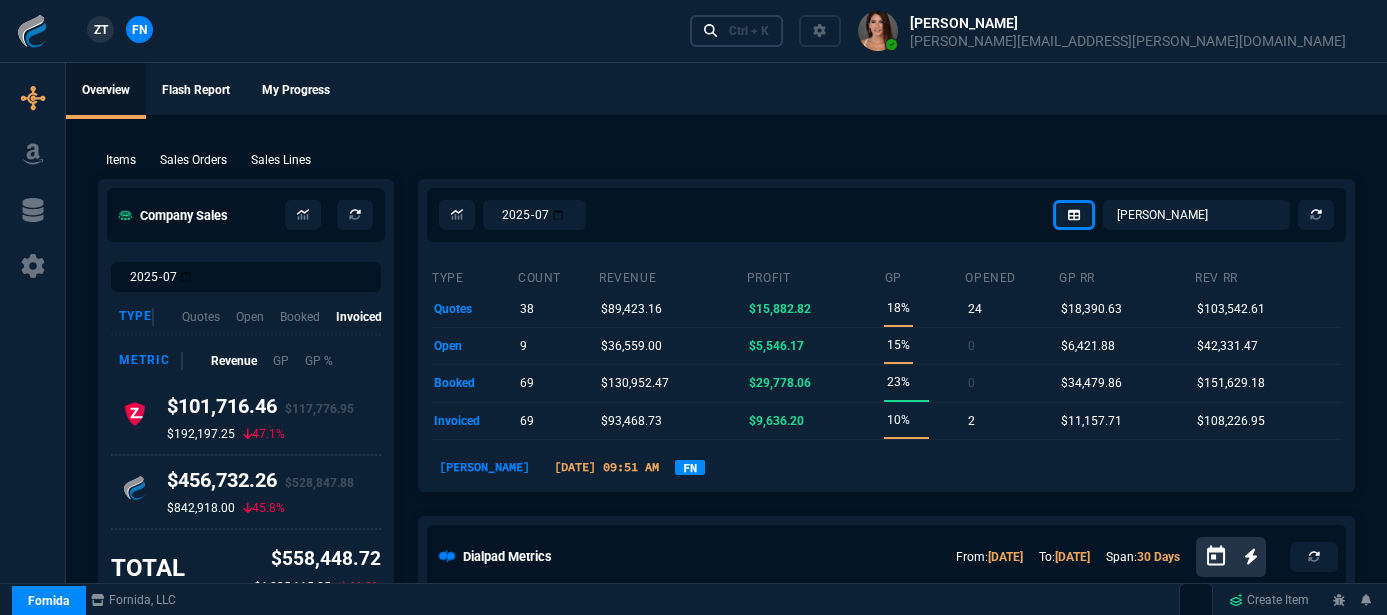 click on "Ctrl + K" at bounding box center (749, 31) 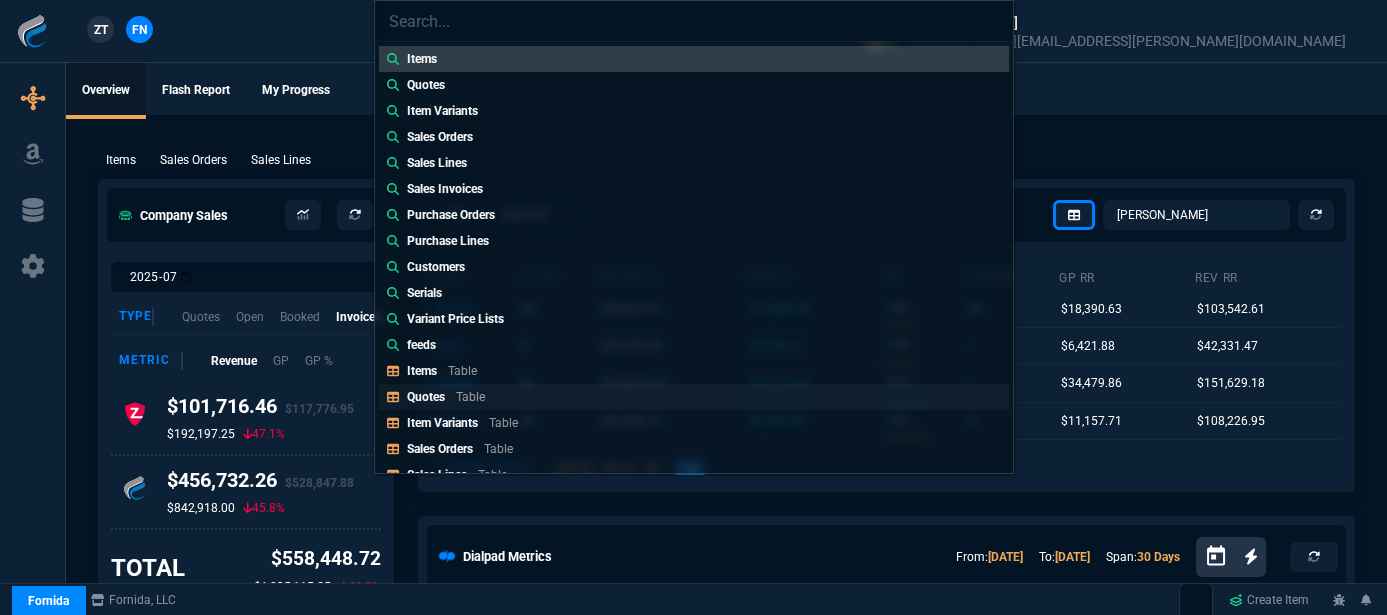 click on "Table" at bounding box center [470, 397] 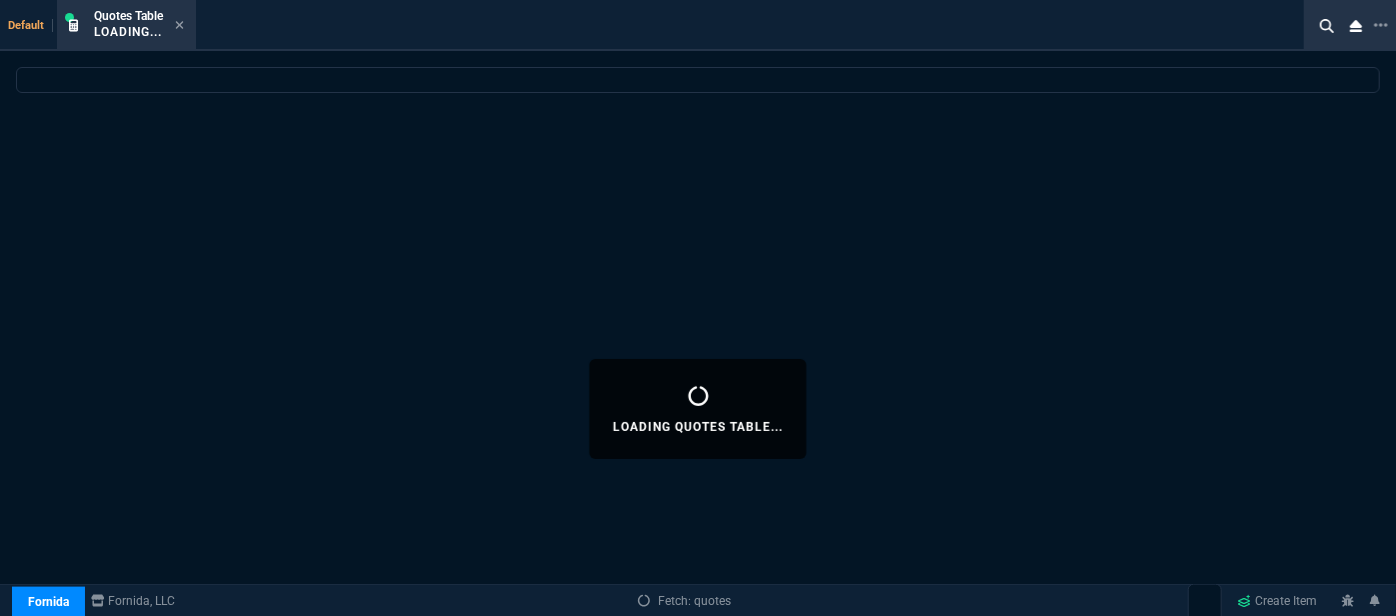 select 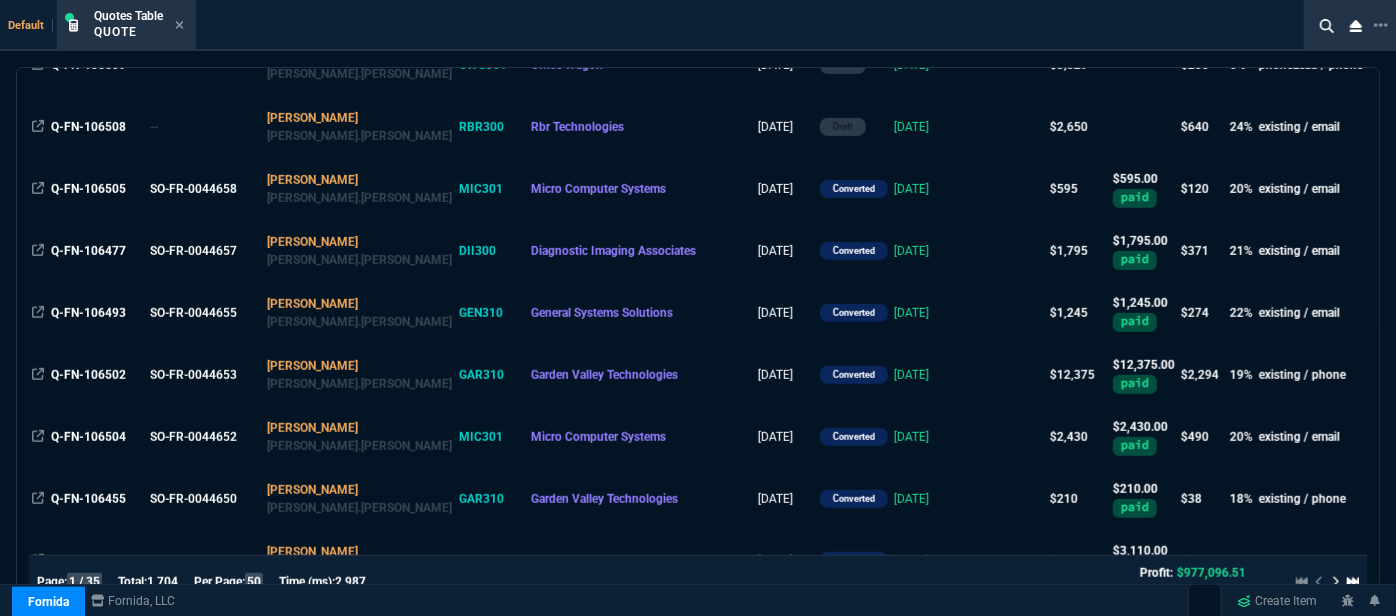 scroll, scrollTop: 545, scrollLeft: 0, axis: vertical 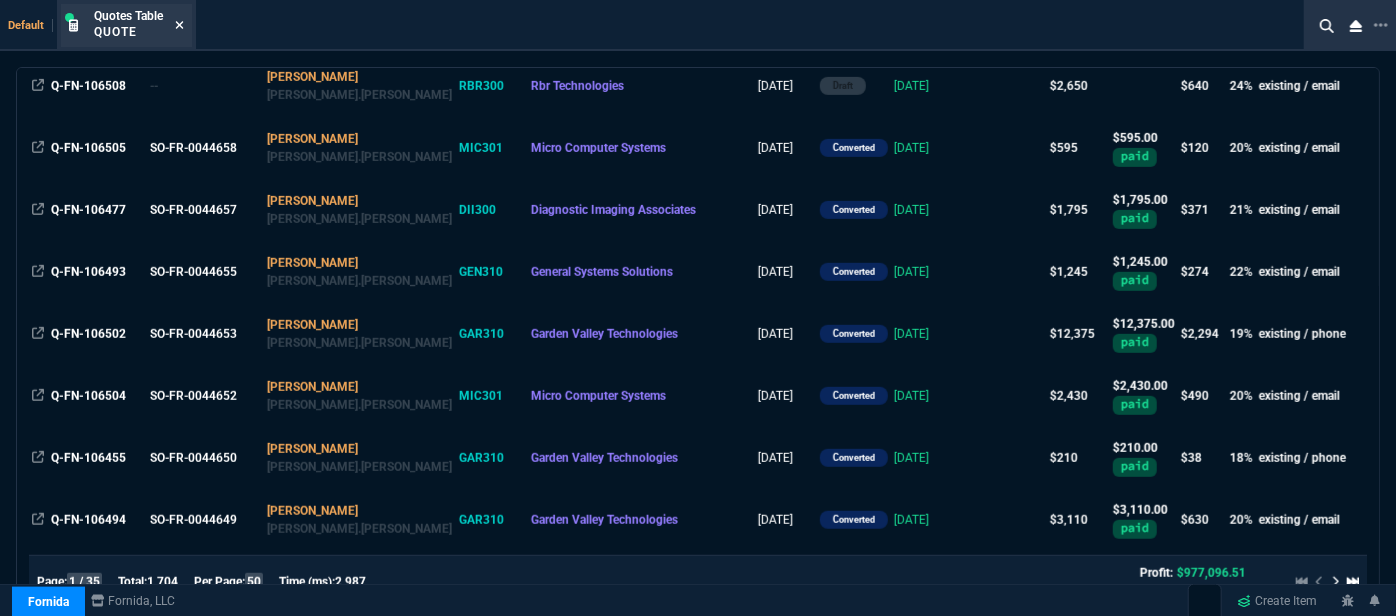 click 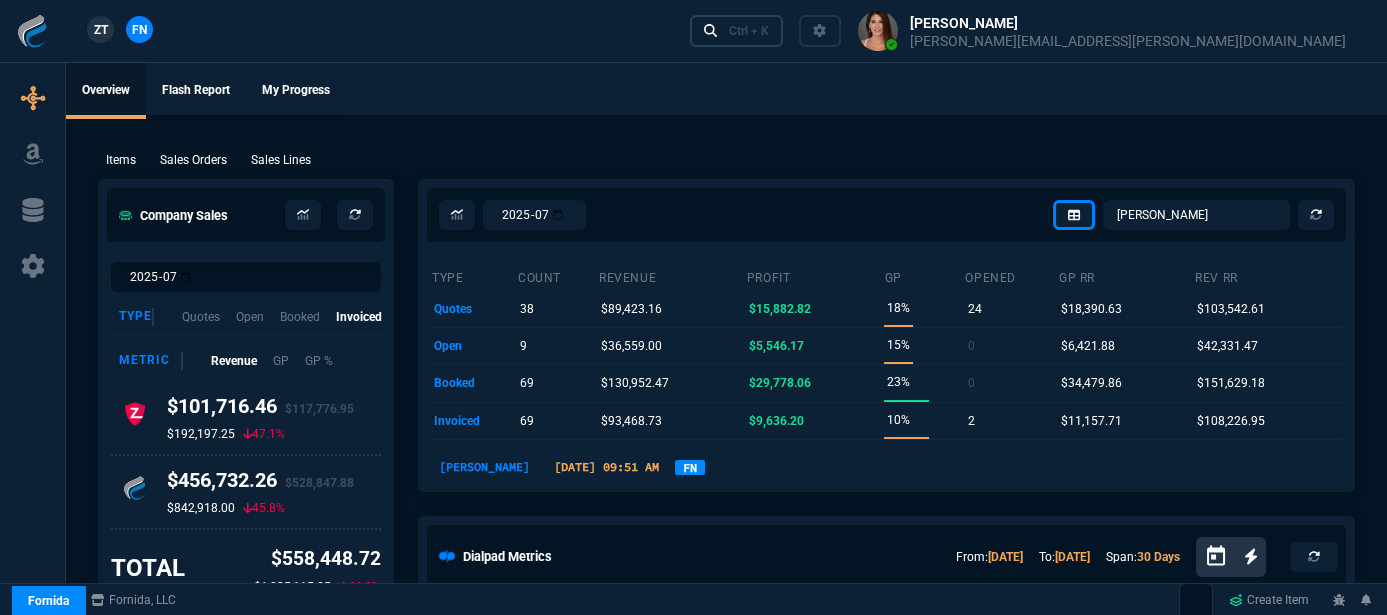 click on "Ctrl + K" at bounding box center [749, 31] 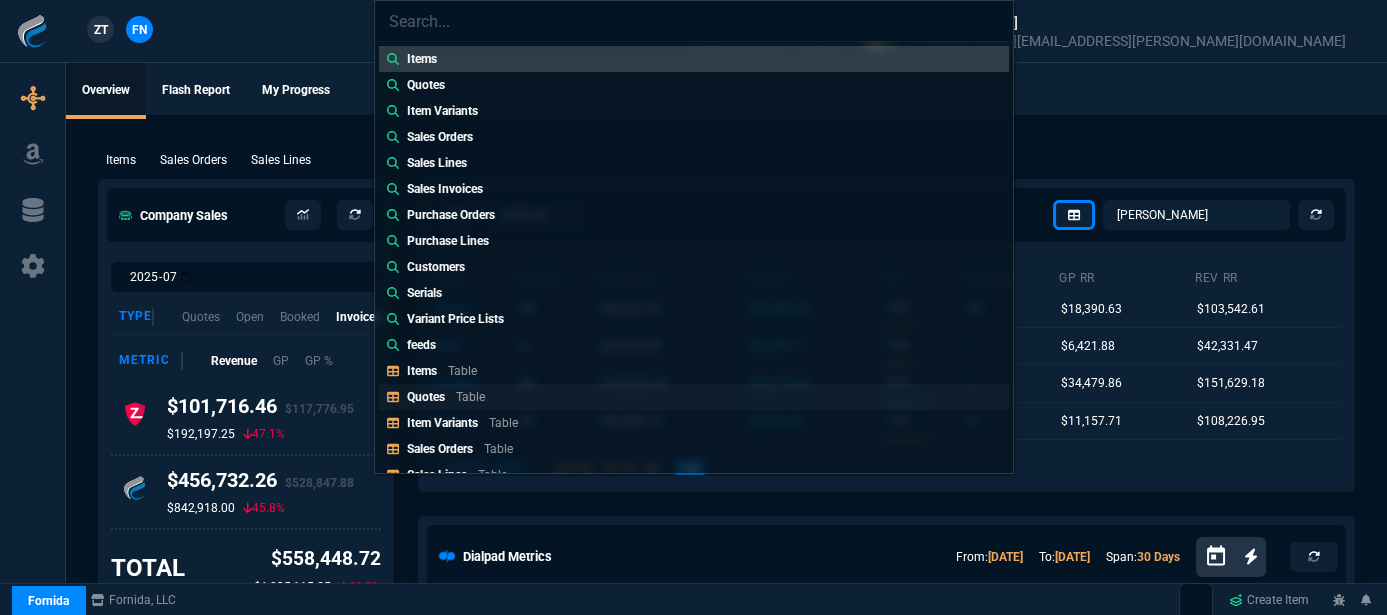 click on "Quotes
Table" at bounding box center [694, 397] 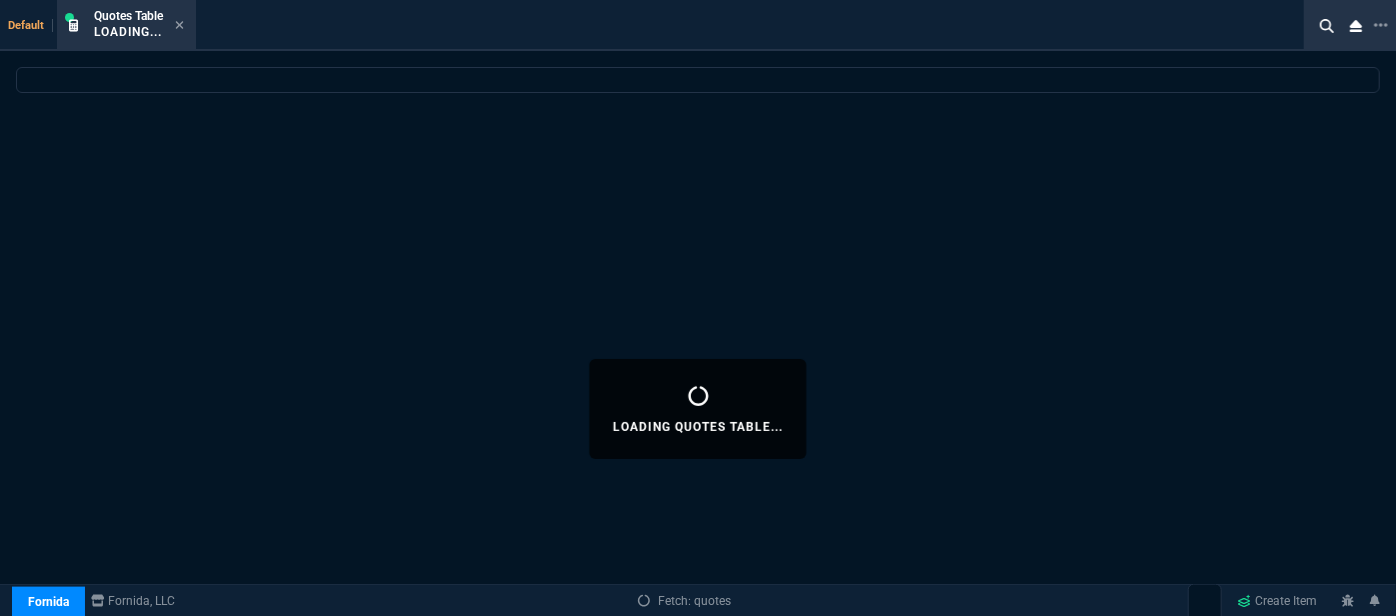 select 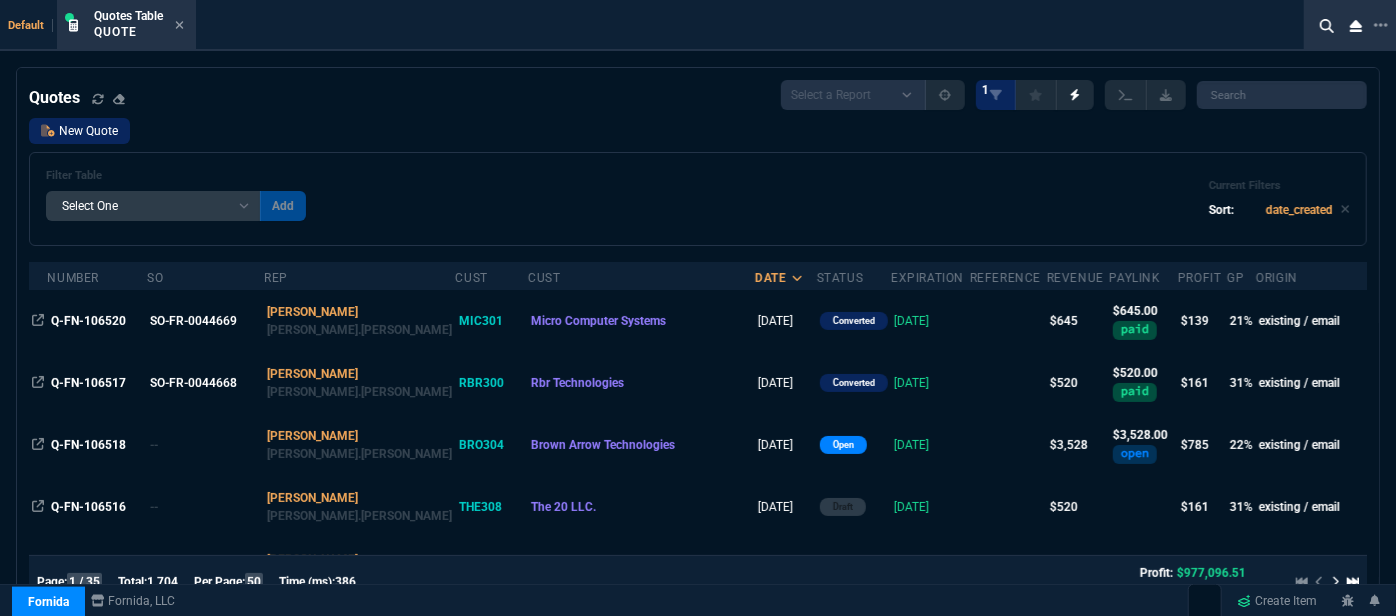 click on "New Quote" at bounding box center (79, 131) 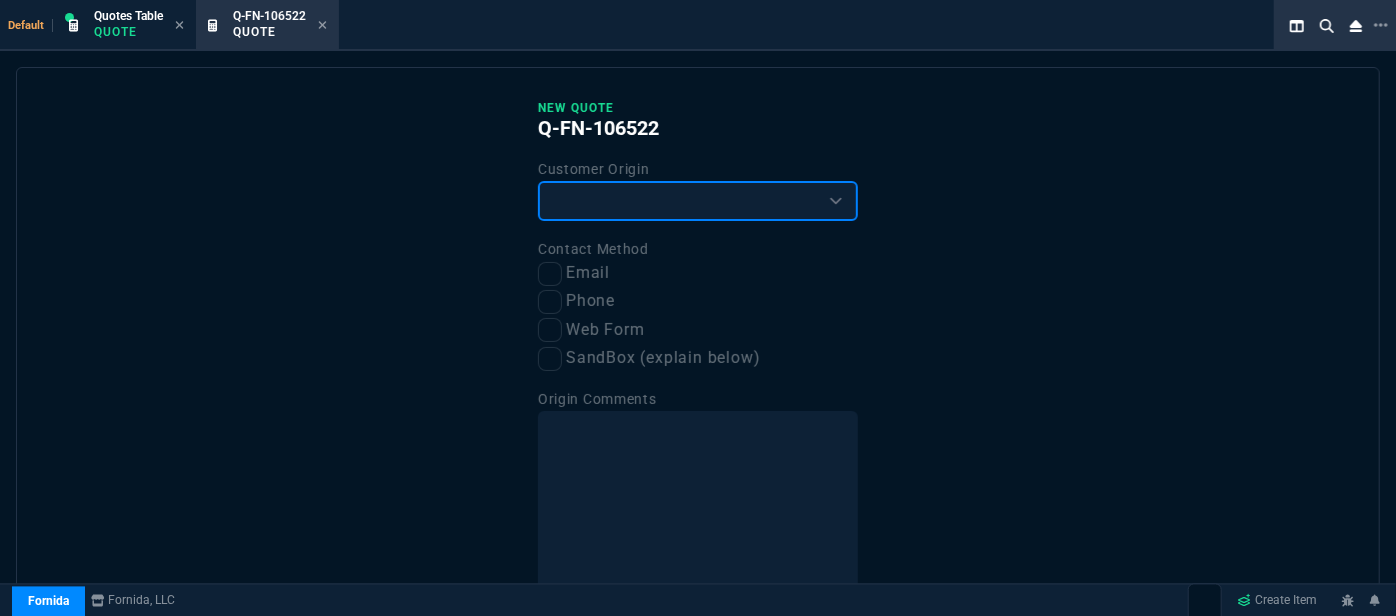 click on "Existing Customer Amazon Lead (first order) Website Lead (first order) Called (first order) Referral (first order) SandBox (explain below)" at bounding box center (698, 201) 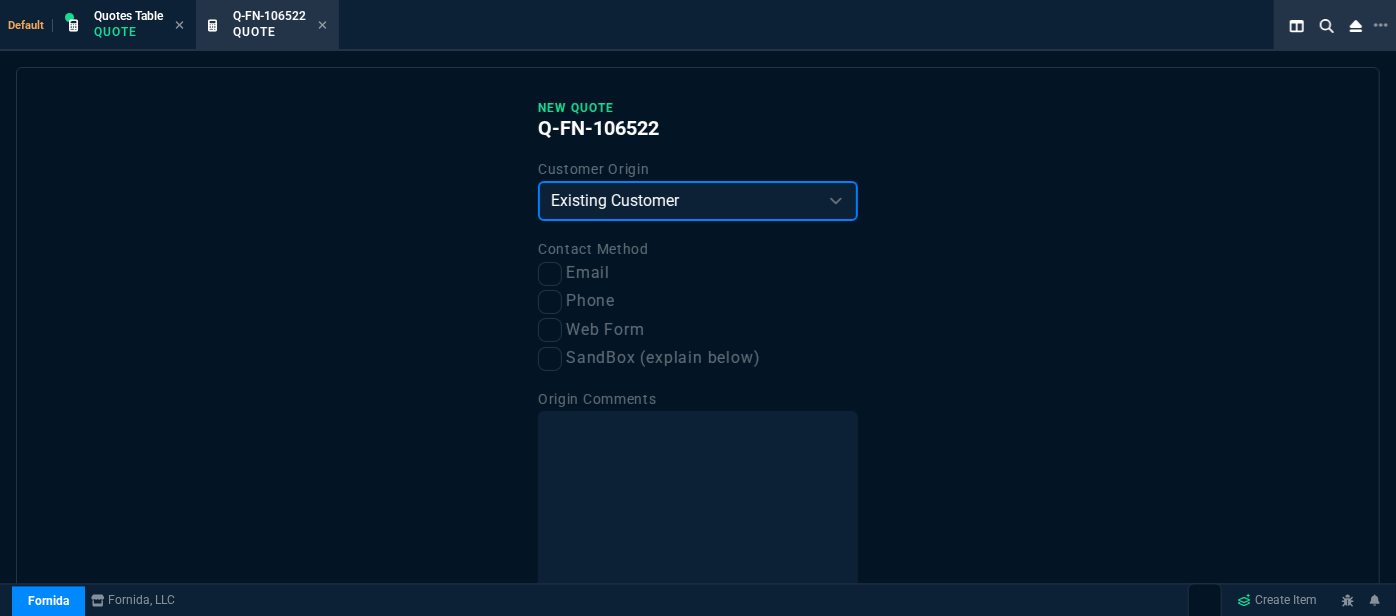 click on "Existing Customer Amazon Lead (first order) Website Lead (first order) Called (first order) Referral (first order) SandBox (explain below)" at bounding box center [698, 201] 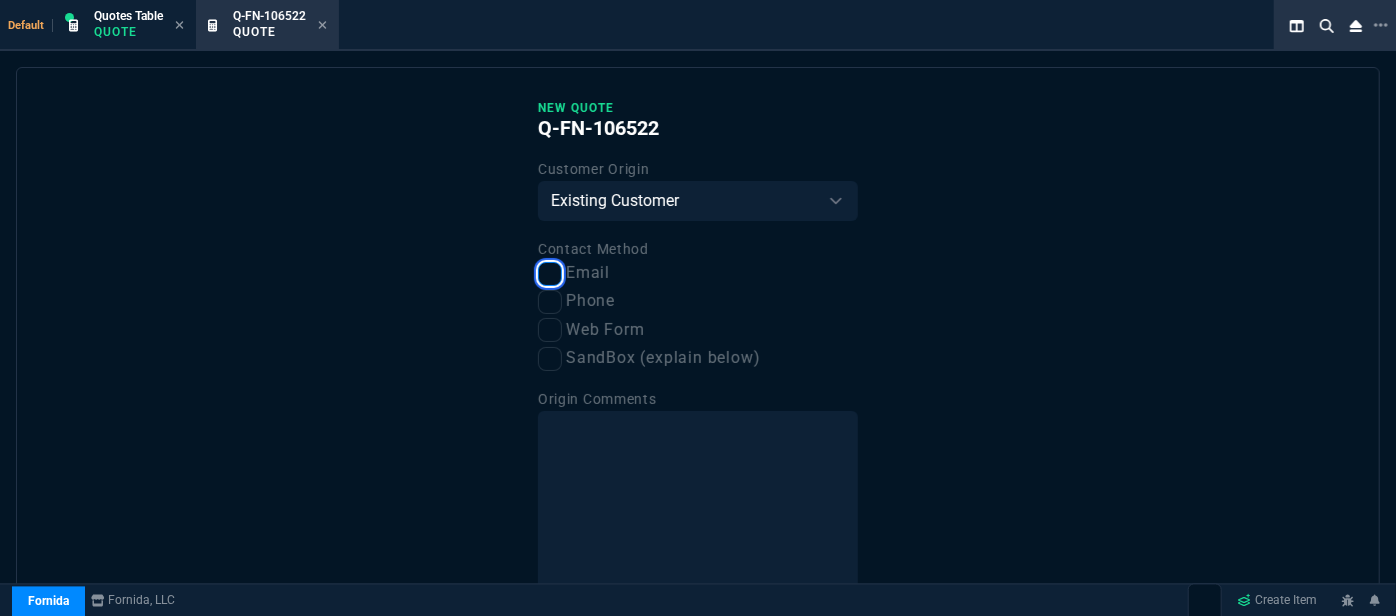 click on "Email" at bounding box center (550, 274) 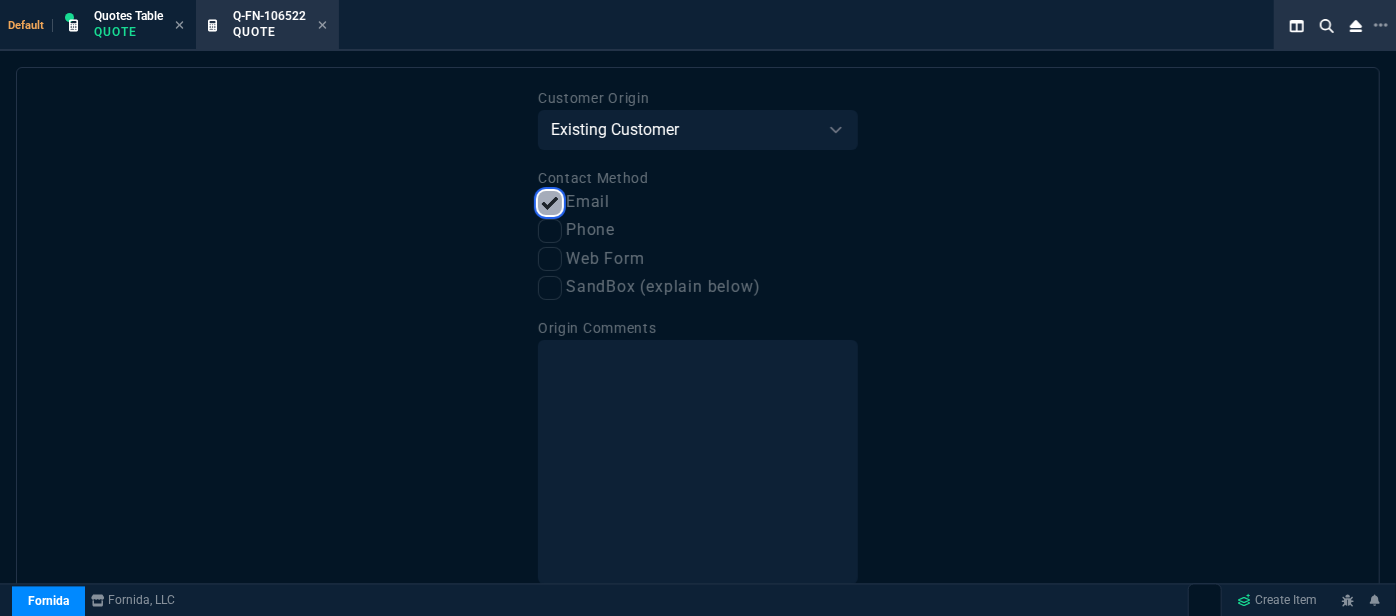 scroll, scrollTop: 153, scrollLeft: 0, axis: vertical 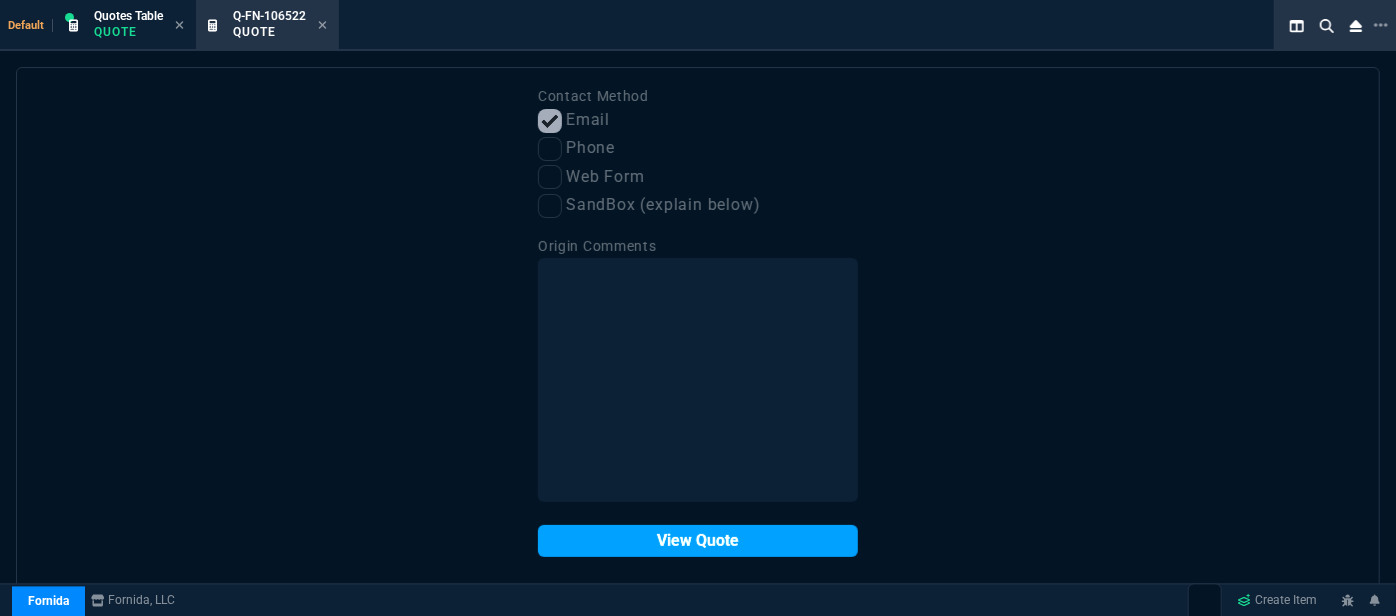 click on "View Quote" at bounding box center (698, 541) 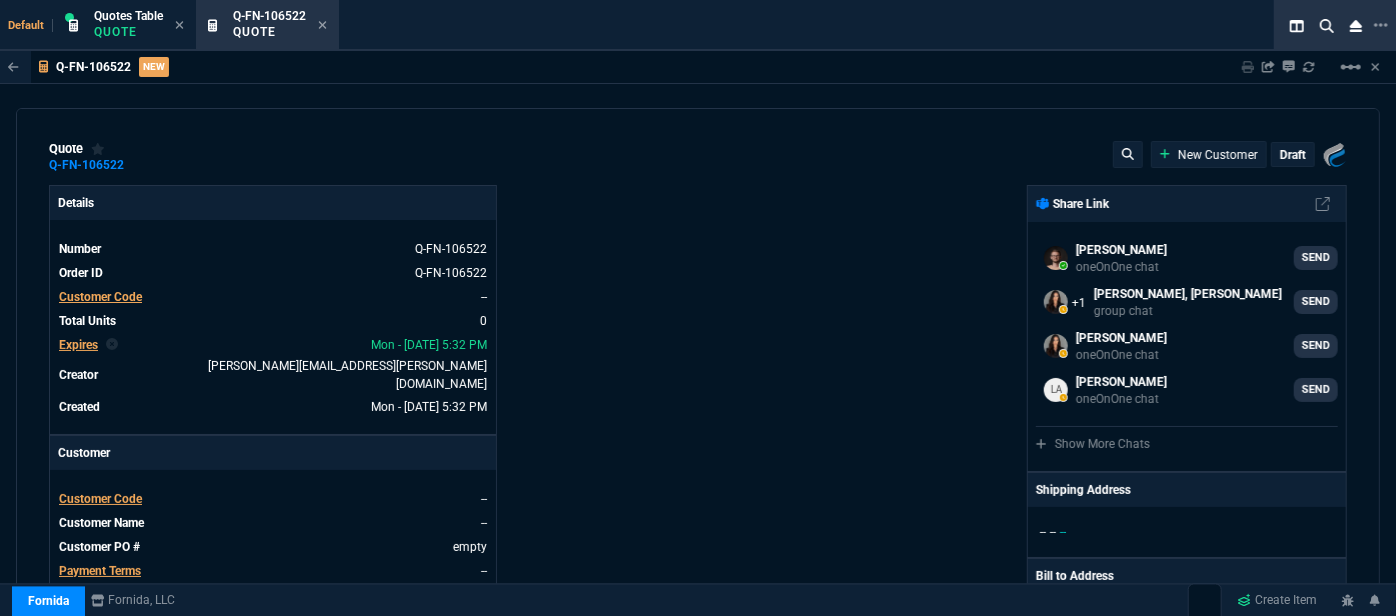 click on "Customer Code" at bounding box center (100, 499) 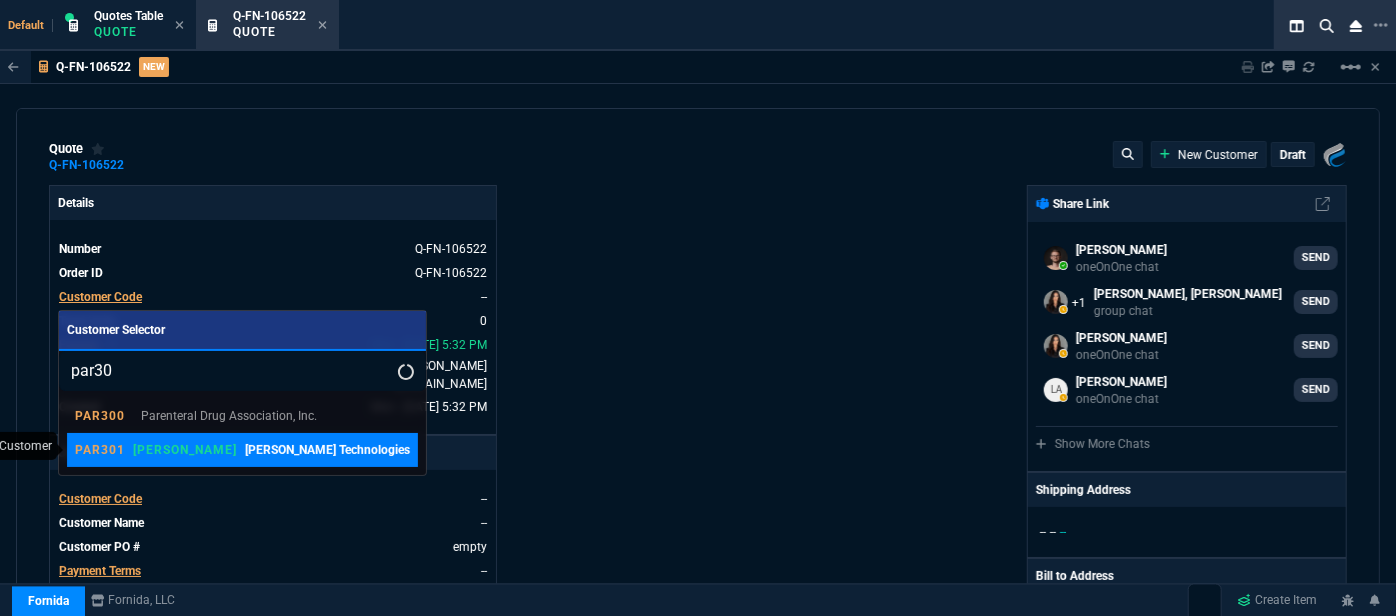 type on "par30" 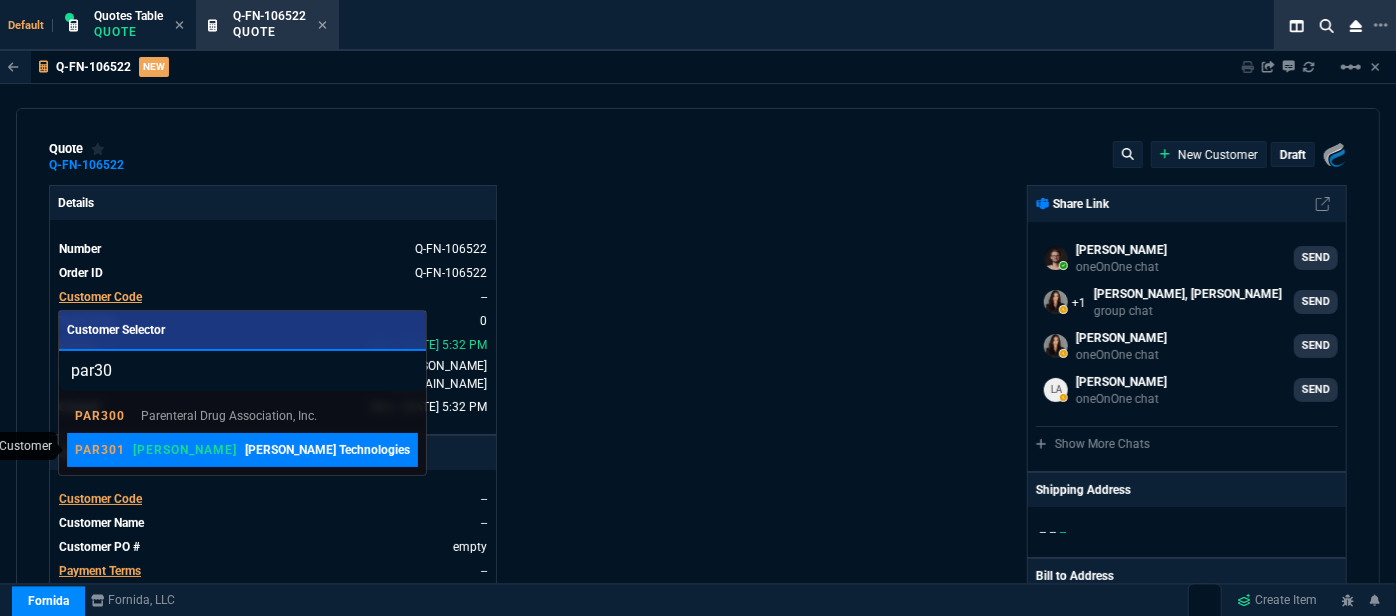 click on "[PERSON_NAME] Technologies" at bounding box center (327, 450) 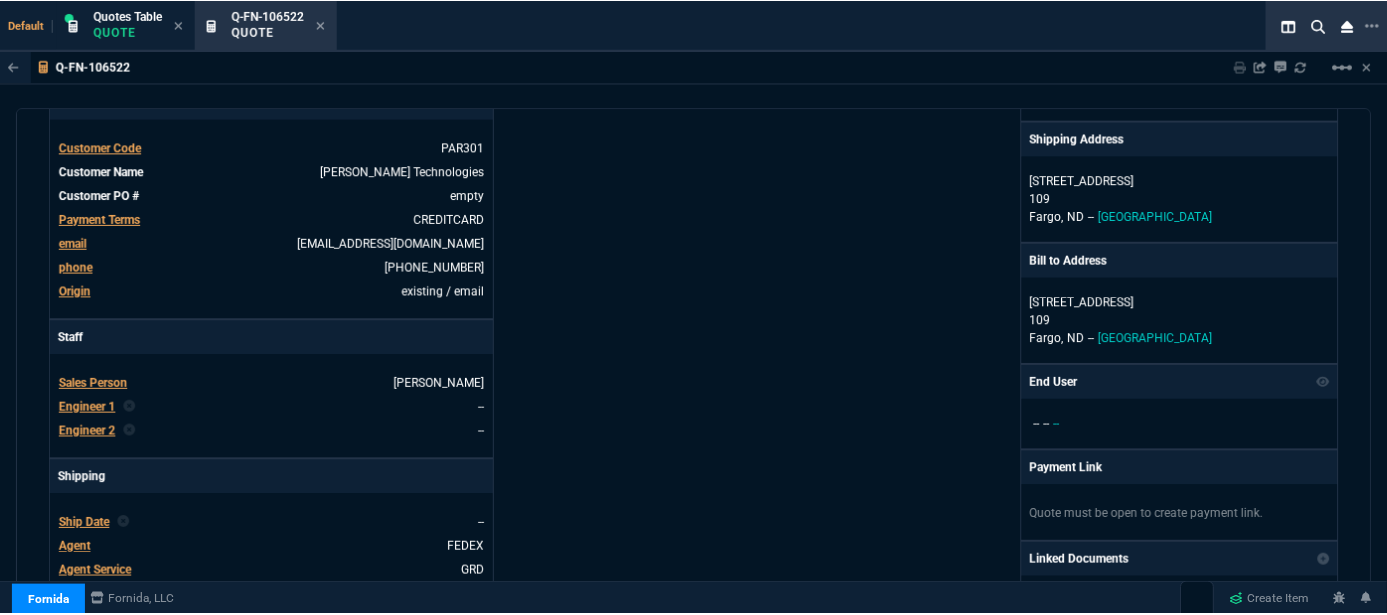 scroll, scrollTop: 454, scrollLeft: 0, axis: vertical 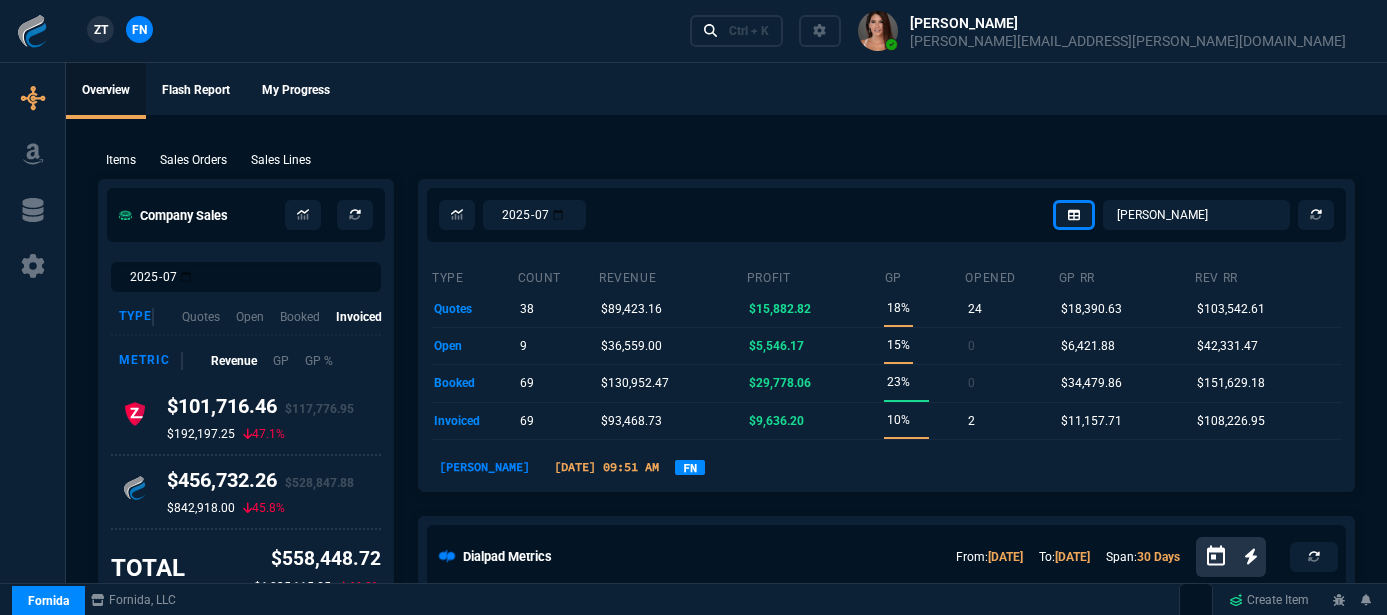 select on "12: [PERSON_NAME]" 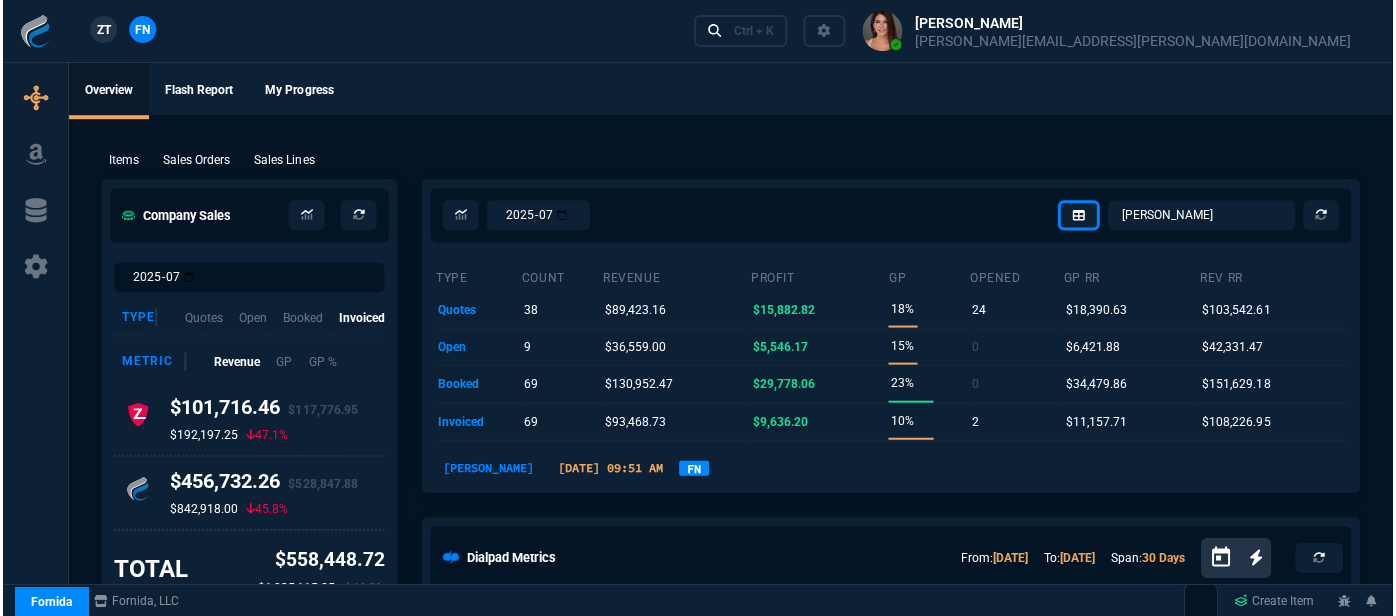 scroll, scrollTop: 454, scrollLeft: 0, axis: vertical 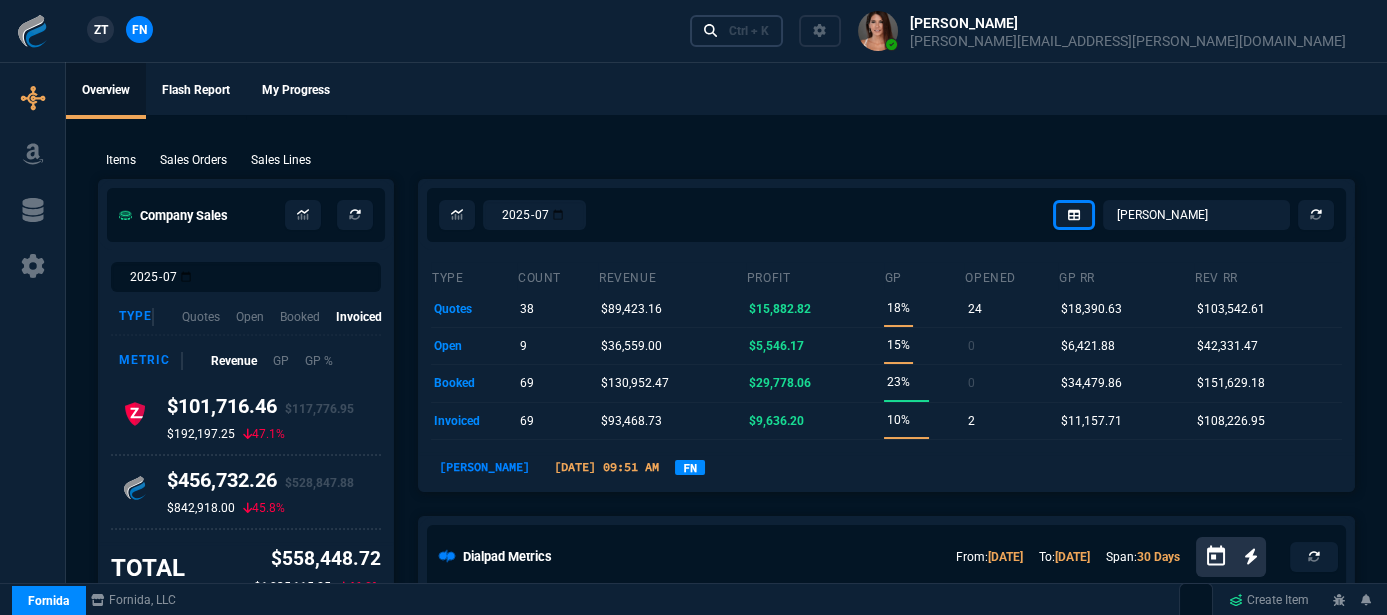 click on "Ctrl + K" at bounding box center [749, 31] 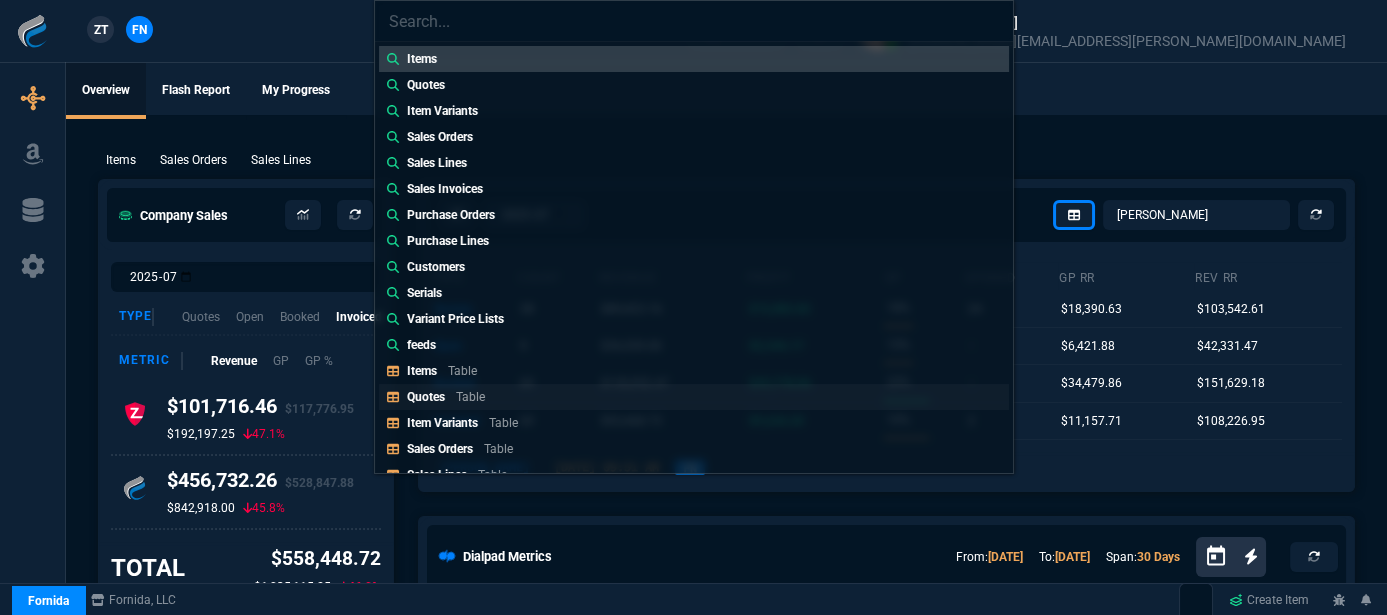 click on "Quotes
Table" at bounding box center (694, 397) 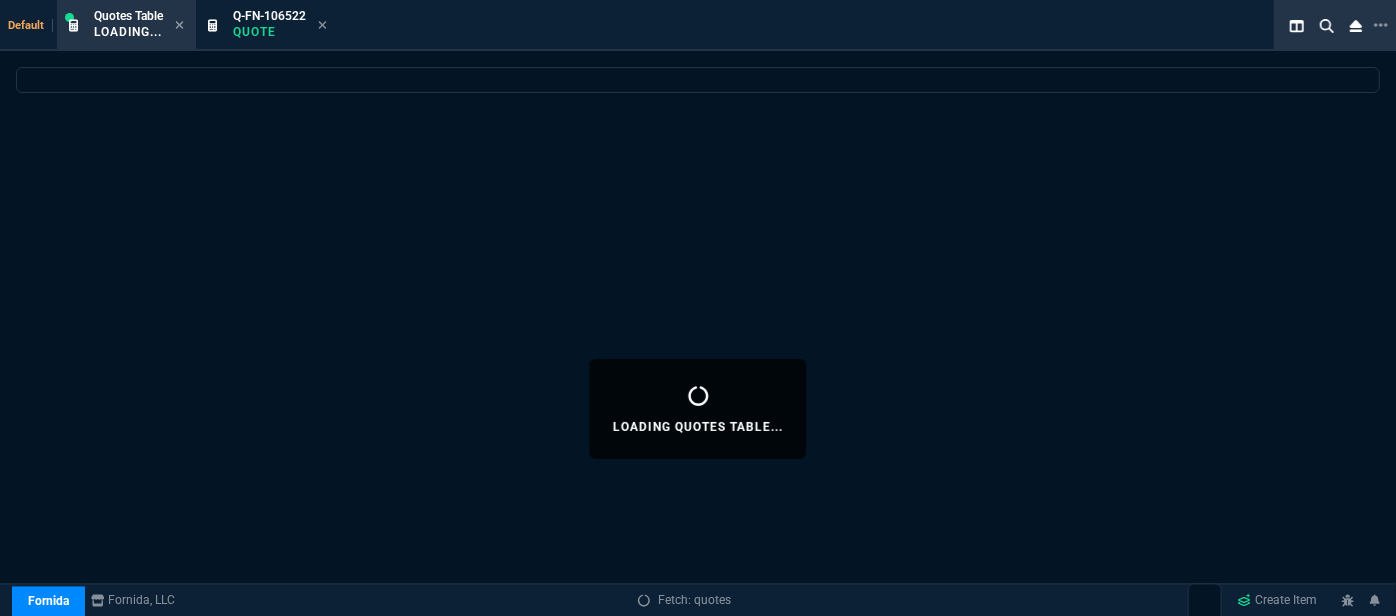 select 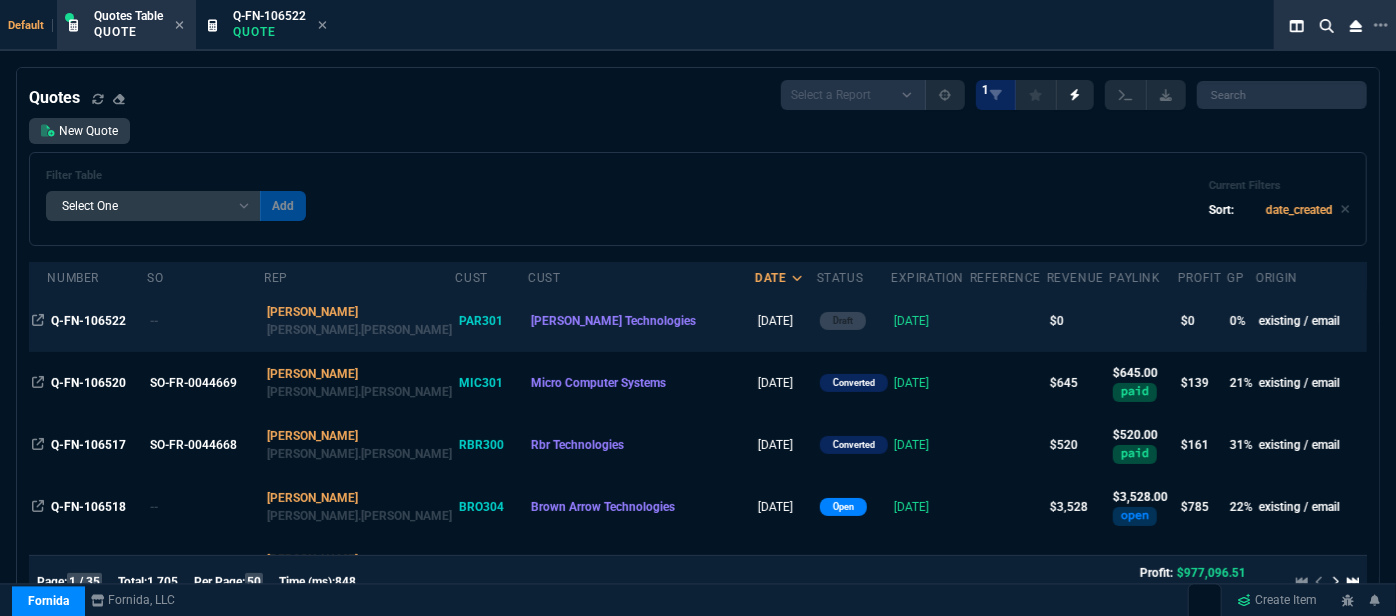 click at bounding box center [1008, 321] 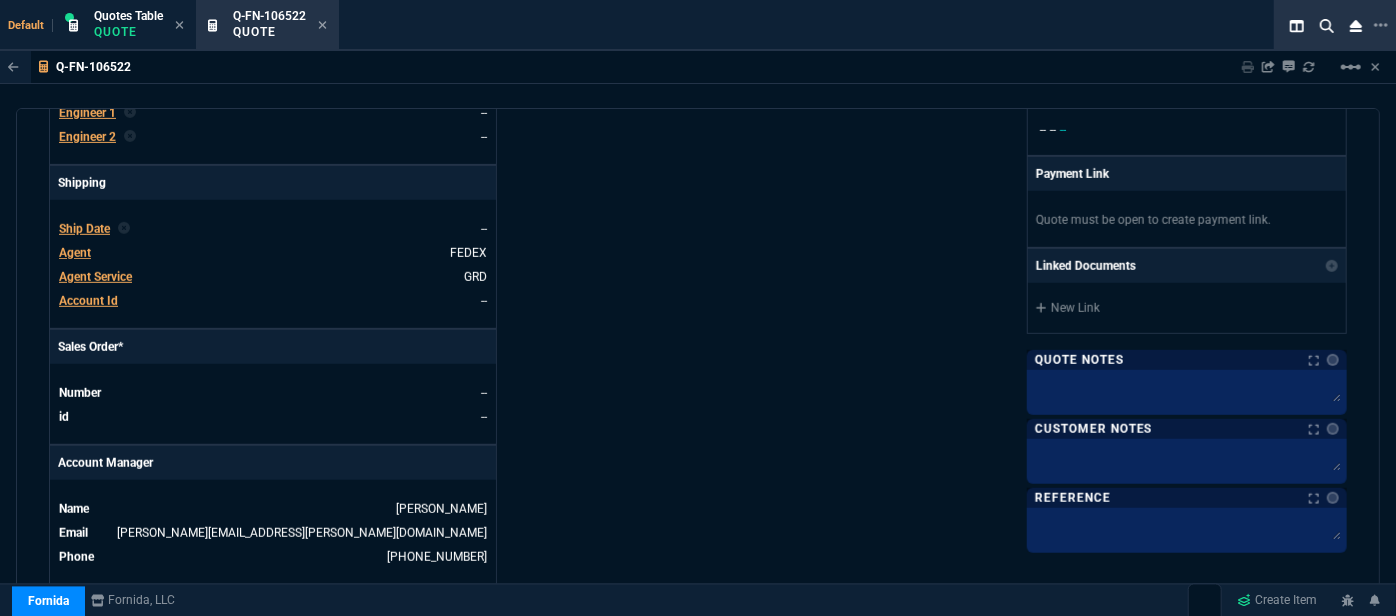 scroll, scrollTop: 373, scrollLeft: 0, axis: vertical 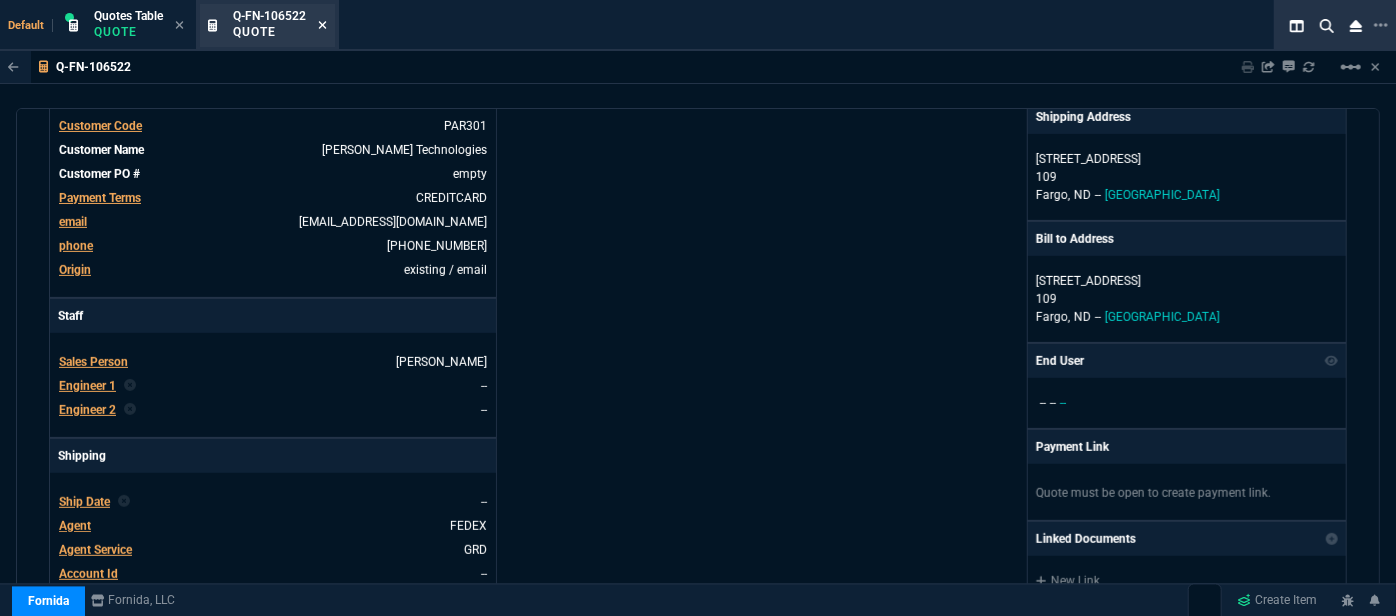 click 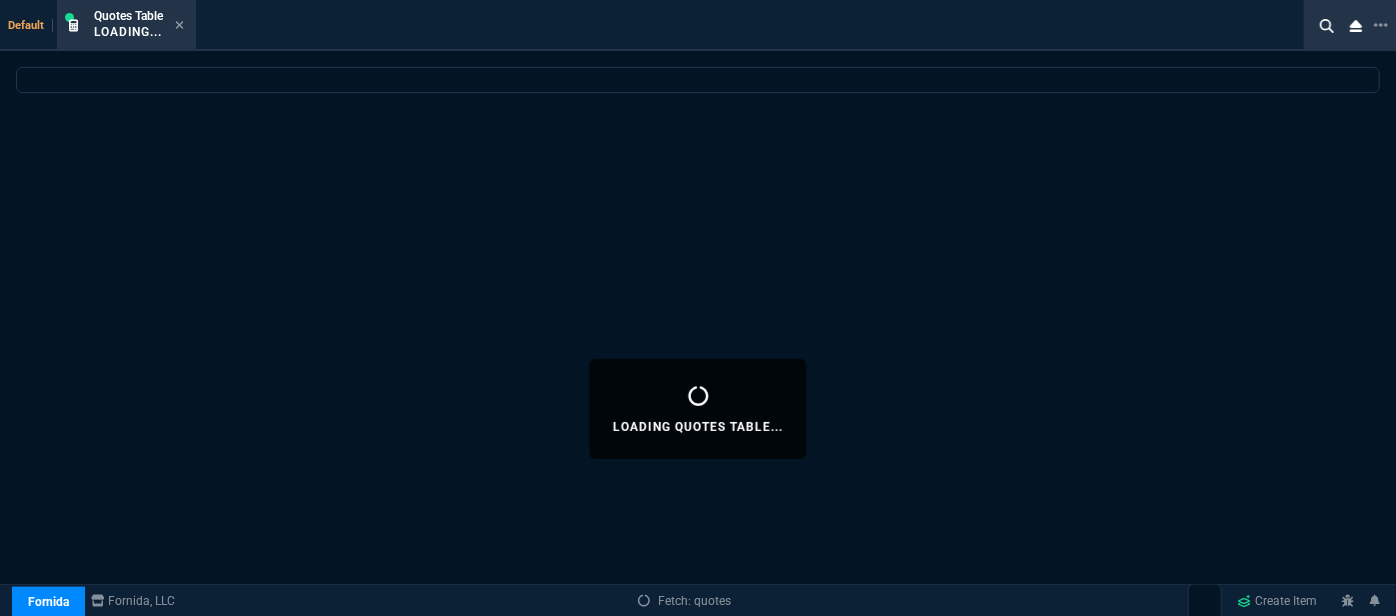 select 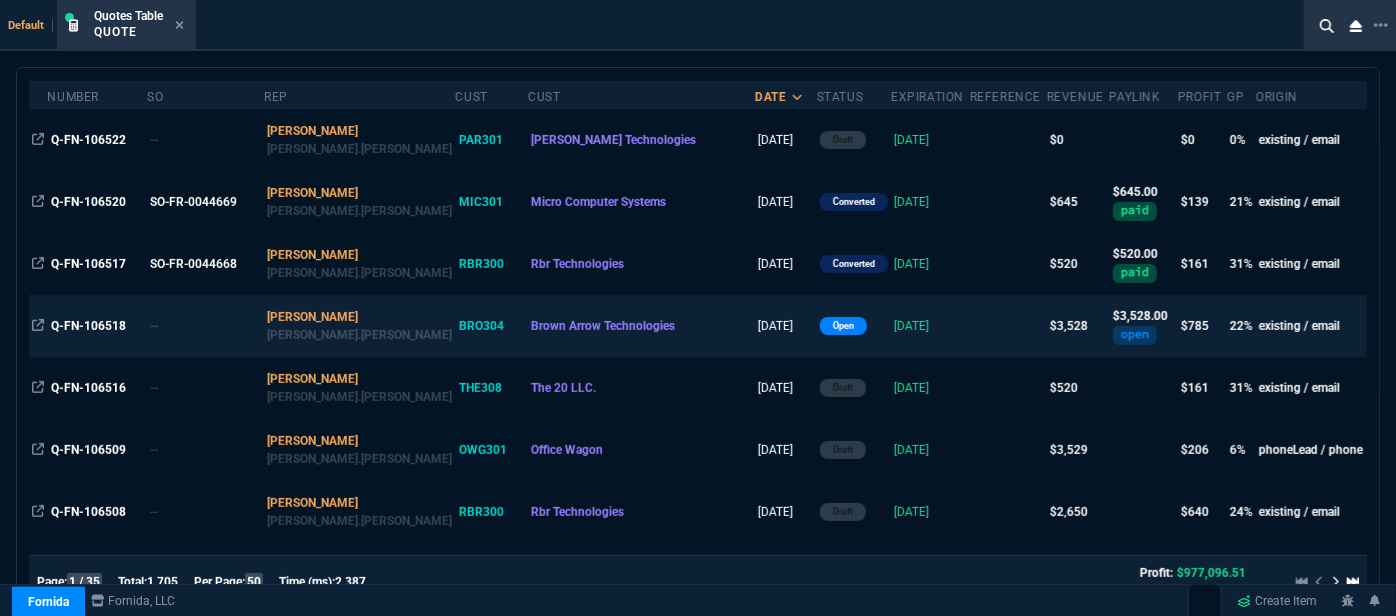 scroll, scrollTop: 0, scrollLeft: 0, axis: both 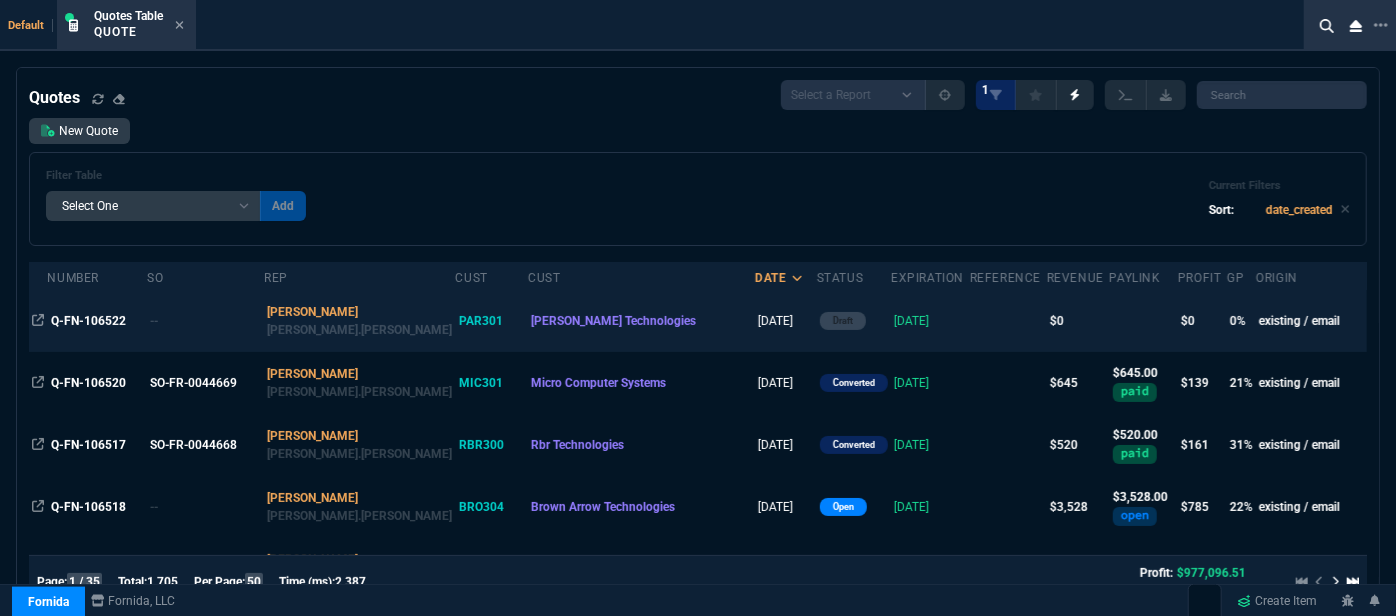click on "[PERSON_NAME] Technologies" at bounding box center [641, 321] 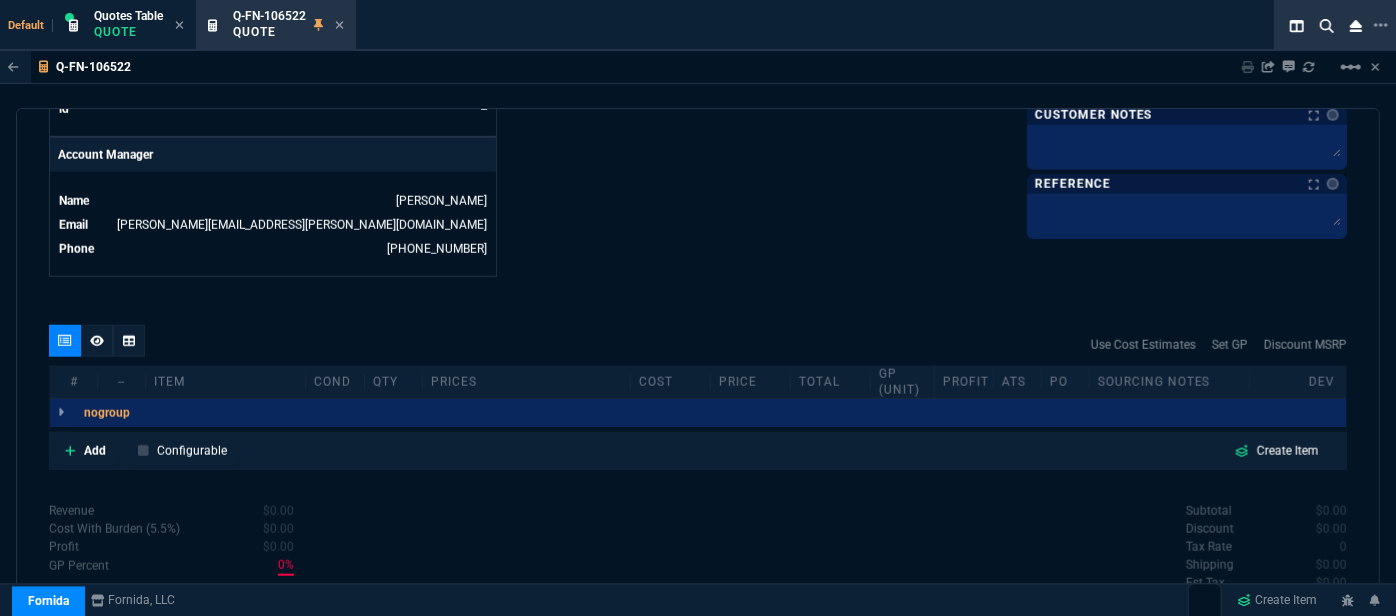 scroll, scrollTop: 1010, scrollLeft: 0, axis: vertical 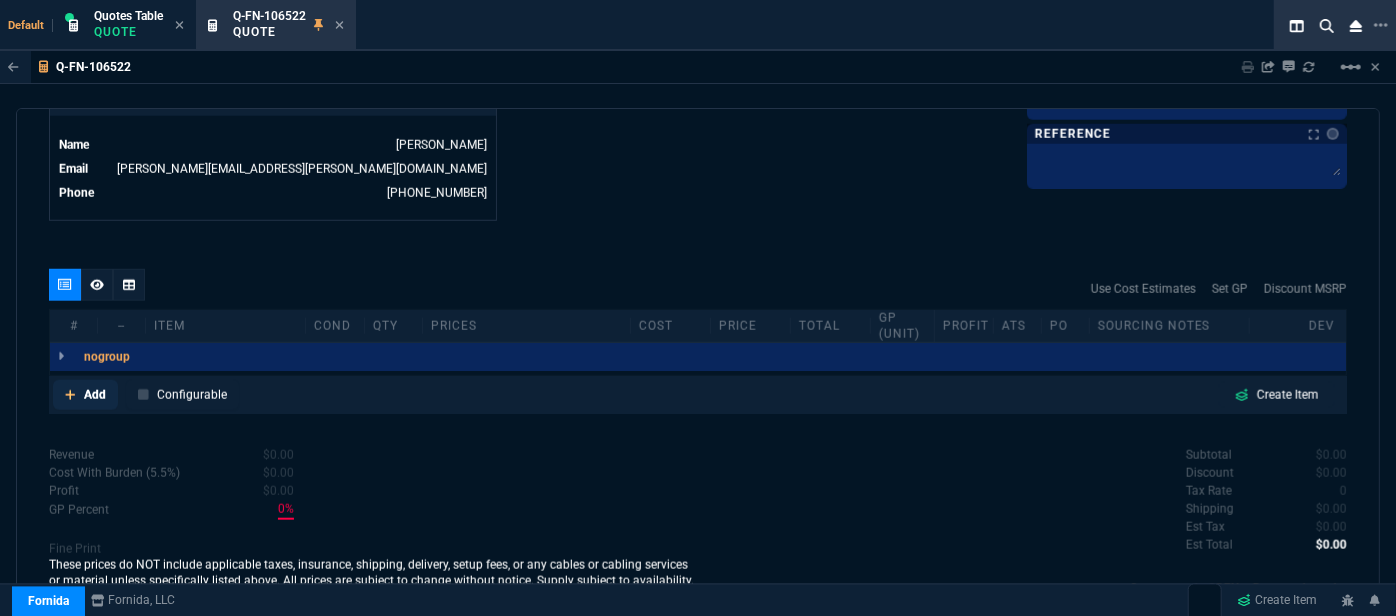 click 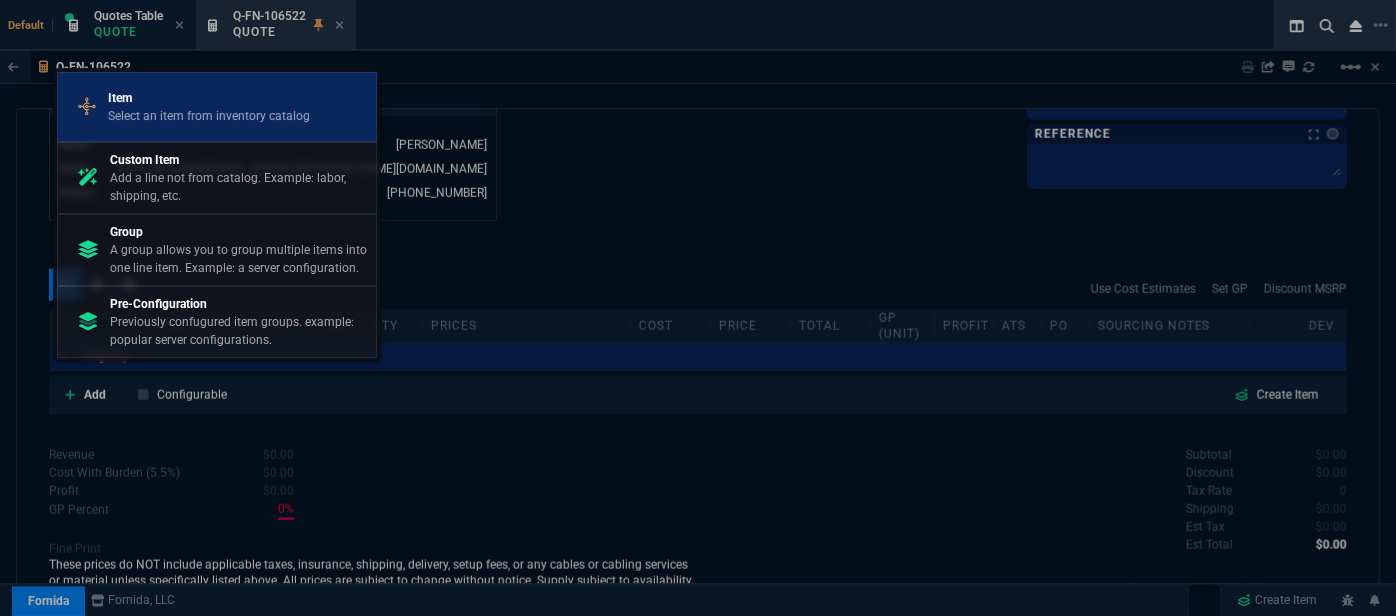 click on "Item" at bounding box center (209, 98) 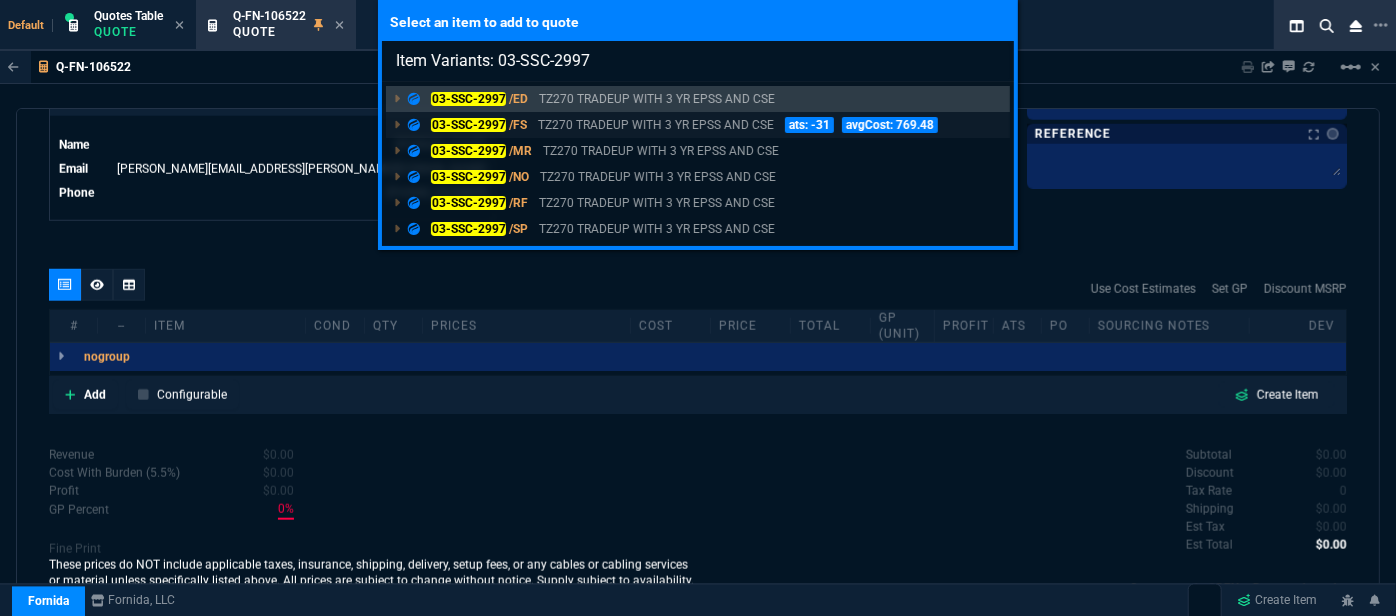 type on "Item Variants: 03-SSC-2997" 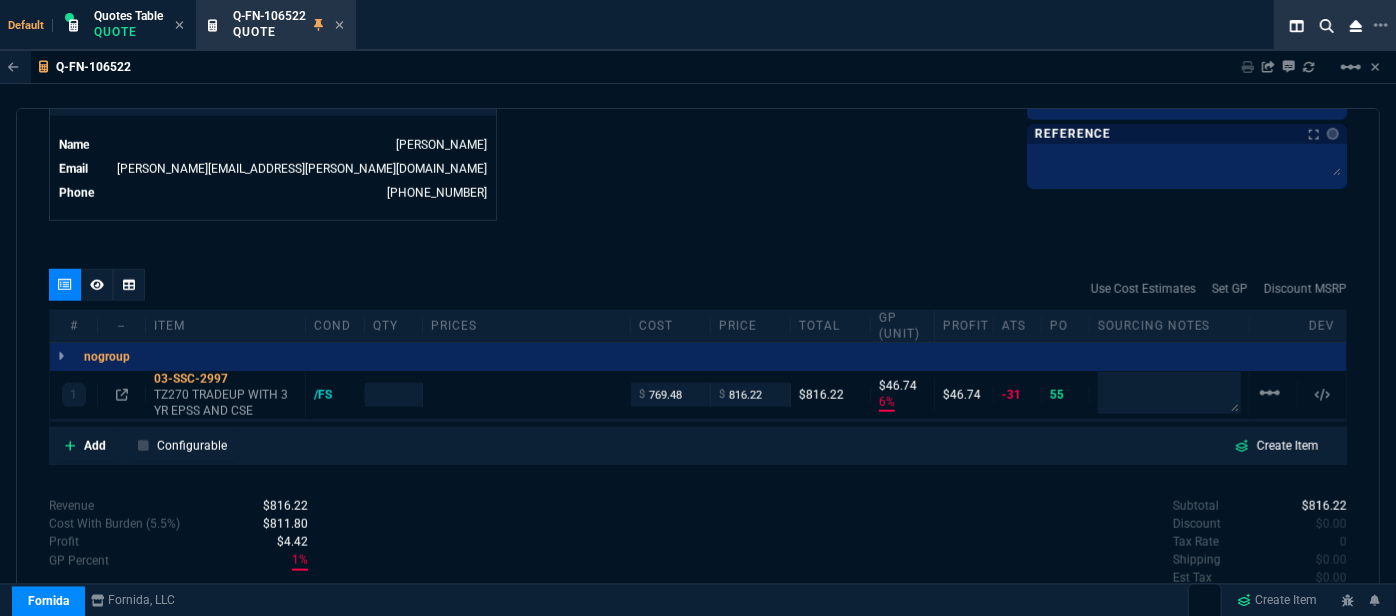 scroll, scrollTop: 1010, scrollLeft: 0, axis: vertical 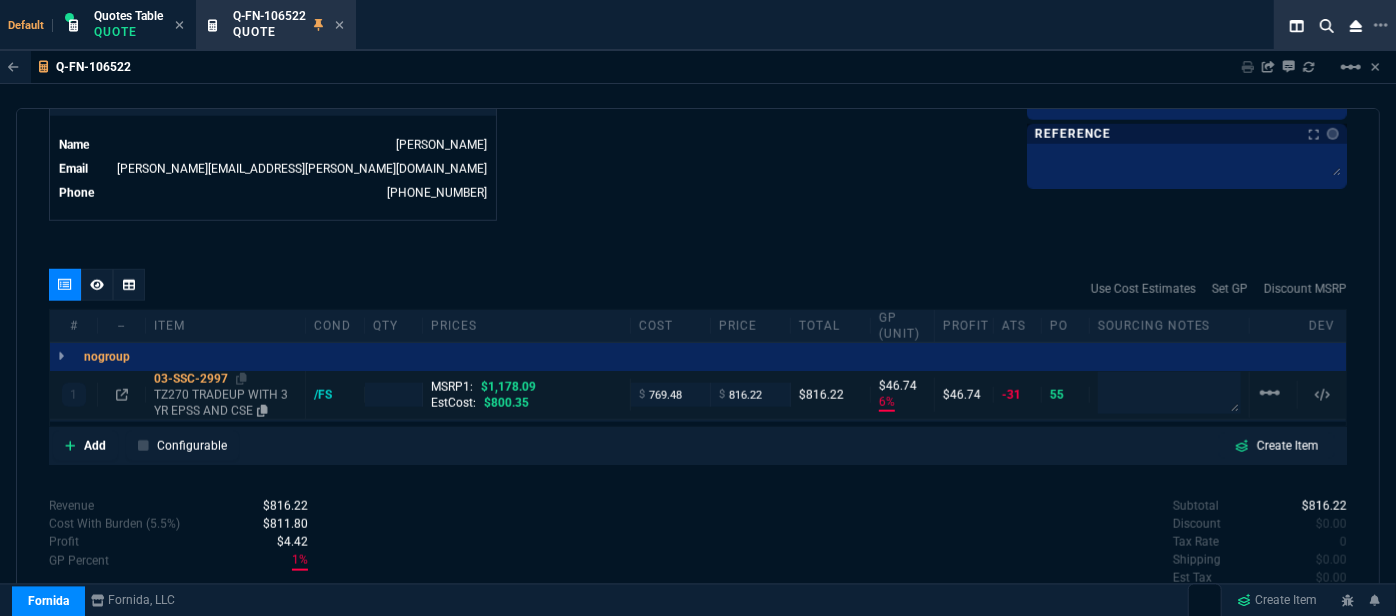 type on "6" 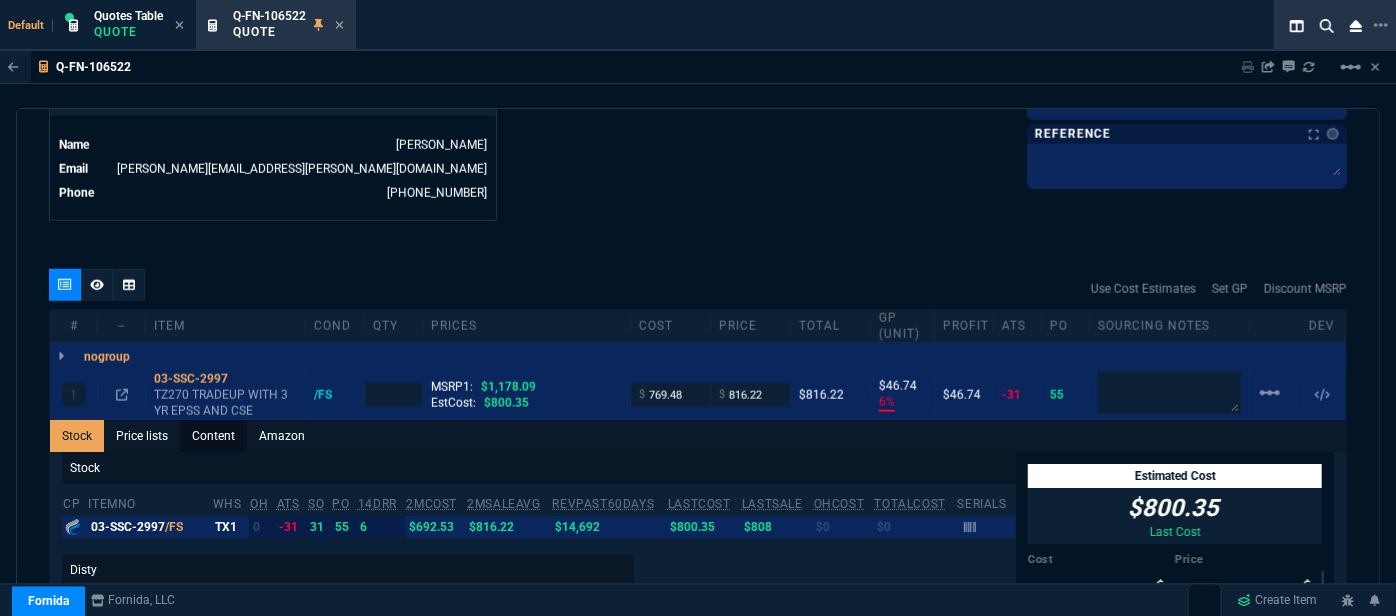 click on "Content" at bounding box center [213, 436] 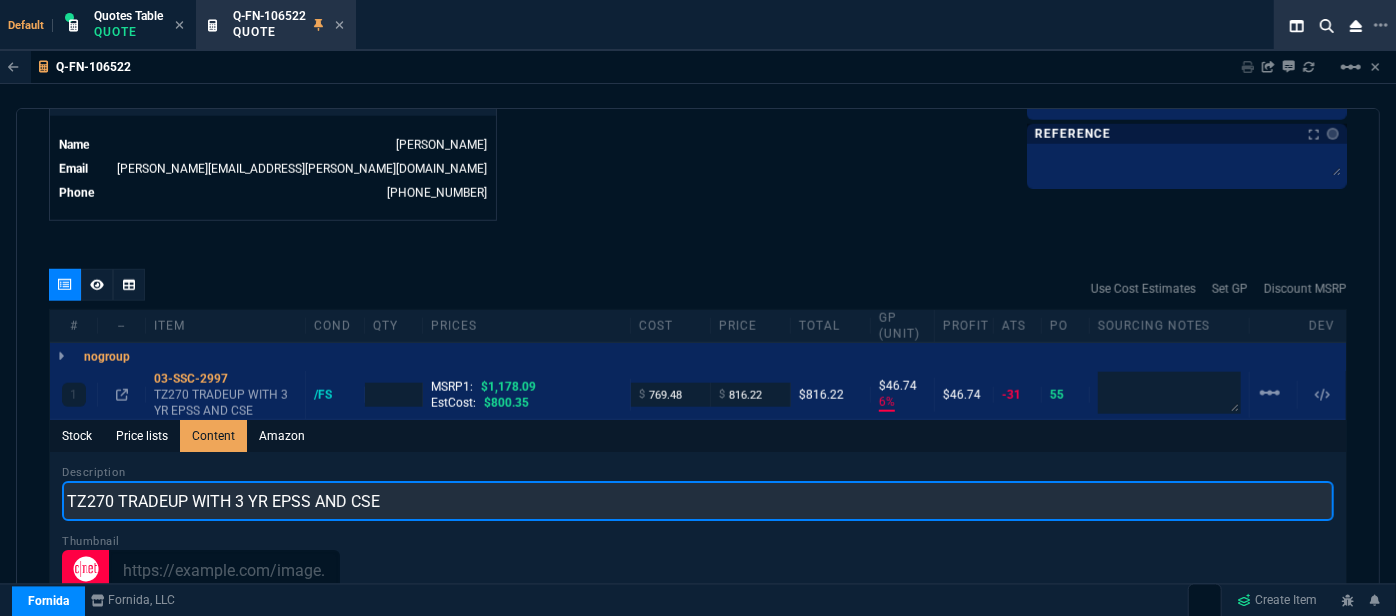click on "TZ270 TRADEUP WITH 3 YR EPSS AND CSE" at bounding box center [698, 501] 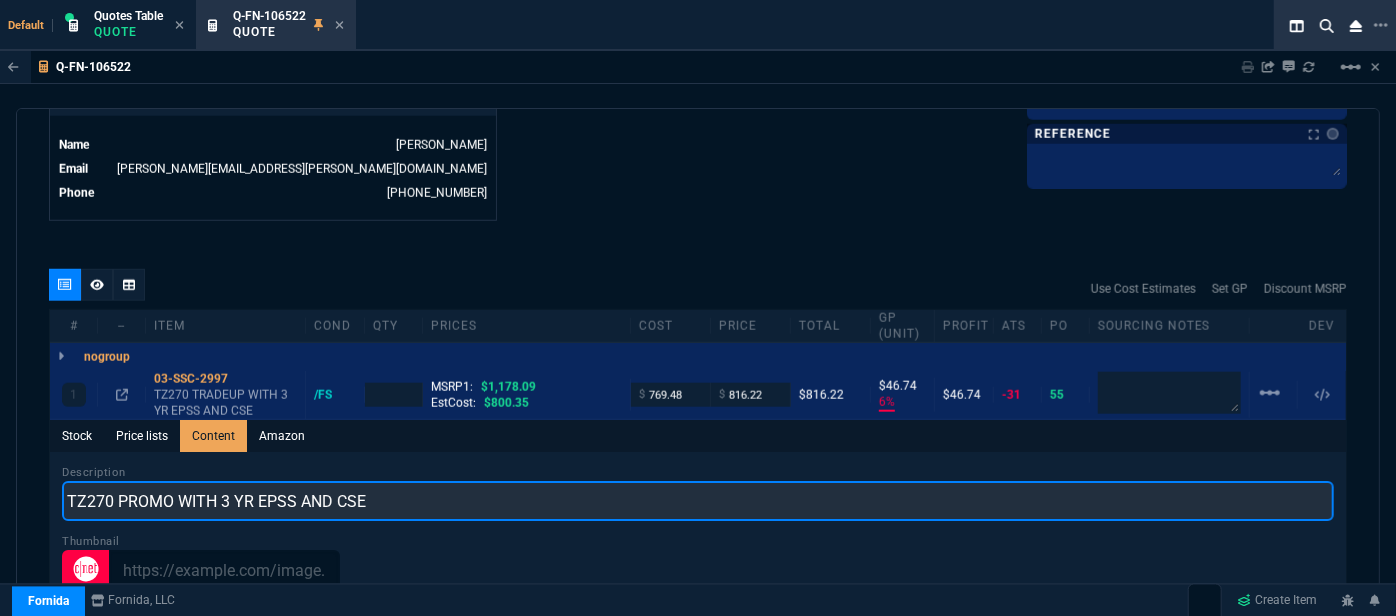 click on "TZ270 PROMO WITH 3 YR EPSS AND CSE" at bounding box center (698, 501) 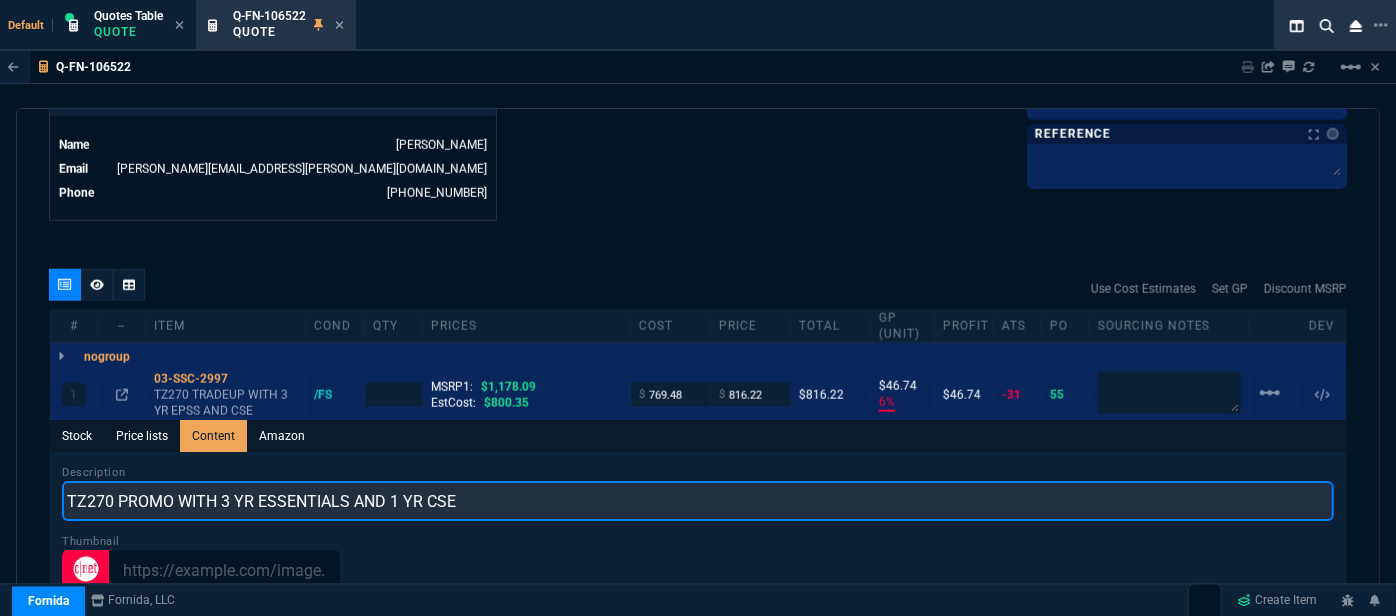 type on "TZ270 PROMO WITH 3 YR ESSENTIALS AND 1 YR CSE" 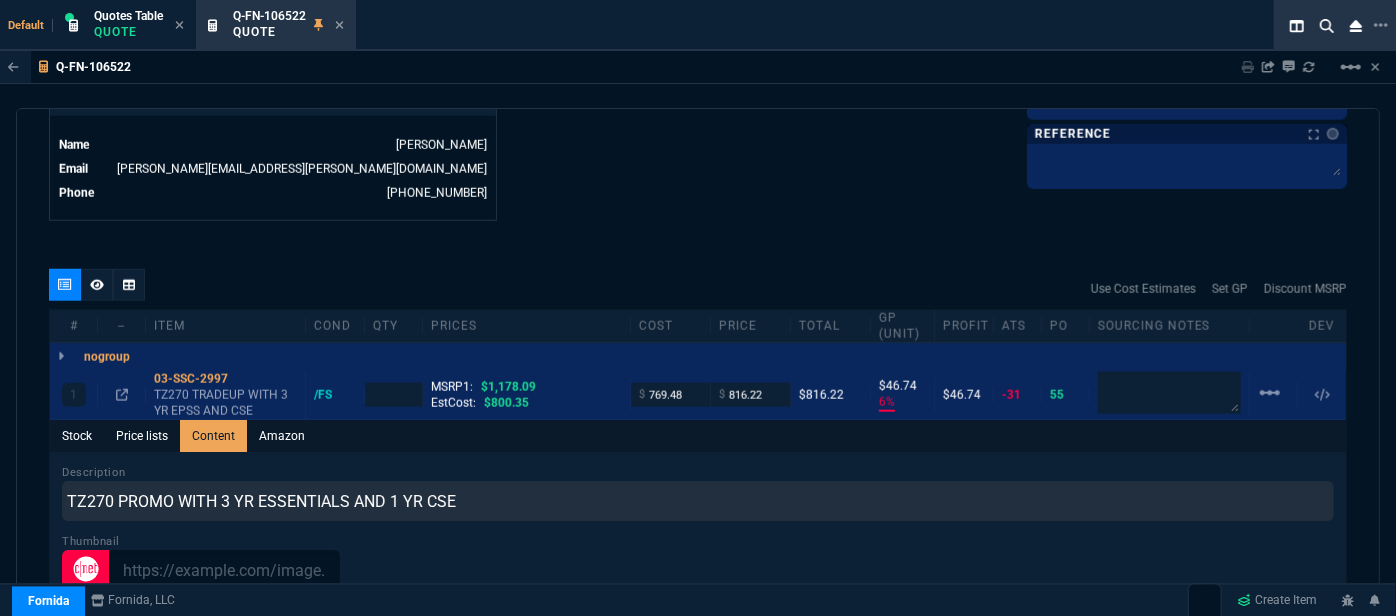 click on "Details Number Q-FN-106522  Order ID Q-FN-106522  Customer Code PAR301  Total Units 1  Expires Mon - [DATE] 5:32 PM Creator [PERSON_NAME][EMAIL_ADDRESS][PERSON_NAME][DOMAIN_NAME]  Created Mon - [DATE] 5:32 PM Print Specs Number Q-FN-106522  Customer ID PAR301  Customer Name [PERSON_NAME] Technologies  Expires [DATE]  12:32 PM  Customer PO # --  Payment Terms CREDITCARD  Shipping Agent FEDEX | GRD  Customer Customer Code PAR301  Customer Name [PERSON_NAME] Technologies  Customer PO # empty  Payment Terms CREDITCARD  email [EMAIL_ADDRESS][DOMAIN_NAME]  phone [PHONE_NUMBER]   Origin  existing / email   Origin Comment    Staff Sales Person [PERSON_NAME]  Engineer 1 --  Engineer 2 --  Shipping Ship Date -- Agent FEDEX  Agent Service GRD  Account Id --  Sales Order* Number --  id --  Account Manager Name [PERSON_NAME] [PERSON_NAME][EMAIL_ADDRESS][PERSON_NAME][DOMAIN_NAME]  Phone [PHONE_NUMBER]" at bounding box center (373, -302) 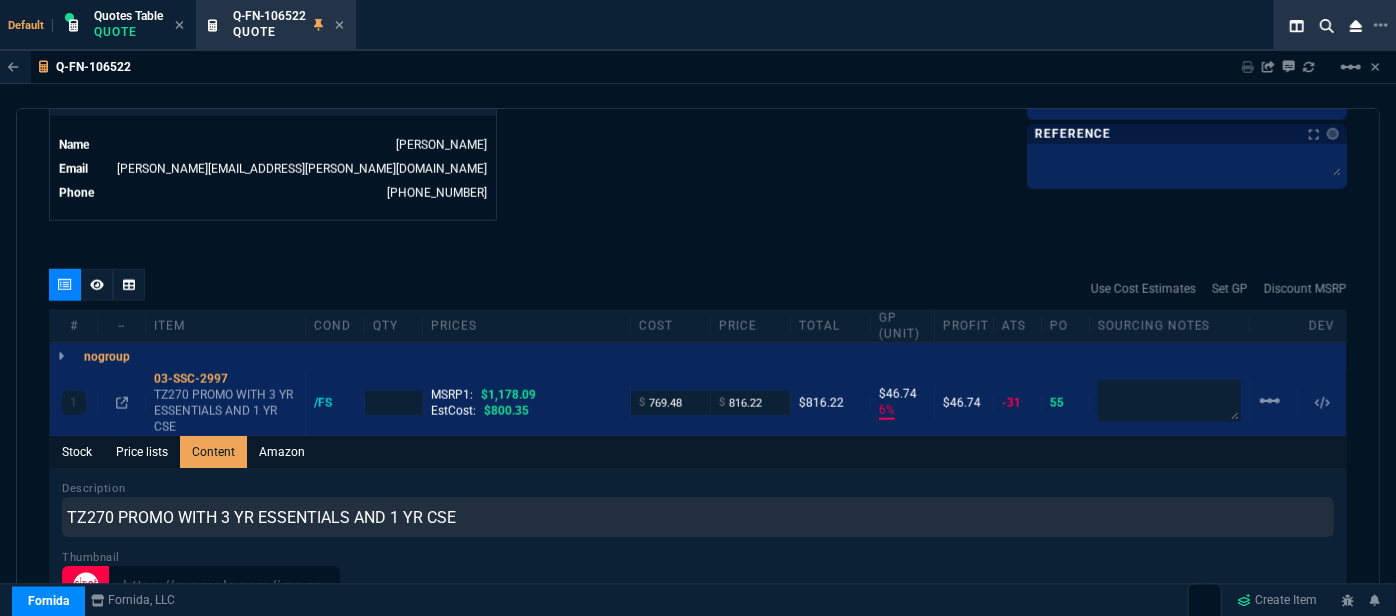 type on "1" 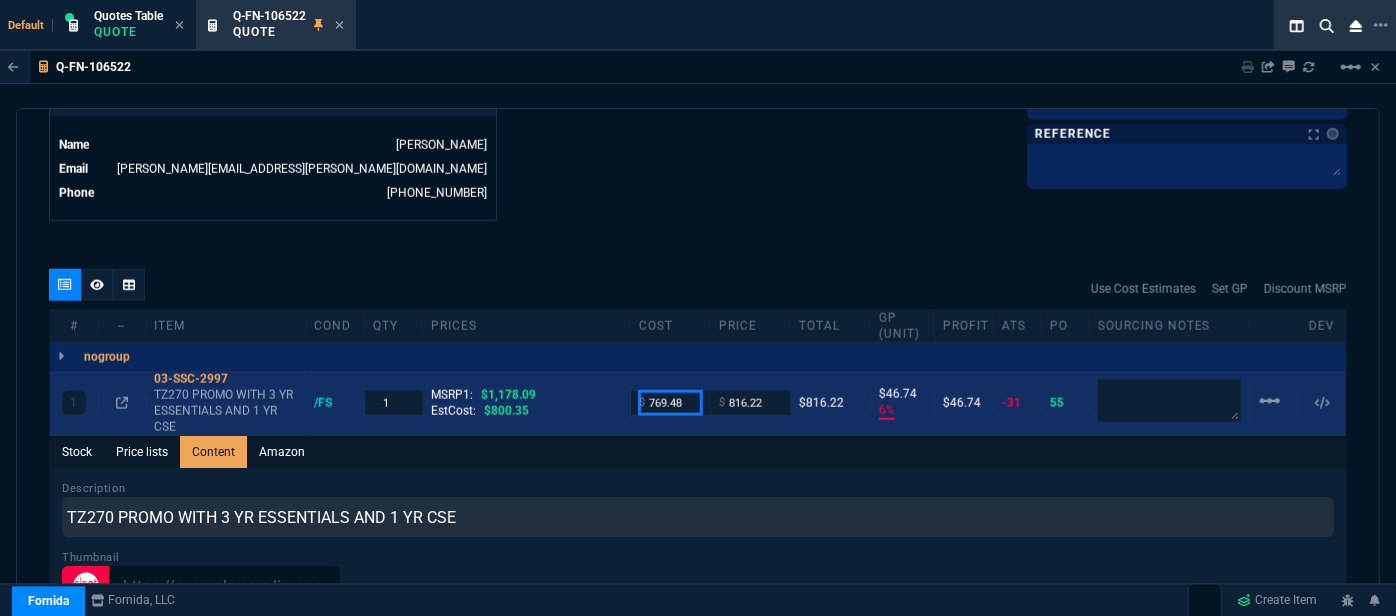 click on "769.48" at bounding box center (670, 402) 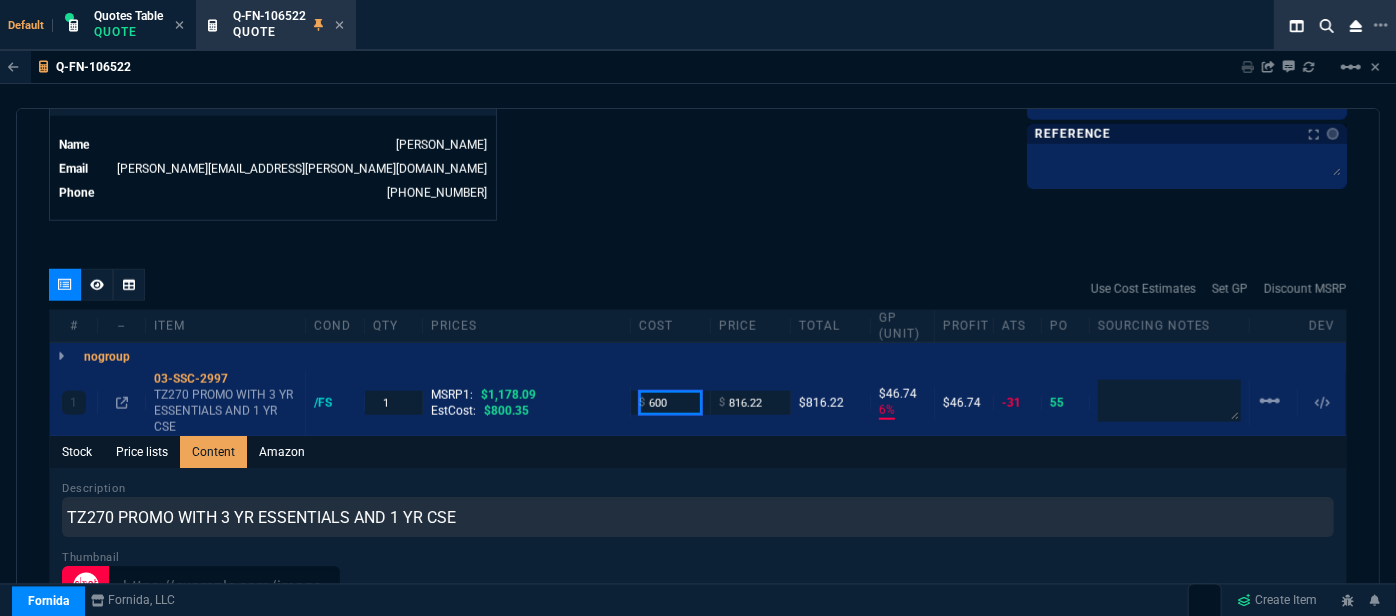 type on "600" 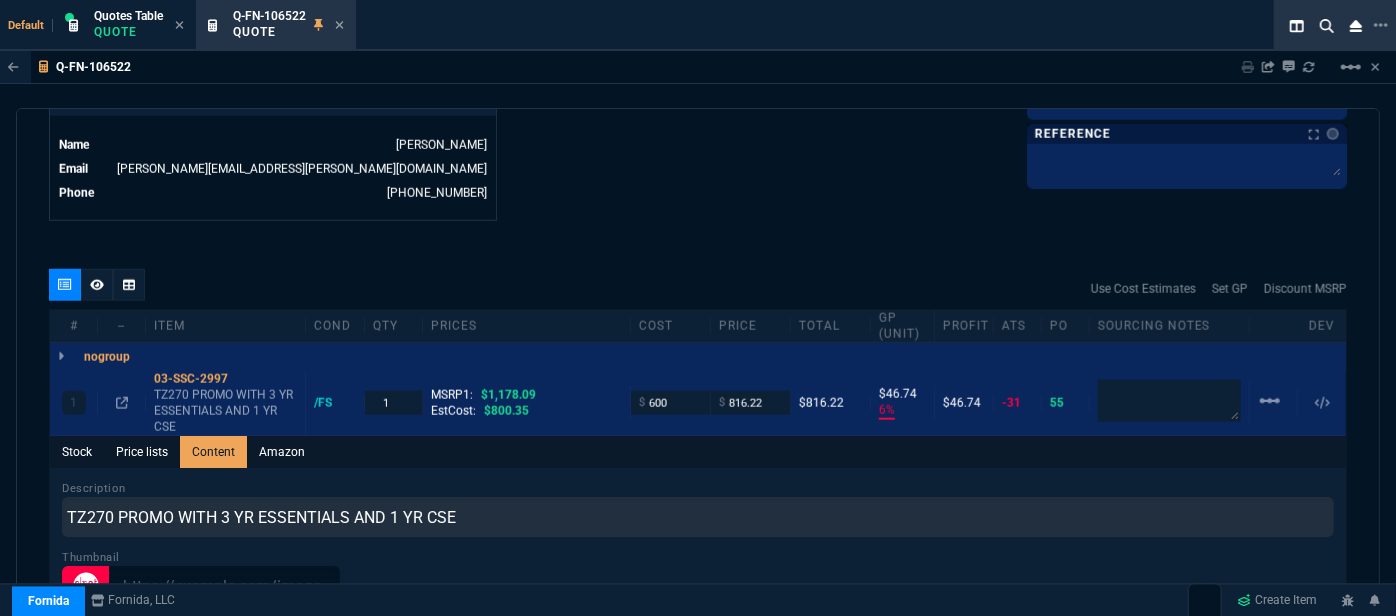 click on "Fornida, LLC [STREET_ADDRESS]  Share Link  [PERSON_NAME] Over oneOnOne chat SEND [PERSON_NAME], [PERSON_NAME] group chat SEND [PERSON_NAME] oneOnOne chat SEND [PERSON_NAME] oneOnOne chat SEND  Show More Chats  Shipping Address [STREET_ADDRESS] Bill to Address [STREET_ADDRESS] End User -- -- -- Payment Link  Quote must be open to create payment link.  Linked Documents  New Link  Quote Notes Quote Notes    Customer Notes Customer Notes    Reference Reference" at bounding box center (1022, -302) 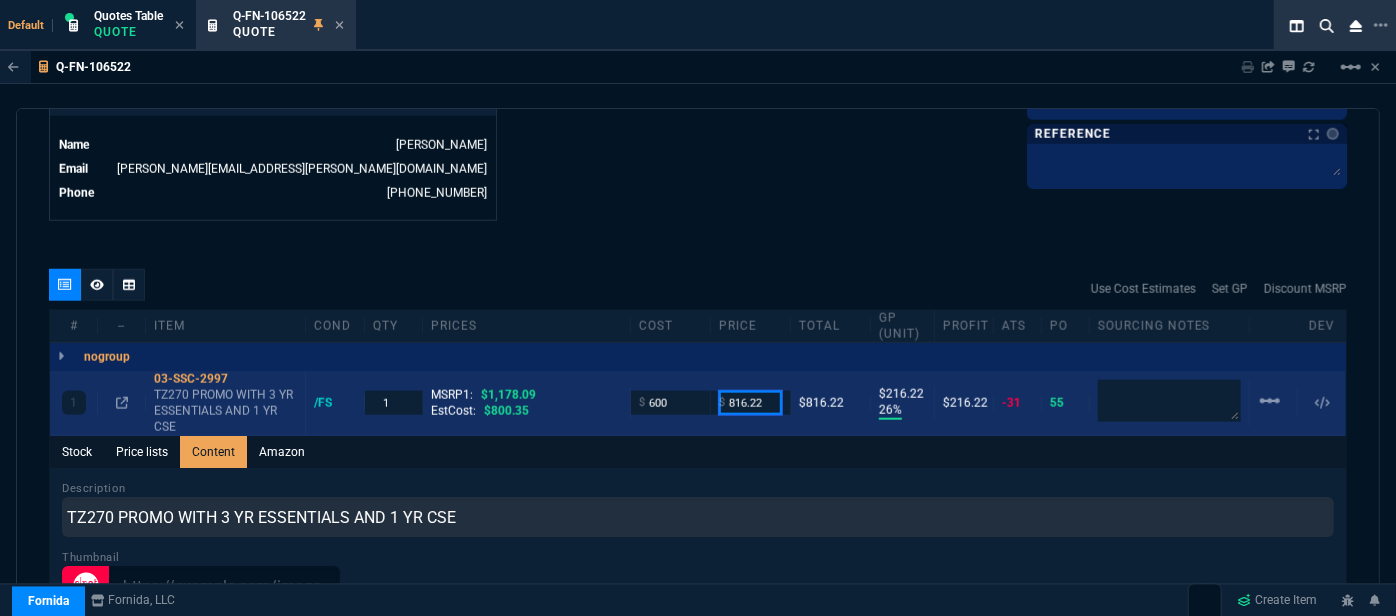 click on "816.22" at bounding box center (750, 402) 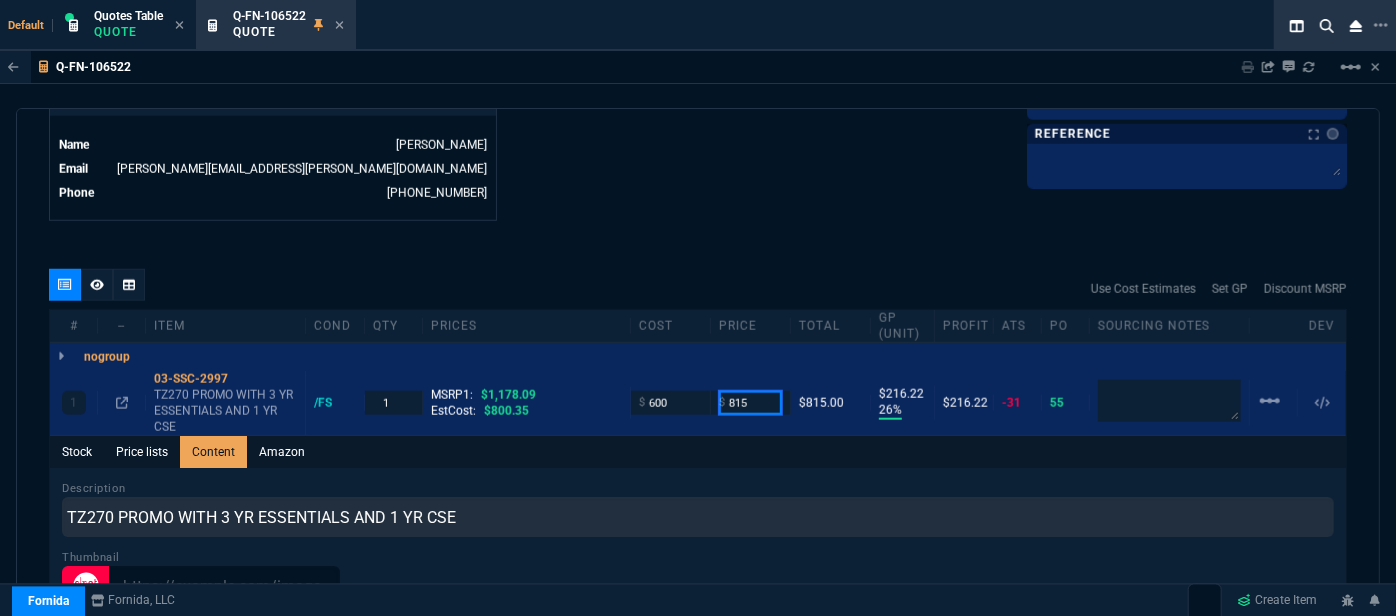 type on "815" 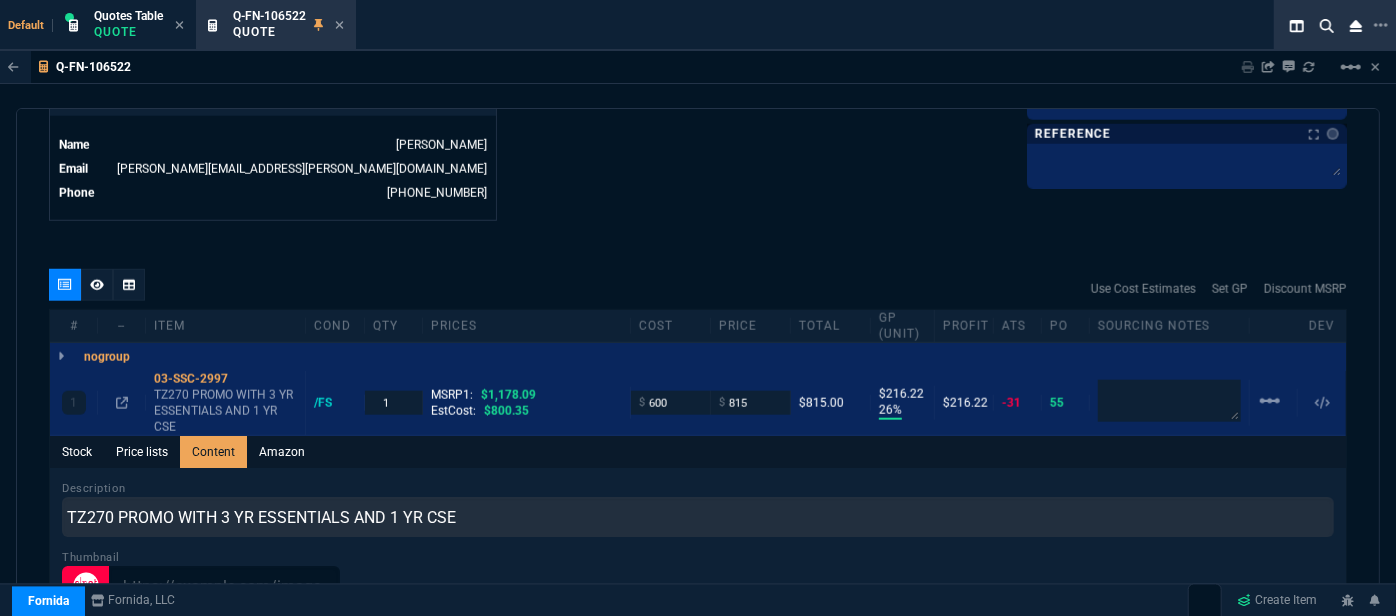 click on "Fornida, LLC [STREET_ADDRESS]  Share Link  [PERSON_NAME] Over oneOnOne chat SEND [PERSON_NAME], [PERSON_NAME] group chat SEND [PERSON_NAME] oneOnOne chat SEND [PERSON_NAME] oneOnOne chat SEND  Show More Chats  Shipping Address [STREET_ADDRESS] Bill to Address [STREET_ADDRESS] End User -- -- -- Payment Link  Quote must be open to create payment link.  Linked Documents  New Link  Quote Notes Quote Notes    Customer Notes Customer Notes    Reference Reference" at bounding box center [1022, -302] 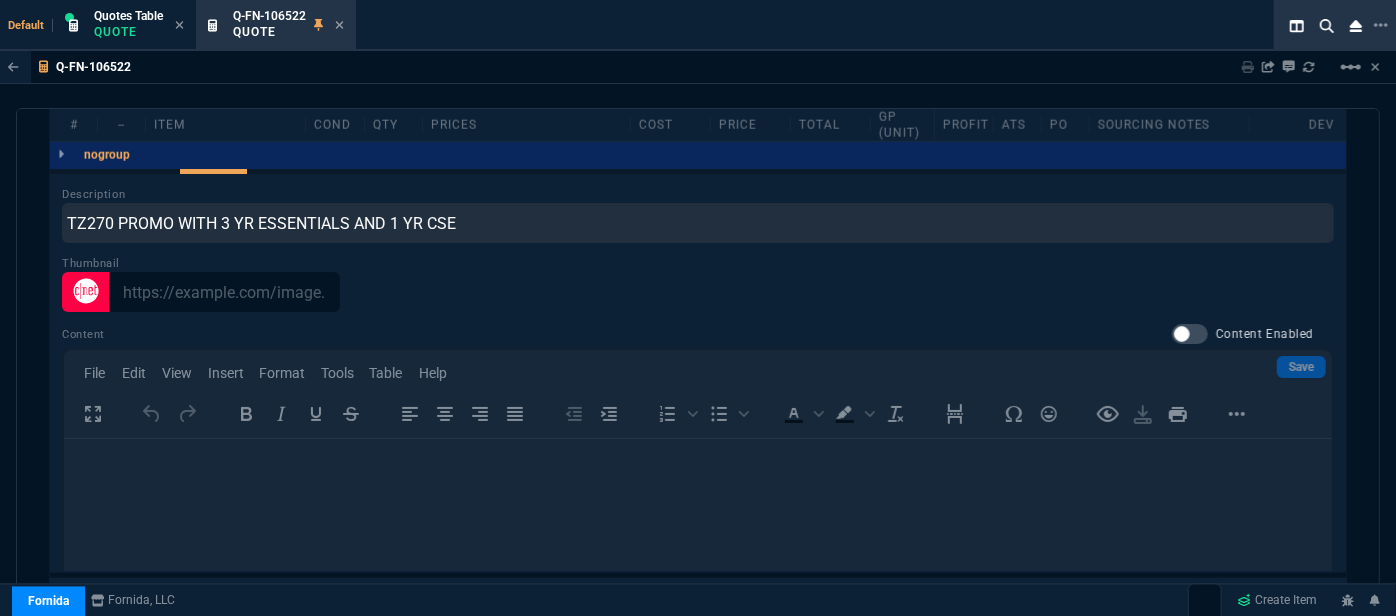 scroll, scrollTop: 1464, scrollLeft: 0, axis: vertical 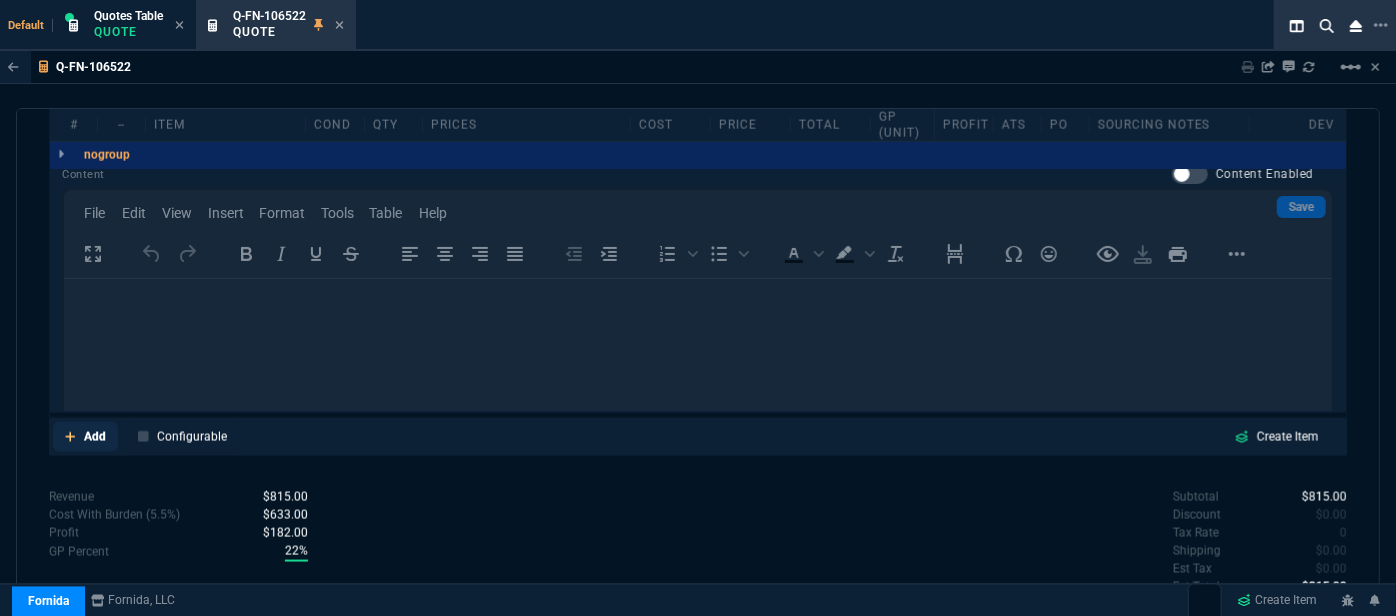 click 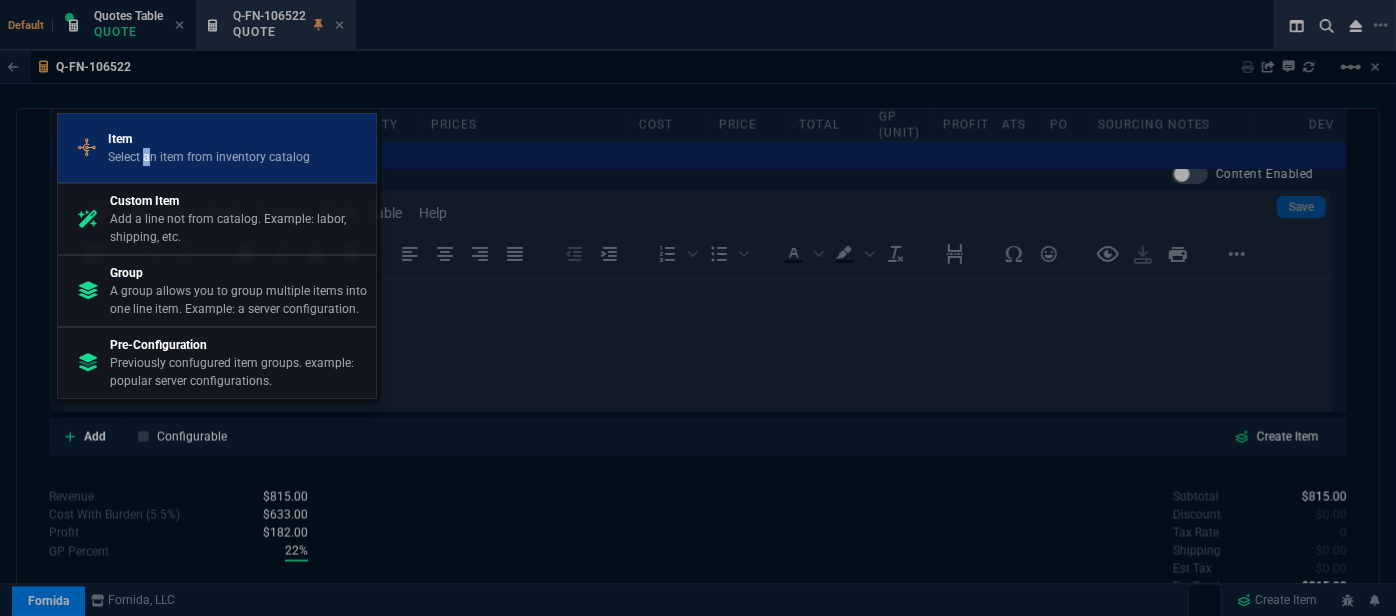 click on "Select an item from inventory catalog" at bounding box center (209, 157) 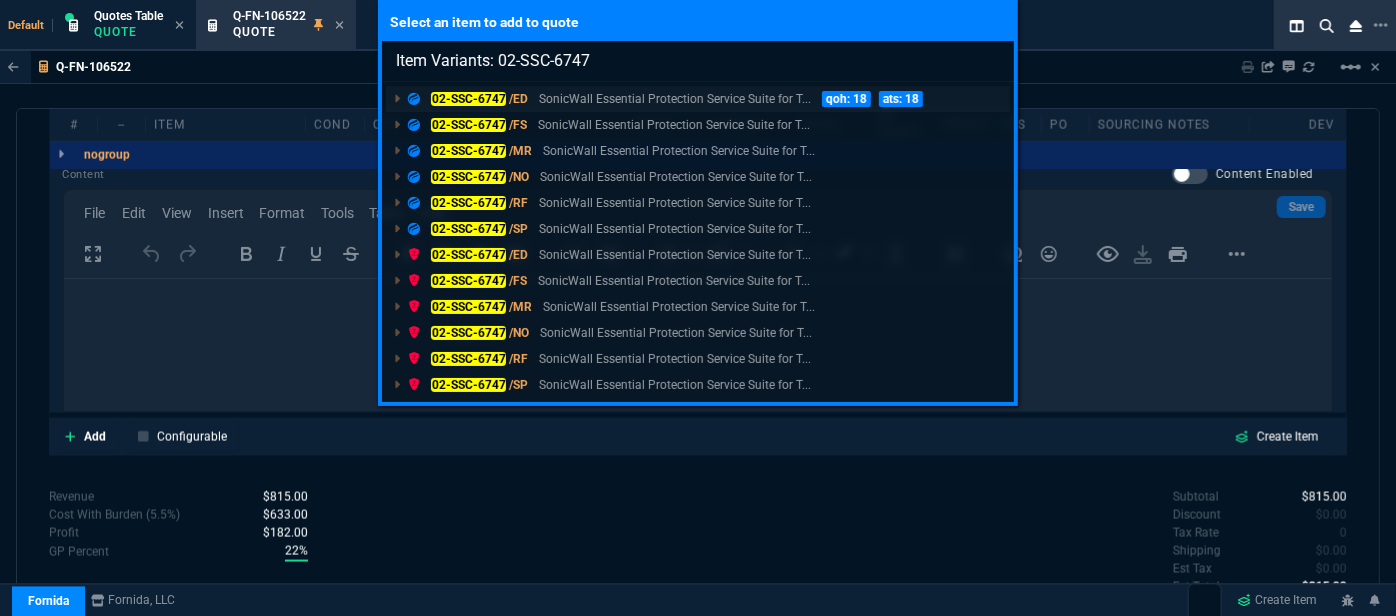 type on "Item Variants: 02-SSC-6747" 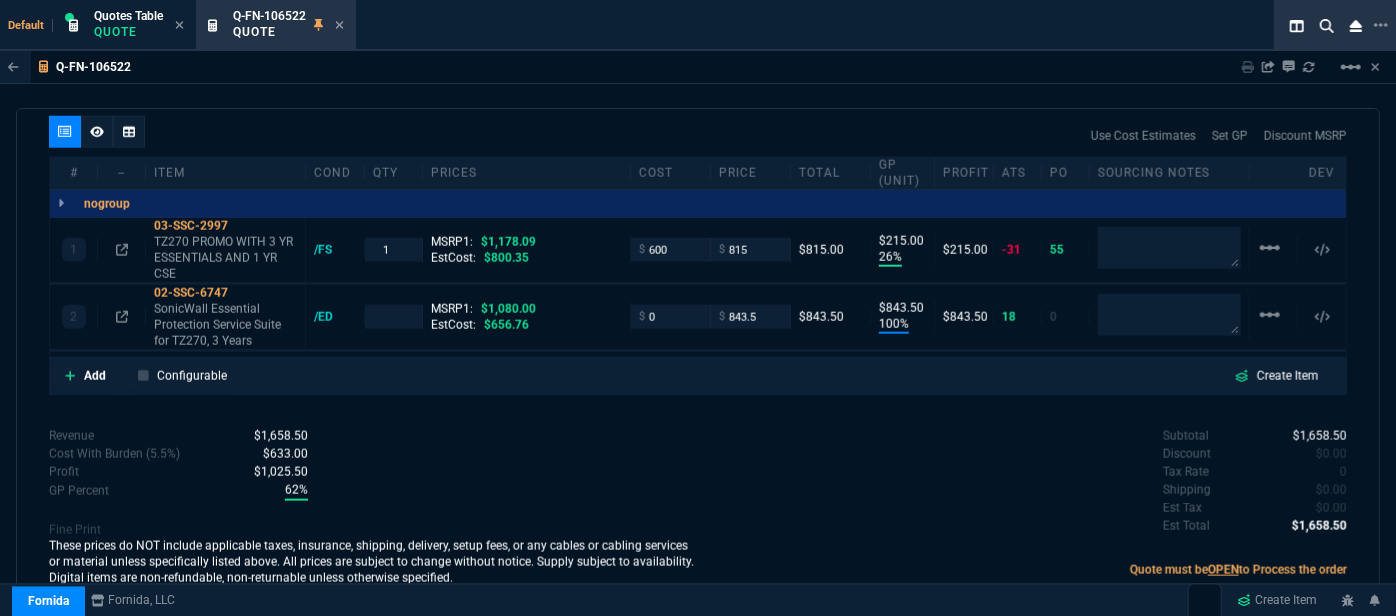 type on "26" 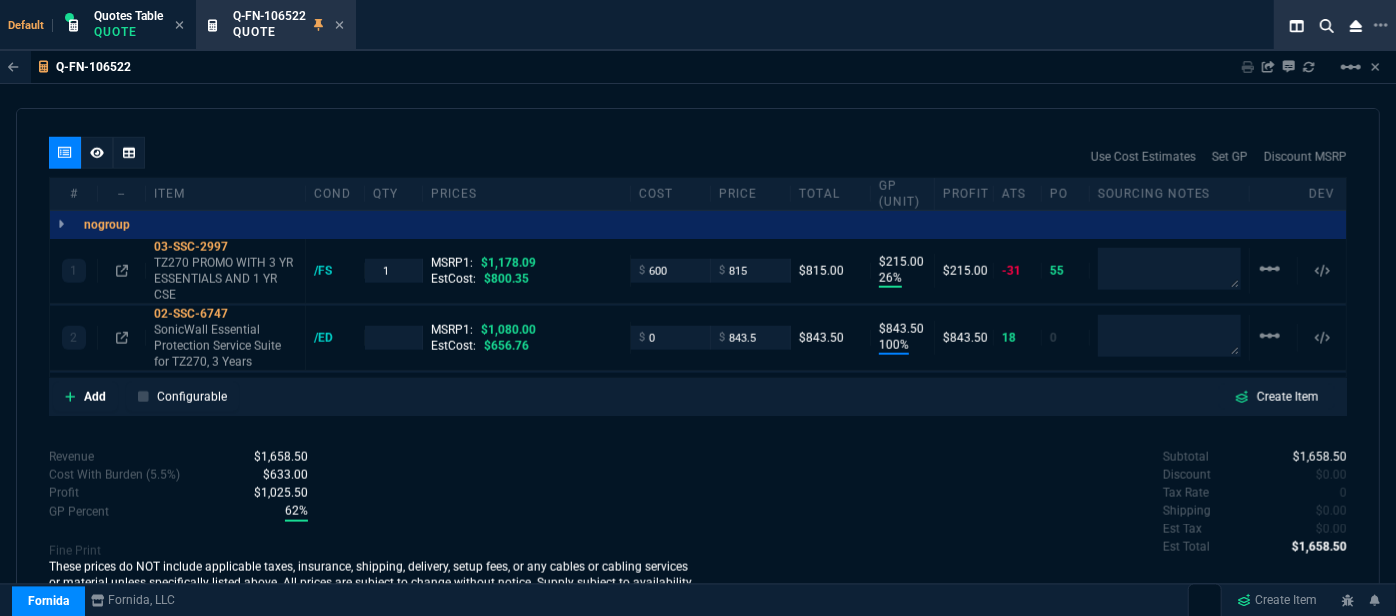 type on "31" 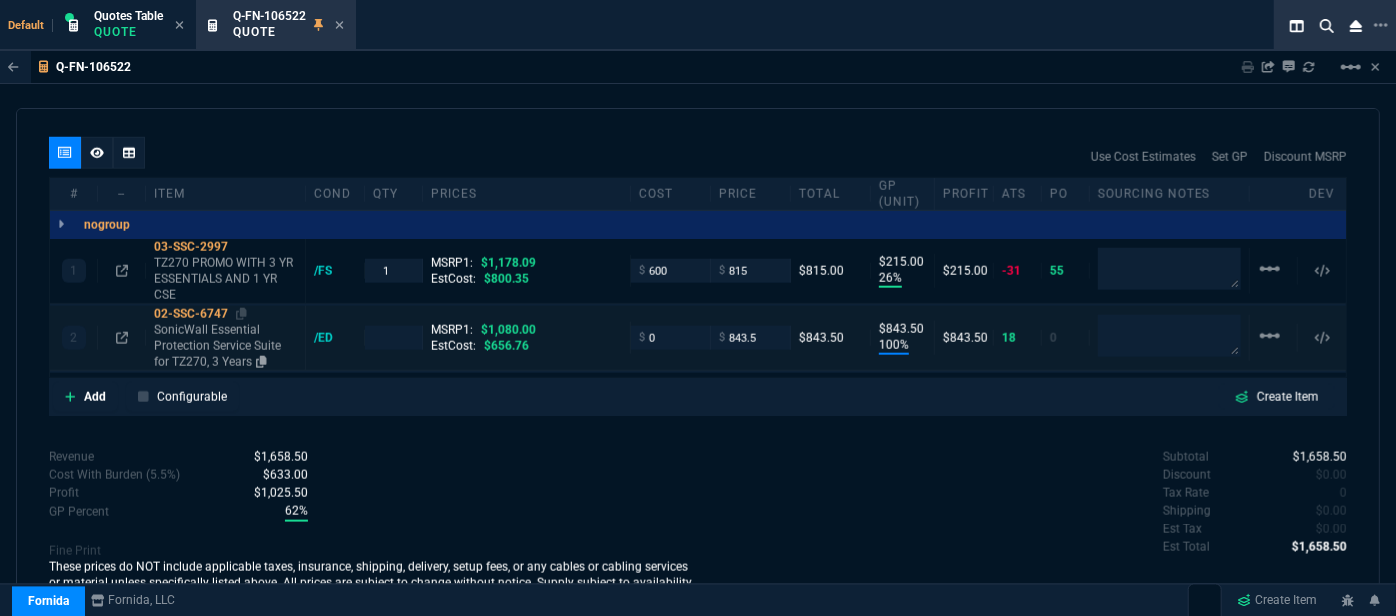 click on "SonicWall Essential Protection Service Suite for TZ270, 3 Years" at bounding box center [225, 346] 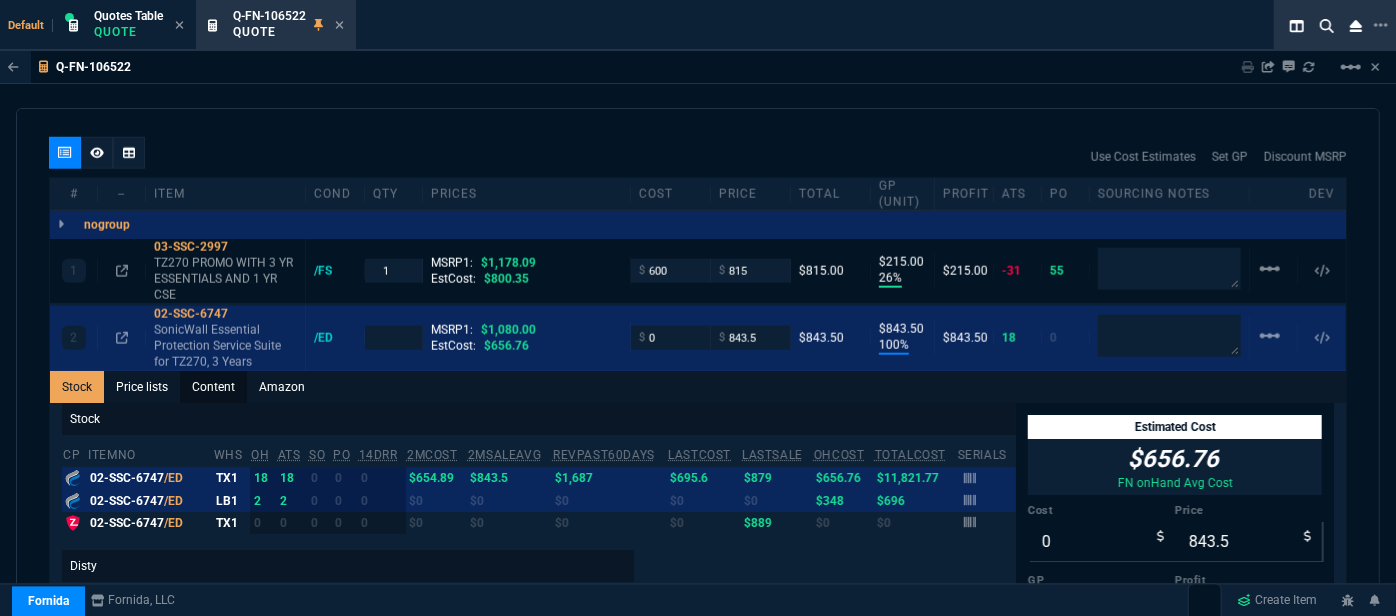 click on "Content" at bounding box center [213, 387] 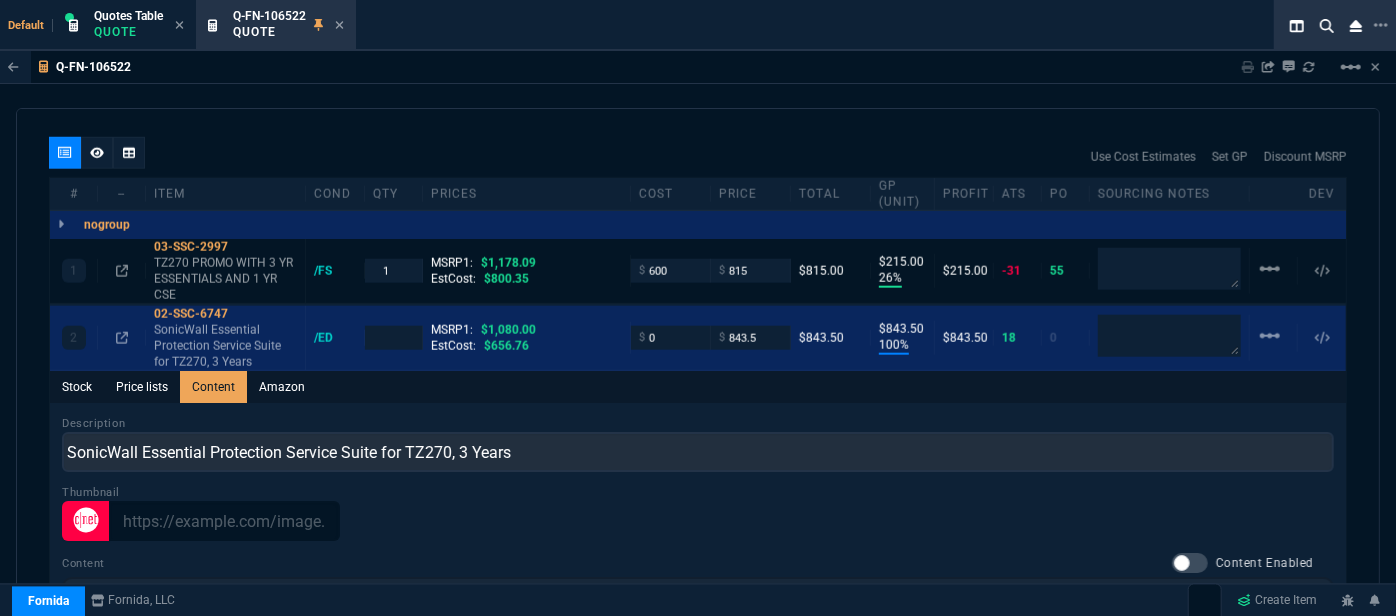 scroll, scrollTop: 0, scrollLeft: 0, axis: both 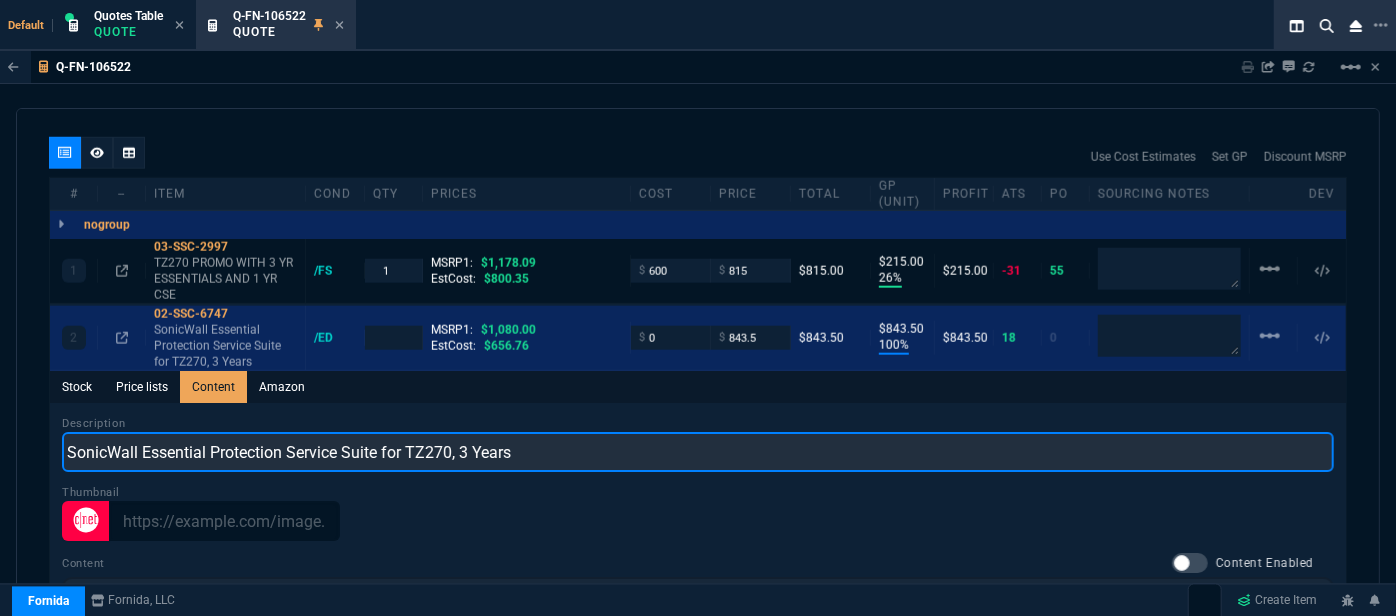 click on "SonicWall Essential Protection Service Suite for TZ270, 3 Years" at bounding box center [698, 452] 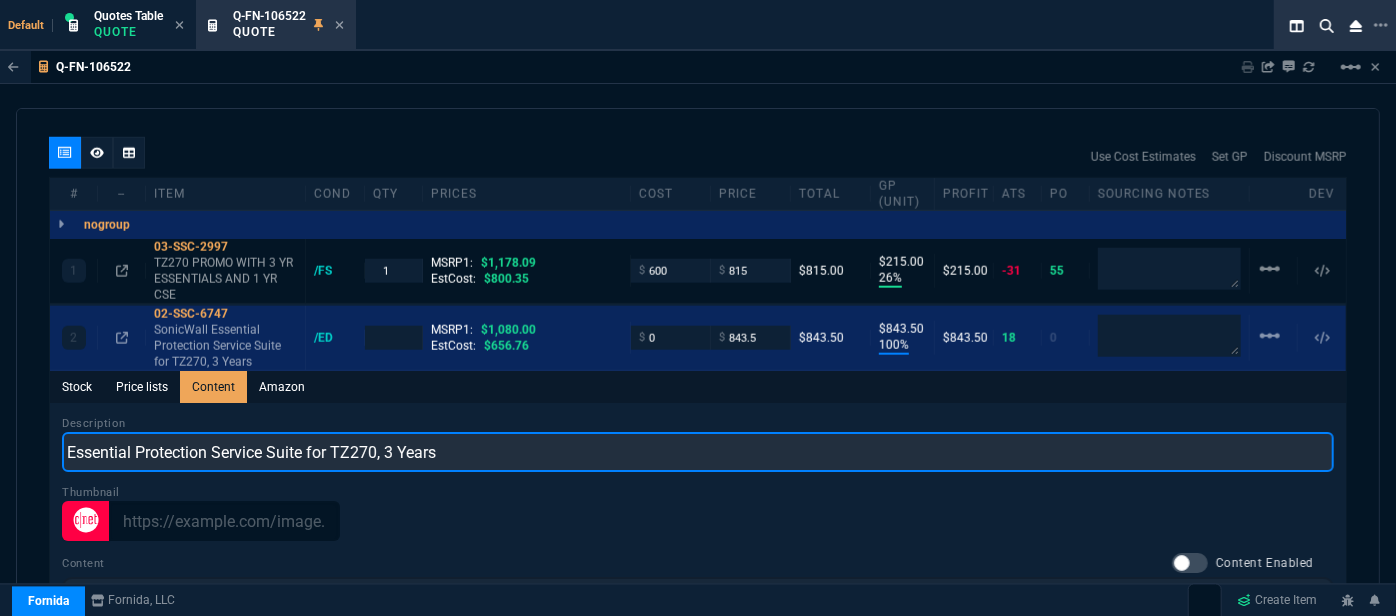 type on "Essential Protection Service Suite for TZ270, 3 Years" 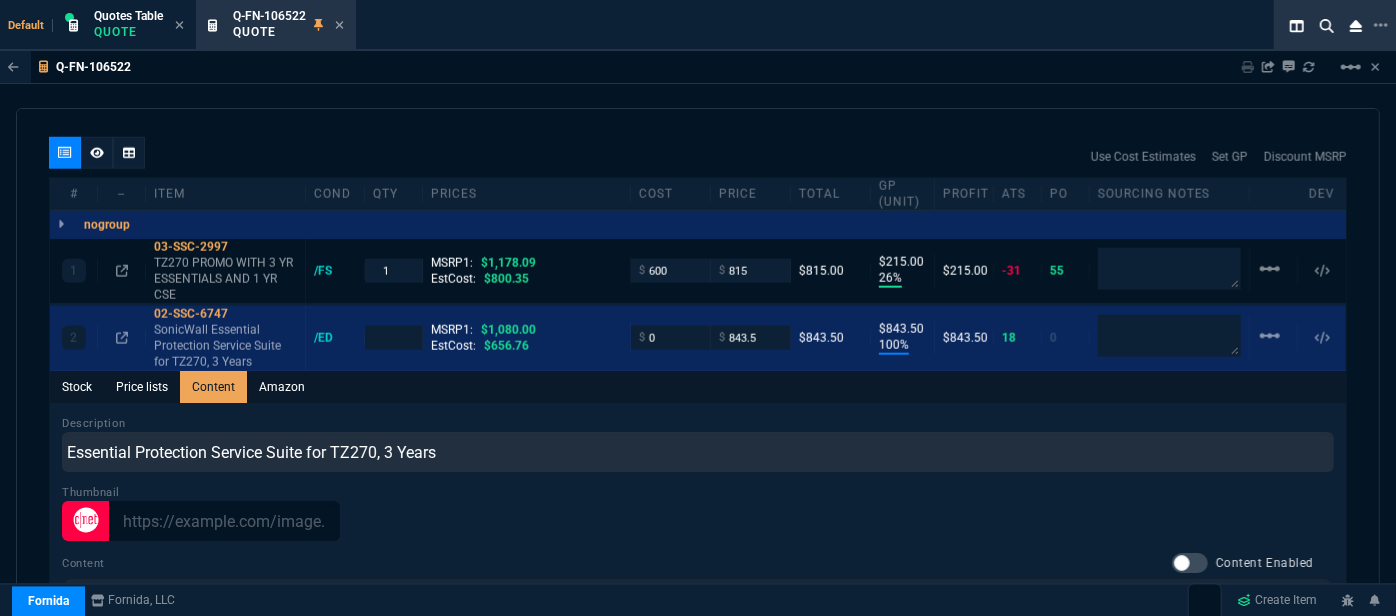 click on "Q-FN-106522 Sharing Q-FN-106522 Link Dev Link  Share on Teams linear_scale  quote   Q-FN-106522  [PERSON_NAME] Technologies draft Fornida, LLC [STREET_ADDRESS] Details Number Q-FN-106522  Order ID Q-FN-106522  Customer Code PAR301  Total Units 2  Expires Mon - [DATE] 5:32 PM Creator [PERSON_NAME][EMAIL_ADDRESS][PERSON_NAME][DOMAIN_NAME]  Created Mon - [DATE] 5:32 PM Print Specs Number Q-FN-106522  Customer ID PAR301  Customer Name [PERSON_NAME] Technologies  Expires [DATE]  12:32 PM  Customer PO # --  Payment Terms CREDITCARD  Shipping Agent FEDEX | GRD  Customer Customer Code PAR301  Customer Name [PERSON_NAME] Technologies  Customer PO # empty  Payment Terms CREDITCARD  email [EMAIL_ADDRESS][DOMAIN_NAME]  phone [PHONE_NUMBER]   Origin  existing / email   Origin Comment    Staff Sales Person [PERSON_NAME]  Engineer 1 --  Engineer 2 --  Shipping Ship Date -- Agent FEDEX  Agent Service GRD  Account Id --  Sales Order* Number --  id --  Account Manager Name [PERSON_NAME] [PERSON_NAME][EMAIL_ADDRESS][PERSON_NAME][DOMAIN_NAME]  Phone [PHONE_NUMBER]  Fornida, LLC SEND ND" at bounding box center (698, 389) 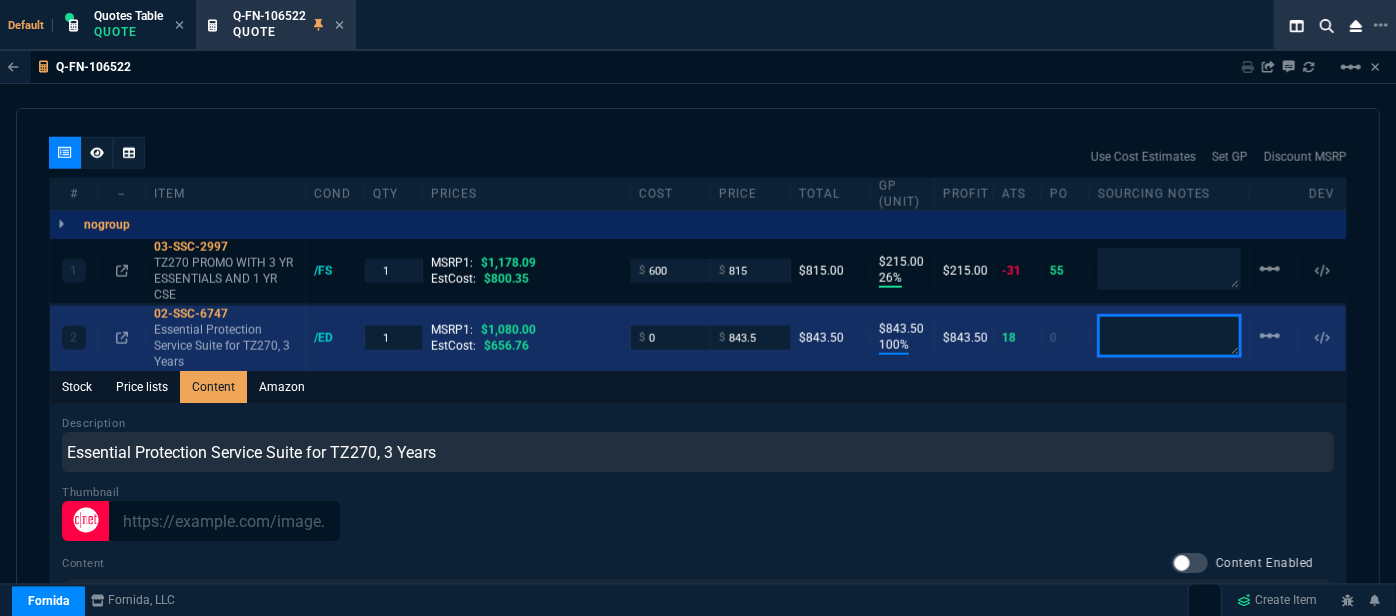 click at bounding box center (1169, 336) 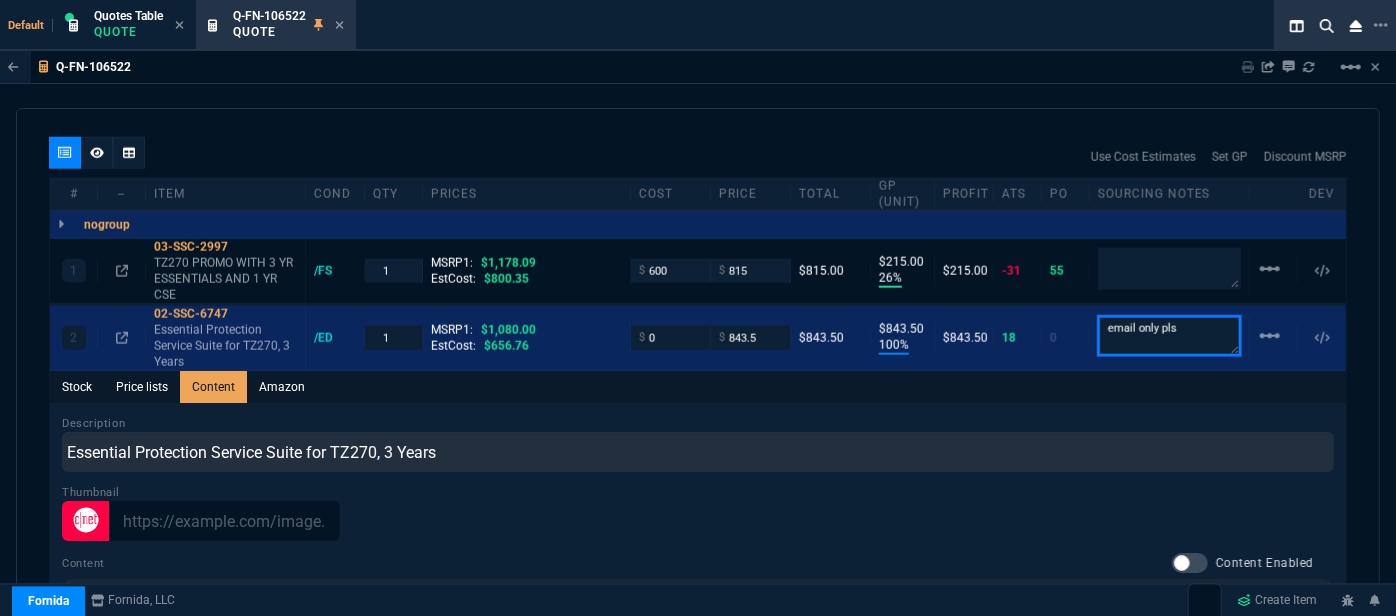 type on "email only pls" 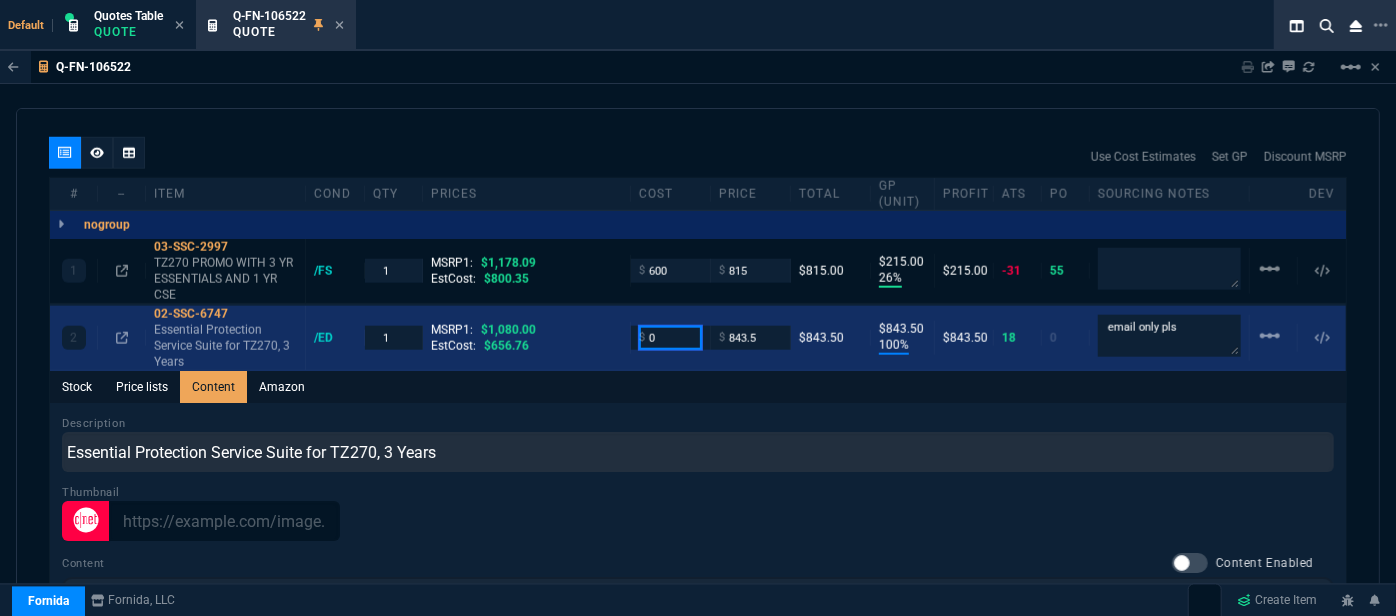 click on "0" at bounding box center [670, 337] 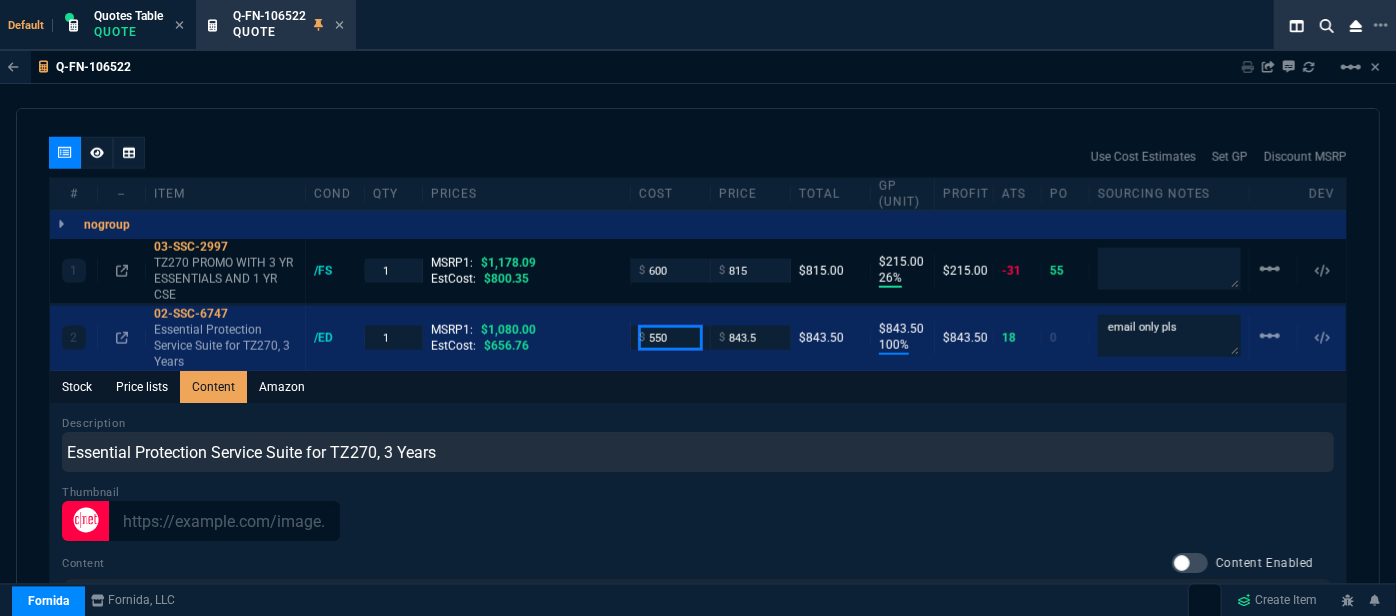 type on "550" 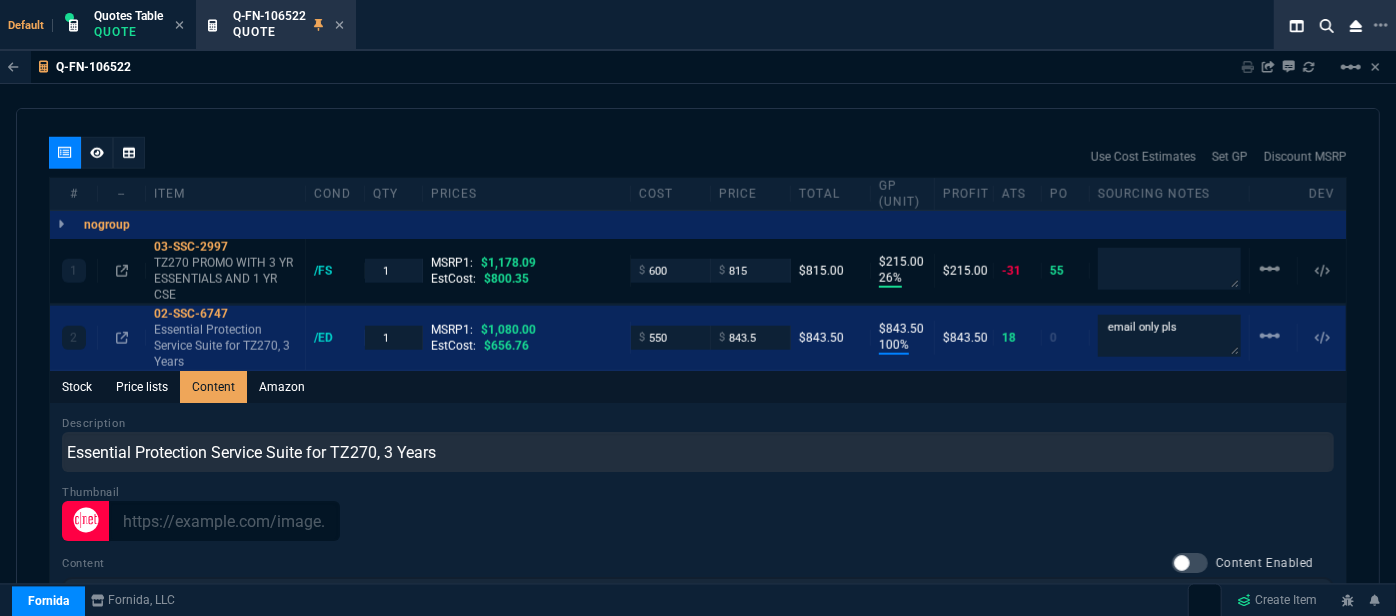 click on "Q-FN-106522 Sharing Q-FN-106522 Link Dev Link  Share on Teams linear_scale" at bounding box center (698, 67) 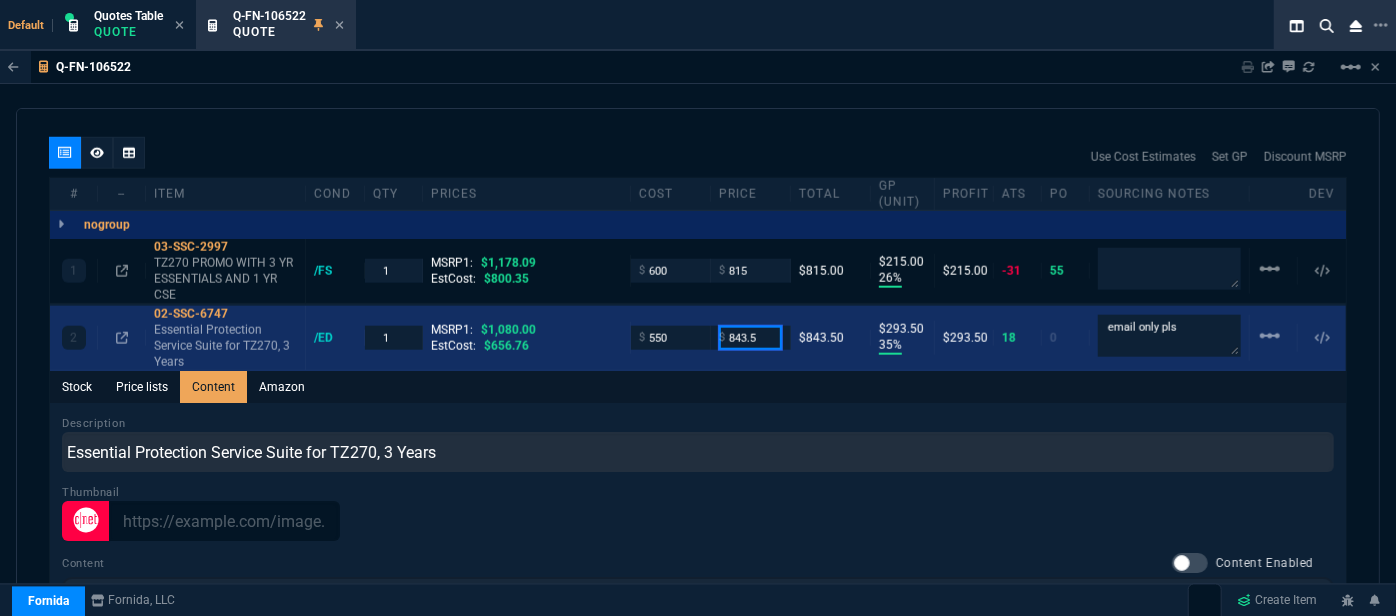 click on "843.5" at bounding box center (750, 337) 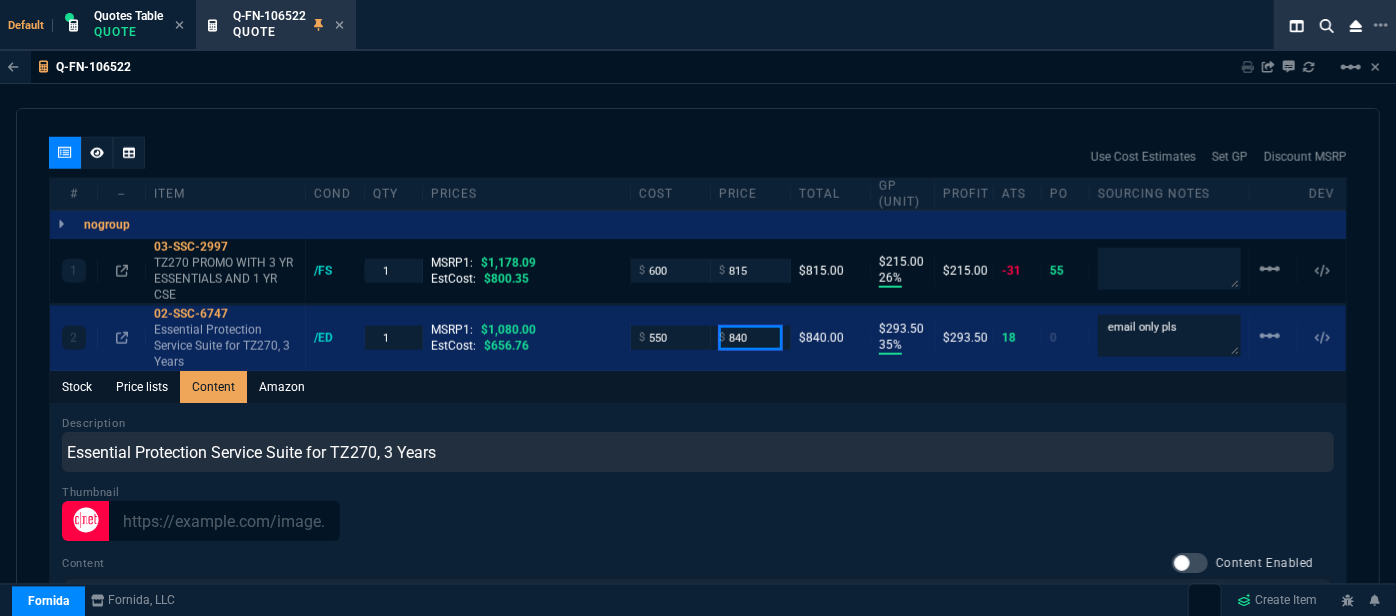type on "840" 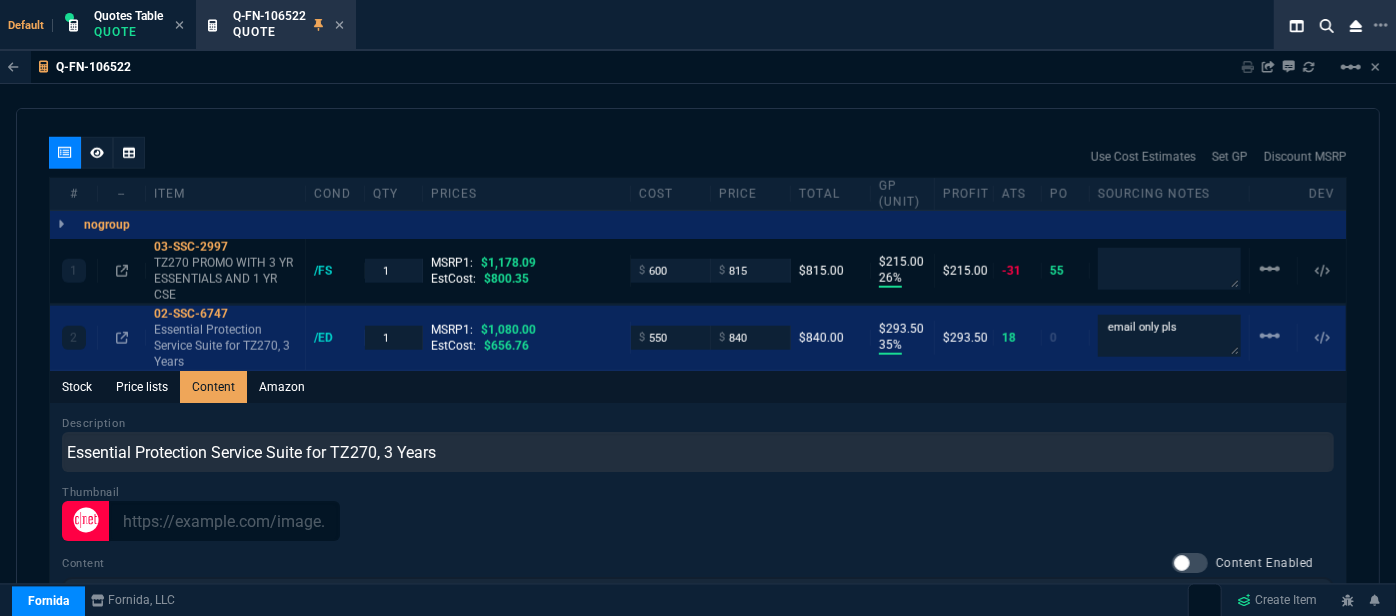 click on "Description Essential Protection Service Suite for TZ270, 3 Years" at bounding box center [698, 443] 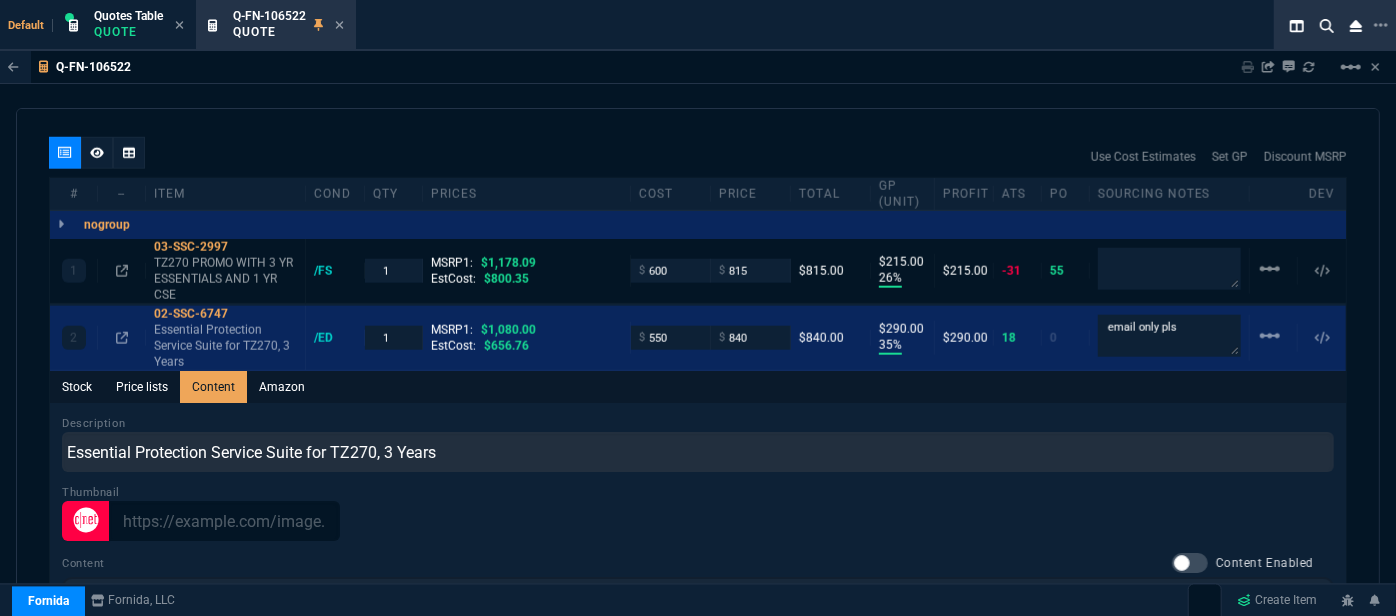 click at bounding box center (698, 521) 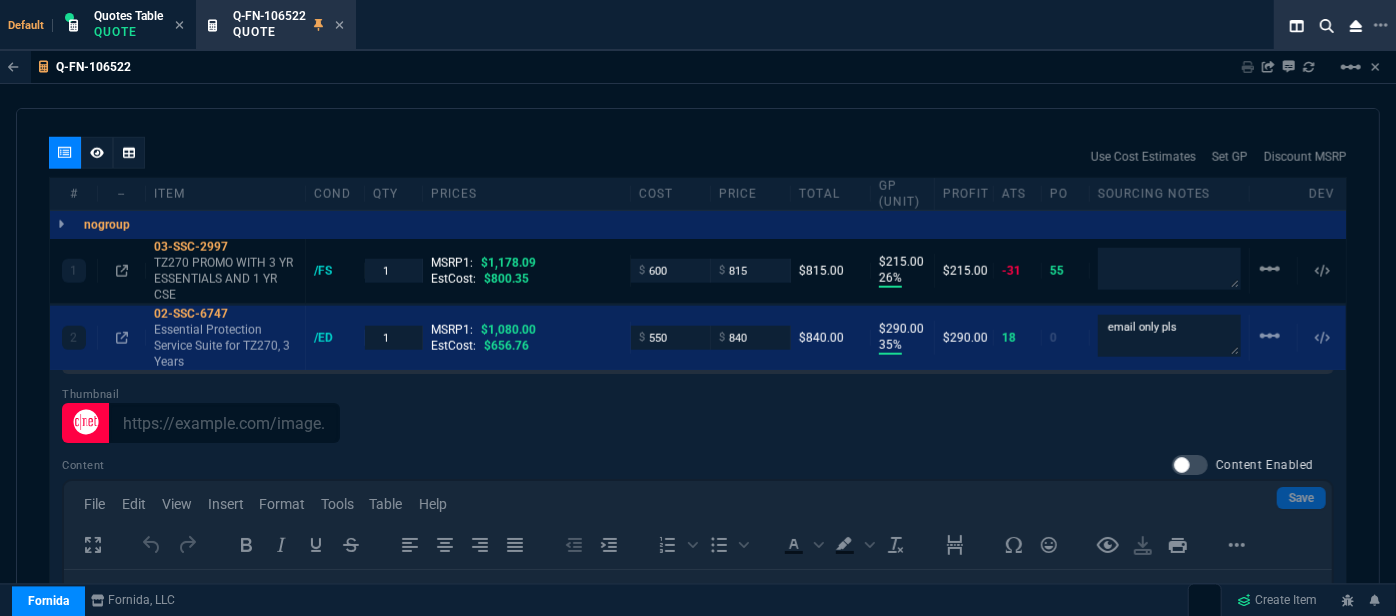 scroll, scrollTop: 186, scrollLeft: 0, axis: vertical 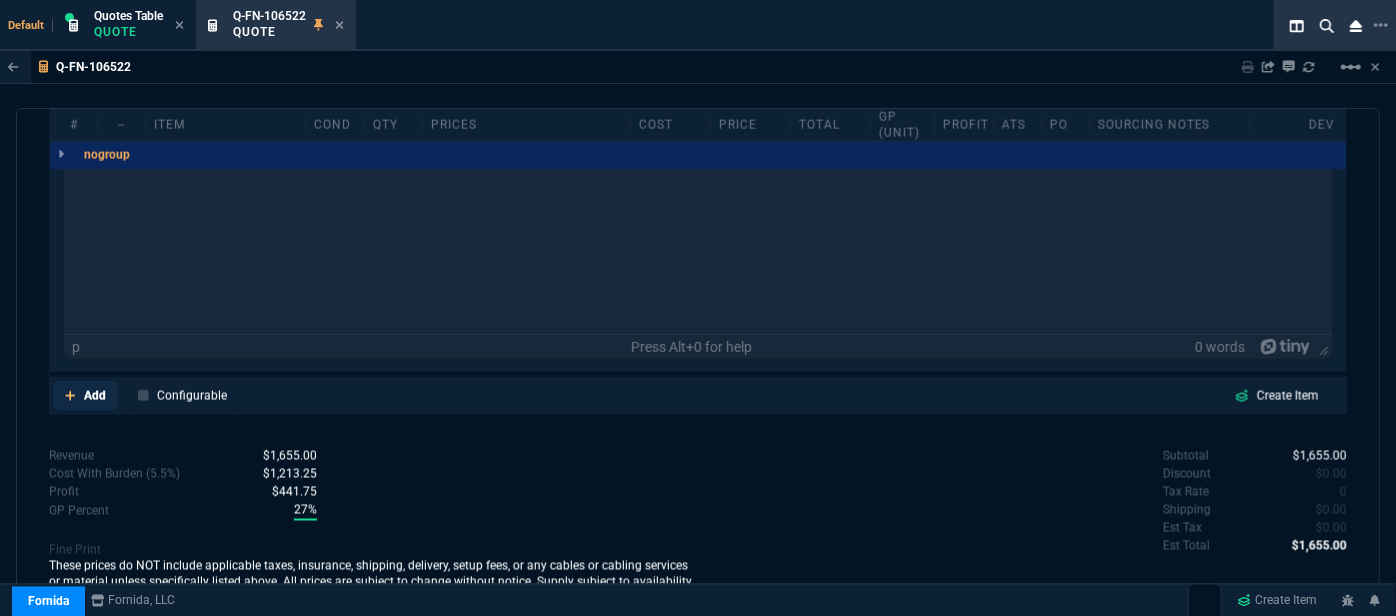 click 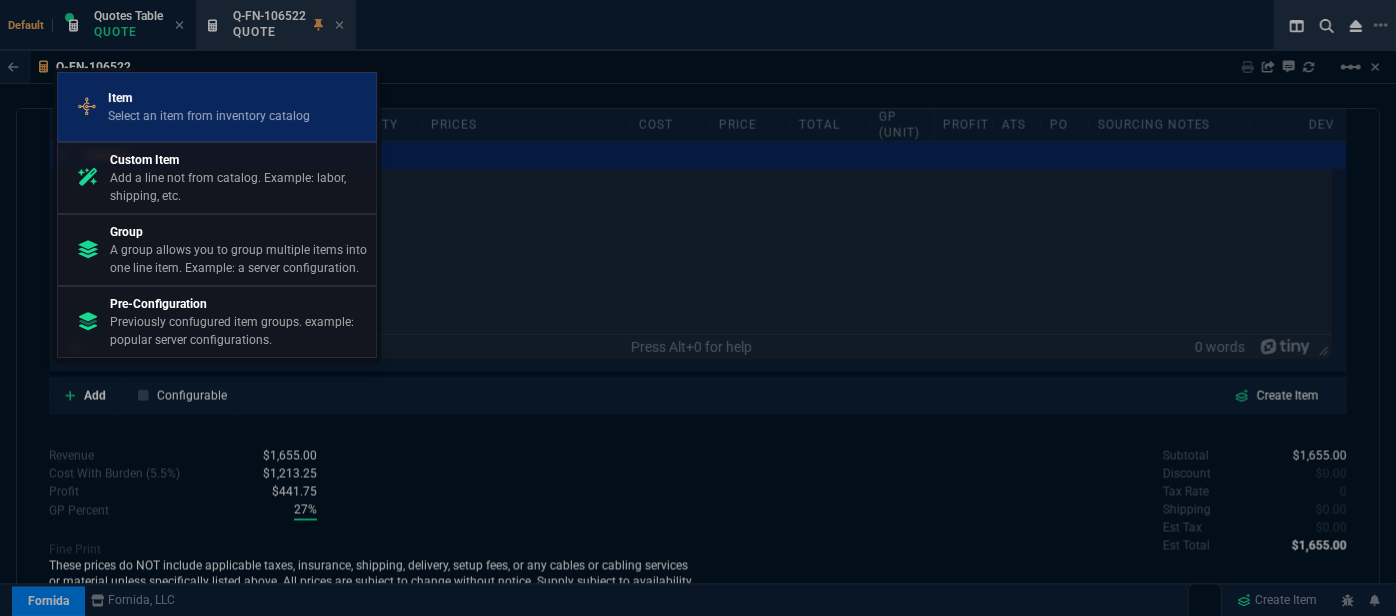 click on "Select an item from inventory catalog" at bounding box center (209, 116) 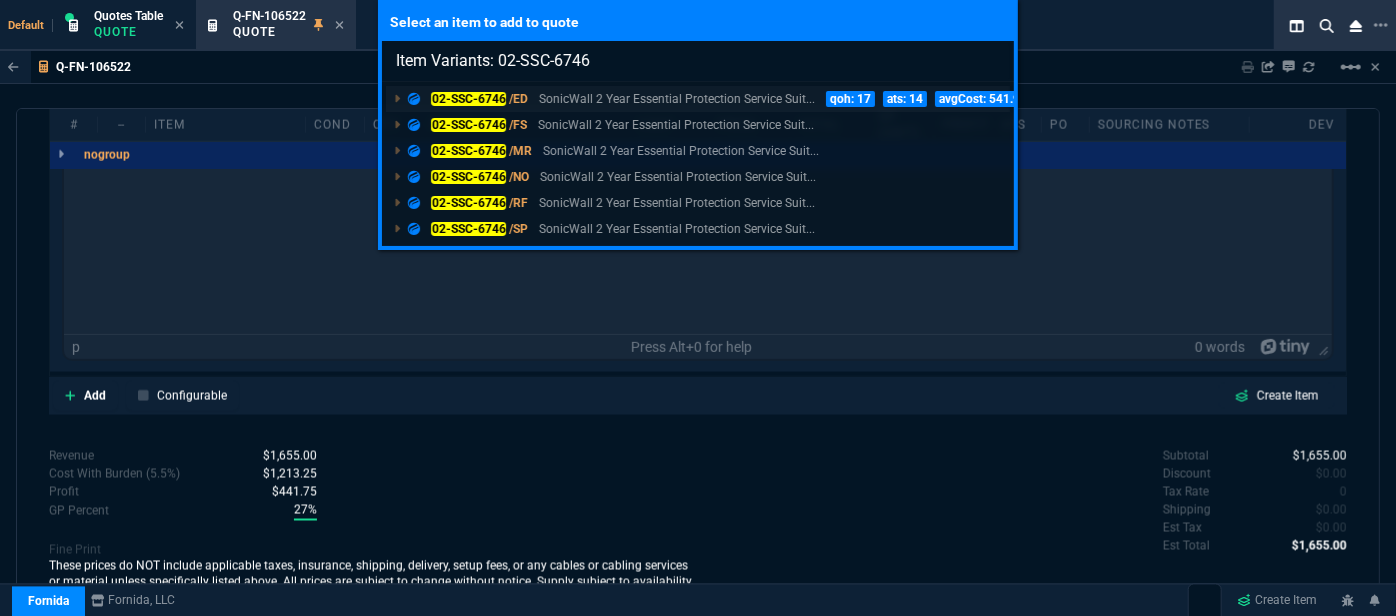 type on "Item Variants: 02-SSC-6746" 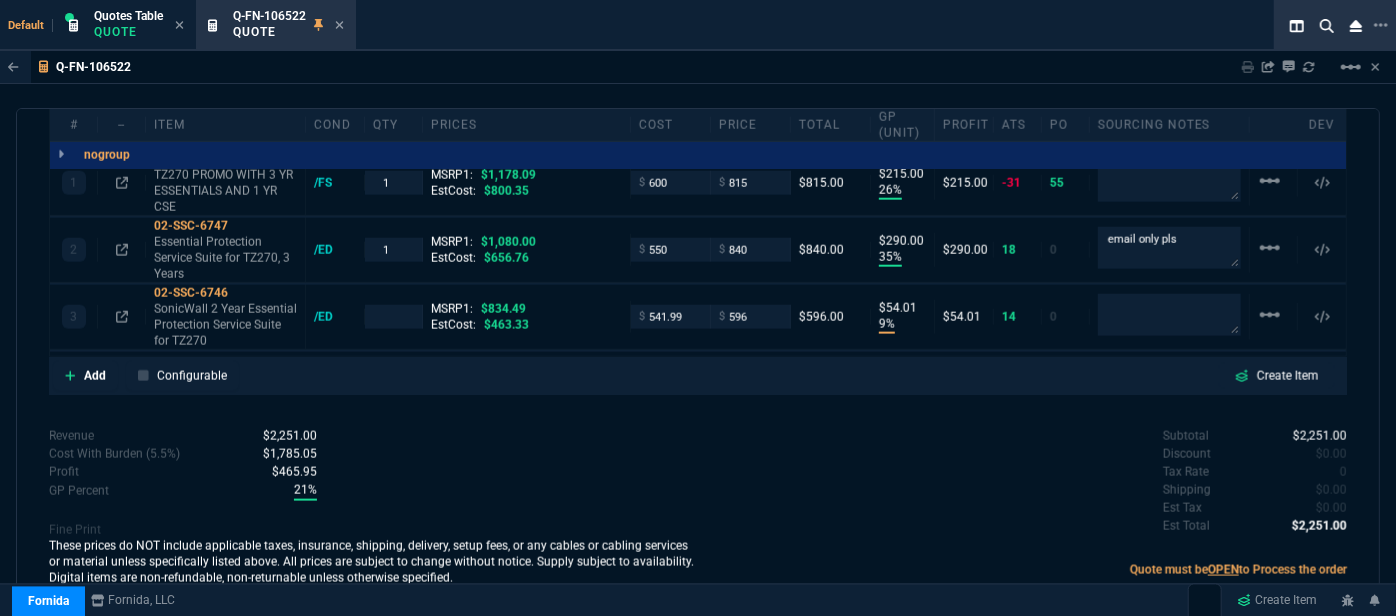 scroll, scrollTop: 1208, scrollLeft: 0, axis: vertical 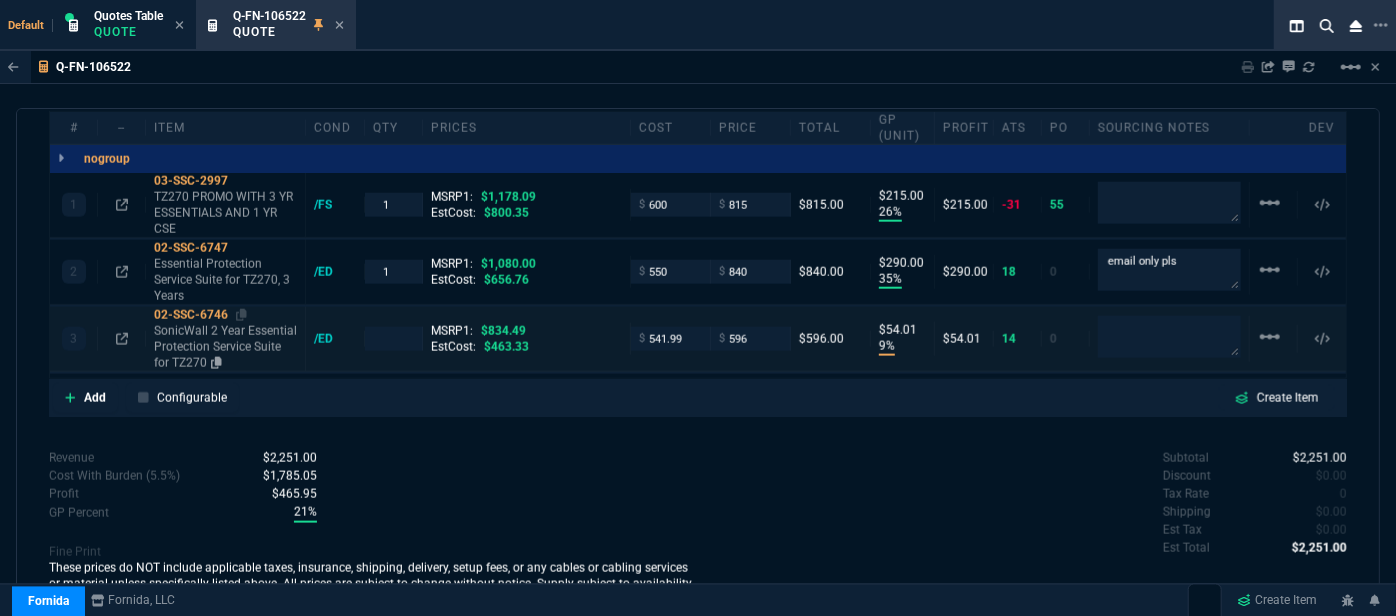 type on "26" 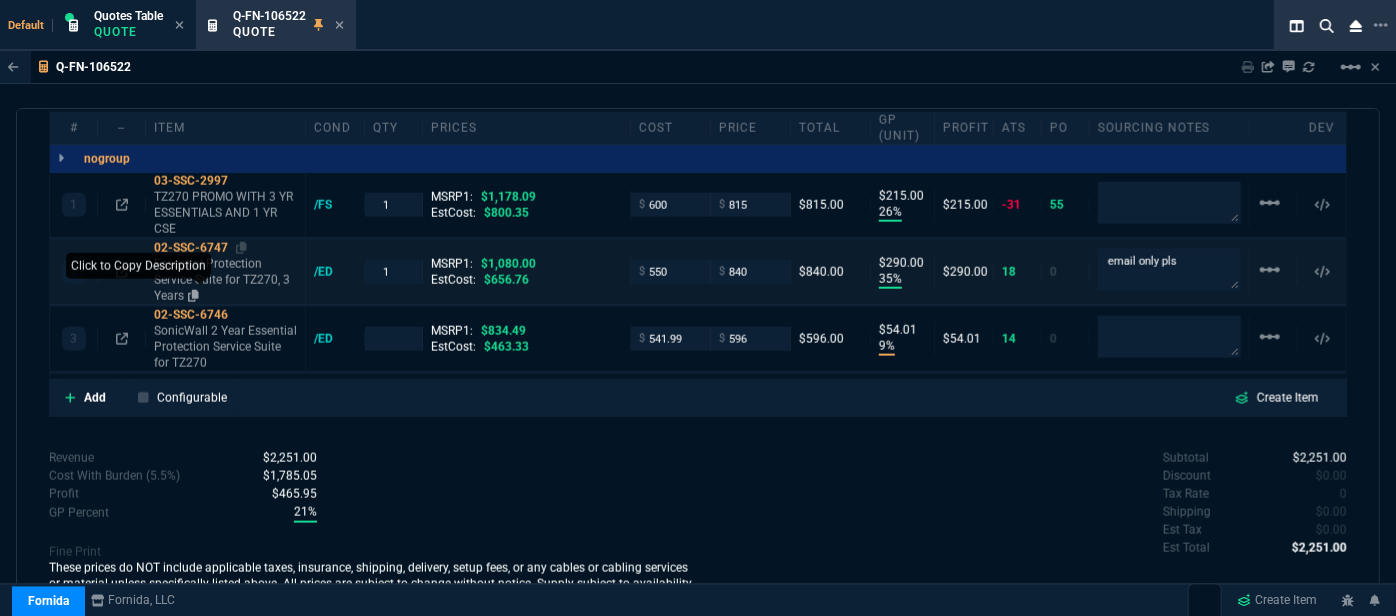 click 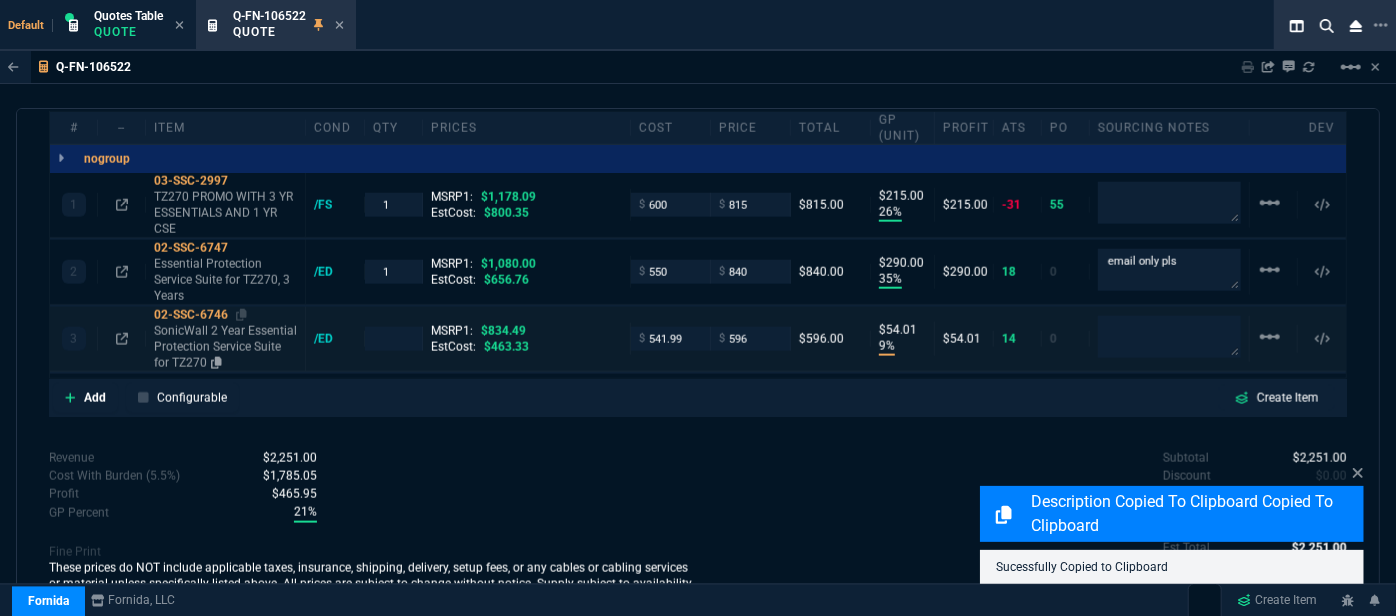 click on "SonicWall 2 Year Essential Protection Service Suite for TZ270" at bounding box center [225, 347] 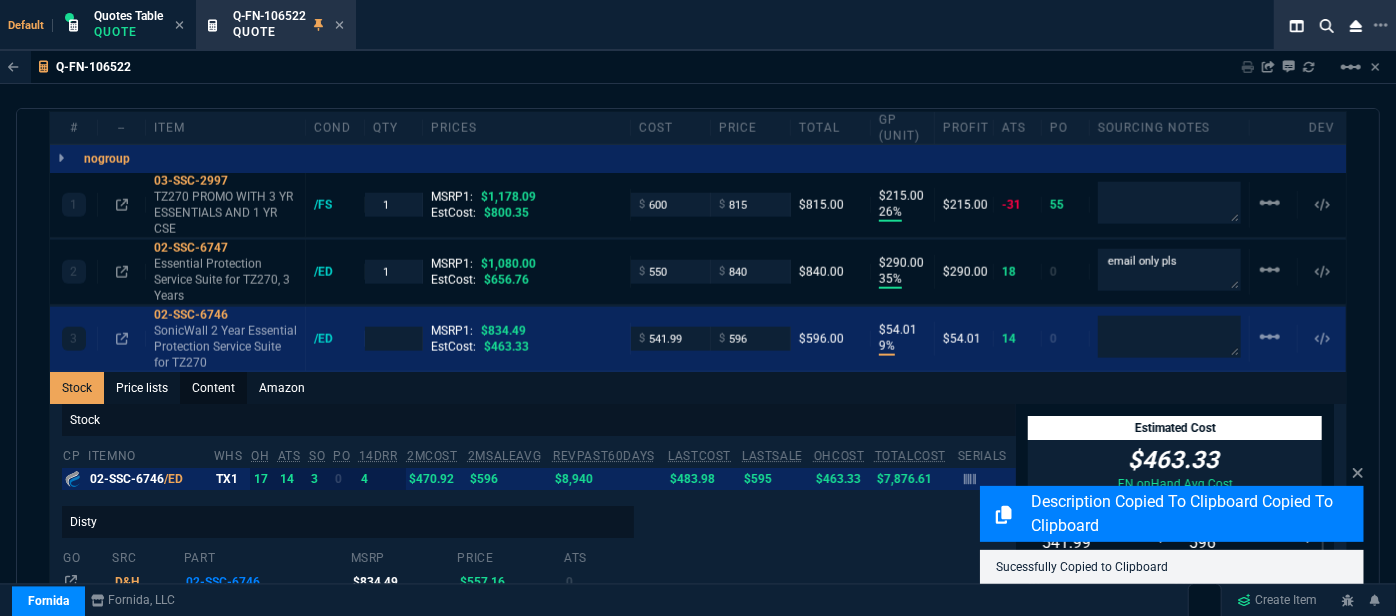 click on "Content" at bounding box center (213, 388) 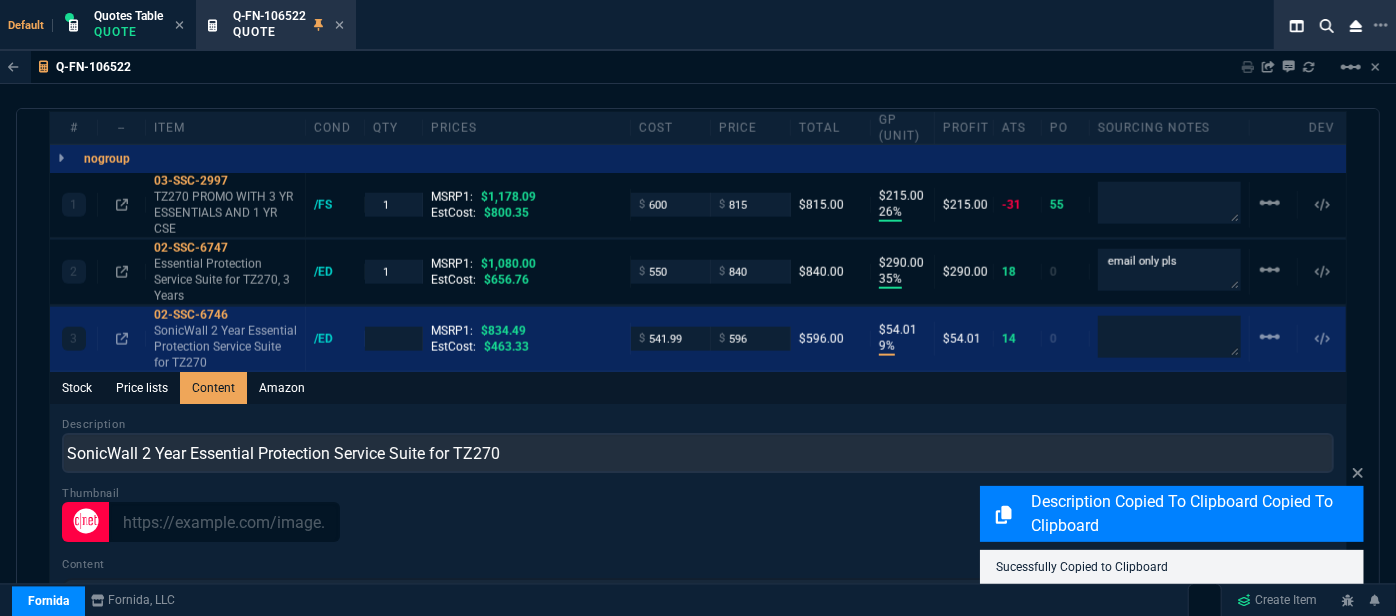 scroll, scrollTop: 0, scrollLeft: 0, axis: both 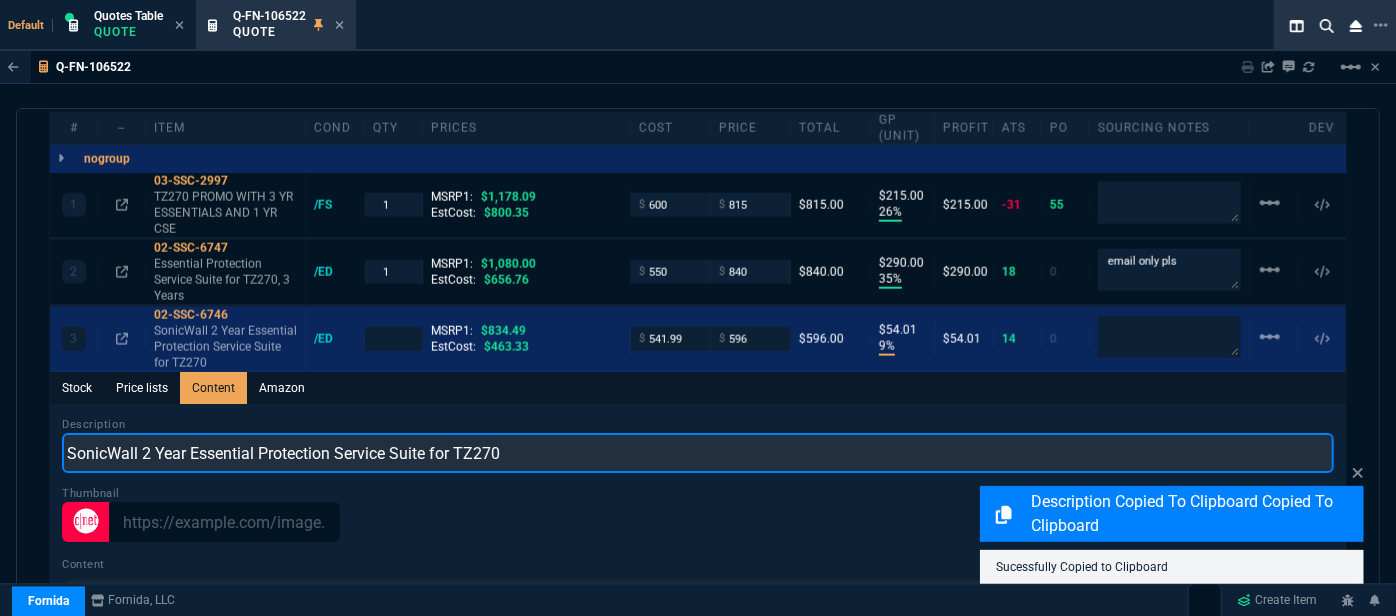 drag, startPoint x: 573, startPoint y: 435, endPoint x: 0, endPoint y: 437, distance: 573.0035 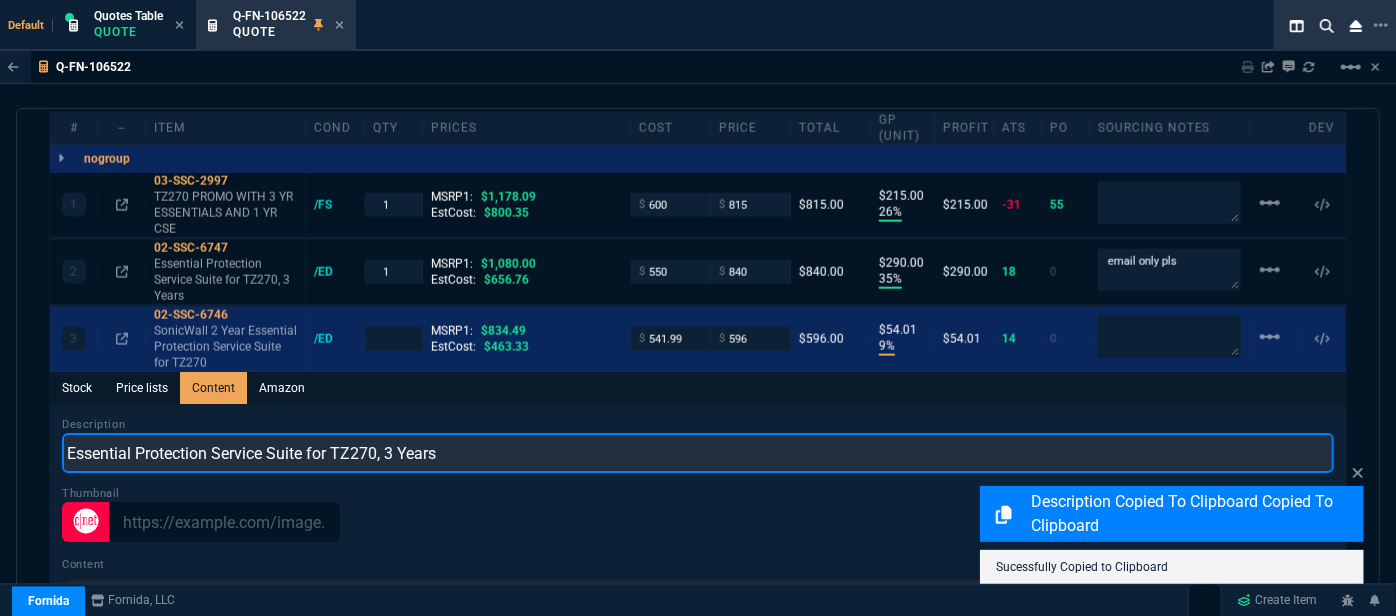 click on "Essential Protection Service Suite for TZ270, 3 Years" at bounding box center (698, 453) 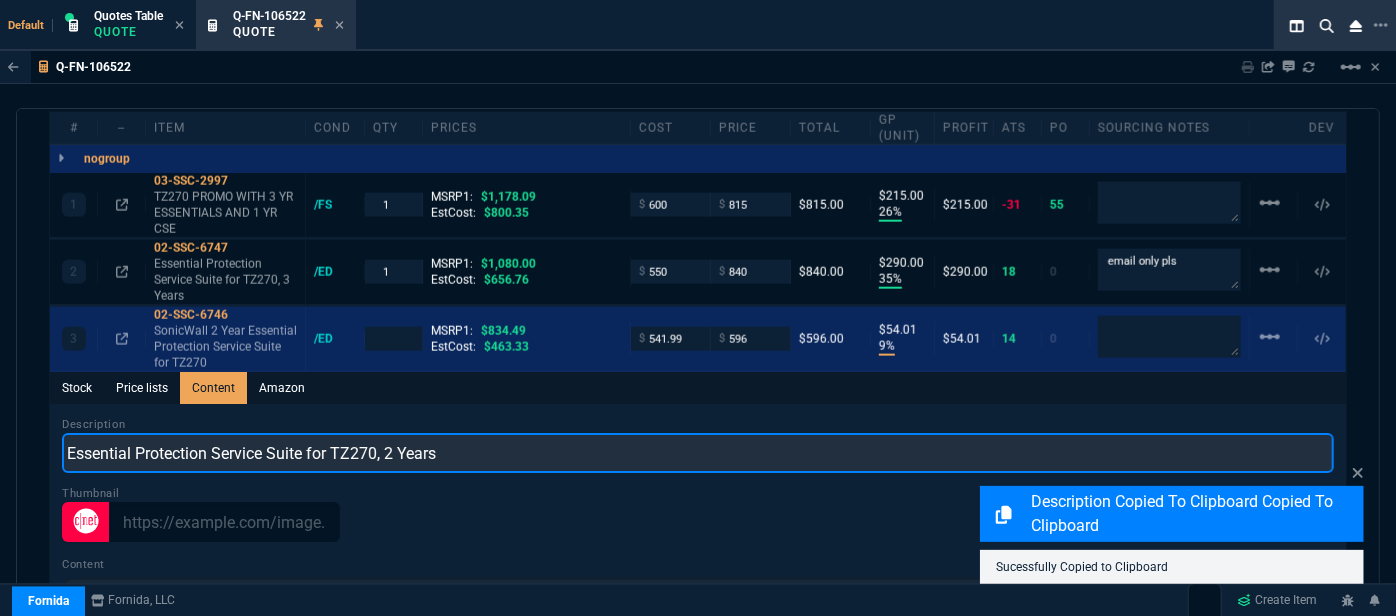type on "Essential Protection Service Suite for TZ270, 2 Years" 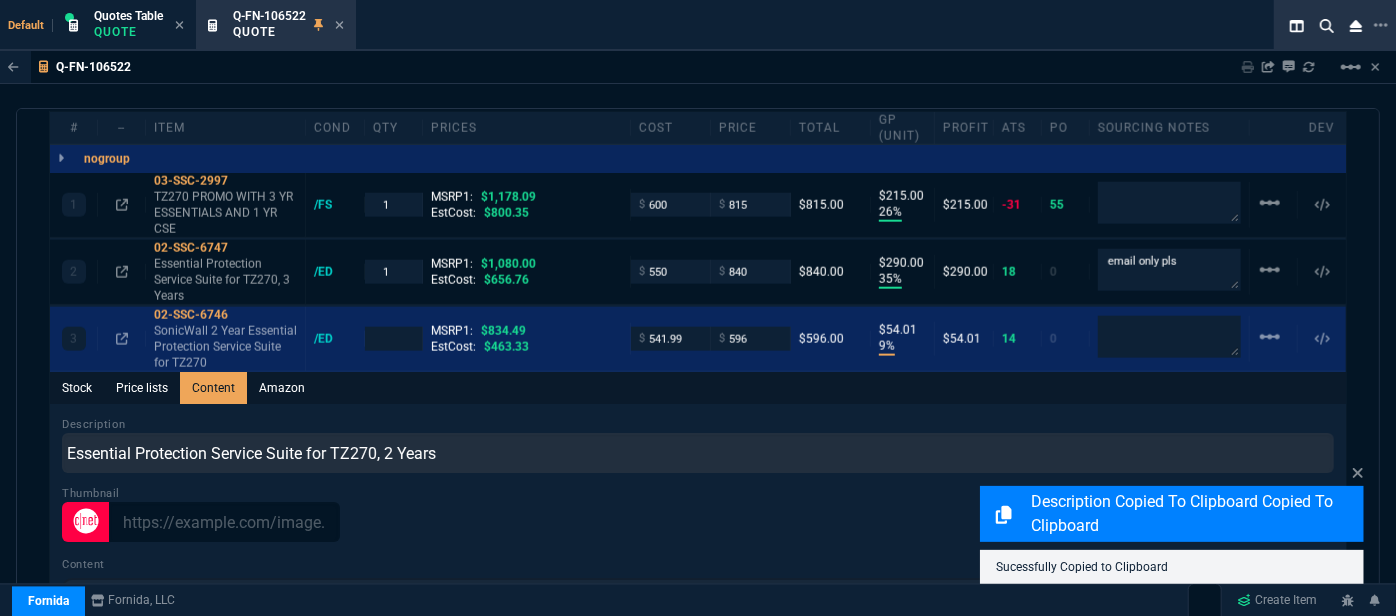 click on "Stock Price lists Content Amazon" at bounding box center (698, 388) 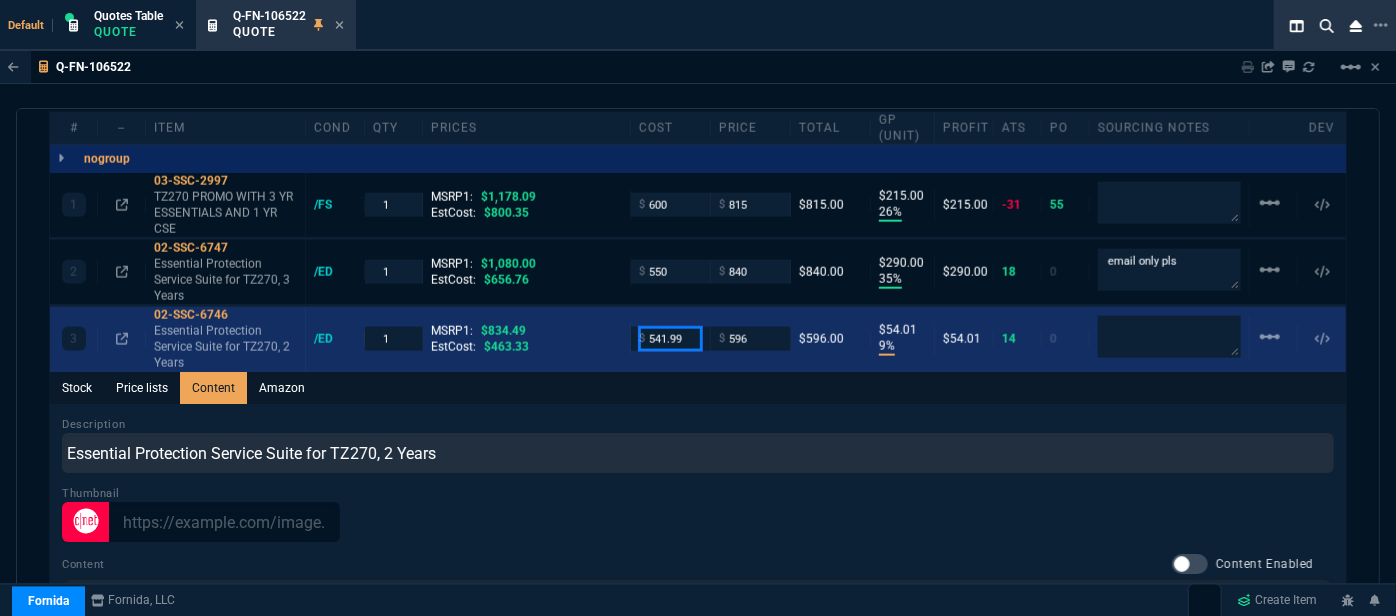 click on "541.99" at bounding box center (670, 338) 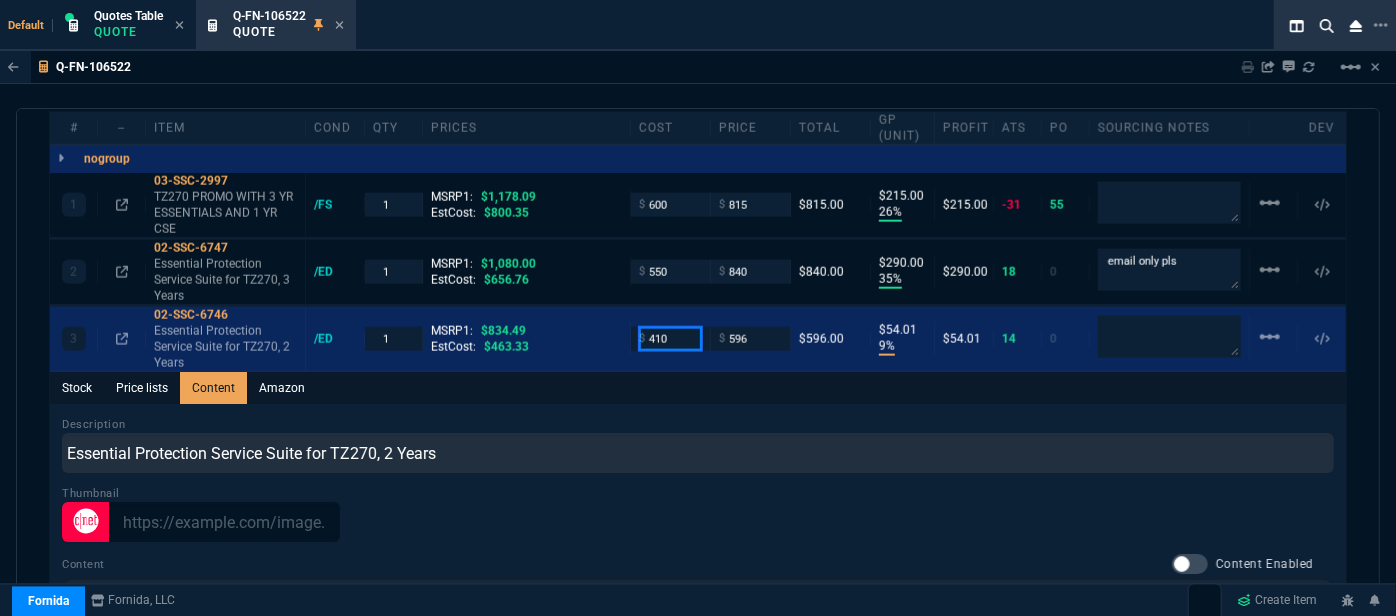 type on "410" 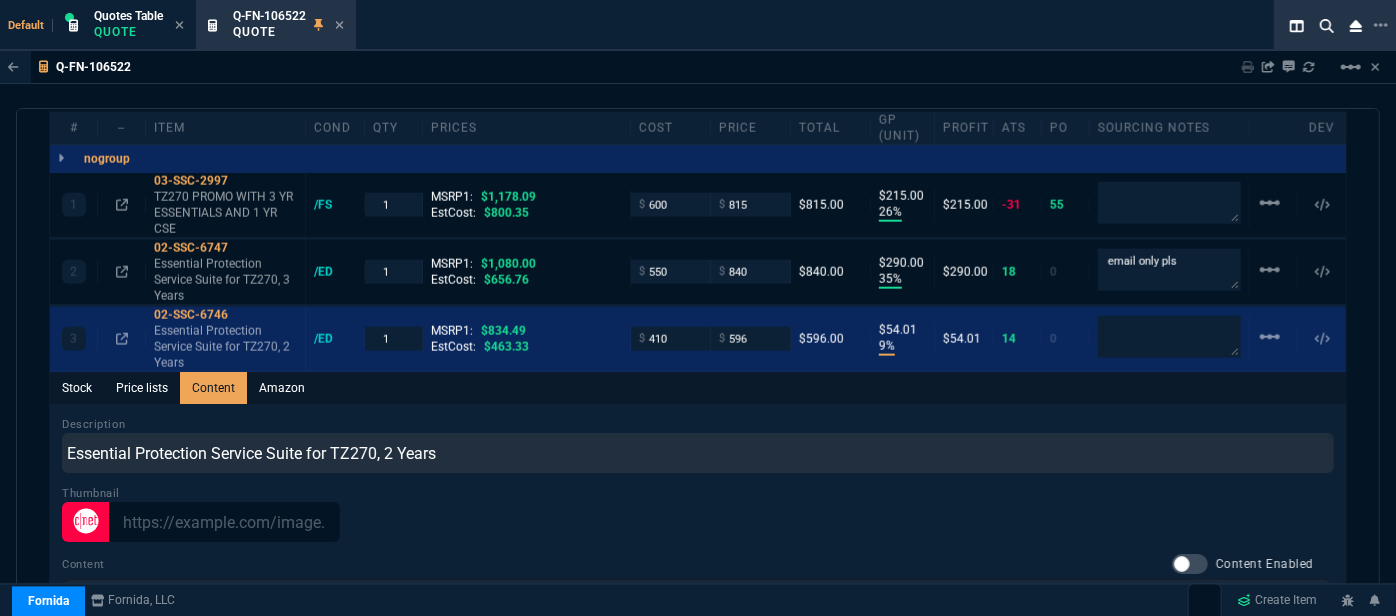 click on "Description Essential Protection Service Suite for TZ270, 2 Years Thumbnail Content Content Enabled Save File Edit View Insert Format Tools Table Help To open the popup, press Shift+Enter To open the popup, press Shift+Enter To open the popup, press Shift+Enter To open the popup, press Shift+Enter p Press Alt+0 for help 0 words" at bounding box center [698, 697] 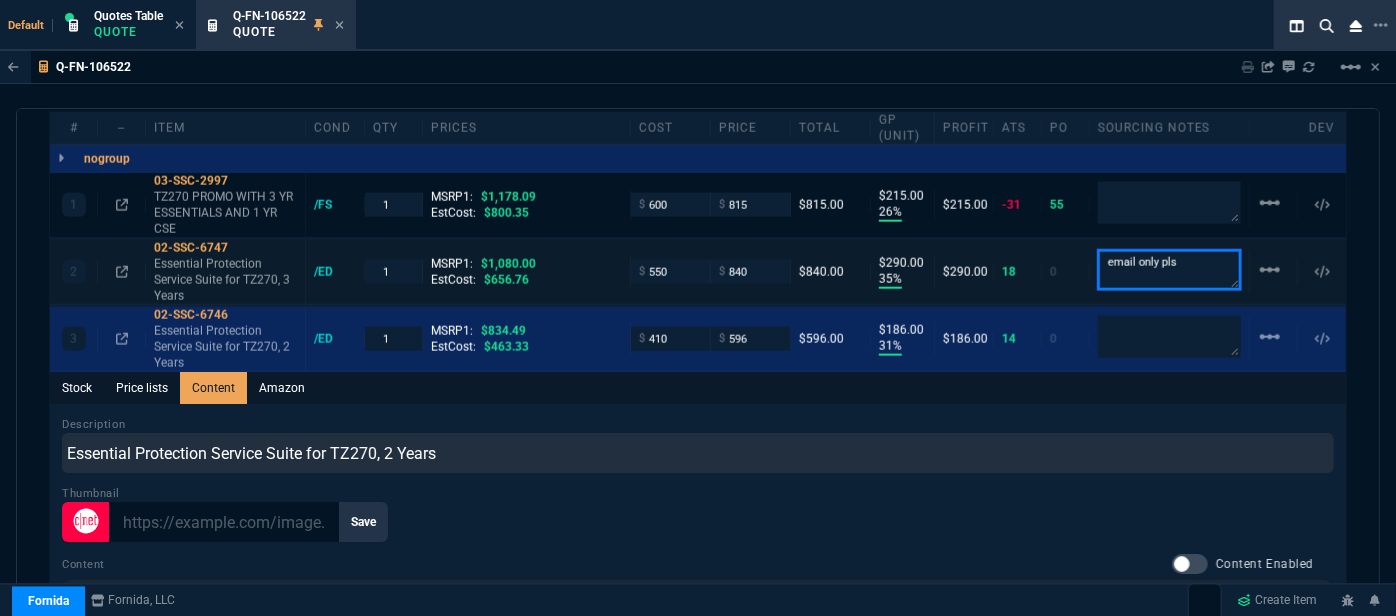 drag, startPoint x: 1180, startPoint y: 252, endPoint x: 1068, endPoint y: 254, distance: 112.01785 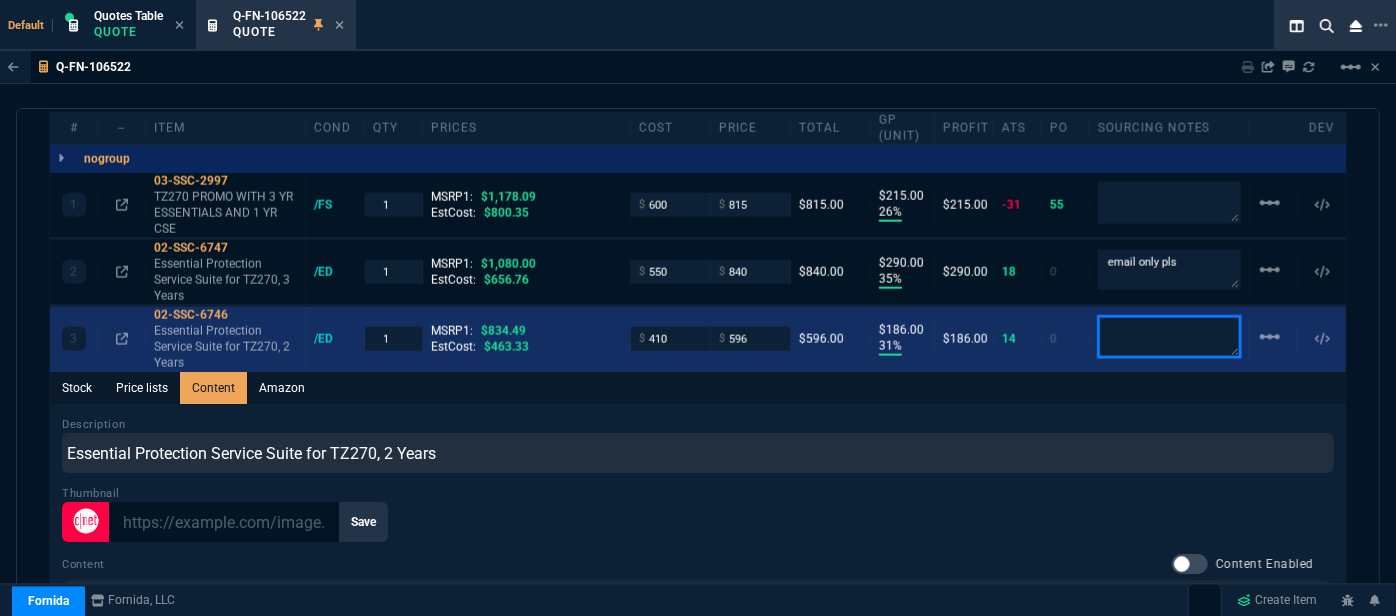 click at bounding box center (1169, 337) 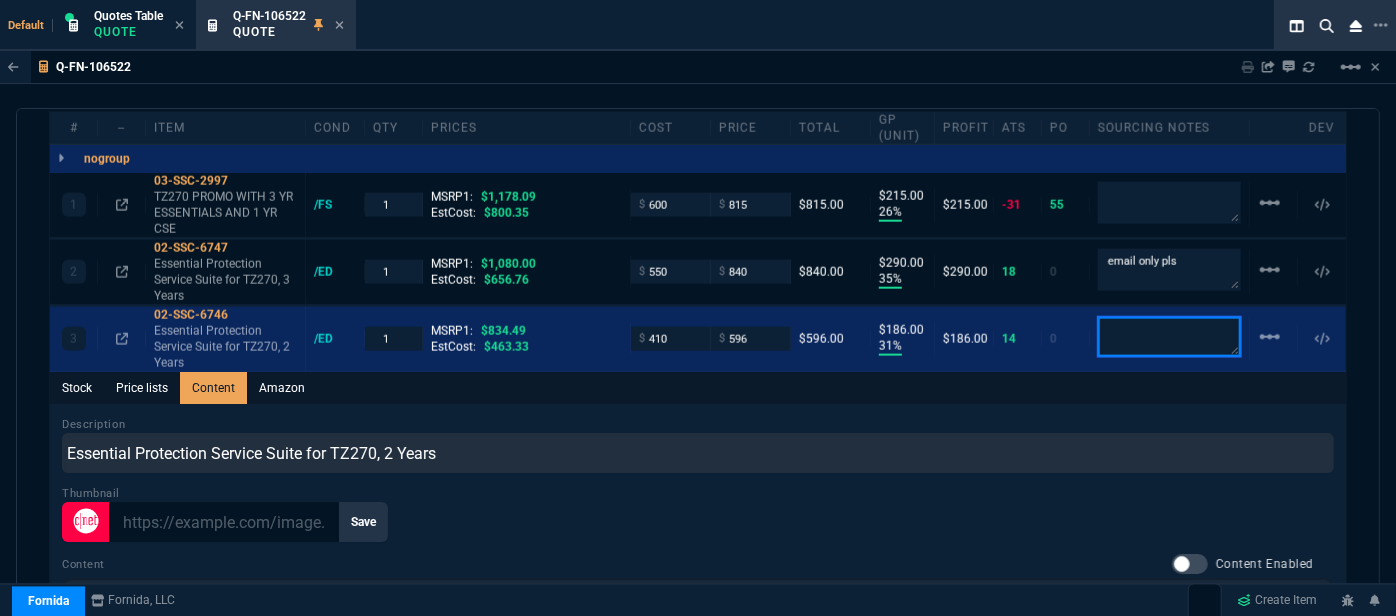 paste on "email only pls" 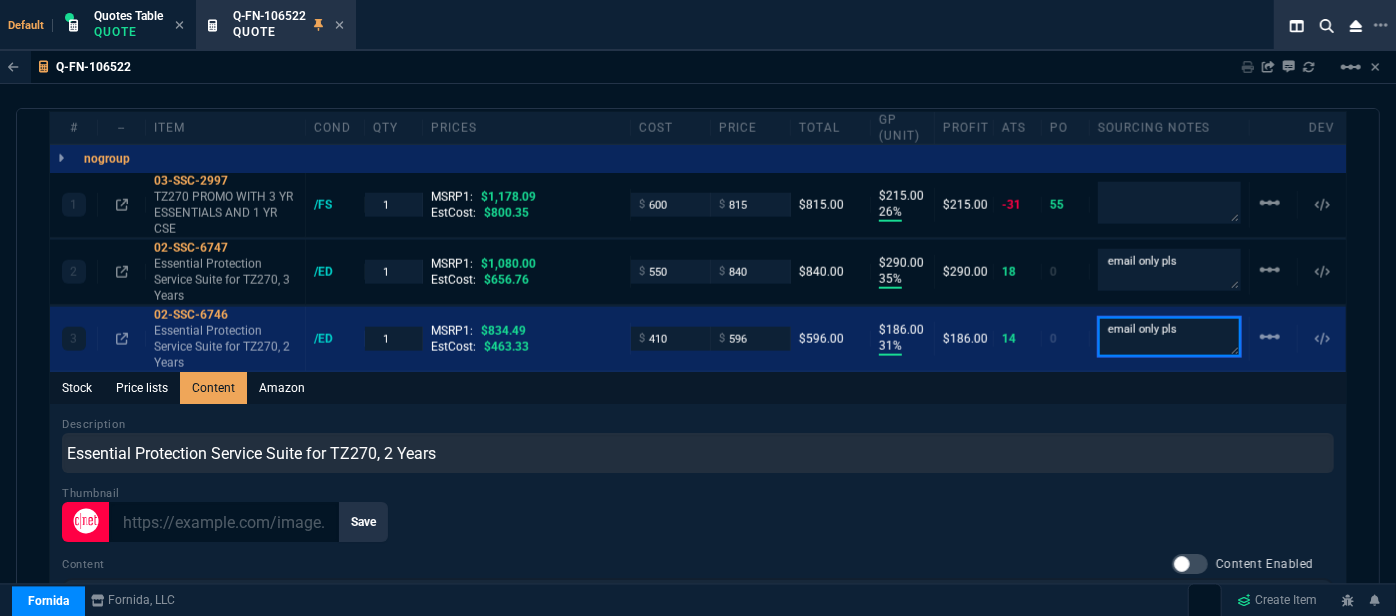 type on "email only pls" 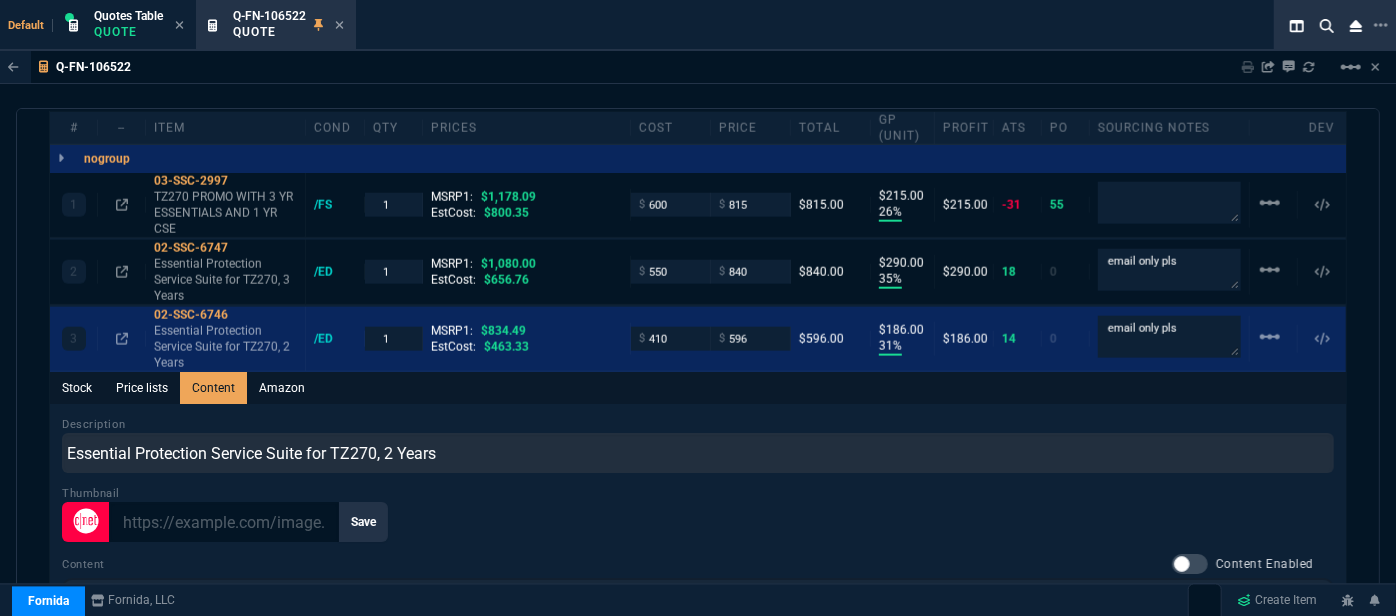 click on "Description Essential Protection Service Suite for TZ270, 2 Years Thumbnail Save Content Content Enabled Save File Edit View Insert Format Tools Table Help To open the popup, press Shift+Enter To open the popup, press Shift+Enter To open the popup, press Shift+Enter To open the popup, press Shift+Enter p Press Alt+0 for help 0 words" at bounding box center [698, 697] 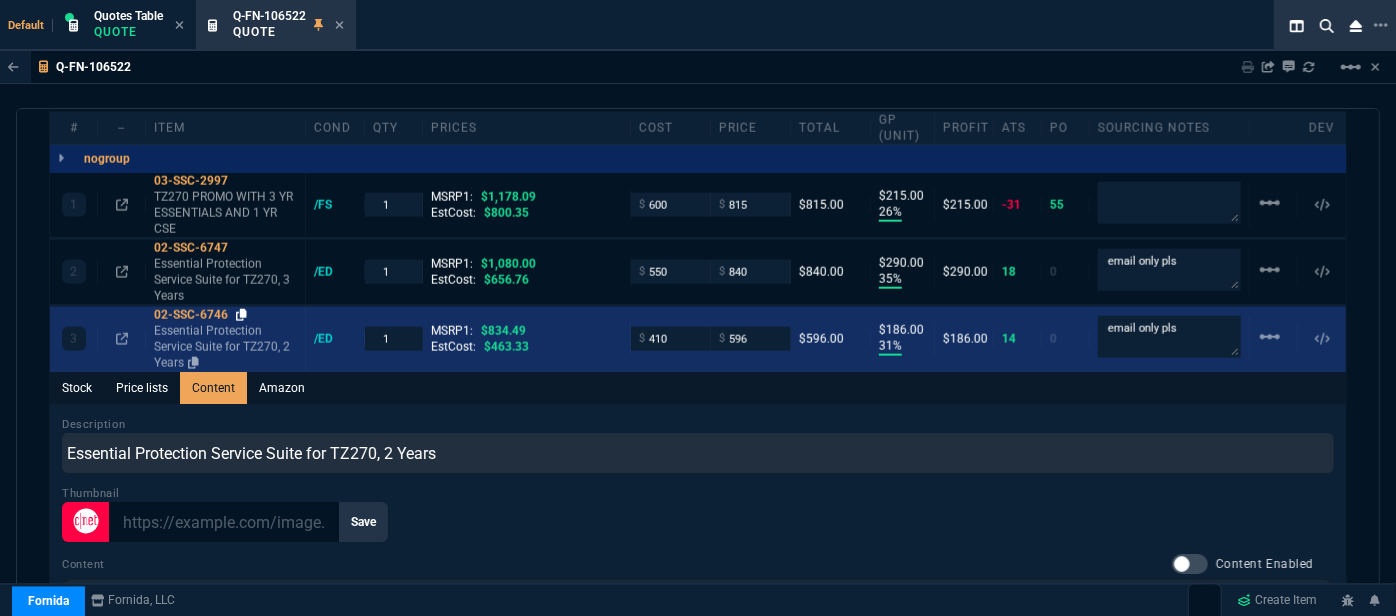 click 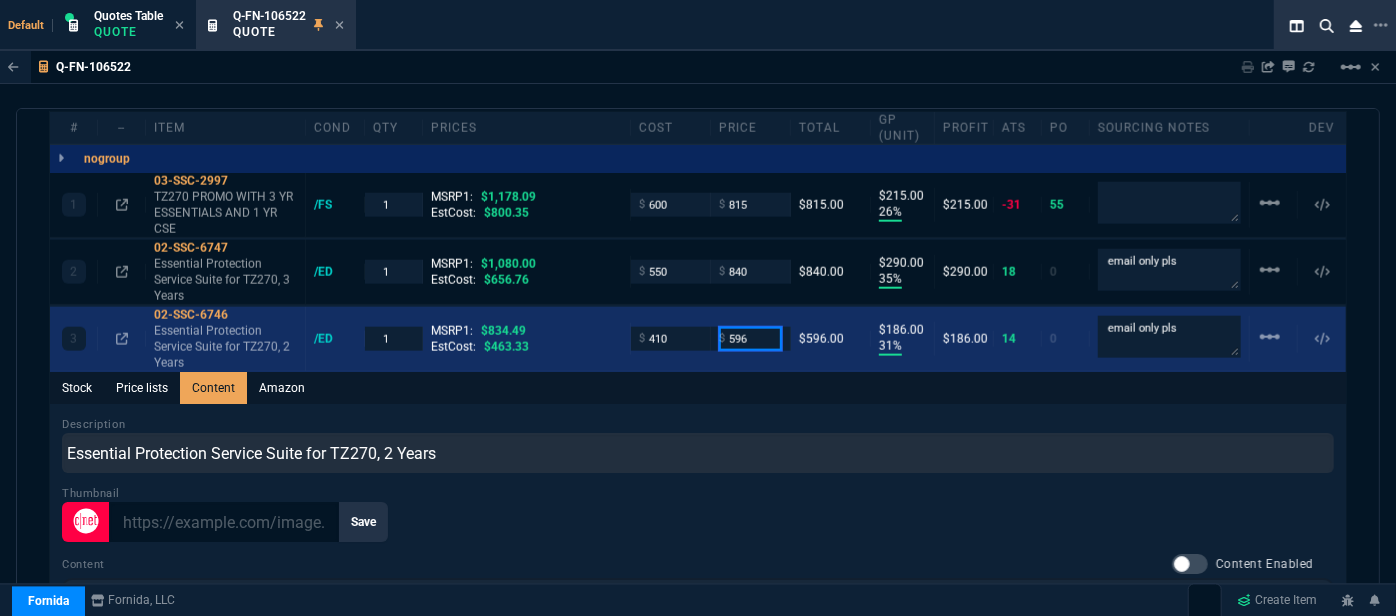 click on "596" at bounding box center (750, 338) 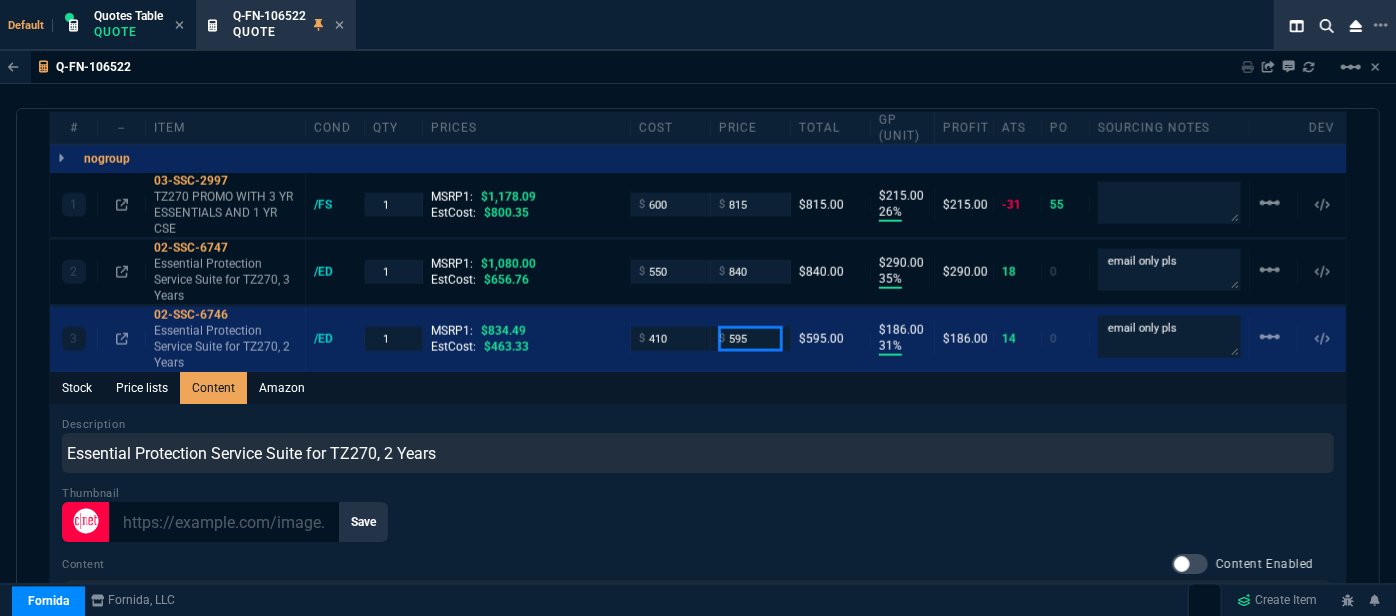 type on "595" 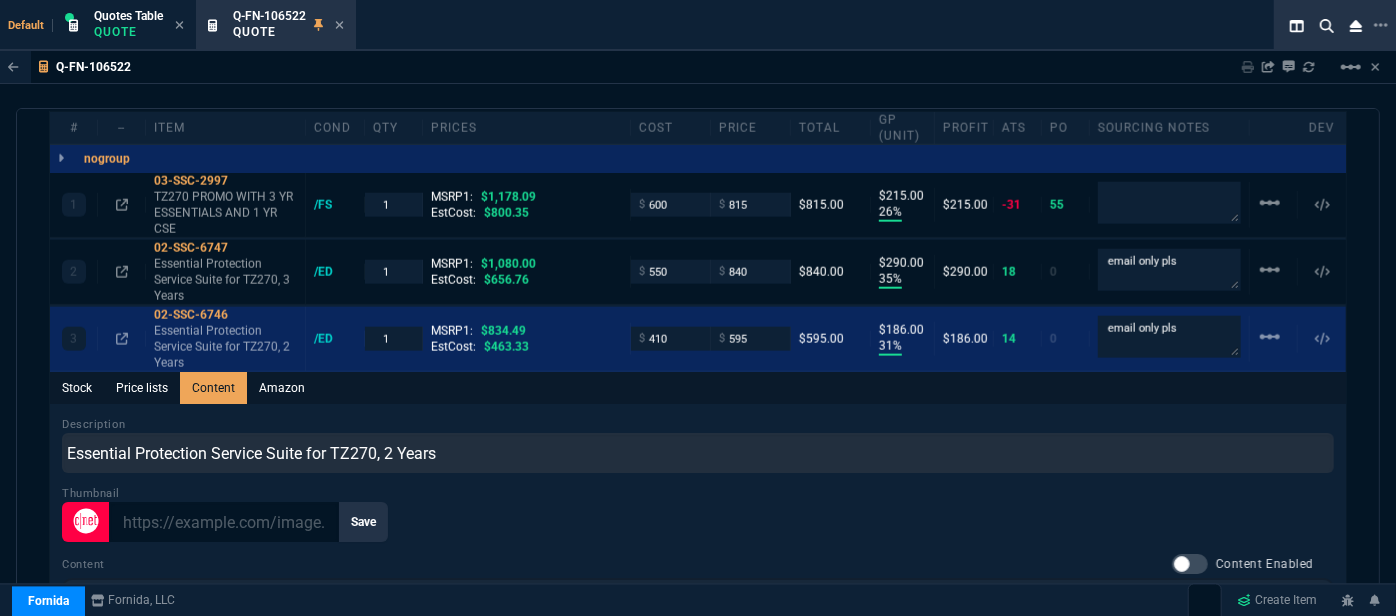 click on "Stock Price lists Content Amazon" at bounding box center (698, 388) 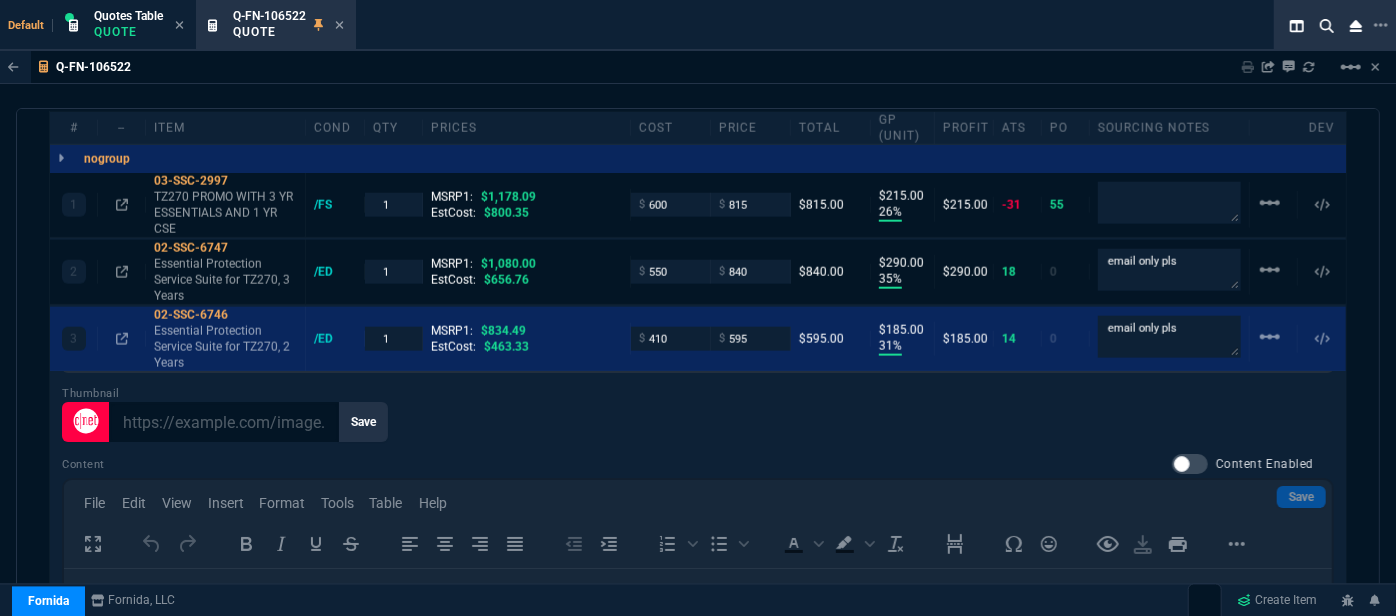 scroll, scrollTop: 186, scrollLeft: 0, axis: vertical 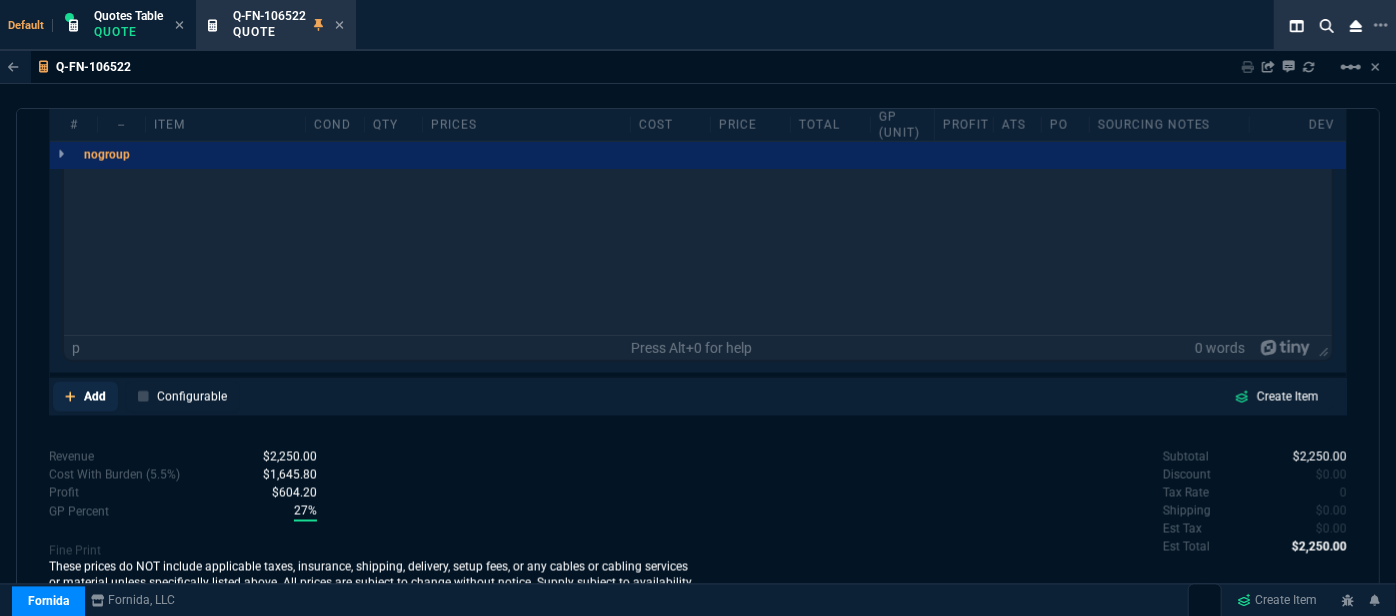 click on "Add" at bounding box center (85, 397) 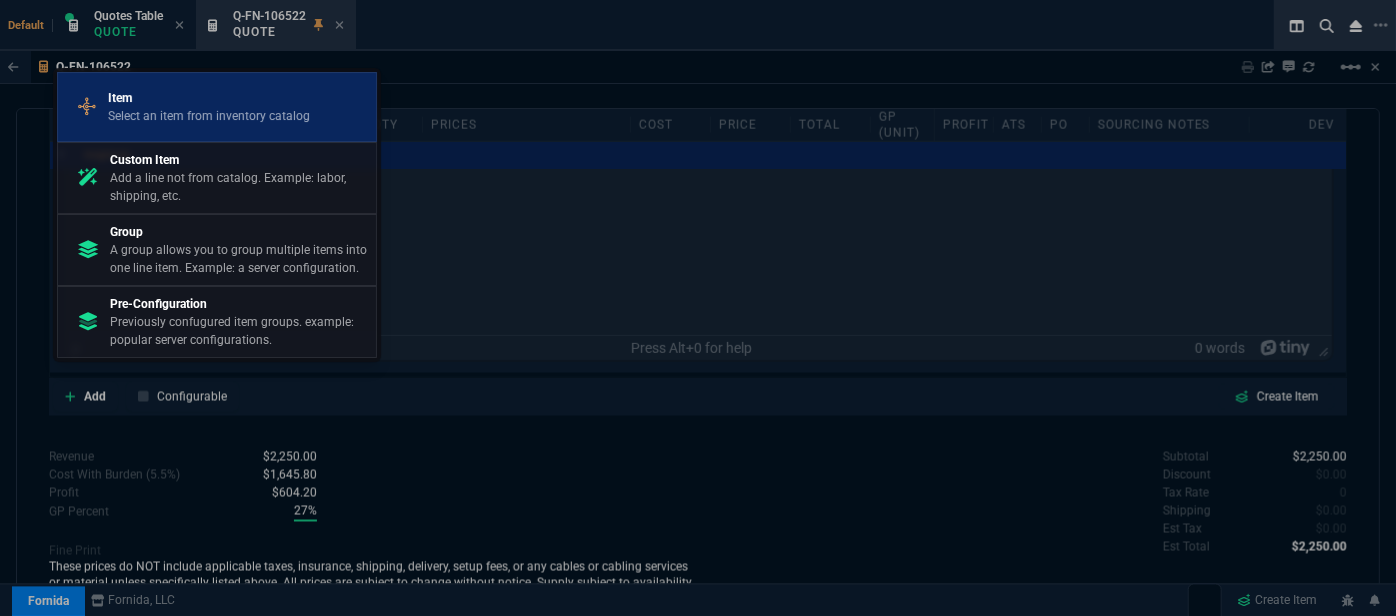click on "Select an item from inventory catalog" at bounding box center [209, 116] 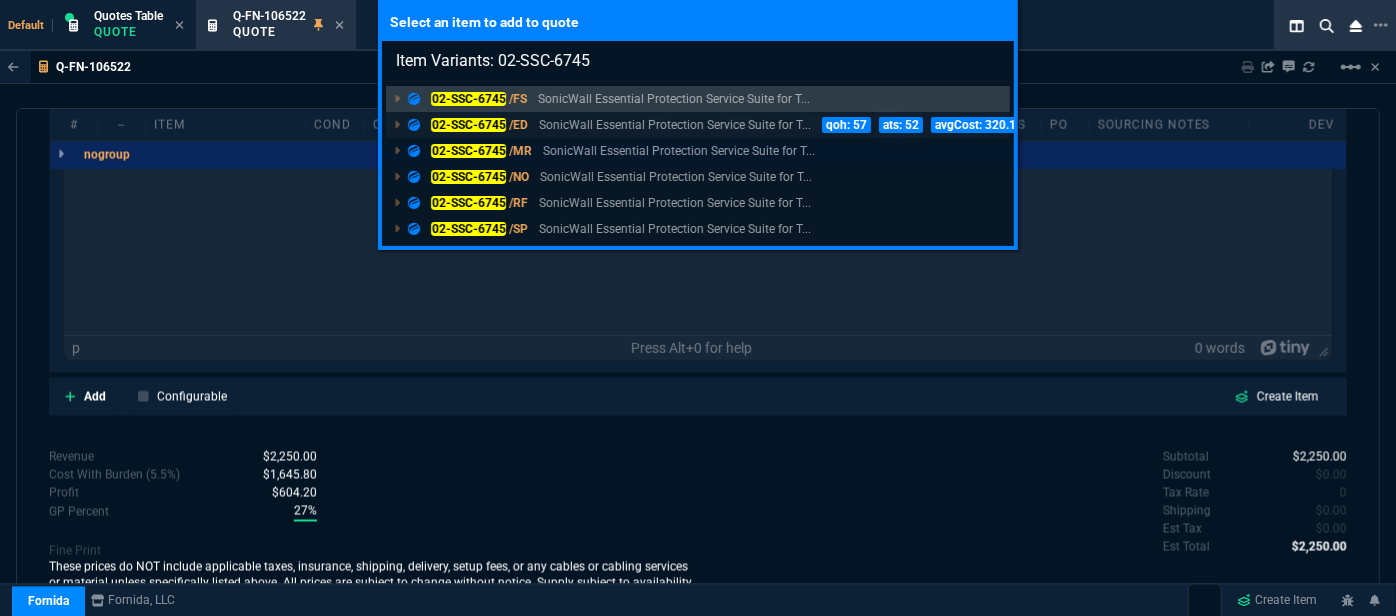 type on "Item Variants: 02-SSC-6745" 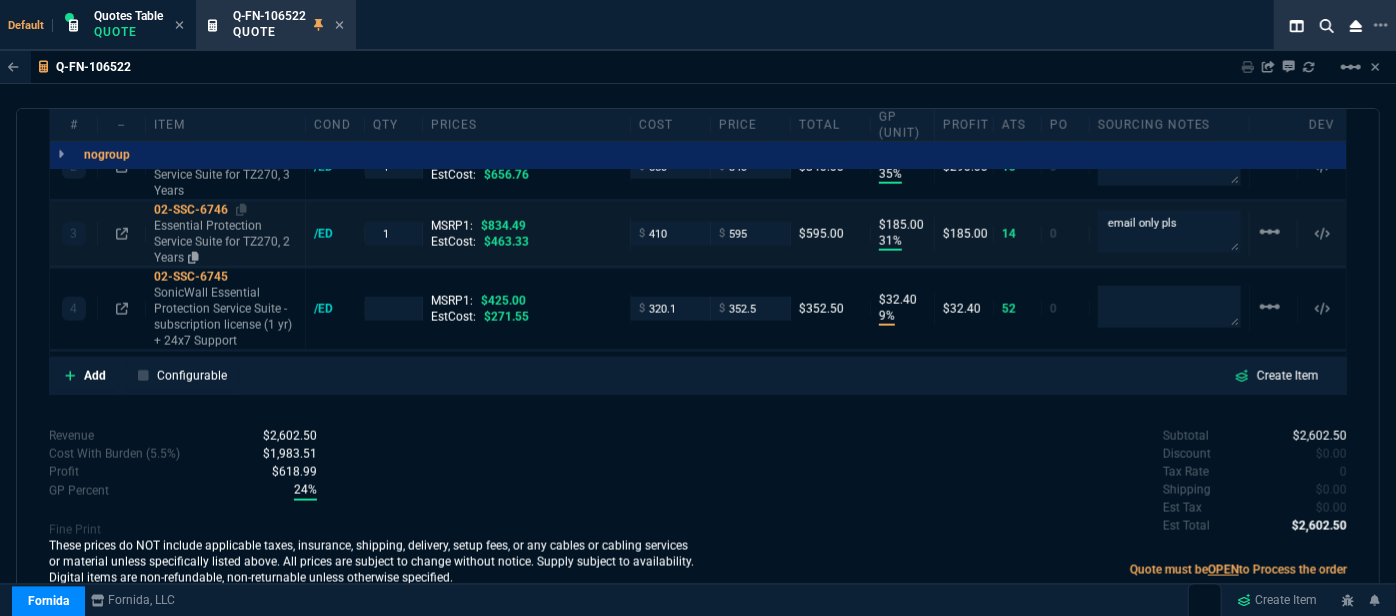 type on "26" 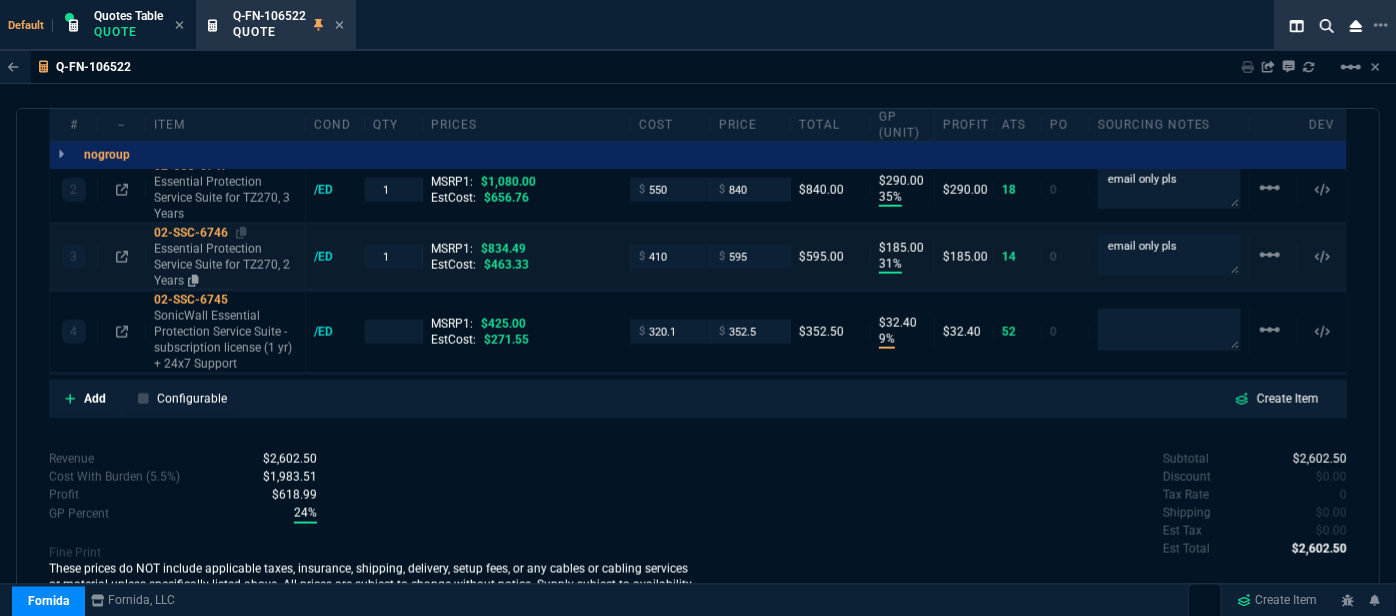 type on "31" 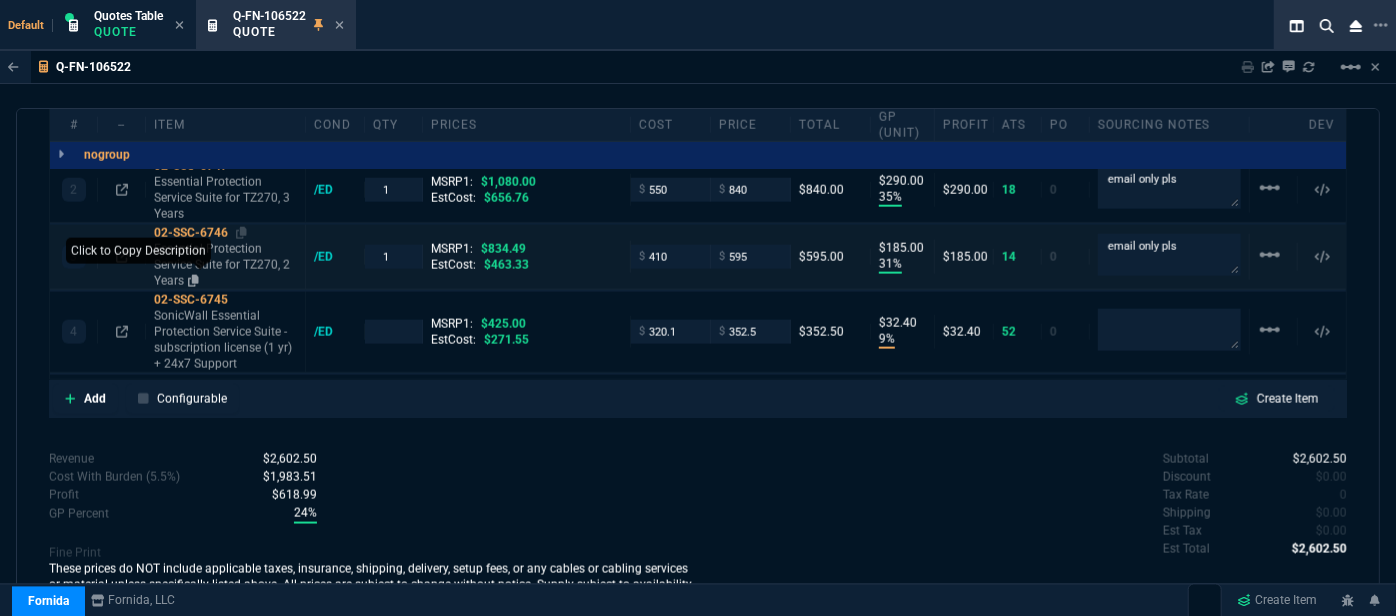 click 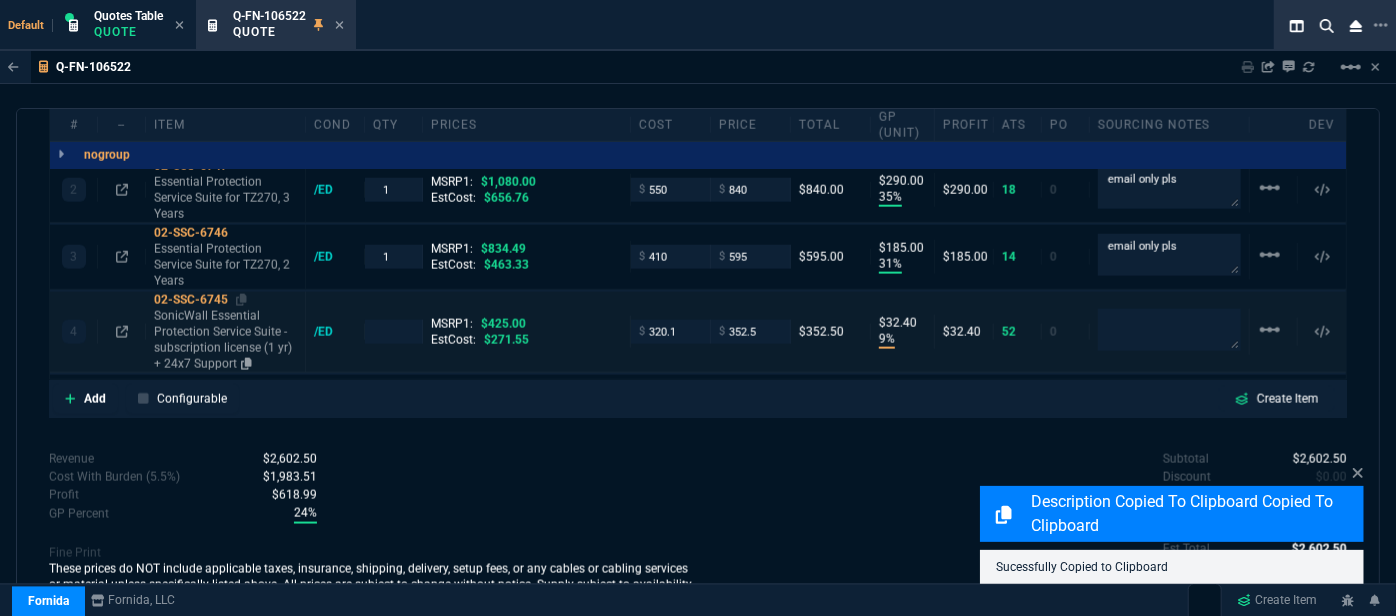 click on "SonicWall Essential Protection Service Suite - subscription license (1 yr) + 24x7 Support" at bounding box center [225, 340] 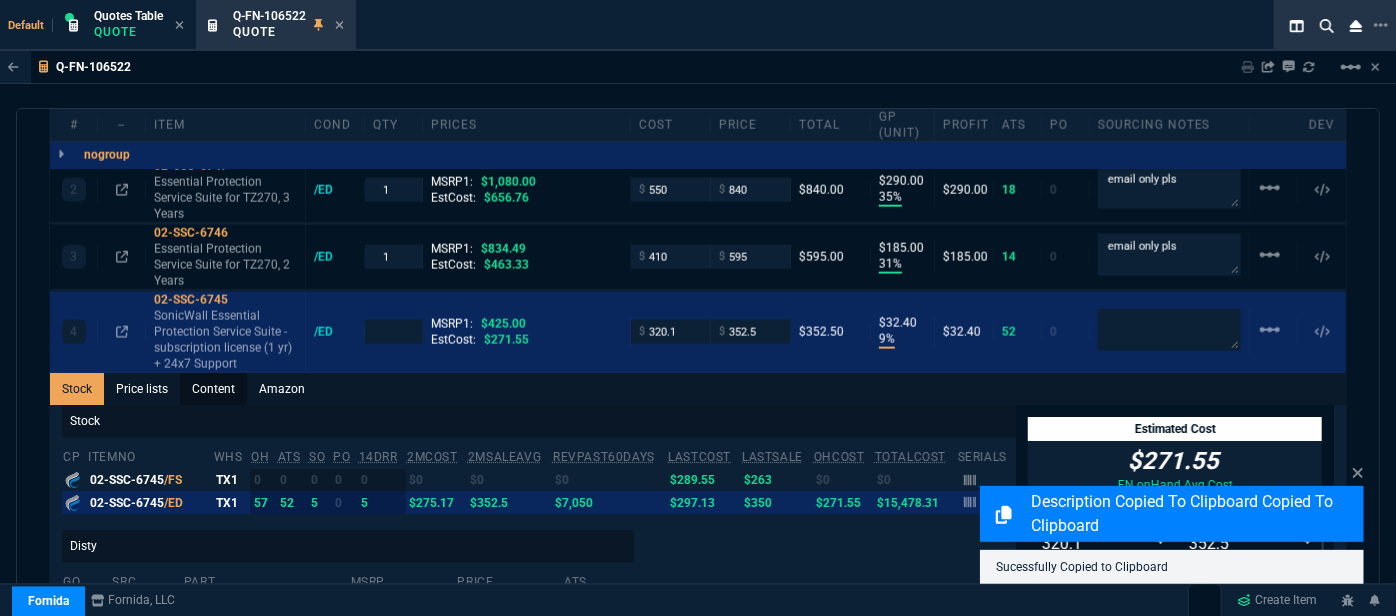 click on "Content" at bounding box center [213, 389] 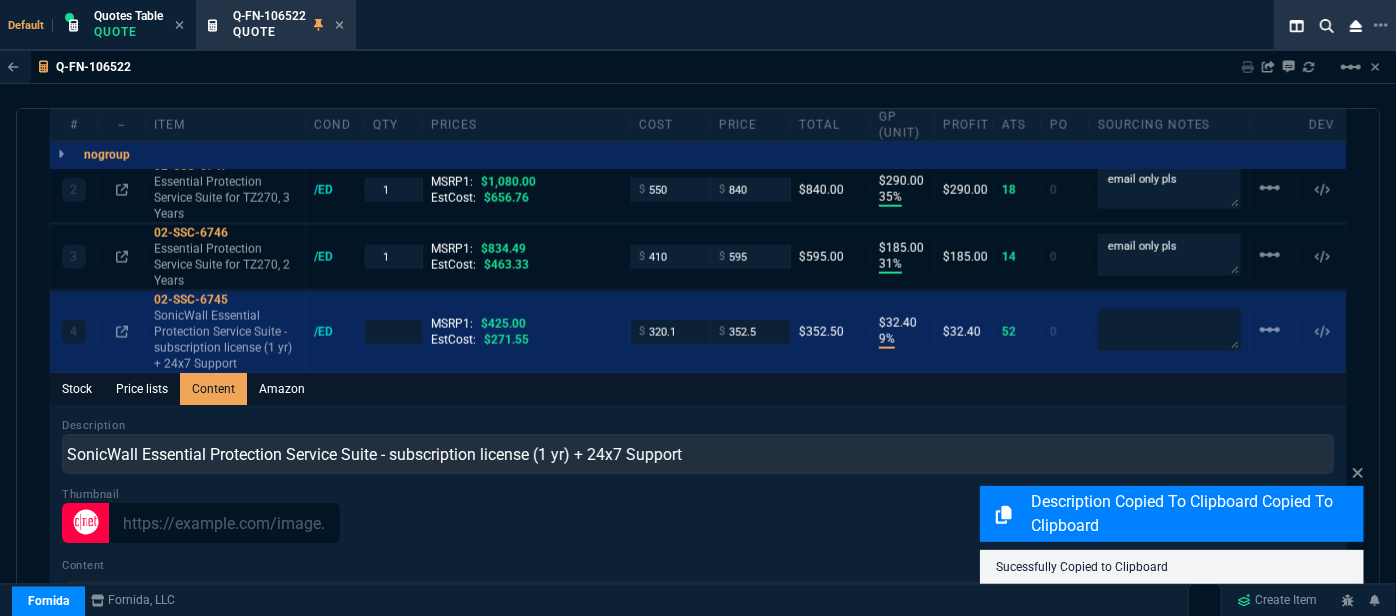scroll, scrollTop: 0, scrollLeft: 0, axis: both 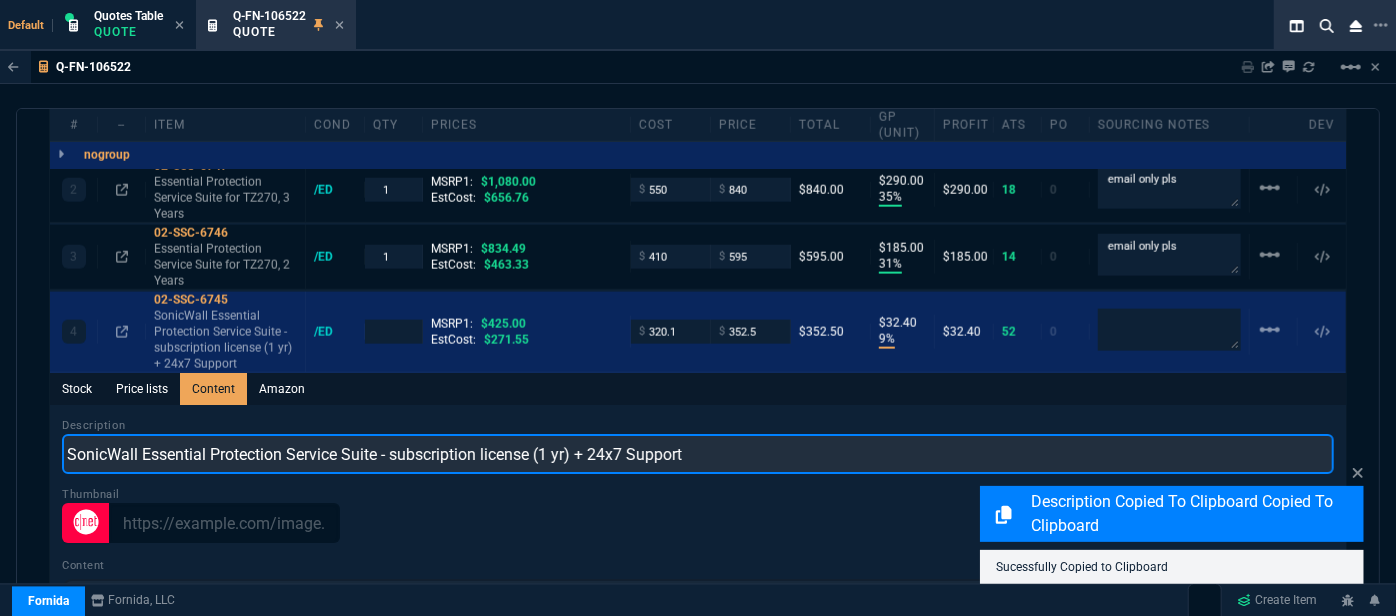 drag, startPoint x: 741, startPoint y: 426, endPoint x: 23, endPoint y: 403, distance: 718.3683 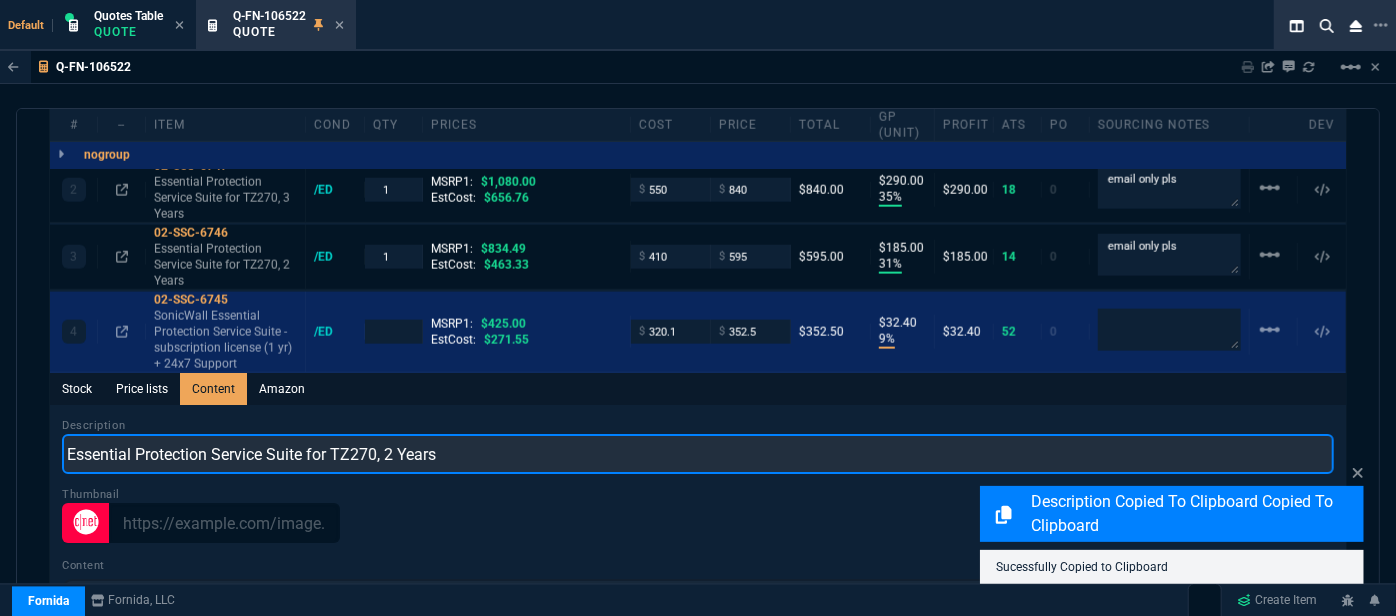 click on "Essential Protection Service Suite for TZ270, 2 Years" at bounding box center (698, 454) 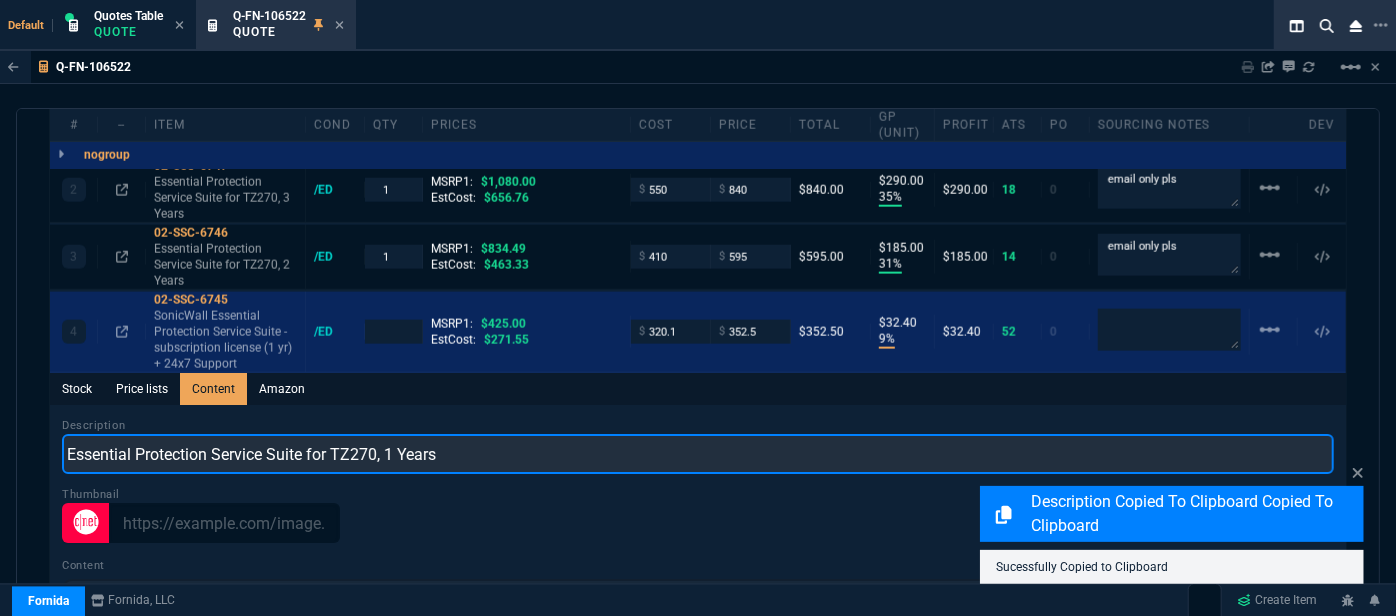 click on "Essential Protection Service Suite for TZ270, 1 Years" at bounding box center (698, 454) 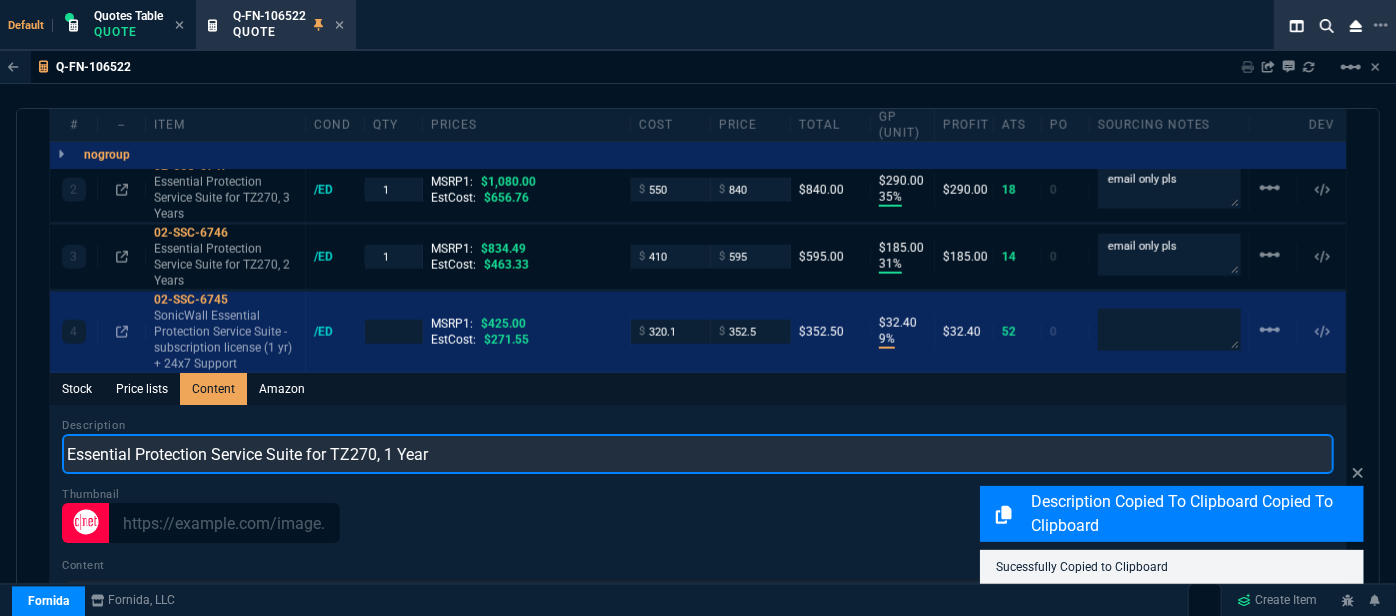 type on "Essential Protection Service Suite for TZ270, 1 Year" 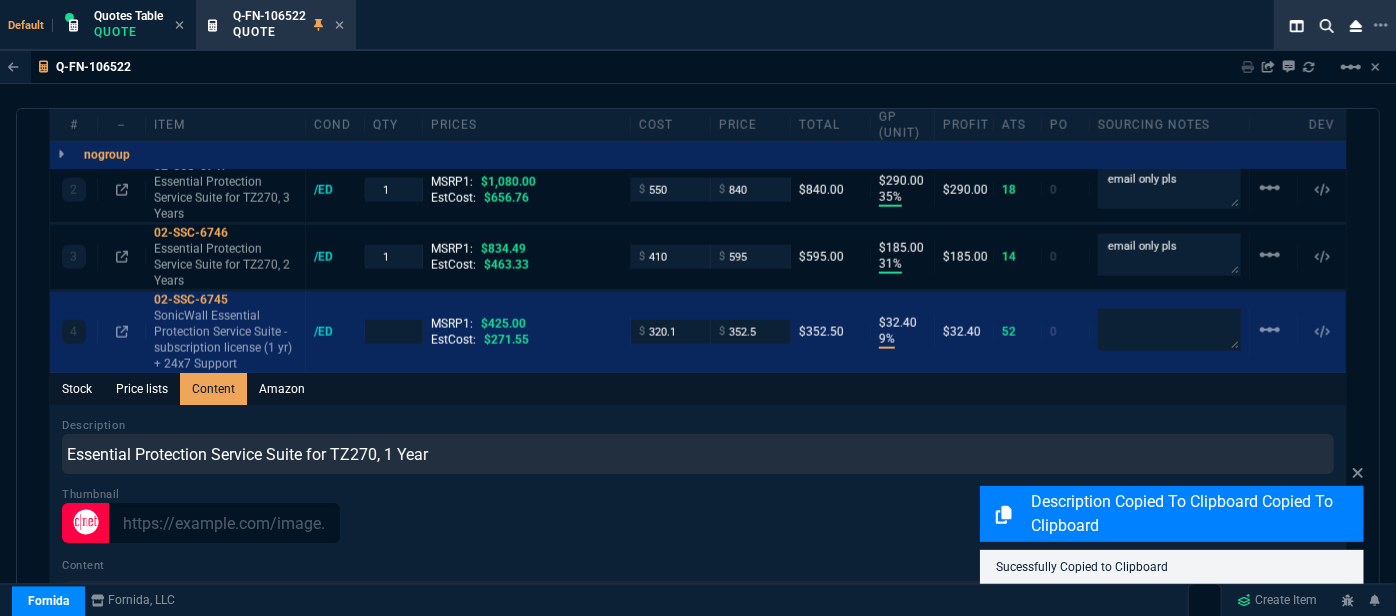 click on "Stock Price lists Content Amazon" at bounding box center [698, 389] 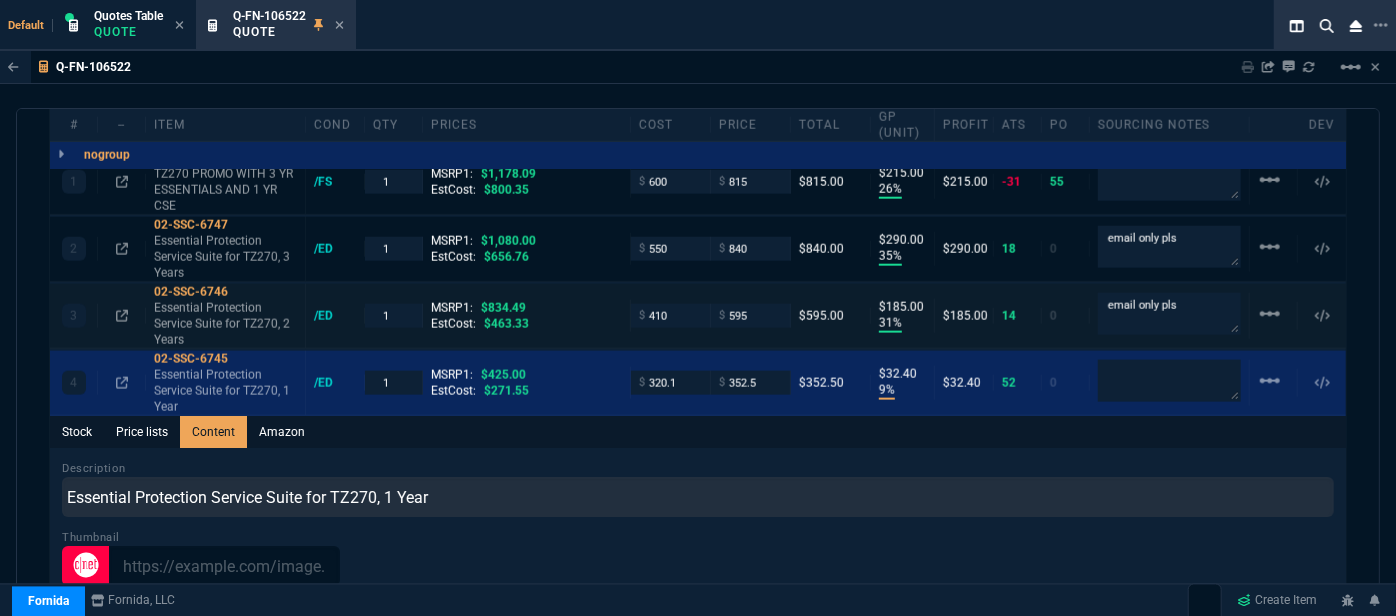 scroll, scrollTop: 1200, scrollLeft: 0, axis: vertical 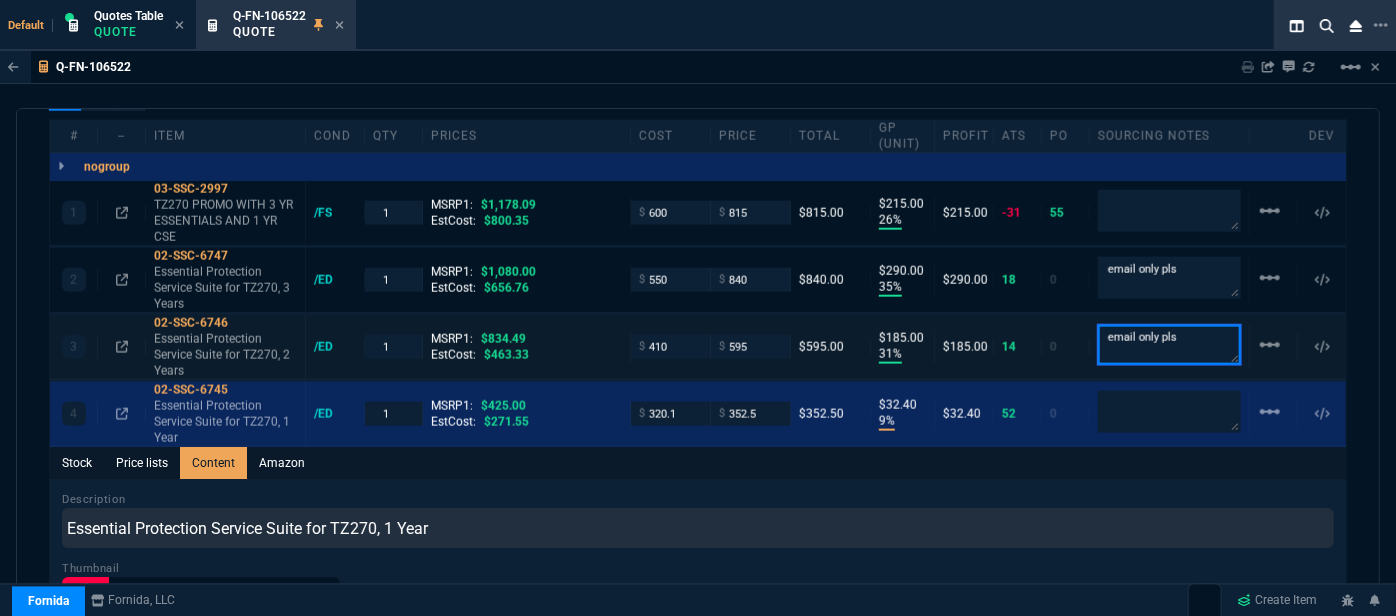 drag, startPoint x: 1197, startPoint y: 317, endPoint x: 894, endPoint y: 318, distance: 303.00165 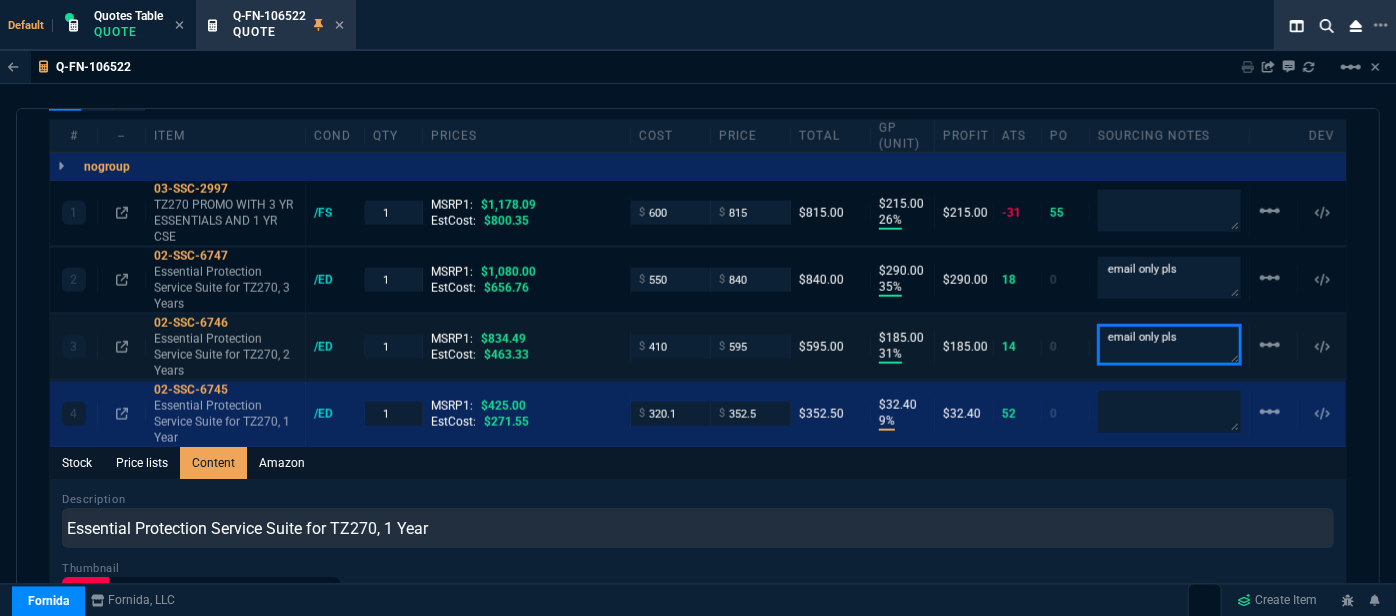 click on "3   02-SSC-6746   Essential Protection Service Suite for TZ270, 2 Years   /ED  1  MSRP1:  $834.49  EstCost:   $463.33  $ 410 $ 595  $595.00  $185.00  31%   $185.00   14   0  email only pls linear_scale" at bounding box center [698, 347] 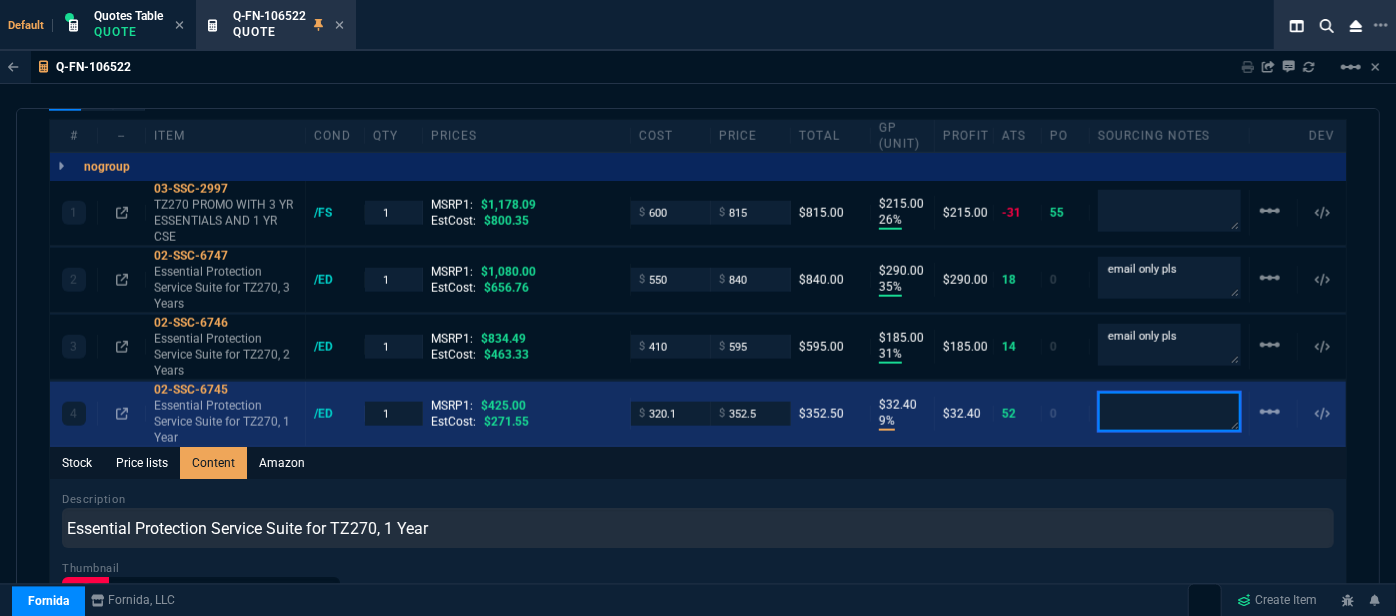 click at bounding box center [1169, 412] 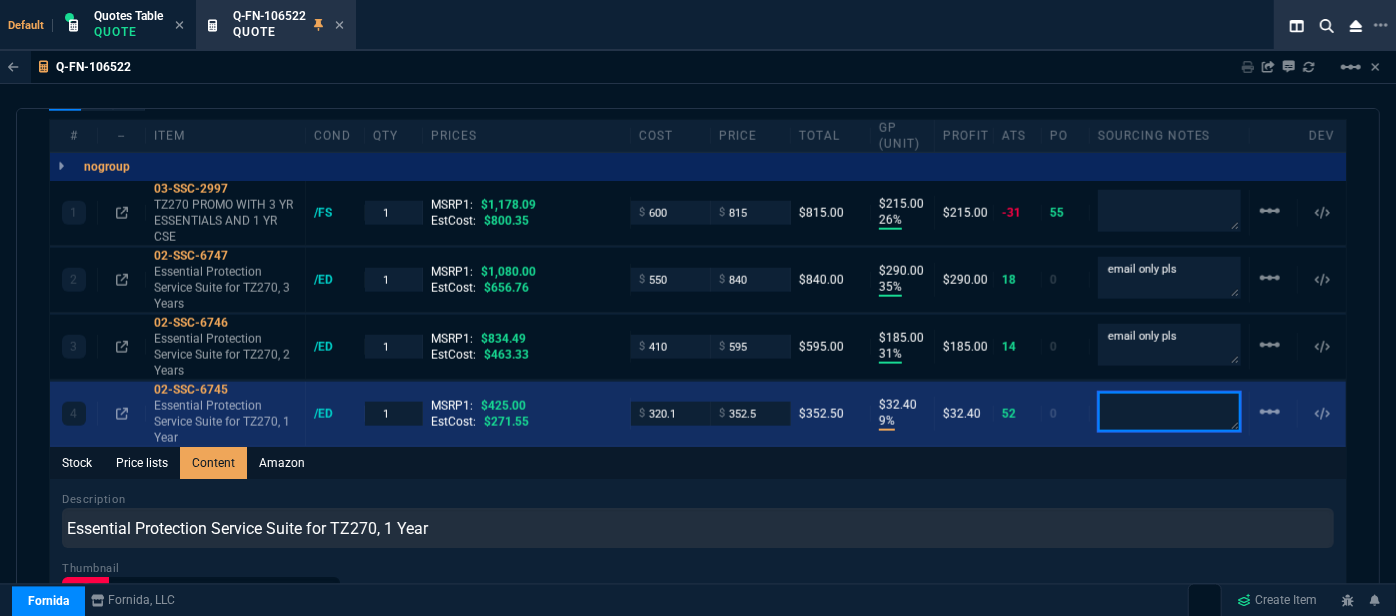 paste on "email only pls" 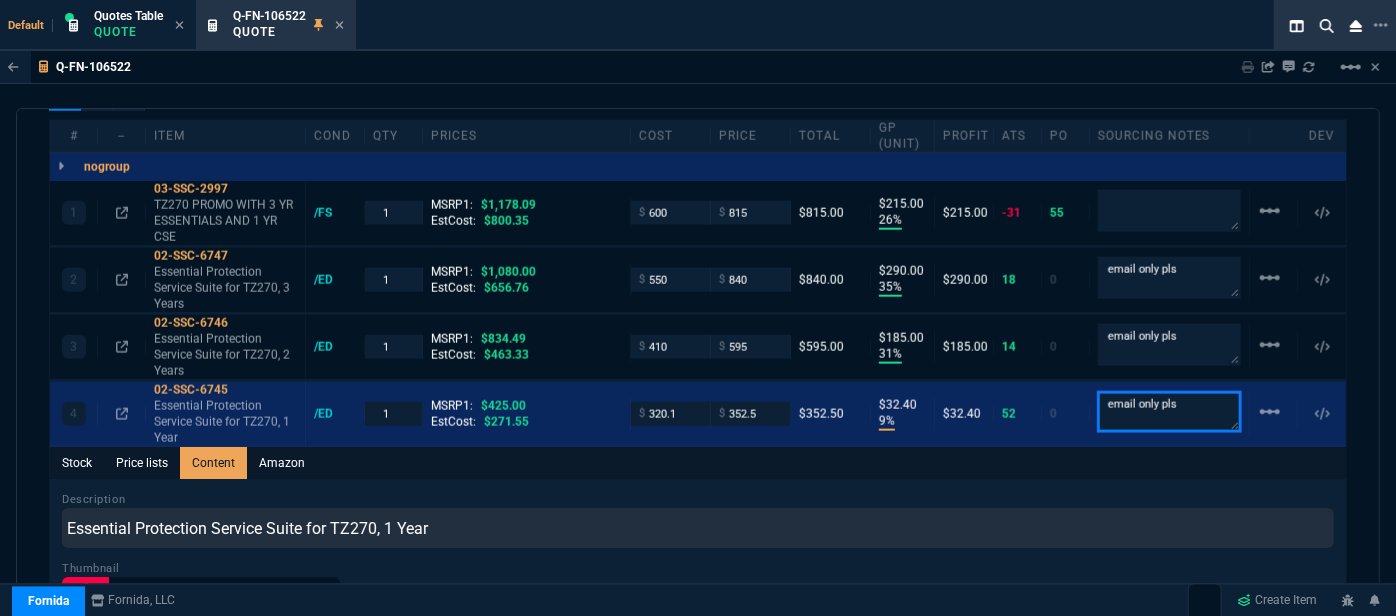 type on "email only pls" 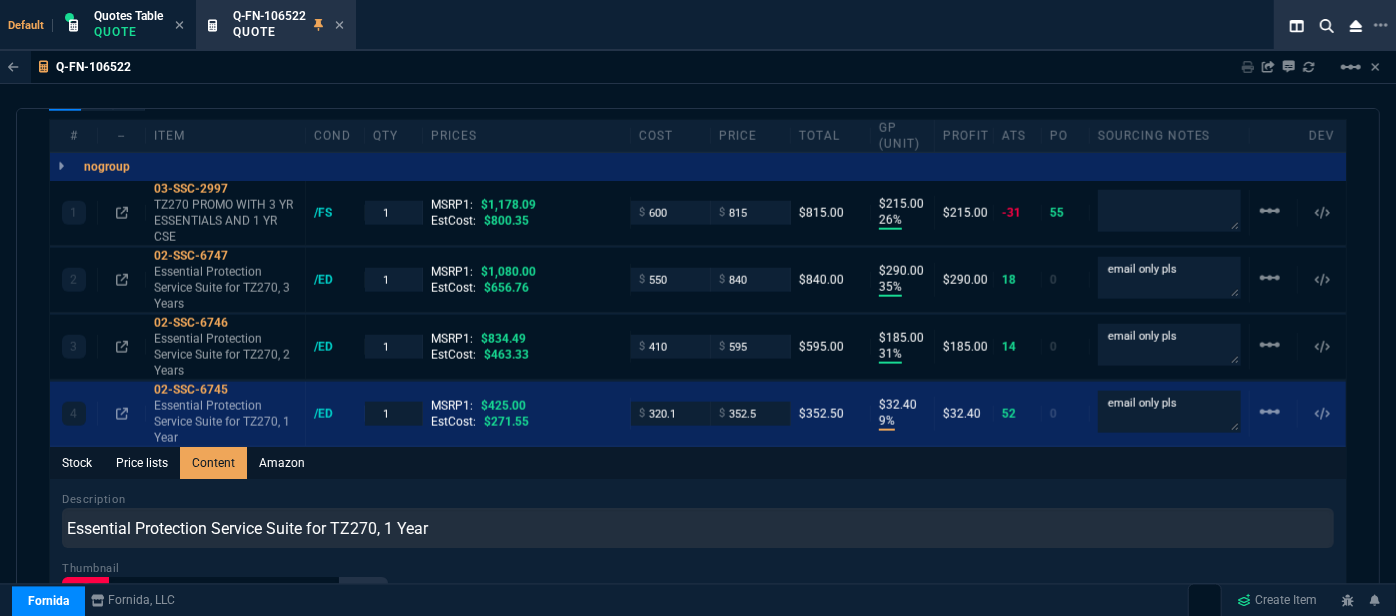 click on "Stock Price lists Content Amazon" at bounding box center (698, 463) 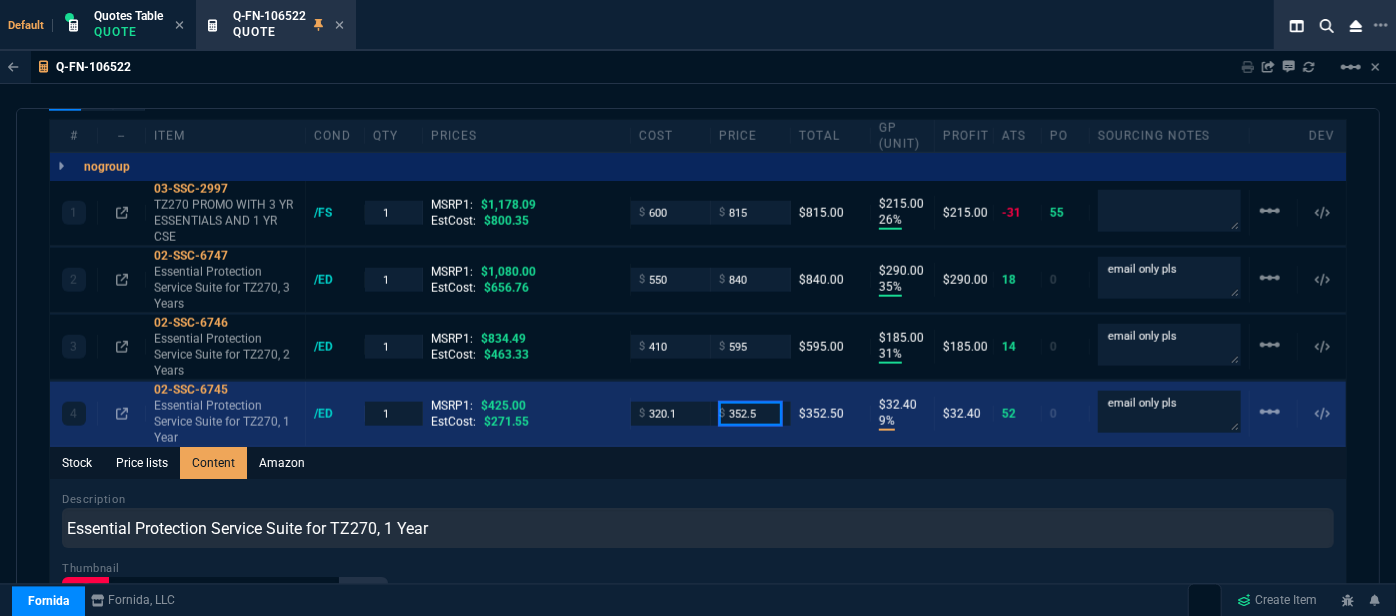 click on "352.5" at bounding box center [750, 413] 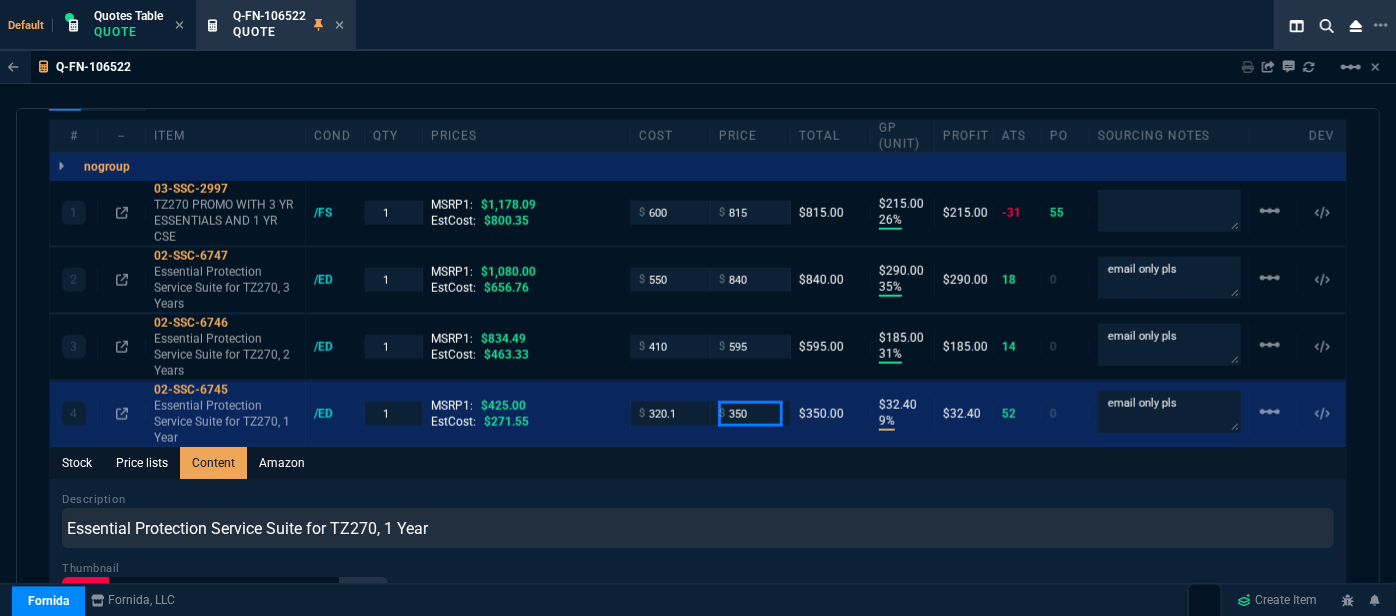 type on "350" 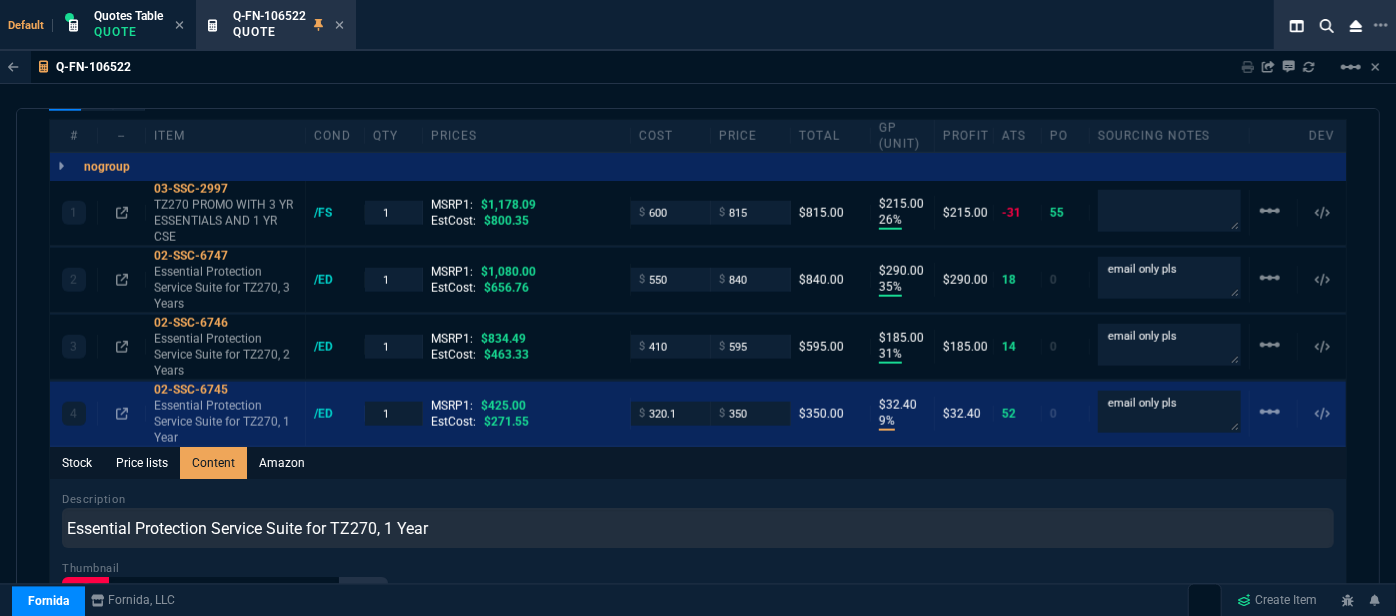 click on "Stock Price lists Content Amazon" at bounding box center (698, 463) 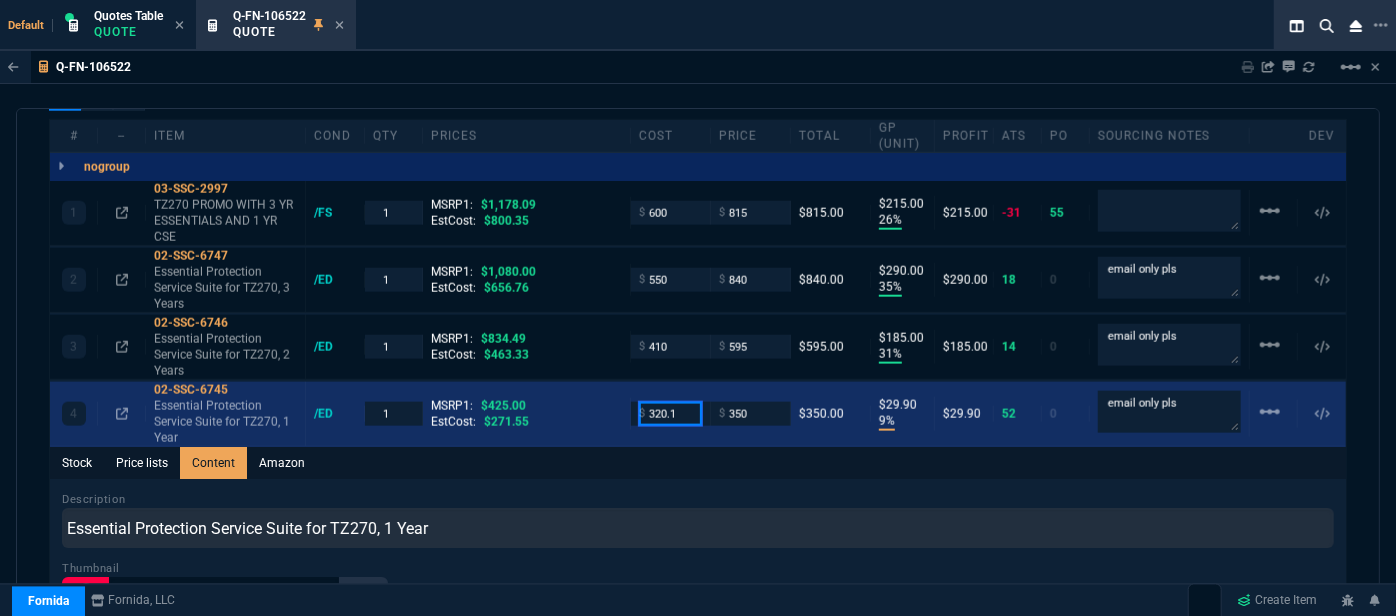 click on "320.1" at bounding box center [670, 413] 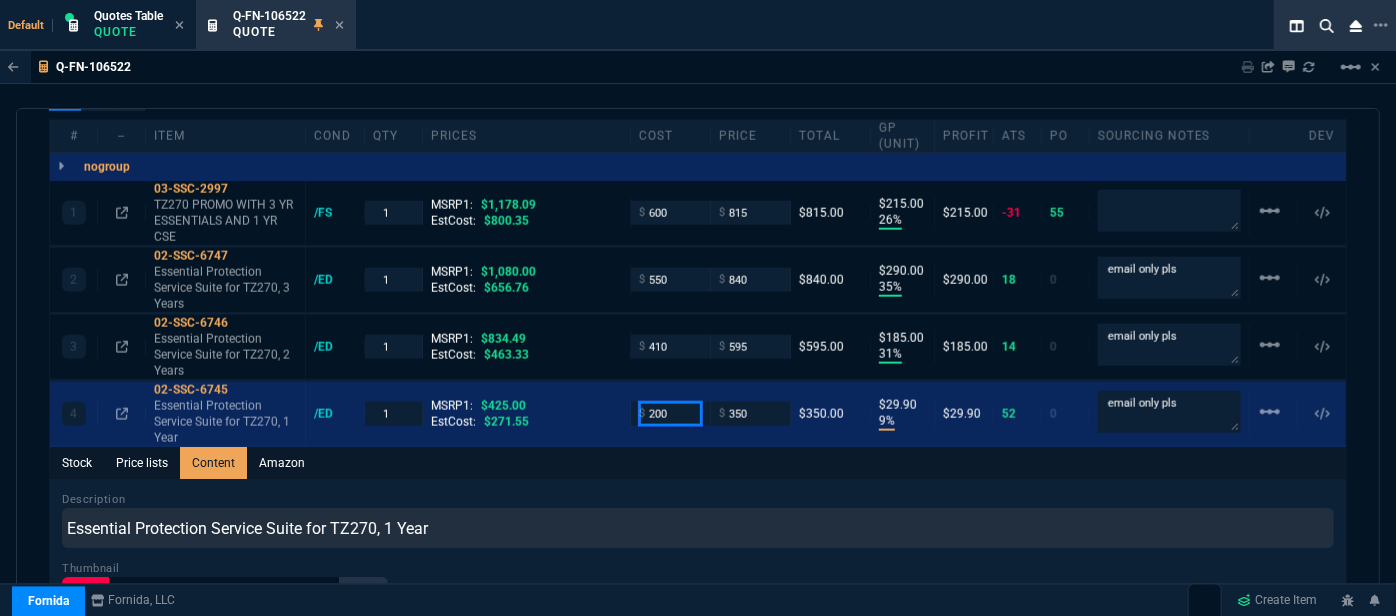 type on "200" 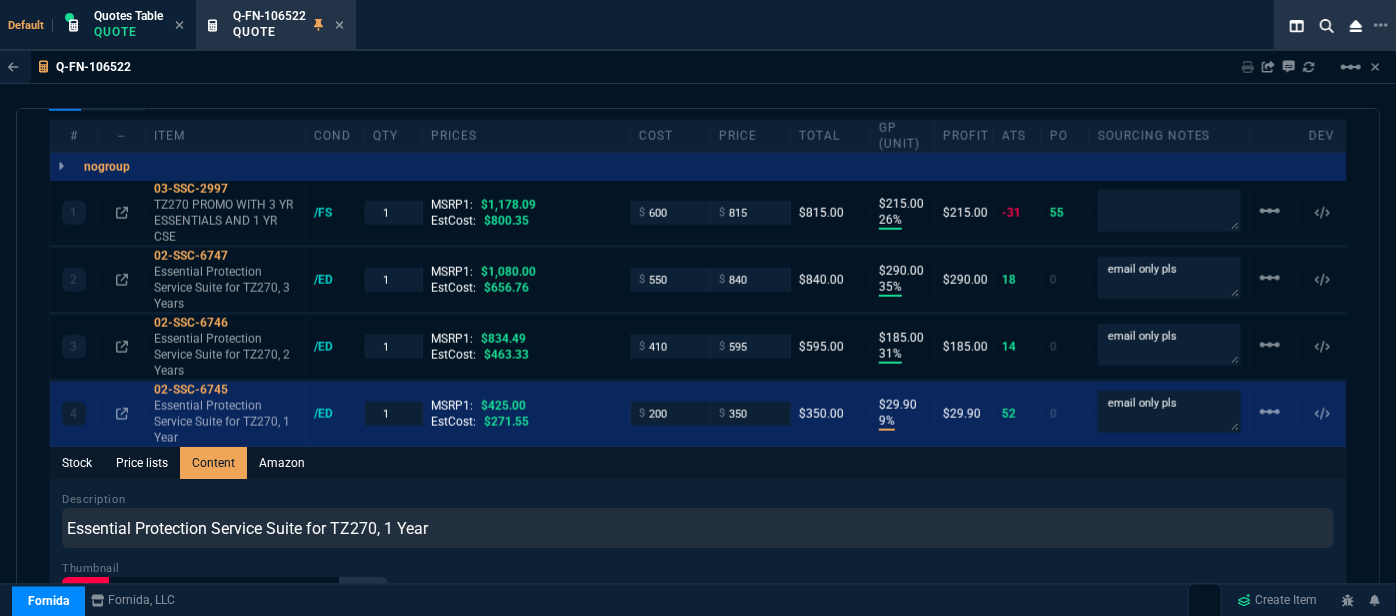 click on "Stock Price lists Content Amazon" at bounding box center [698, 463] 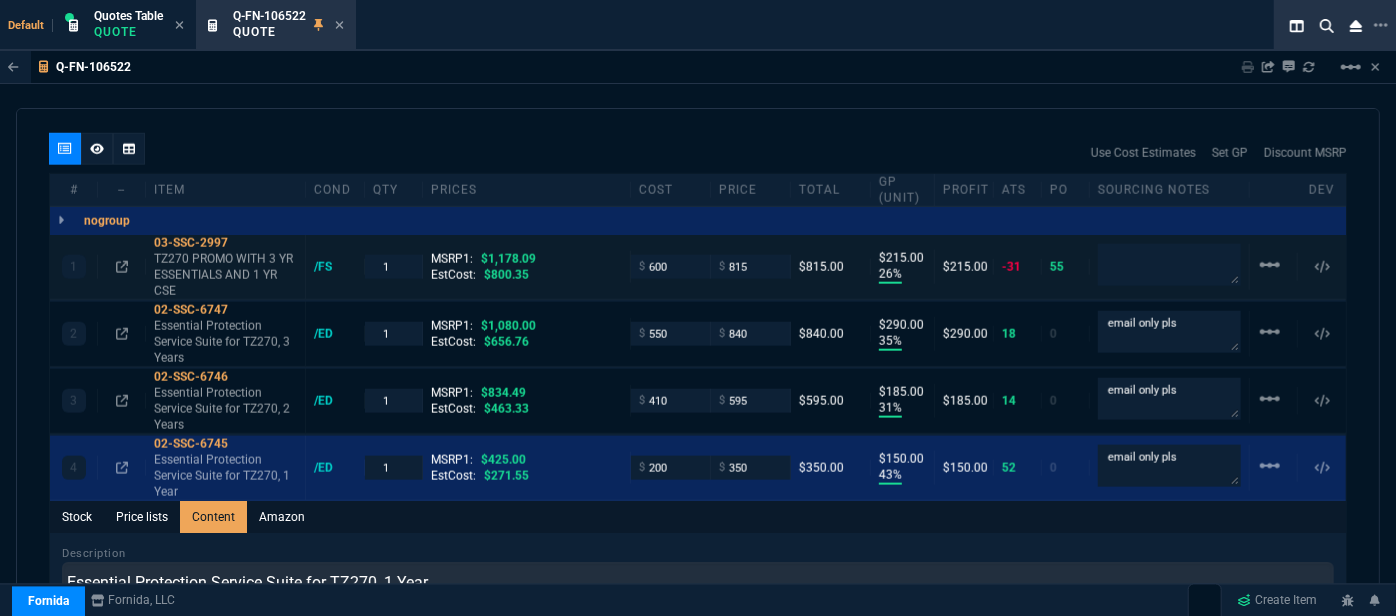 scroll, scrollTop: 927, scrollLeft: 0, axis: vertical 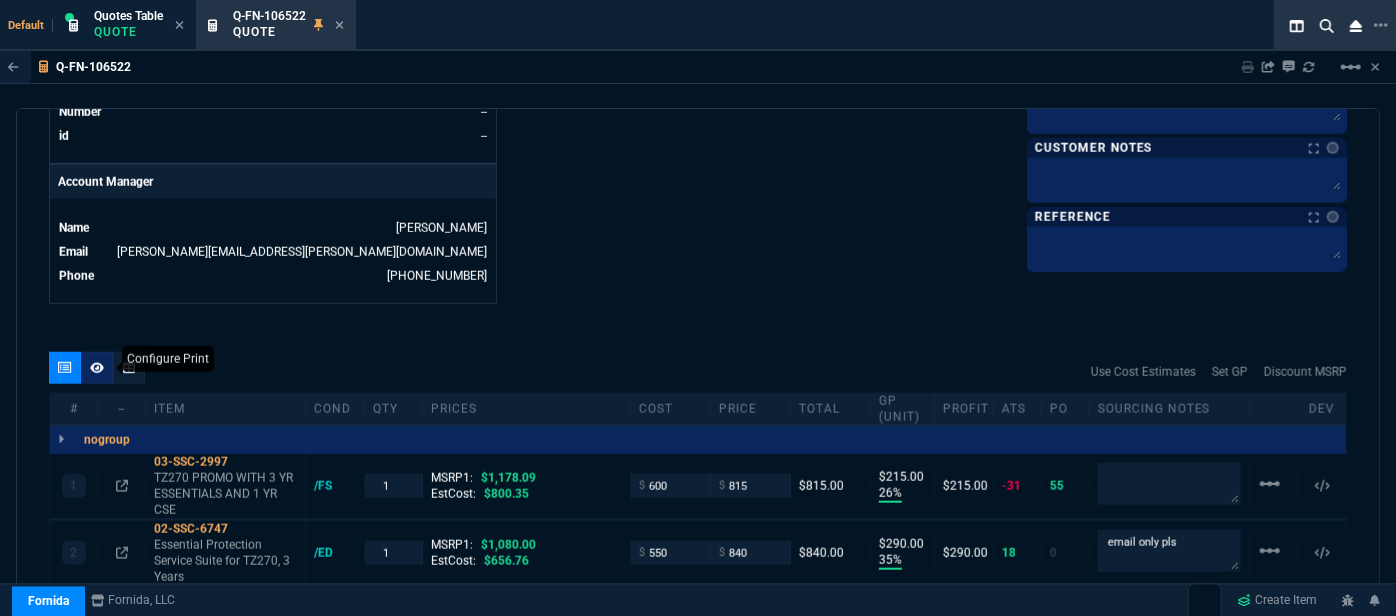 click 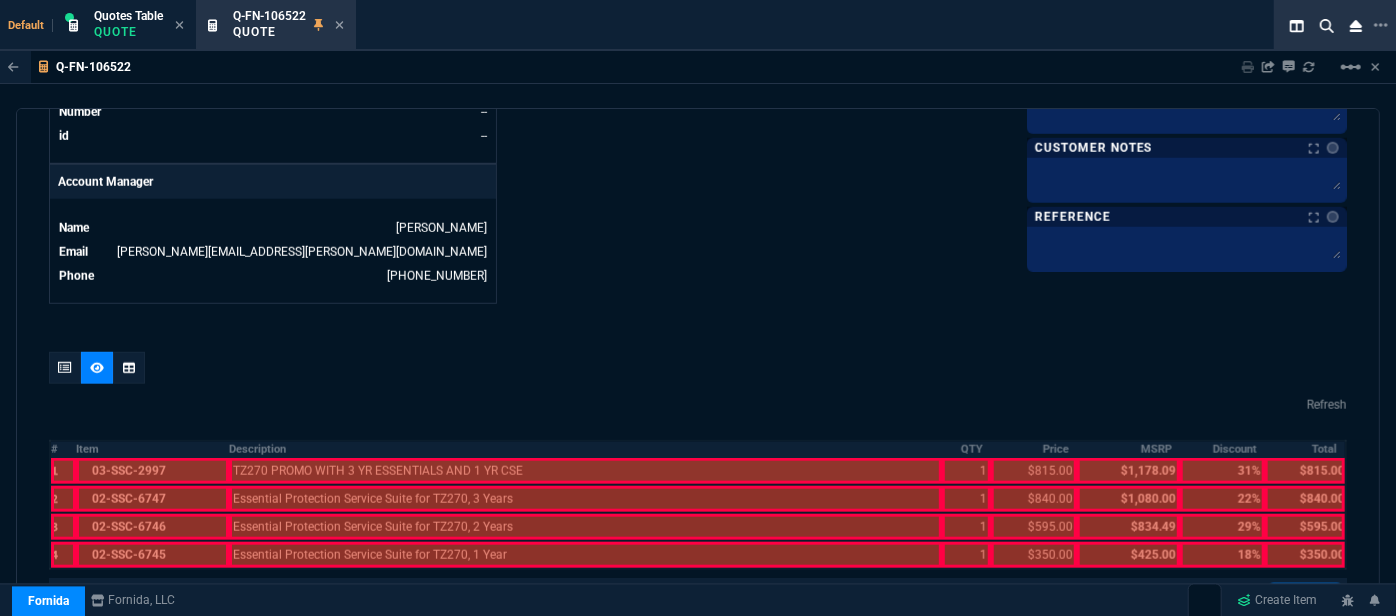 click at bounding box center (152, 471) 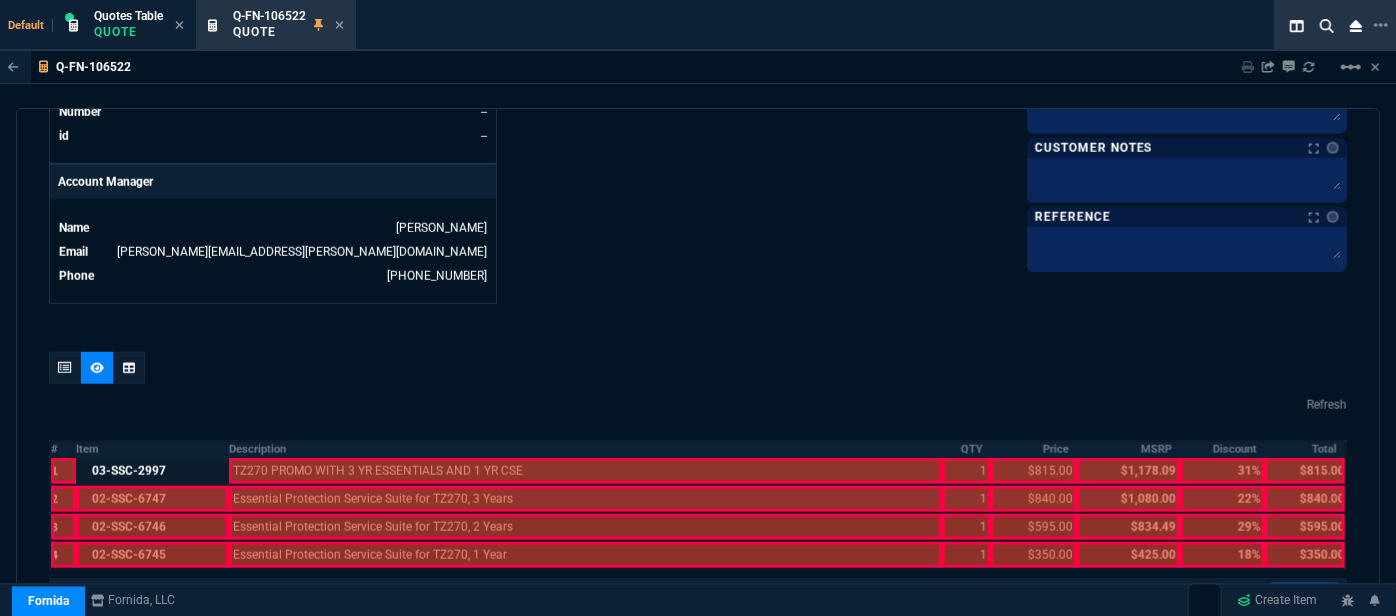 click at bounding box center [152, 499] 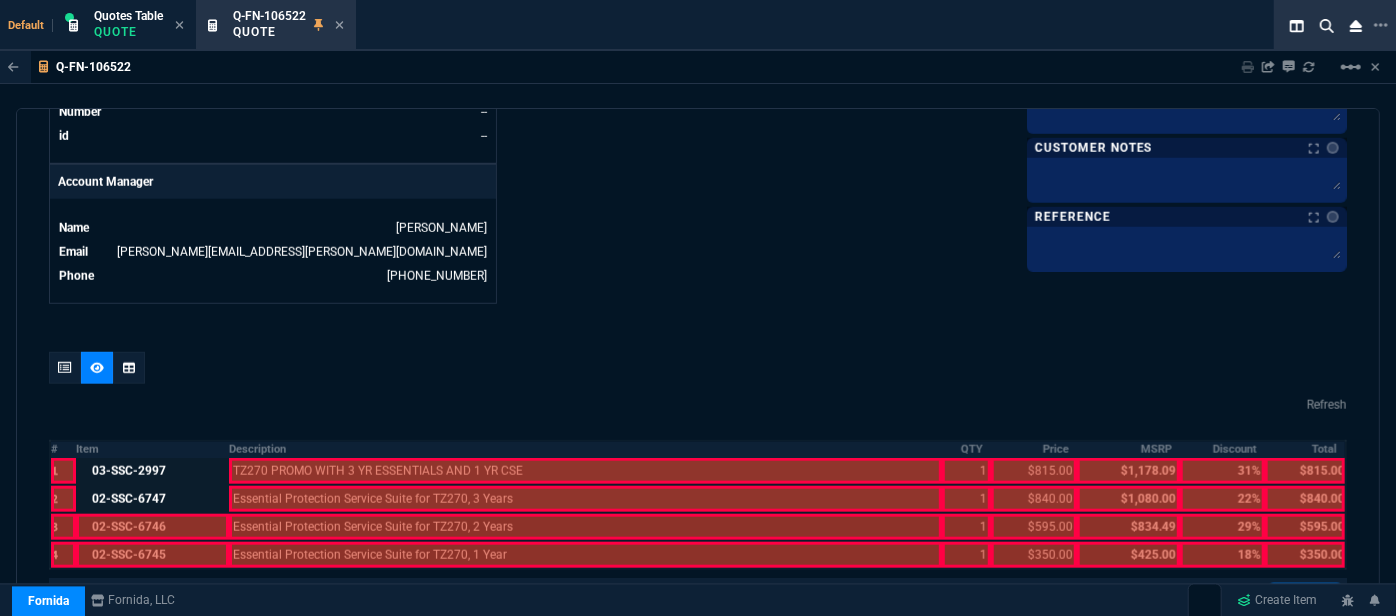 click at bounding box center [152, 527] 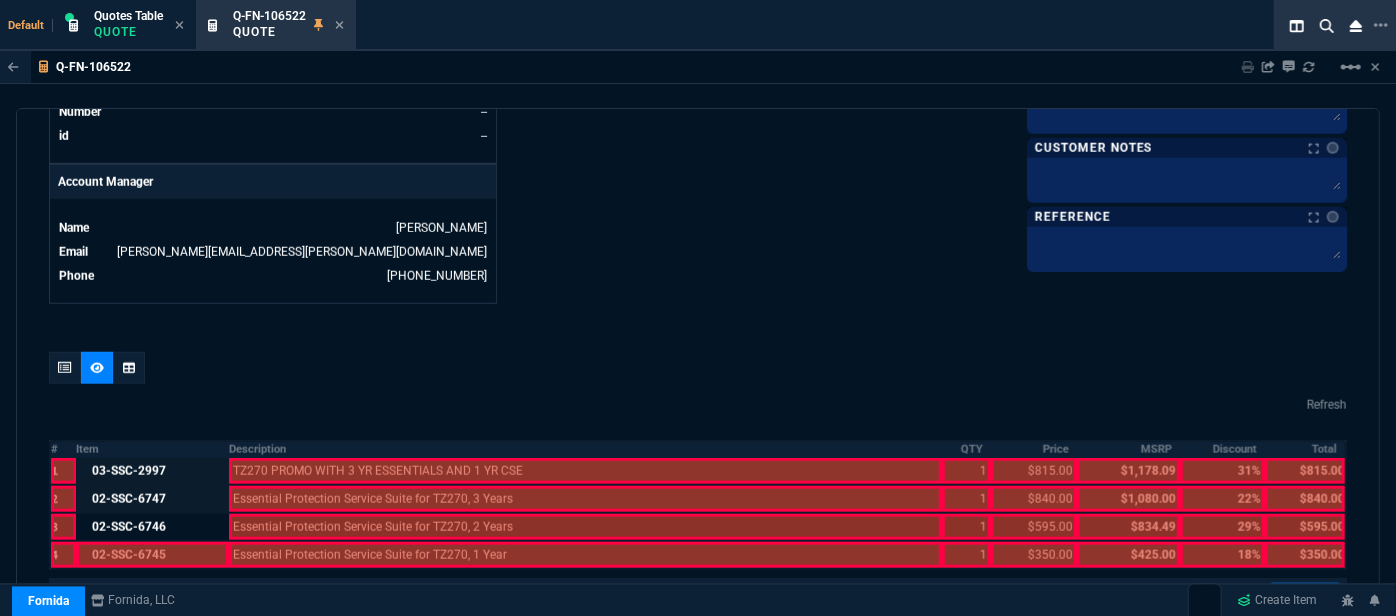 click at bounding box center [152, 555] 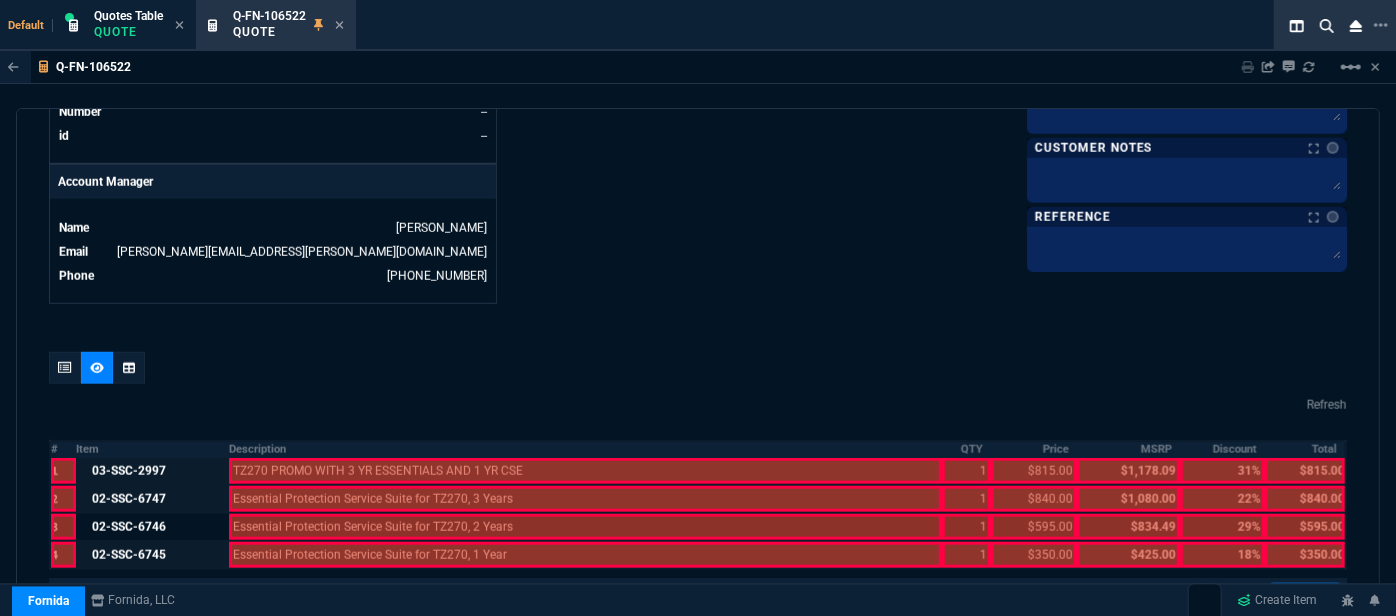 click at bounding box center (585, 555) 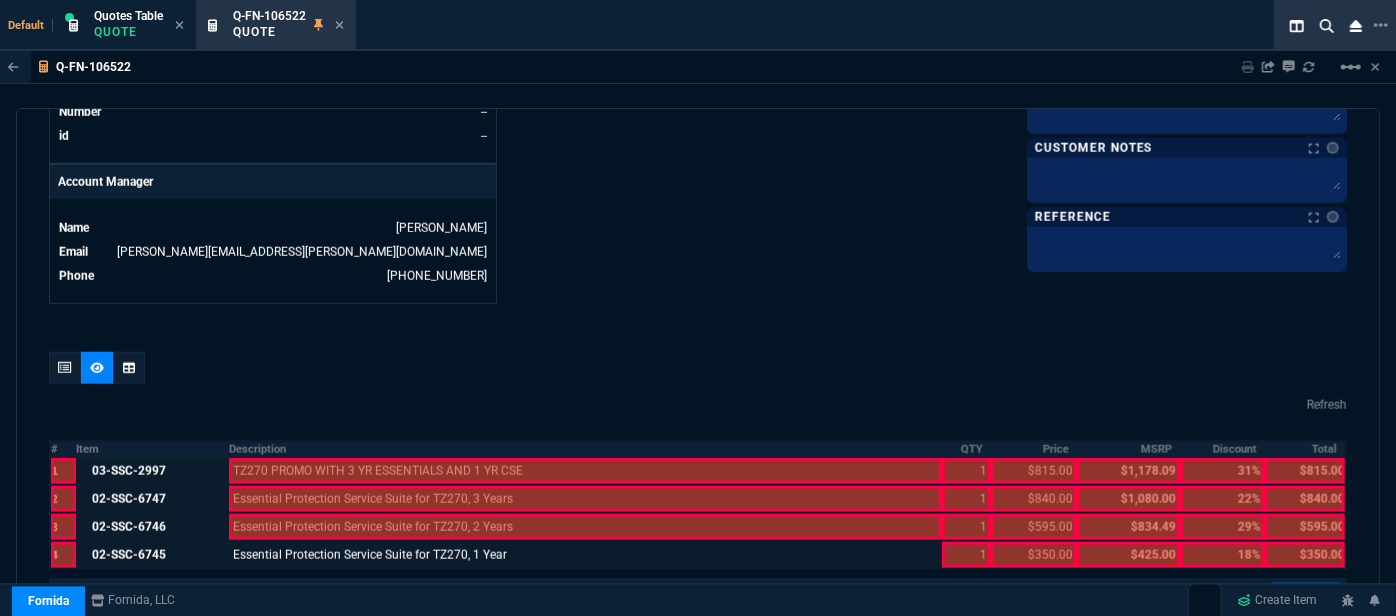 click at bounding box center (585, 527) 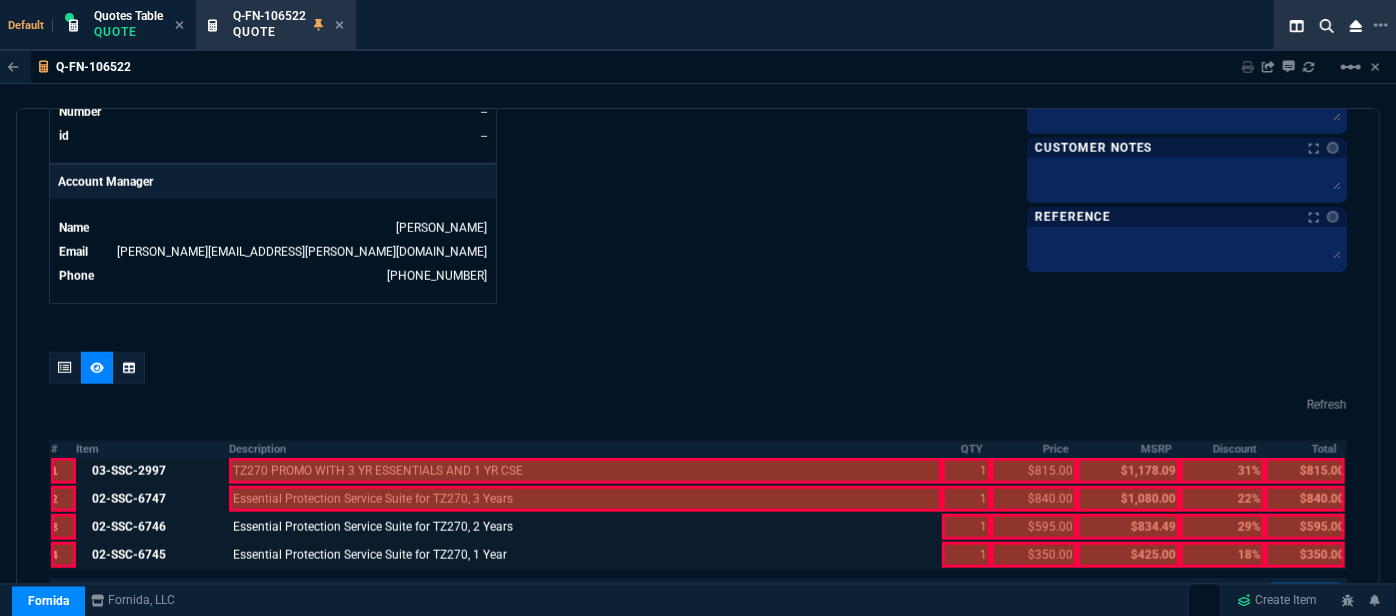 click at bounding box center [585, 499] 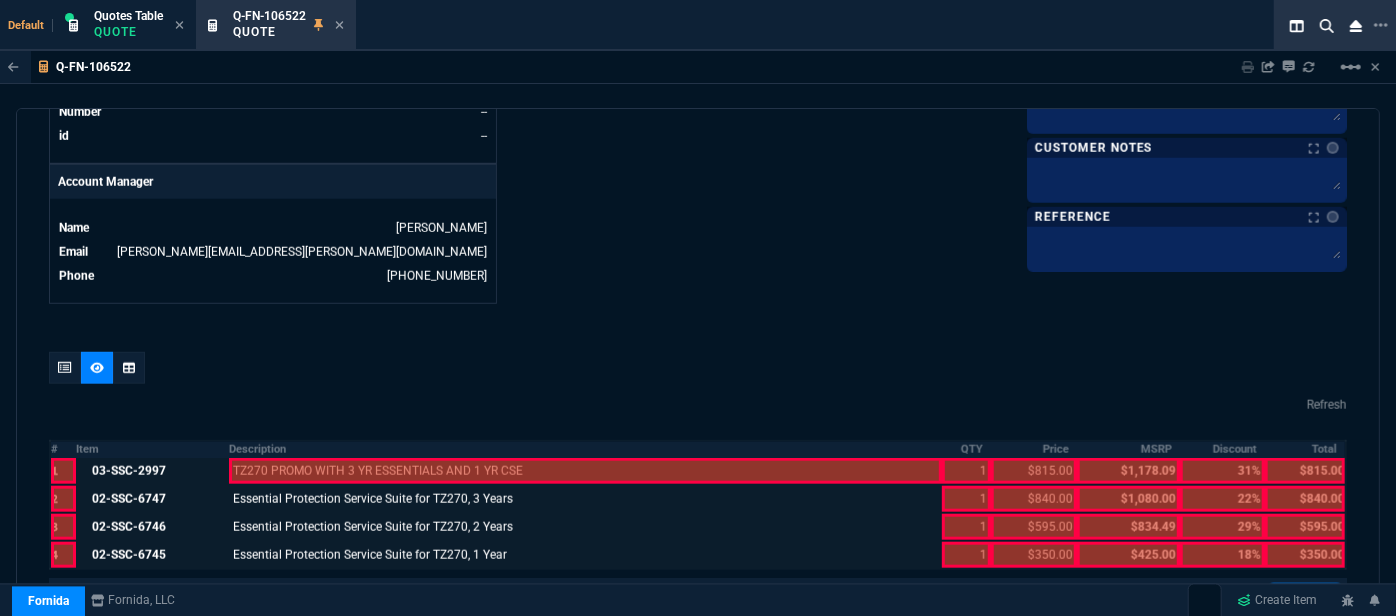 click at bounding box center [585, 471] 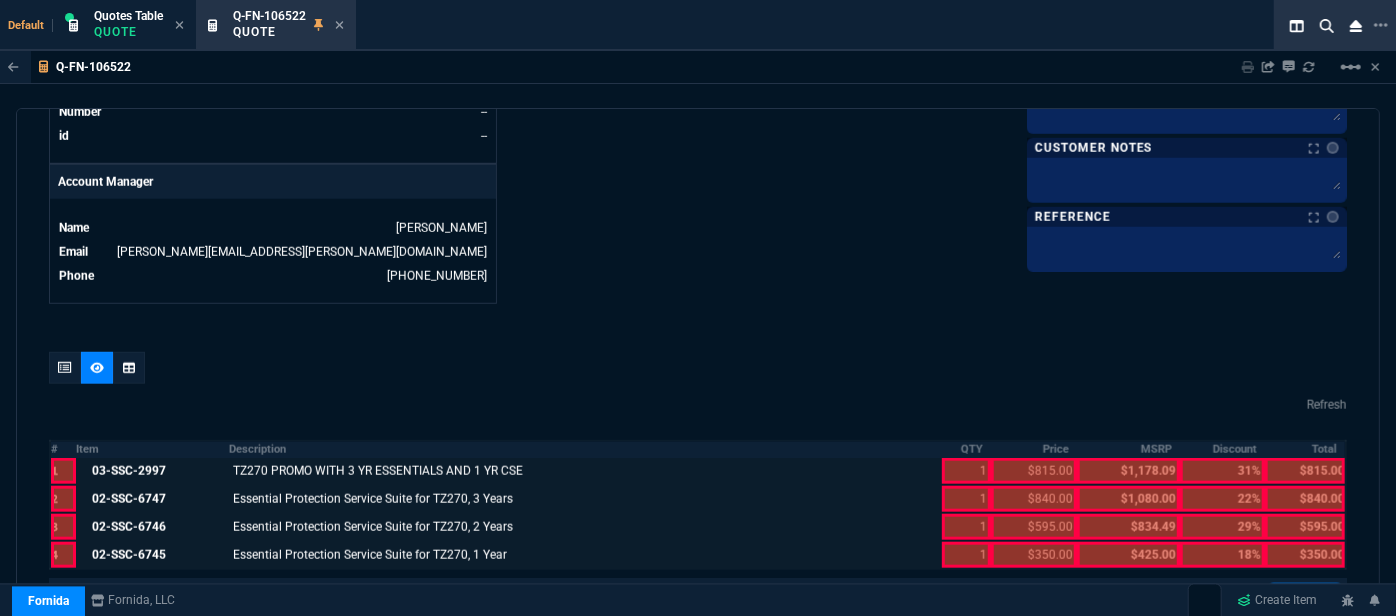 click at bounding box center (966, 555) 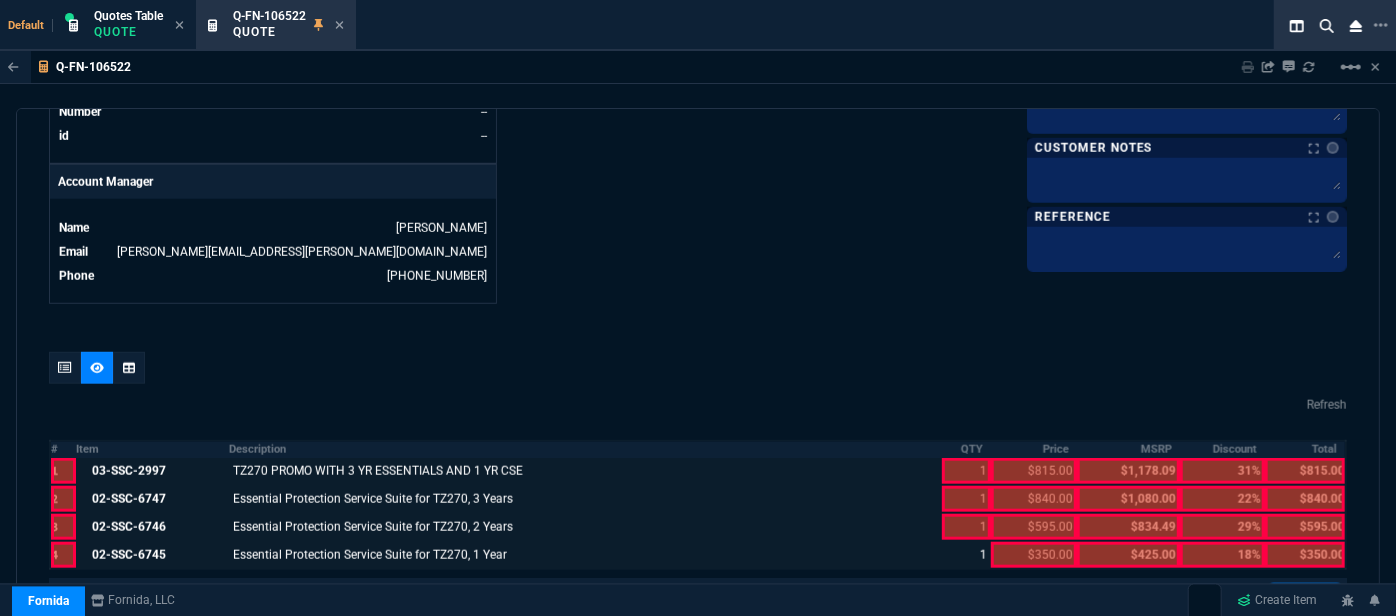 click at bounding box center (966, 527) 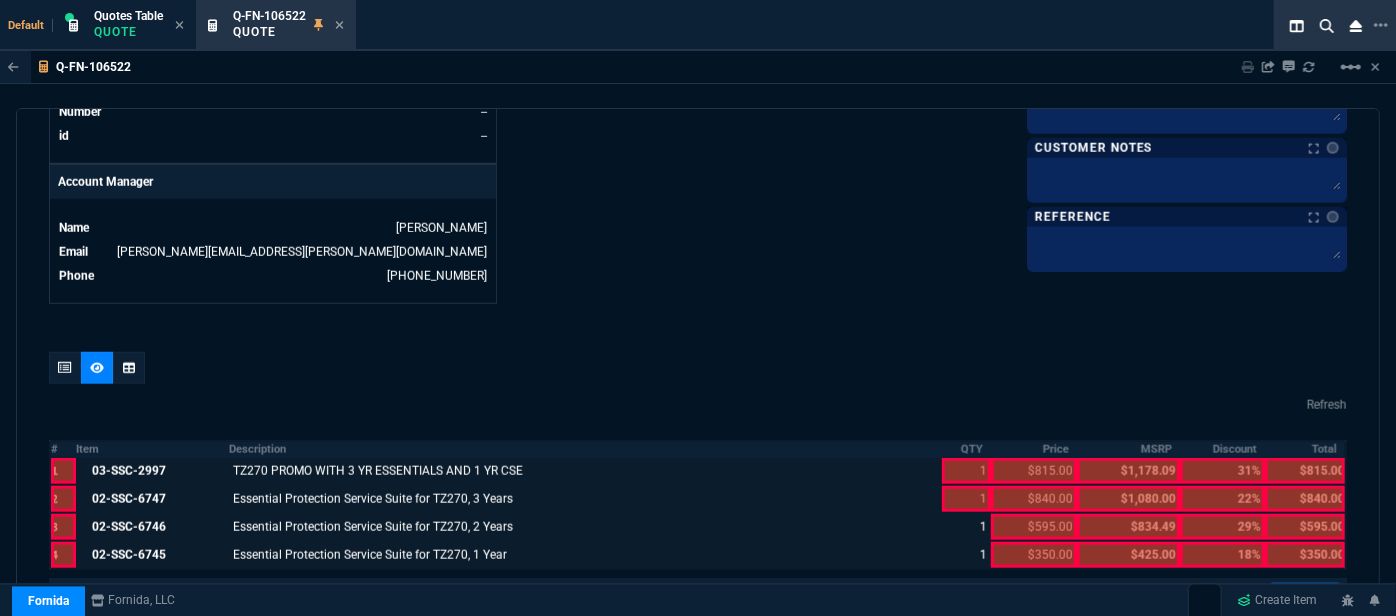 click at bounding box center (966, 499) 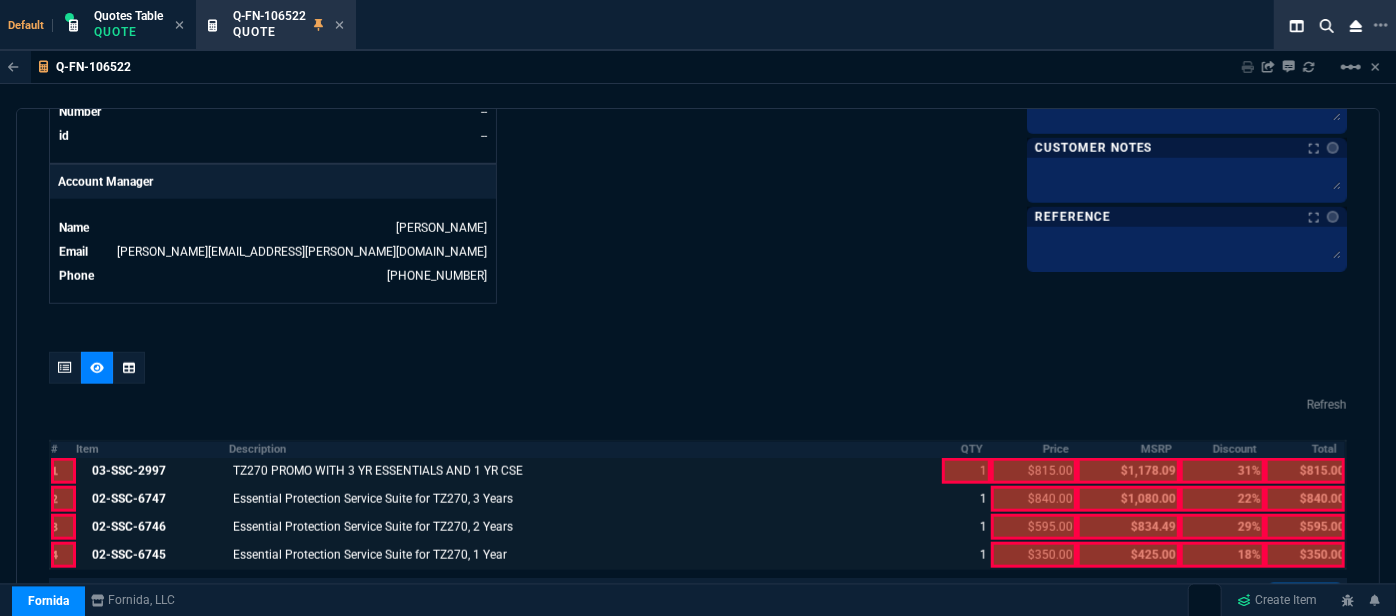 click at bounding box center [966, 471] 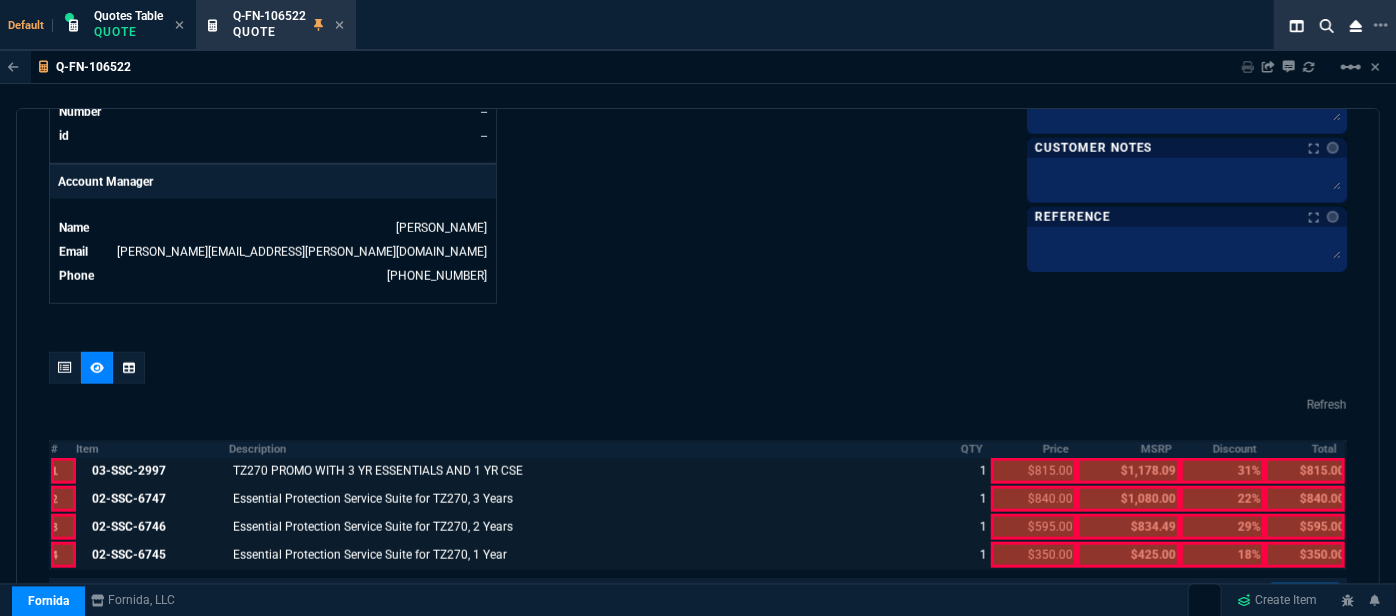 click at bounding box center [1034, 555] 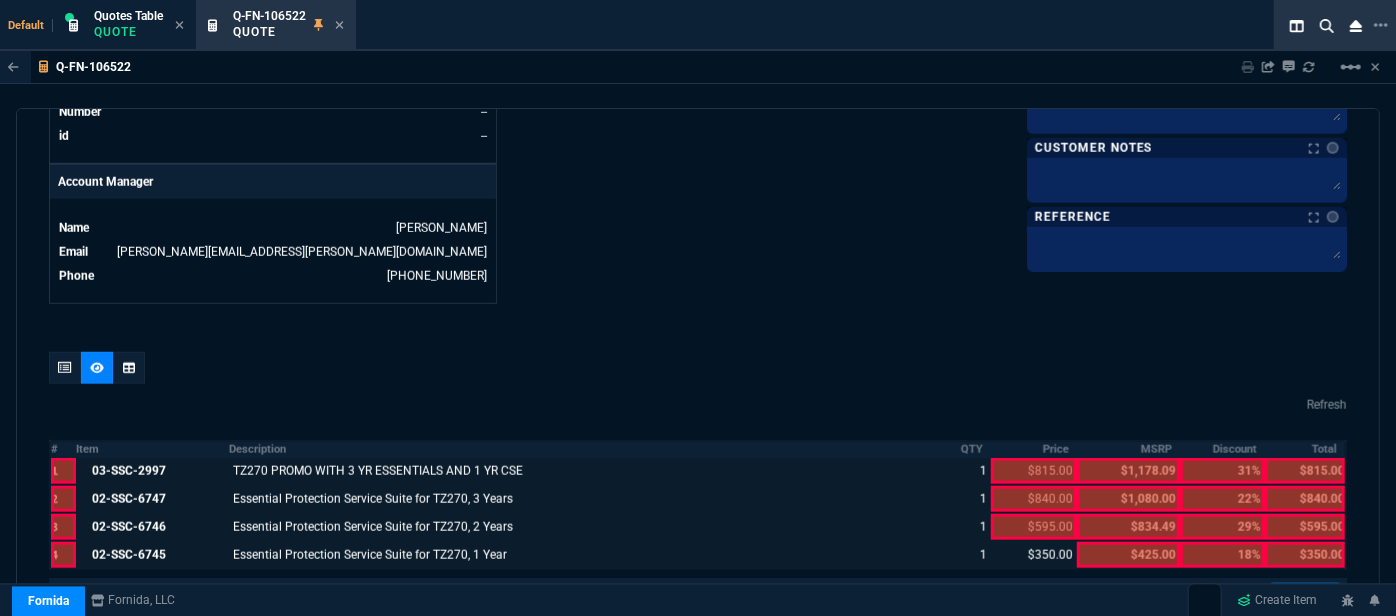 click at bounding box center (1034, 527) 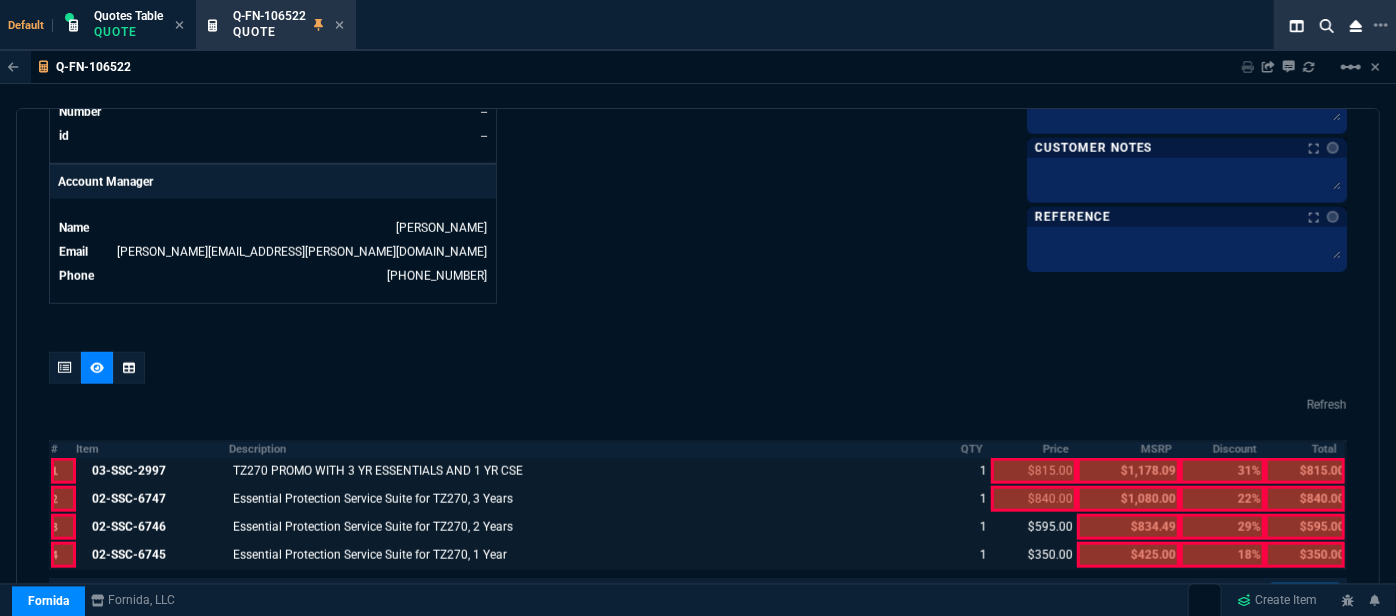 click at bounding box center (1034, 499) 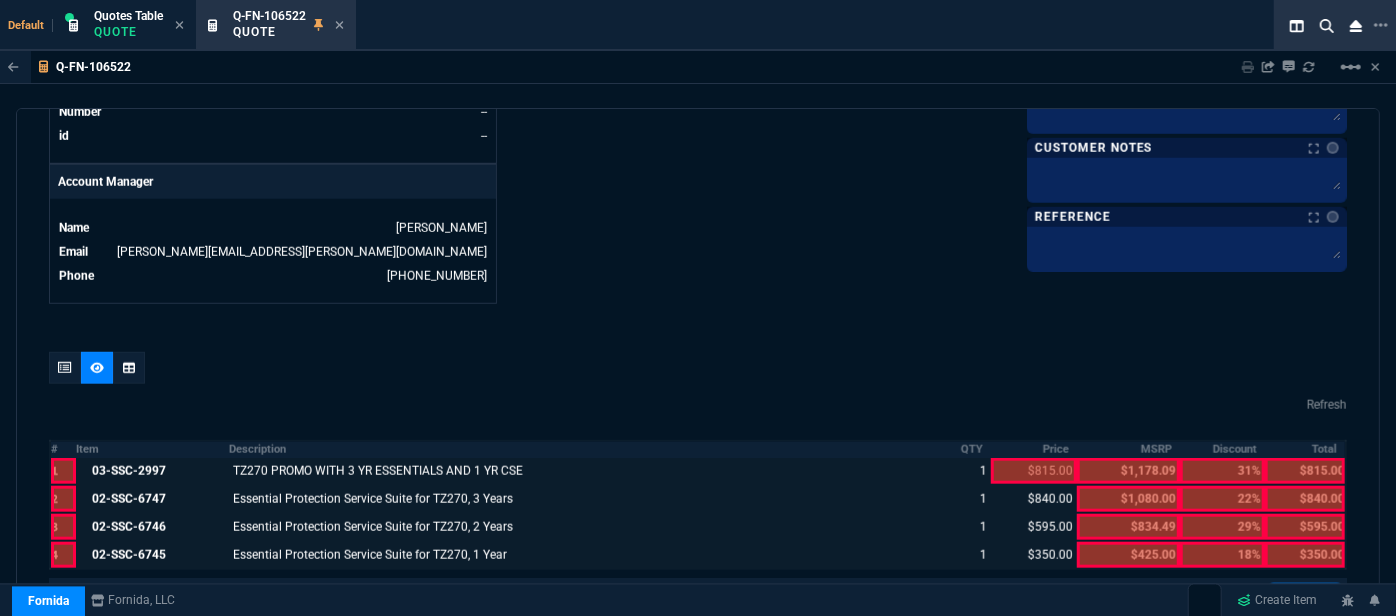 click at bounding box center (1034, 471) 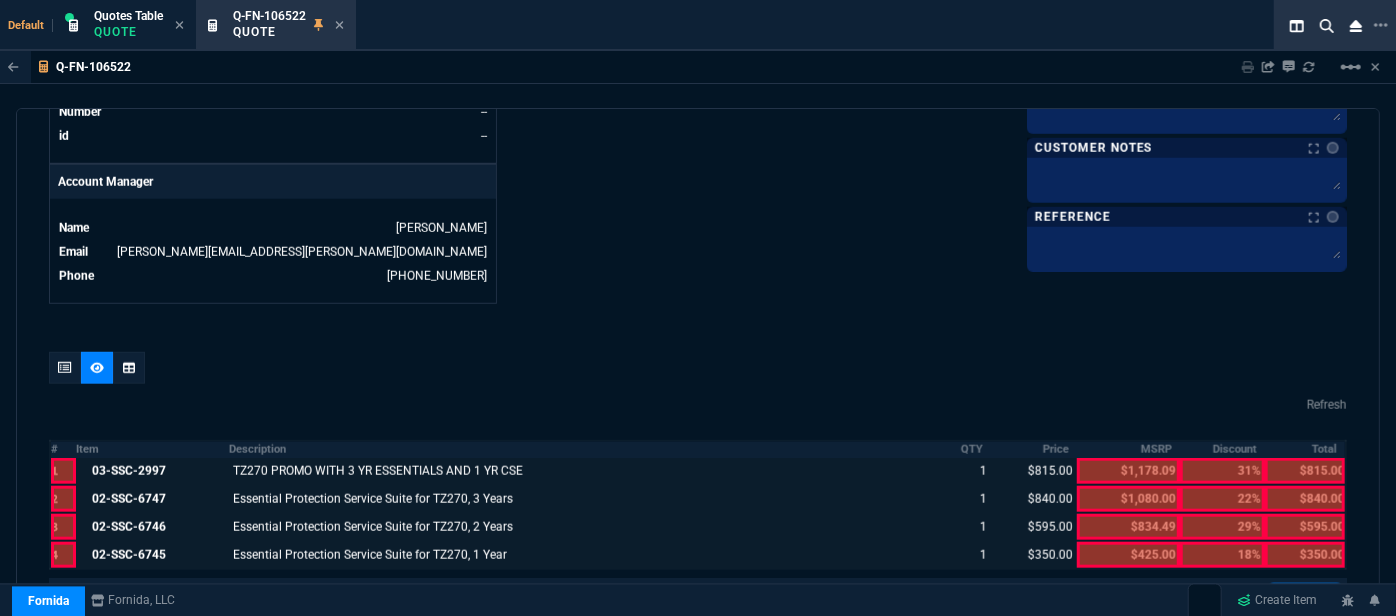 click at bounding box center (1128, 555) 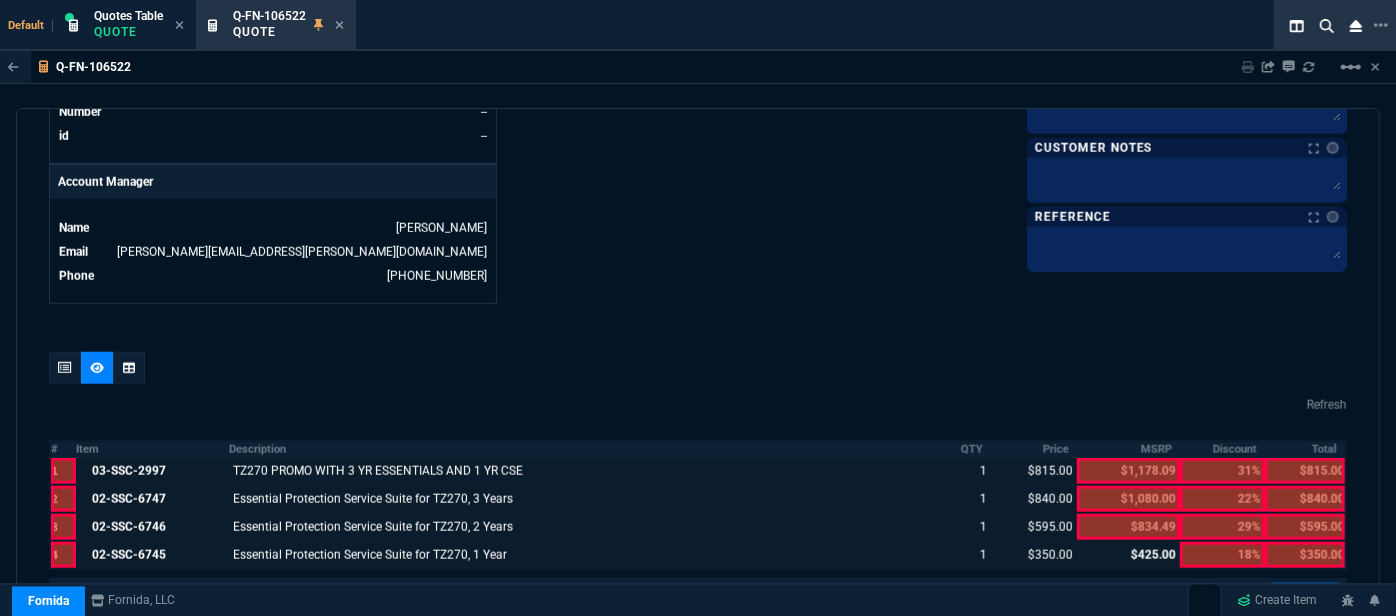 click at bounding box center [1128, 527] 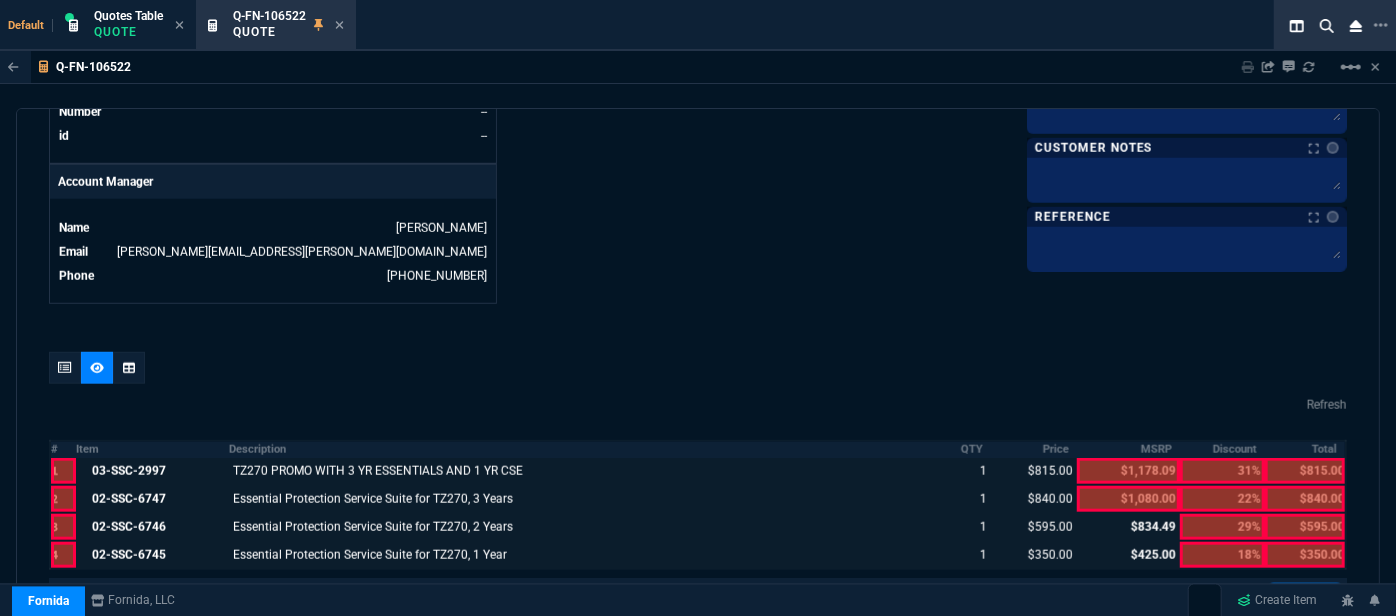 click at bounding box center (1128, 527) 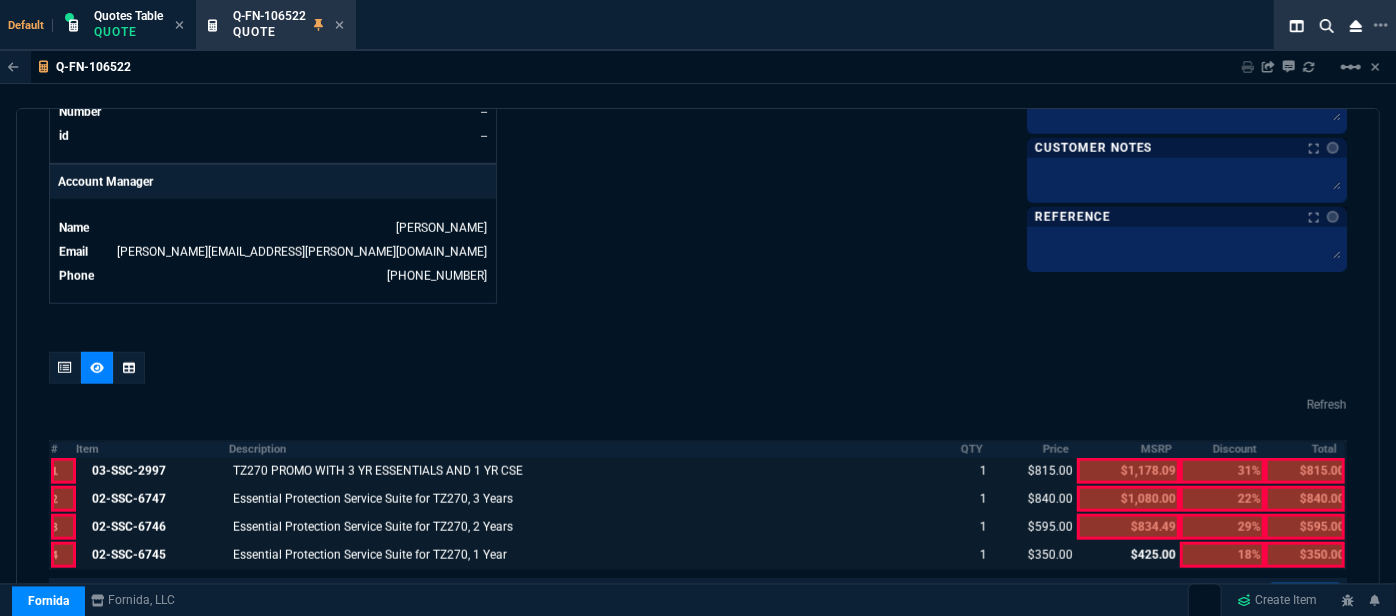 click at bounding box center (1128, 555) 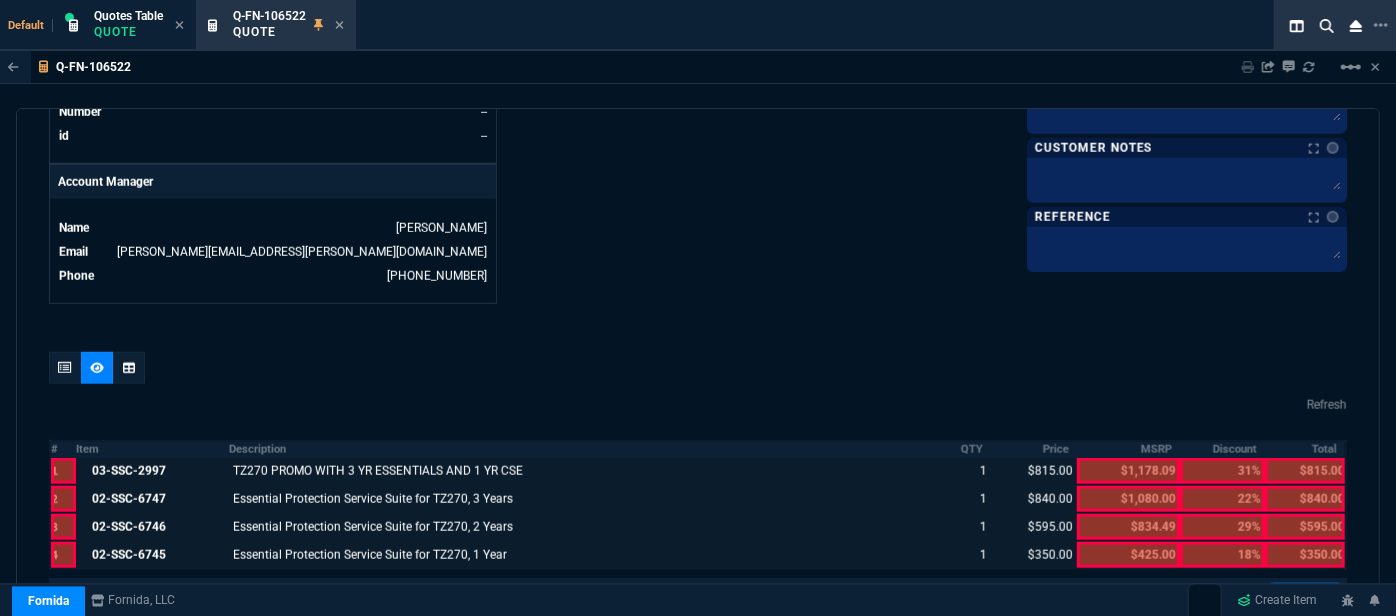 click at bounding box center [1305, 555] 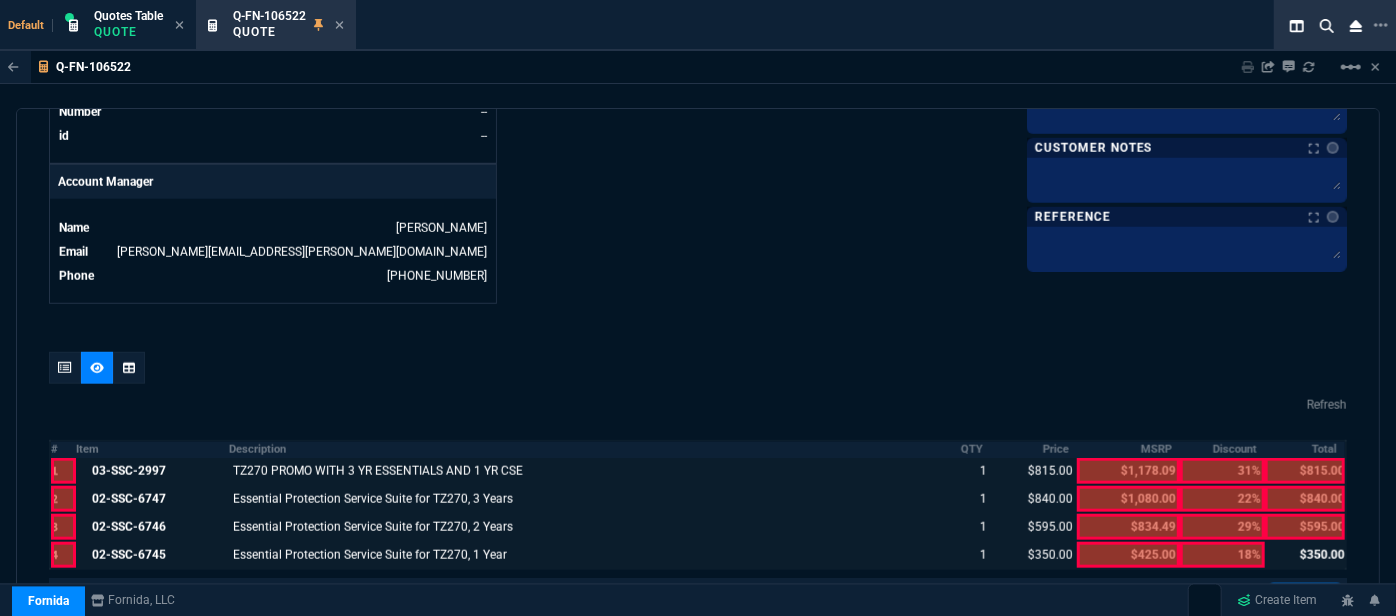 click at bounding box center (1305, 527) 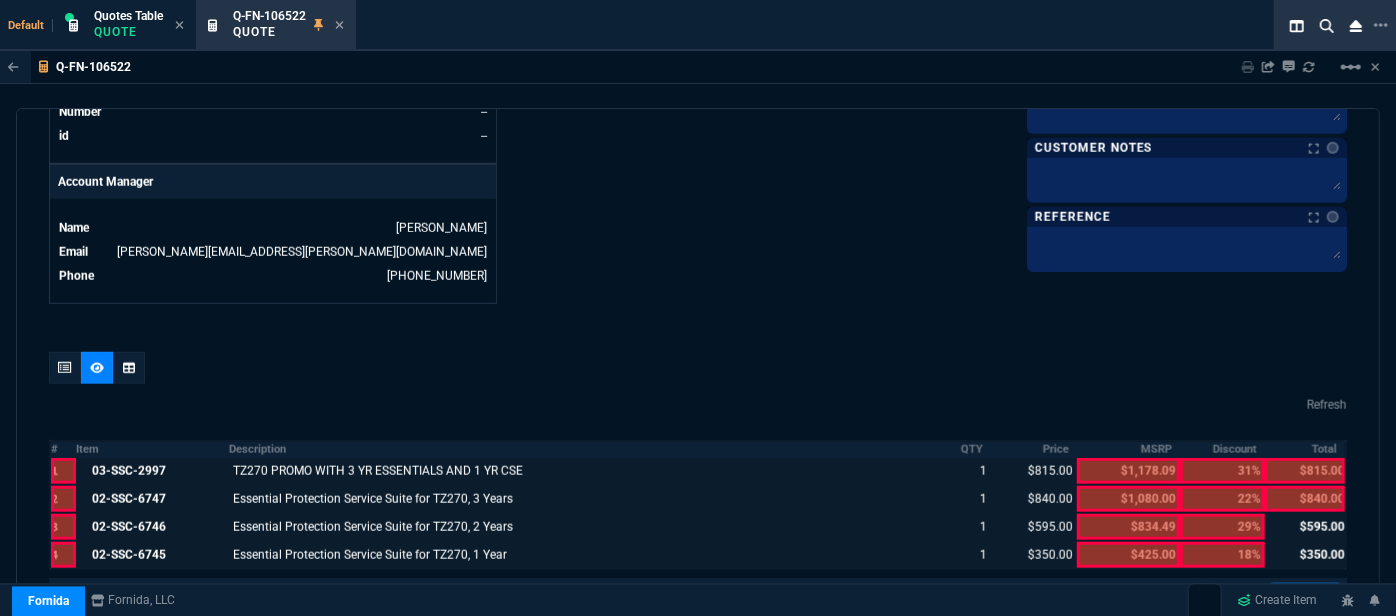click at bounding box center [1305, 499] 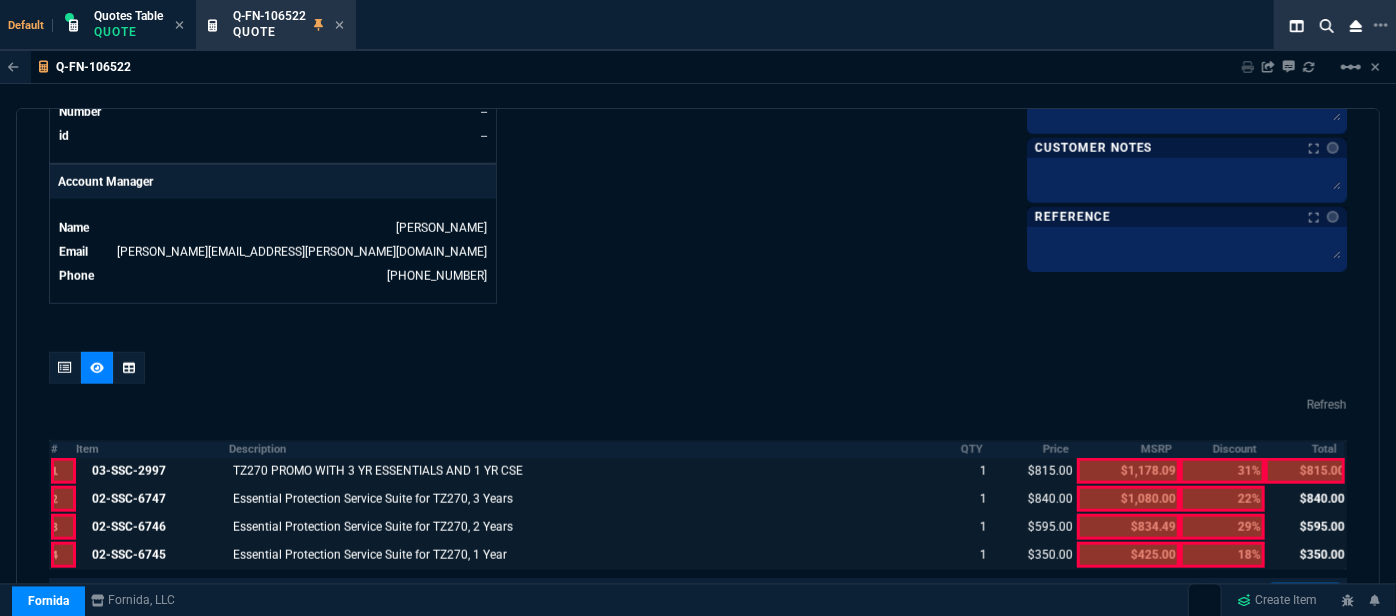 click at bounding box center (1305, 471) 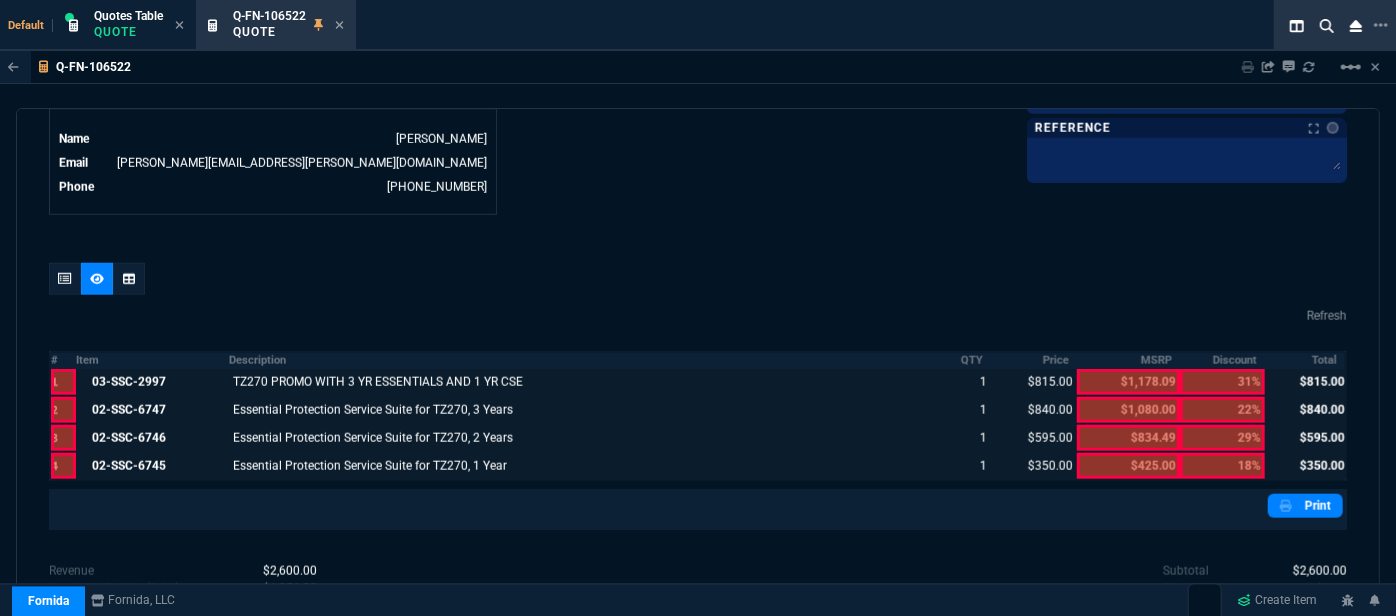 scroll, scrollTop: 1018, scrollLeft: 0, axis: vertical 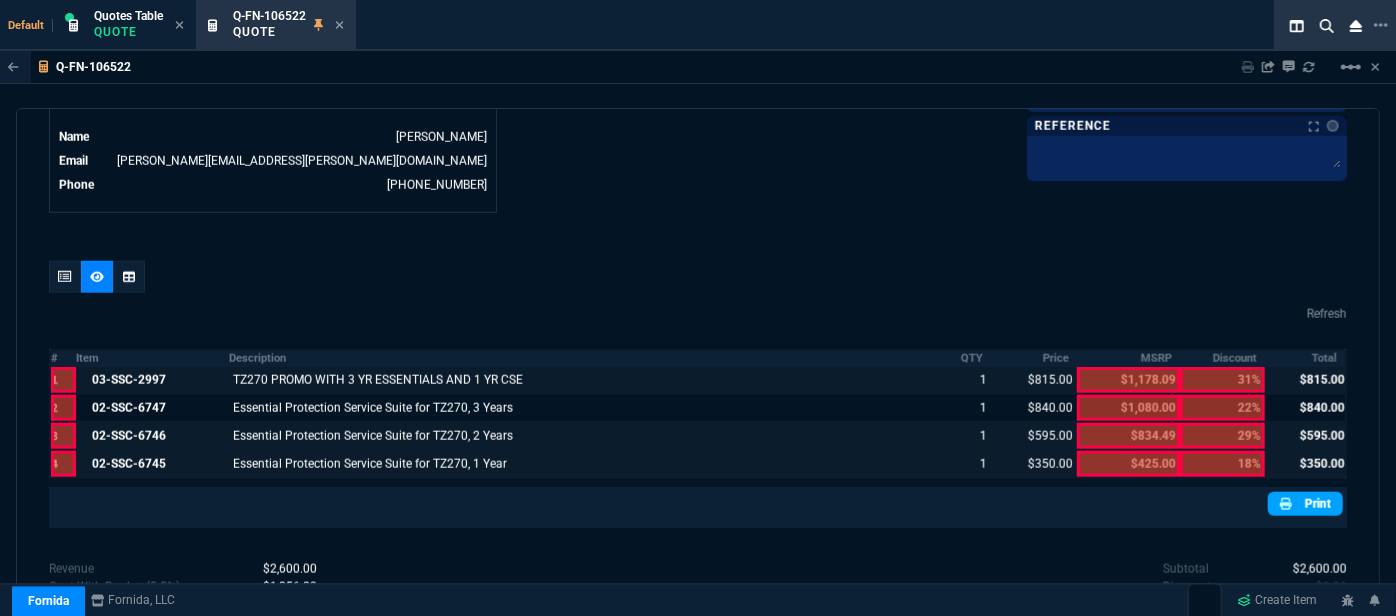 click on "Print" at bounding box center [1305, 504] 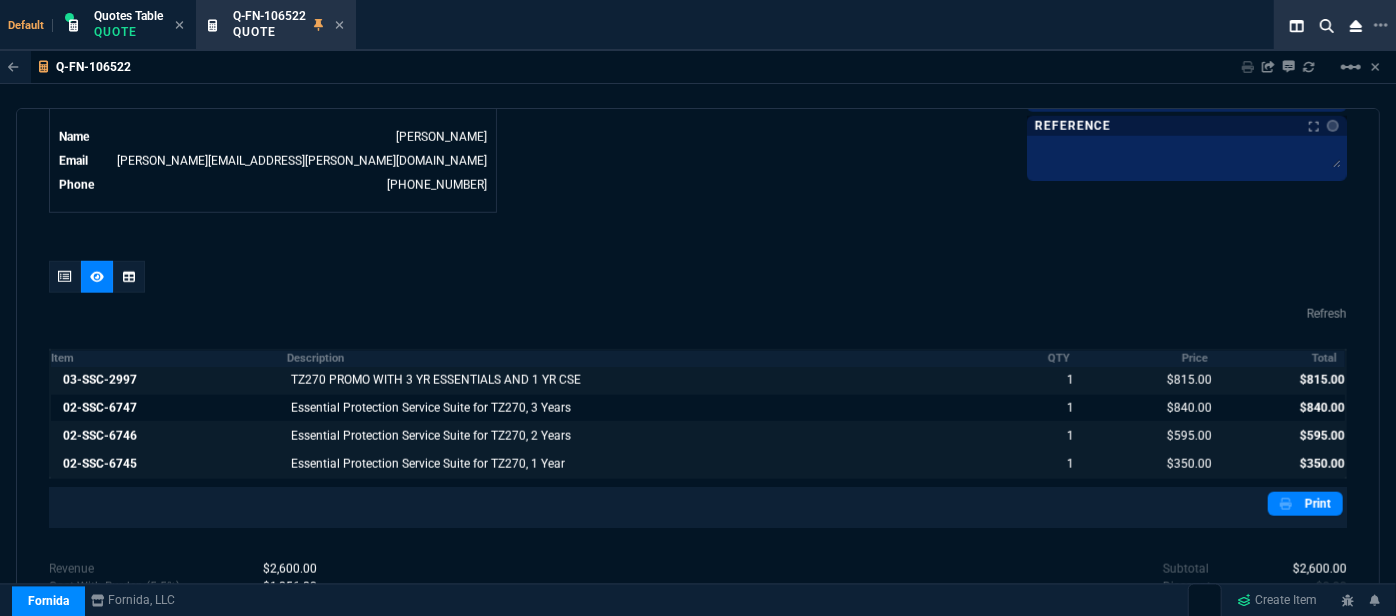scroll, scrollTop: 1130, scrollLeft: 0, axis: vertical 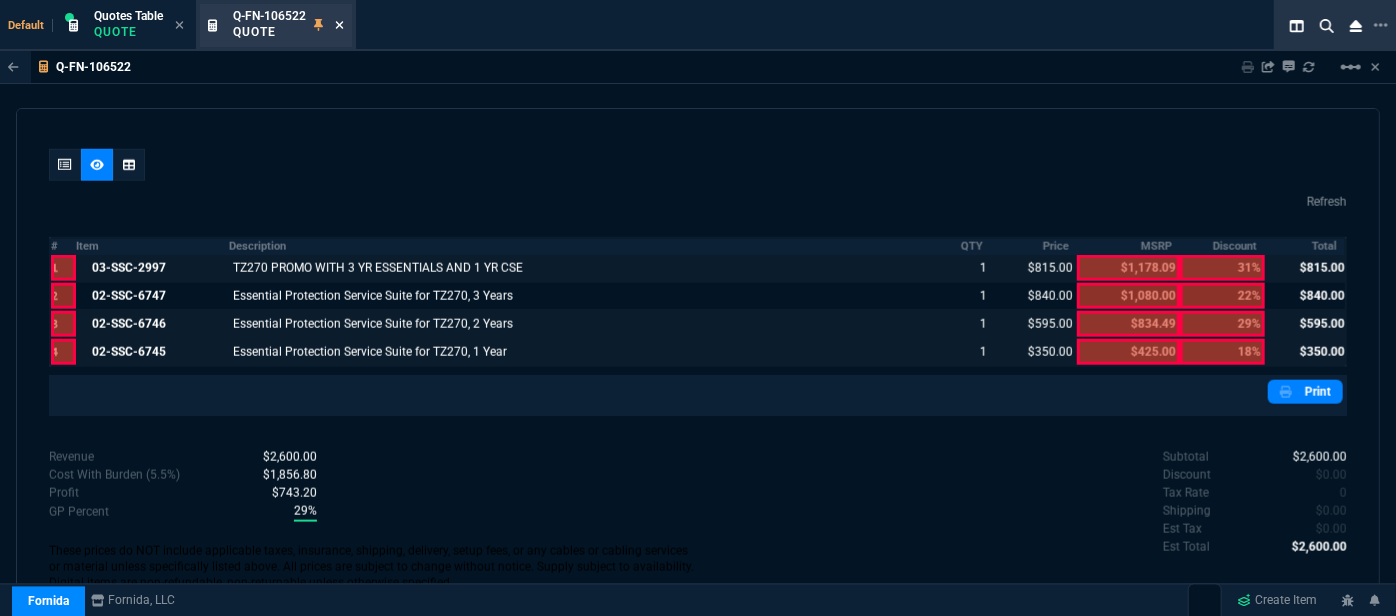click 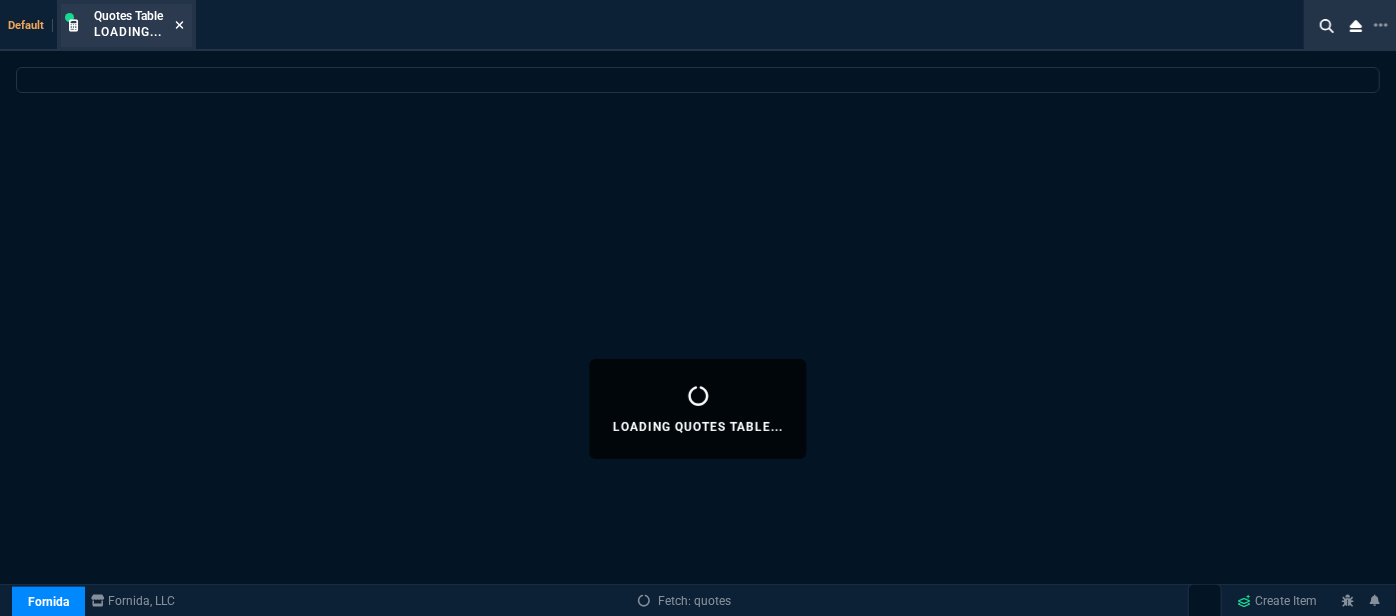 click 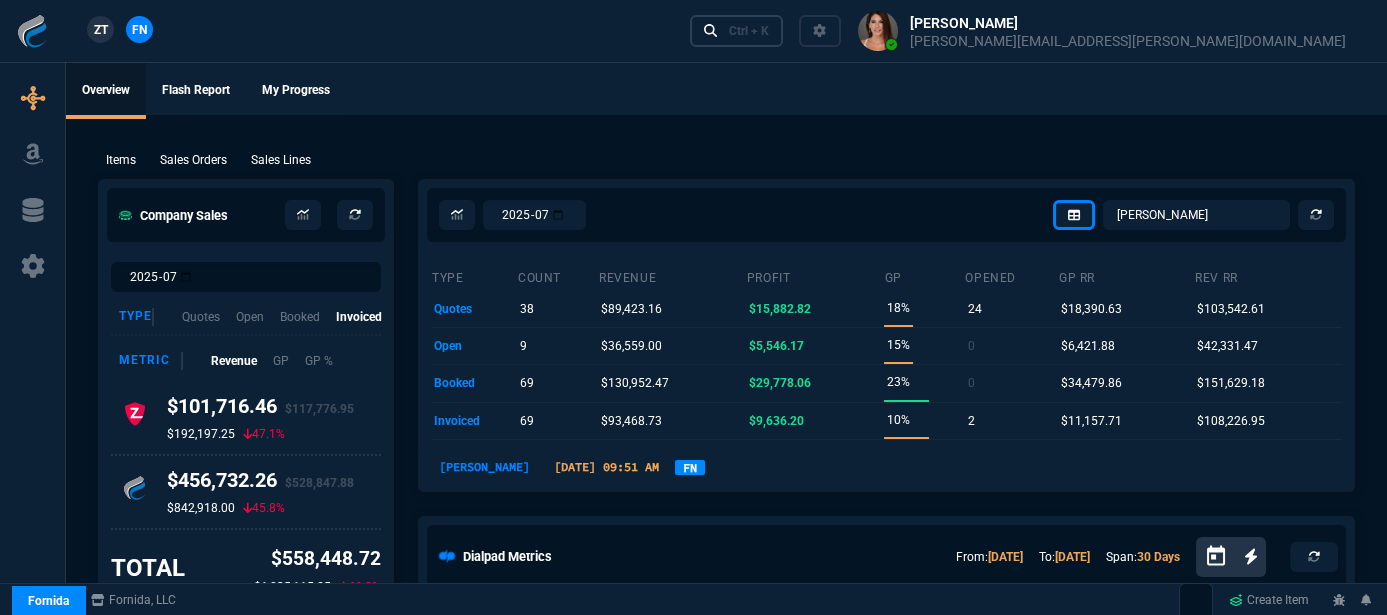 click on "Ctrl + K" at bounding box center (749, 31) 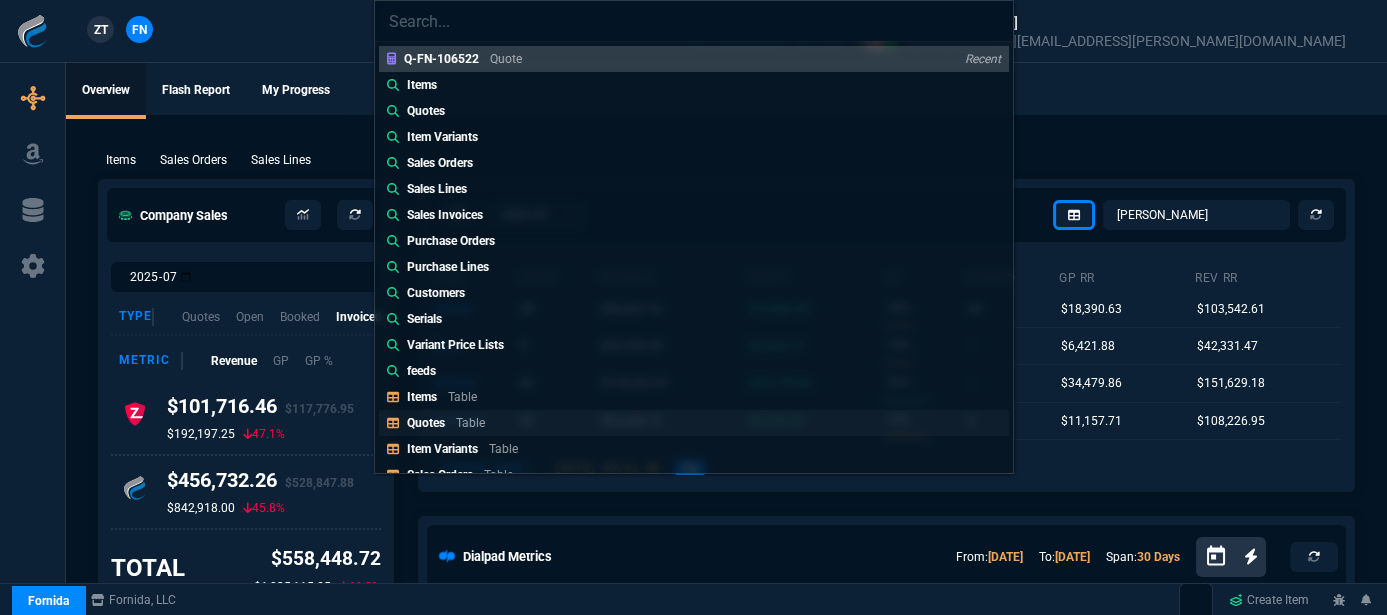 click on "Quotes
Table" at bounding box center [694, 423] 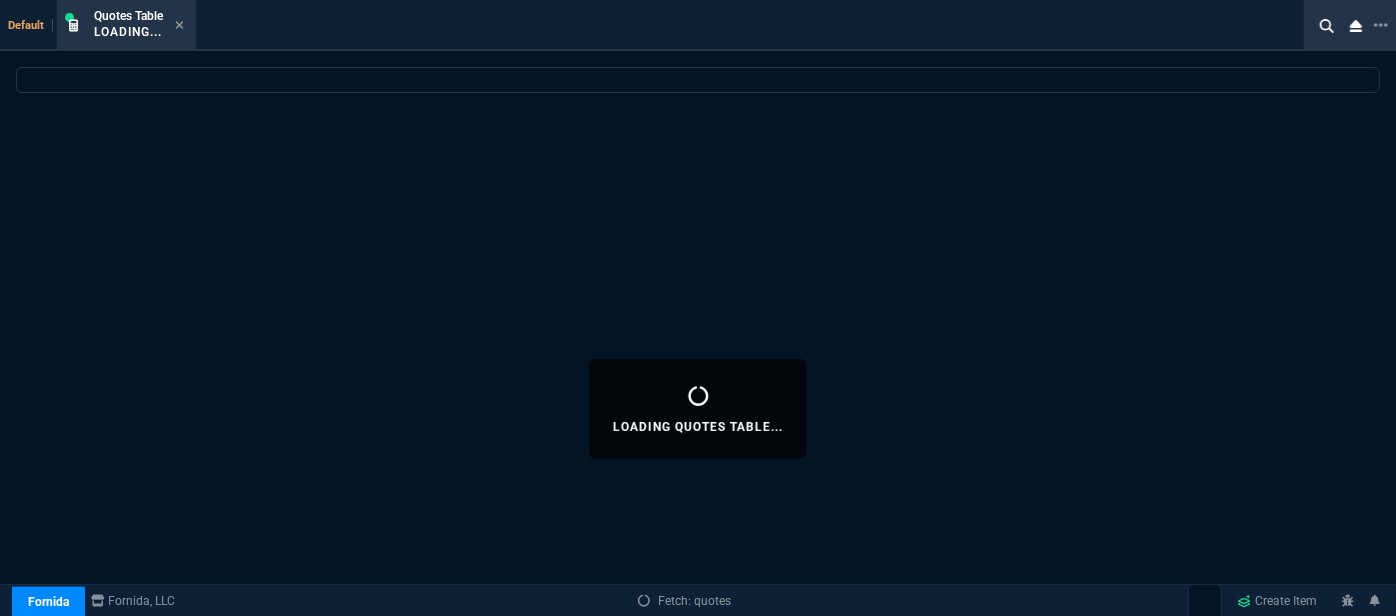 select 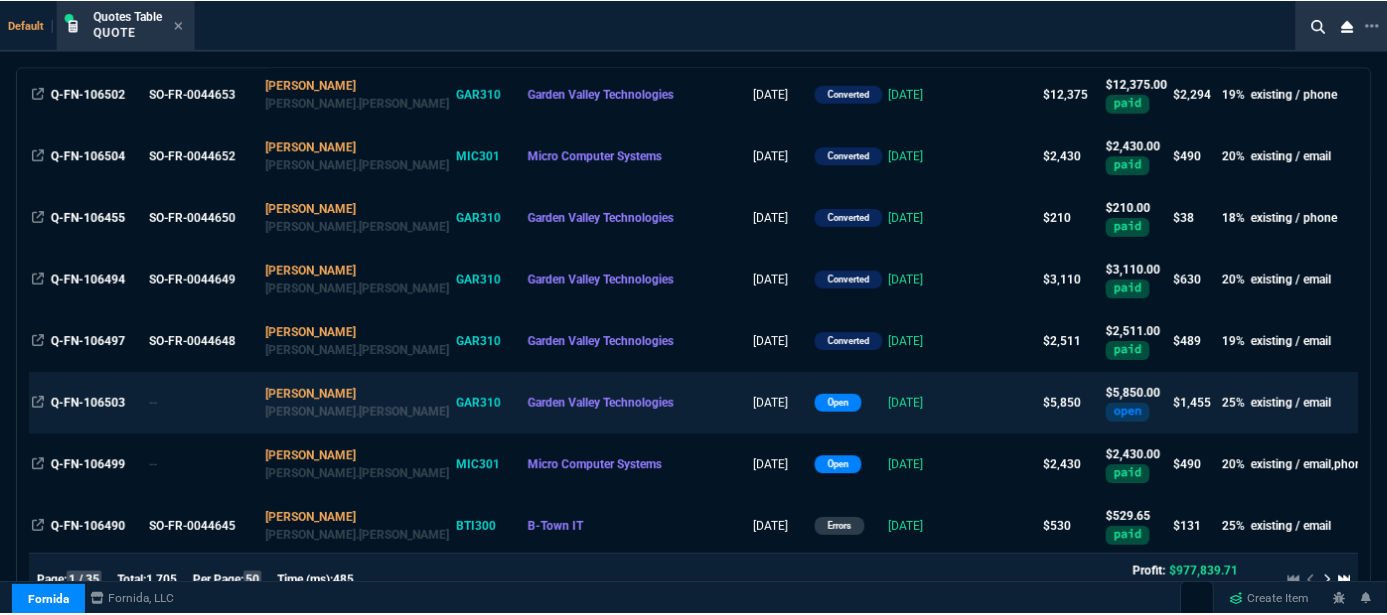 scroll, scrollTop: 1363, scrollLeft: 0, axis: vertical 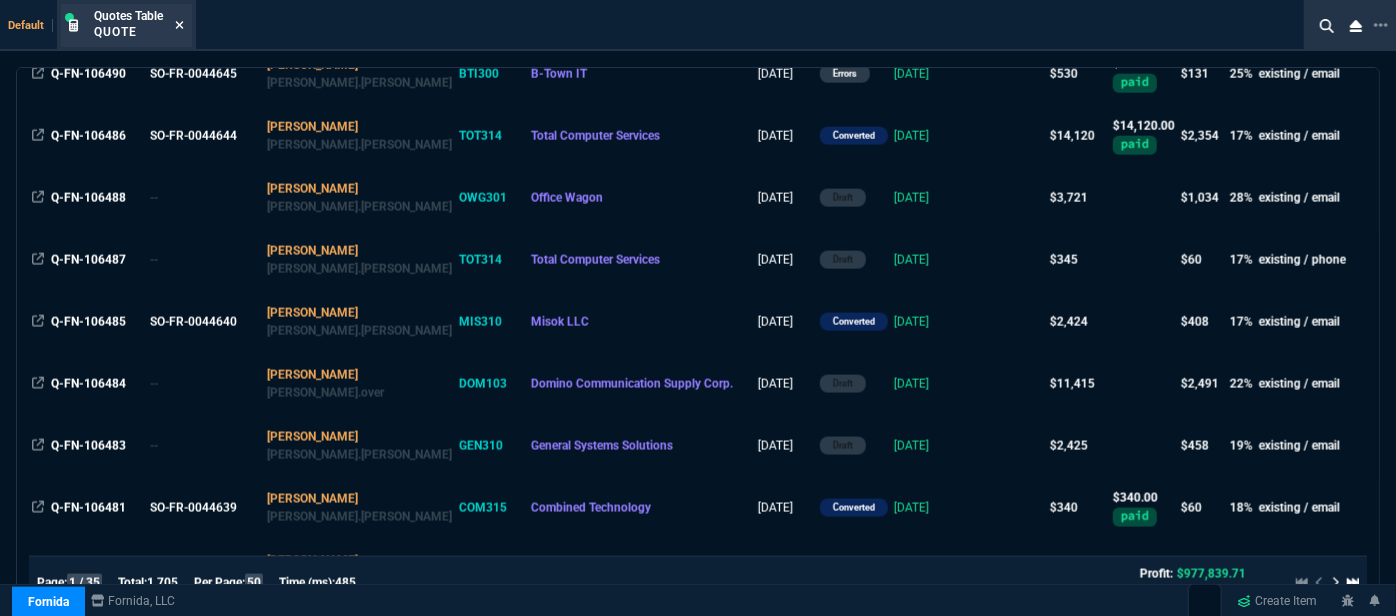 click 